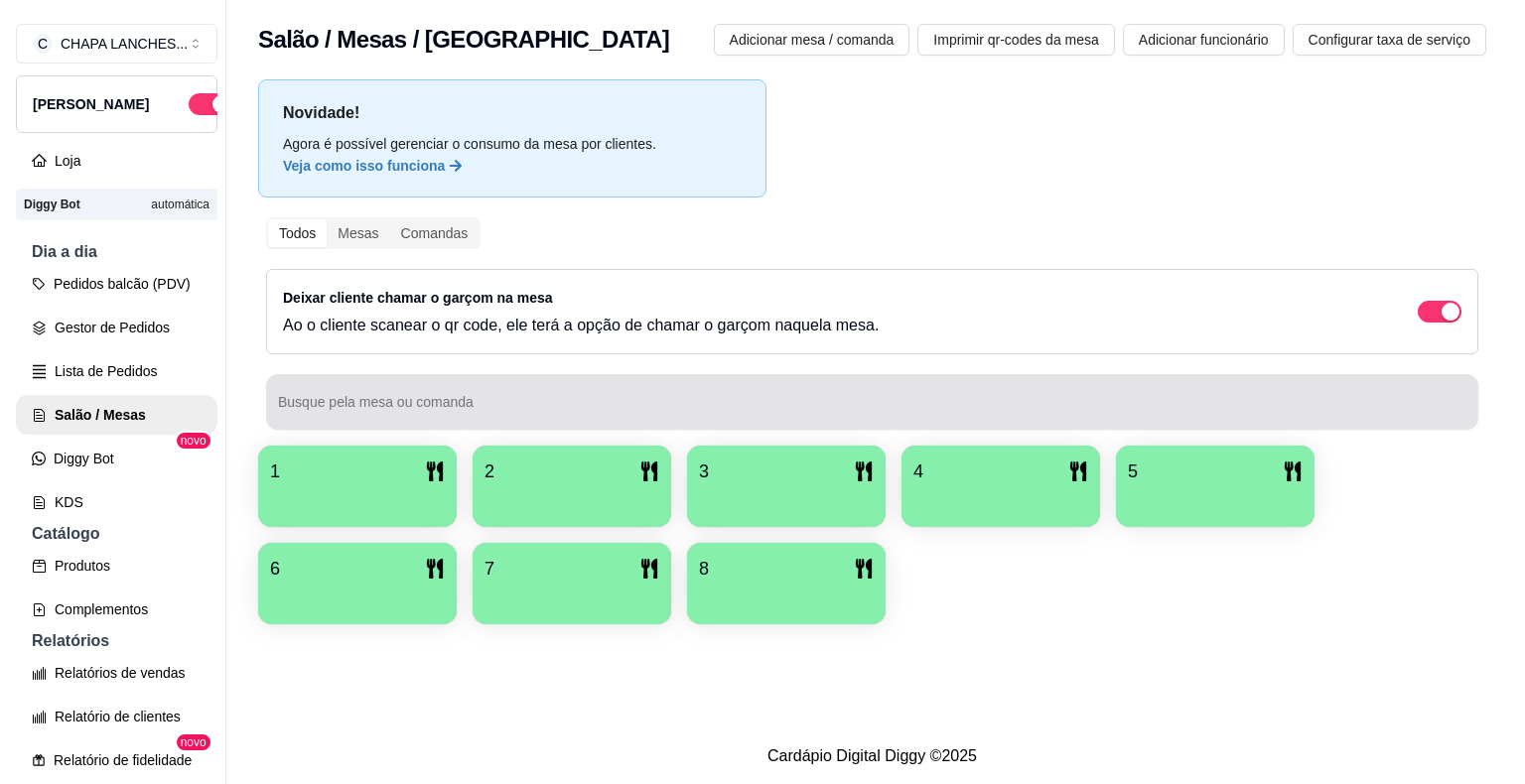 scroll, scrollTop: 0, scrollLeft: 0, axis: both 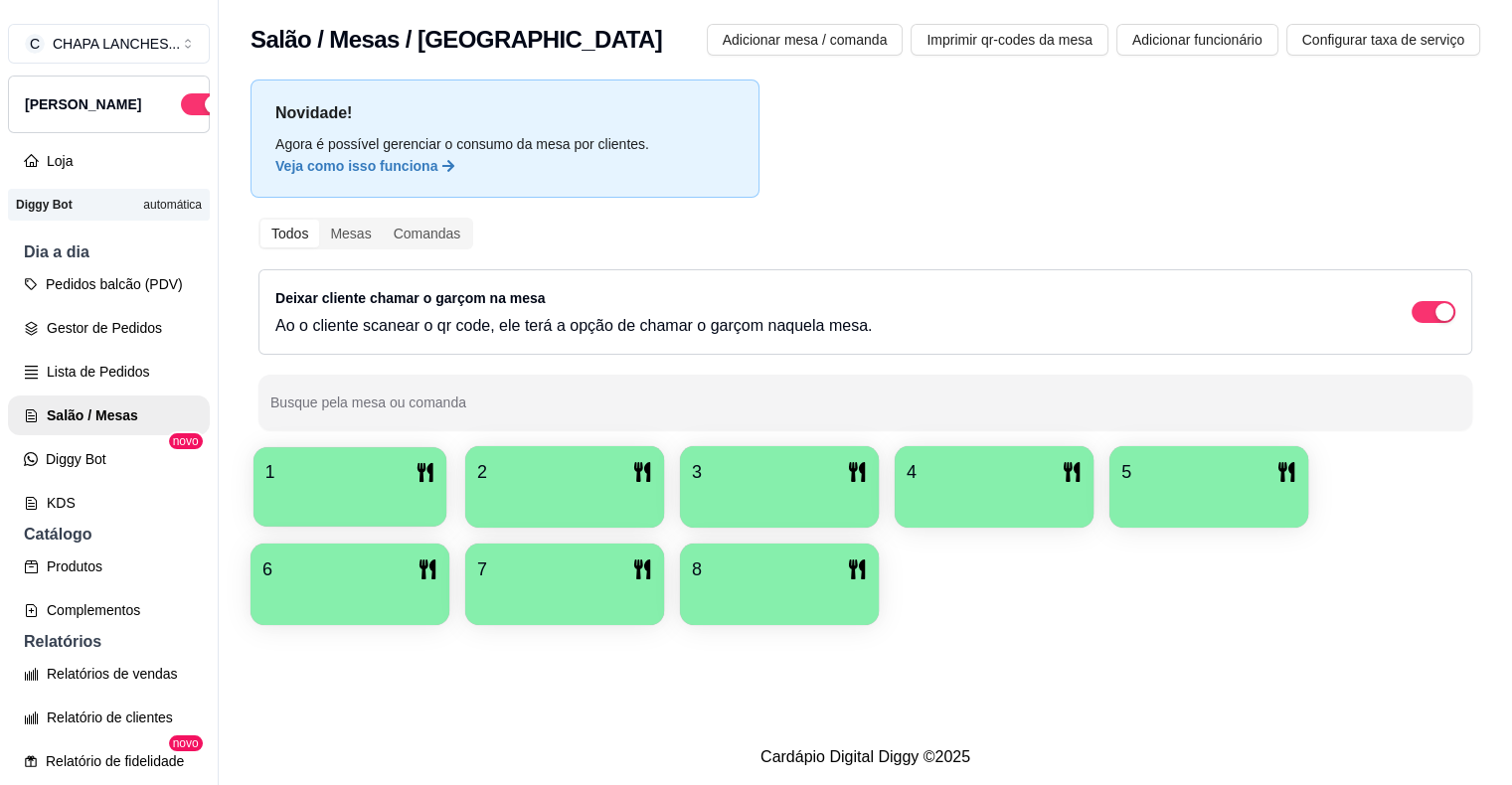click on "1" at bounding box center [350, 472] 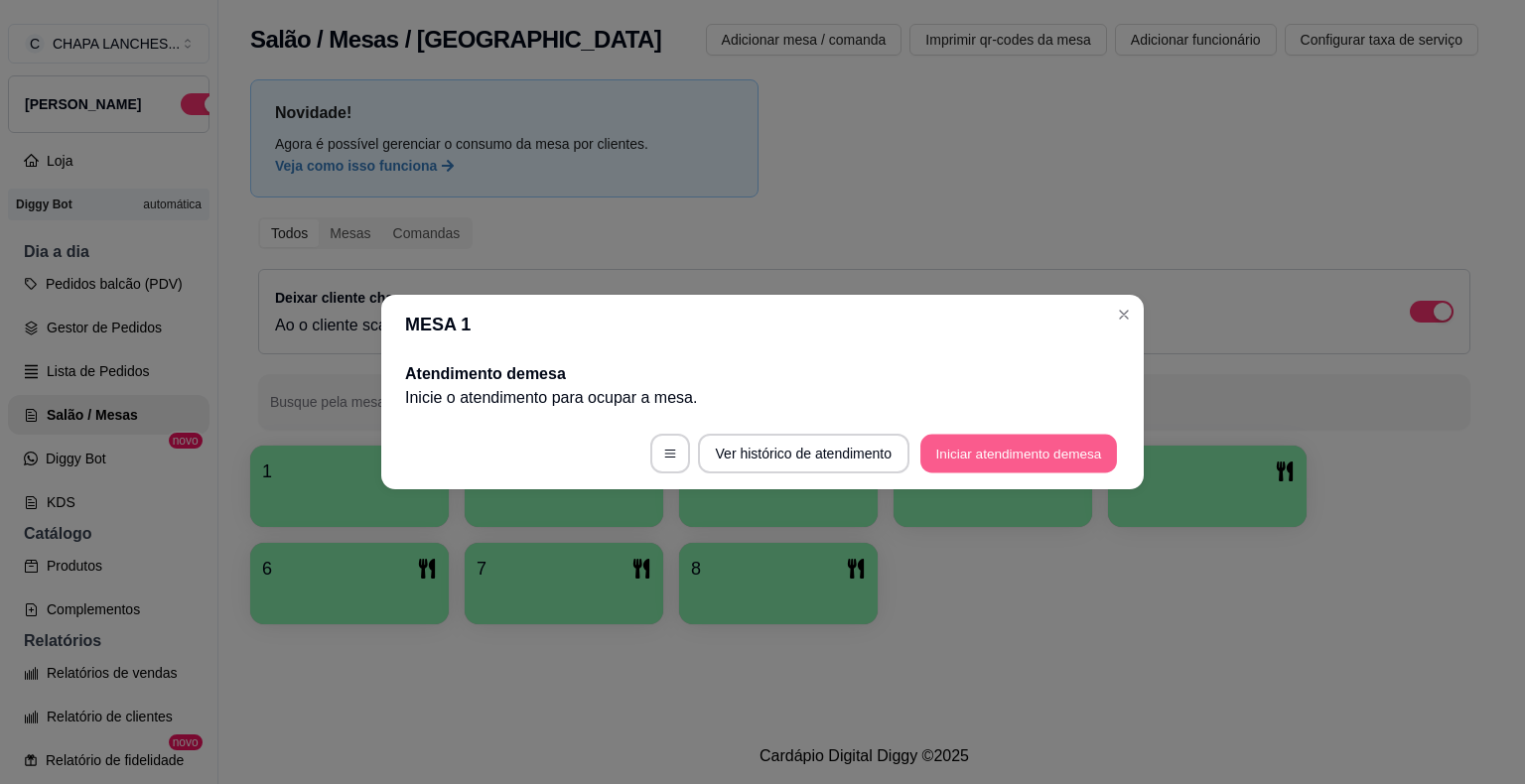 click on "Iniciar atendimento de  mesa" at bounding box center (1019, 454) 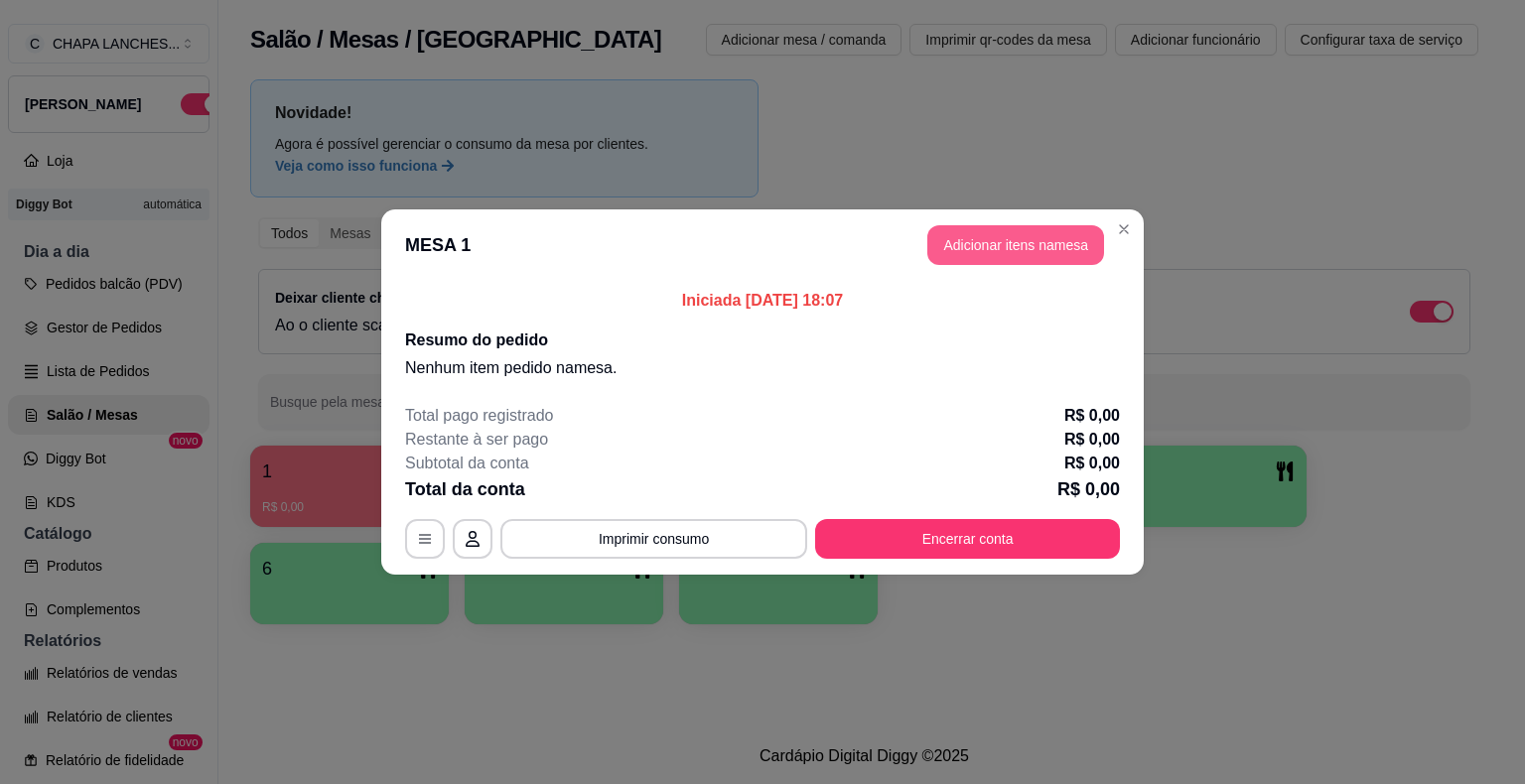 click on "Adicionar itens na  mesa" at bounding box center [1016, 245] 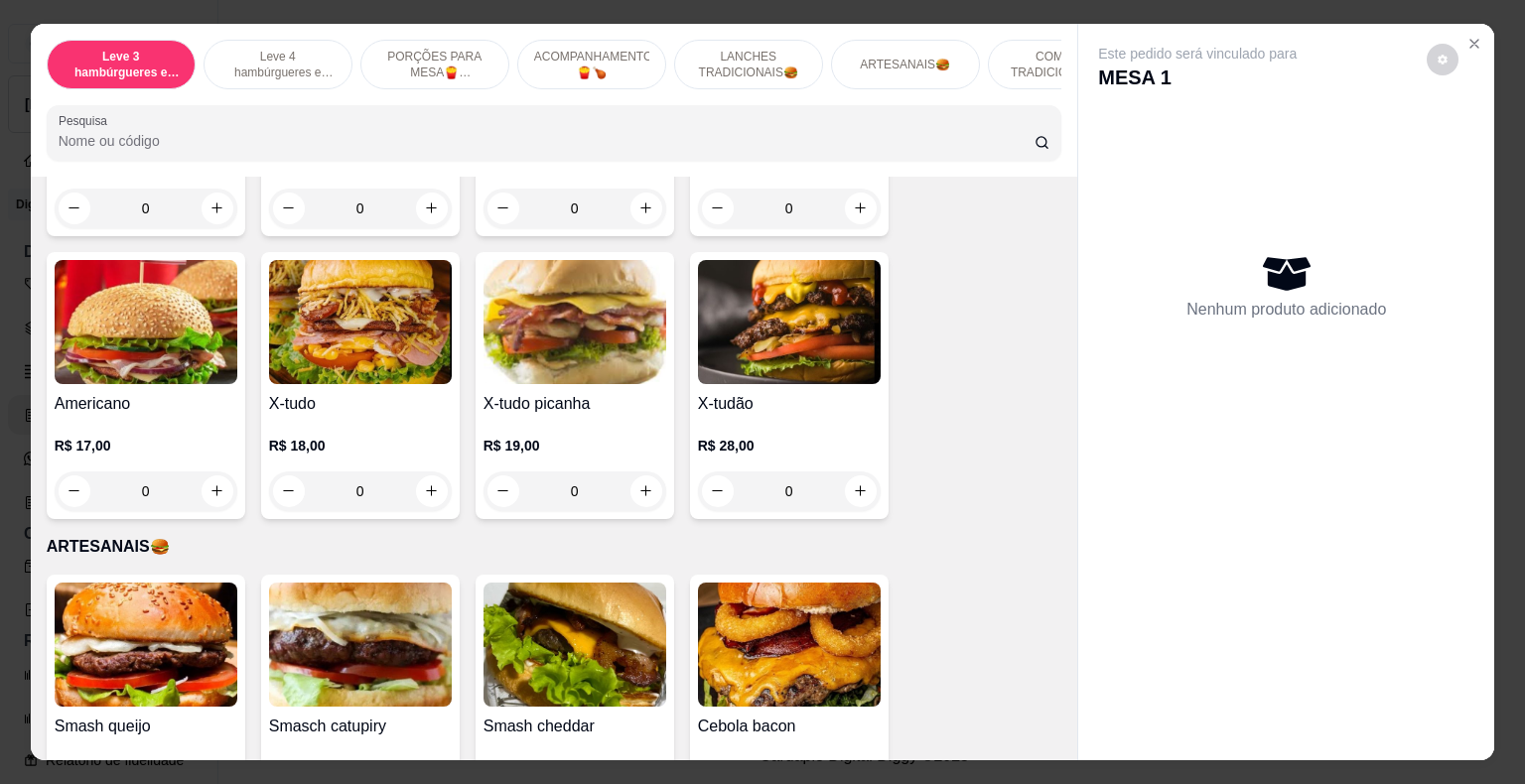 scroll, scrollTop: 2382, scrollLeft: 0, axis: vertical 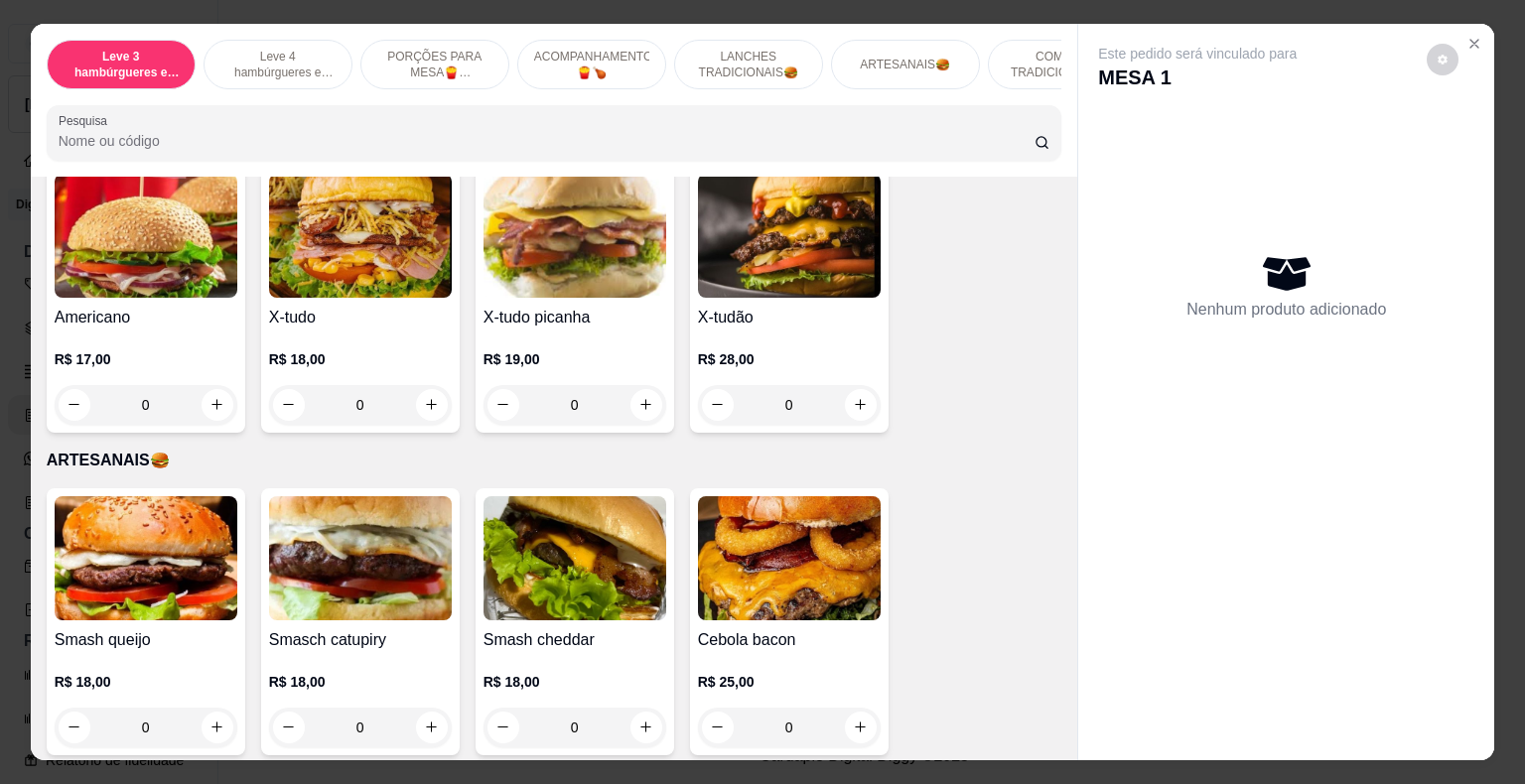 click on "0" at bounding box center [789, 405] 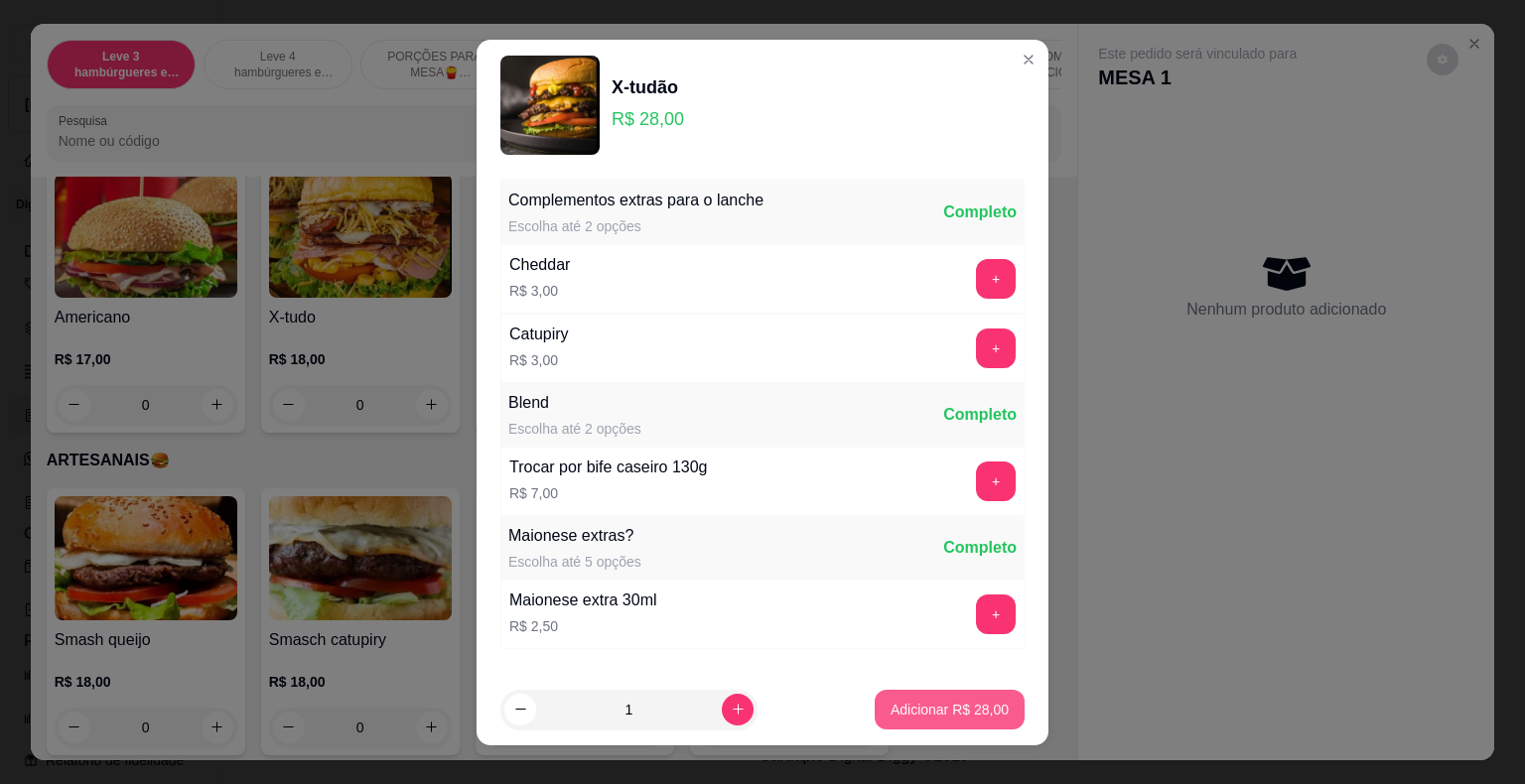 click on "Adicionar   R$ 28,00" at bounding box center (949, 710) 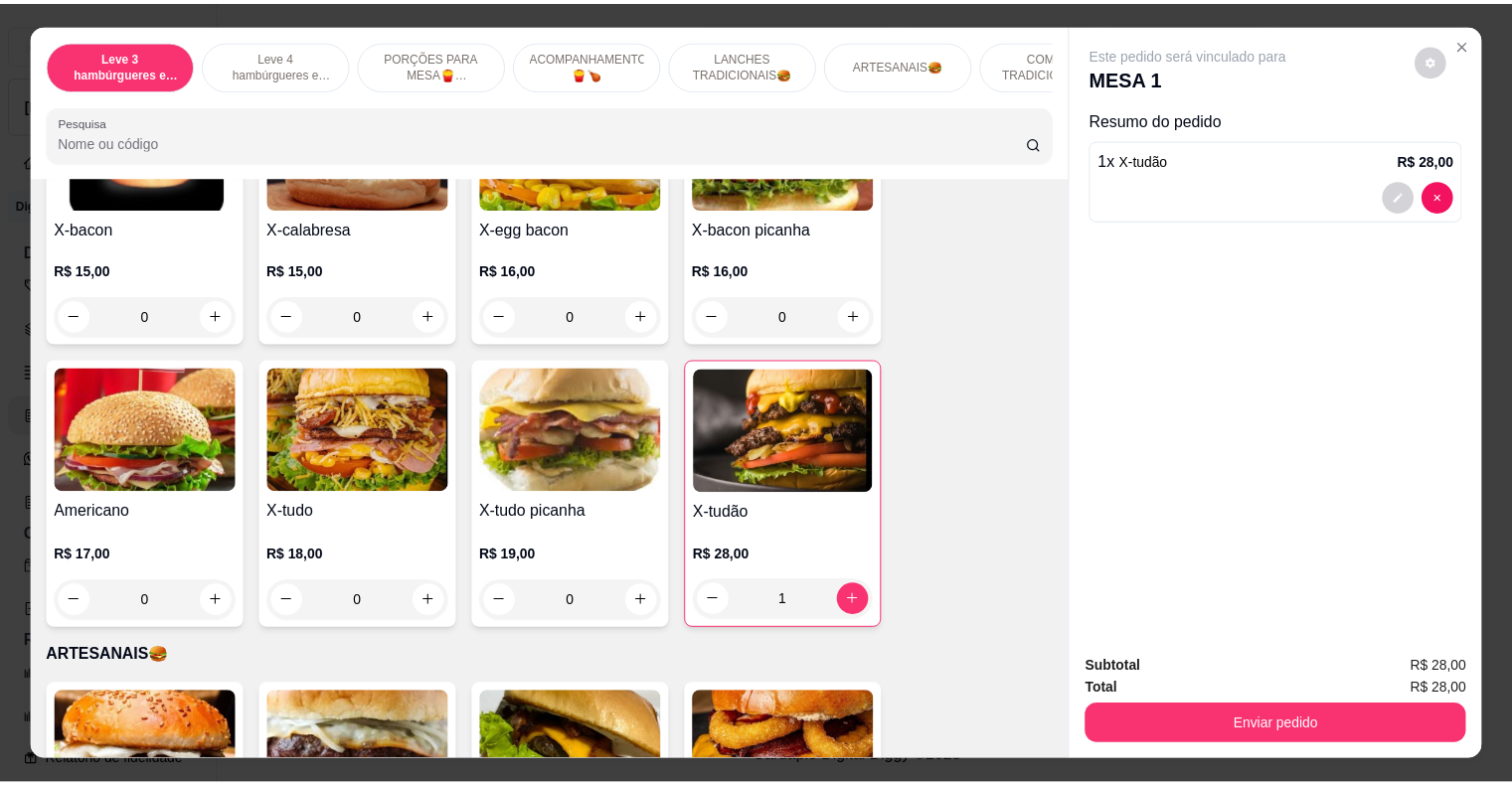 scroll, scrollTop: 2087, scrollLeft: 0, axis: vertical 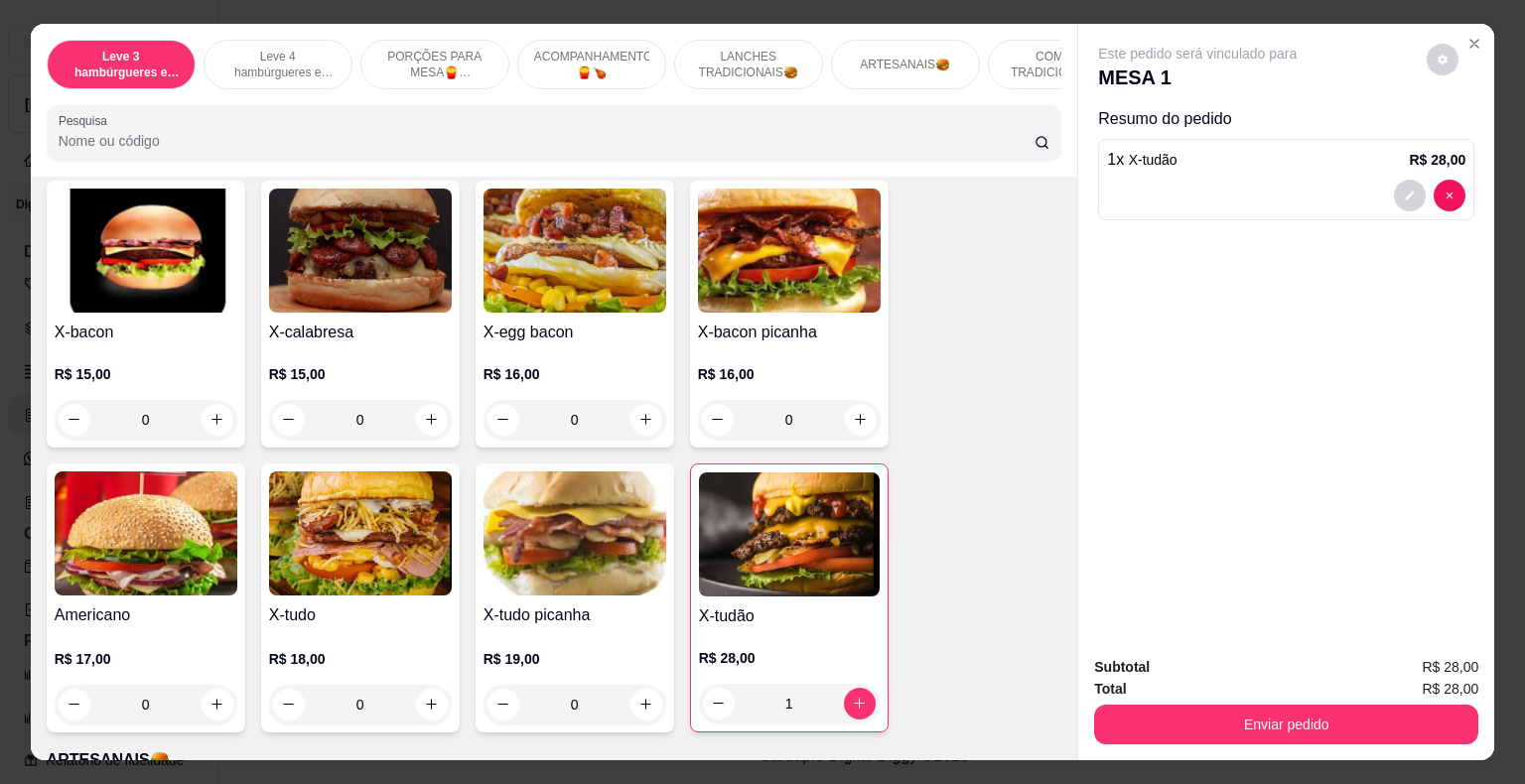 click on "0" at bounding box center [575, 420] 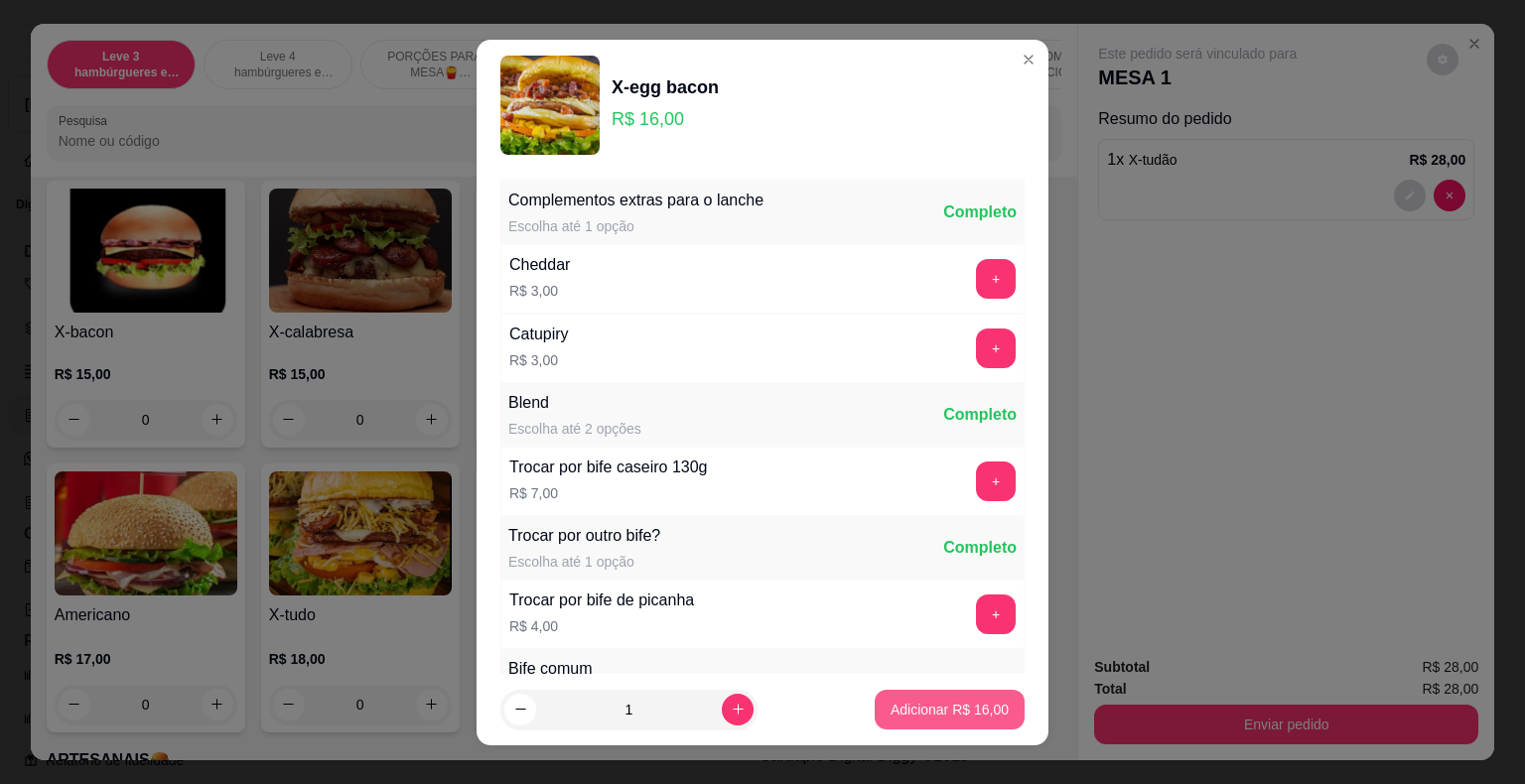 click on "Adicionar   R$ 16,00" at bounding box center (949, 710) 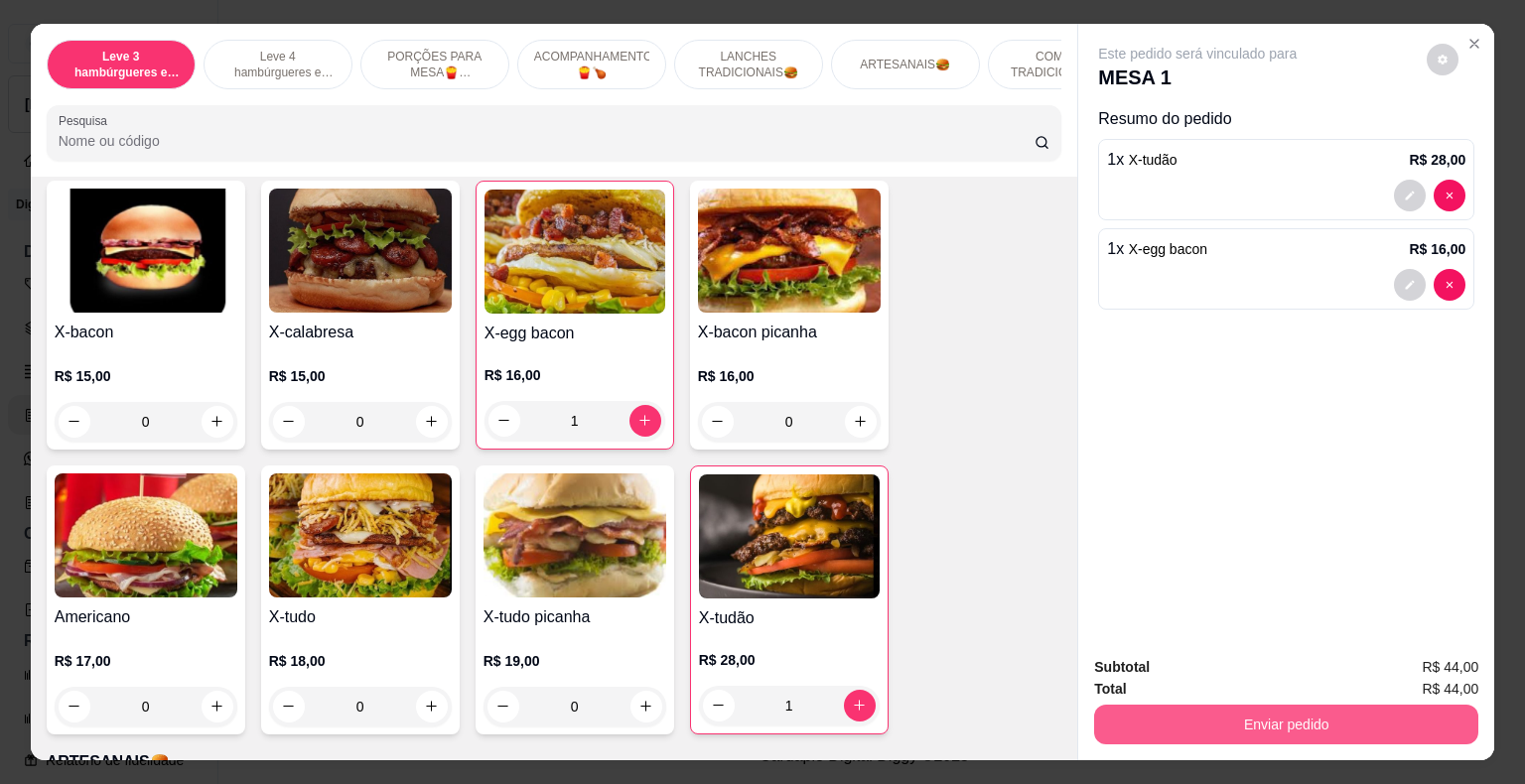 click on "Enviar pedido" at bounding box center (1286, 724) 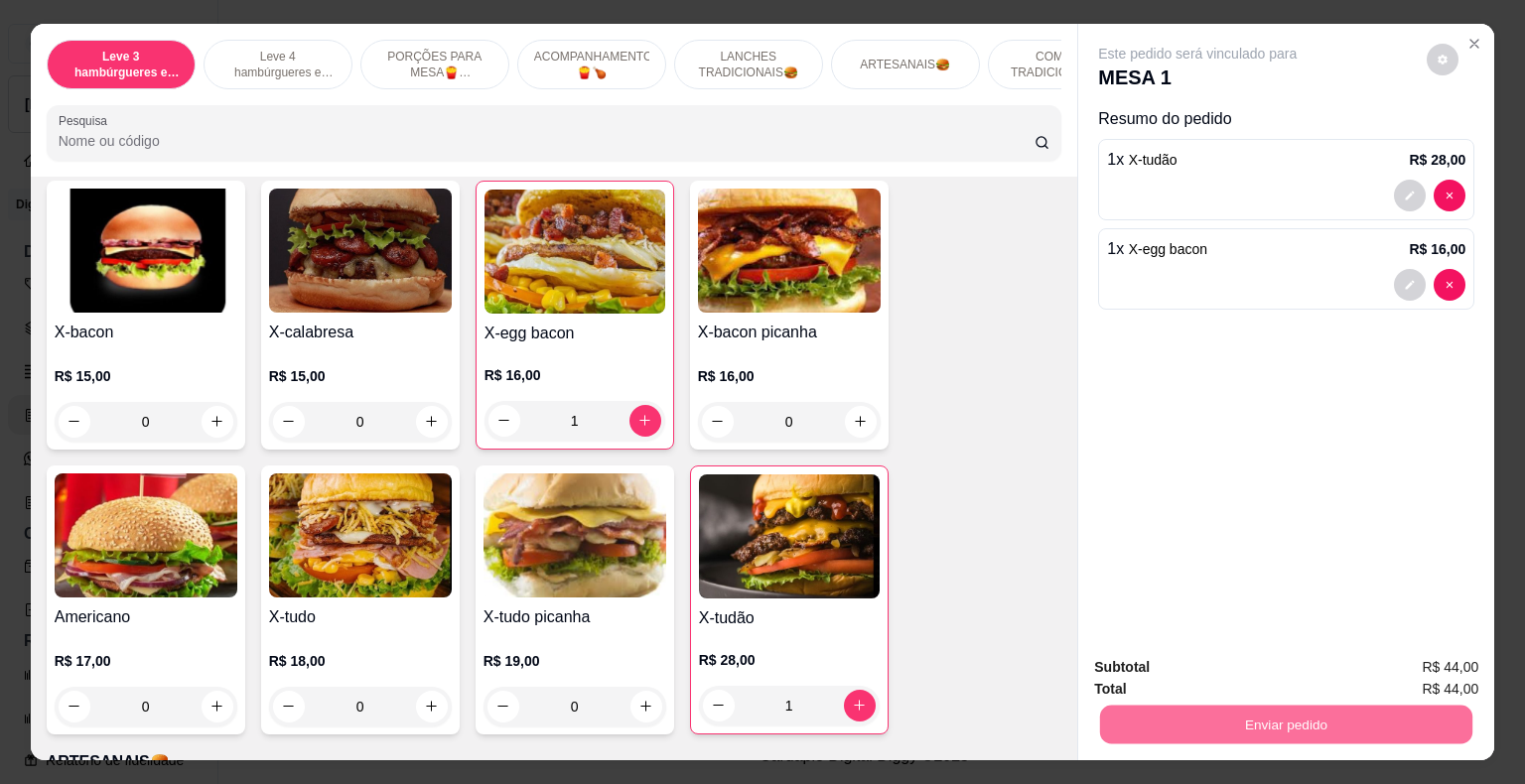 click on "Não registrar e enviar pedido" at bounding box center [1220, 669] 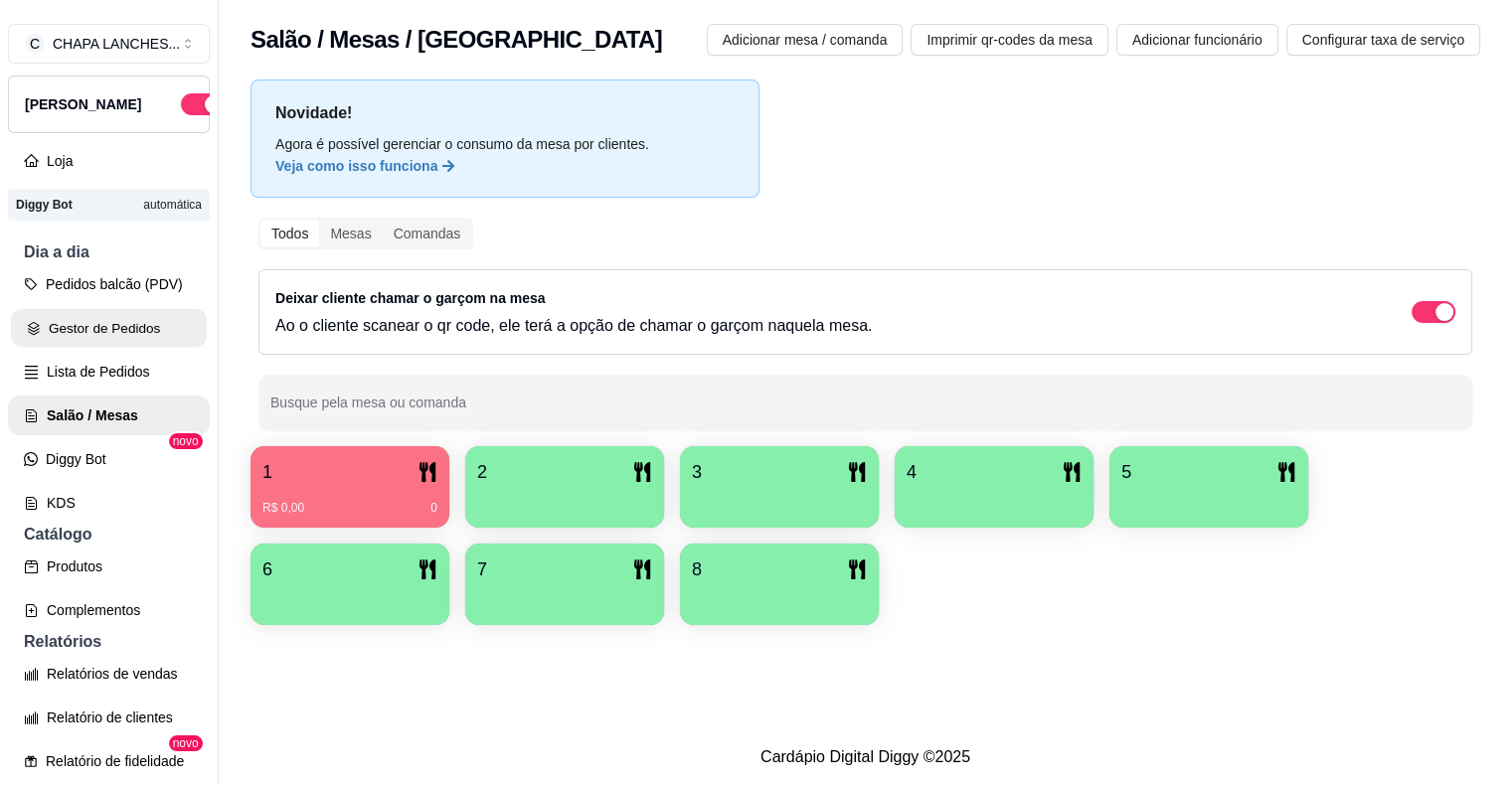click on "Gestor de Pedidos" at bounding box center [108, 328] 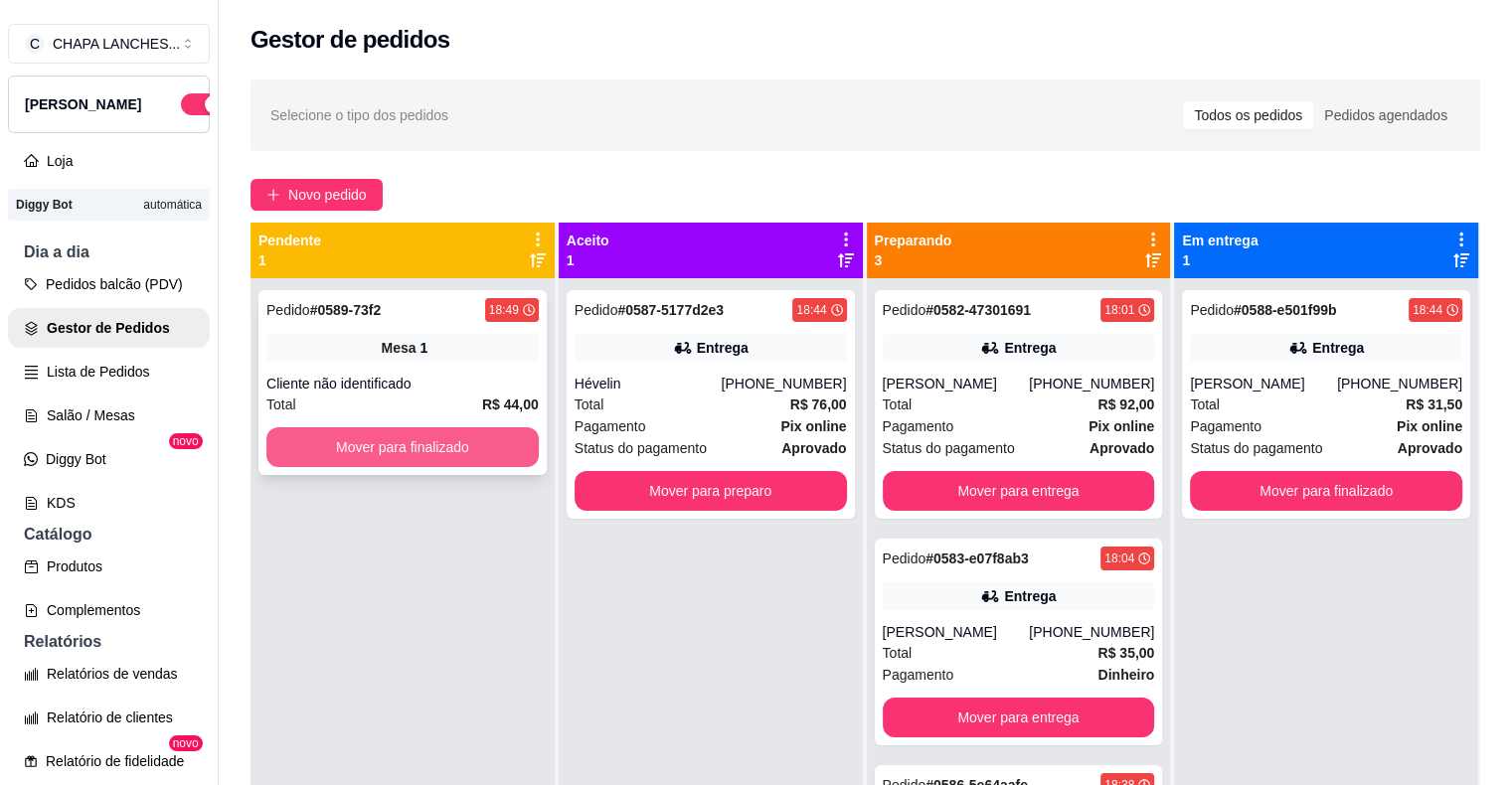 click on "Mover para finalizado" at bounding box center (403, 447) 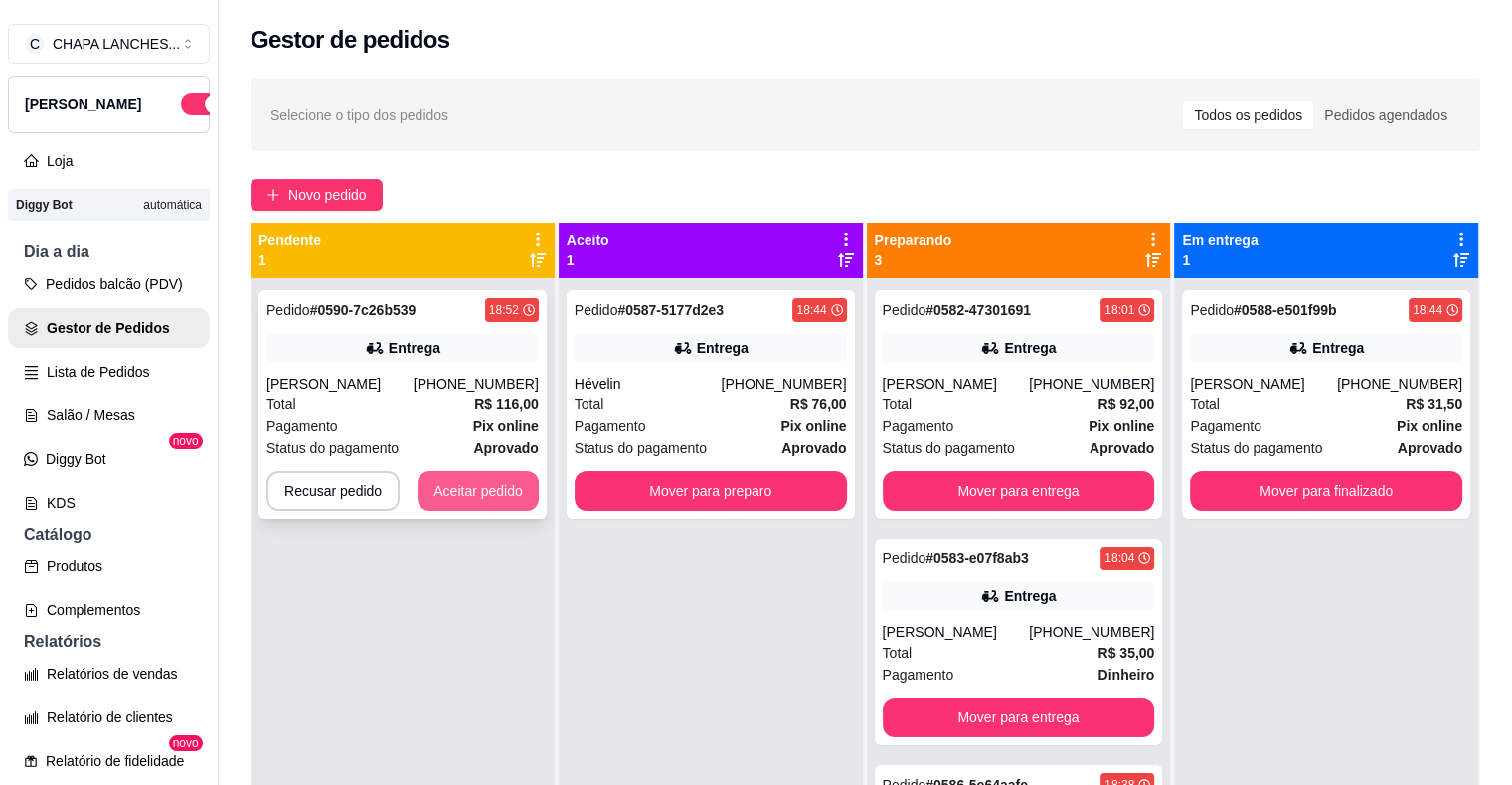click on "Aceitar pedido" at bounding box center (478, 491) 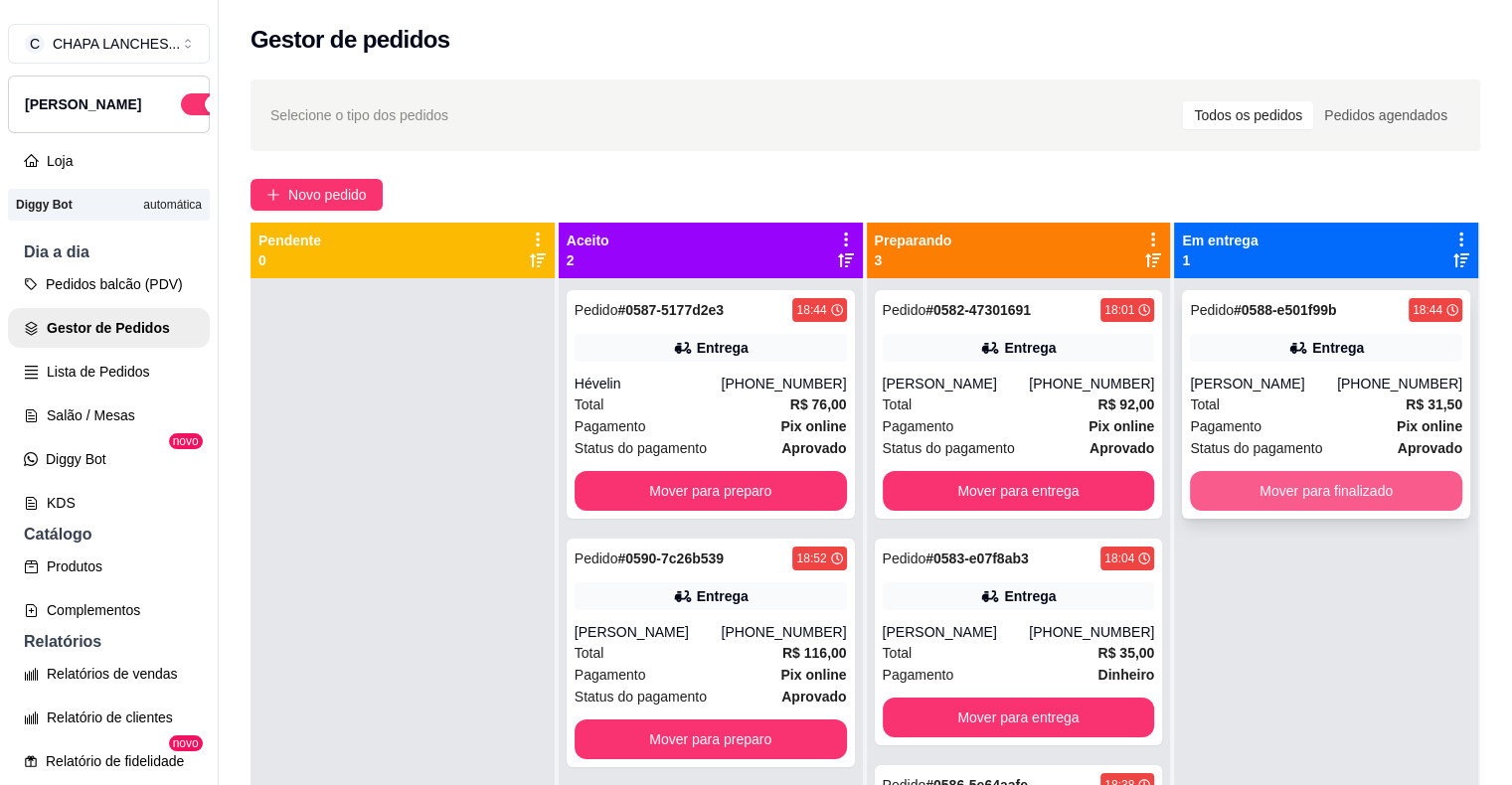 click on "Mover para finalizado" at bounding box center [1326, 491] 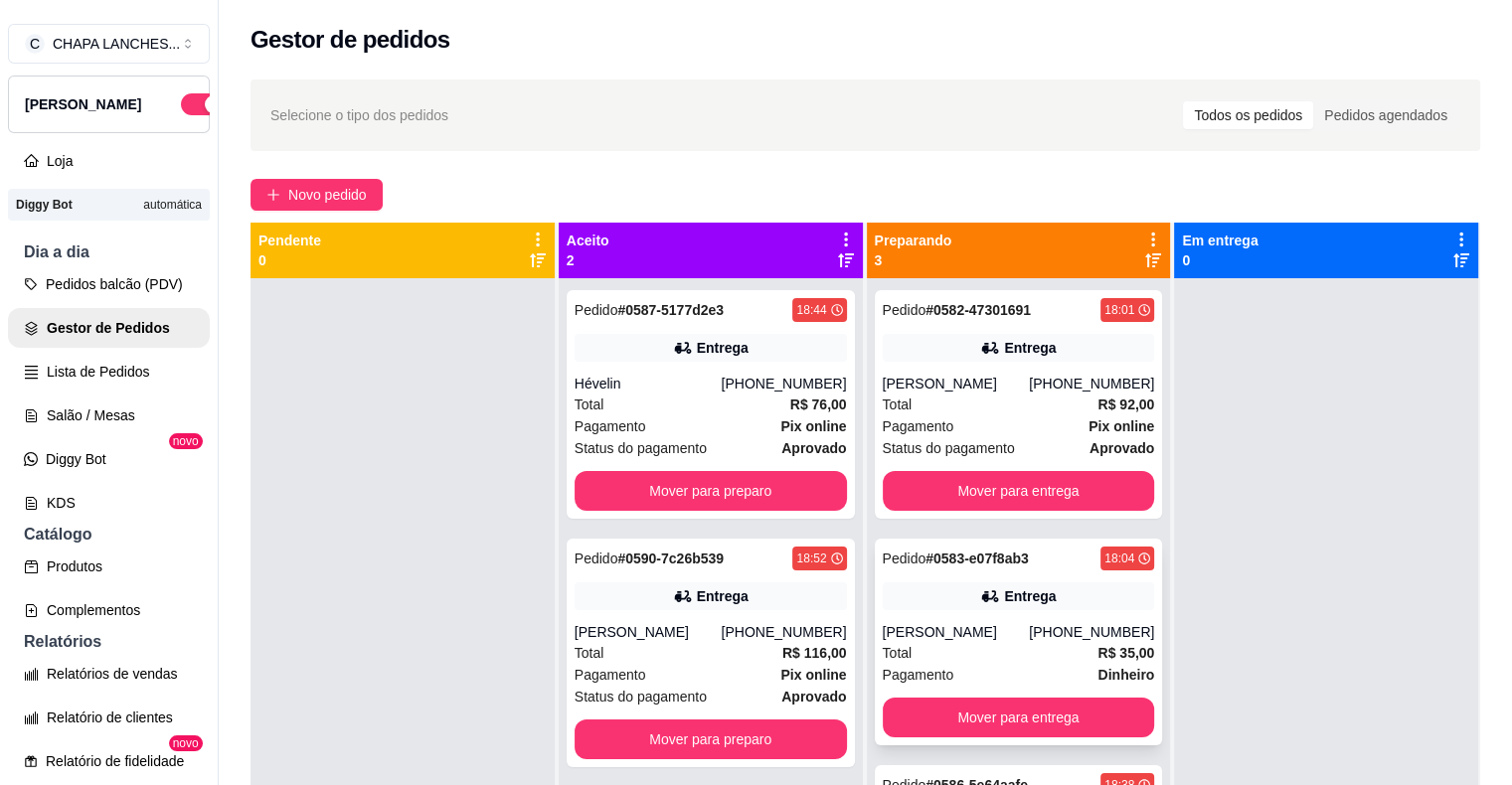 scroll, scrollTop: 56, scrollLeft: 0, axis: vertical 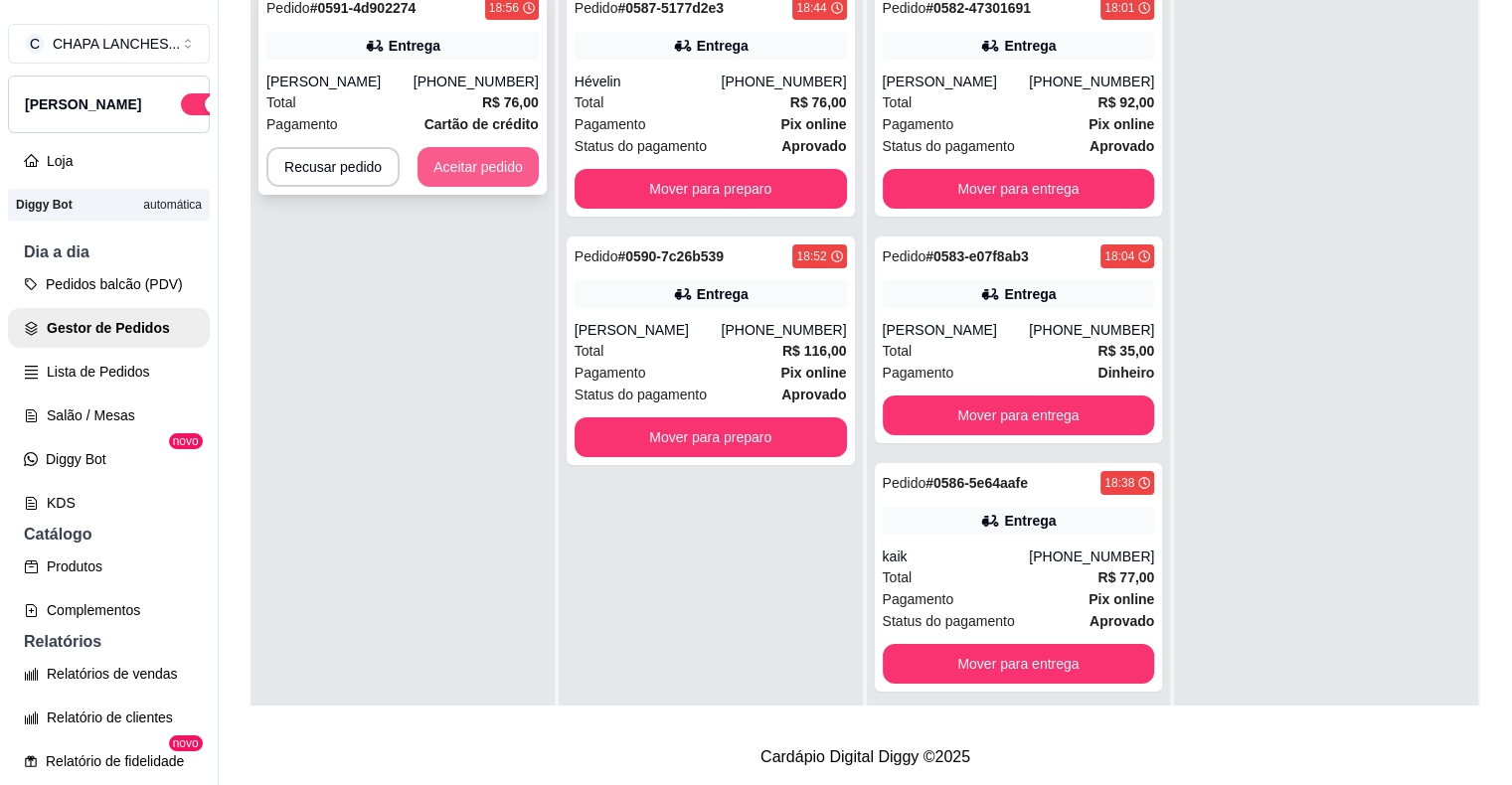 click on "Aceitar pedido" at bounding box center (478, 167) 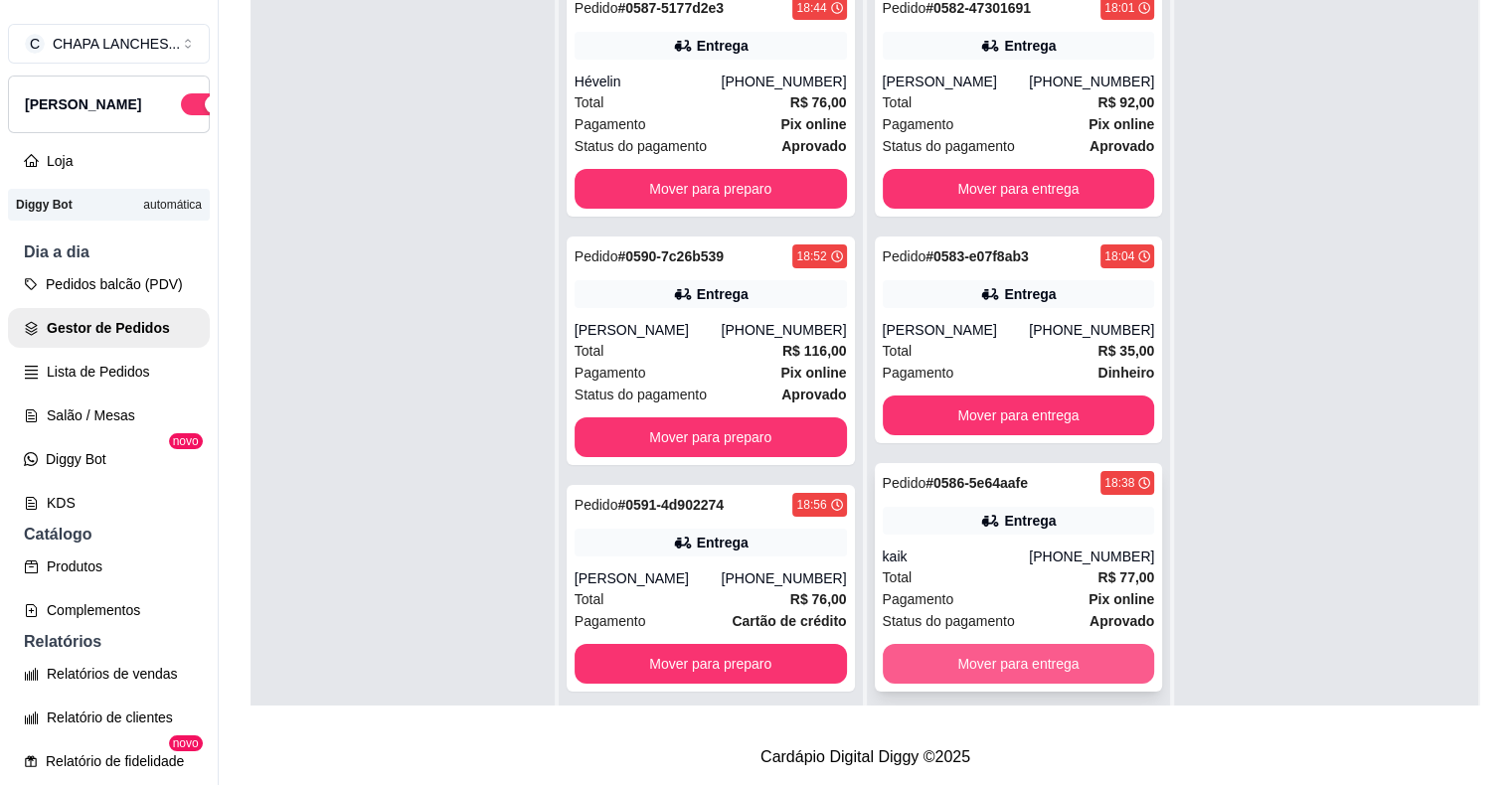 click on "Mover para entrega" at bounding box center [1019, 664] 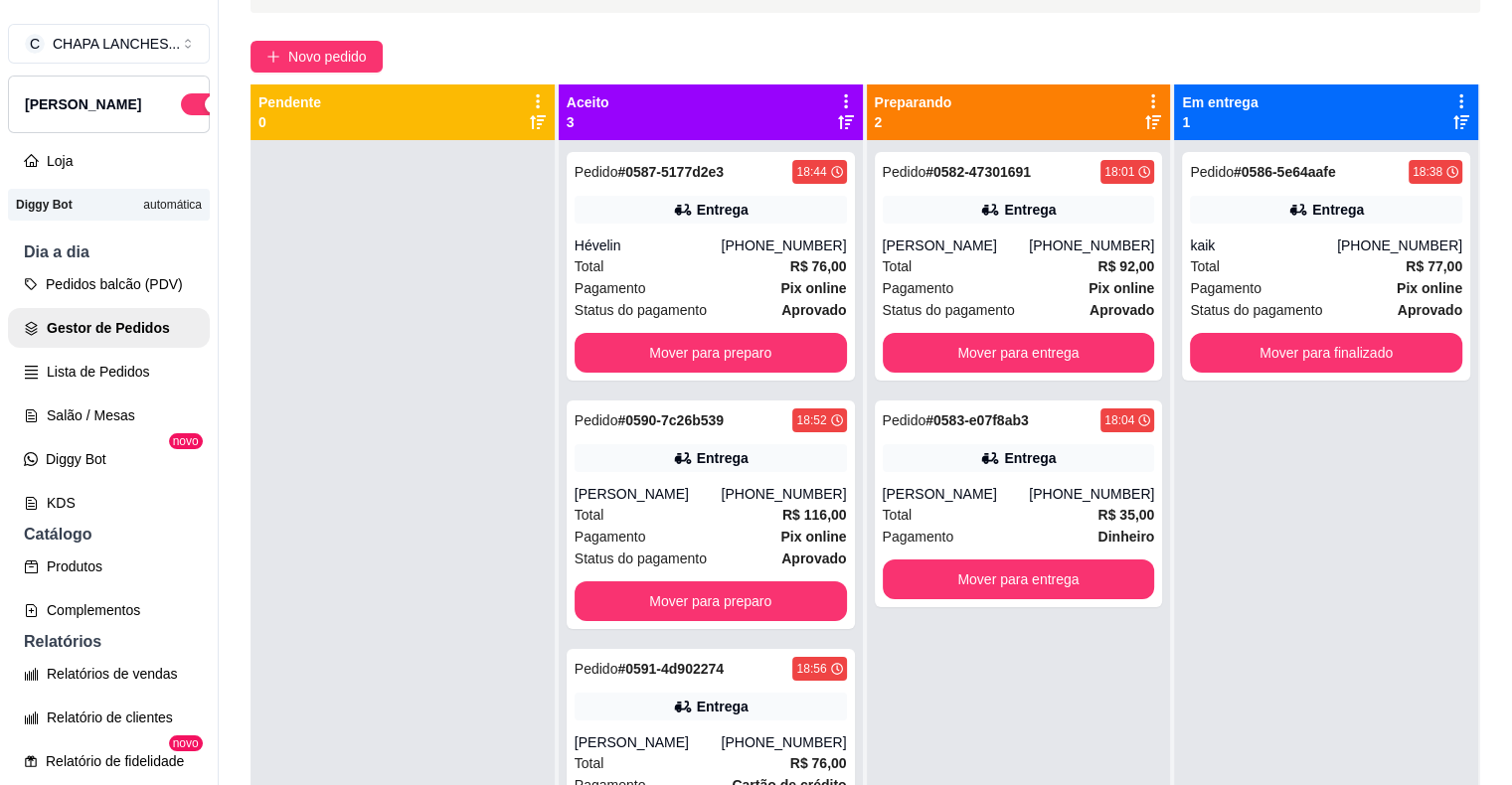 scroll, scrollTop: 118, scrollLeft: 0, axis: vertical 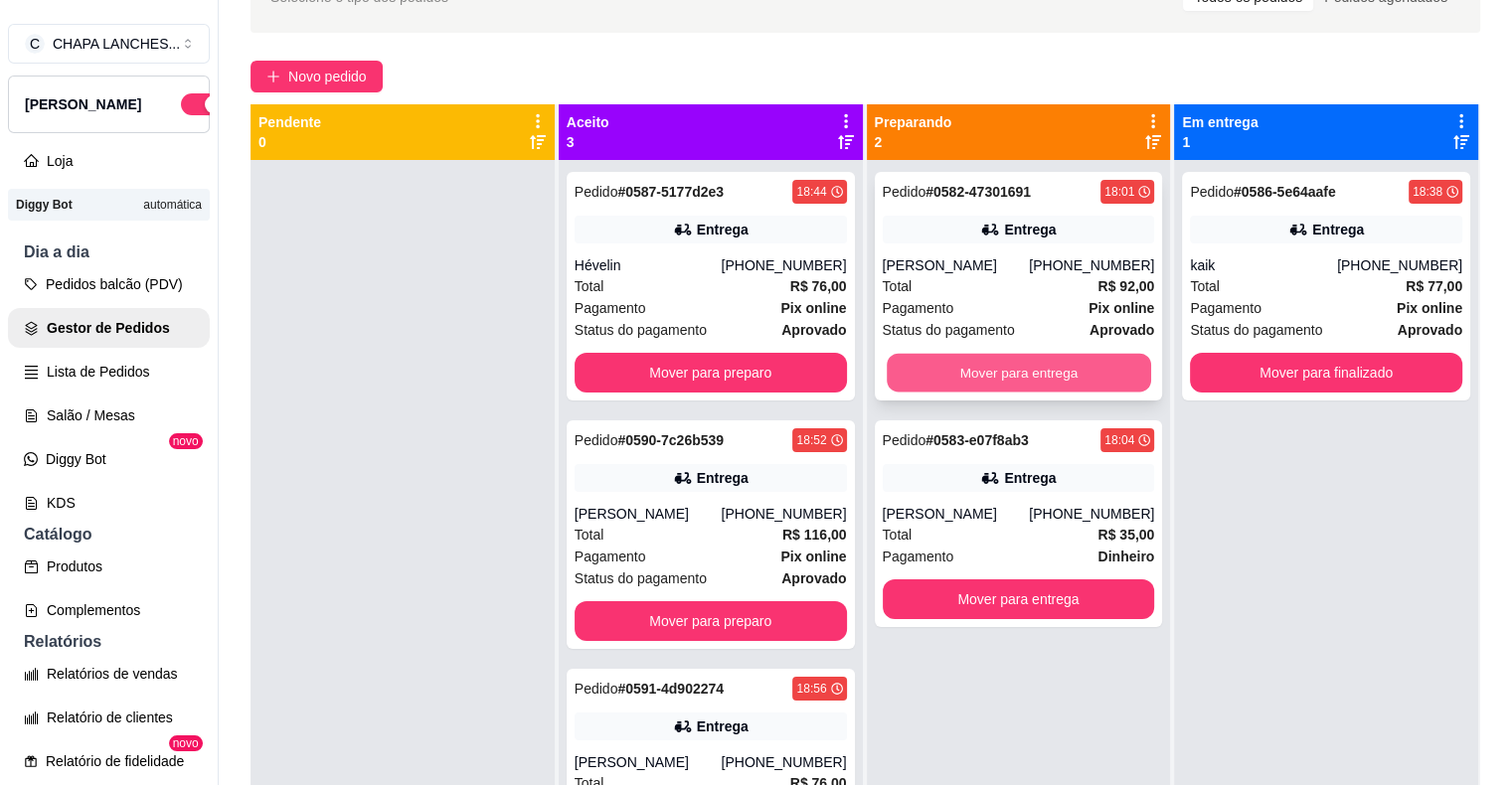 click on "Mover para entrega" at bounding box center [1019, 373] 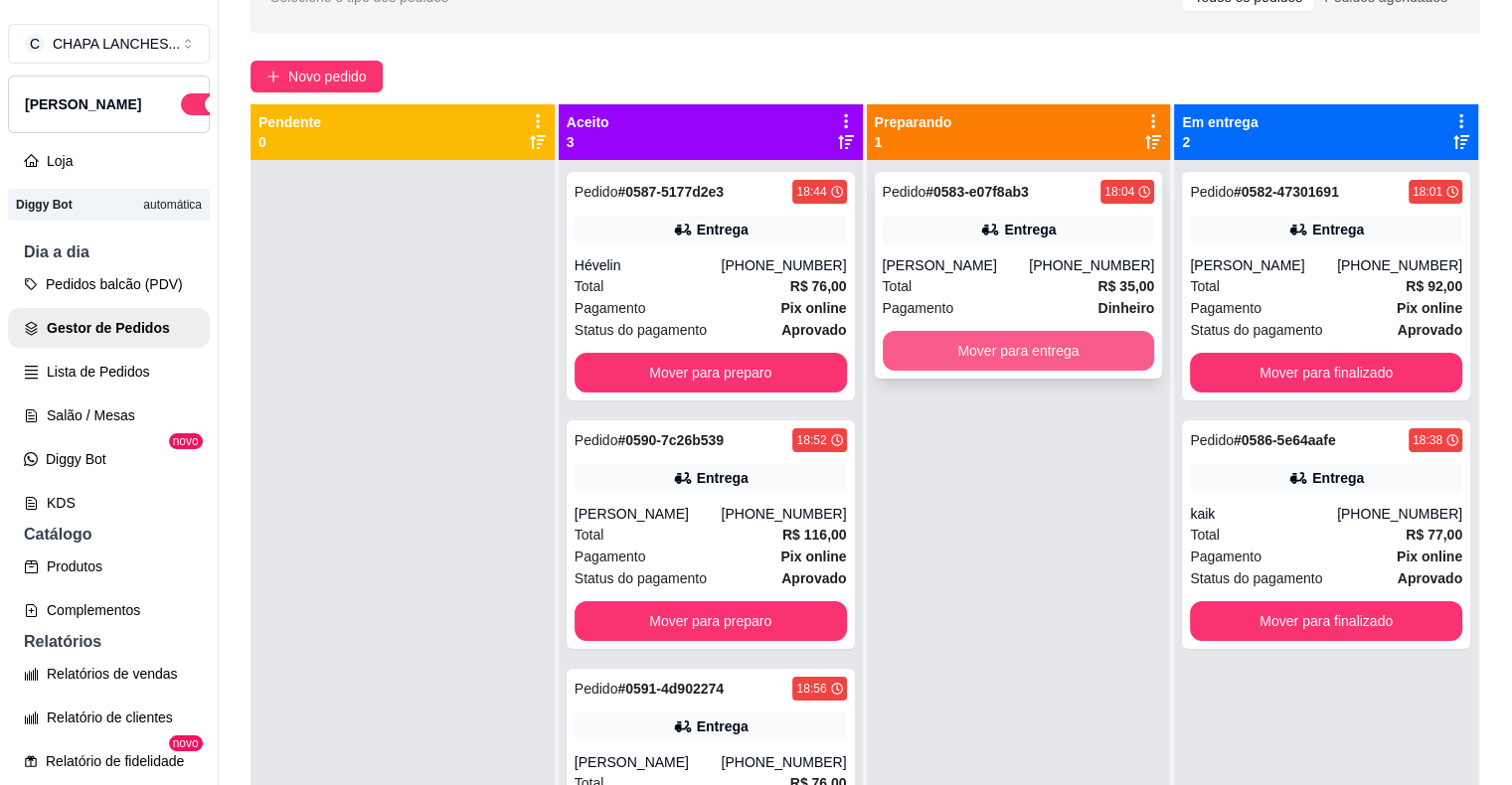click on "Mover para entrega" at bounding box center [1019, 351] 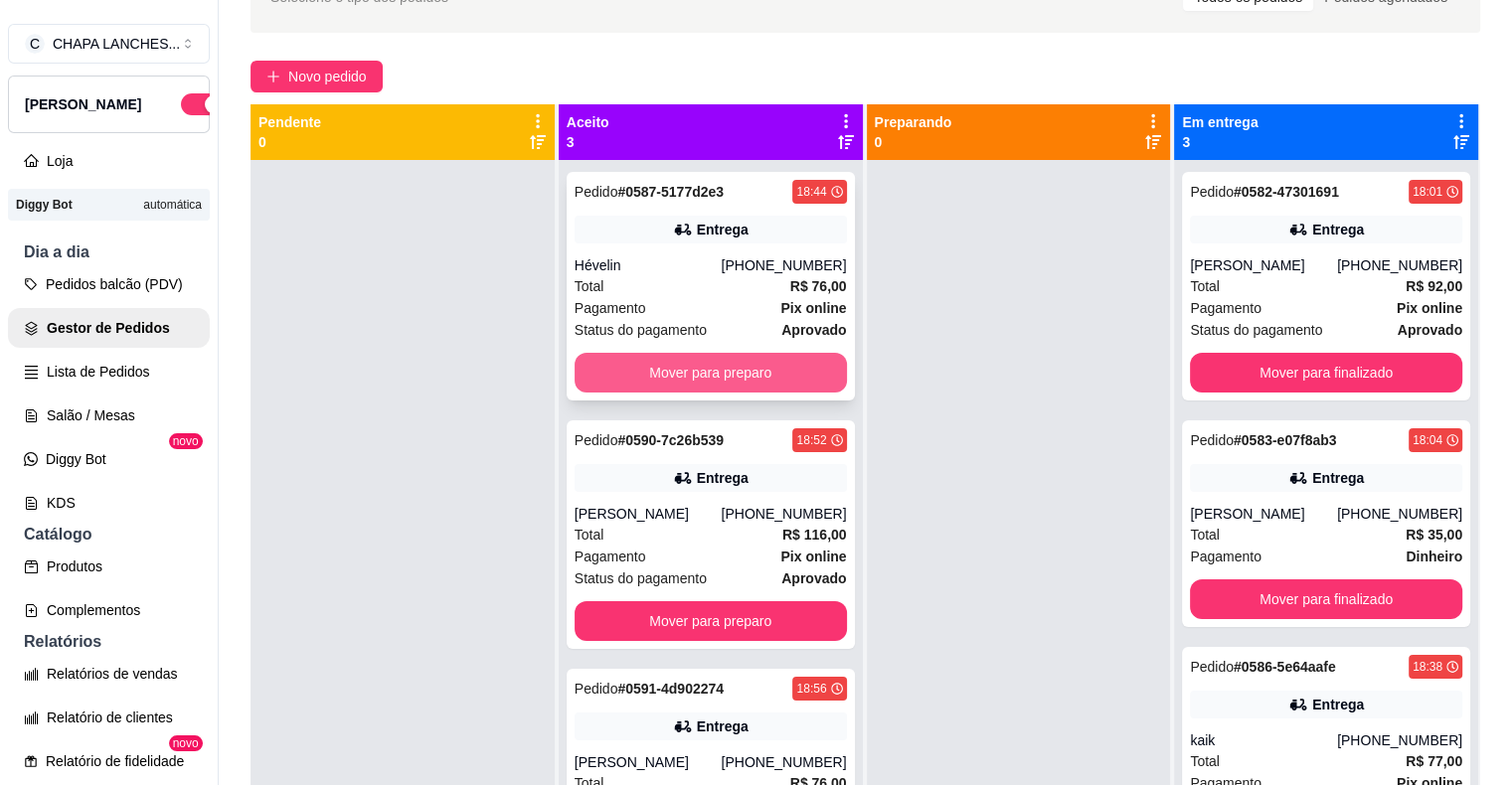 click on "Mover para preparo" at bounding box center (711, 373) 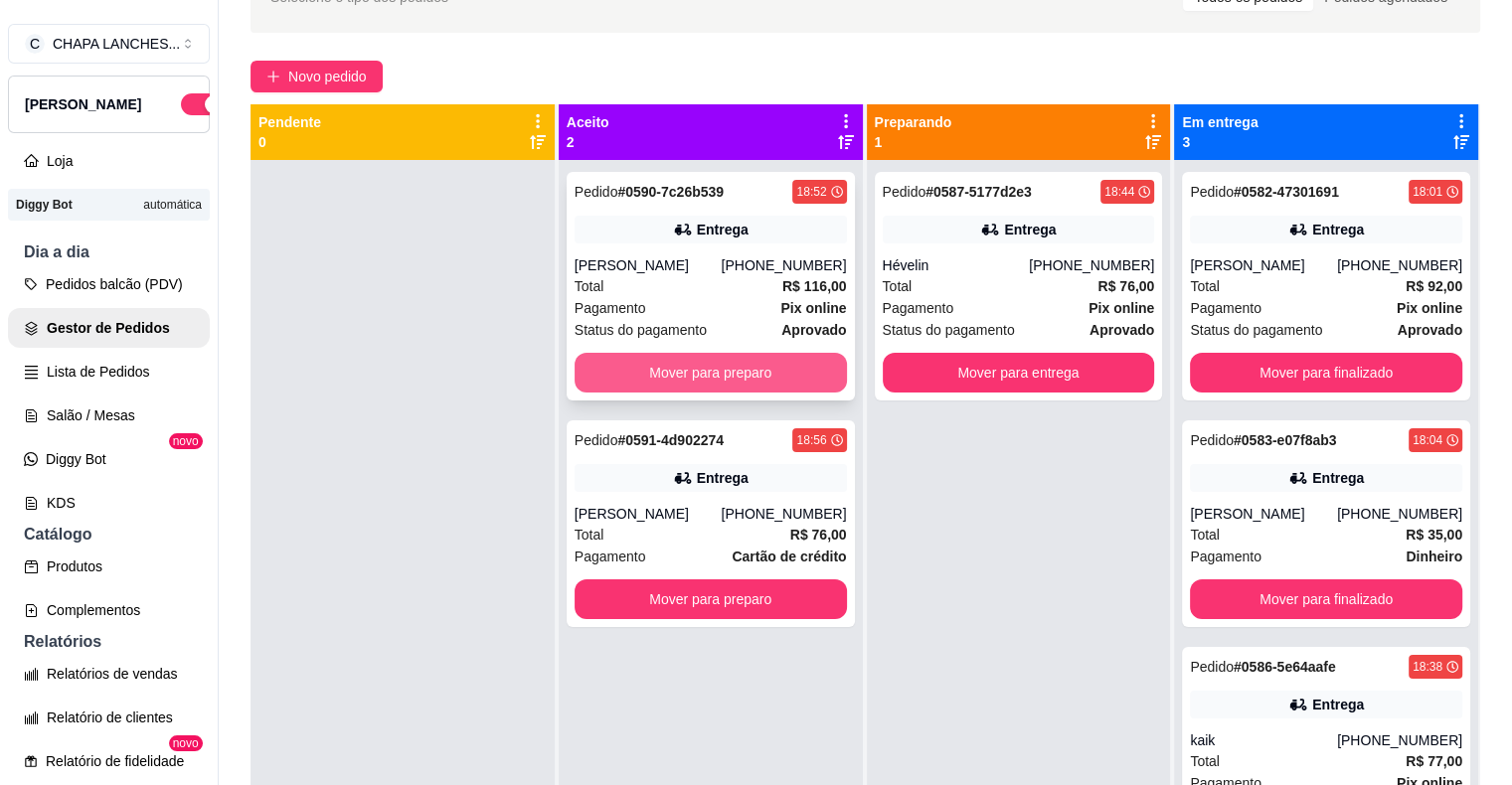 click on "Mover para preparo" at bounding box center [711, 373] 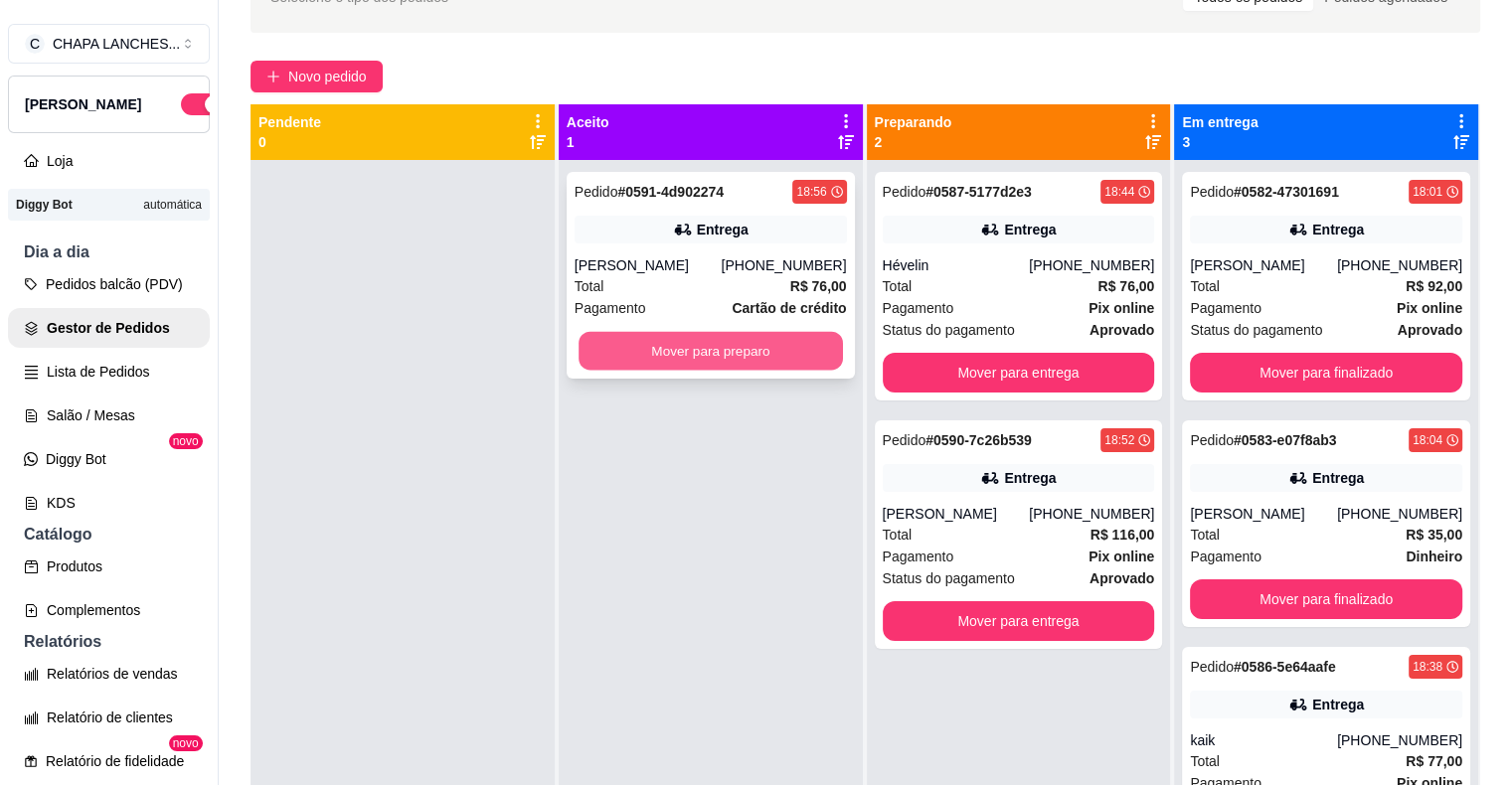 click on "Mover para preparo" at bounding box center (711, 351) 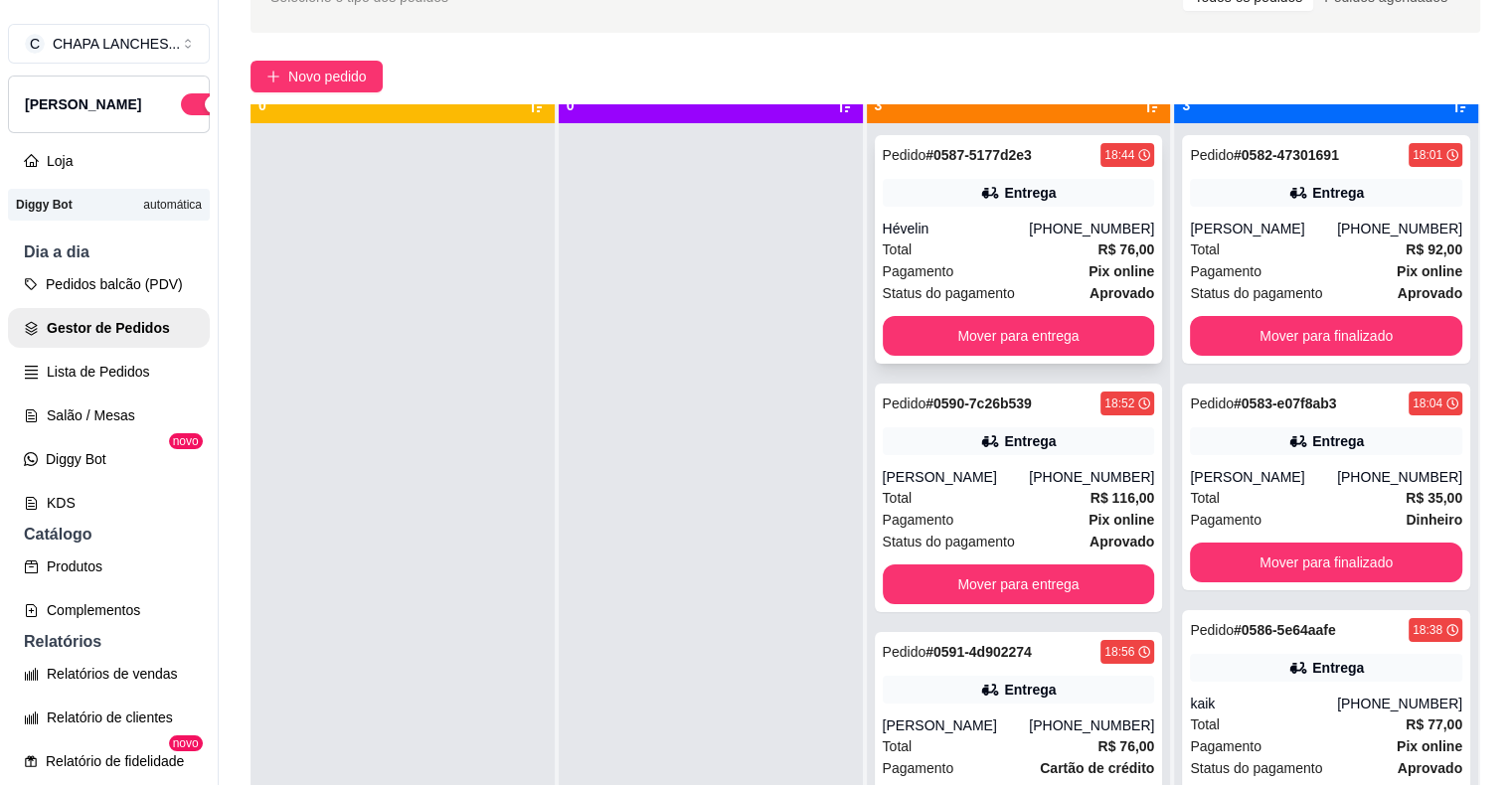 scroll, scrollTop: 56, scrollLeft: 0, axis: vertical 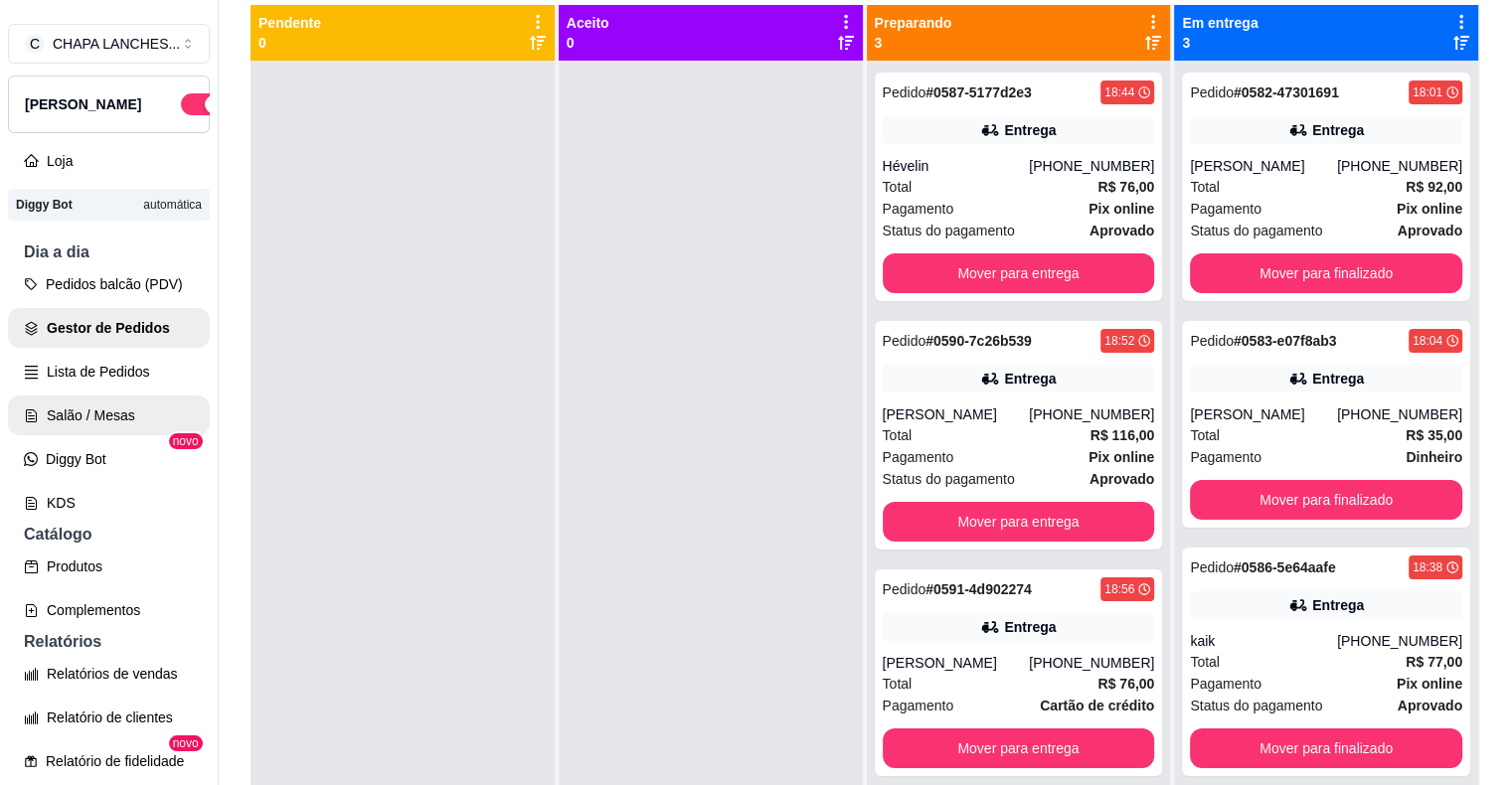 click on "Salão / Mesas" at bounding box center (108, 415) 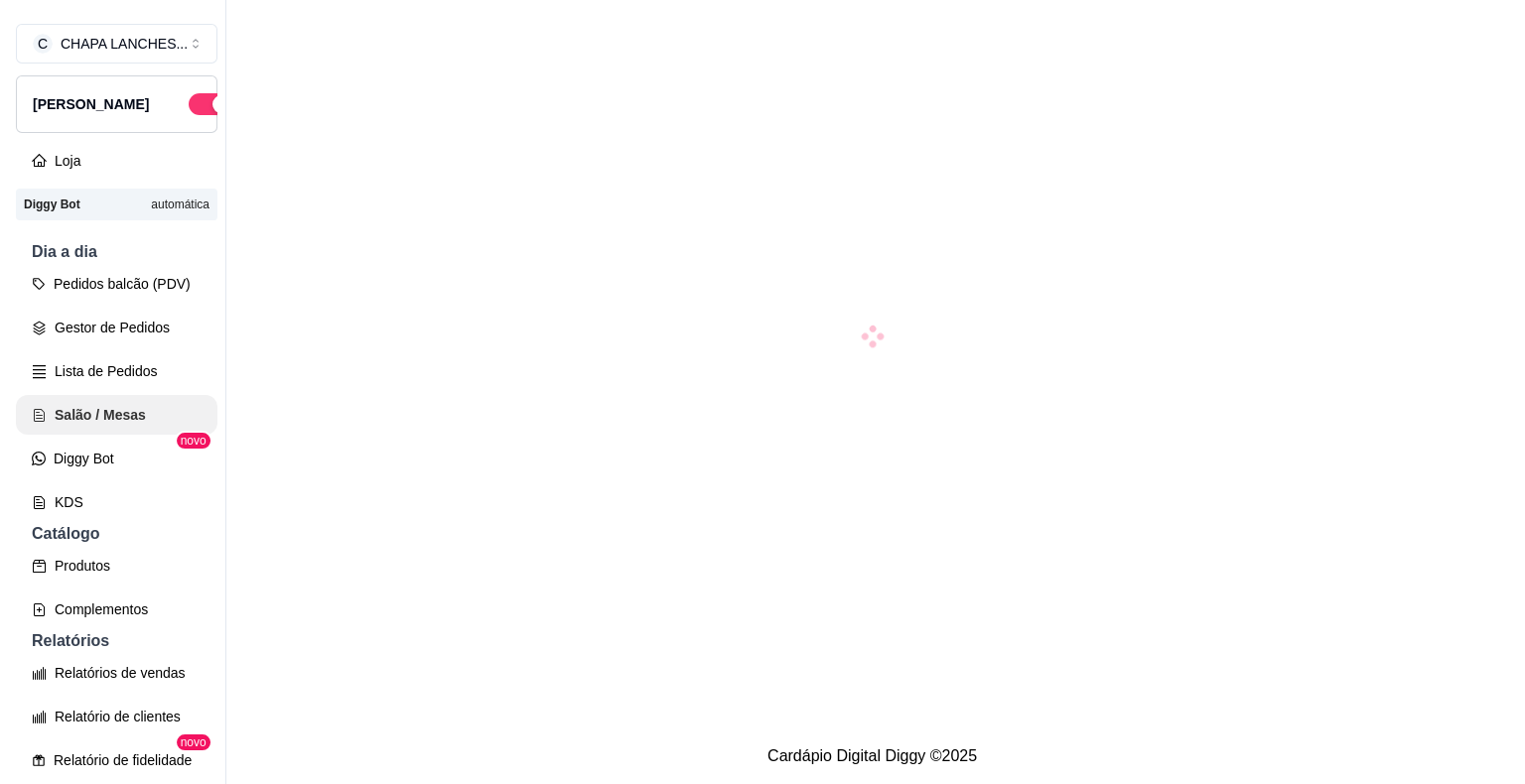 scroll, scrollTop: 0, scrollLeft: 0, axis: both 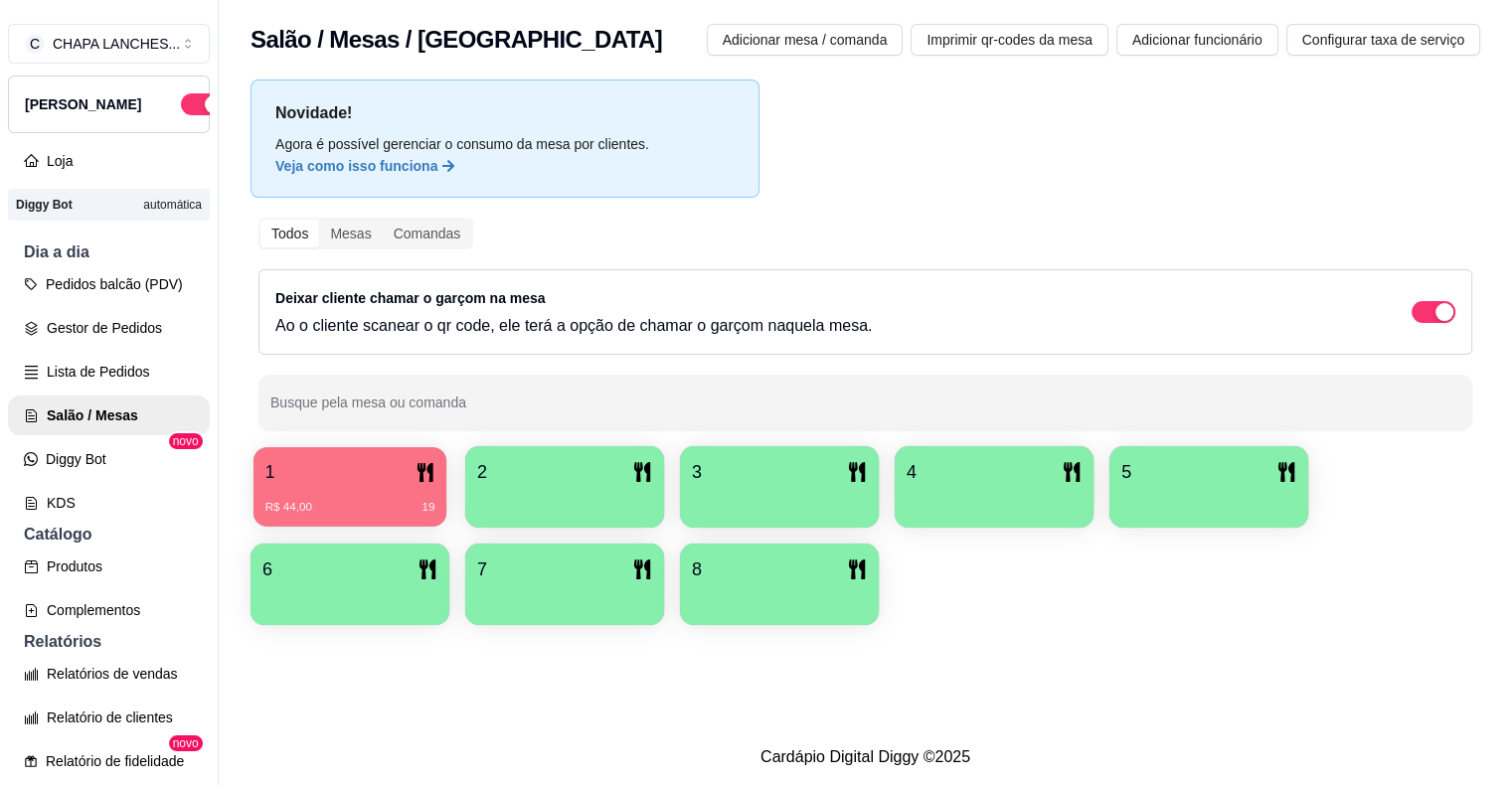 click on "1" at bounding box center [350, 472] 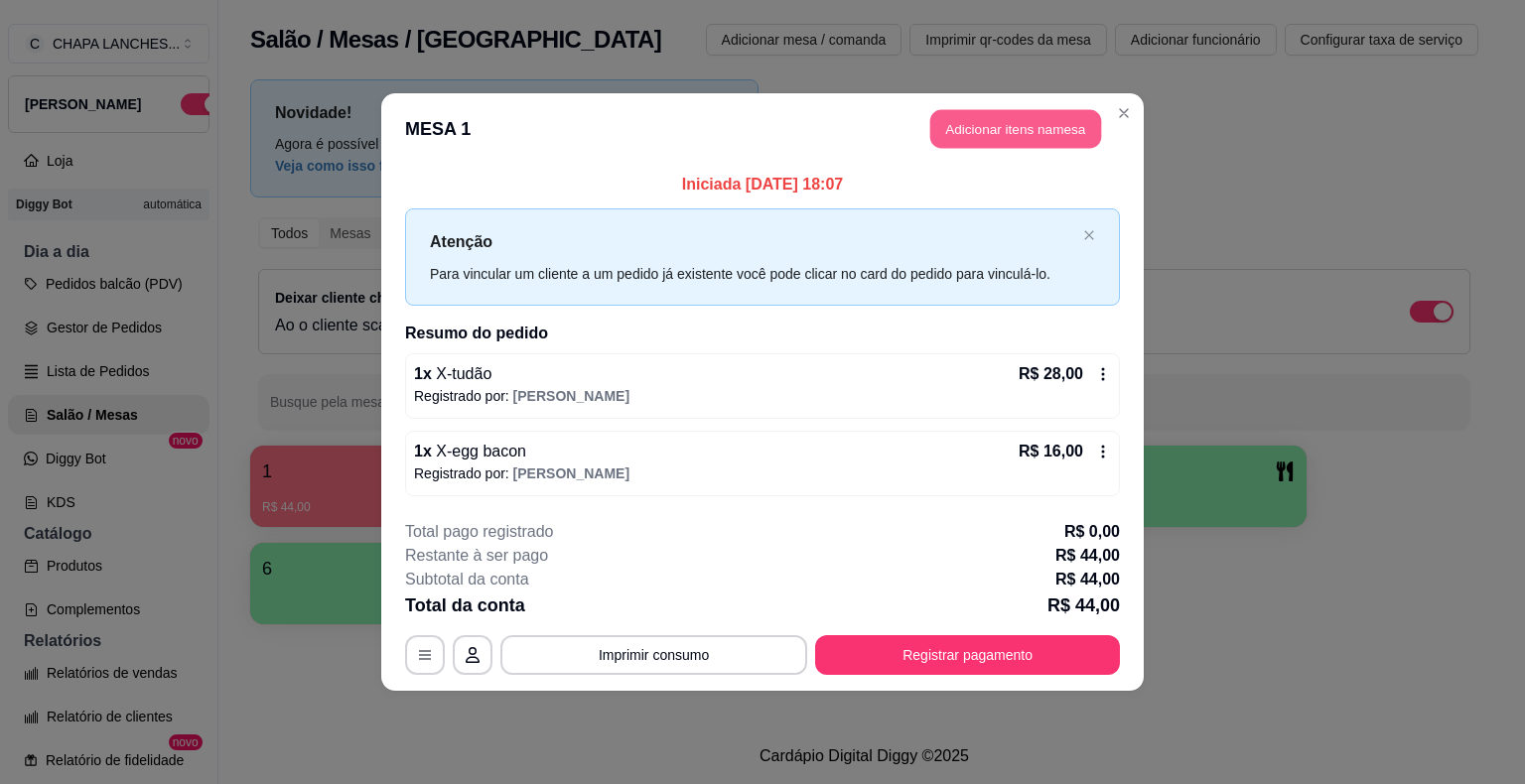 click on "Adicionar itens na  mesa" at bounding box center (1016, 129) 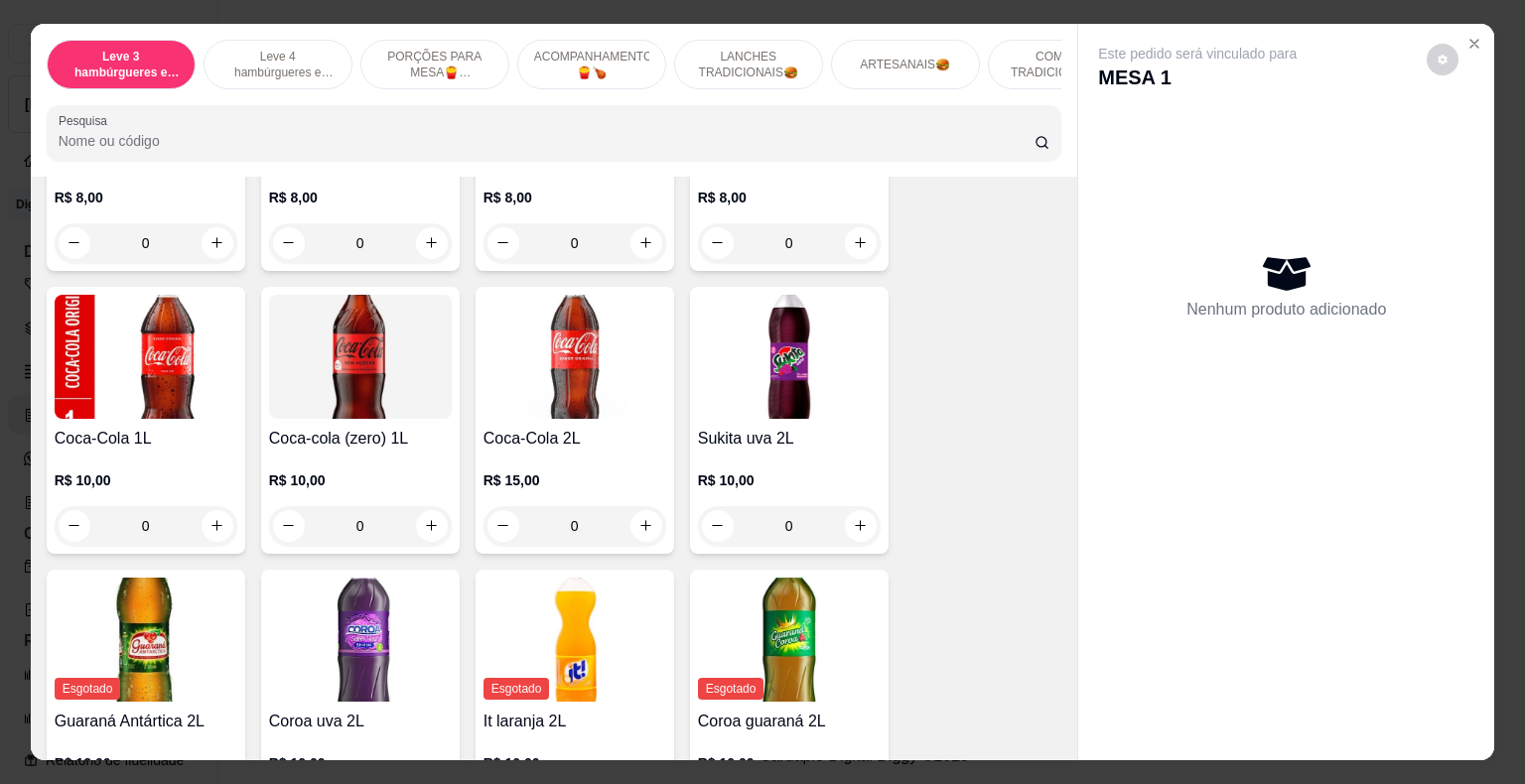 scroll, scrollTop: 5260, scrollLeft: 0, axis: vertical 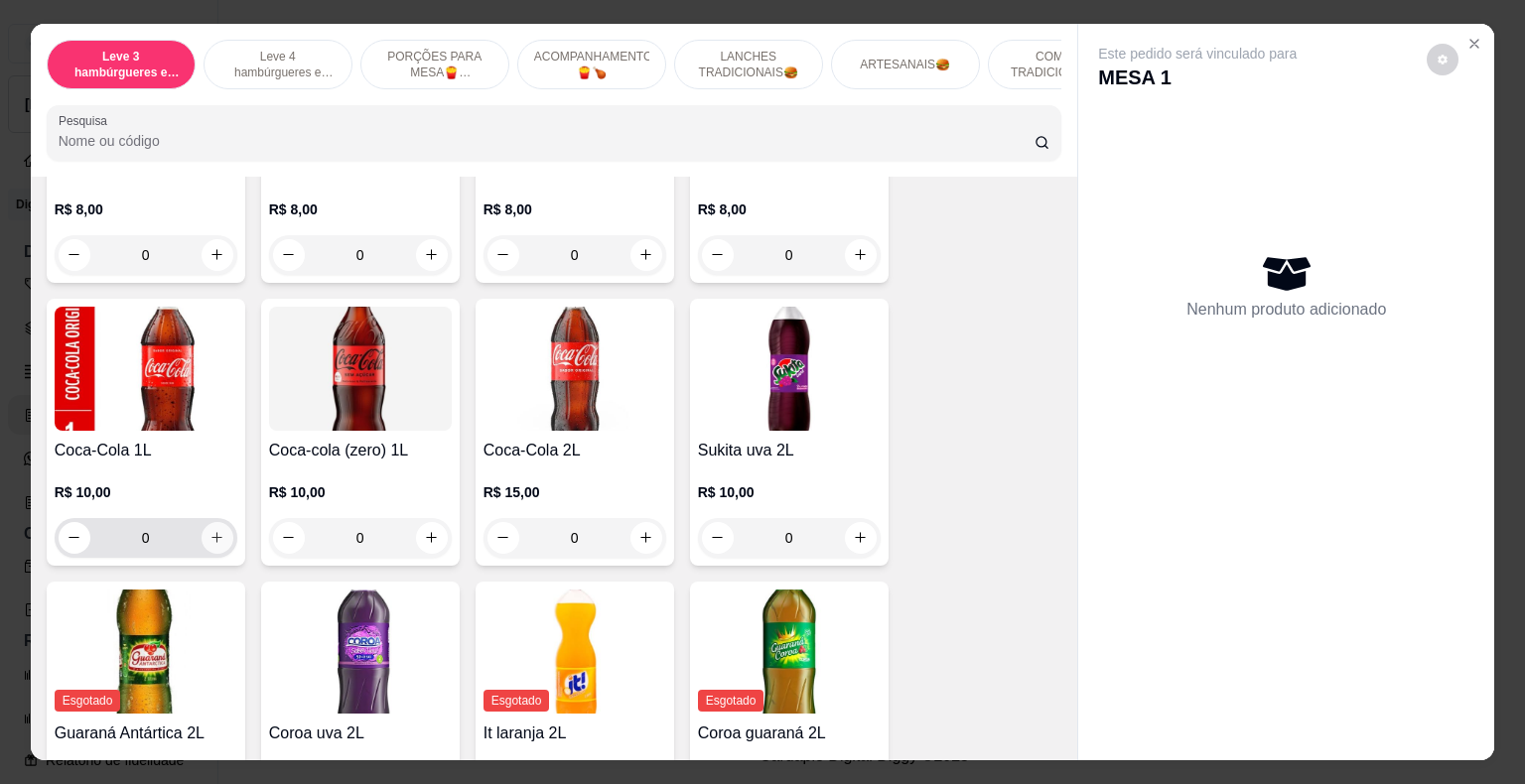 click 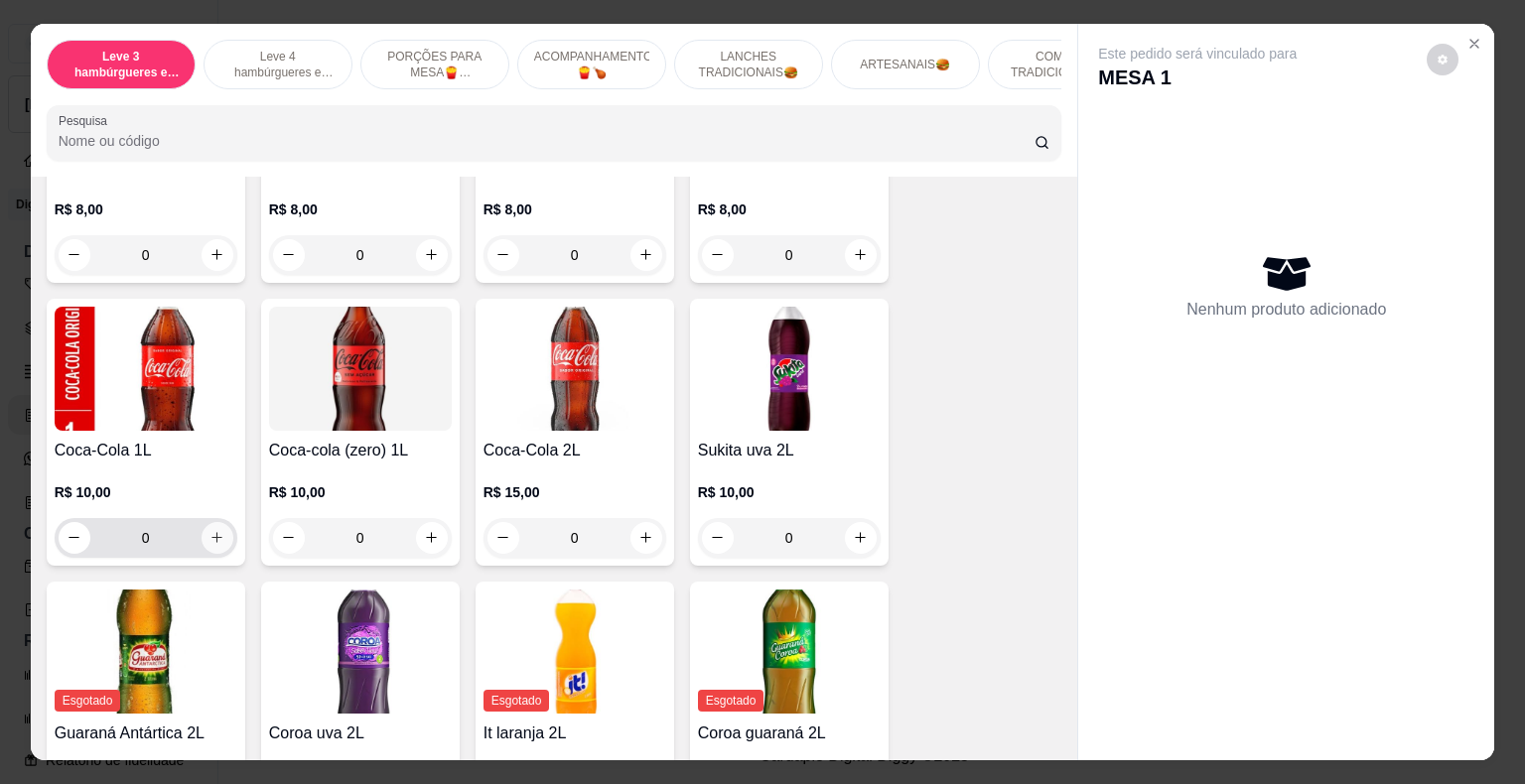 type on "1" 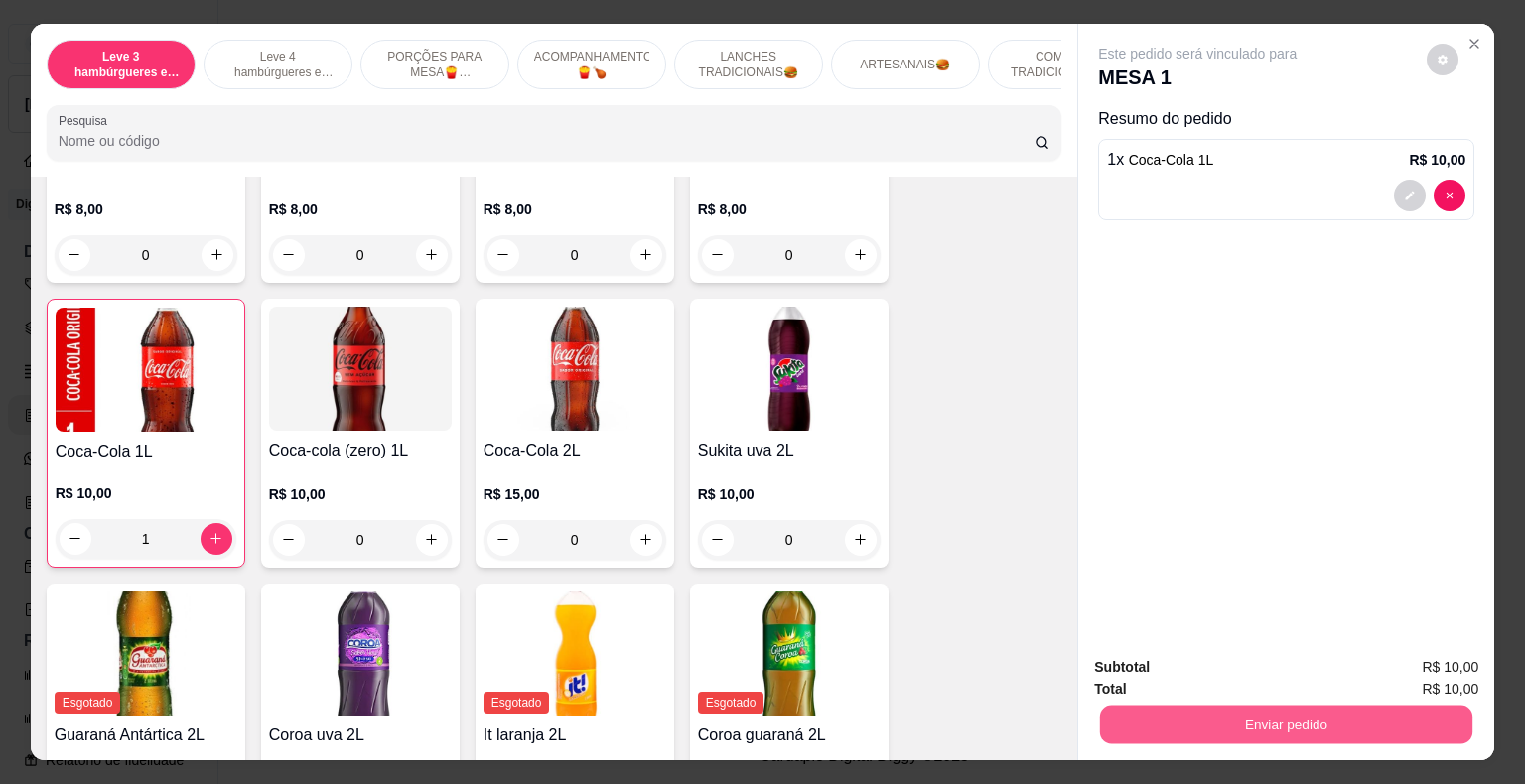 click on "Enviar pedido" at bounding box center (1286, 724) 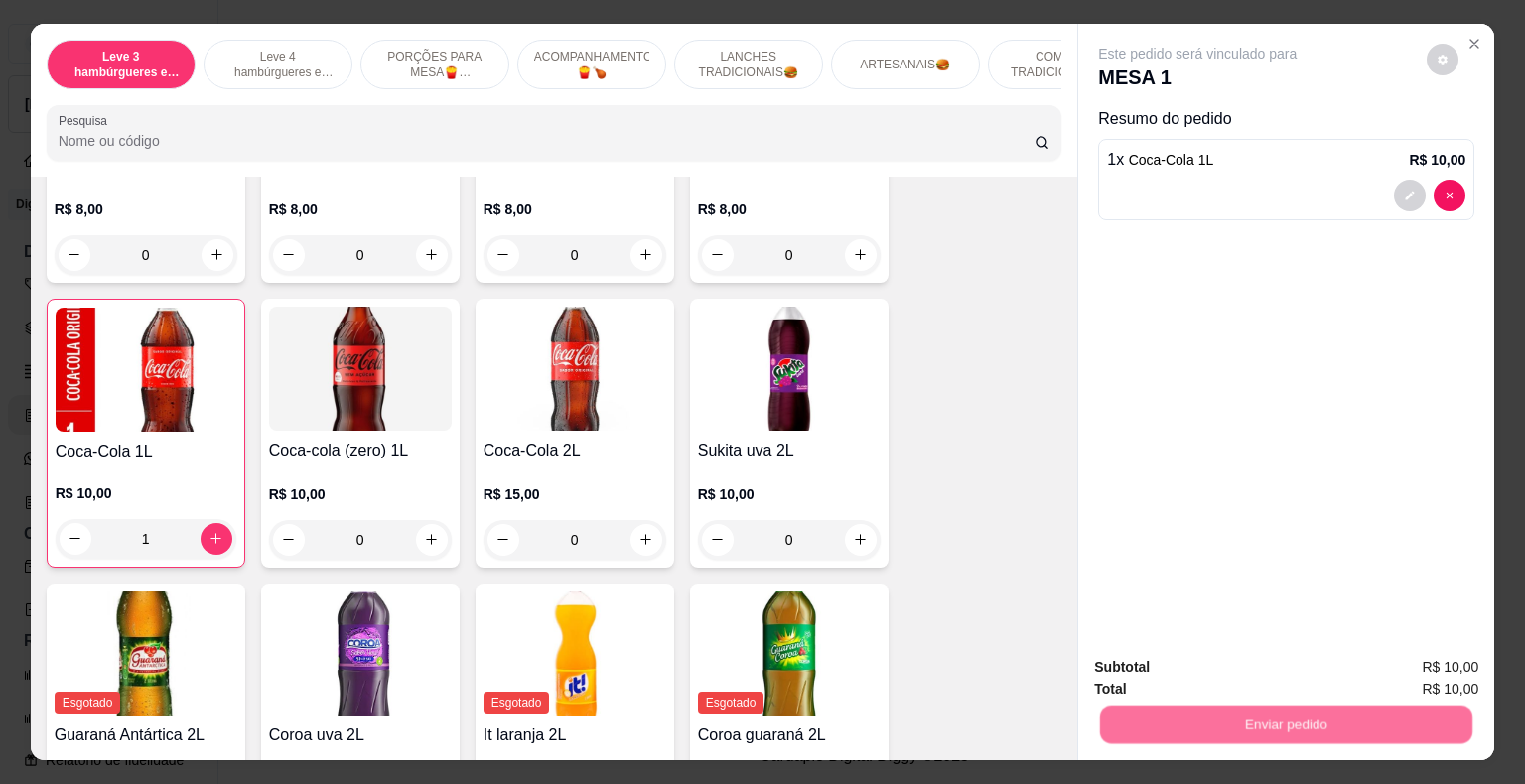 click on "Não registrar e enviar pedido" at bounding box center [1218, 668] 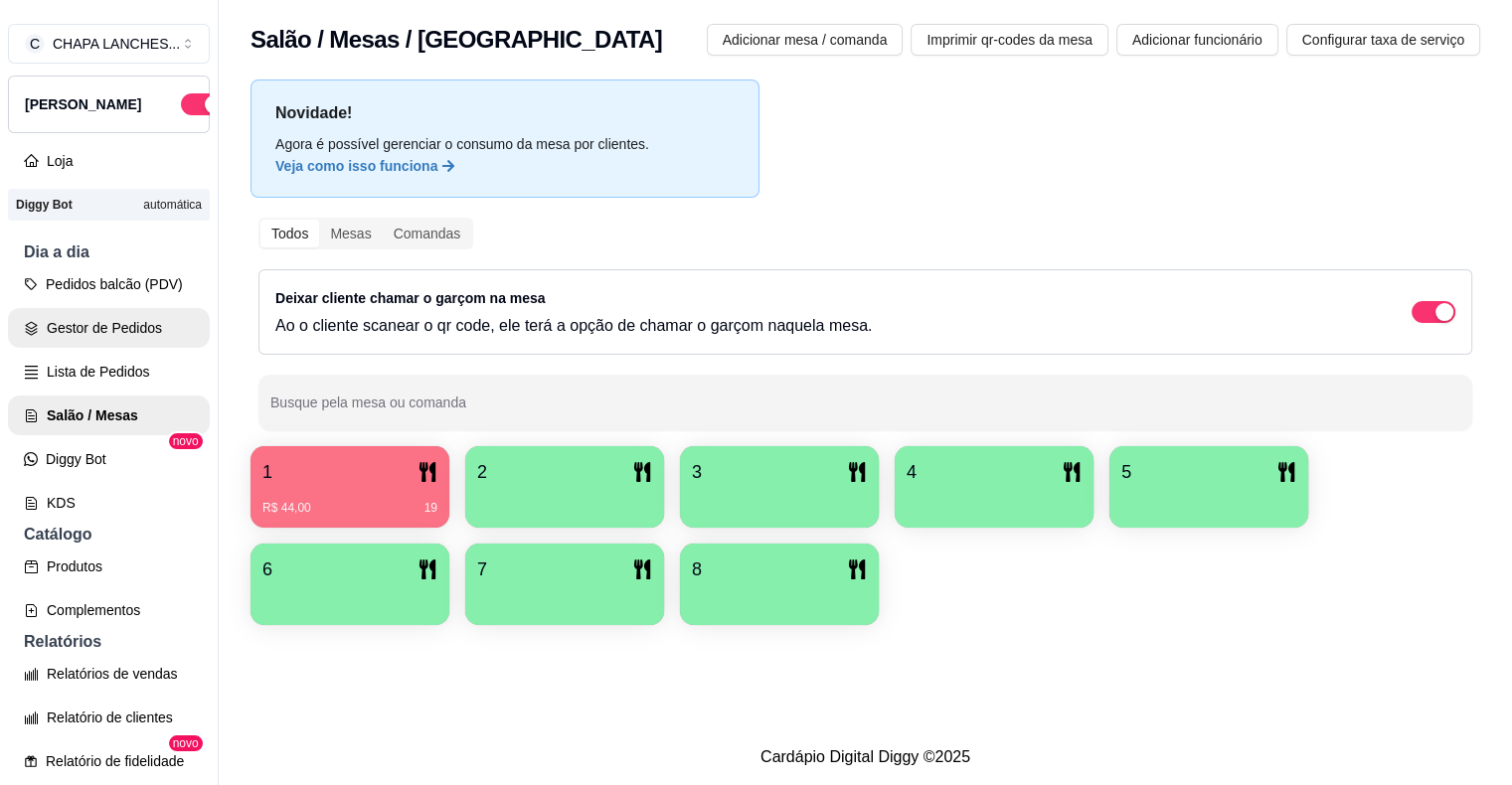click on "Gestor de Pedidos" at bounding box center [108, 328] 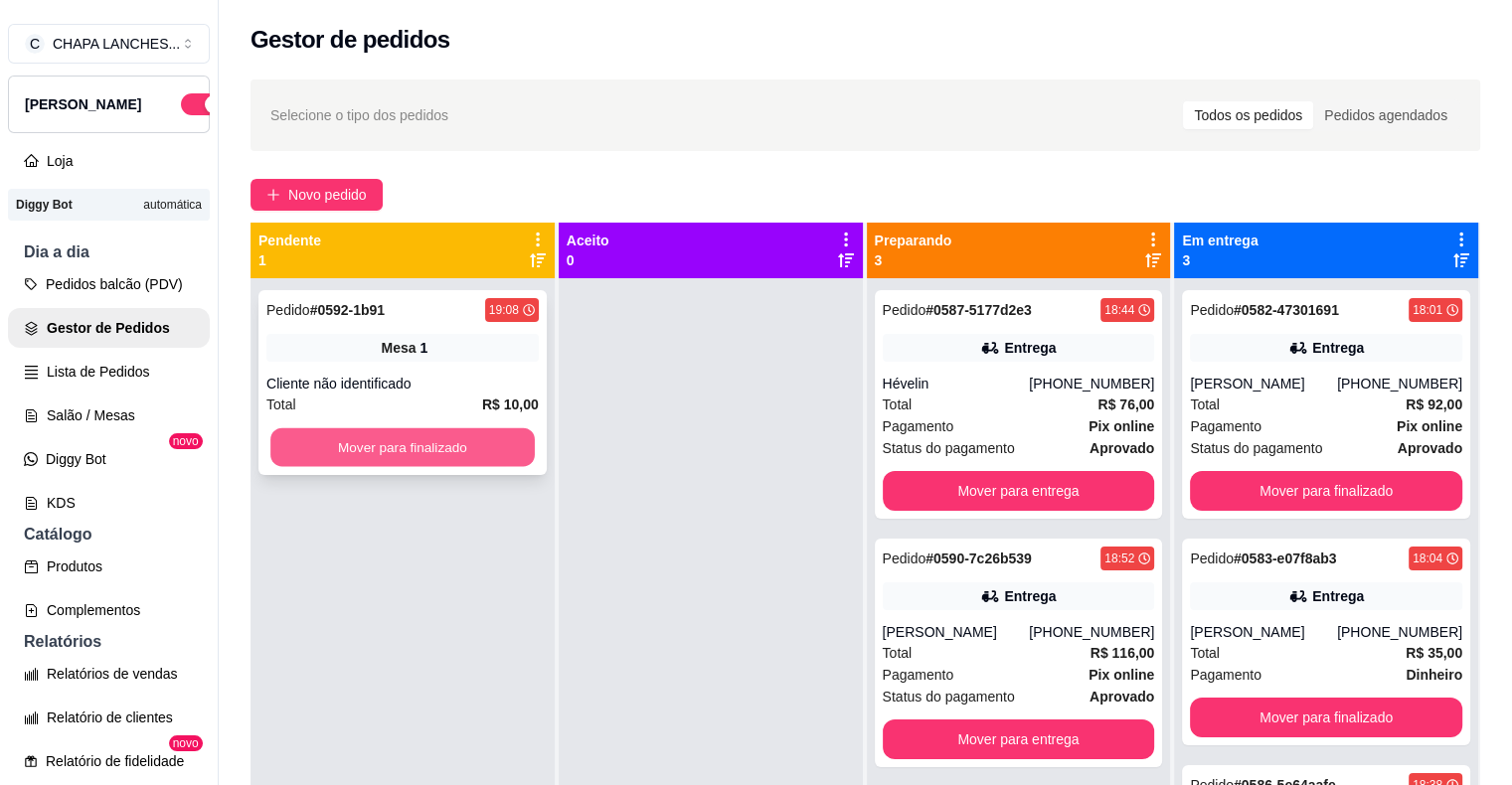 click on "Mover para finalizado" at bounding box center (403, 447) 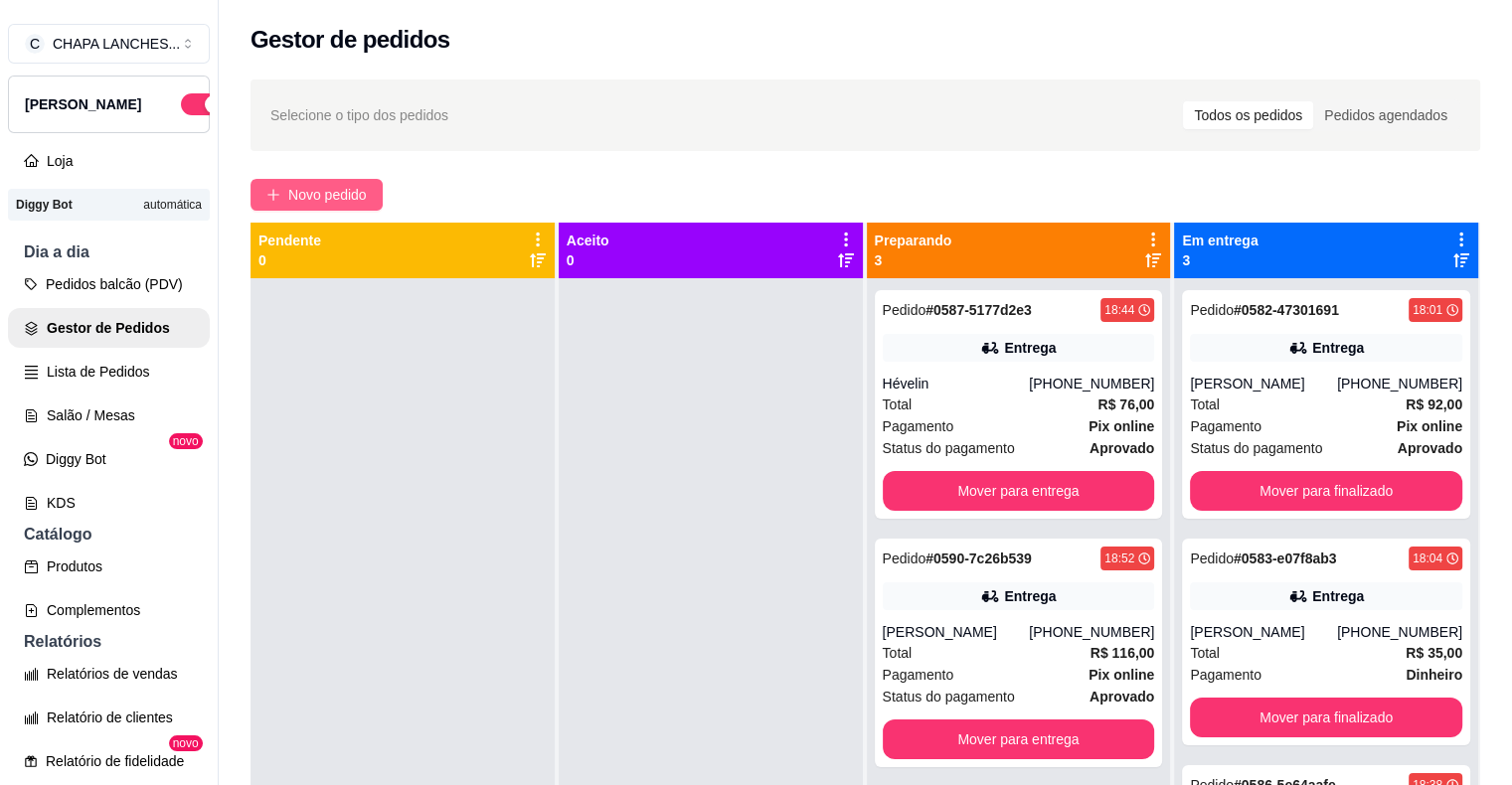 click on "Novo pedido" at bounding box center [327, 195] 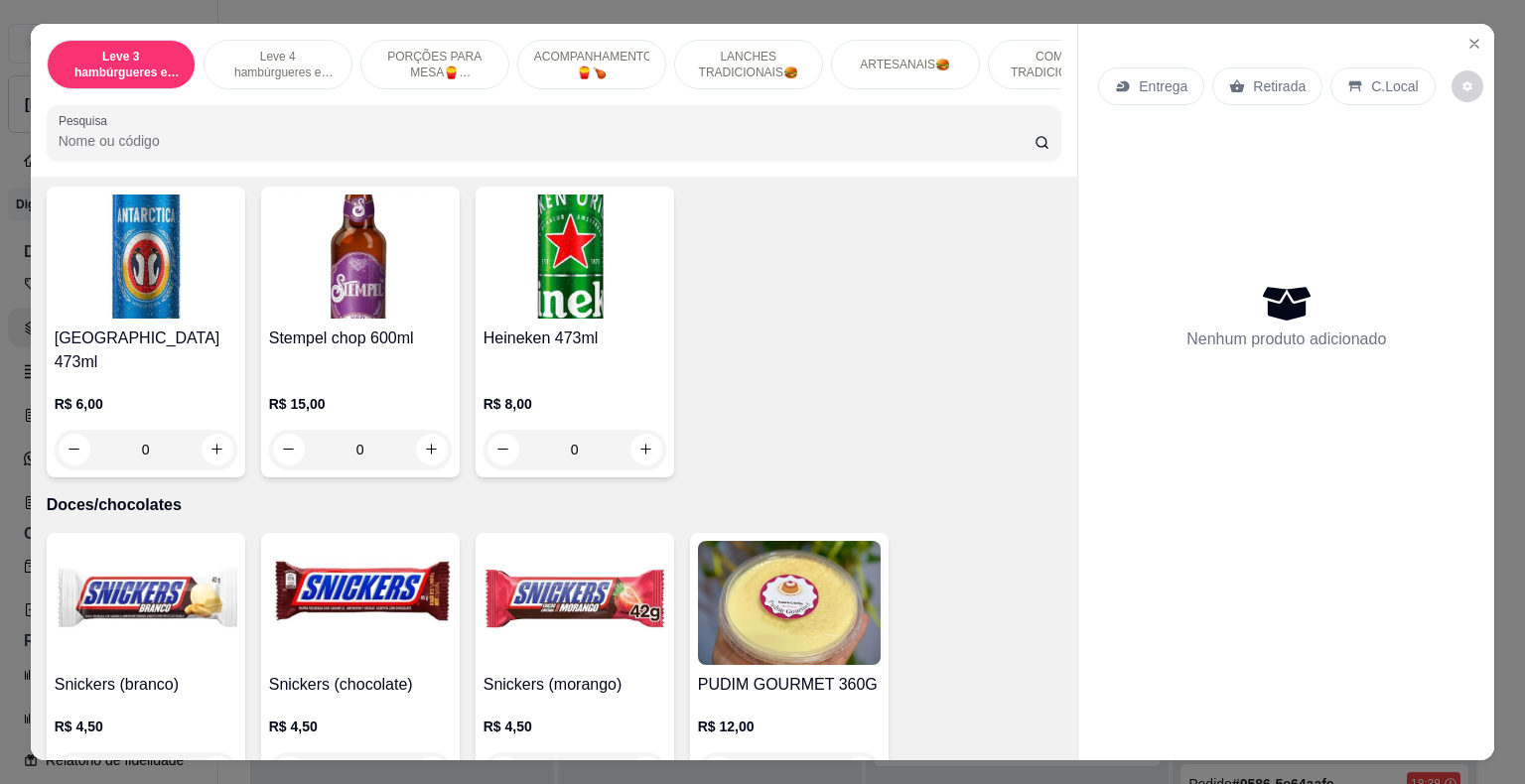 scroll, scrollTop: 5998, scrollLeft: 0, axis: vertical 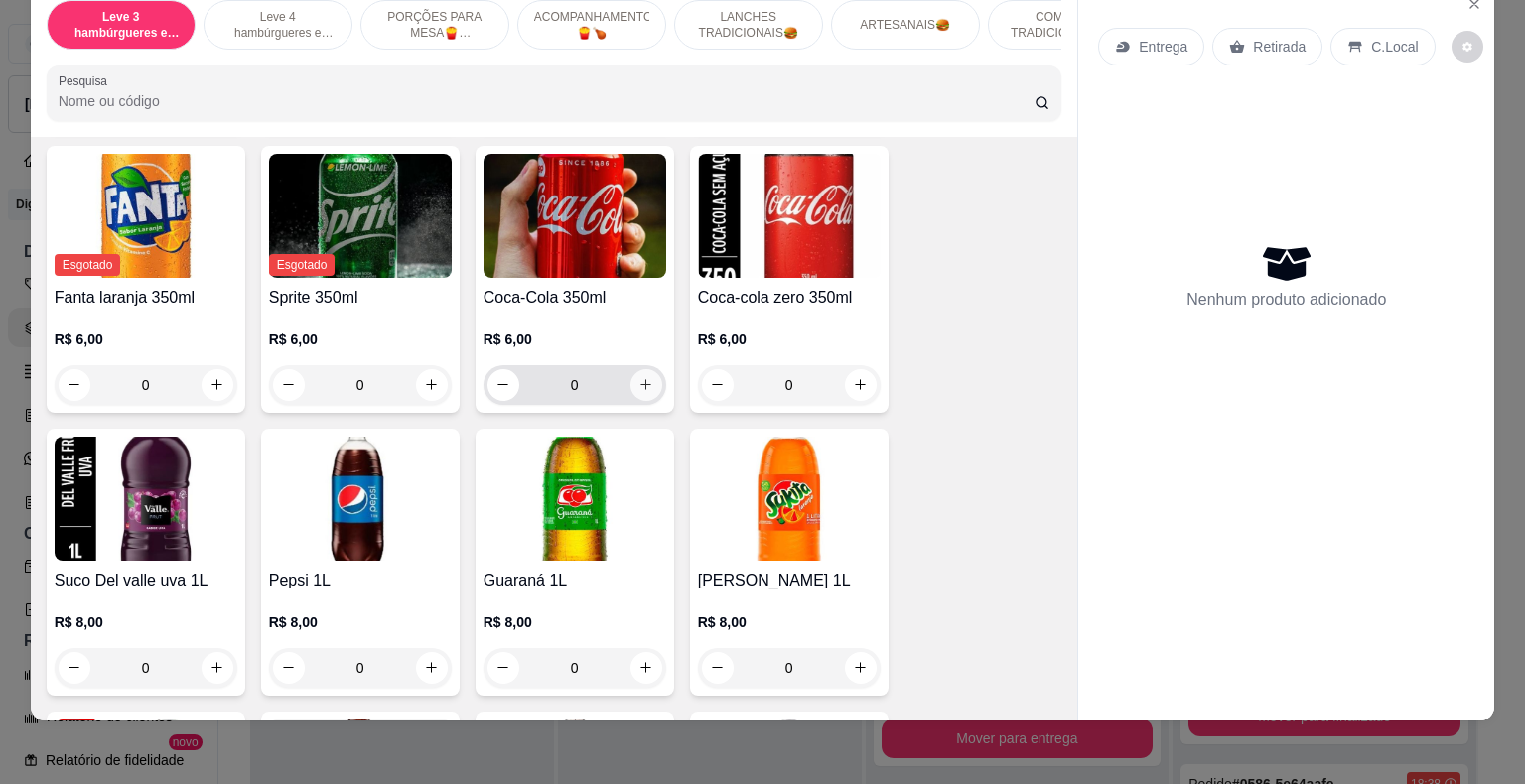 click 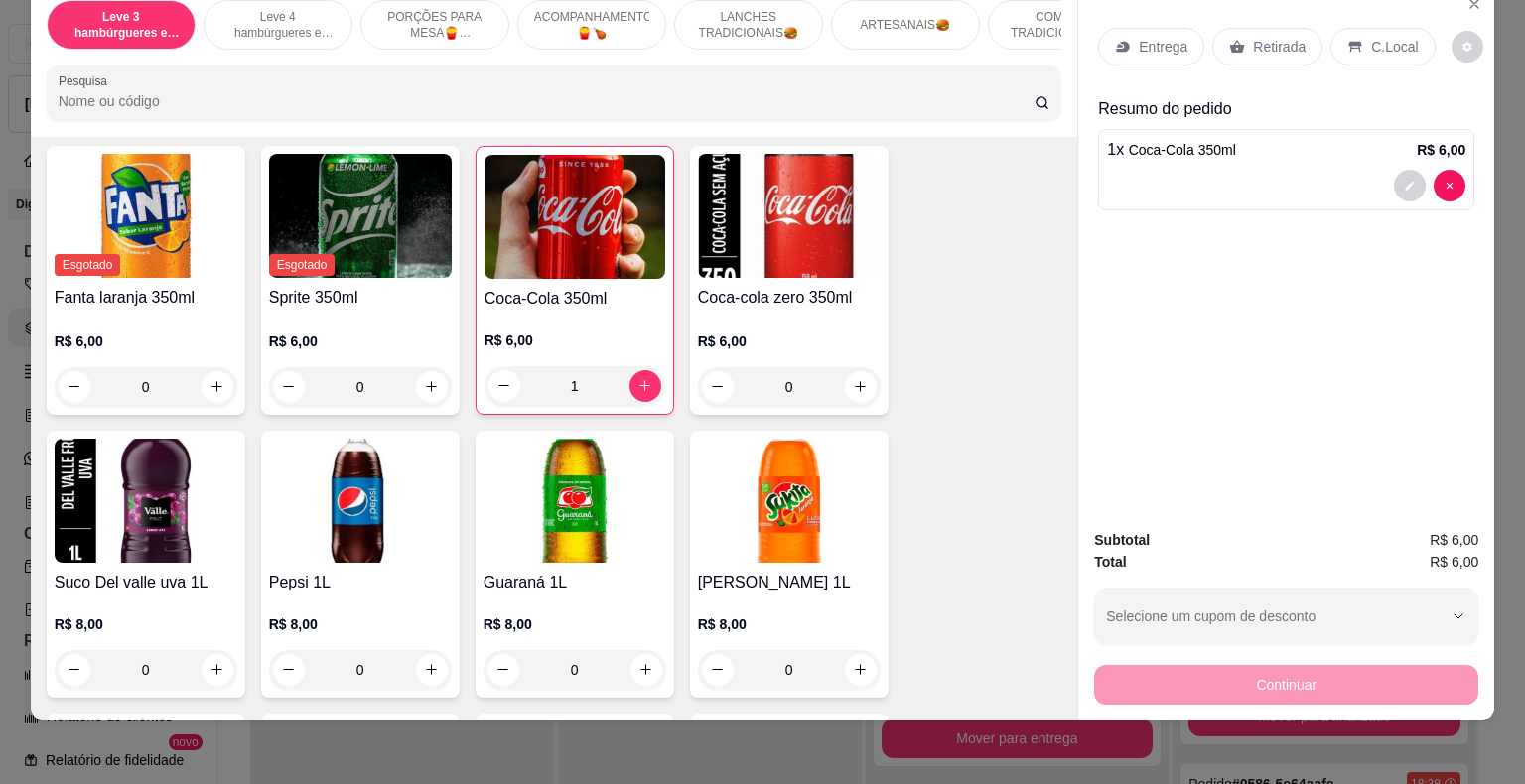 click on "Retirada" at bounding box center [1279, 47] 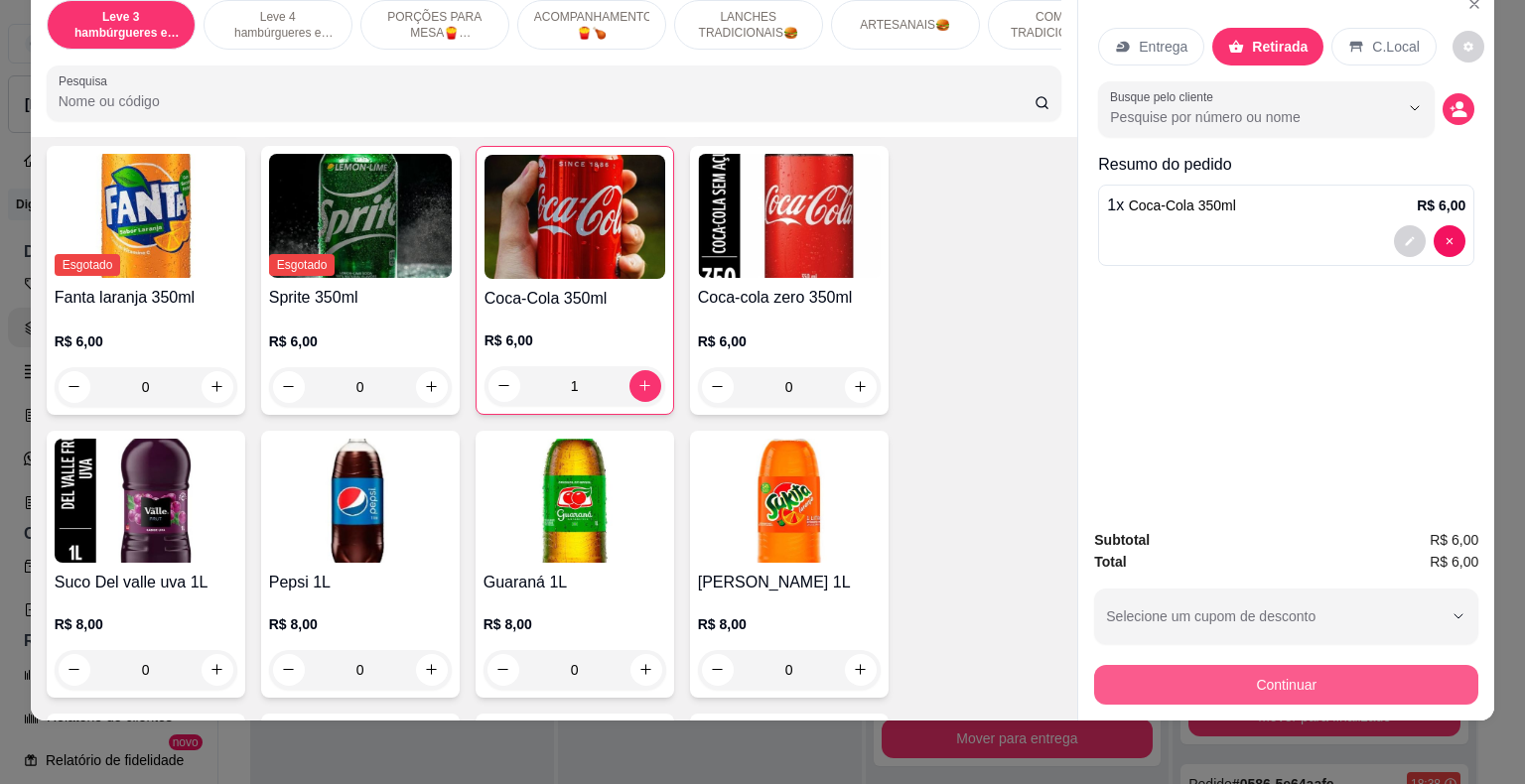 click on "Continuar" at bounding box center (1286, 685) 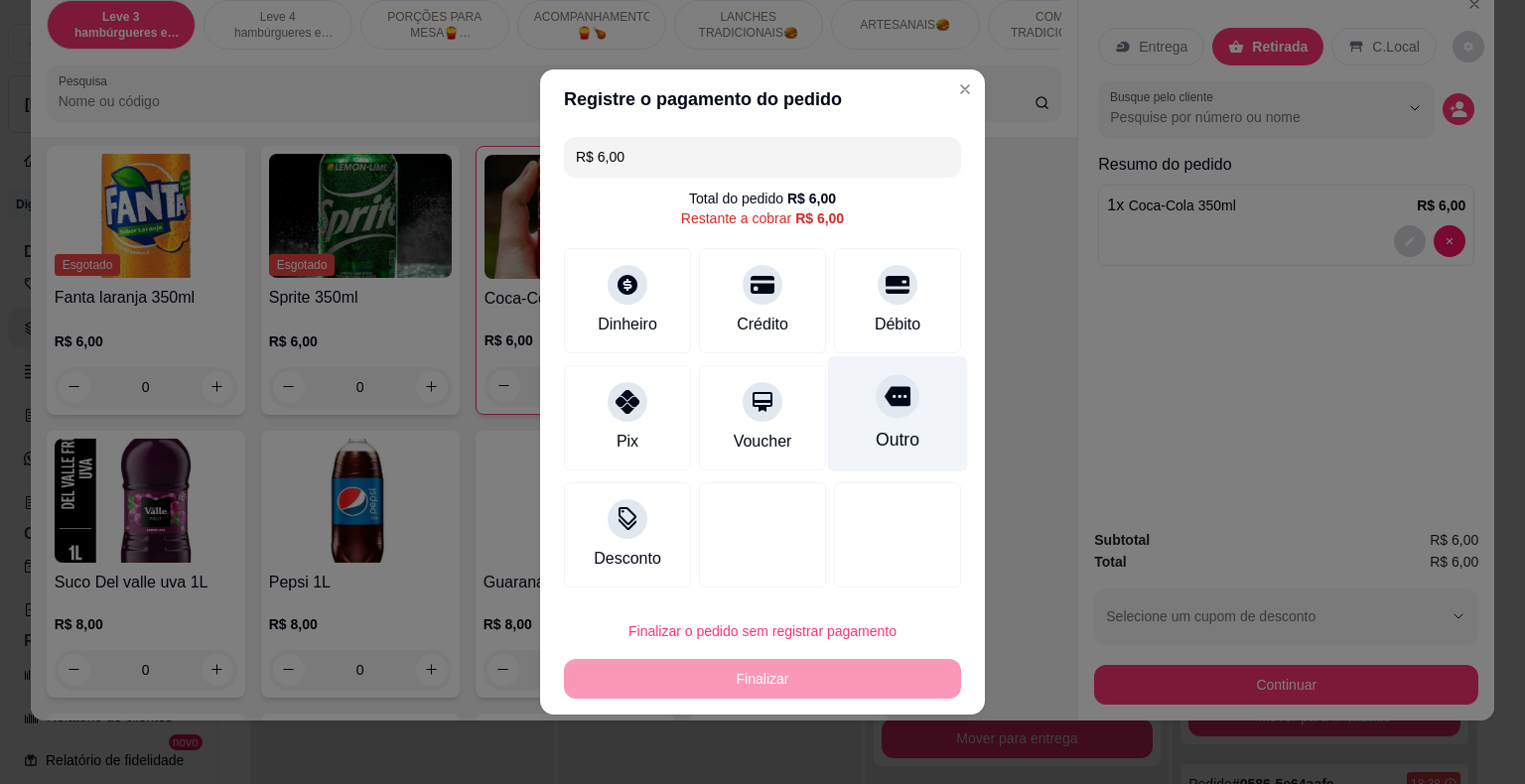 click at bounding box center [898, 396] 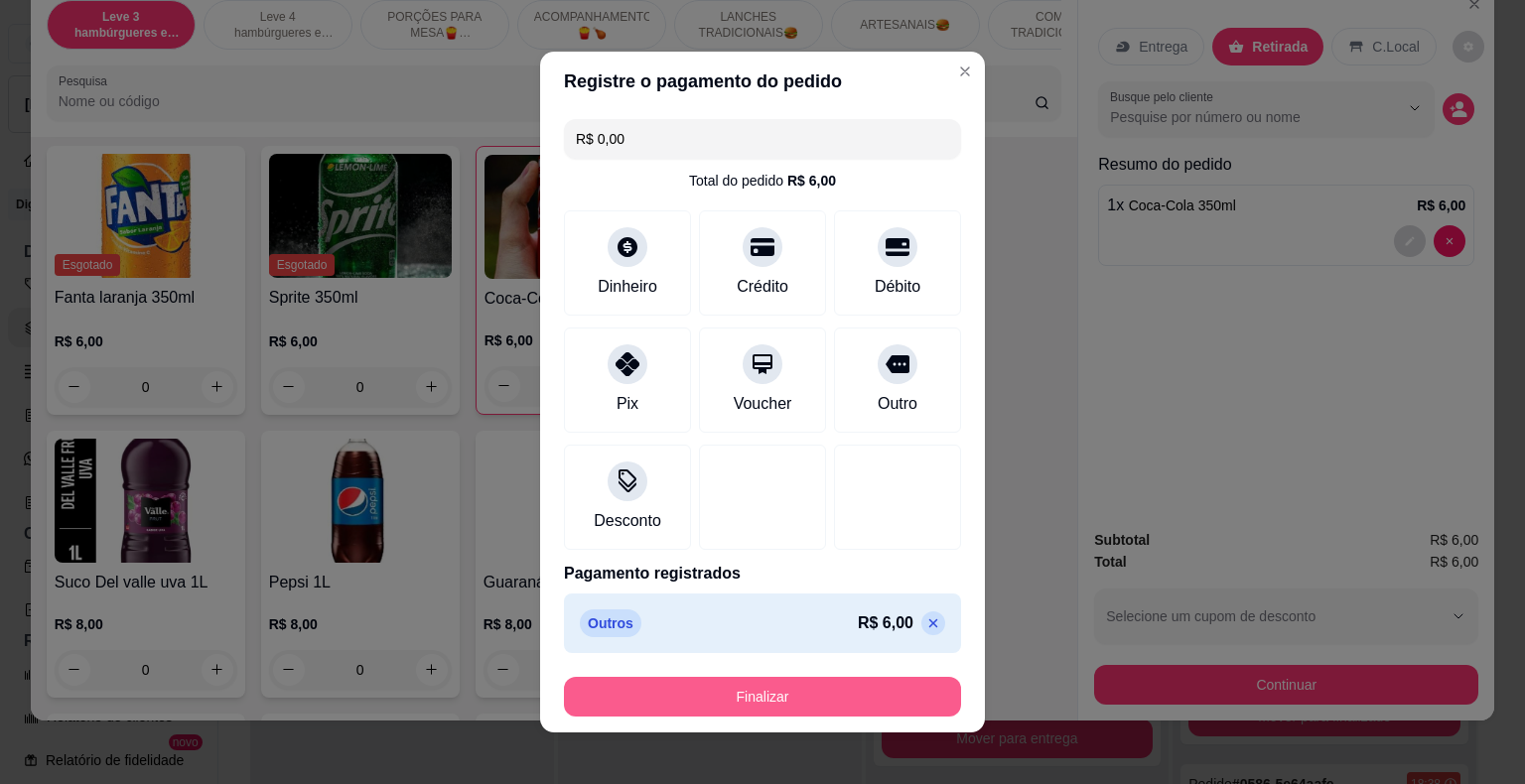 click on "Finalizar" at bounding box center [762, 697] 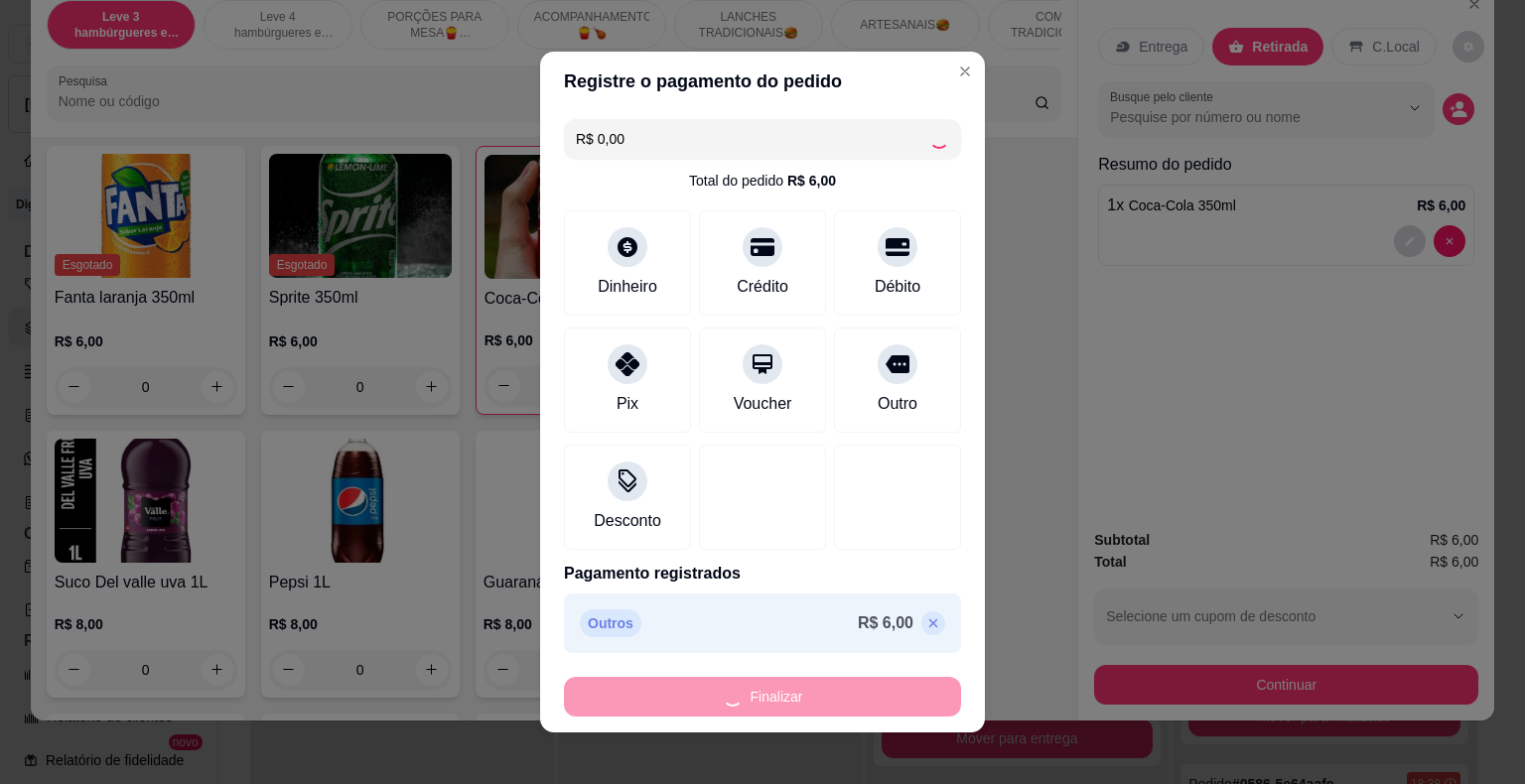 type on "0" 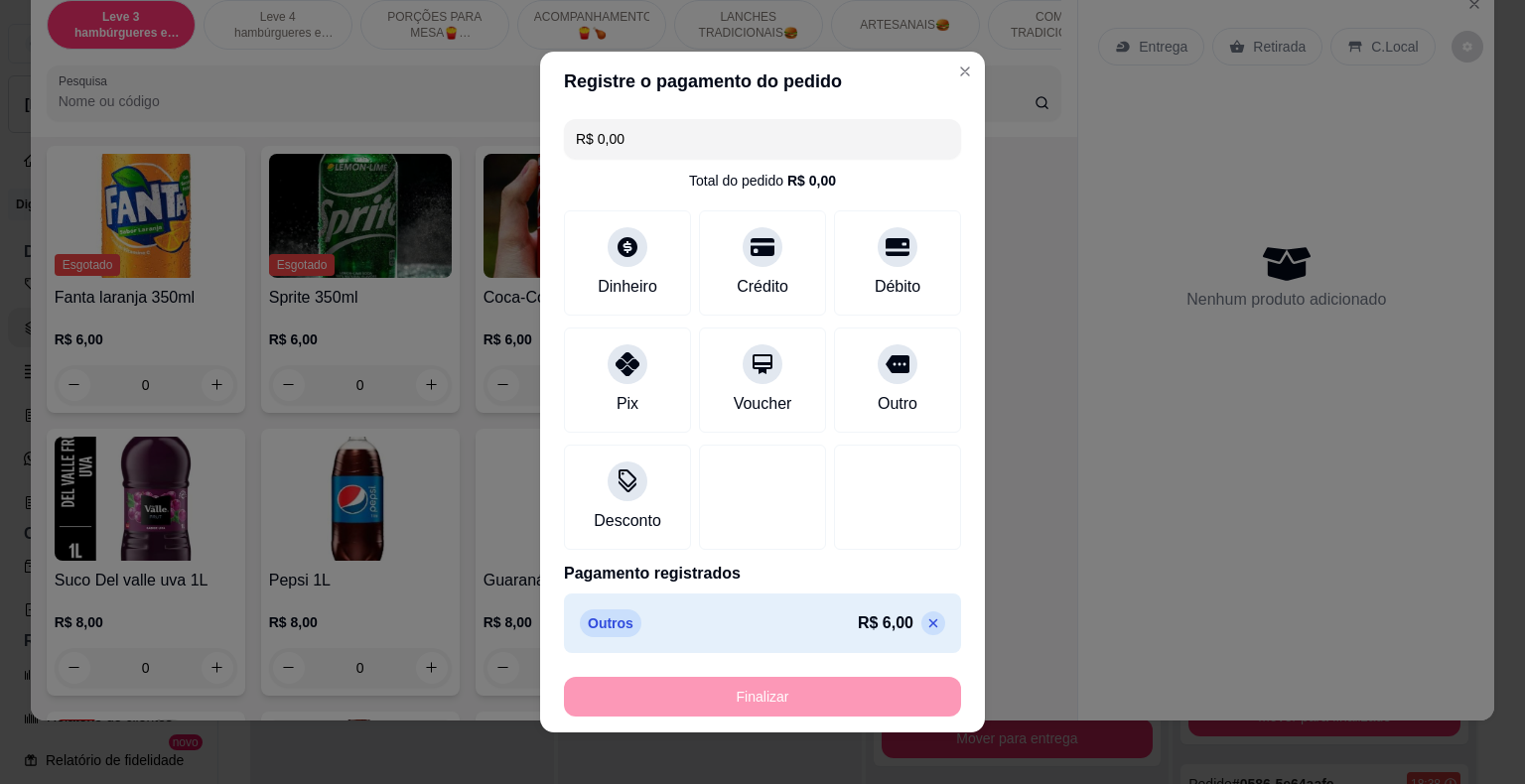 type on "-R$ 6,00" 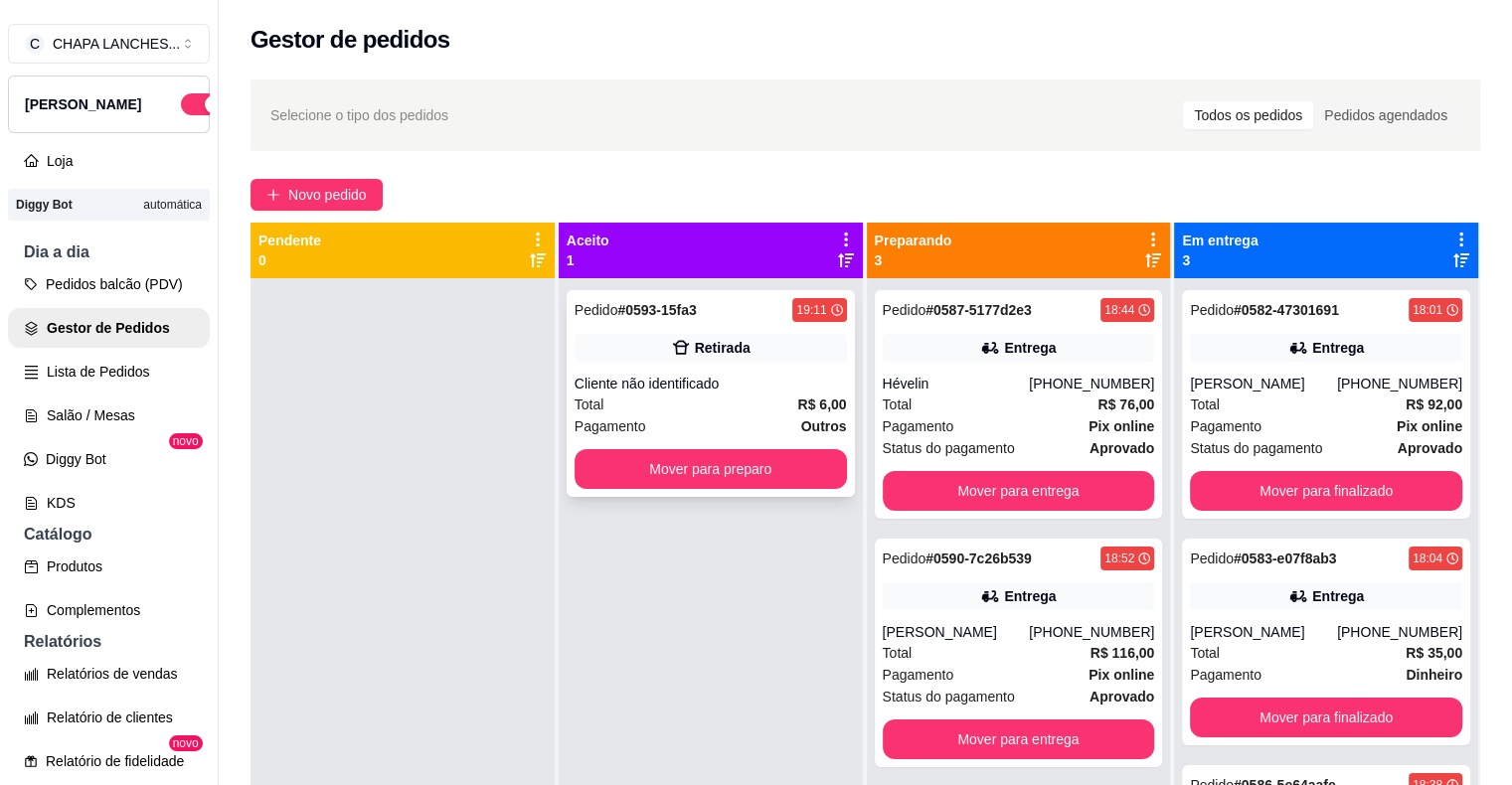 click on "Total R$ 6,00" at bounding box center (711, 404) 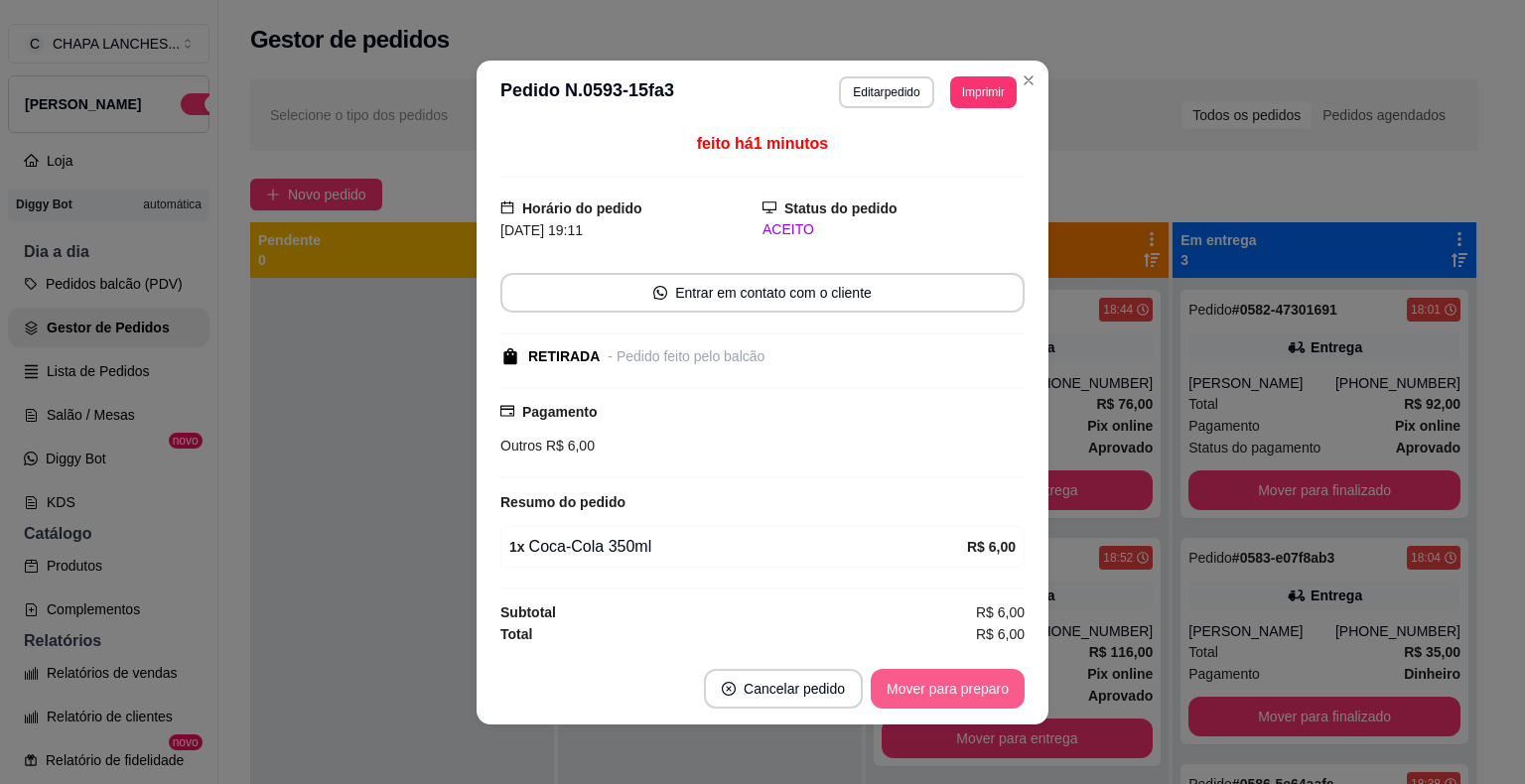 click on "Mover para preparo" at bounding box center [947, 689] 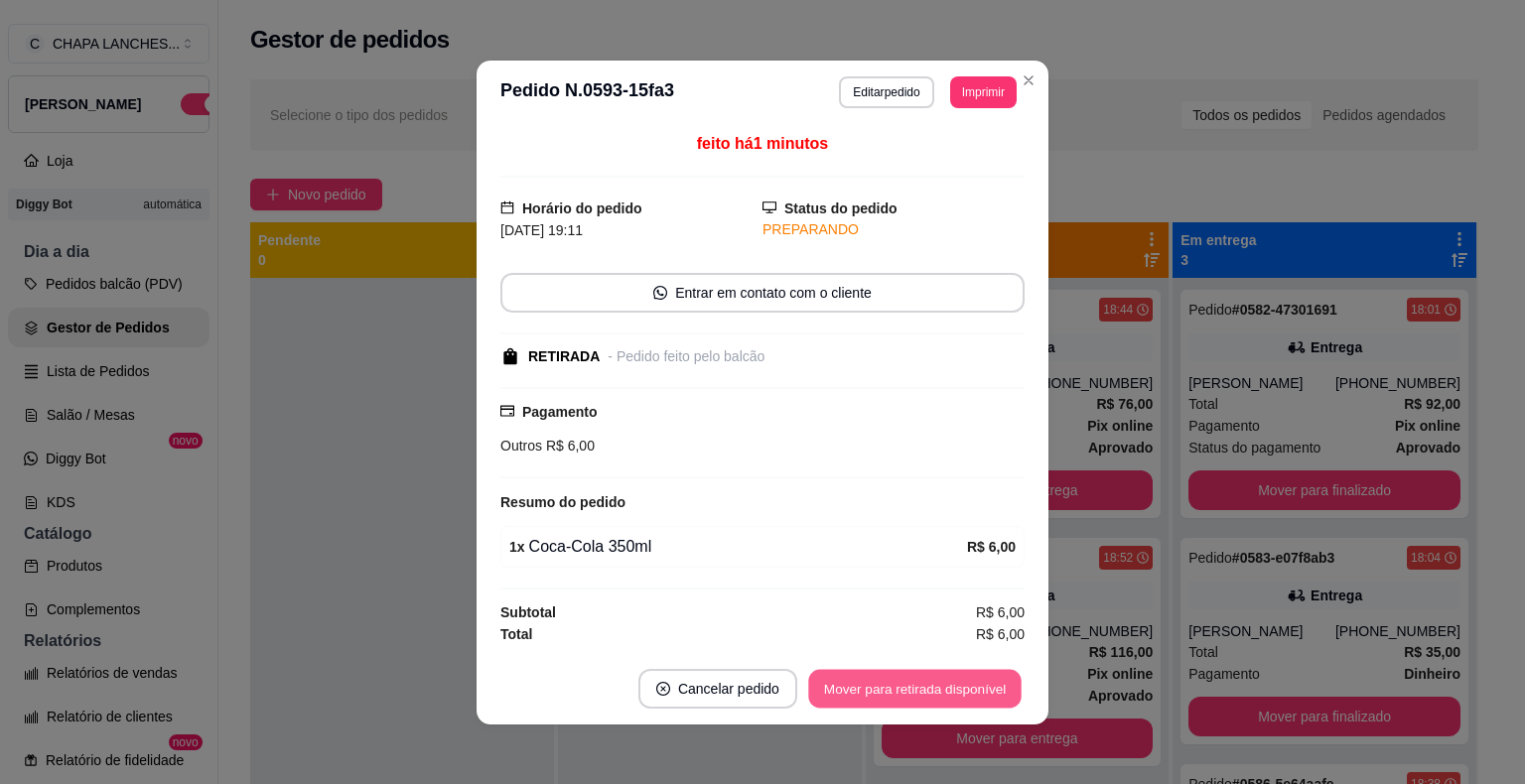click on "Mover para retirada disponível" at bounding box center (914, 688) 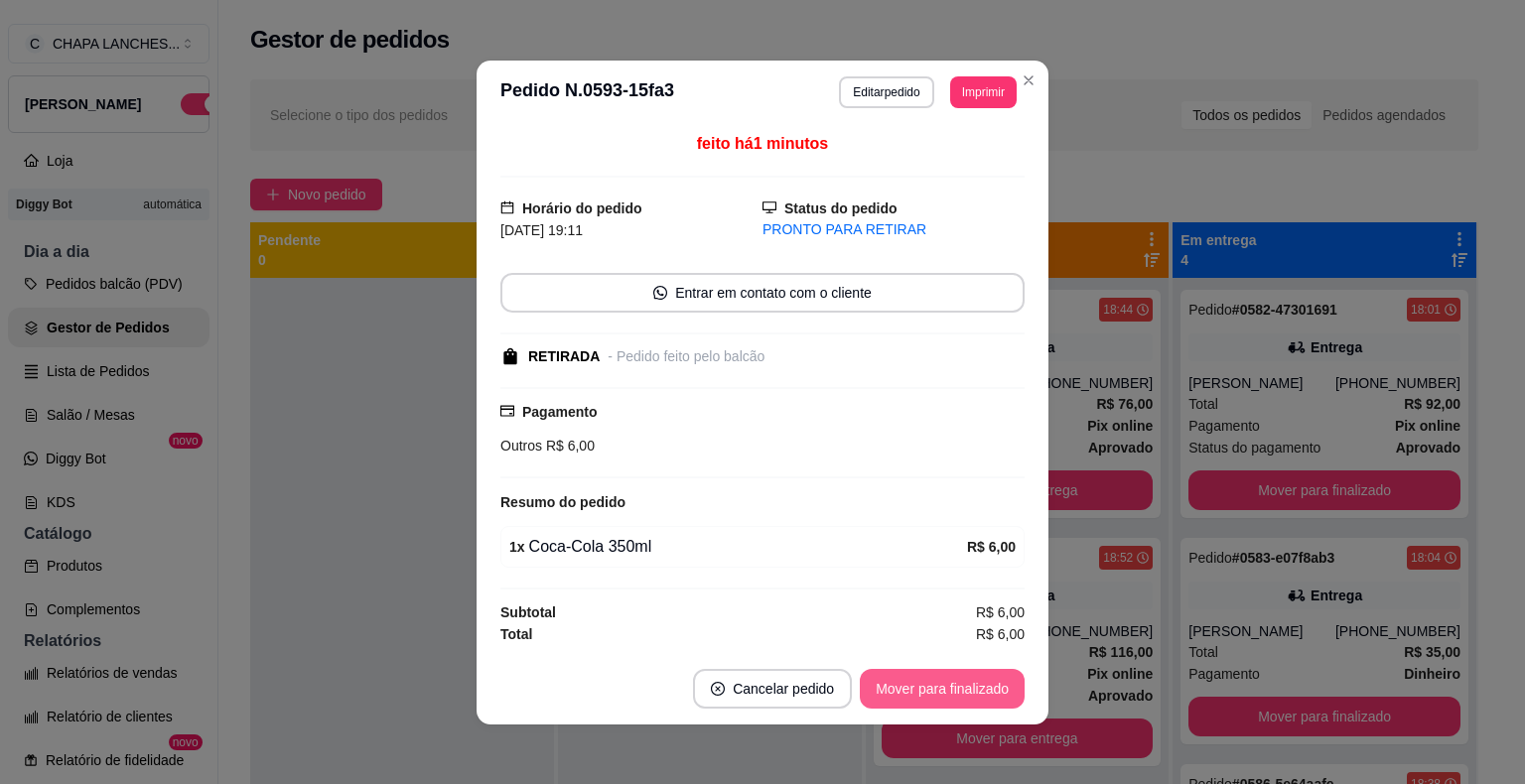 click on "Mover para finalizado" at bounding box center [942, 689] 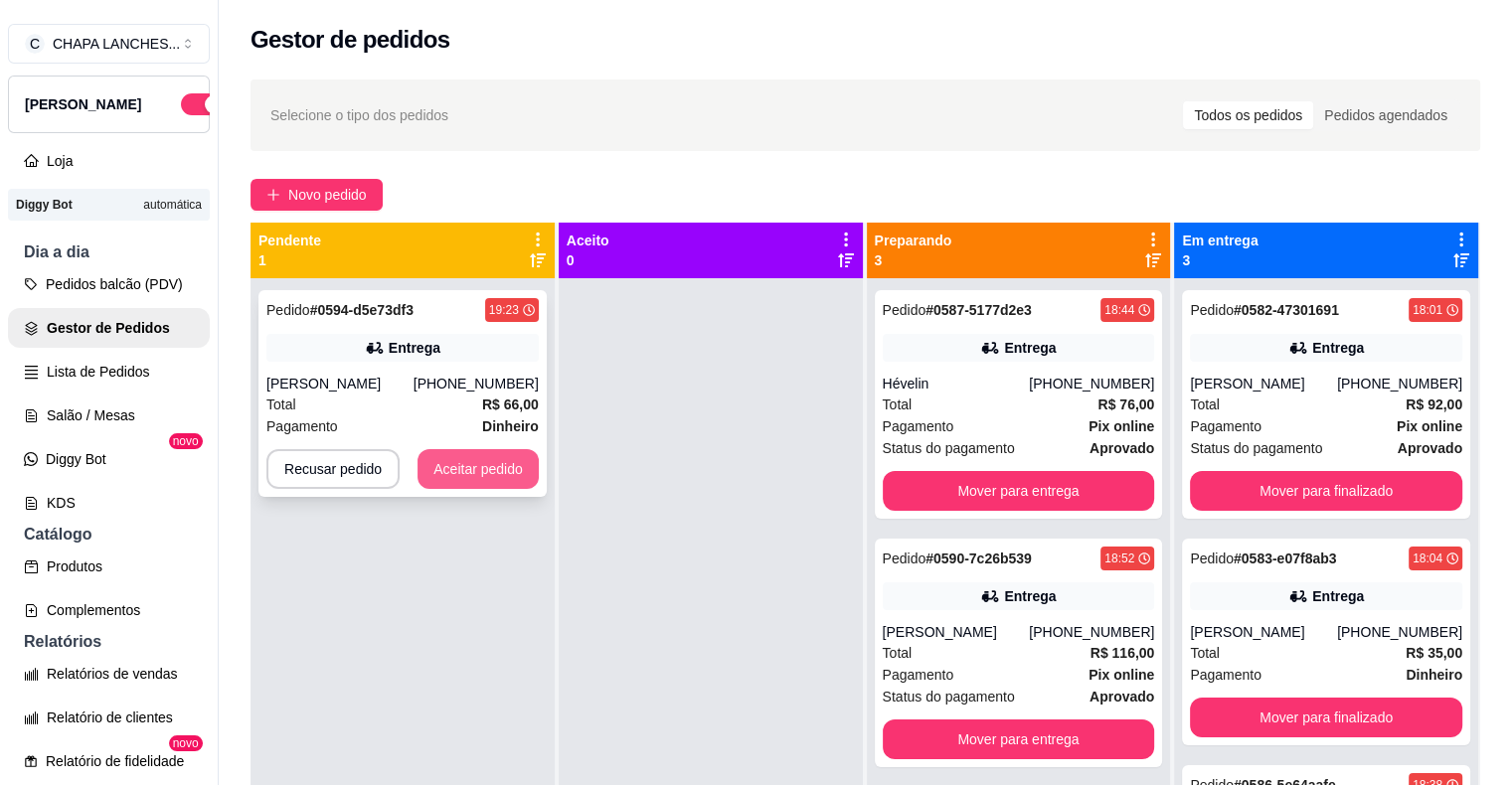 click on "Aceitar pedido" at bounding box center [478, 469] 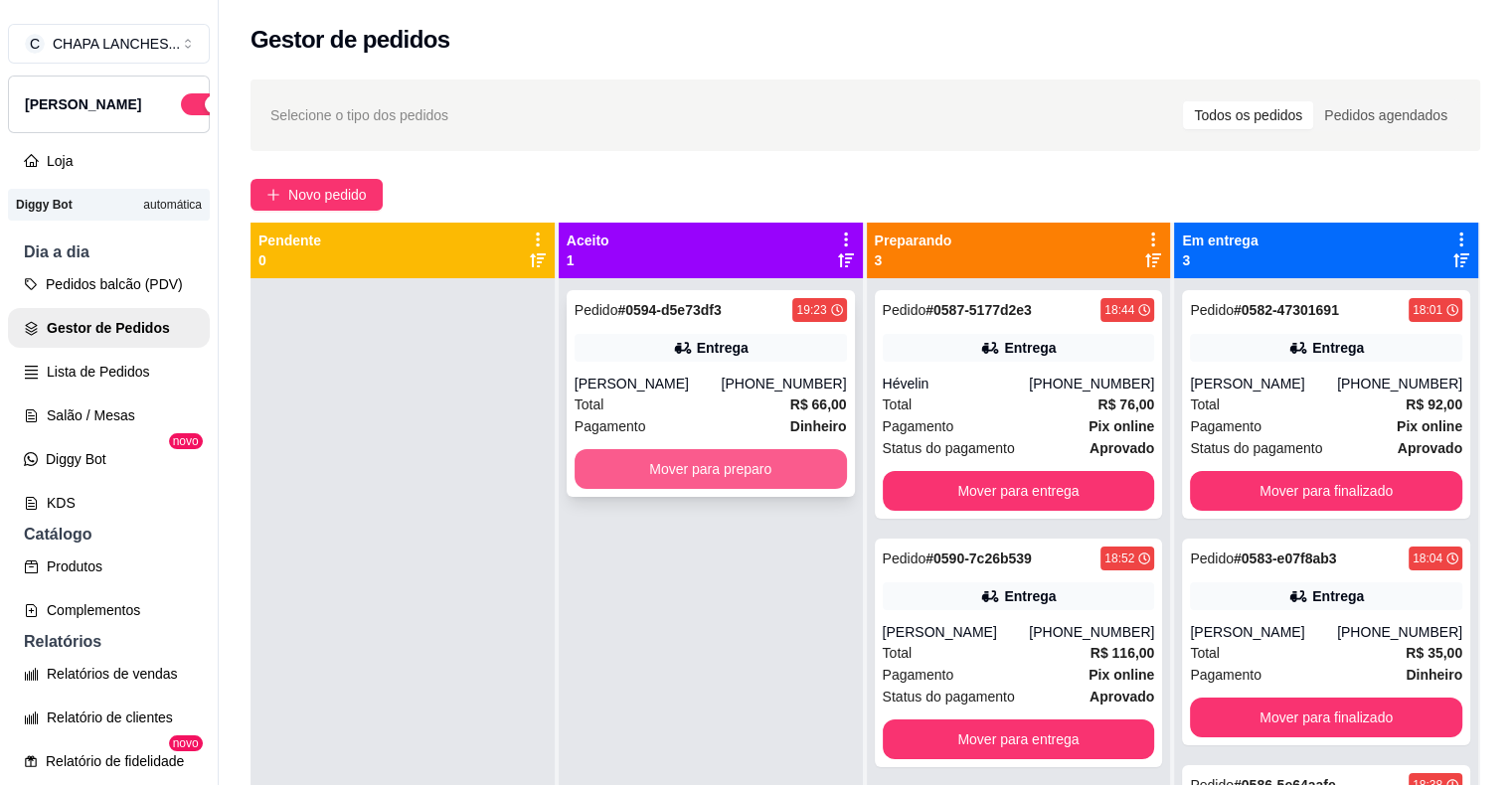click on "Mover para preparo" at bounding box center [711, 469] 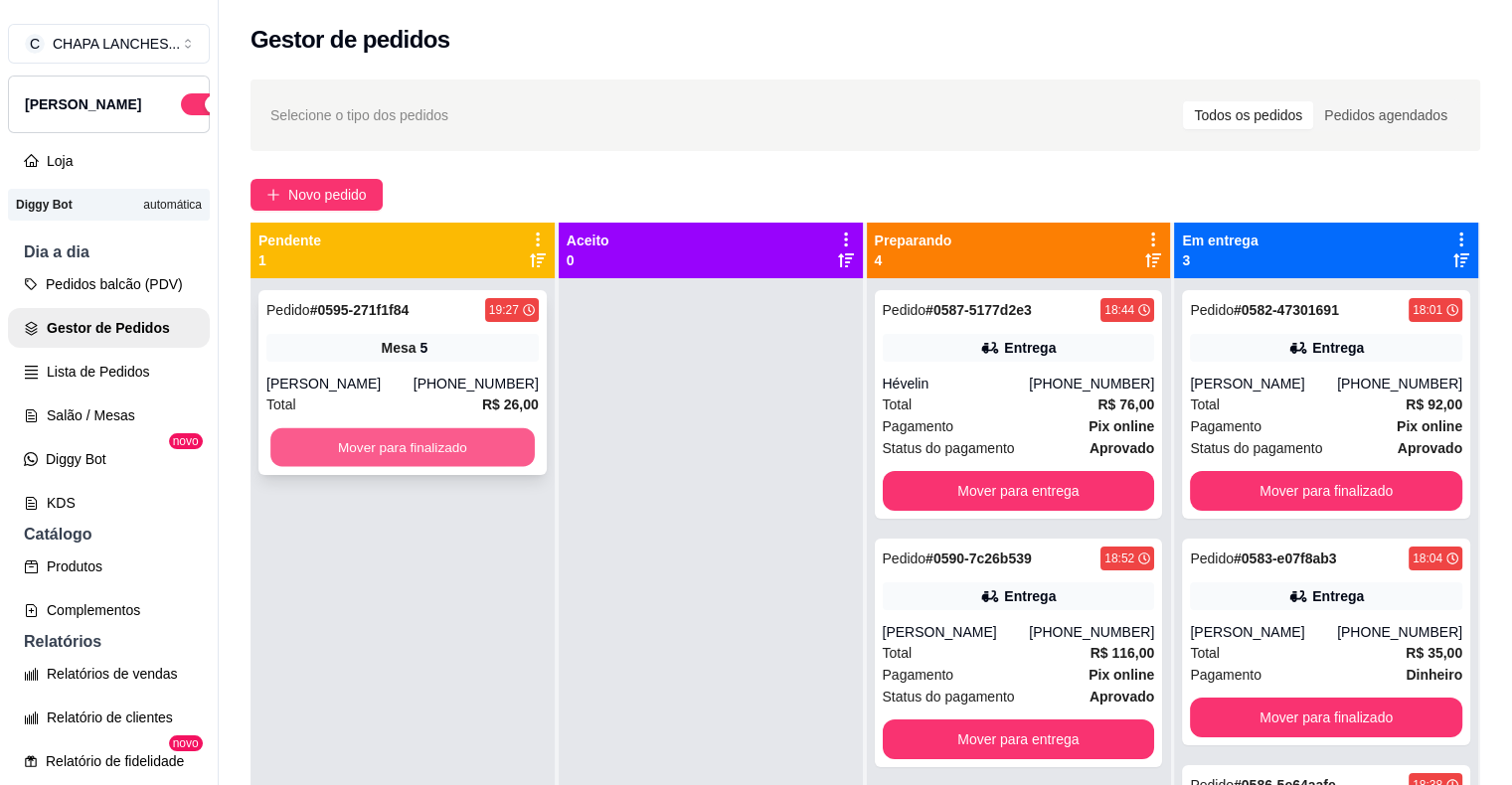 click on "Mover para finalizado" at bounding box center [403, 447] 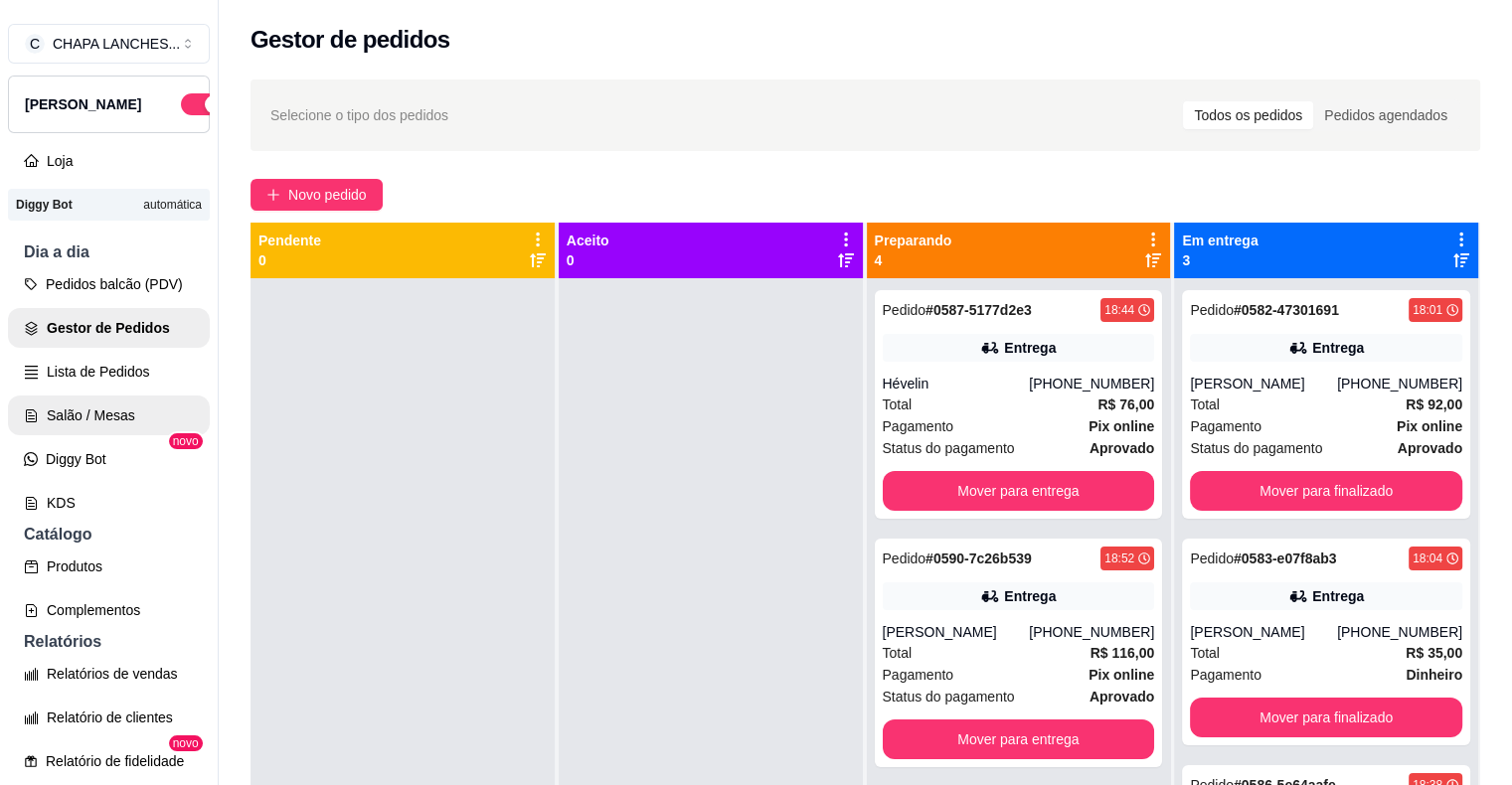 click on "Salão / Mesas" at bounding box center (108, 415) 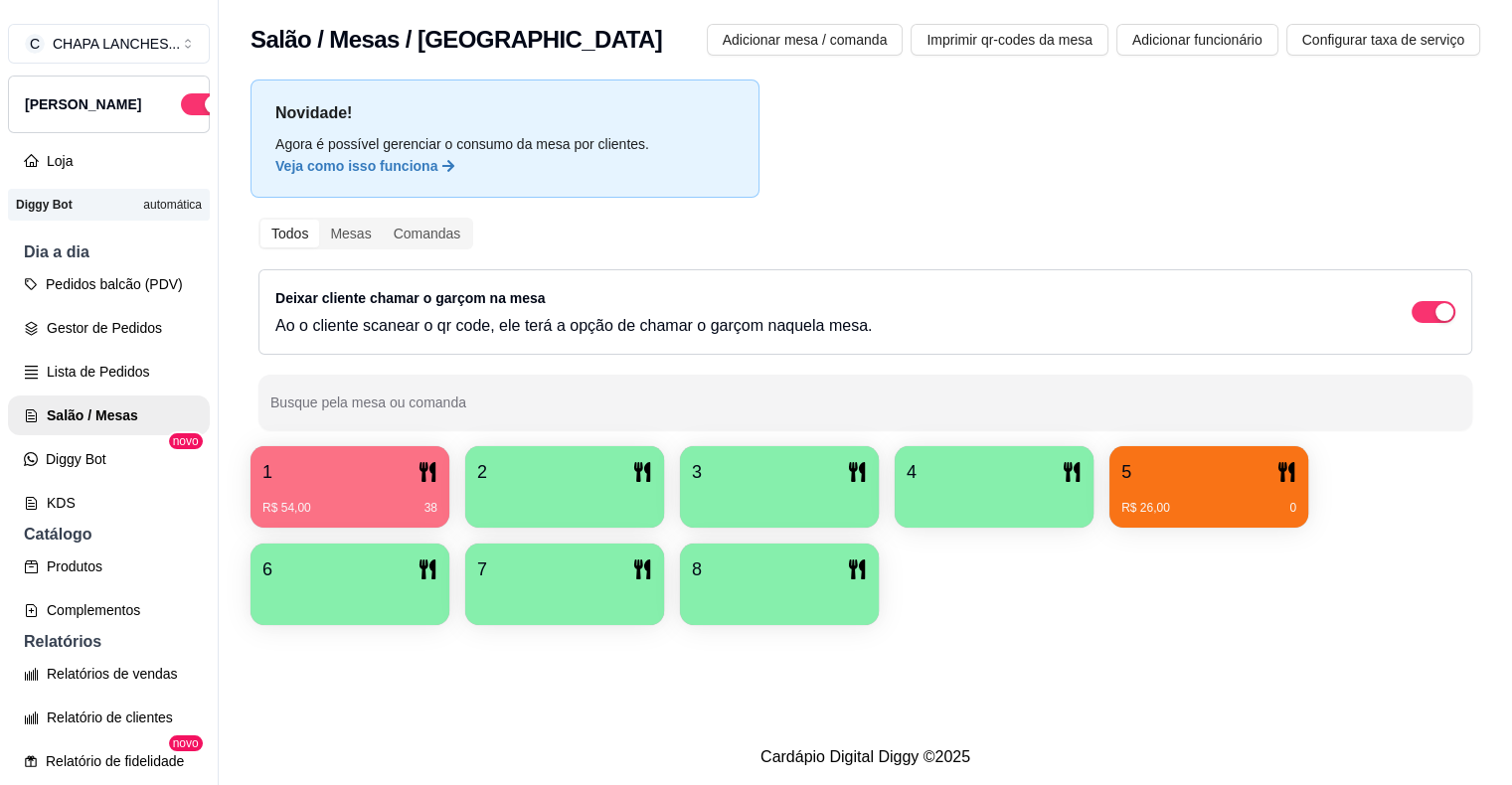 click on "R$ 26,00 0" at bounding box center (1209, 501) 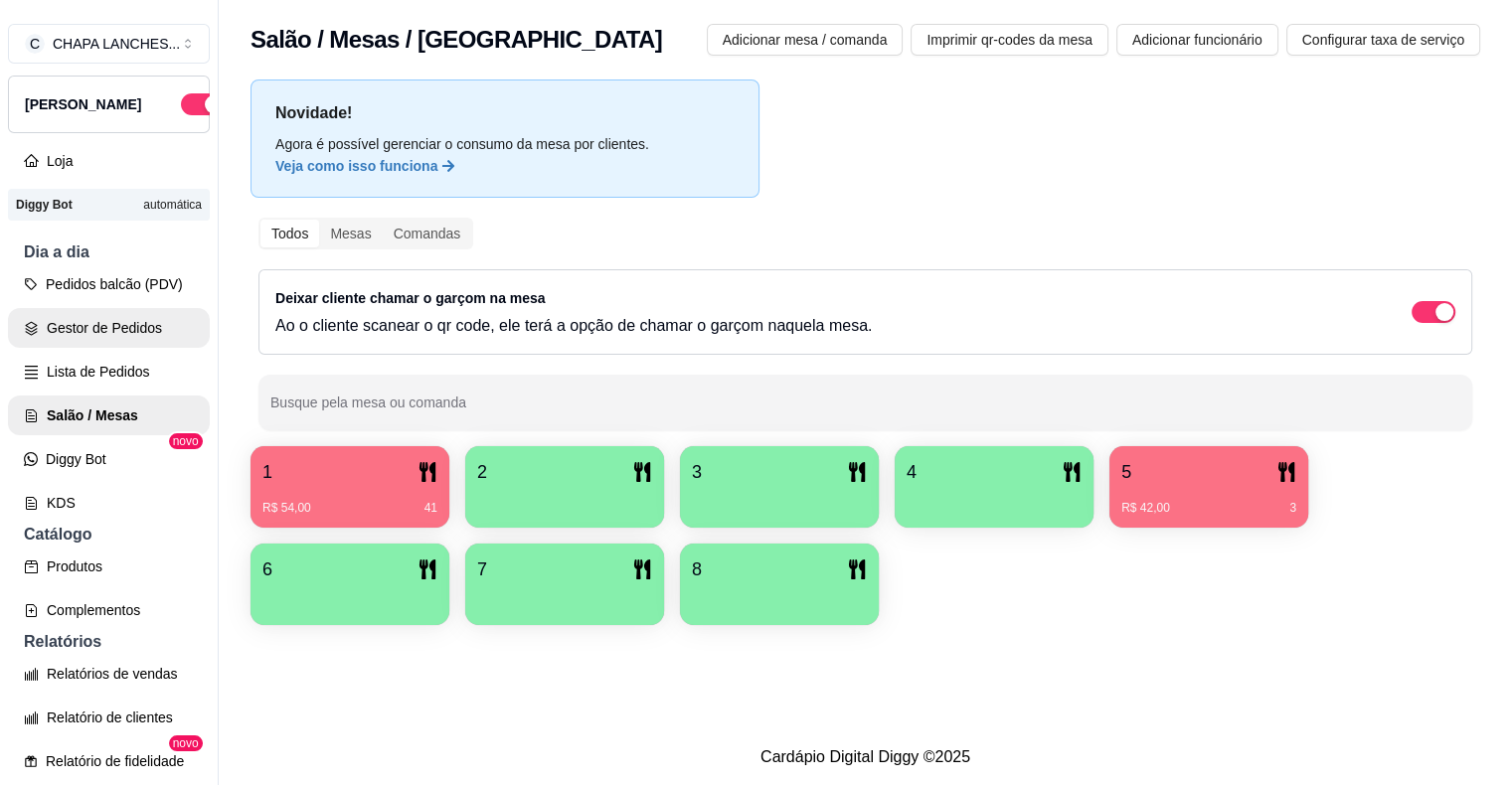 click on "Gestor de Pedidos" at bounding box center [108, 328] 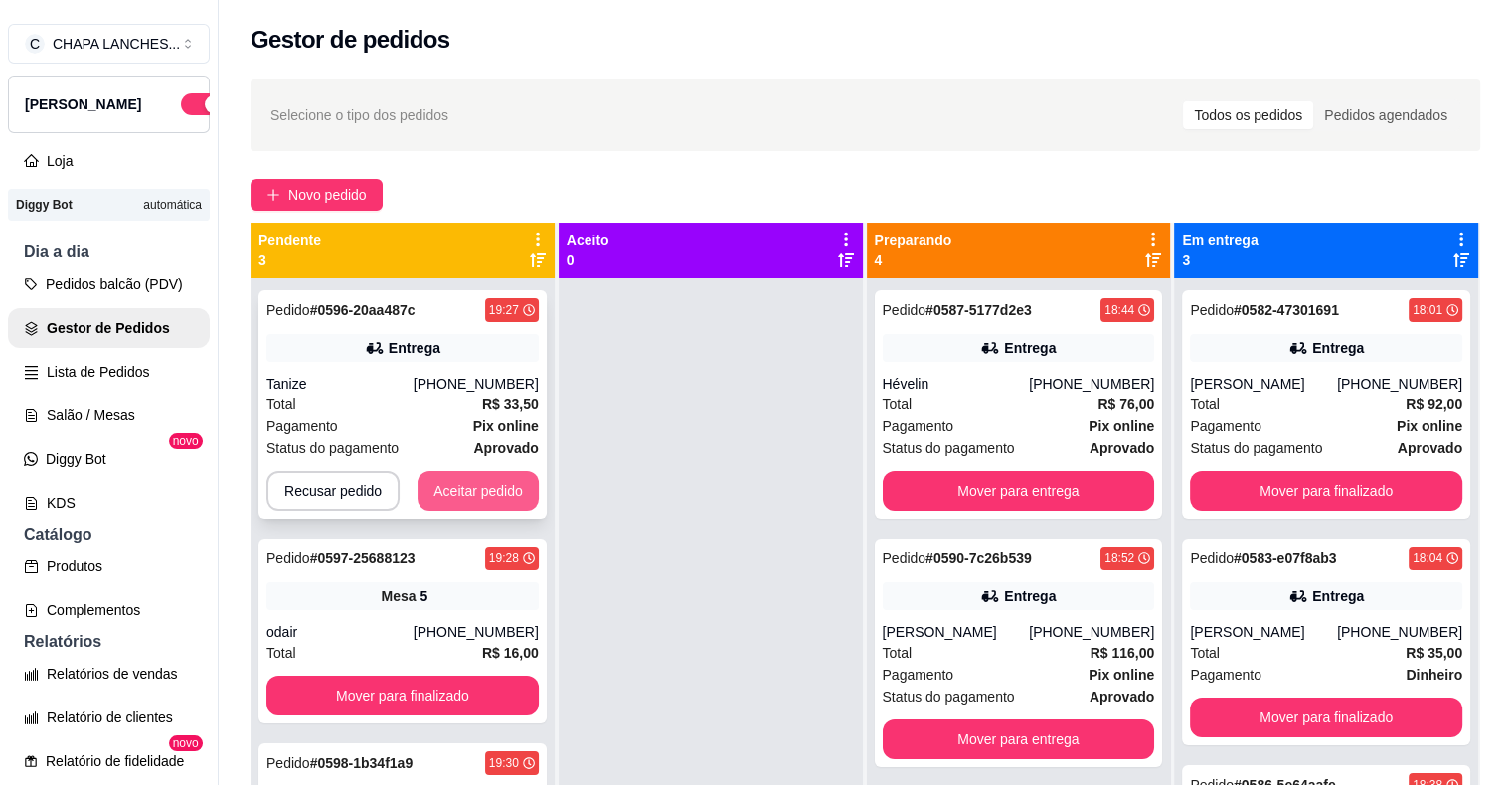 click on "Aceitar pedido" at bounding box center [478, 491] 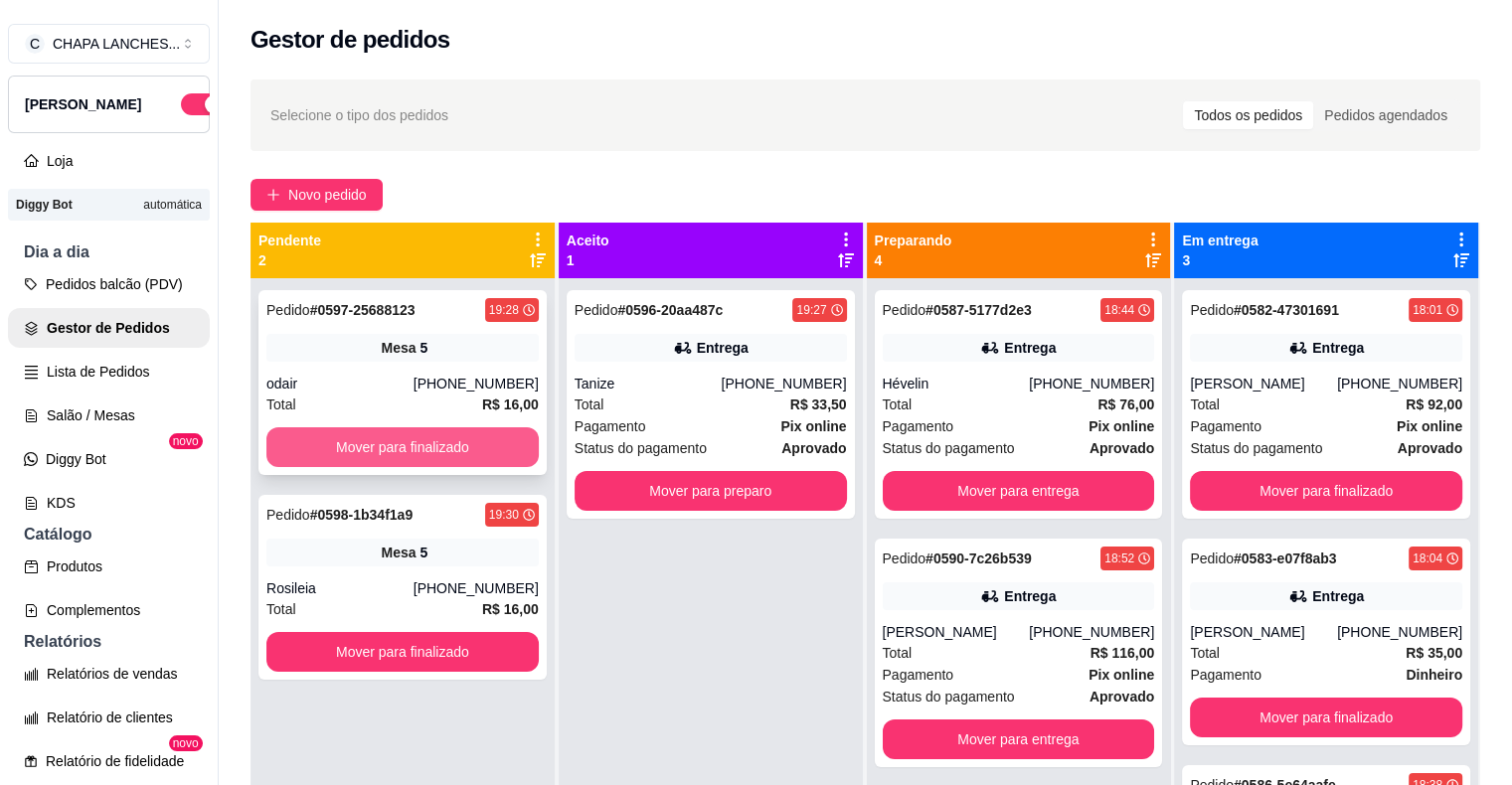 click on "Mover para finalizado" at bounding box center (403, 447) 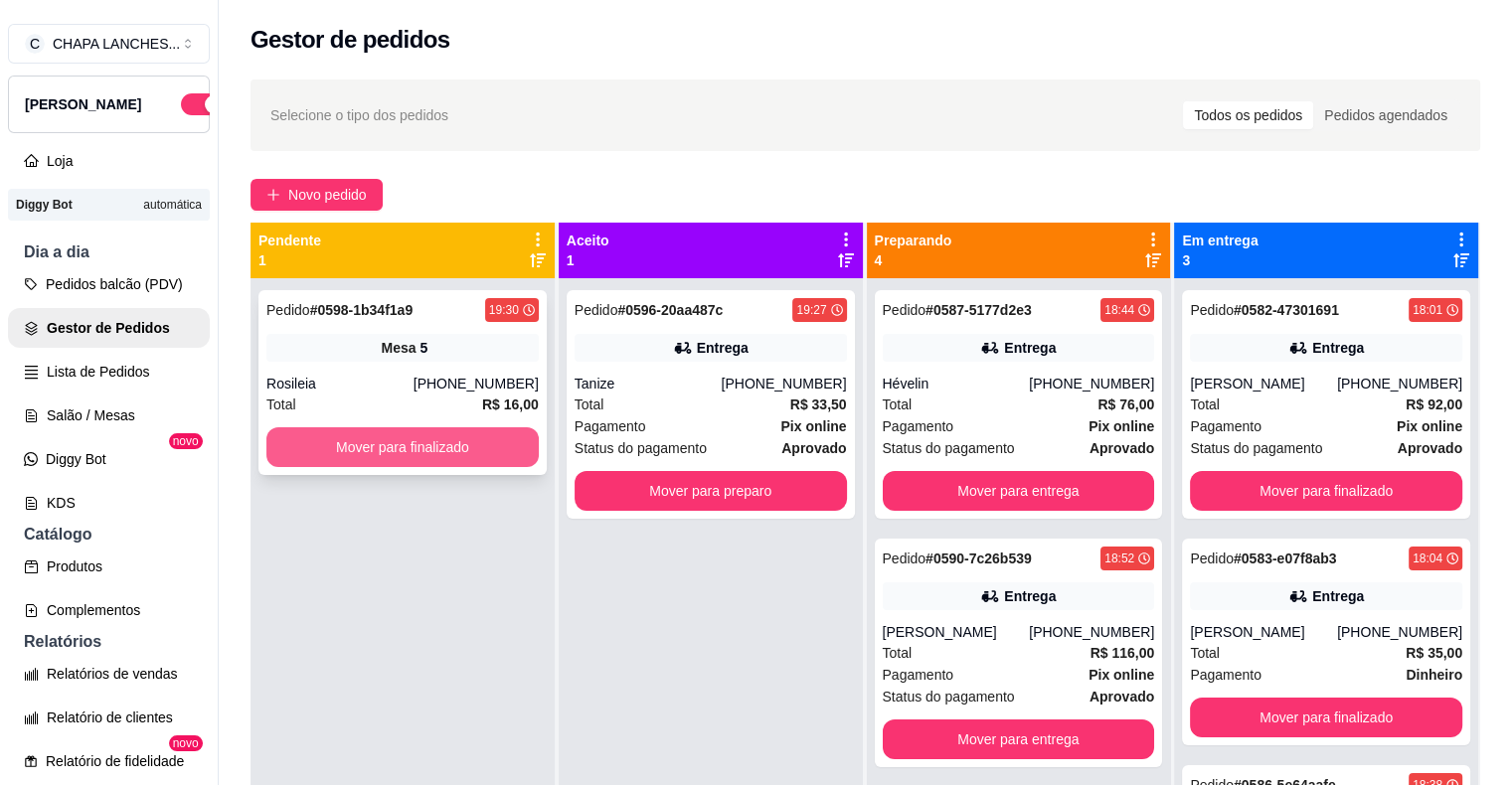 click on "Mover para finalizado" at bounding box center [403, 447] 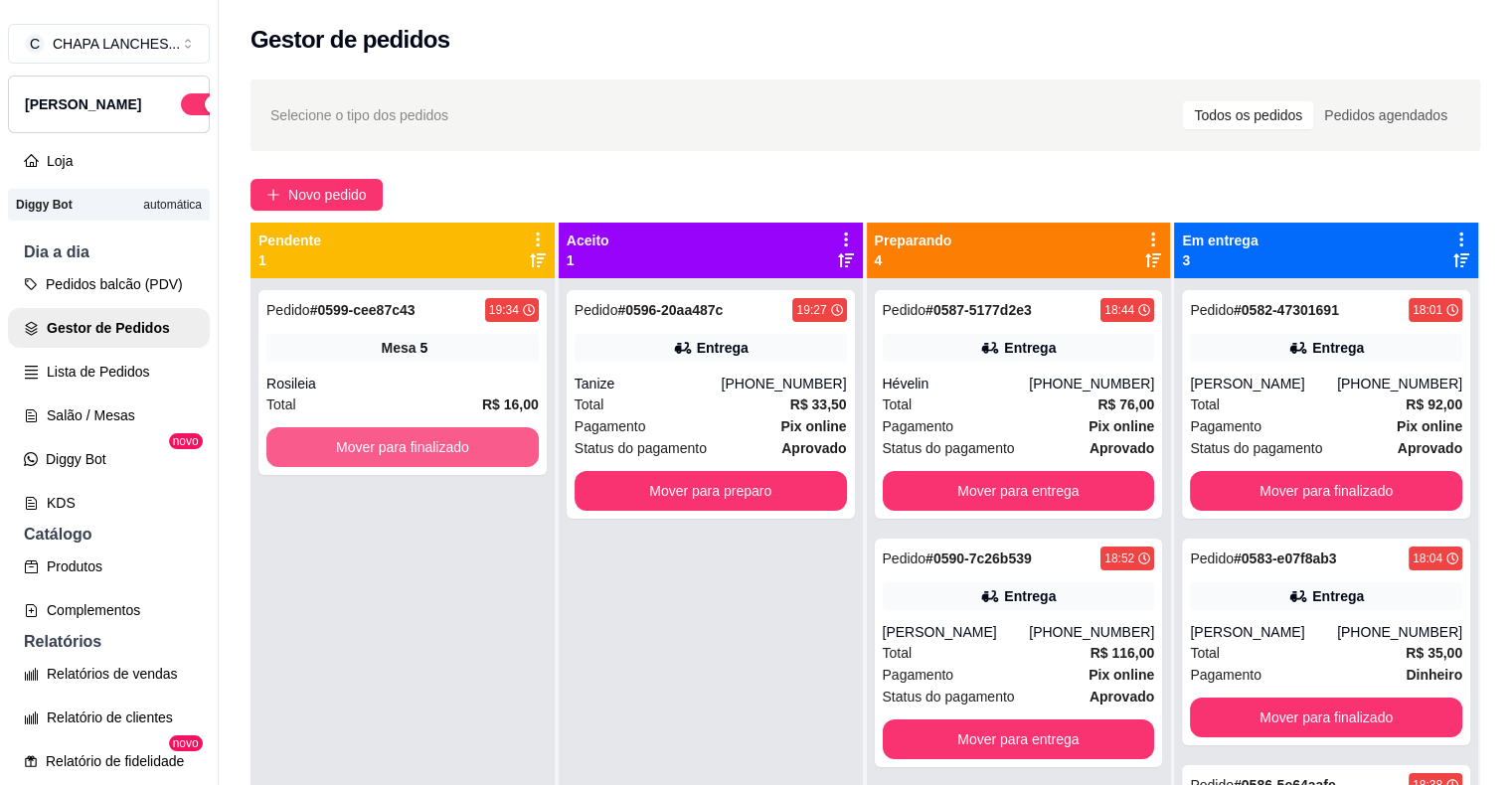 click on "Mover para finalizado" at bounding box center (403, 447) 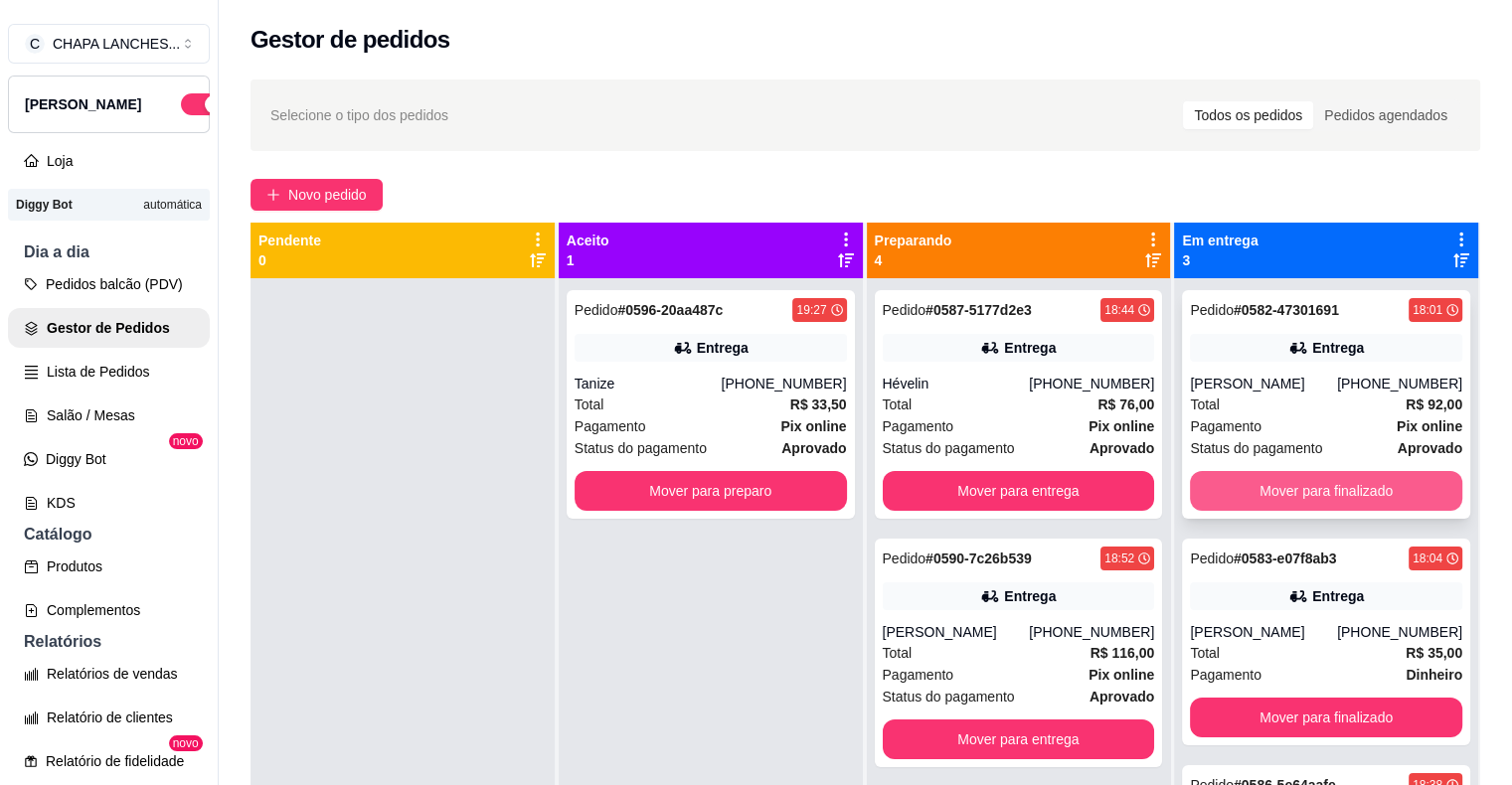 click on "Mover para finalizado" at bounding box center (1326, 491) 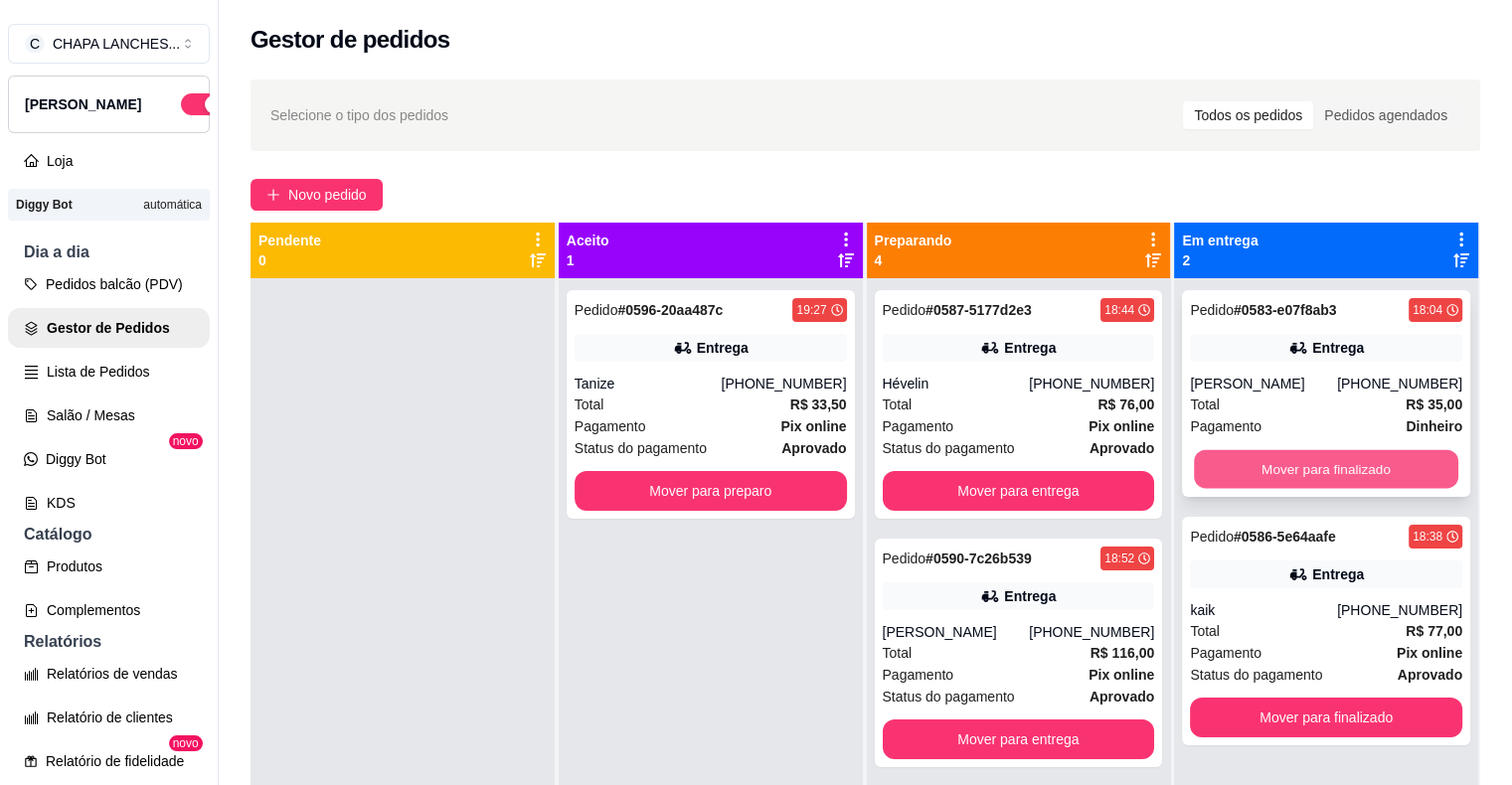click on "Mover para finalizado" at bounding box center [1326, 469] 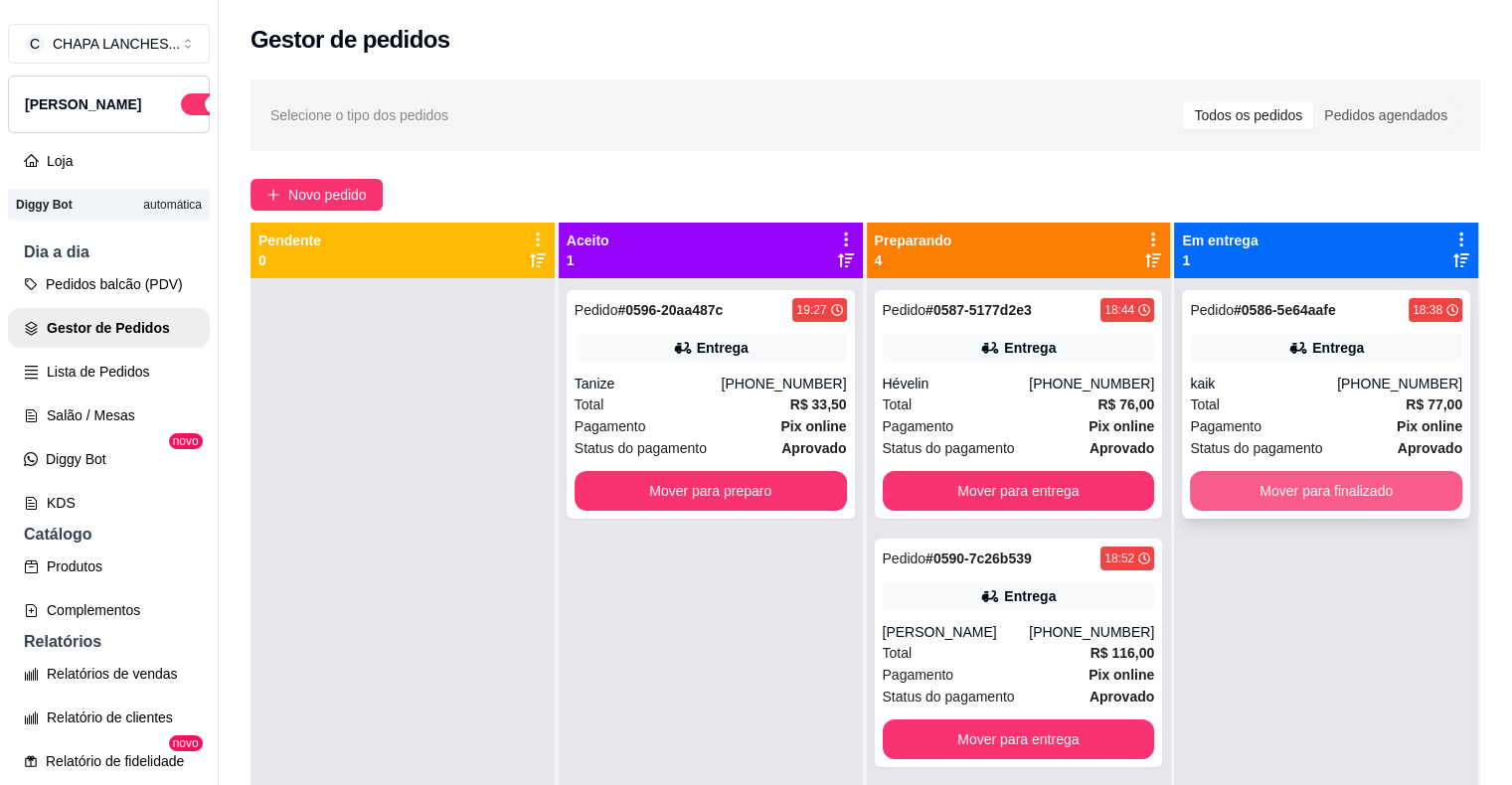 click on "Mover para finalizado" at bounding box center (1326, 491) 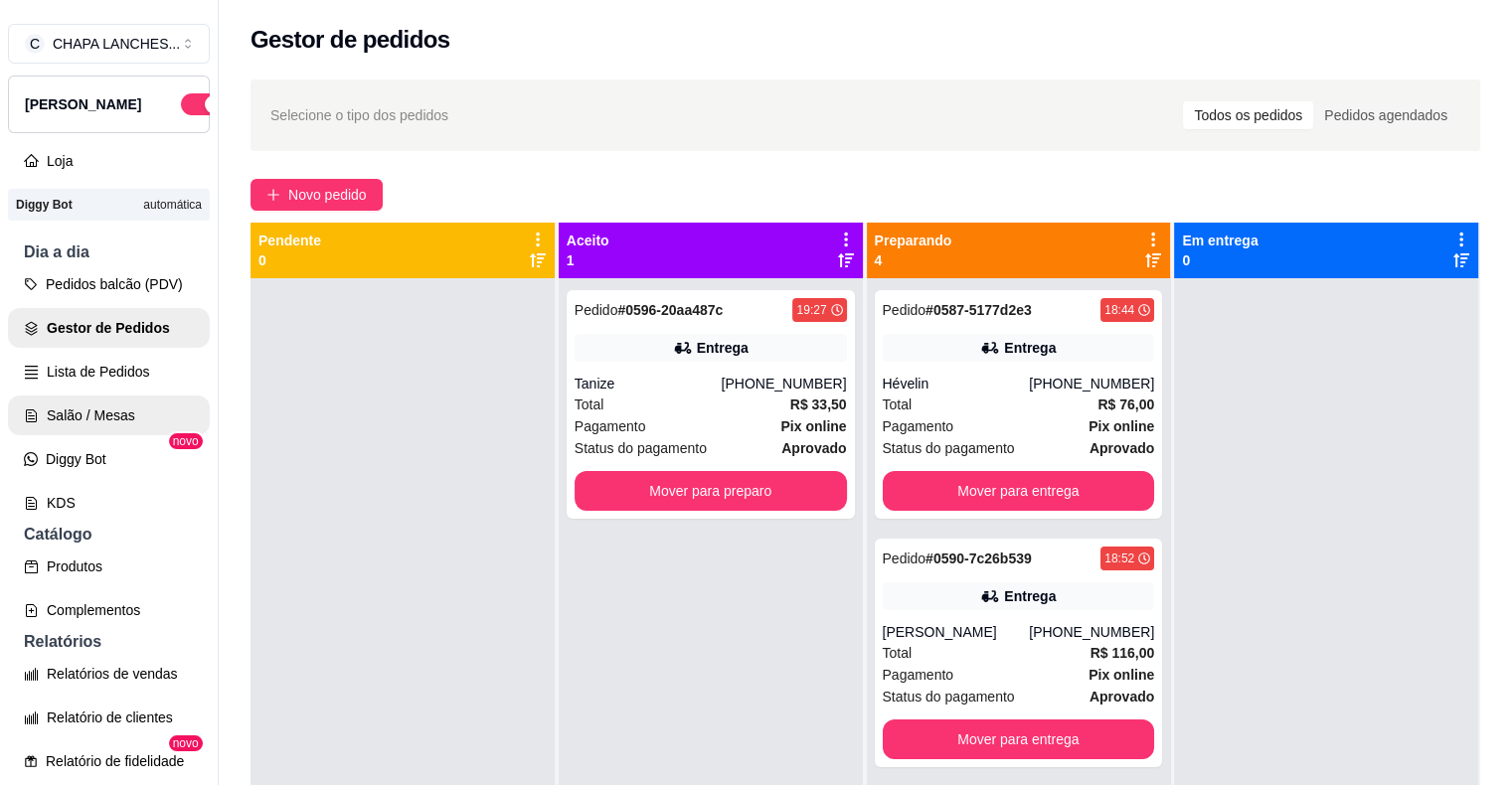 click on "Salão / Mesas" at bounding box center (108, 415) 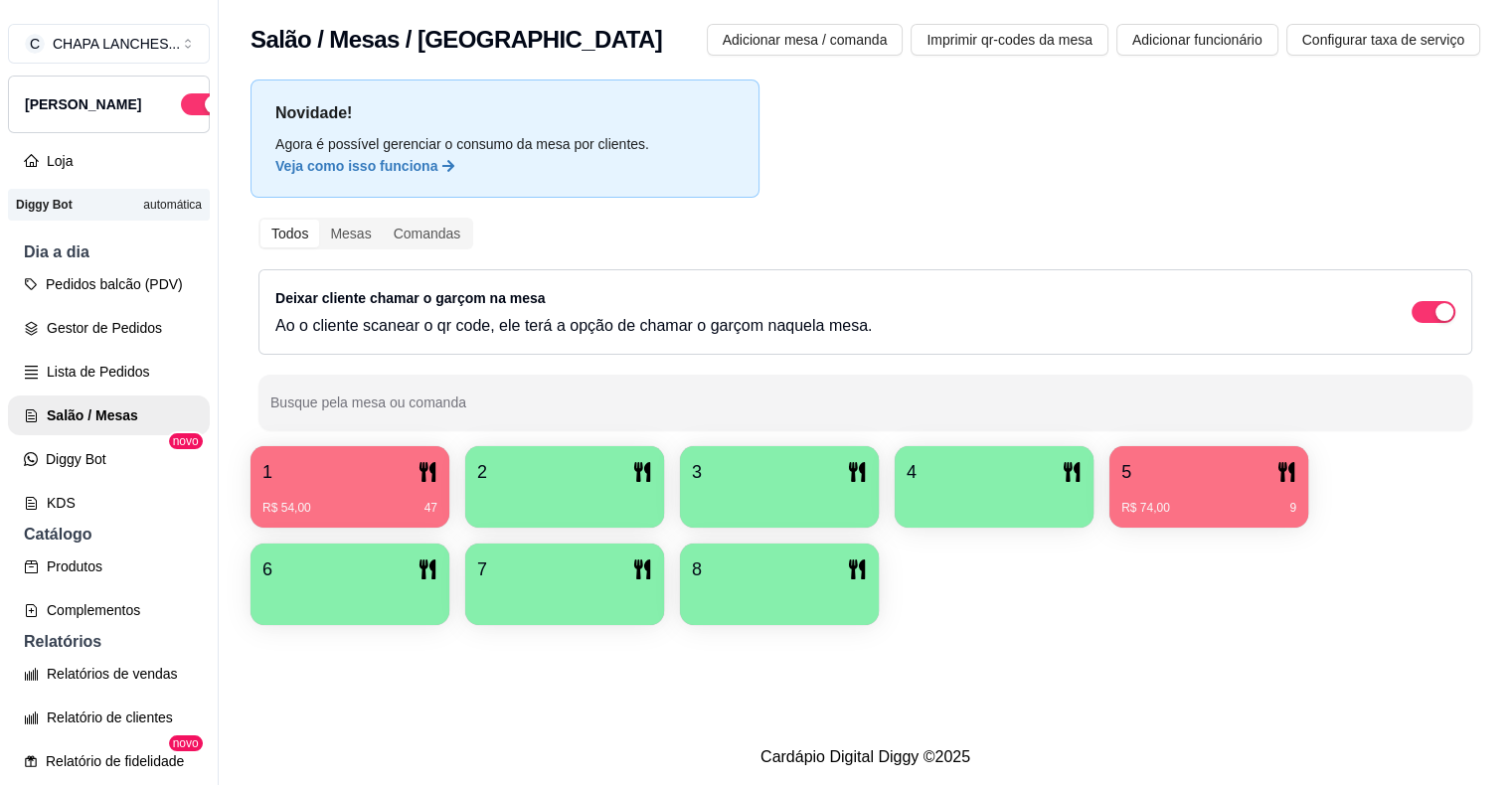 click on "5" at bounding box center [1209, 472] 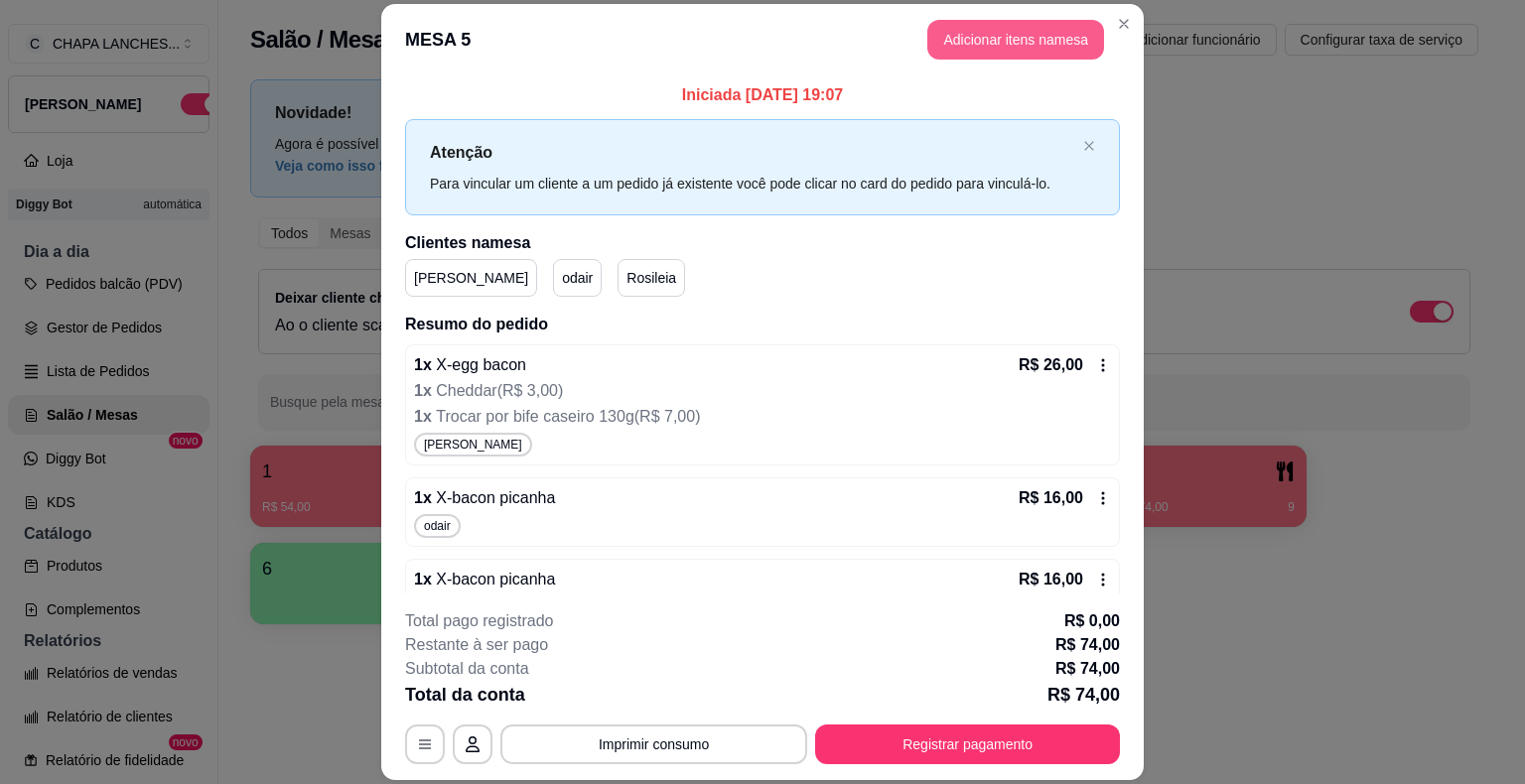 click on "Adicionar itens na  mesa" at bounding box center (1016, 40) 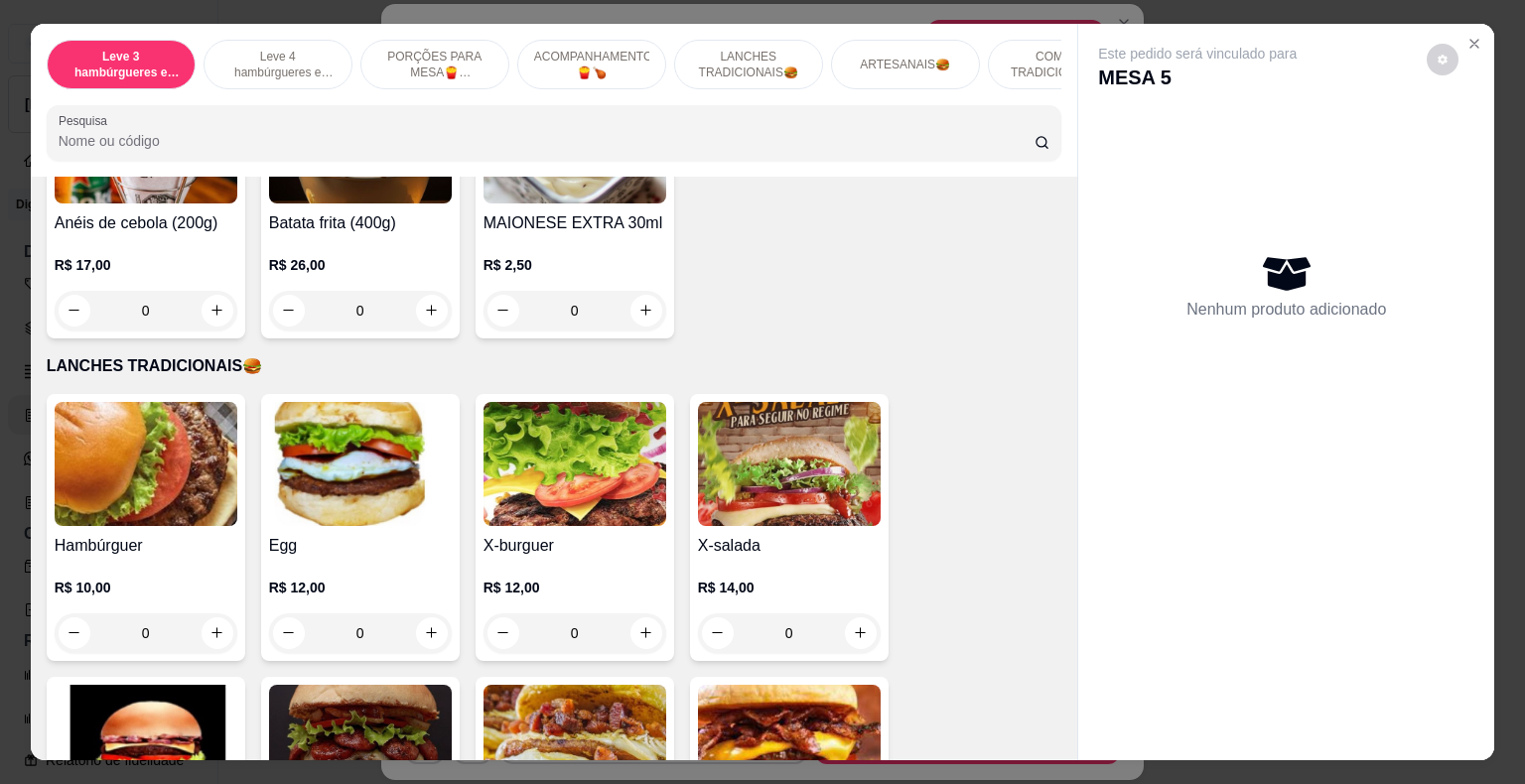 scroll, scrollTop: 1191, scrollLeft: 0, axis: vertical 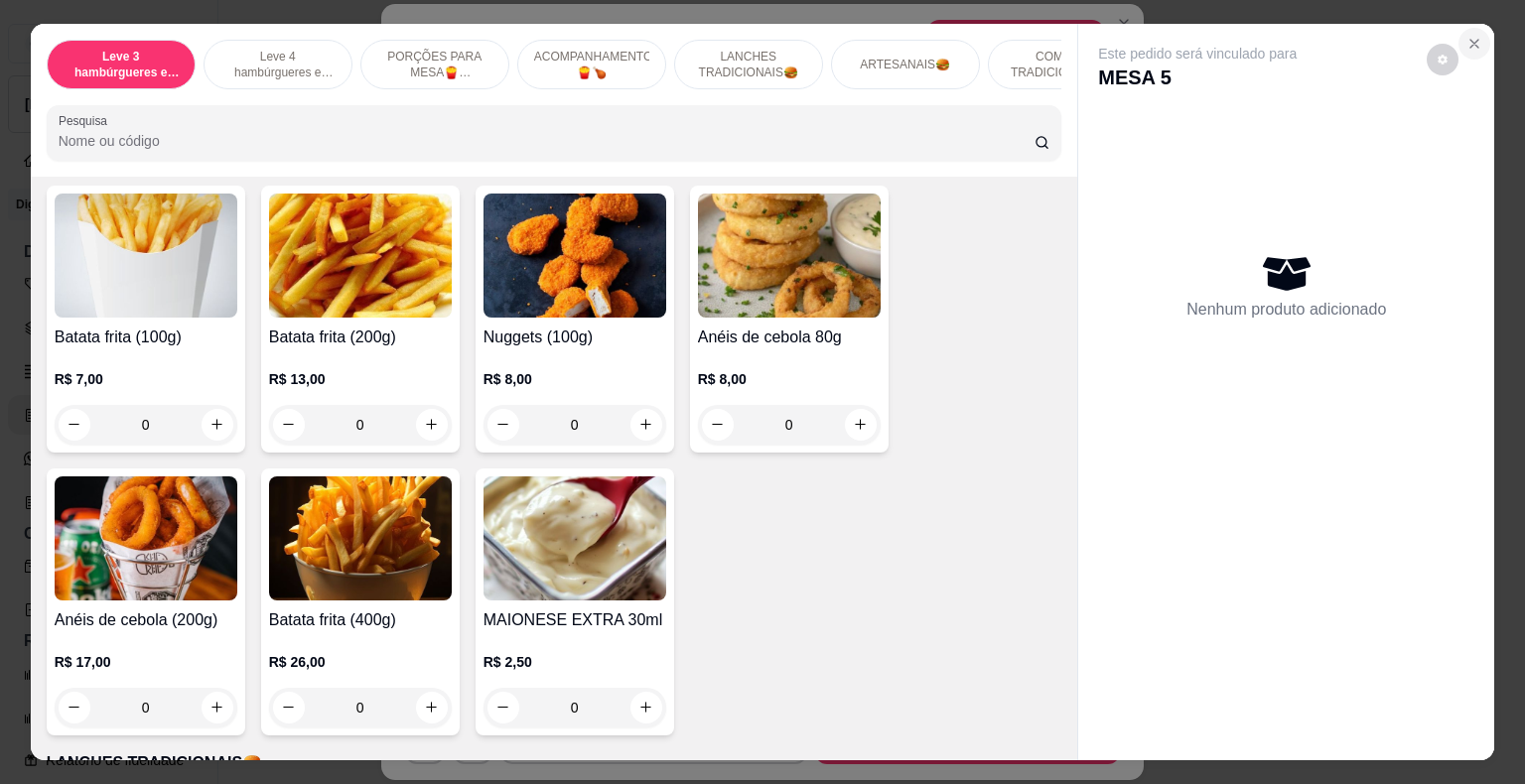 click at bounding box center [1474, 44] 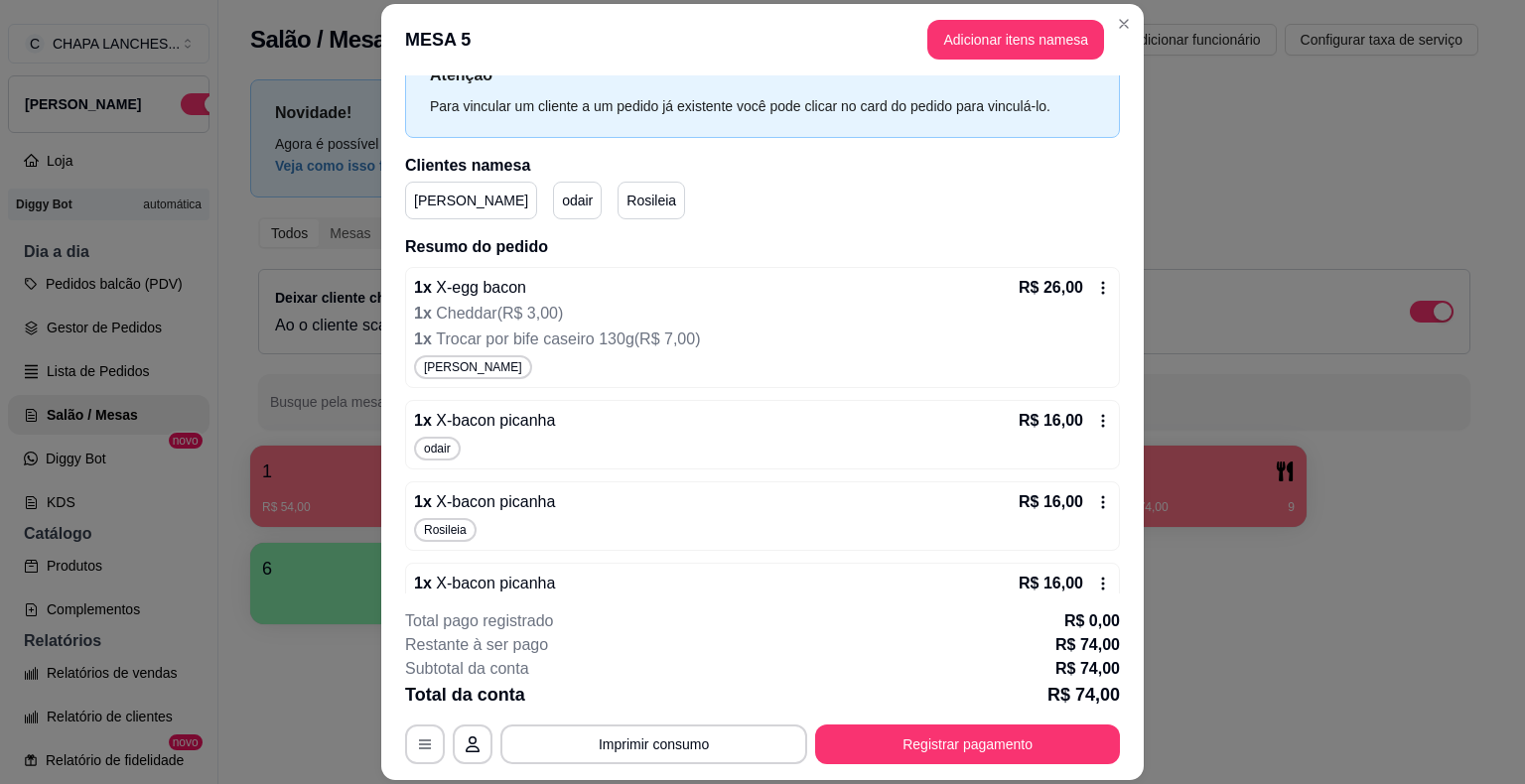 scroll, scrollTop: 121, scrollLeft: 0, axis: vertical 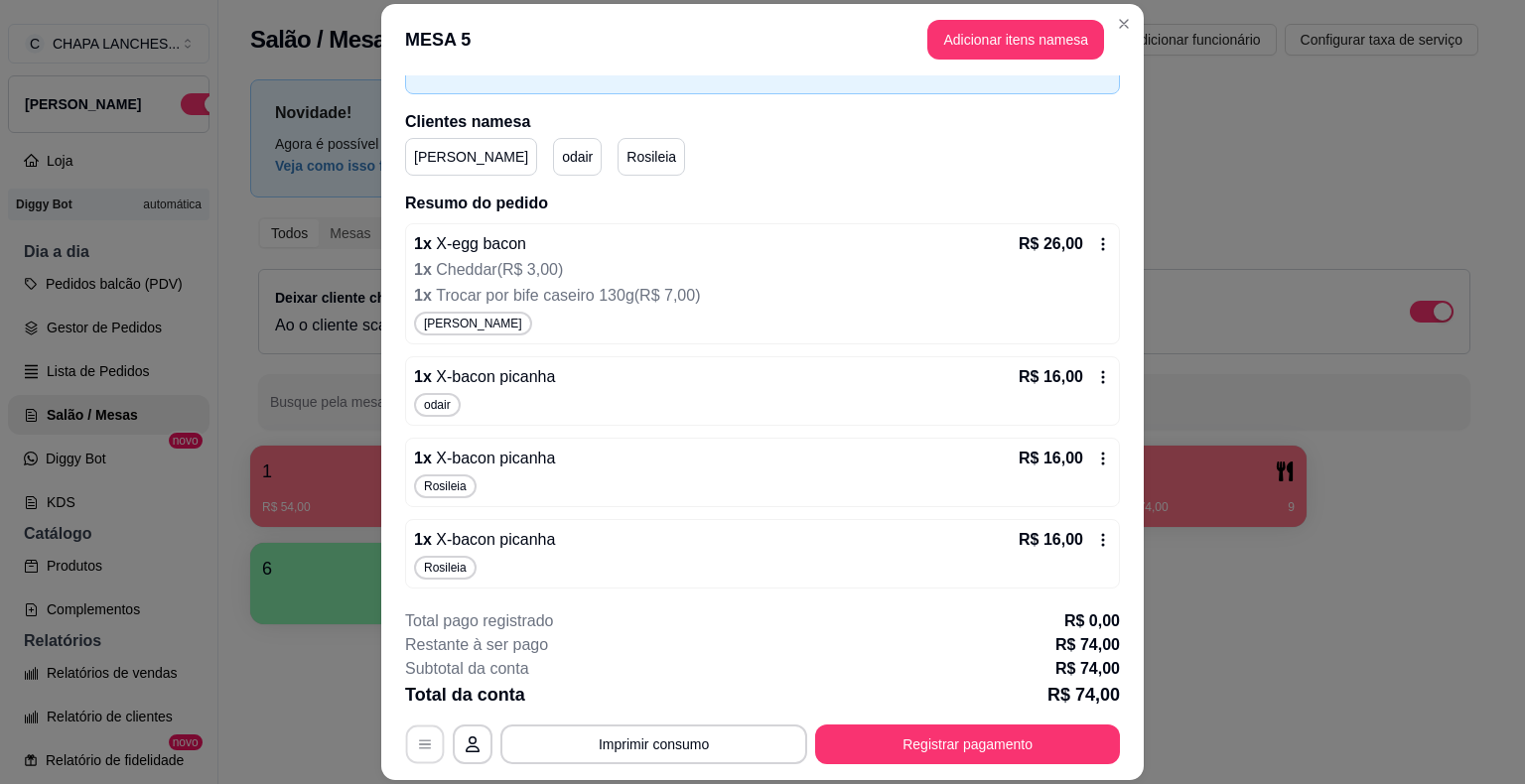 click at bounding box center [425, 744] 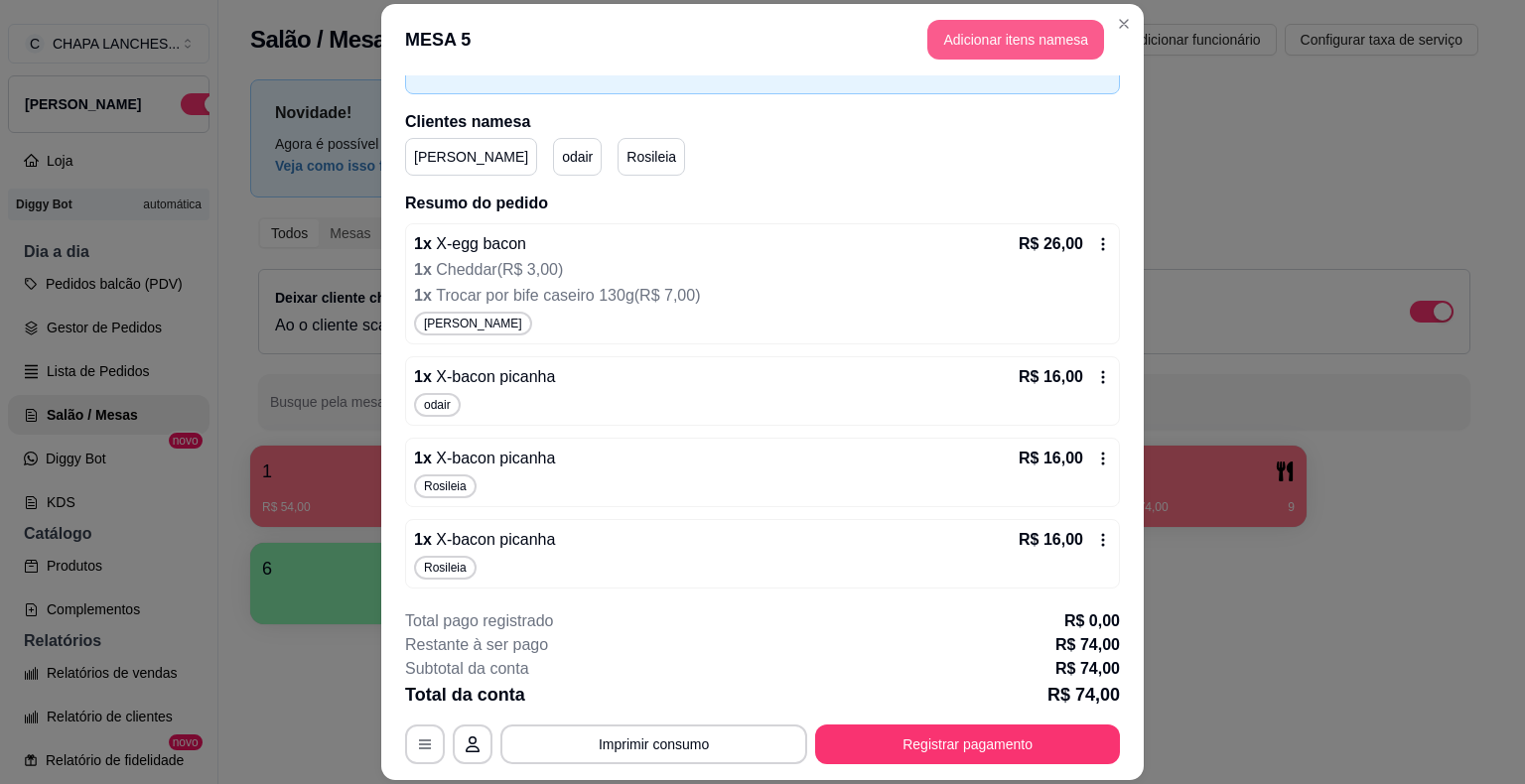 click on "Adicionar itens na  mesa" at bounding box center (1016, 40) 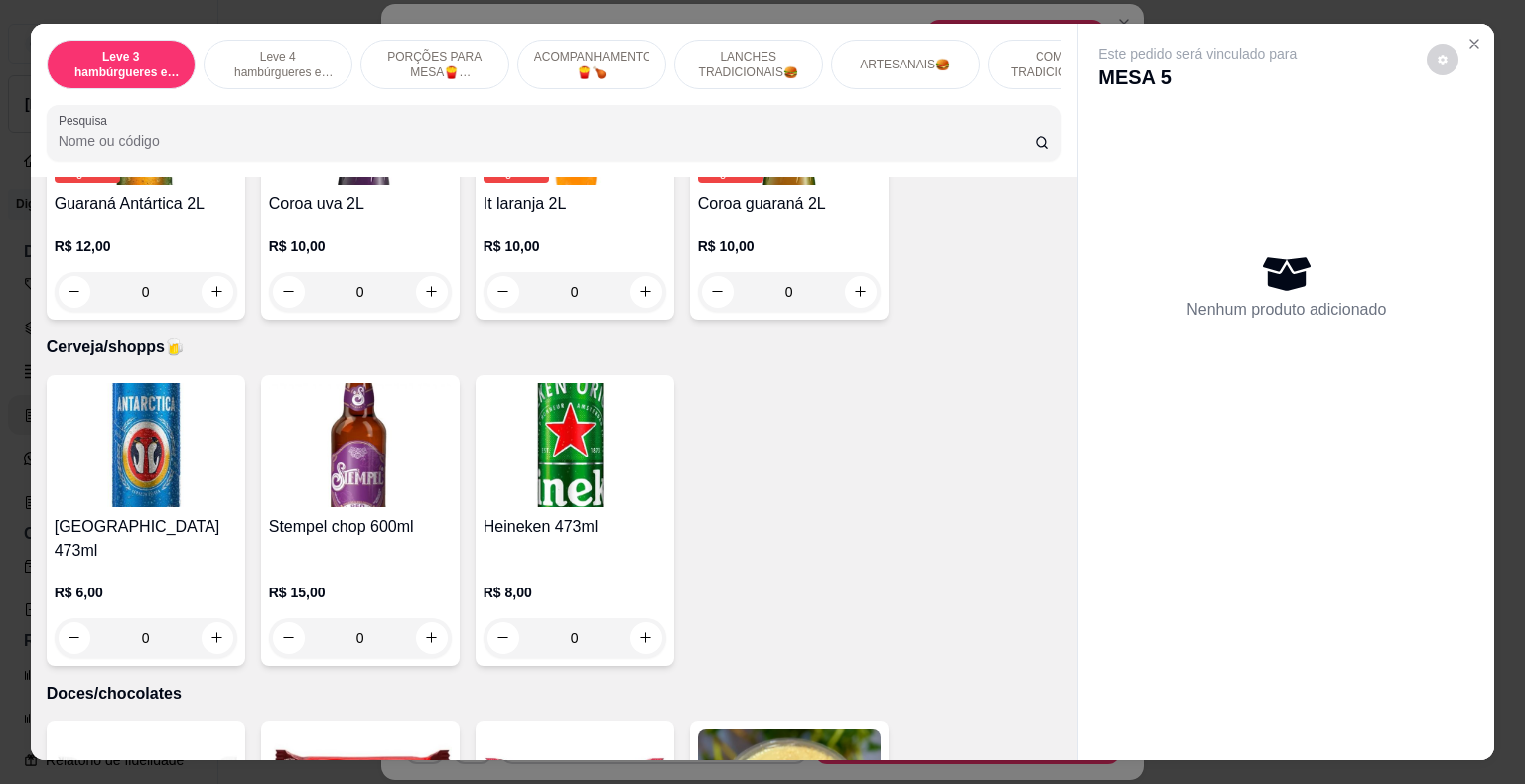 scroll, scrollTop: 5855, scrollLeft: 0, axis: vertical 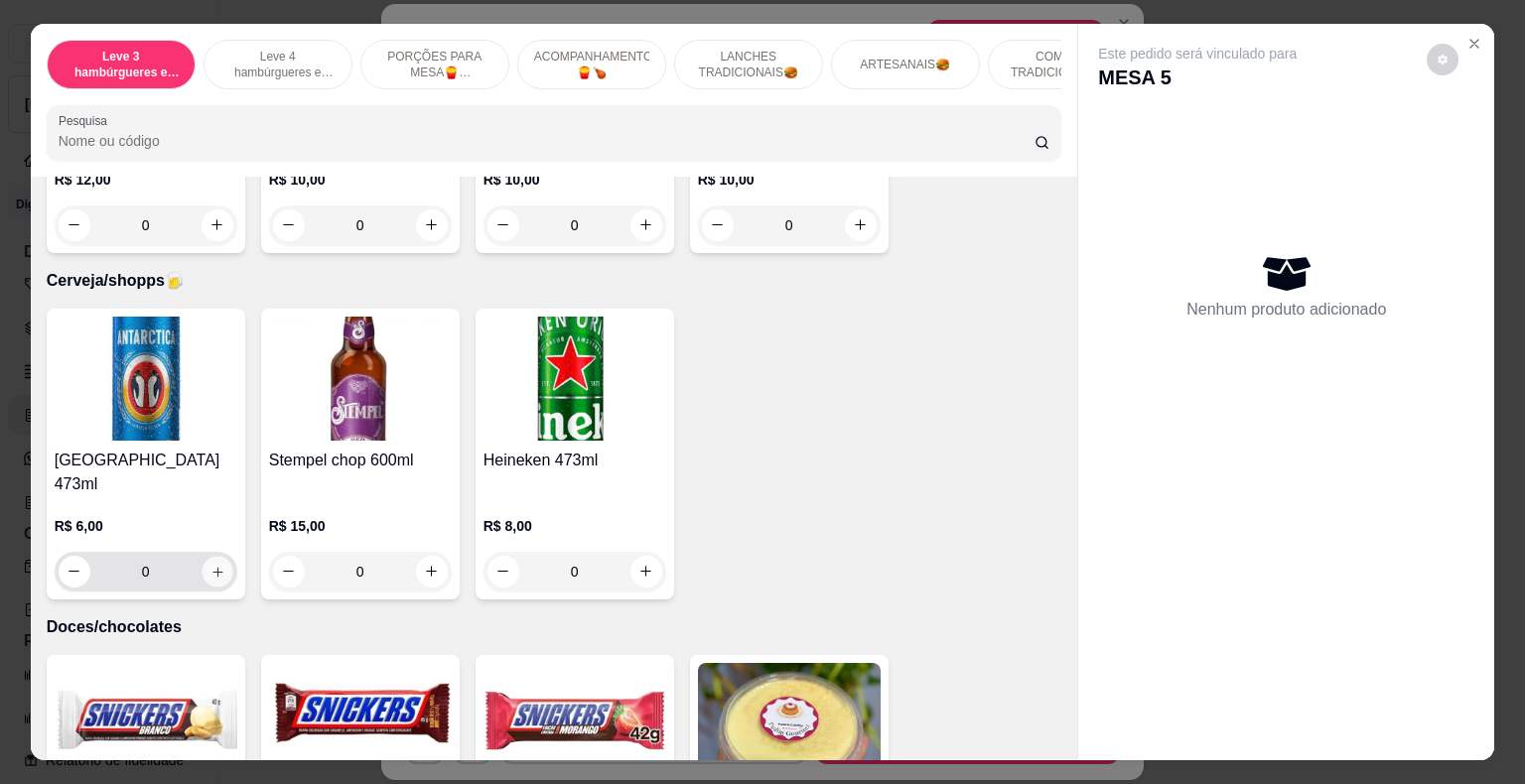 click 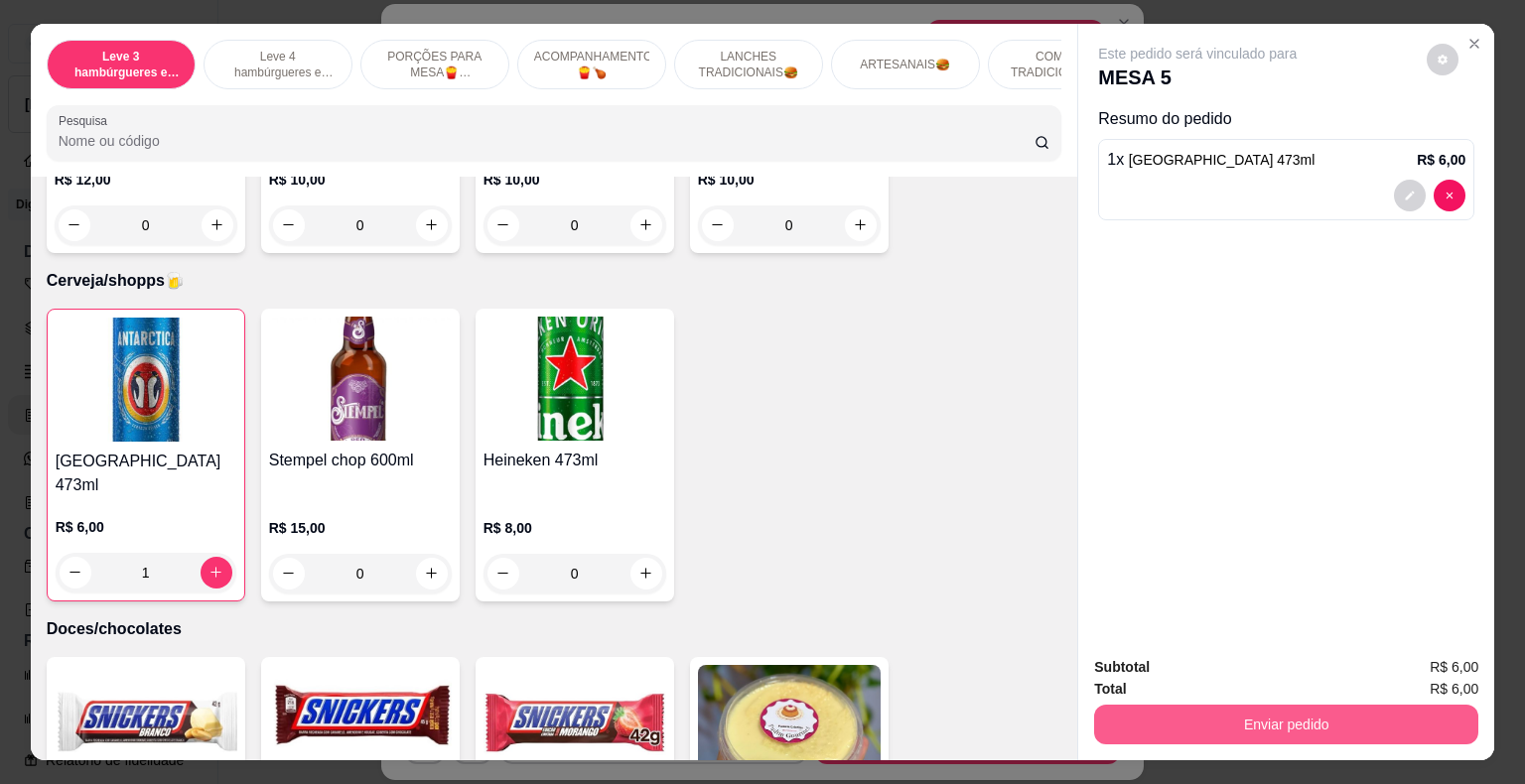 click on "Enviar pedido" at bounding box center [1286, 724] 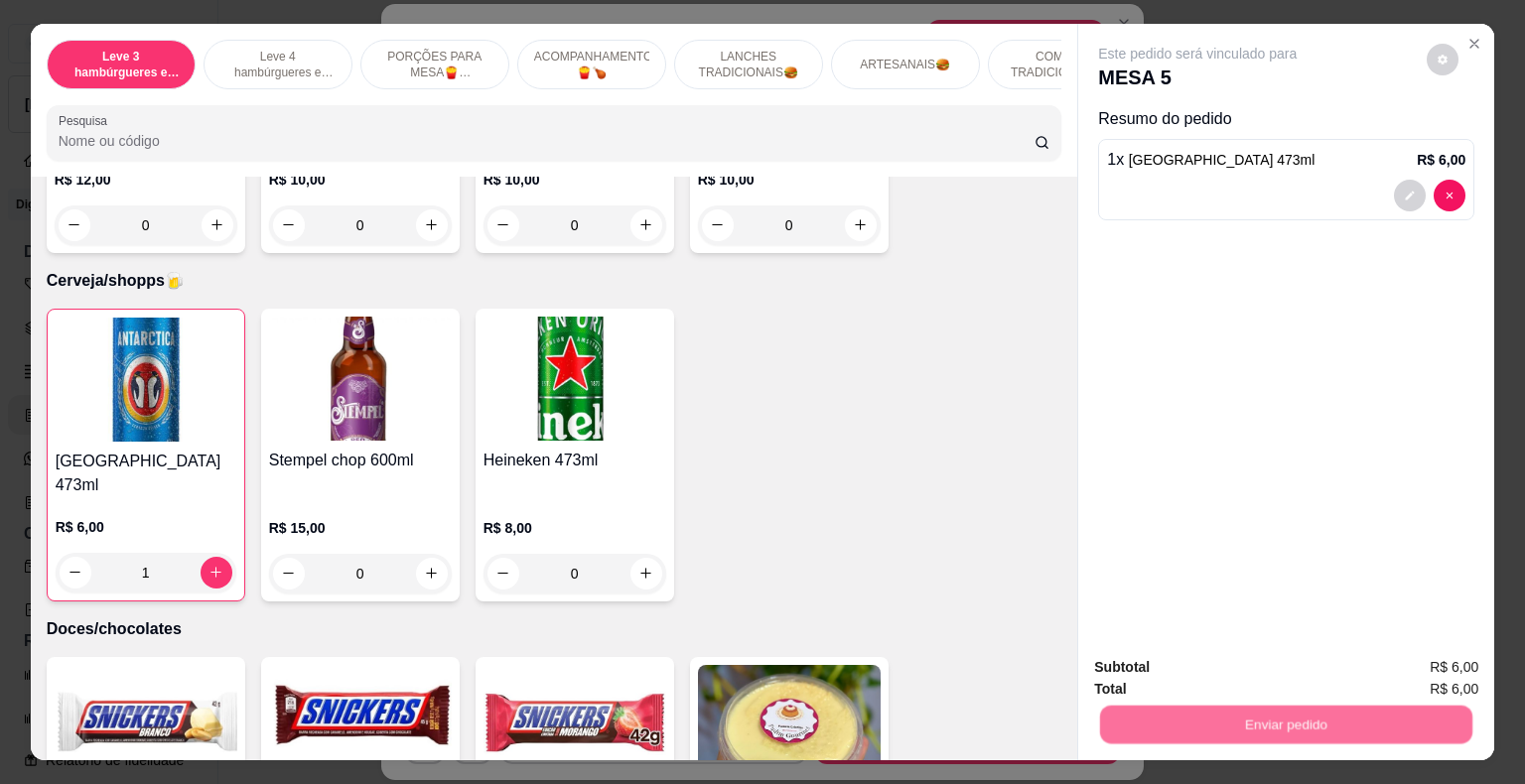 click on "Não registrar e enviar pedido" at bounding box center (1220, 669) 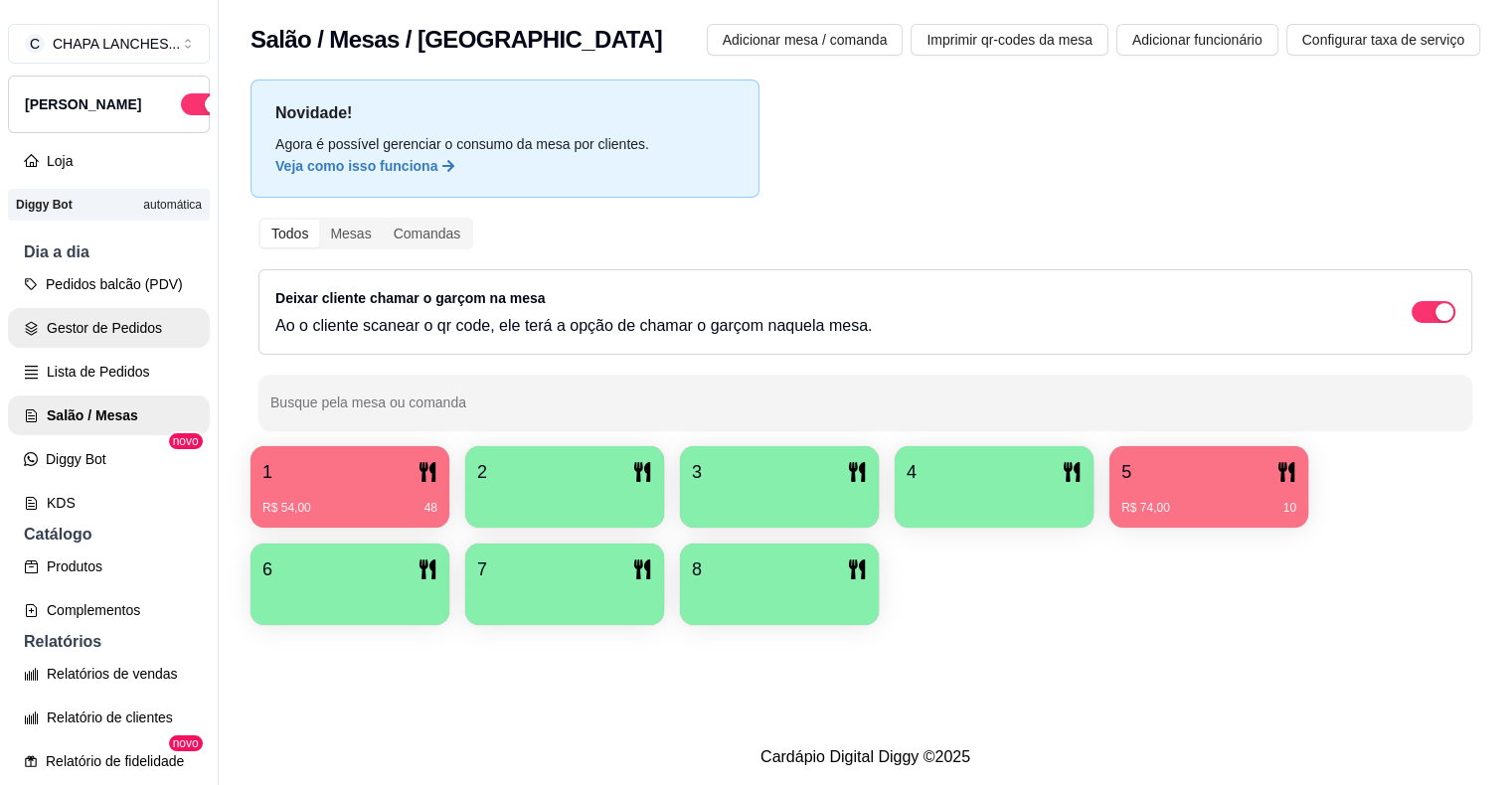 click on "Gestor de Pedidos" at bounding box center [108, 328] 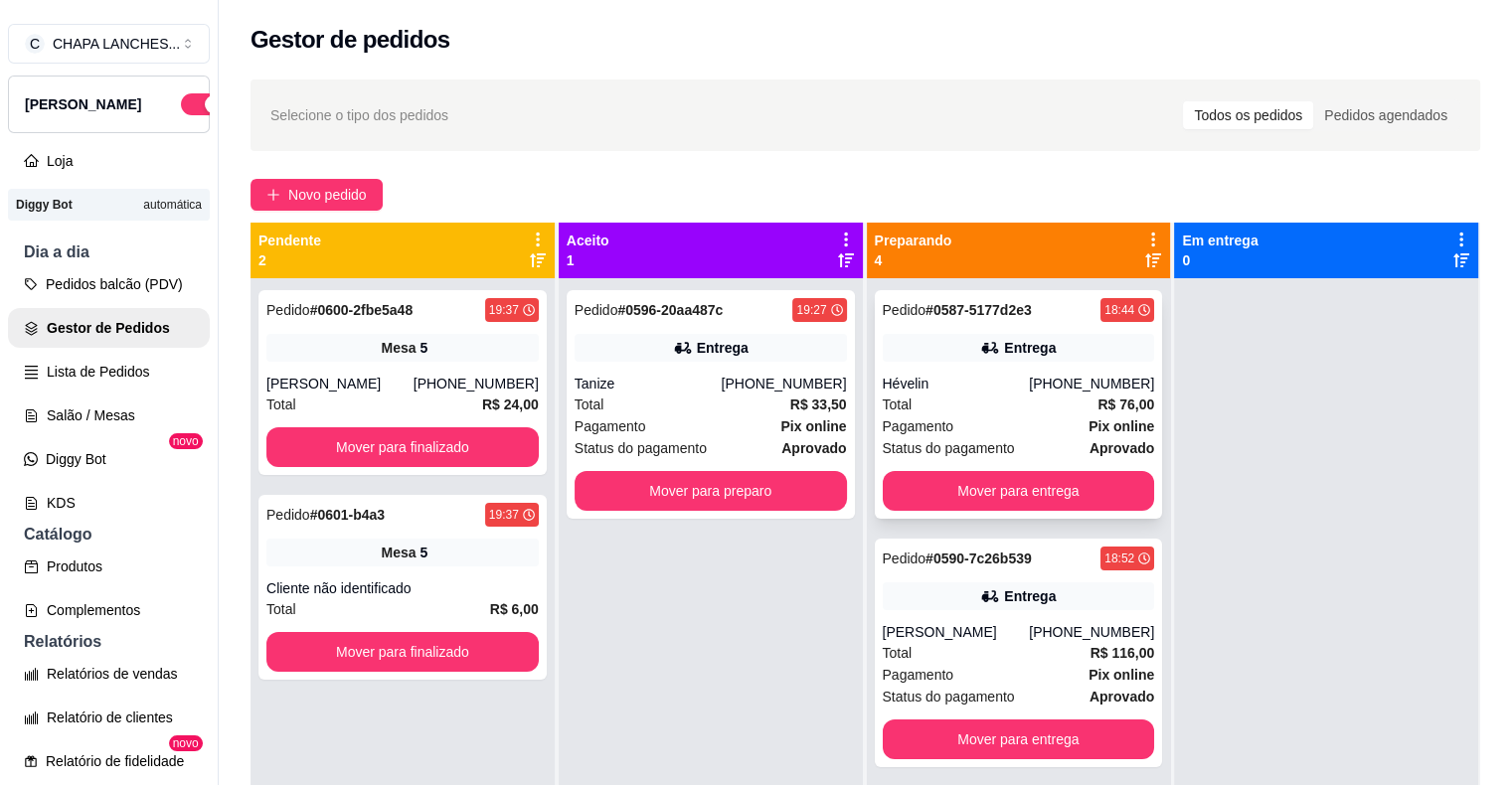 click on "Total R$ 76,00" at bounding box center [1019, 404] 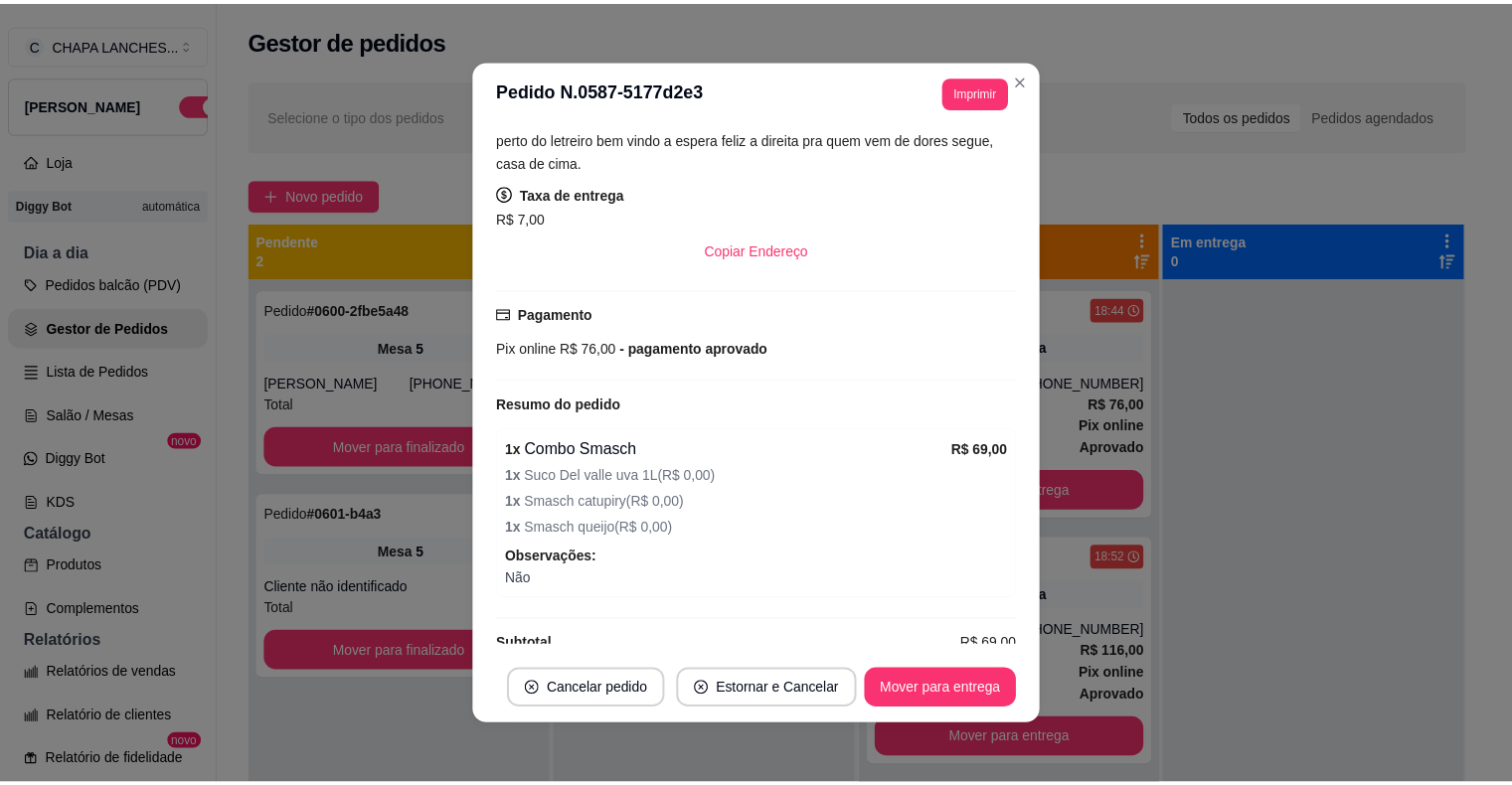 scroll, scrollTop: 407, scrollLeft: 0, axis: vertical 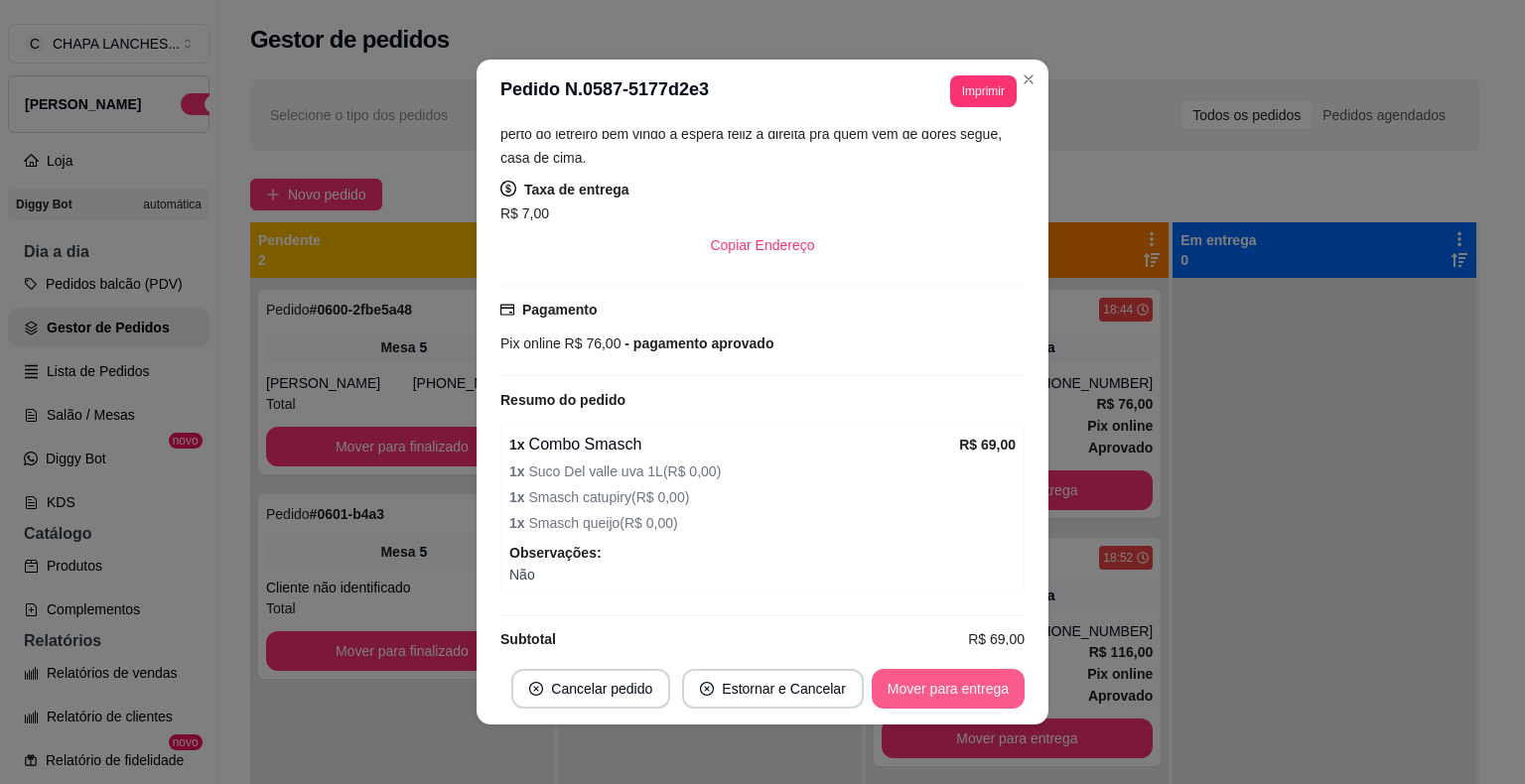 click on "Mover para entrega" at bounding box center [948, 689] 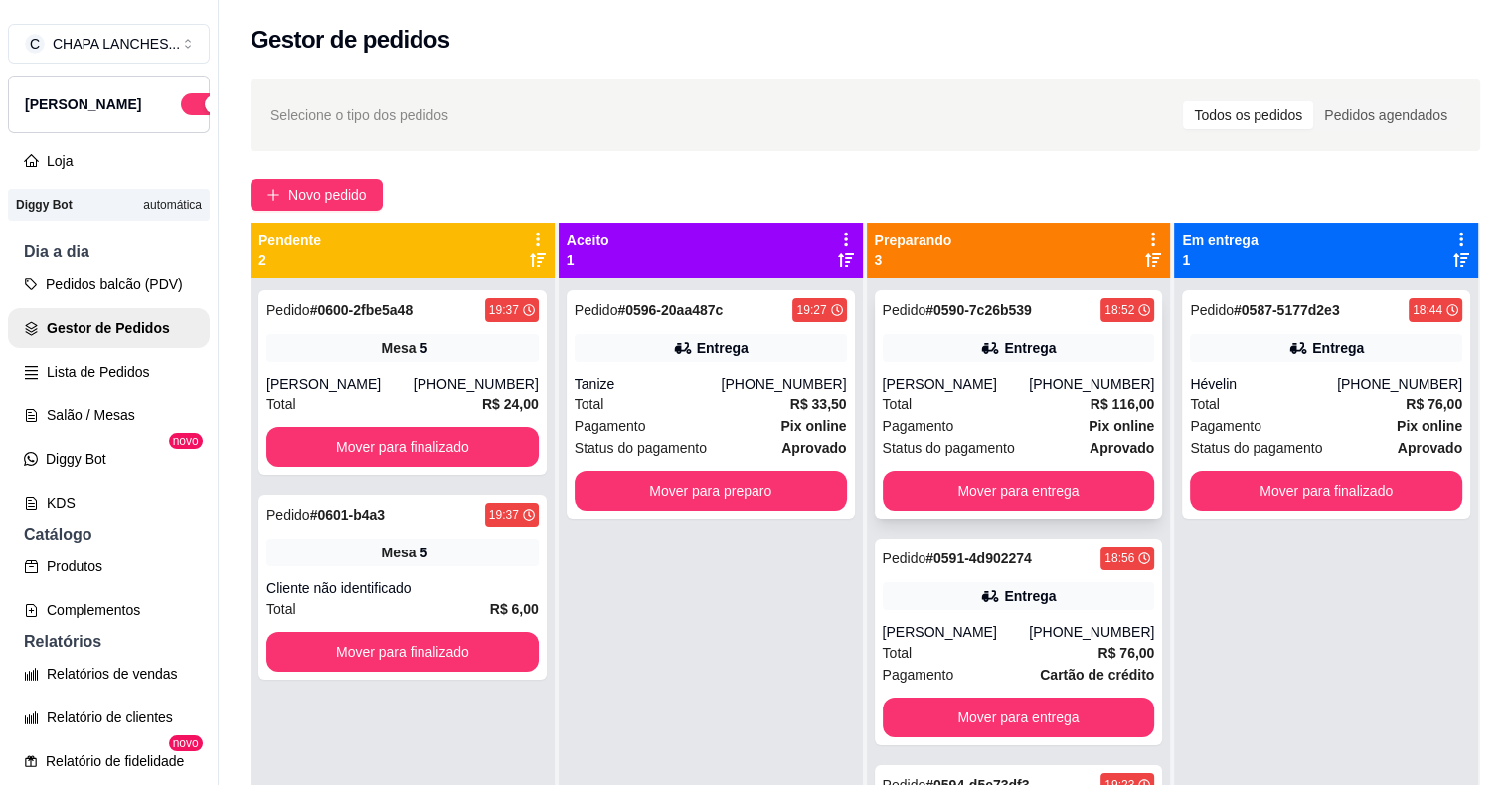 click on "Total R$ 116,00" at bounding box center [1019, 404] 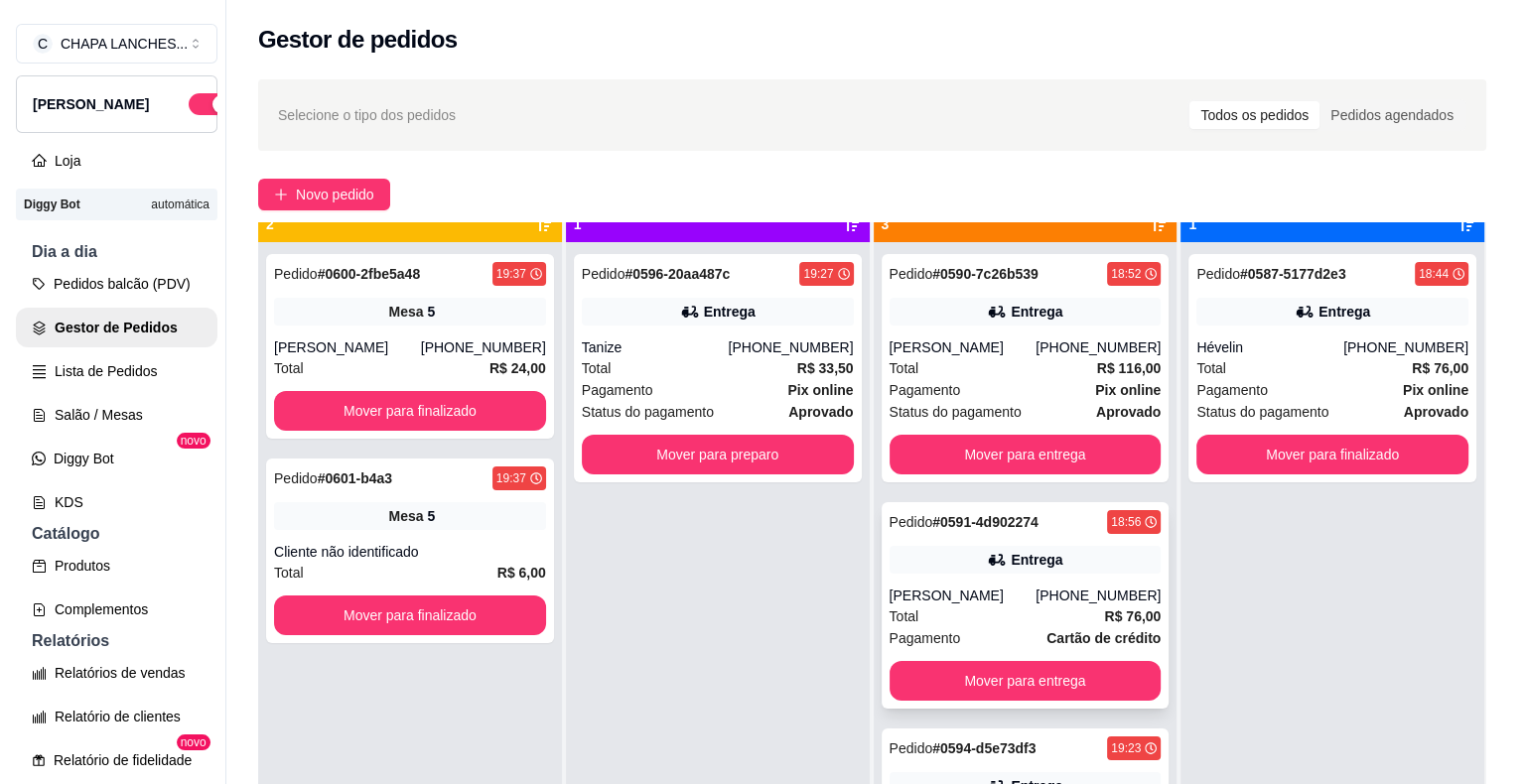 scroll, scrollTop: 56, scrollLeft: 0, axis: vertical 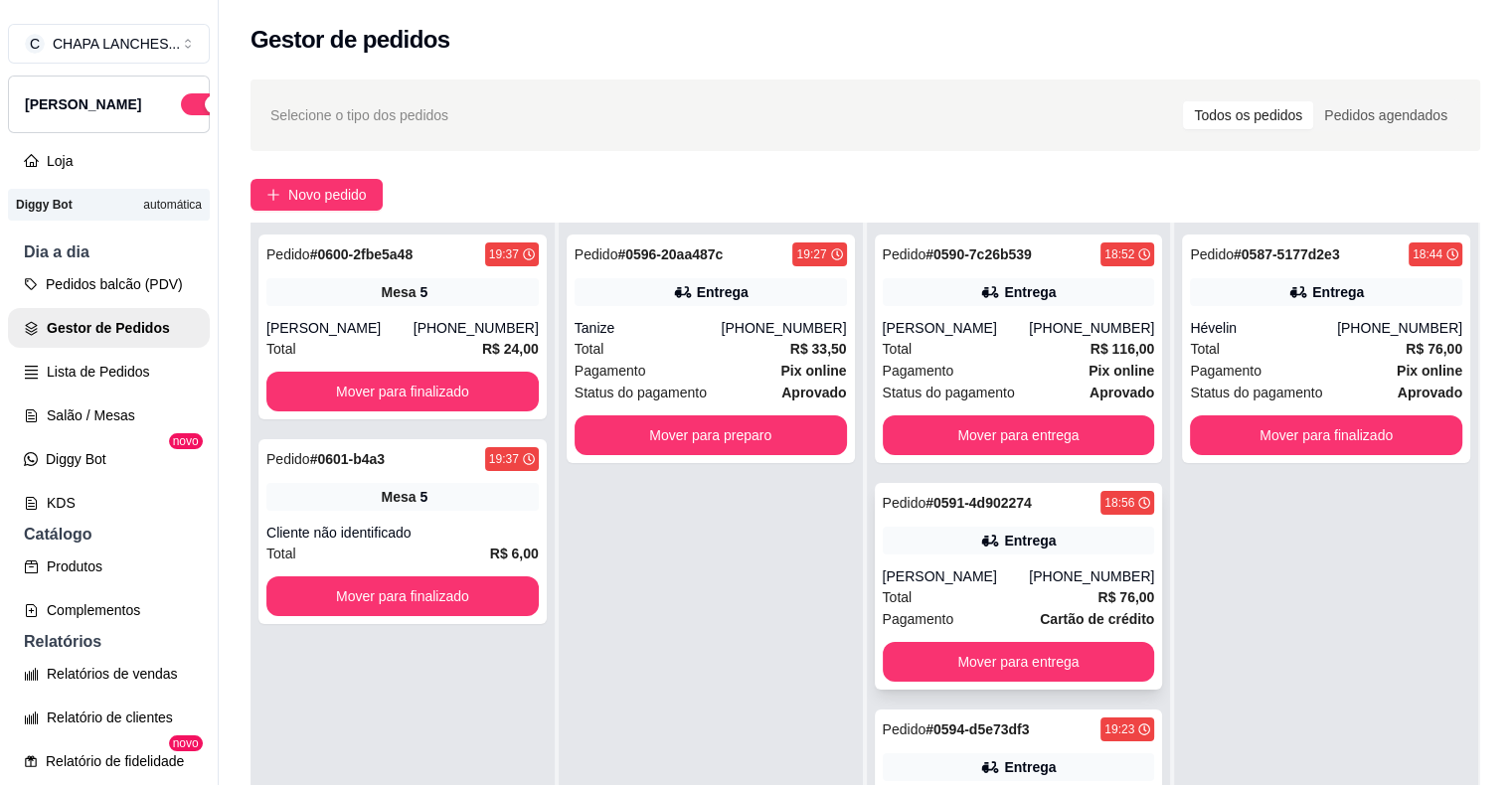 click on "[PERSON_NAME]" at bounding box center [956, 576] 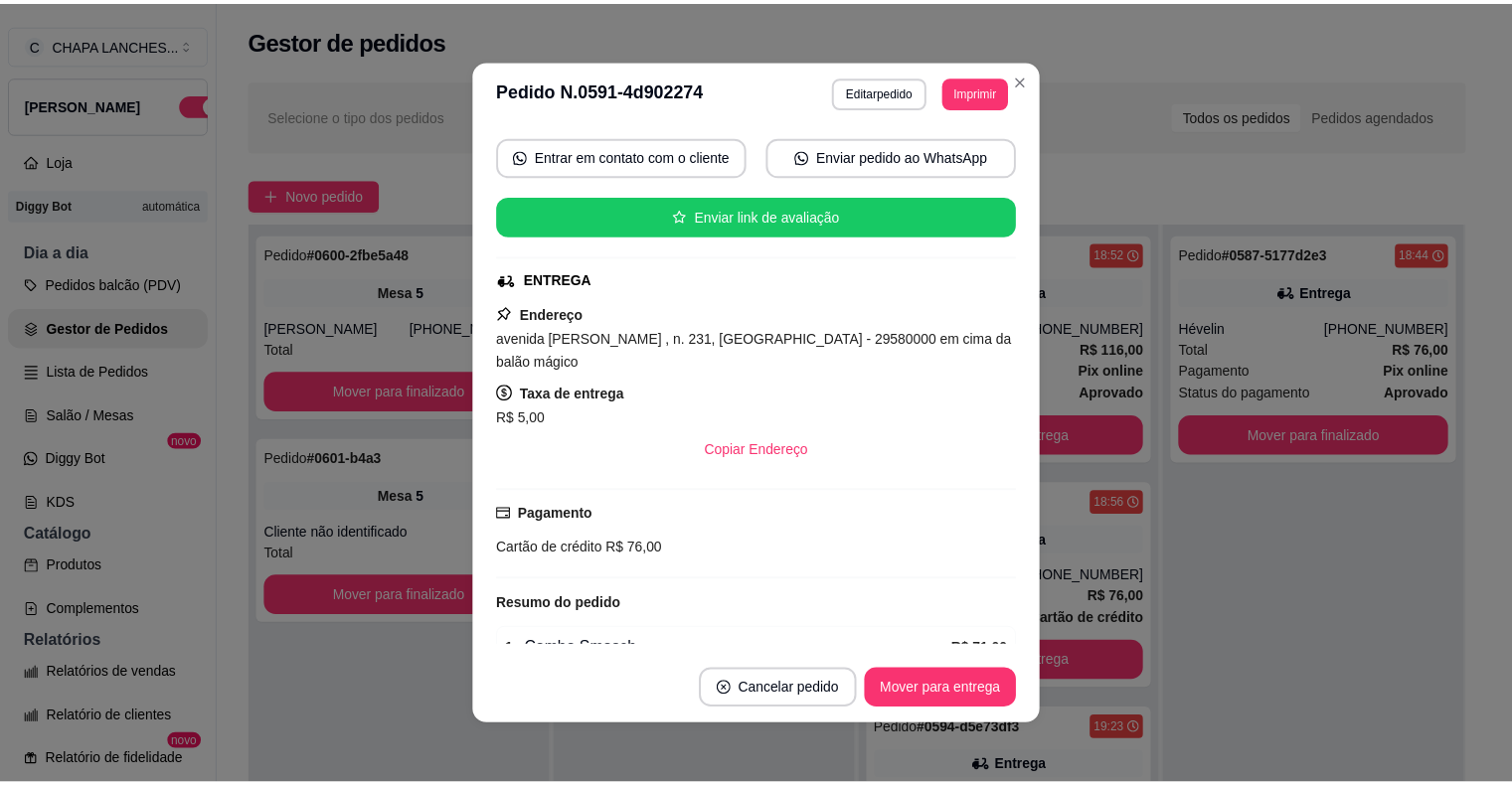scroll, scrollTop: 330, scrollLeft: 0, axis: vertical 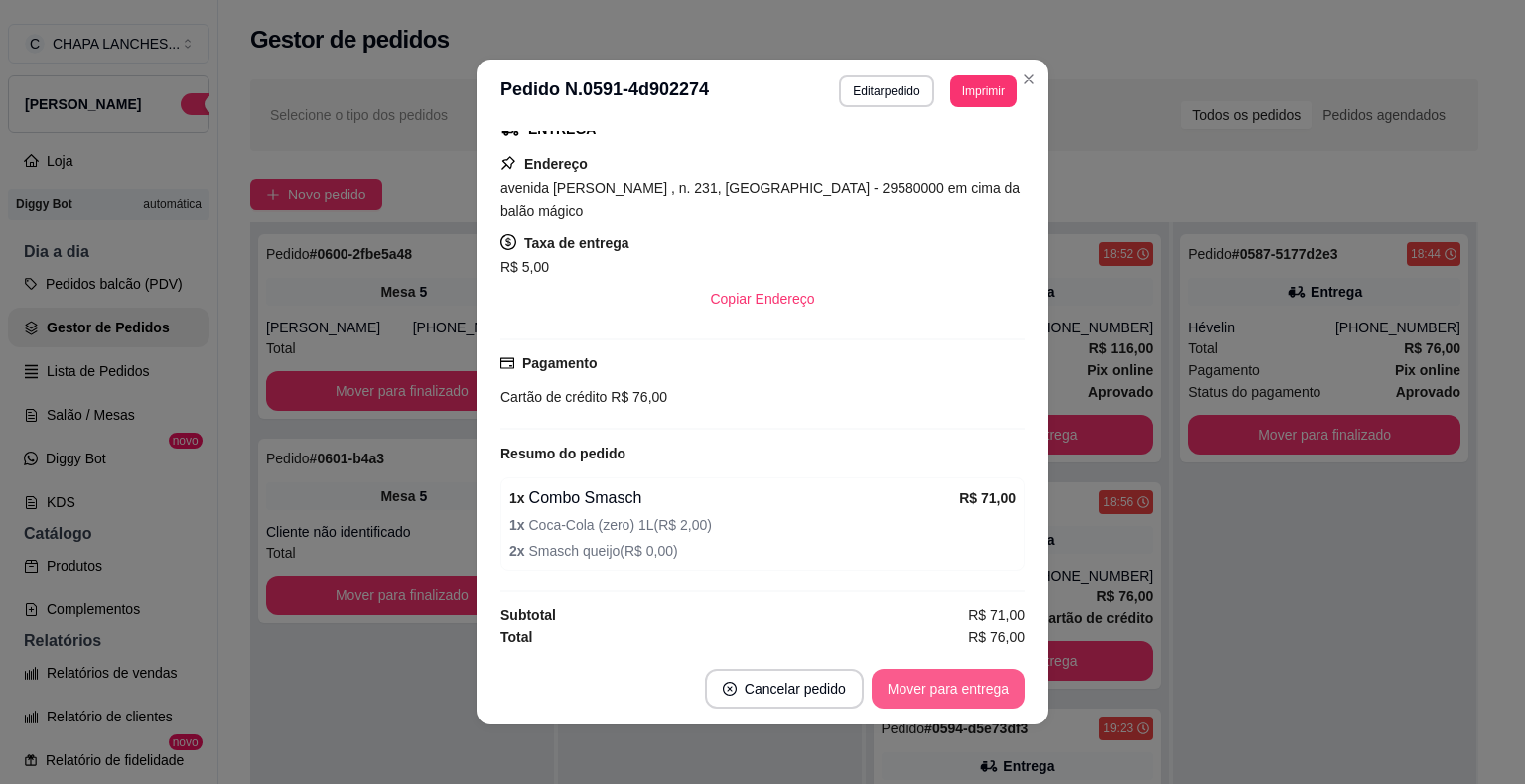 click on "Mover para entrega" at bounding box center [948, 689] 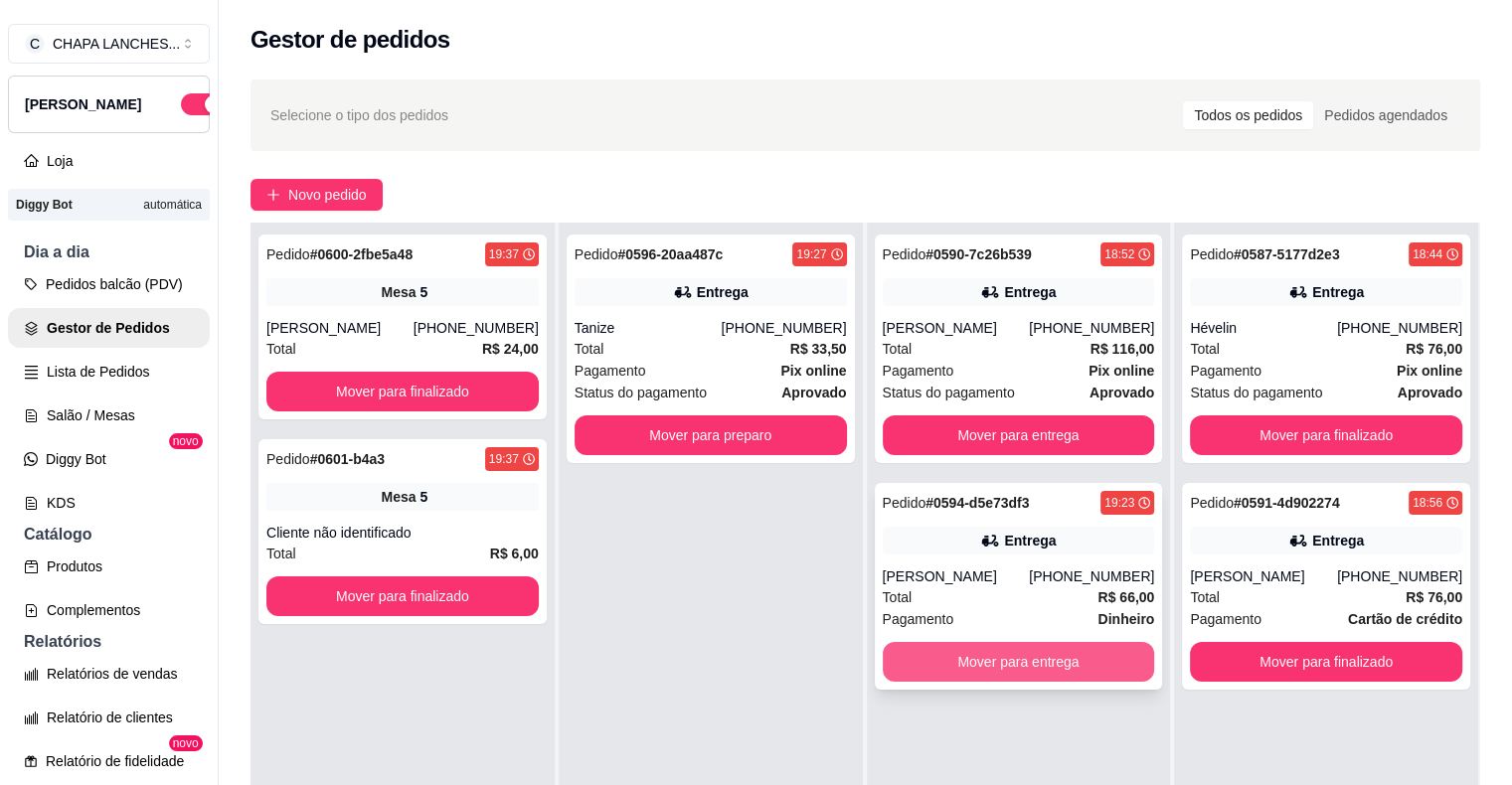click on "Mover para entrega" at bounding box center [1019, 662] 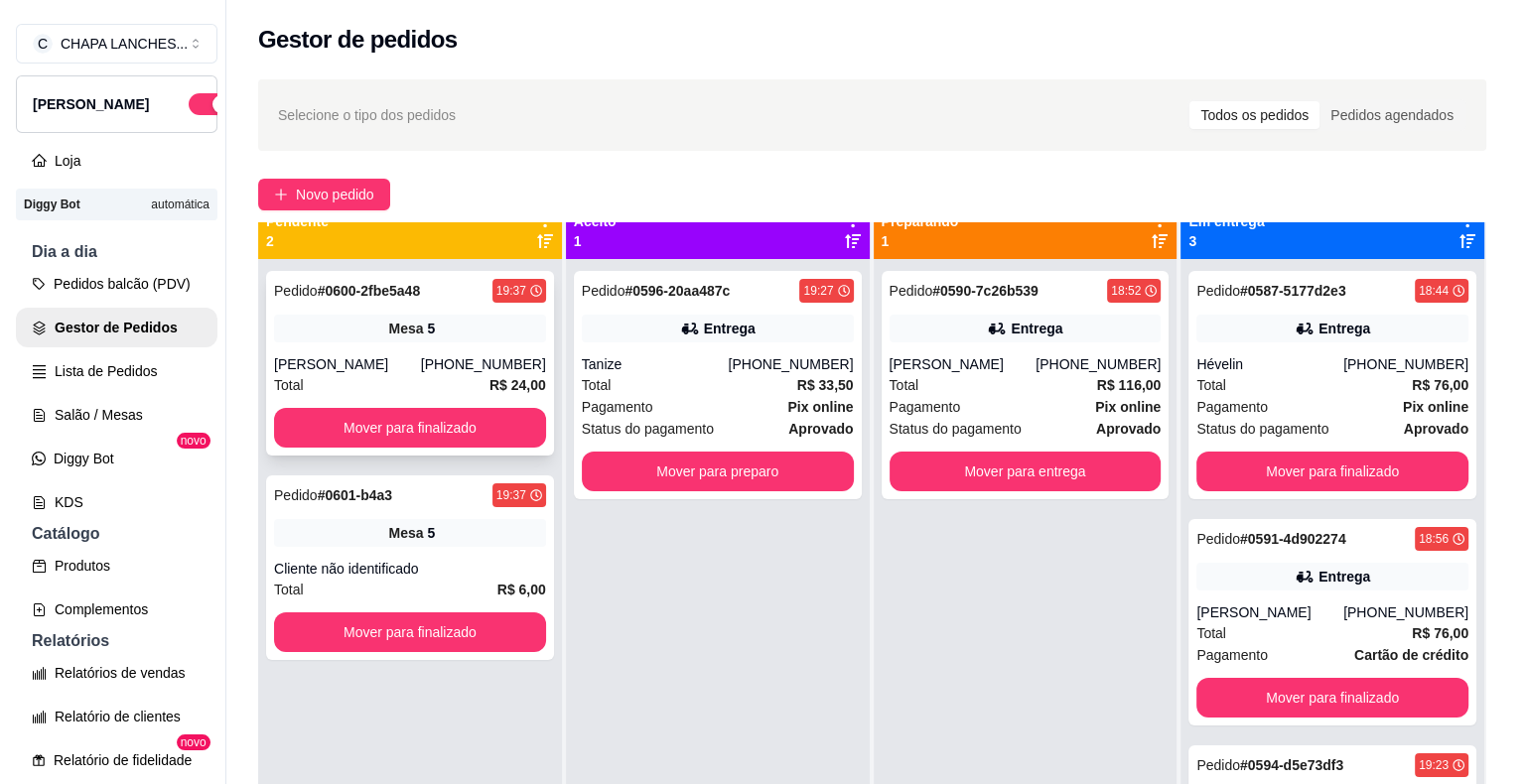 scroll, scrollTop: 0, scrollLeft: 0, axis: both 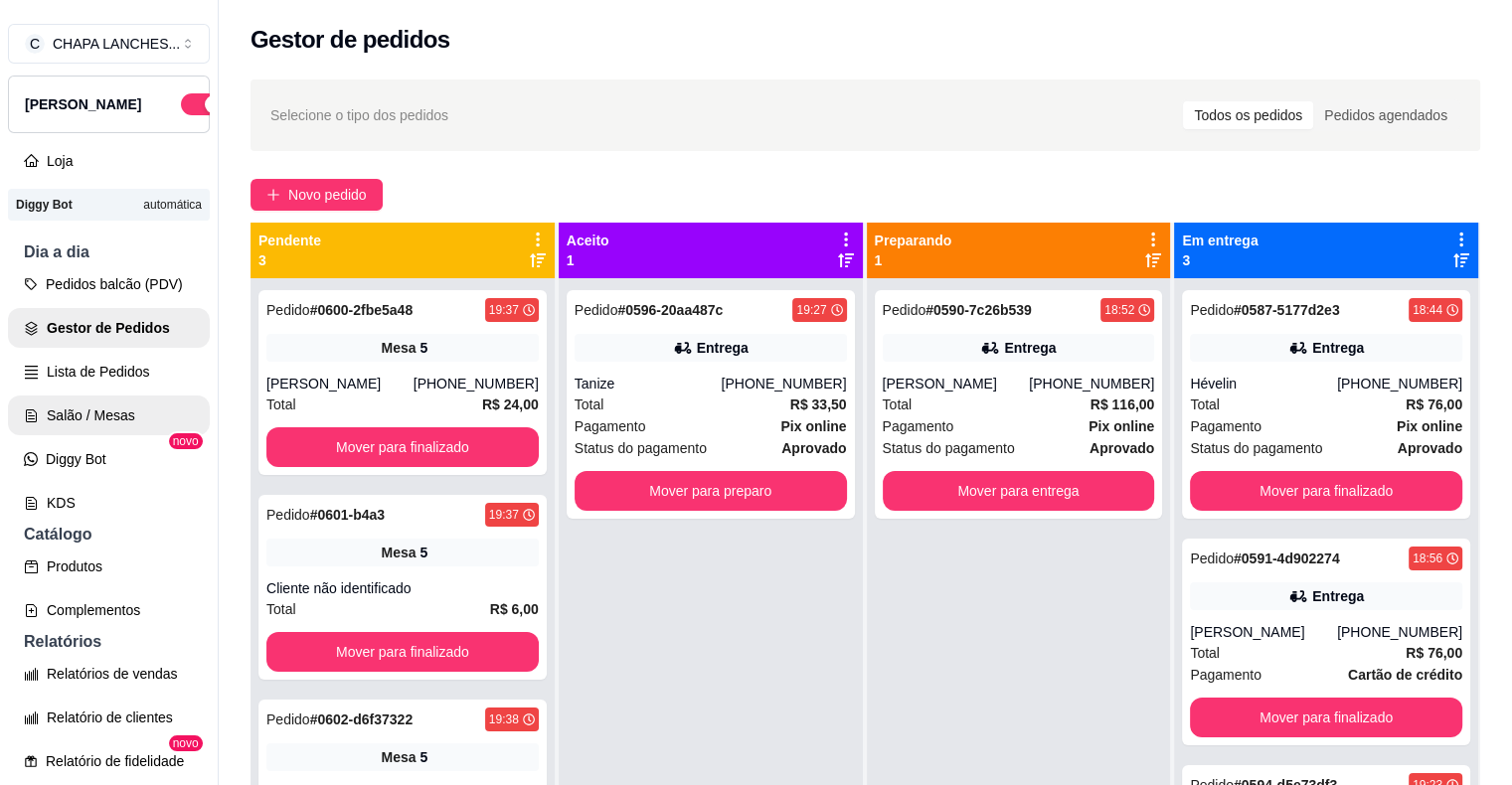 click on "Salão / Mesas" at bounding box center [108, 415] 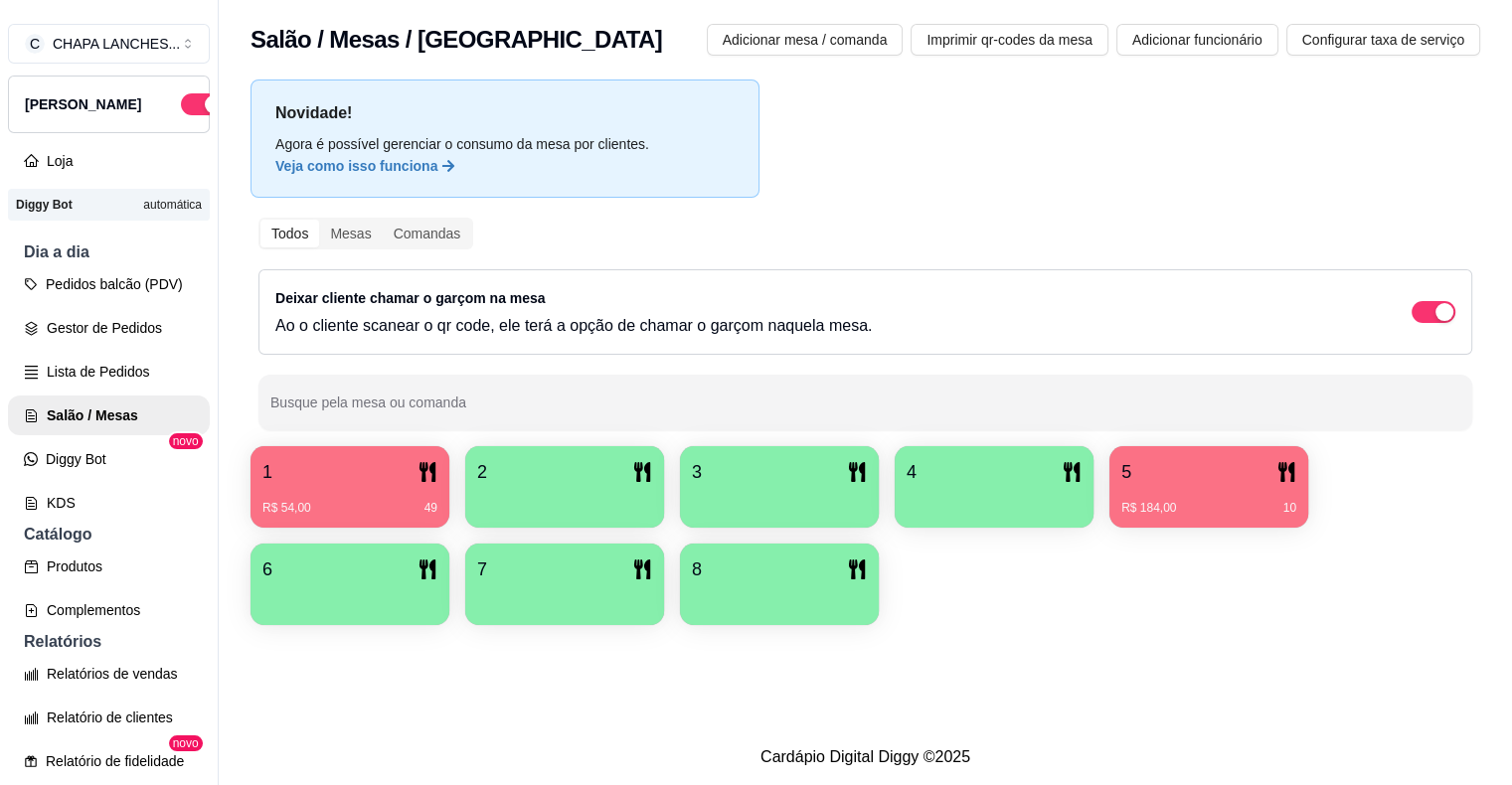 click on "R$ 184,00 10" at bounding box center (1209, 508) 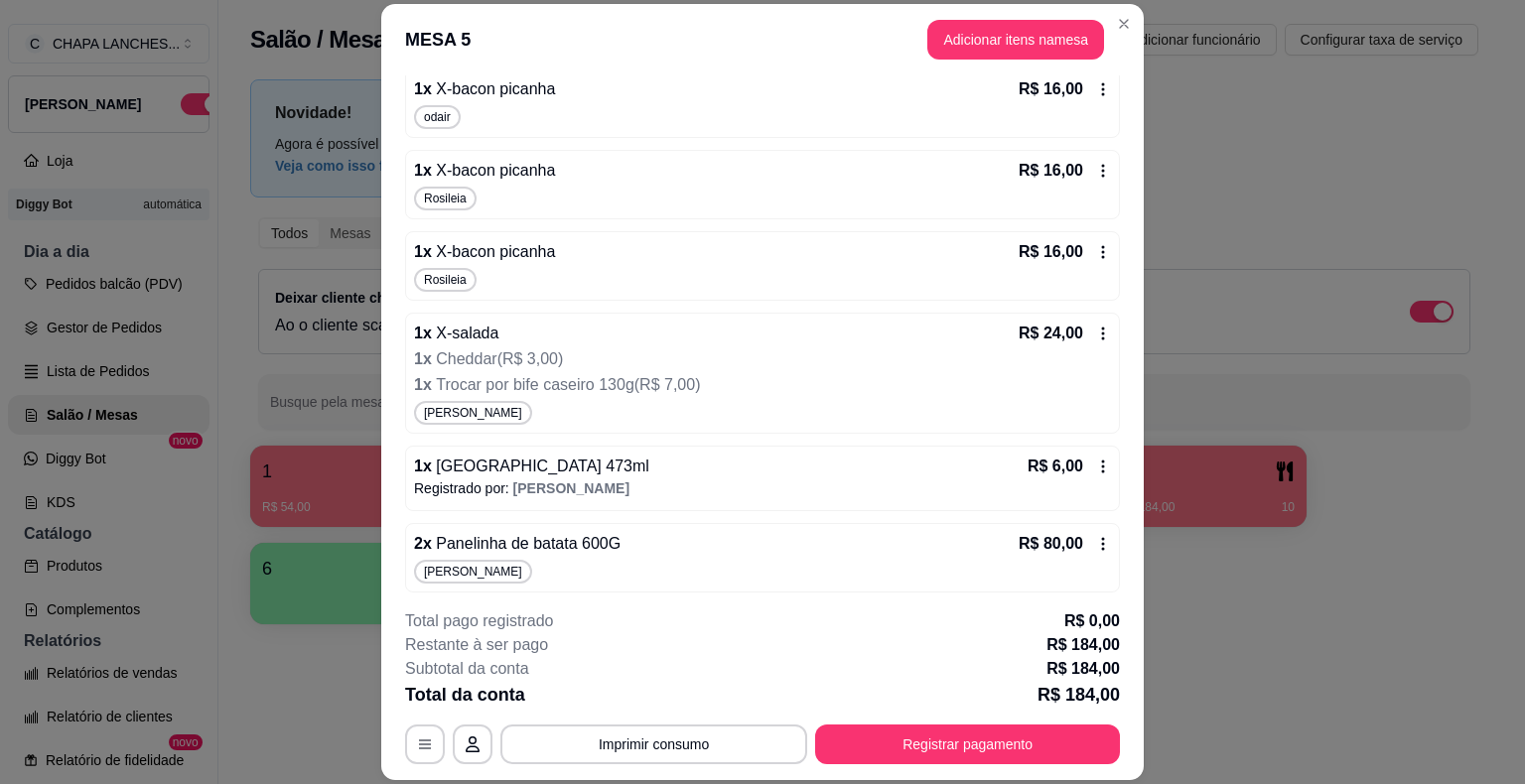 scroll, scrollTop: 412, scrollLeft: 0, axis: vertical 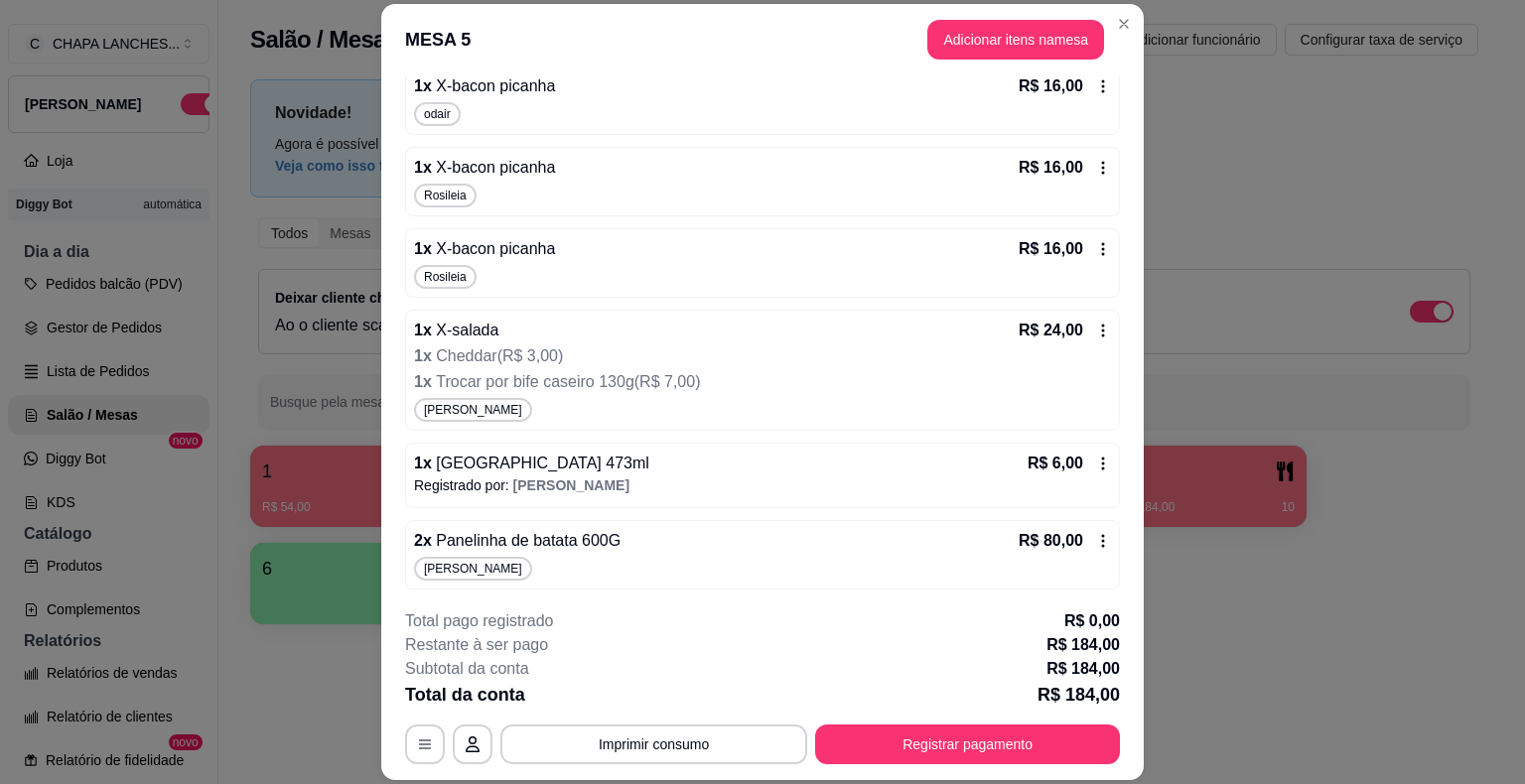 click on "R$ 80,00" at bounding box center [1064, 541] 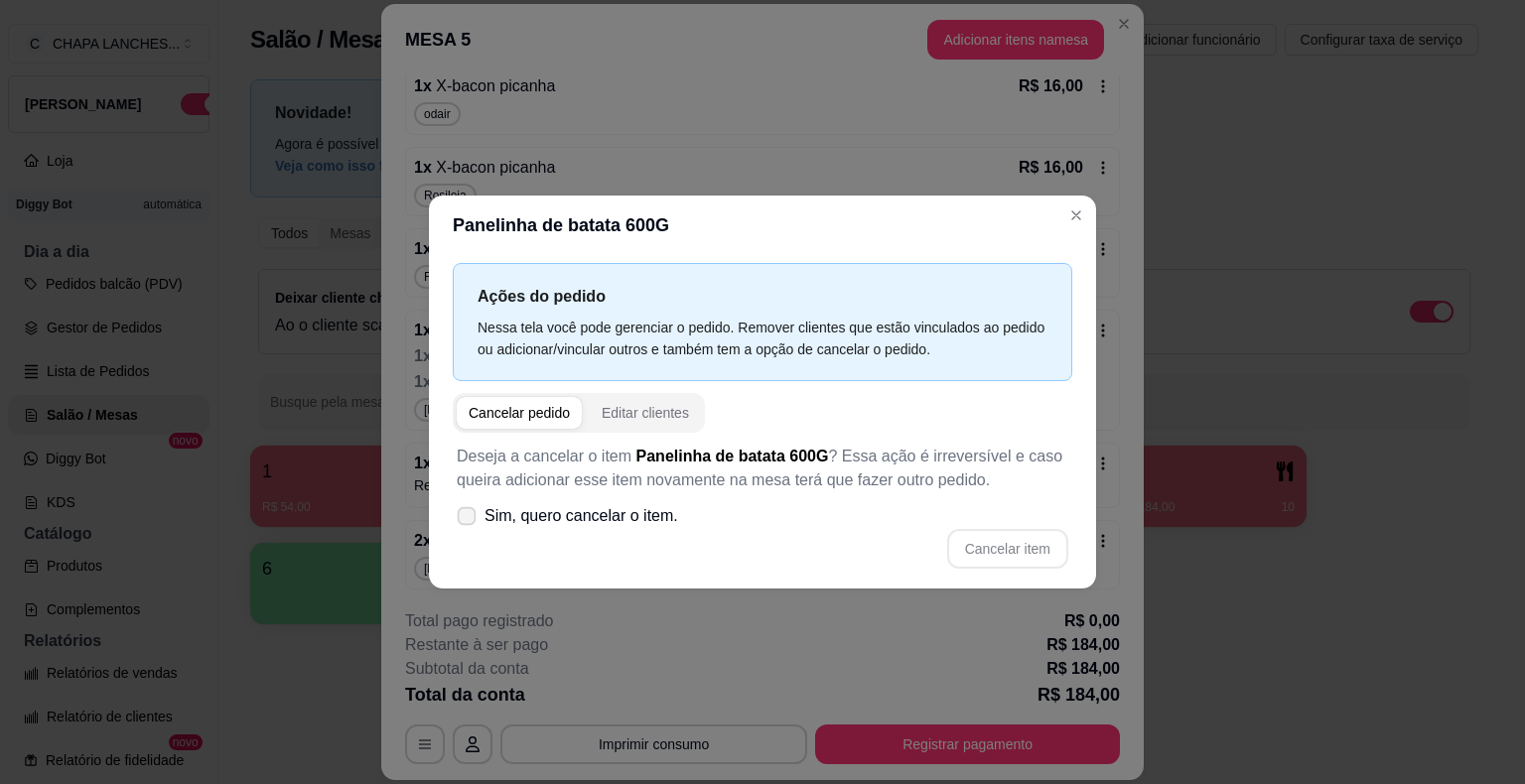 click 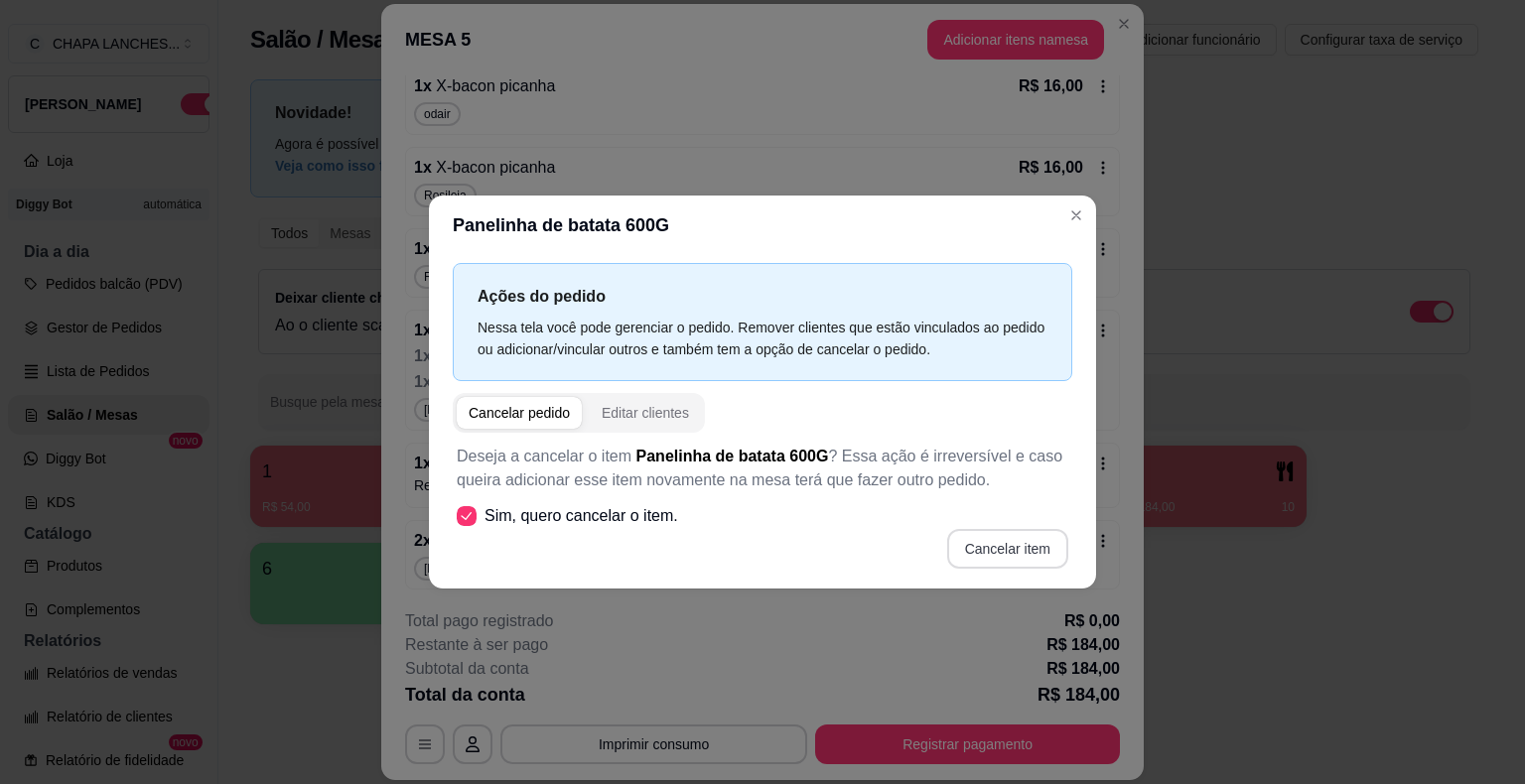 click on "Cancelar item" at bounding box center (1008, 549) 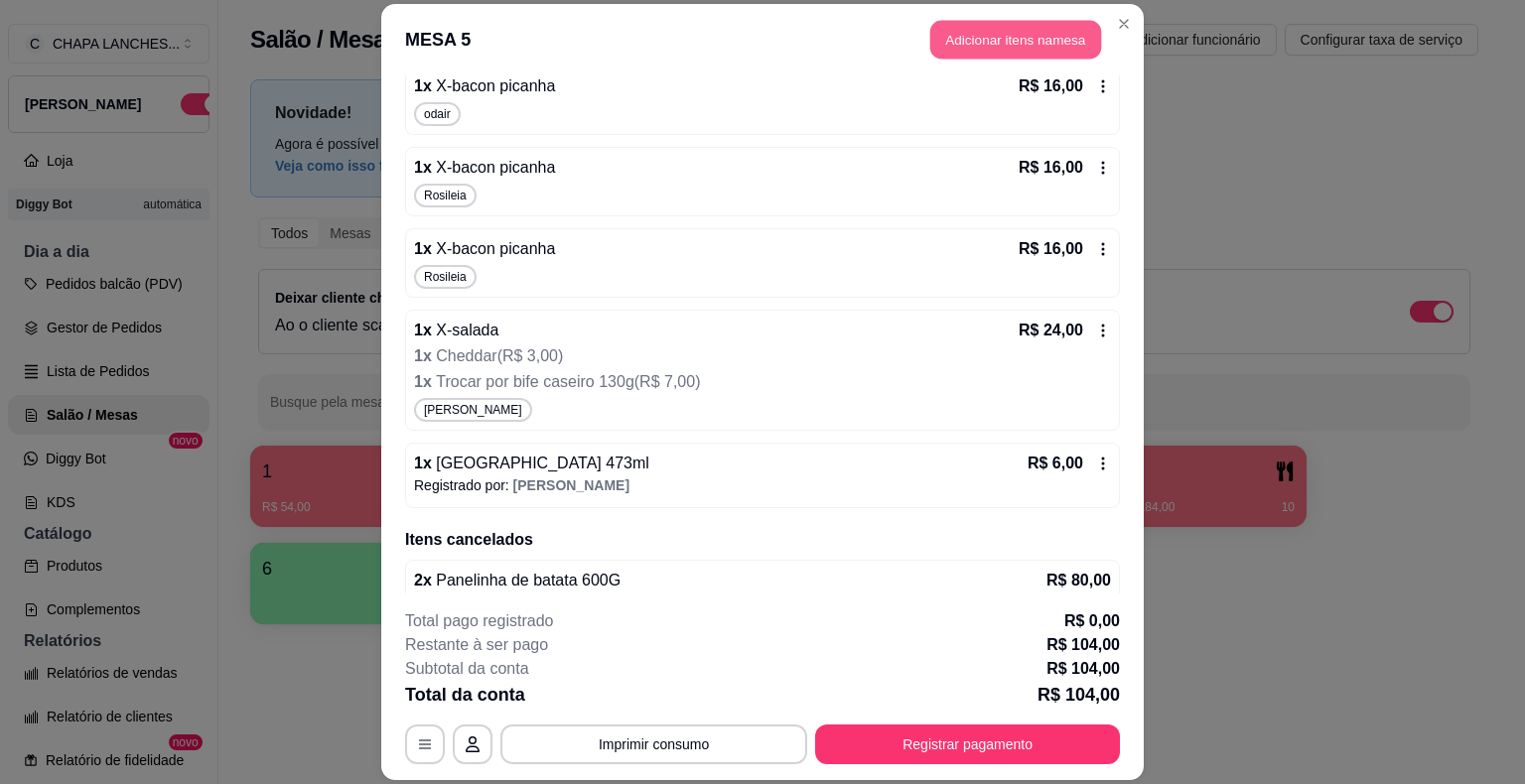 click on "Adicionar itens na  mesa" at bounding box center (1016, 40) 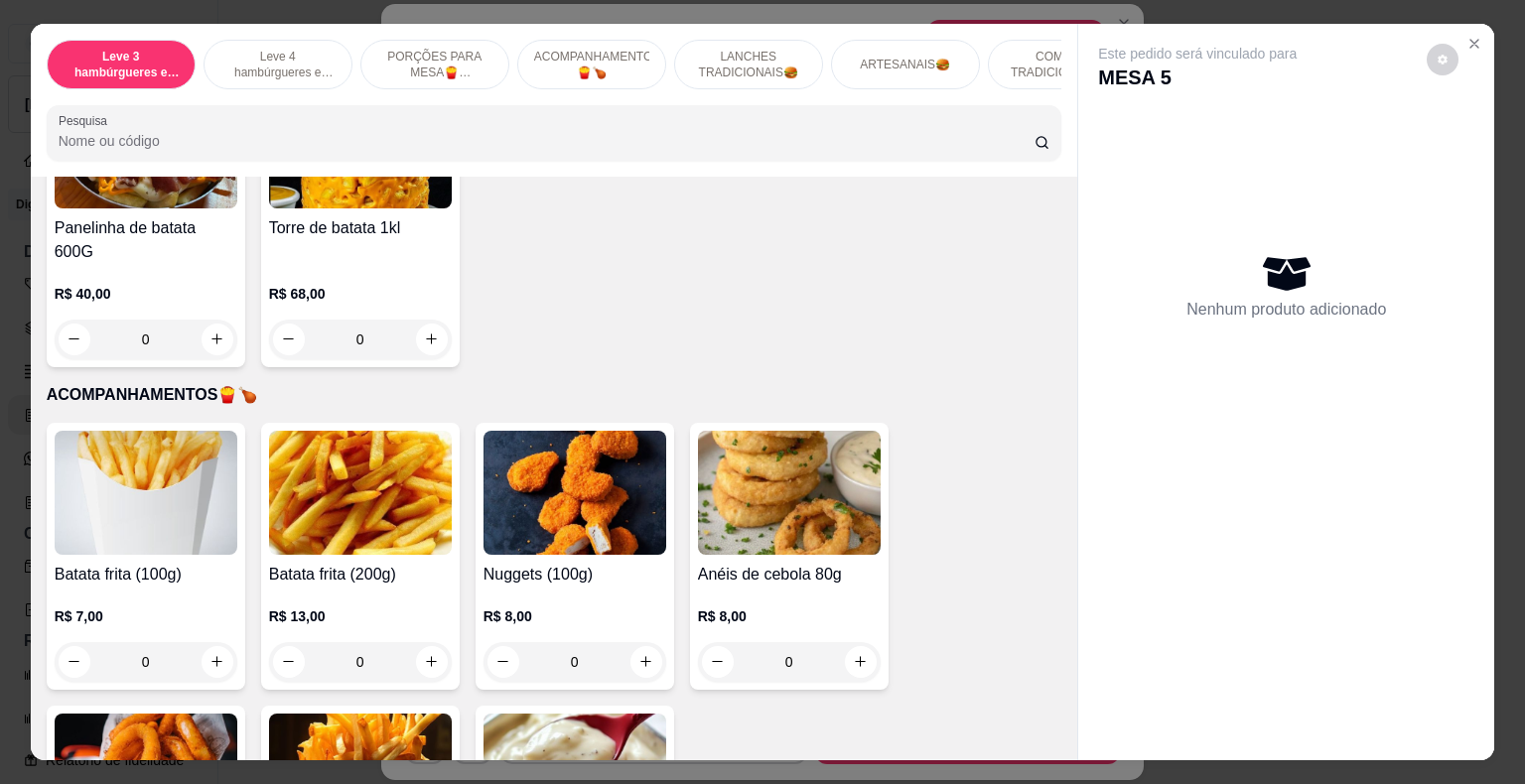 scroll, scrollTop: 992, scrollLeft: 0, axis: vertical 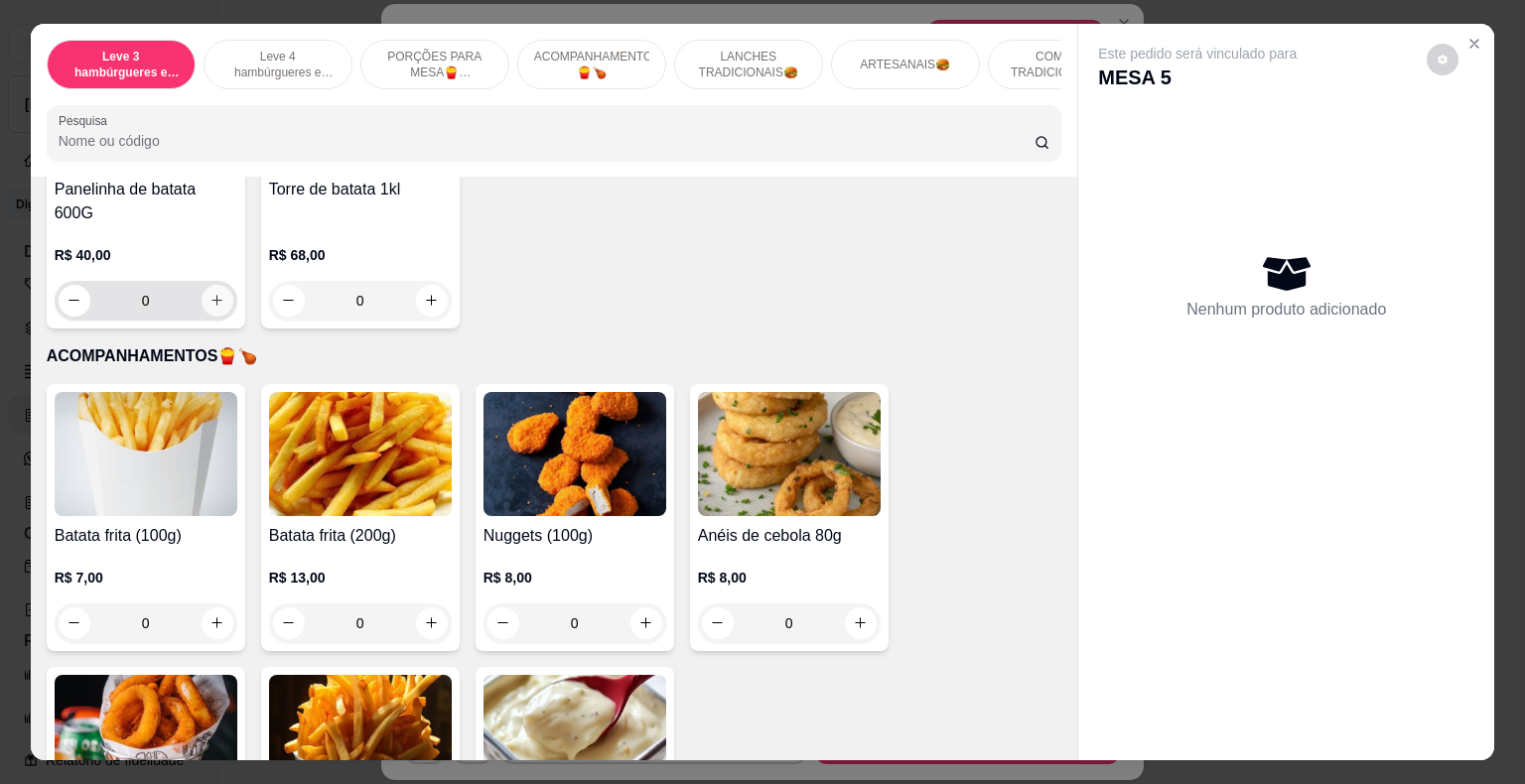 click 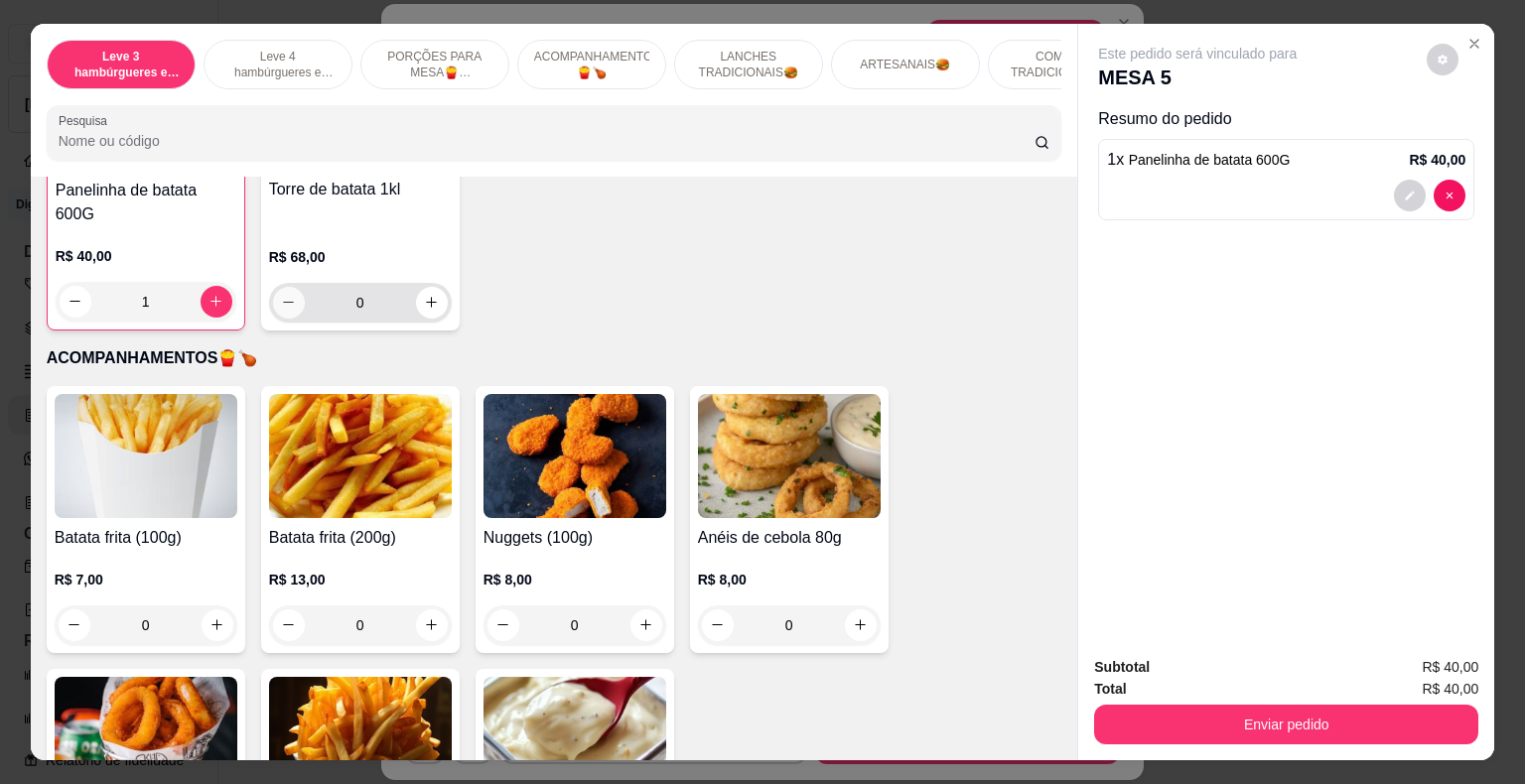 scroll, scrollTop: 992, scrollLeft: 0, axis: vertical 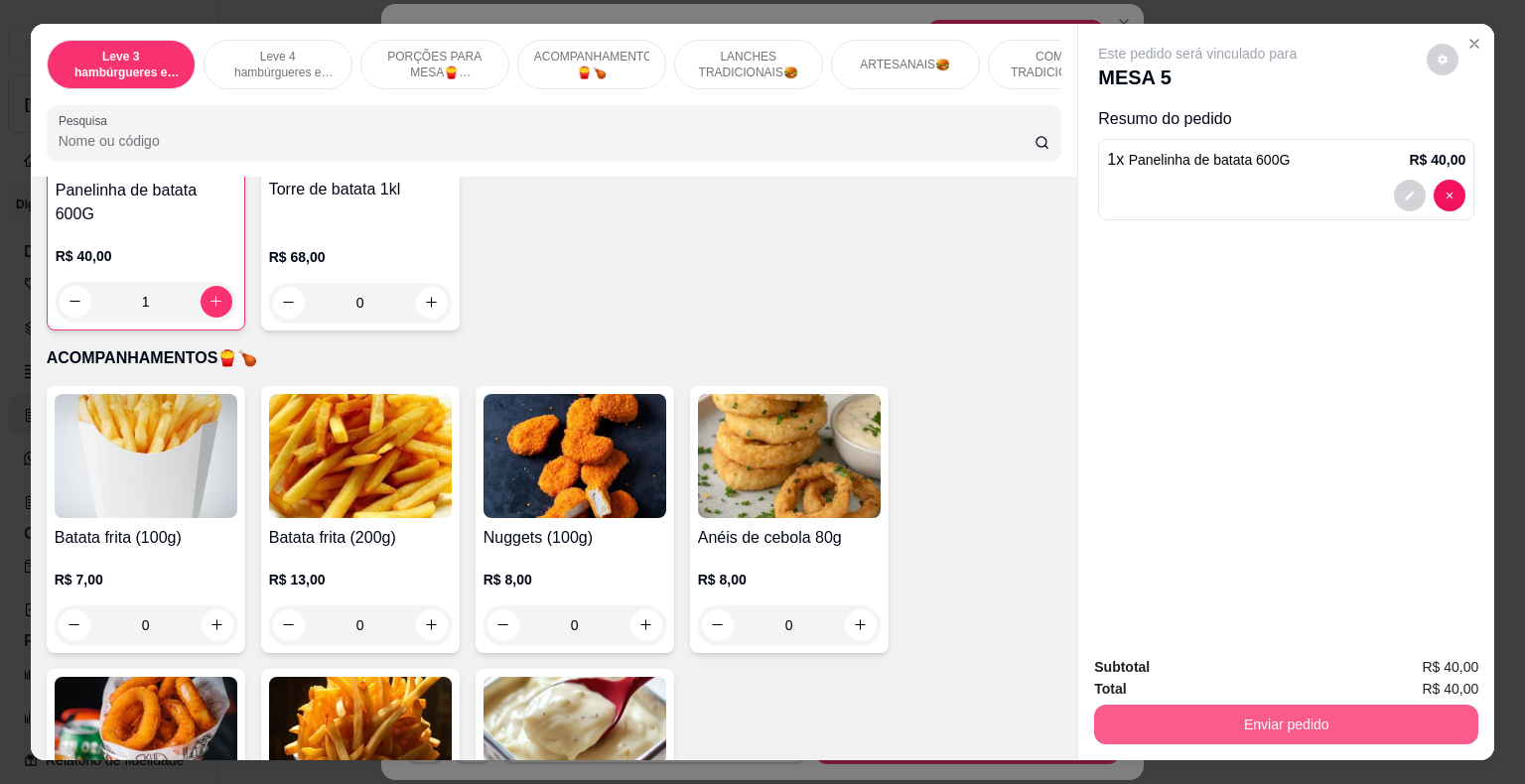 click on "Enviar pedido" at bounding box center (1286, 724) 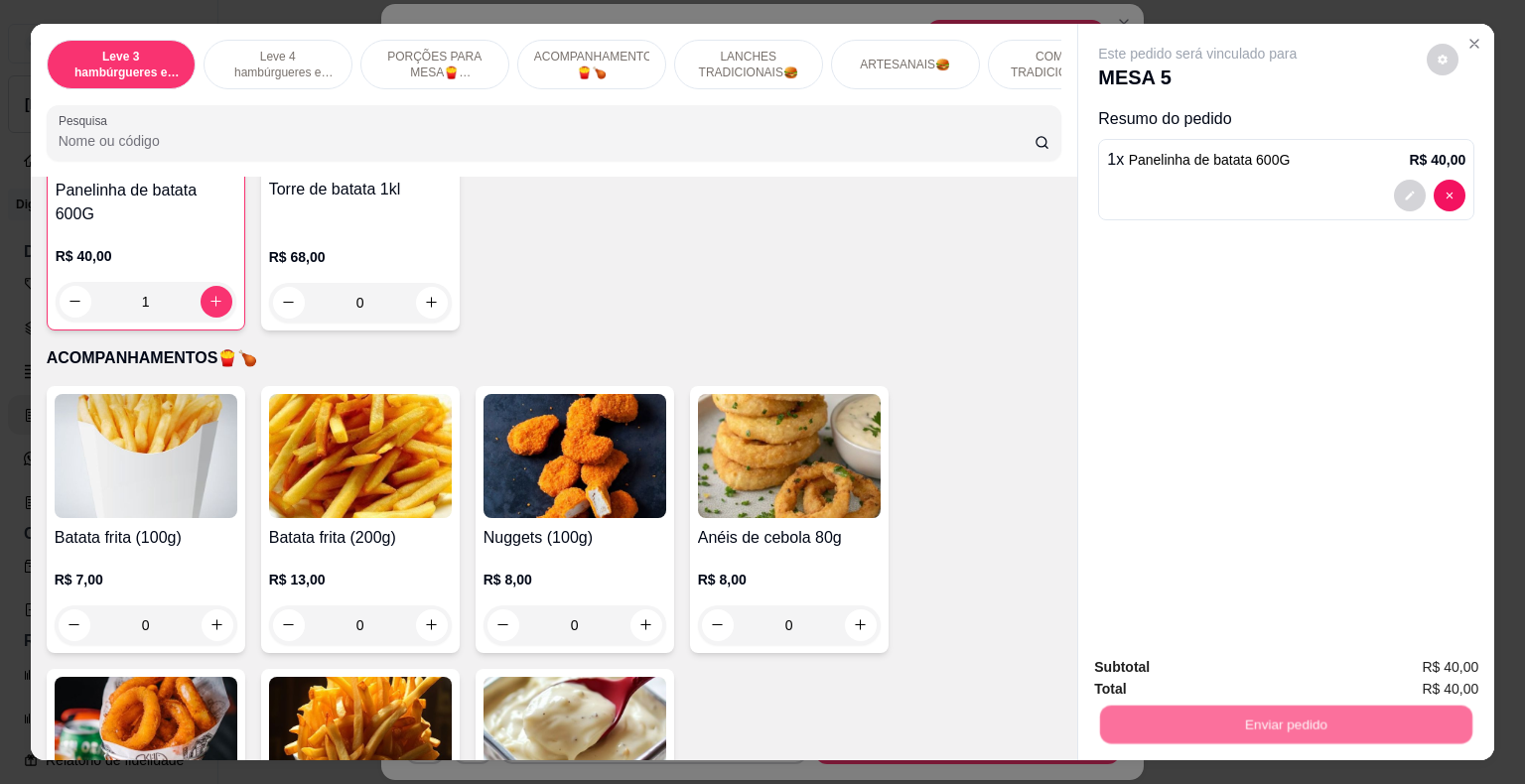 click on "Não registrar e enviar pedido" at bounding box center [1220, 668] 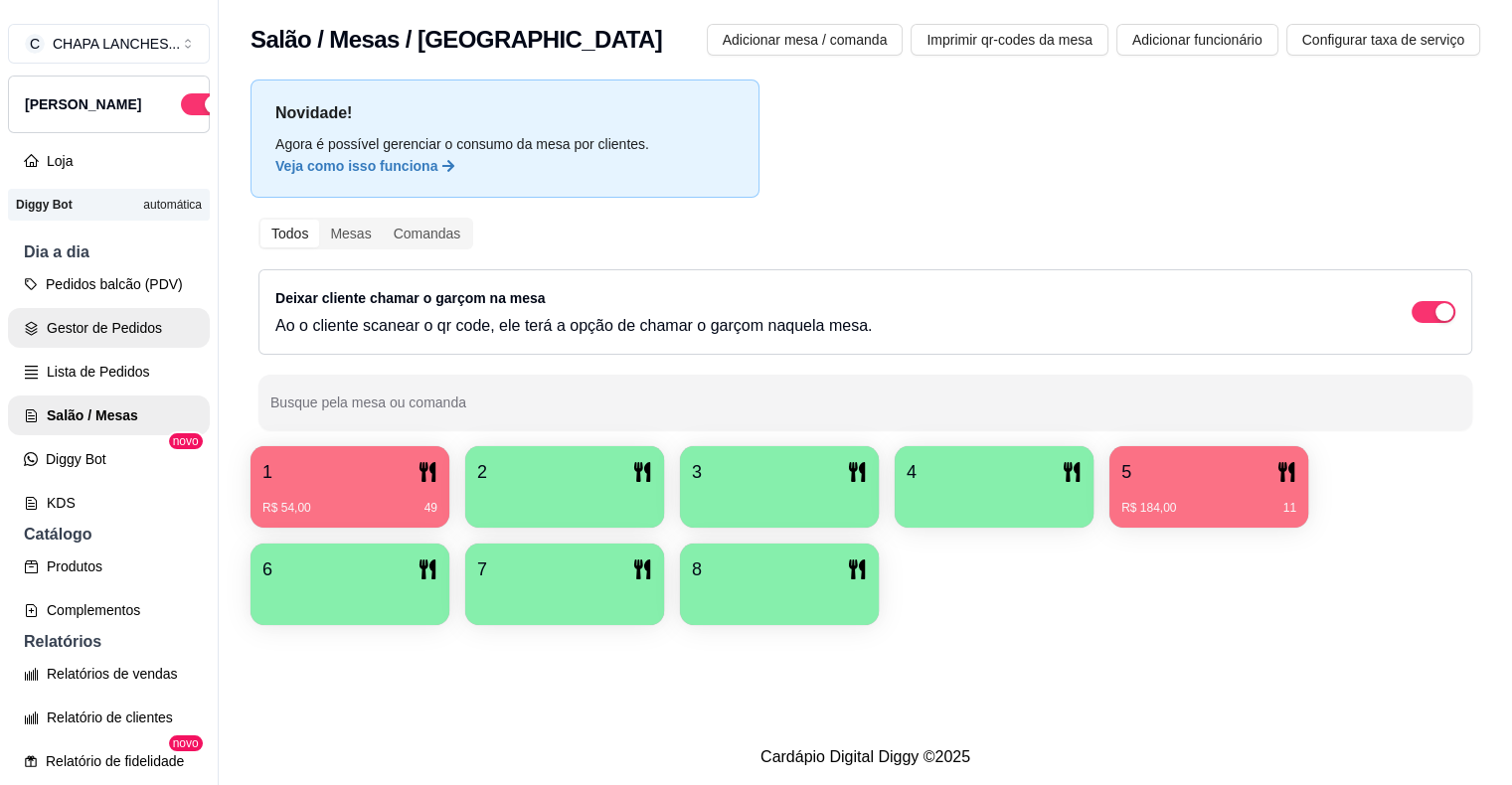 click on "Gestor de Pedidos" at bounding box center (108, 328) 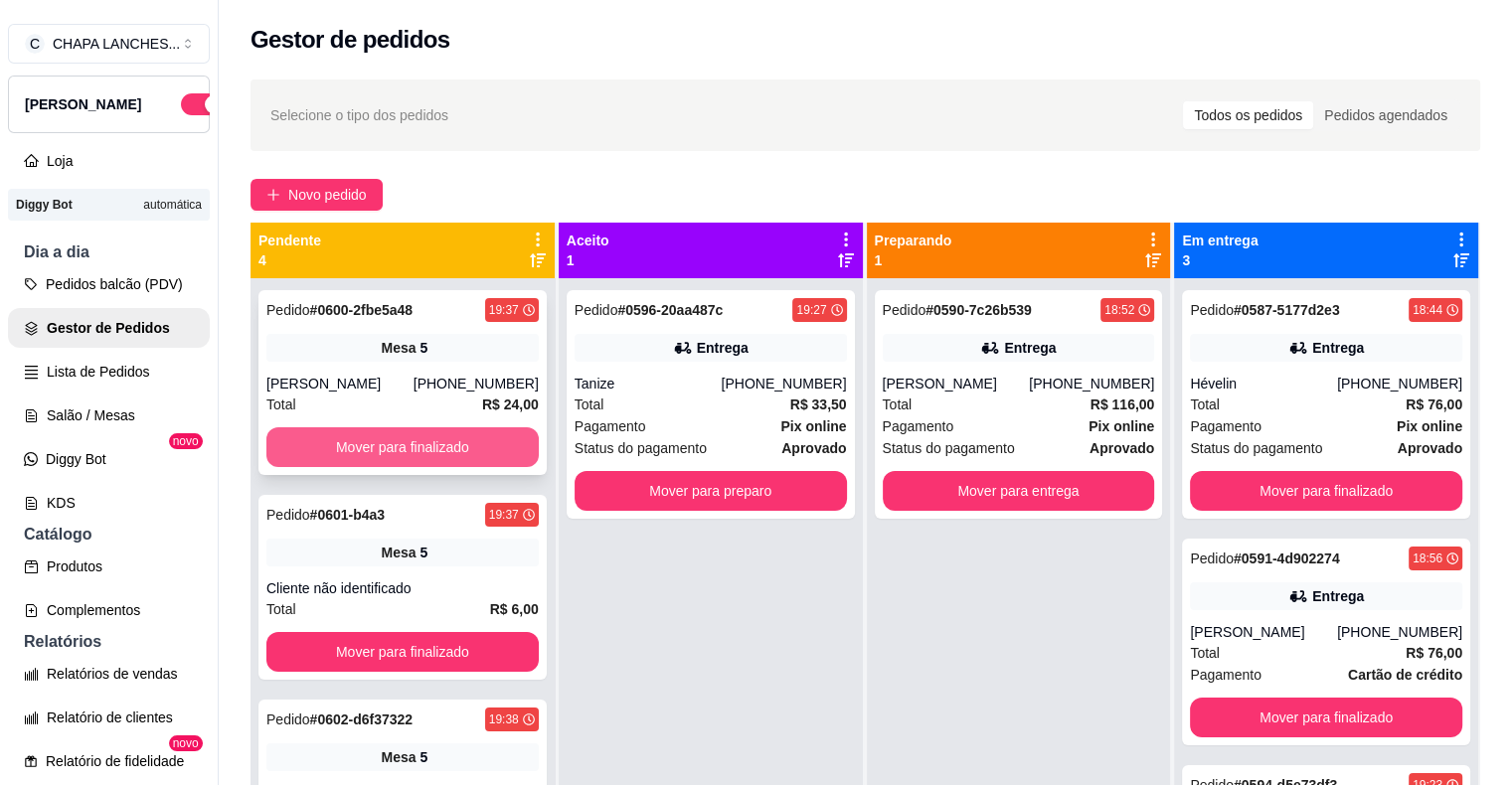 click on "Mover para finalizado" at bounding box center [403, 447] 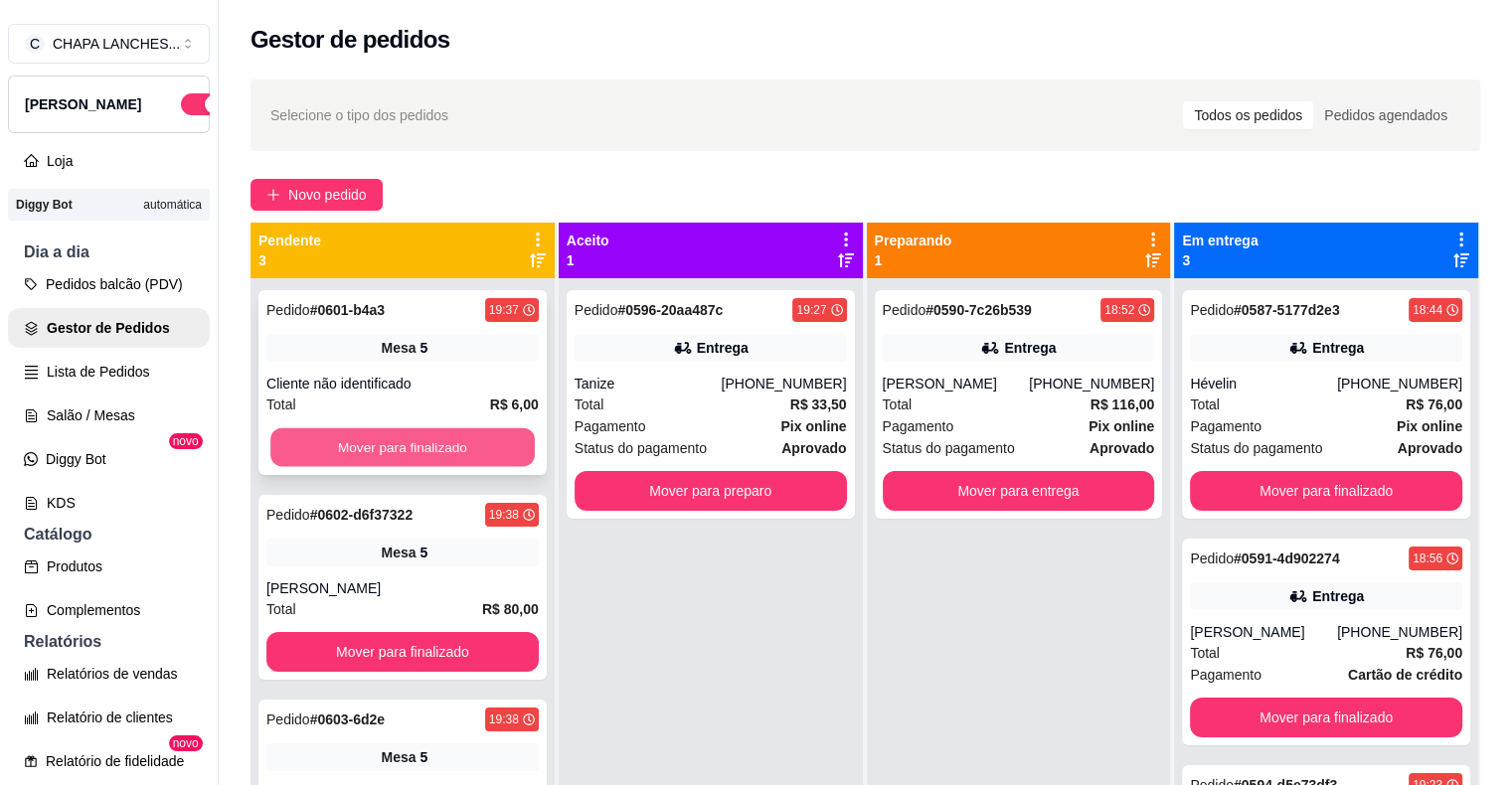 click on "Mover para finalizado" at bounding box center [403, 447] 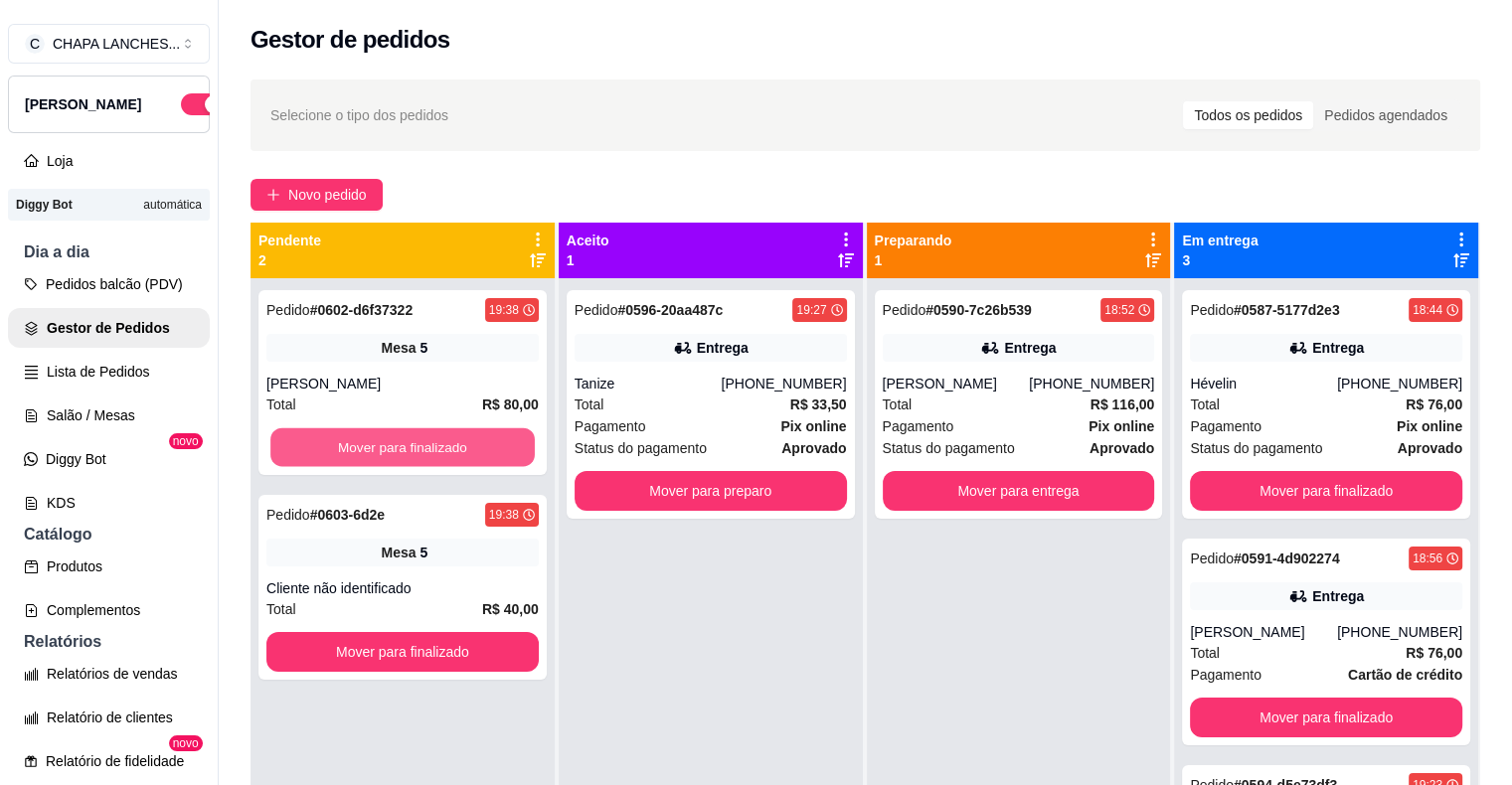 click on "Mover para finalizado" at bounding box center [403, 447] 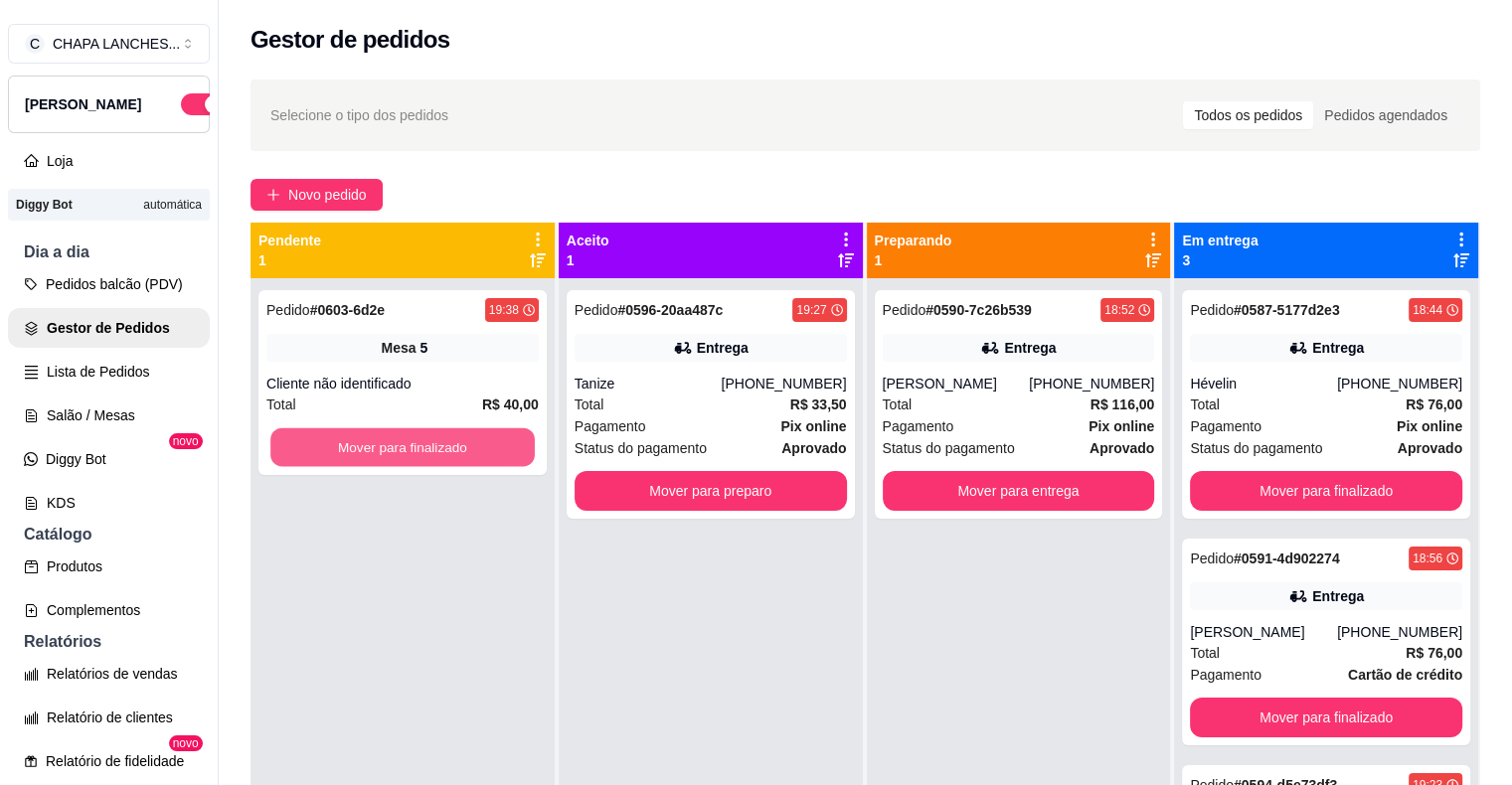 click on "Mover para finalizado" at bounding box center (403, 447) 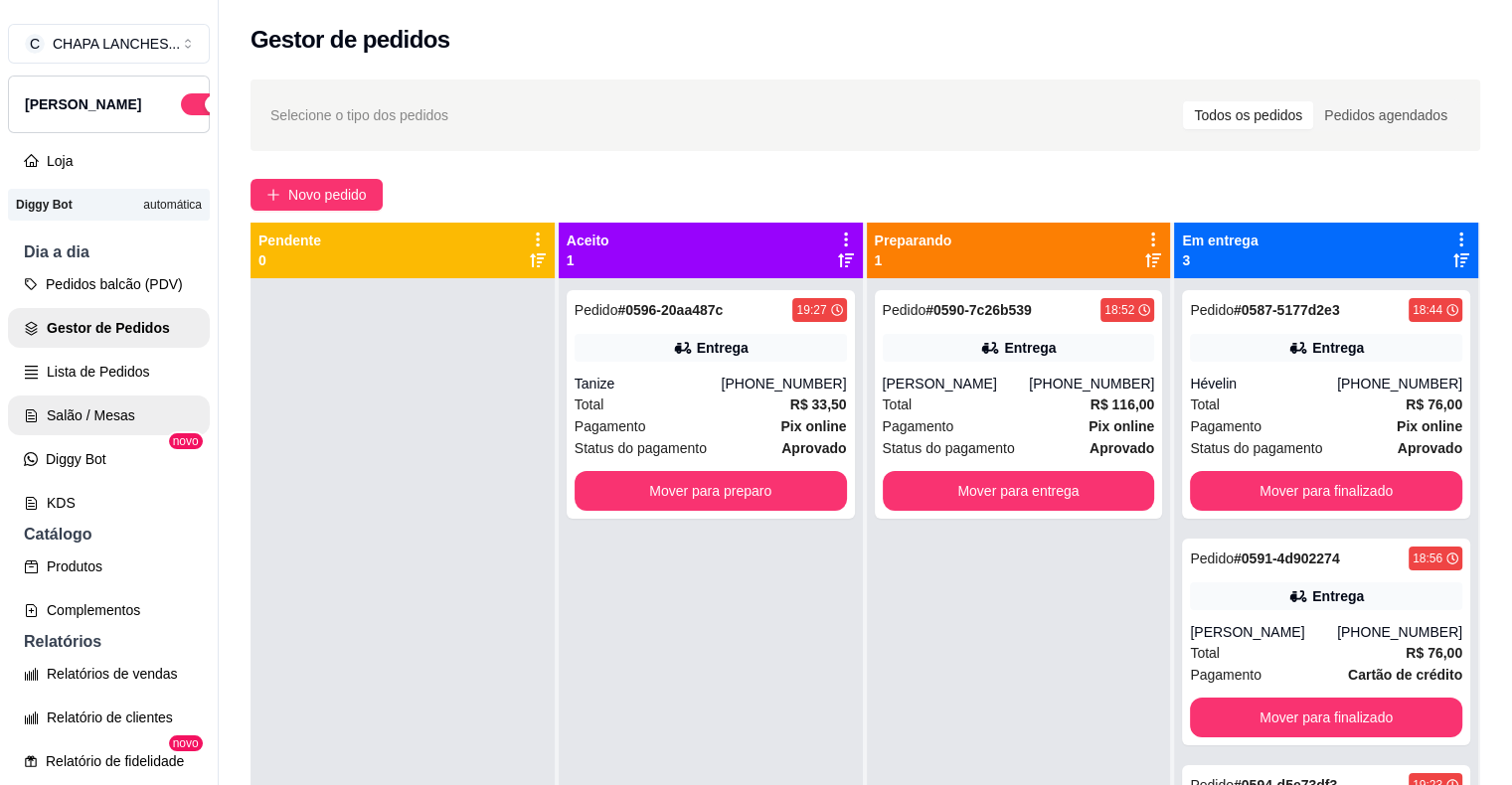 click on "Salão / Mesas" at bounding box center (108, 415) 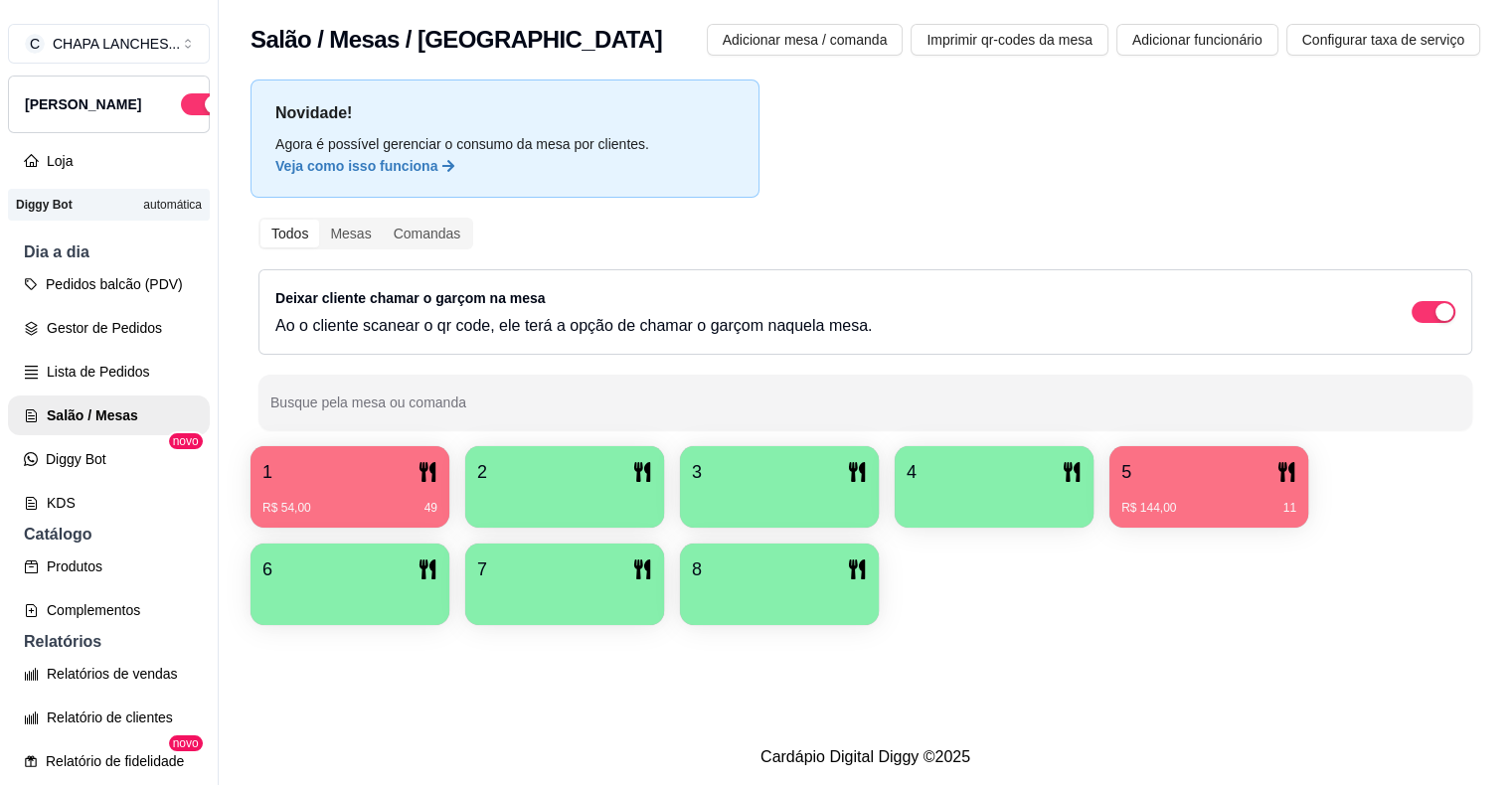 click on "R$ 144,00" at bounding box center (1148, 508) 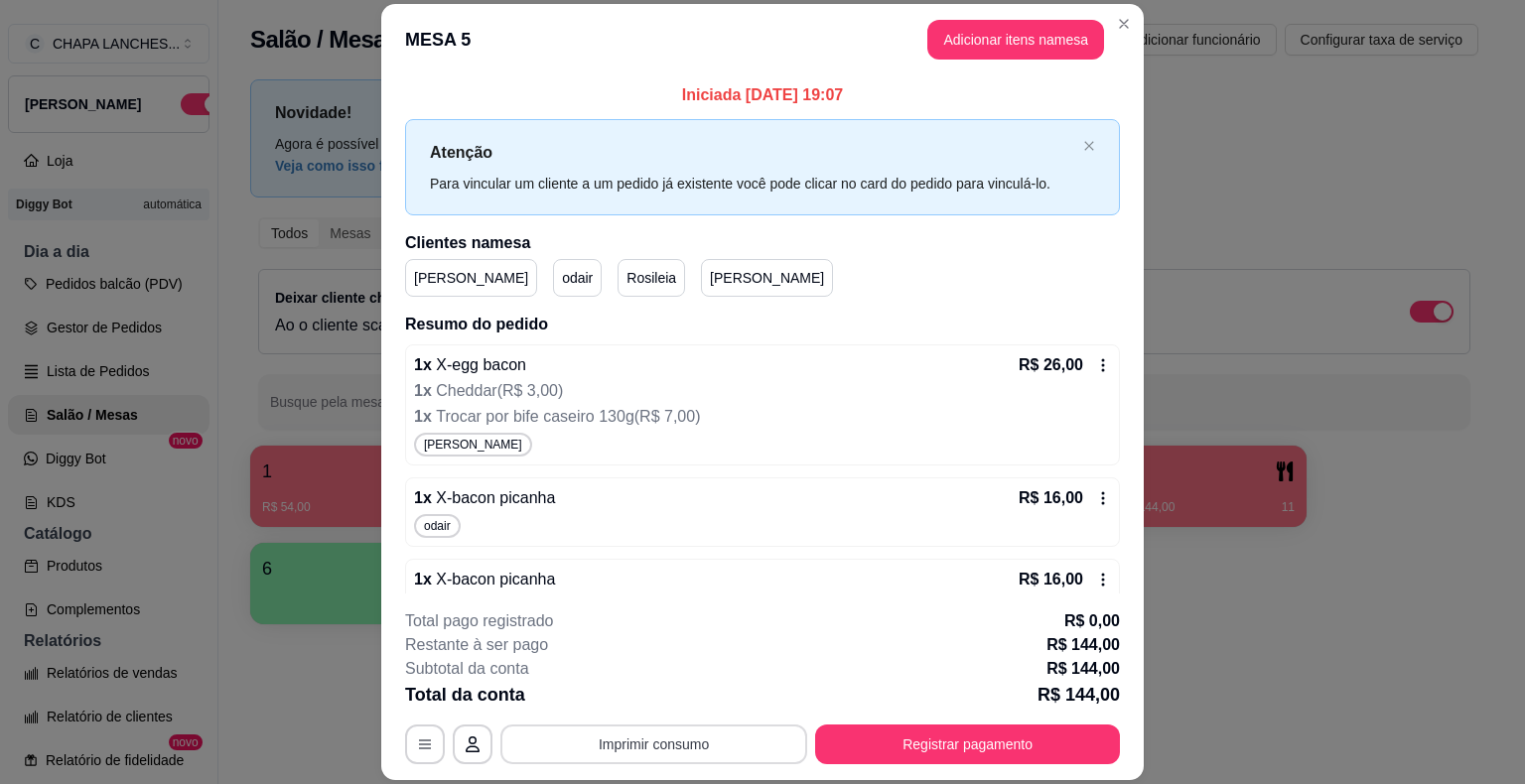click on "Imprimir consumo" at bounding box center (653, 744) 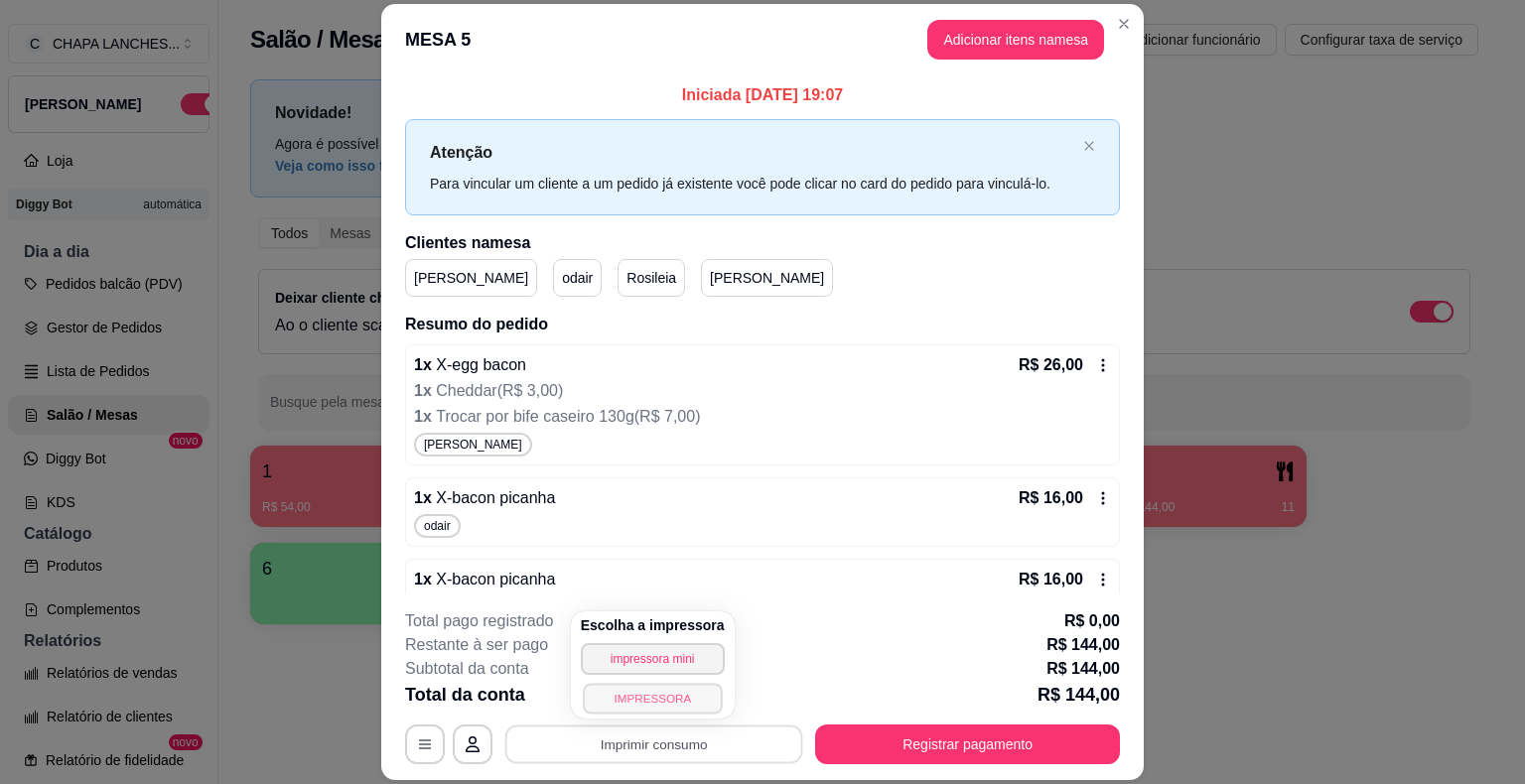 click on "IMPRESSORA" at bounding box center [652, 698] 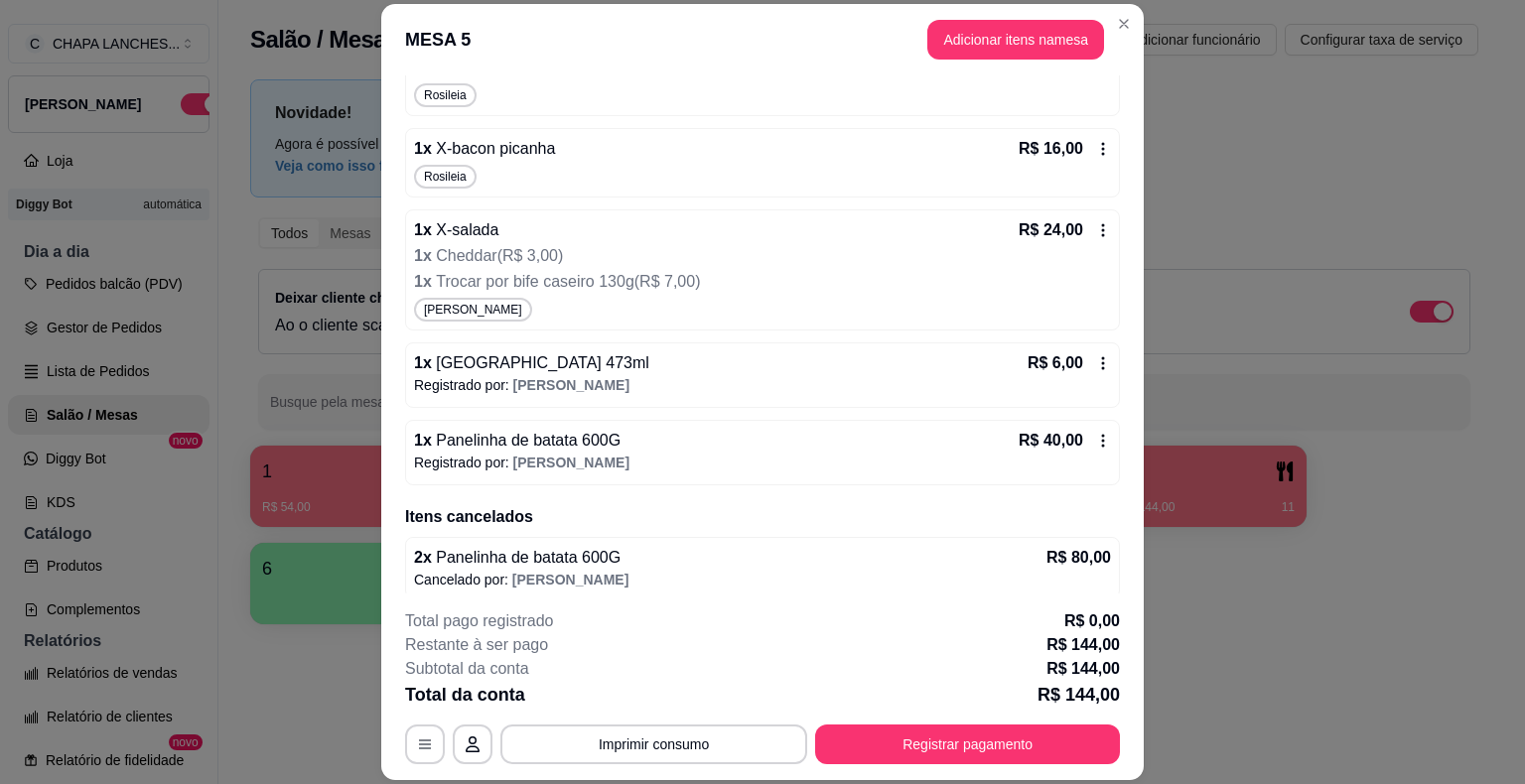 scroll, scrollTop: 520, scrollLeft: 0, axis: vertical 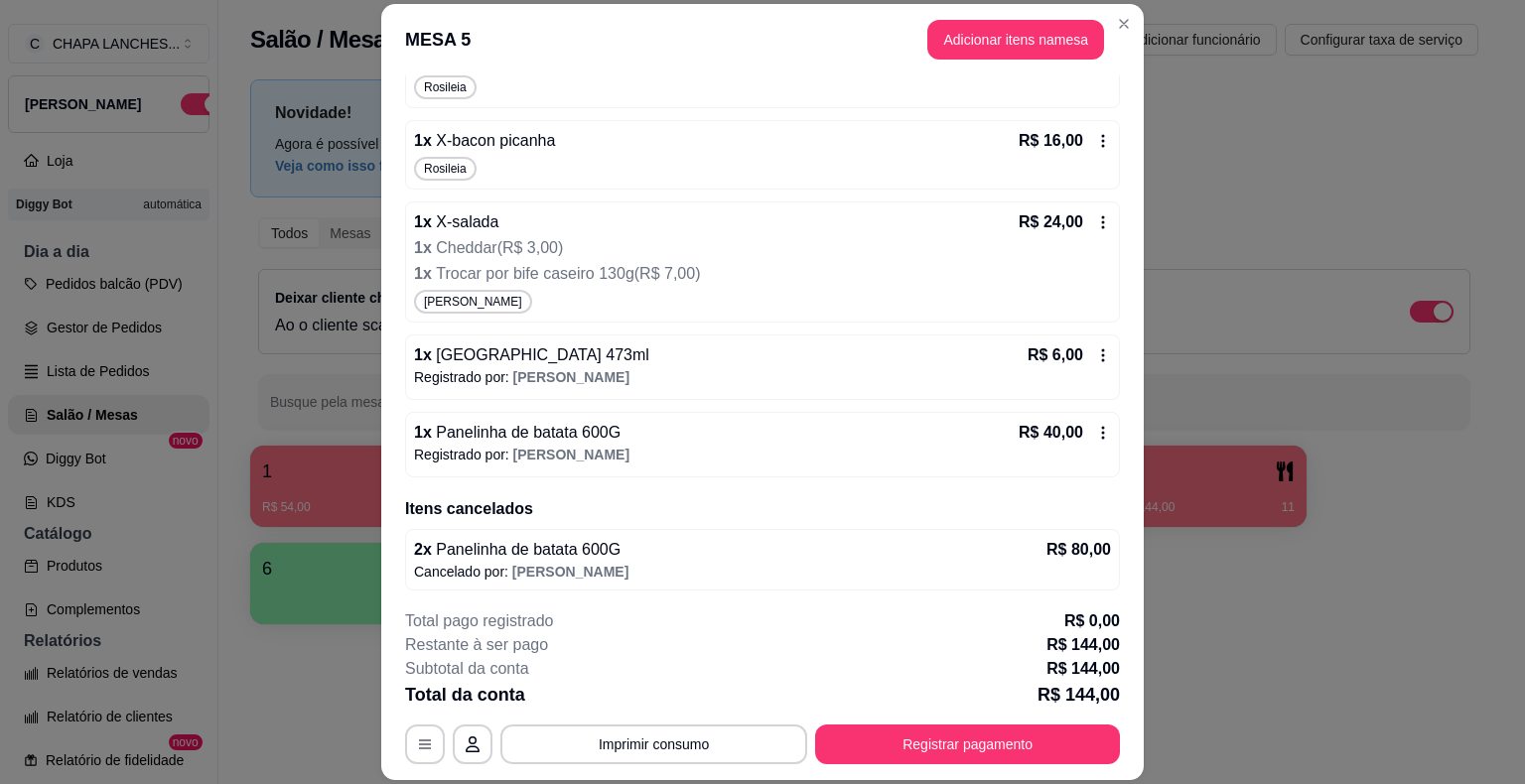 click 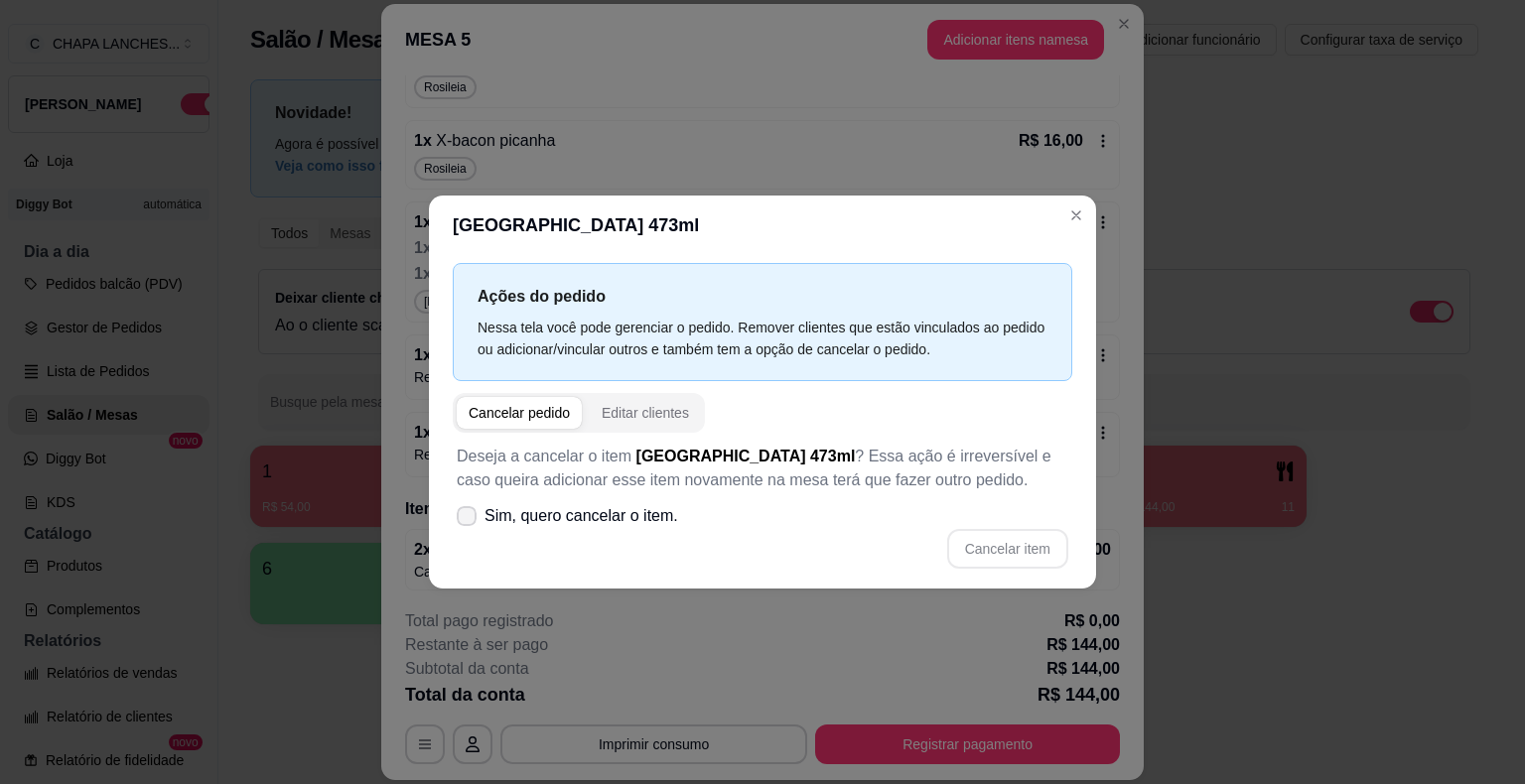 click at bounding box center (467, 516) 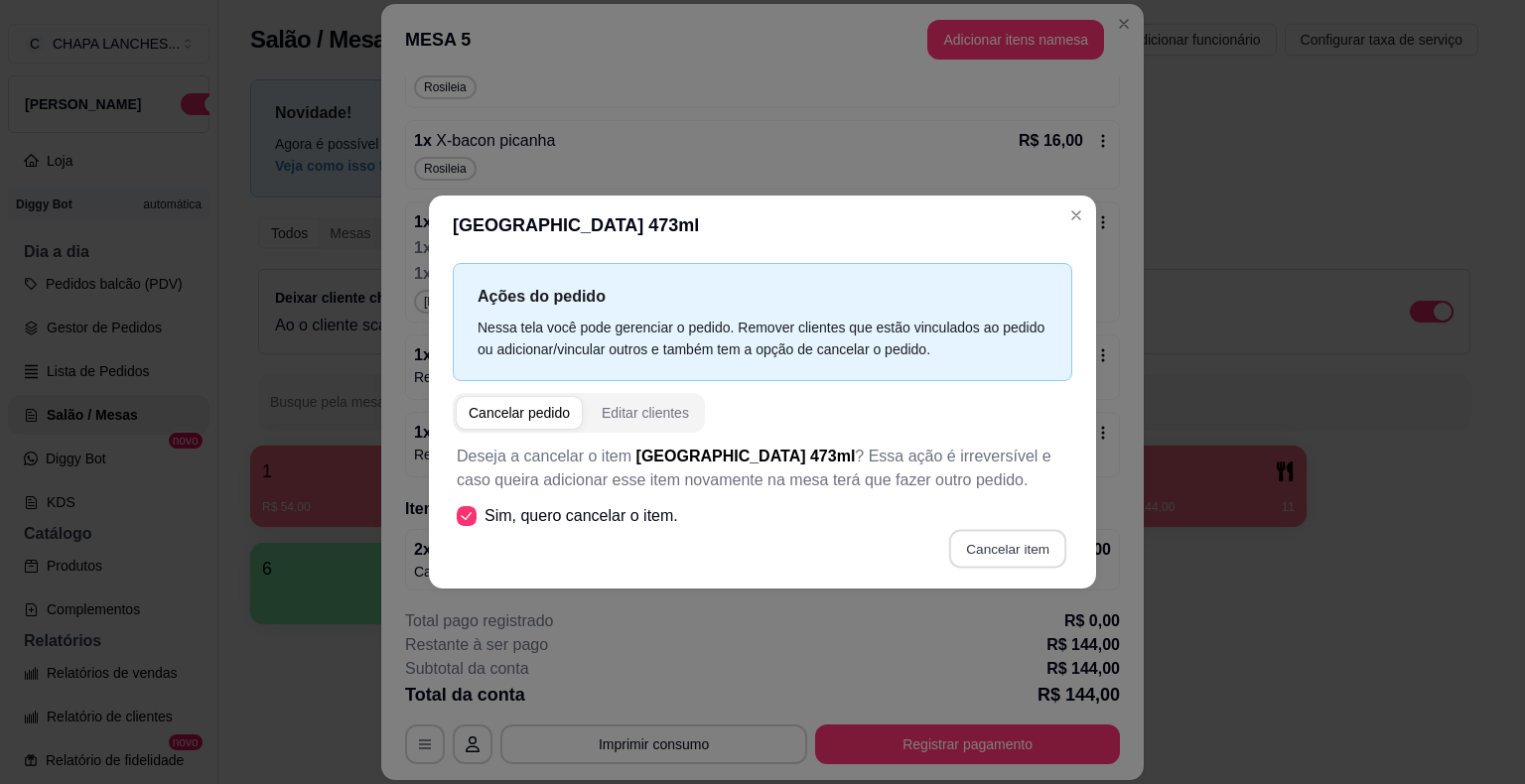 click on "Cancelar item" at bounding box center [1007, 549] 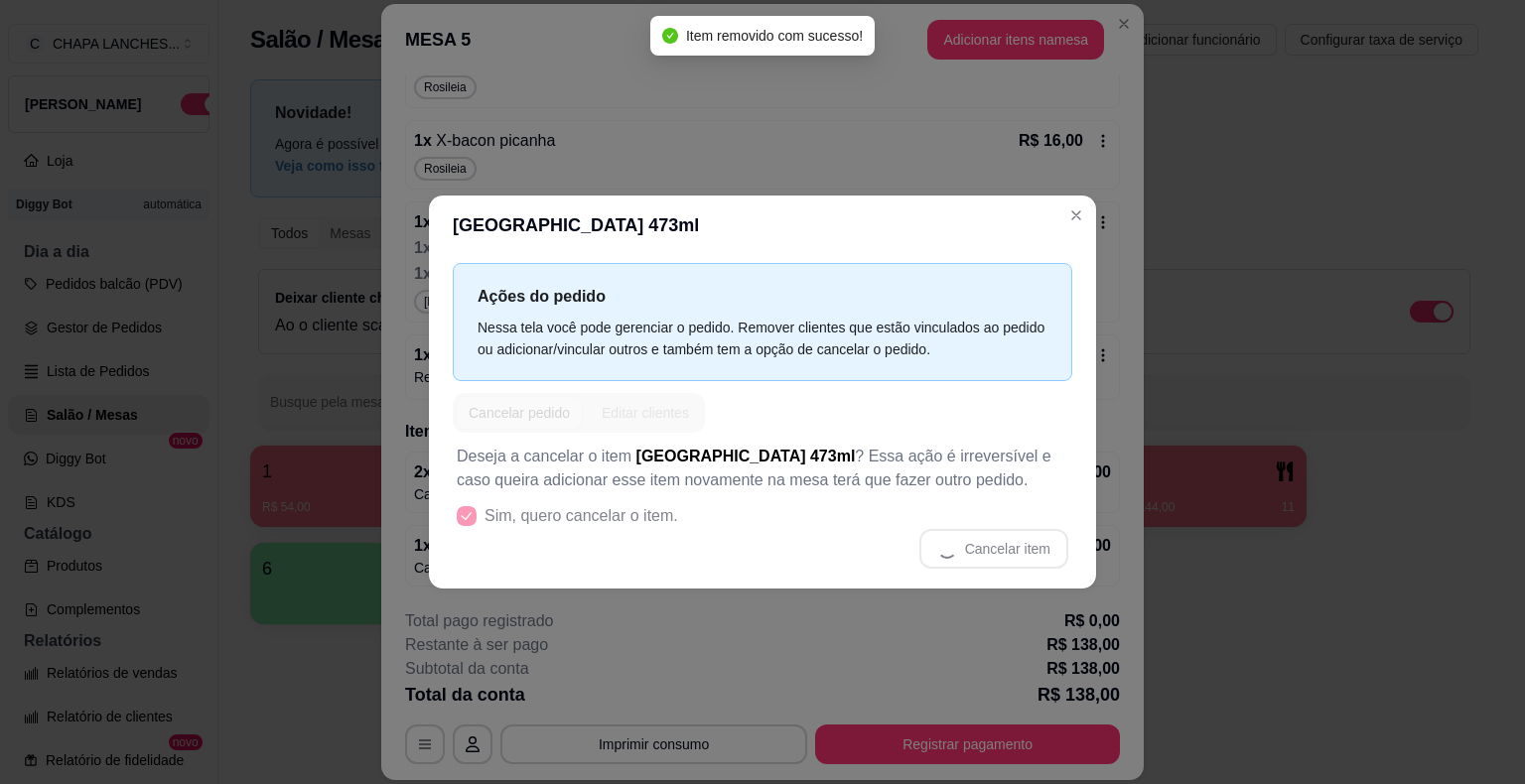 scroll, scrollTop: 516, scrollLeft: 0, axis: vertical 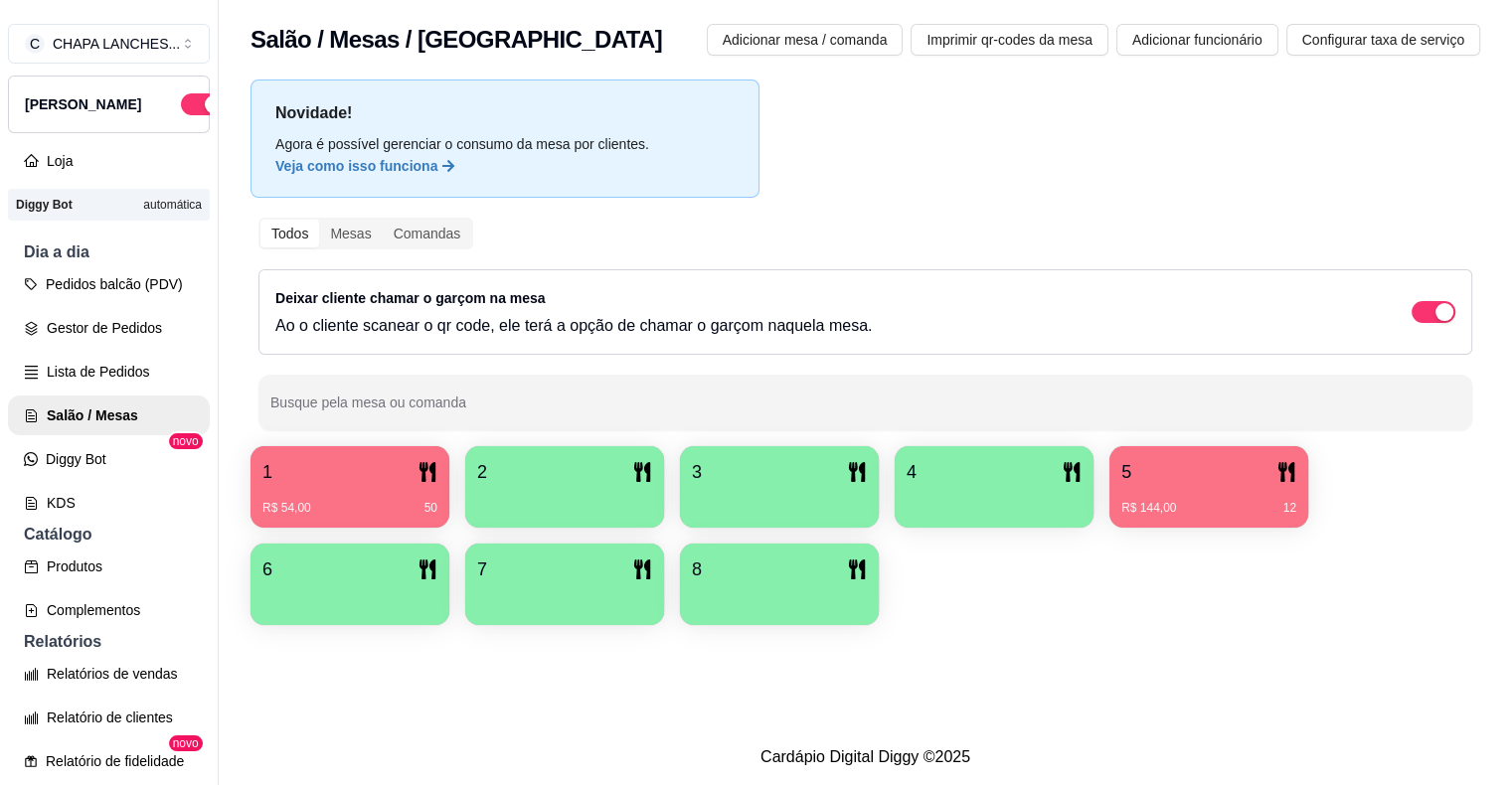 click on "5 R$ 144,00 12" at bounding box center [1209, 487] 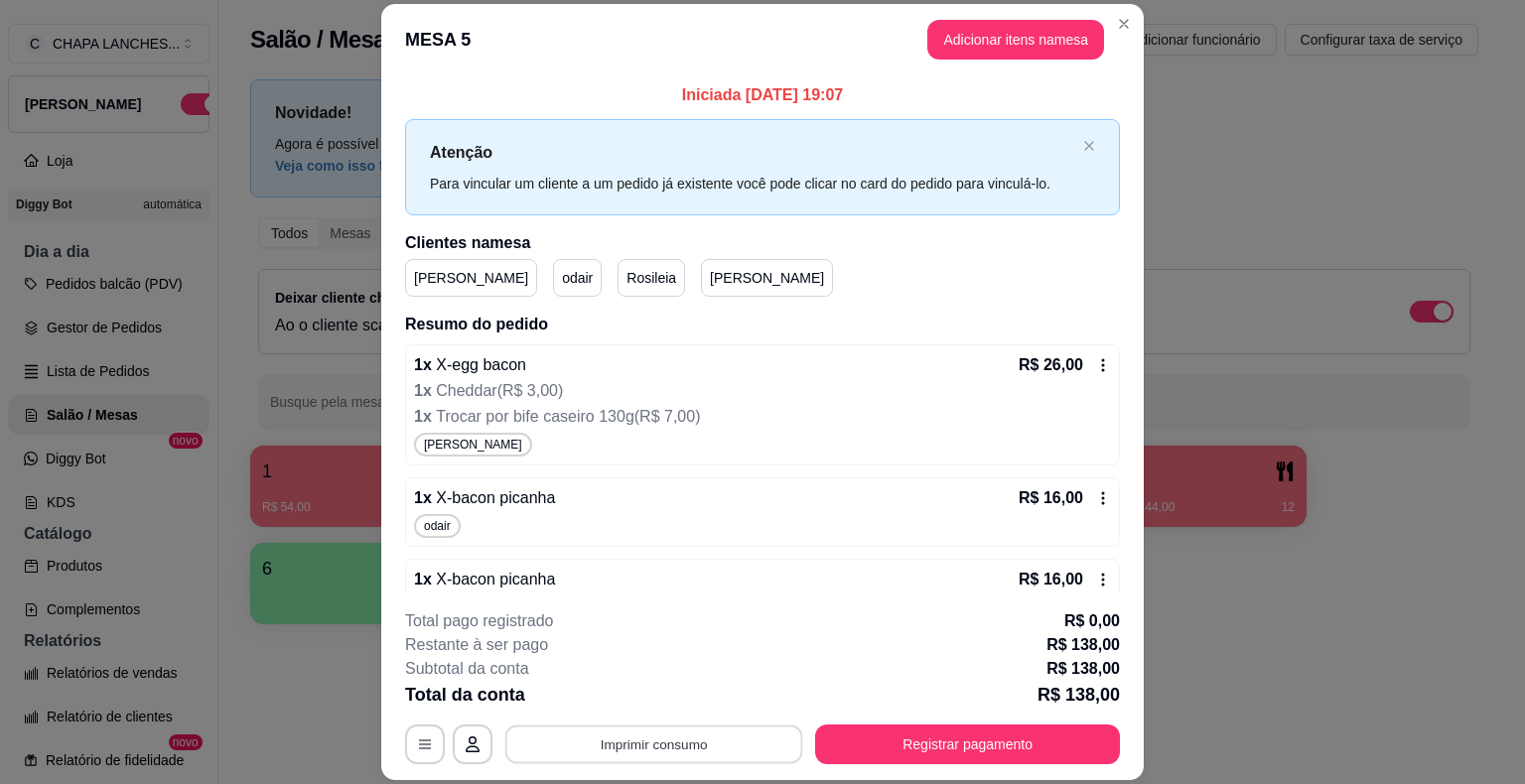 click on "Imprimir consumo" at bounding box center (654, 744) 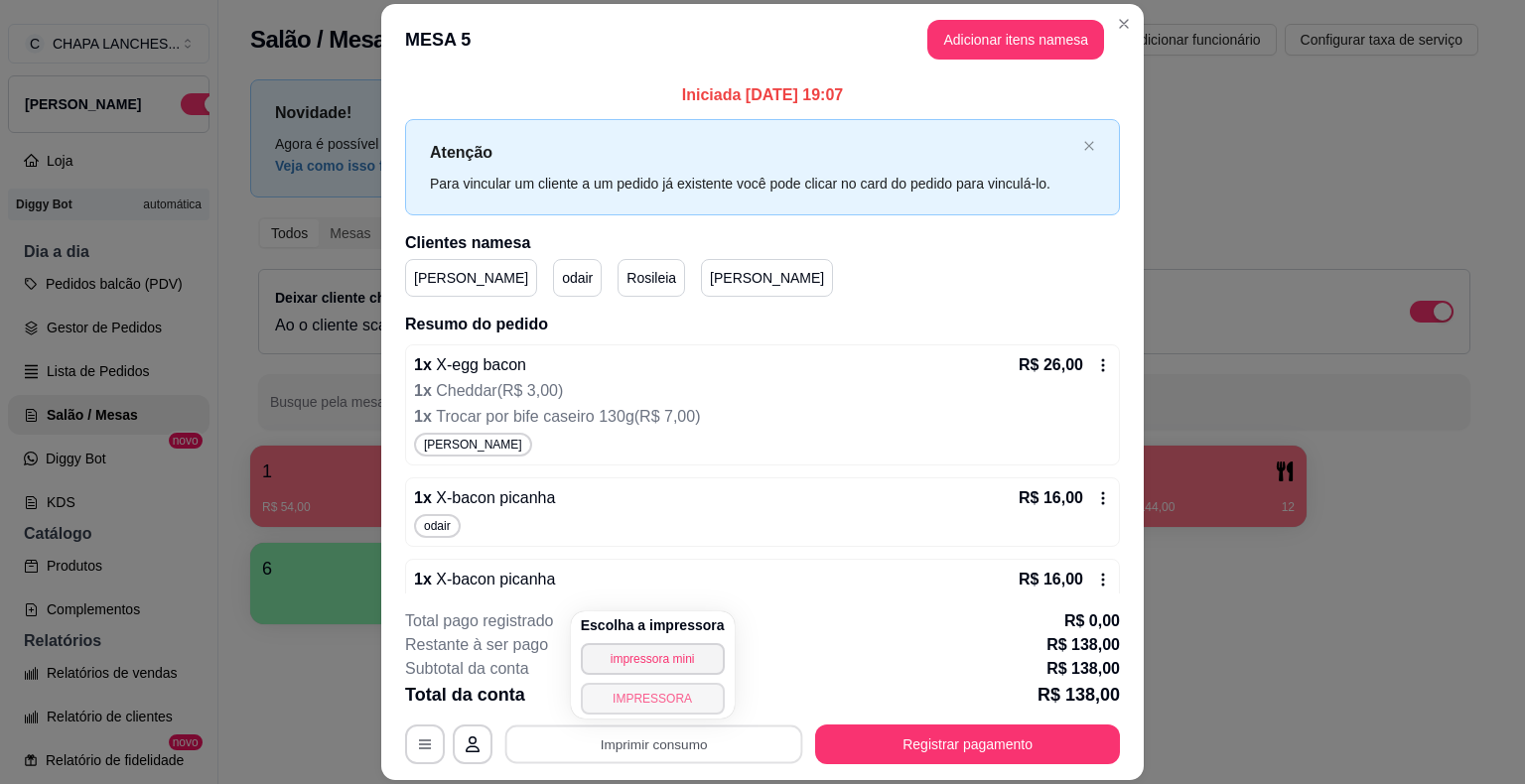 click on "IMPRESSORA" at bounding box center [652, 699] 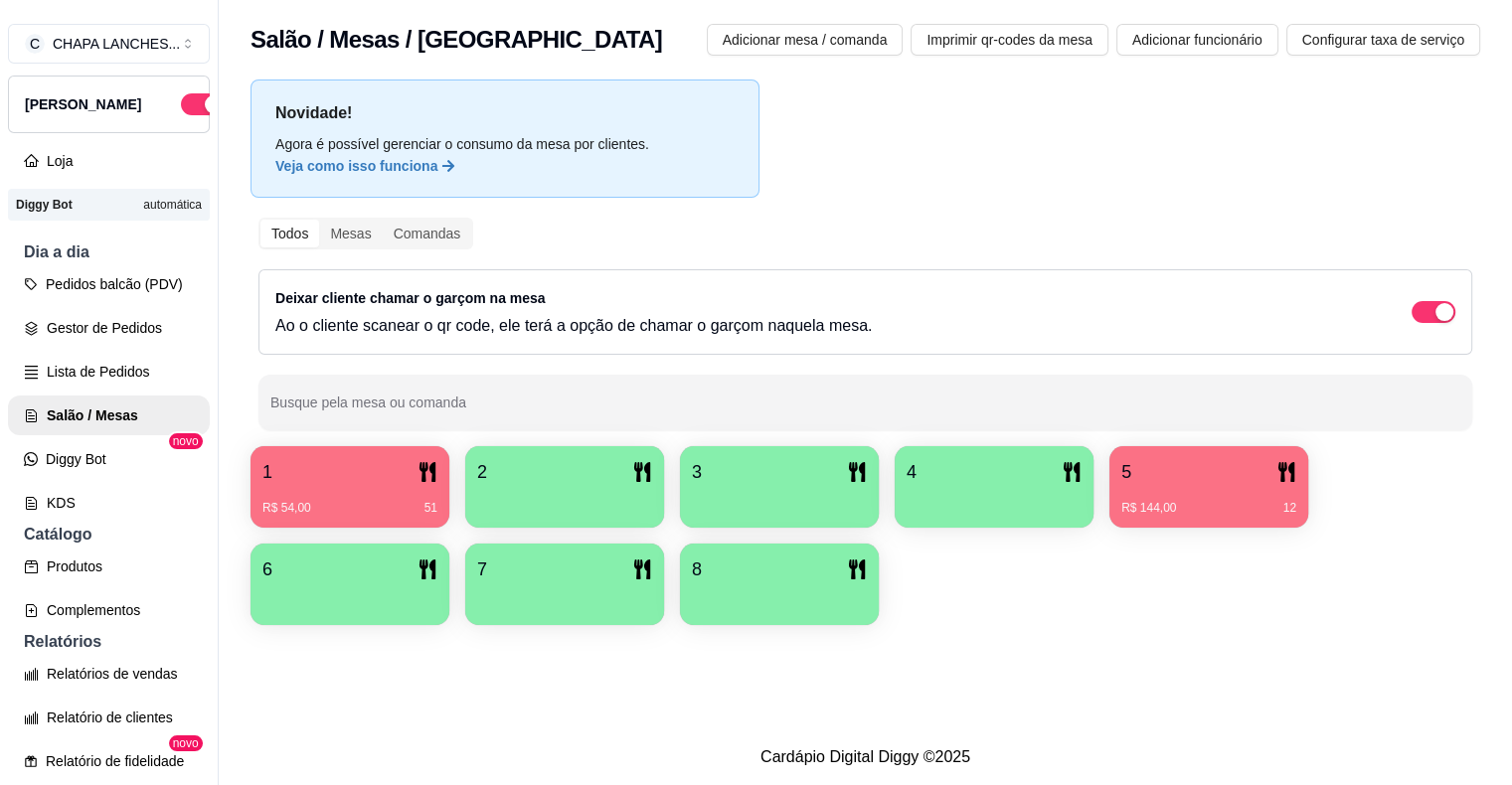 click at bounding box center [994, 501] 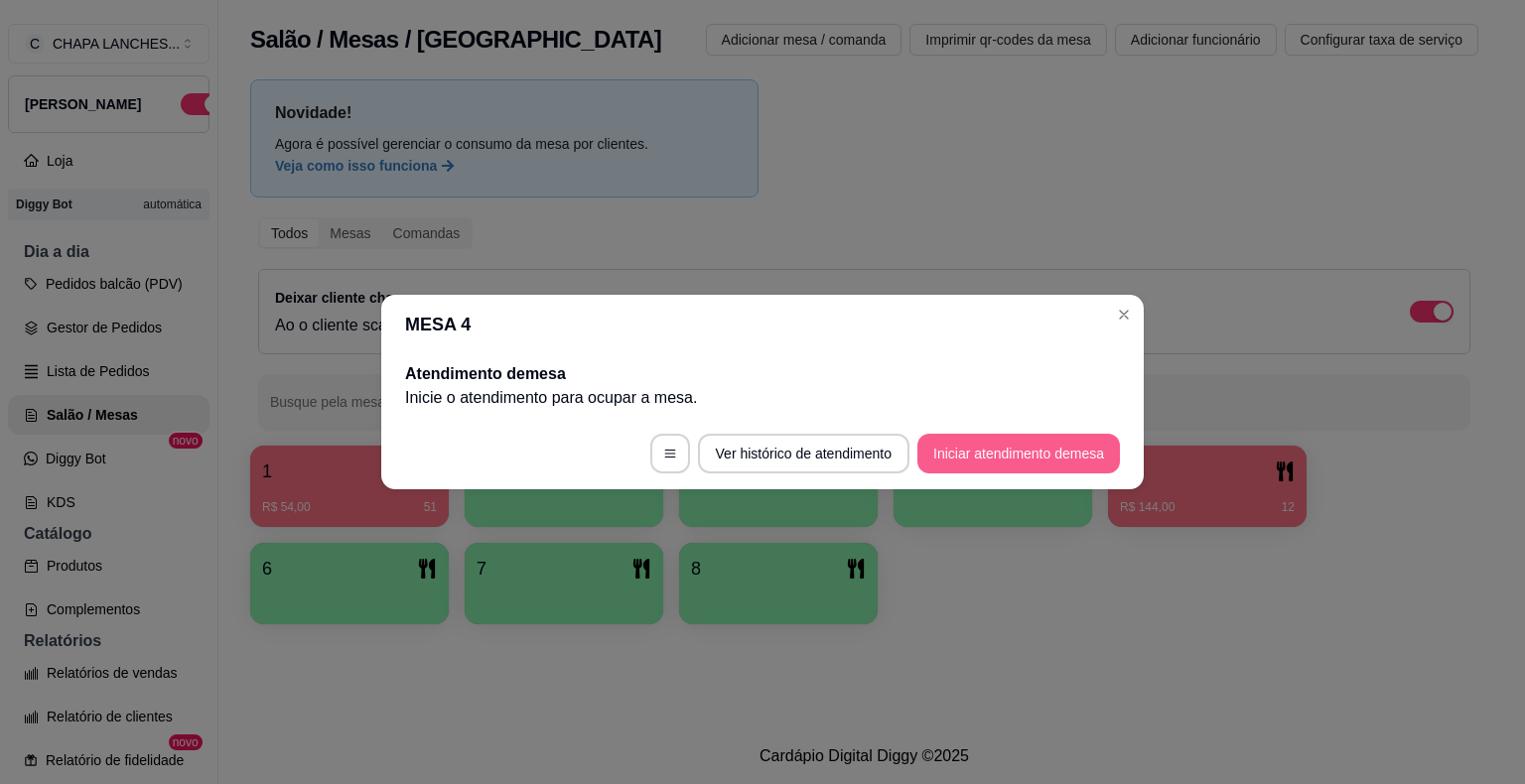 click on "Iniciar atendimento de  mesa" at bounding box center (1019, 454) 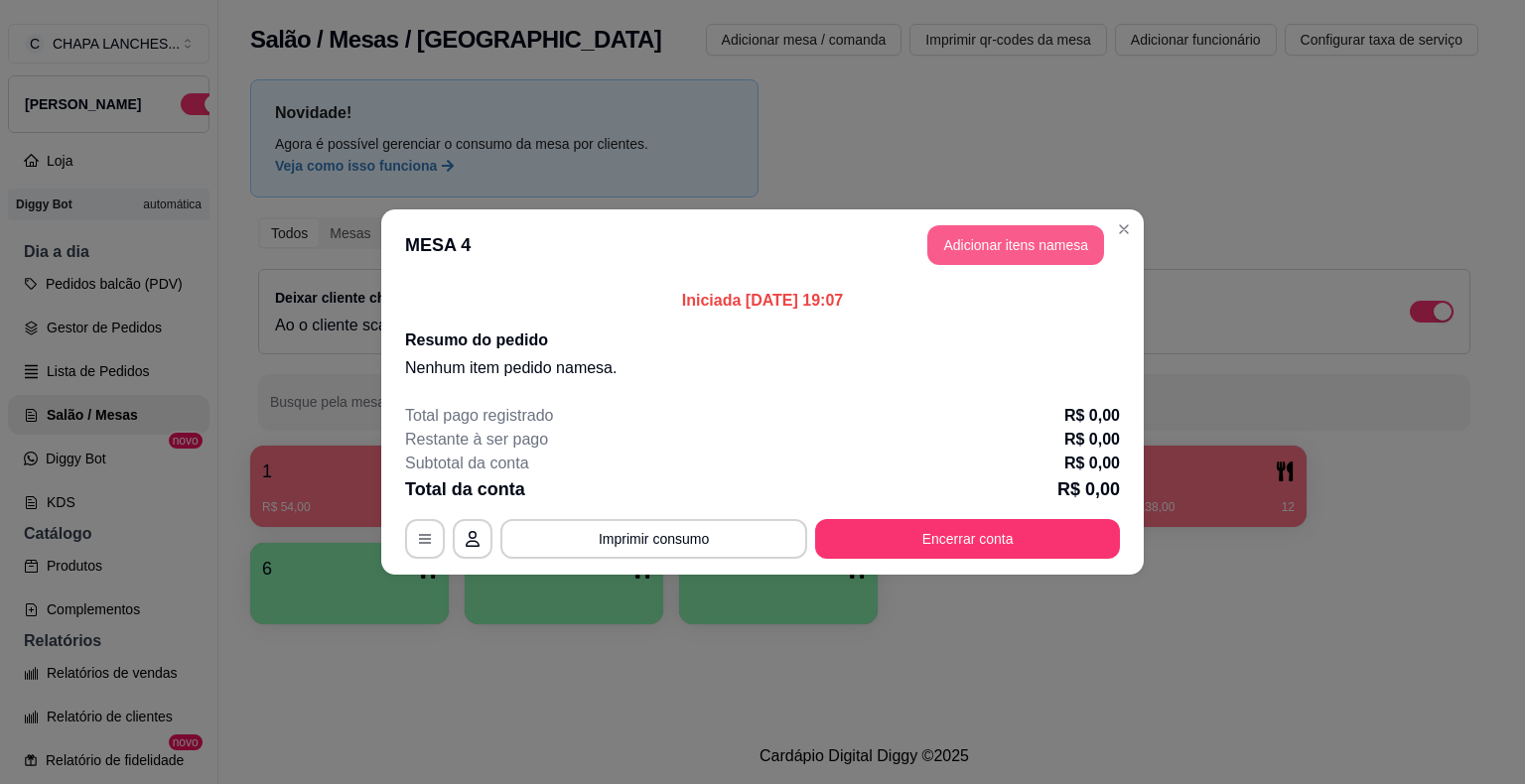 click on "Adicionar itens na  mesa" at bounding box center [1016, 245] 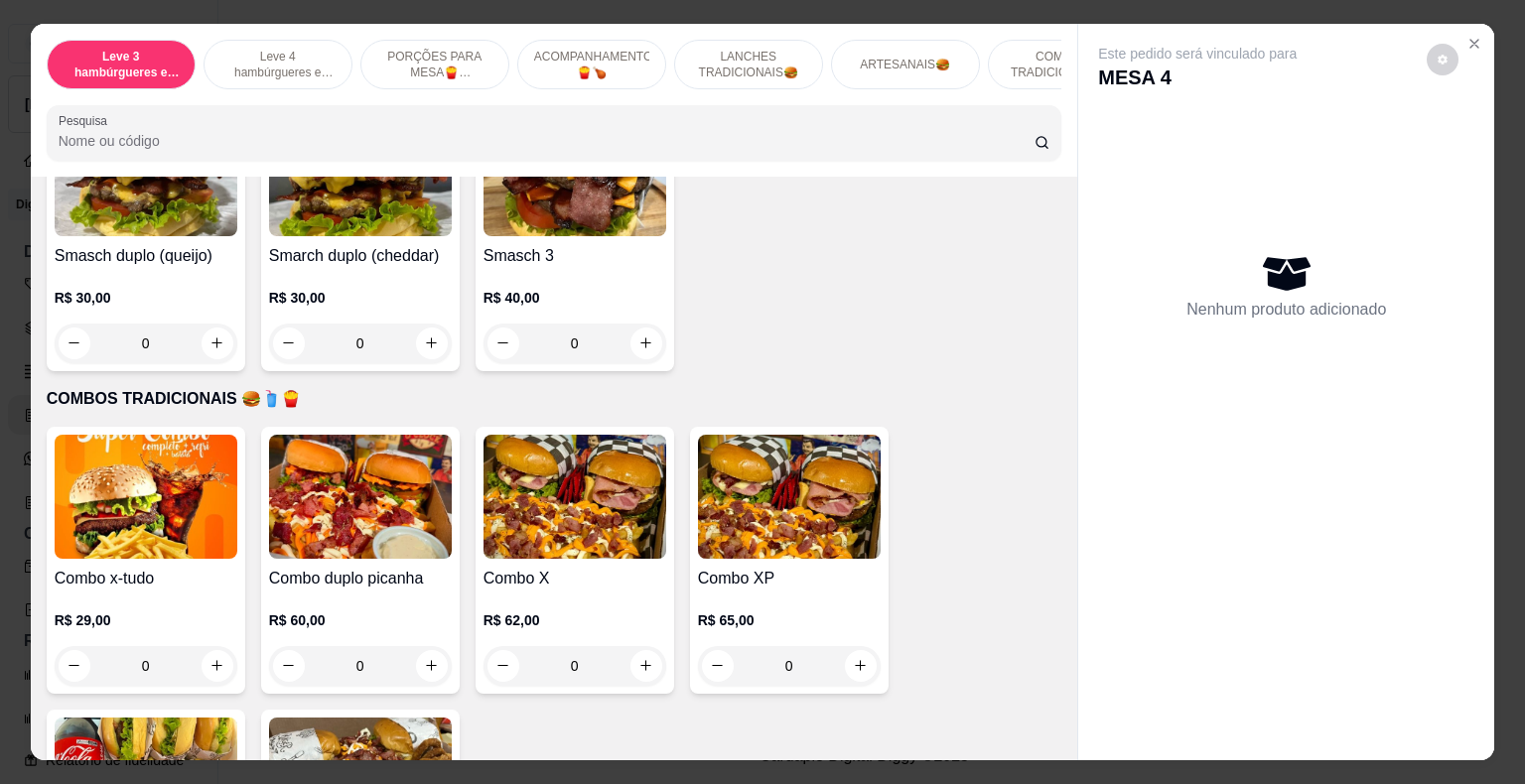 scroll, scrollTop: 2779, scrollLeft: 0, axis: vertical 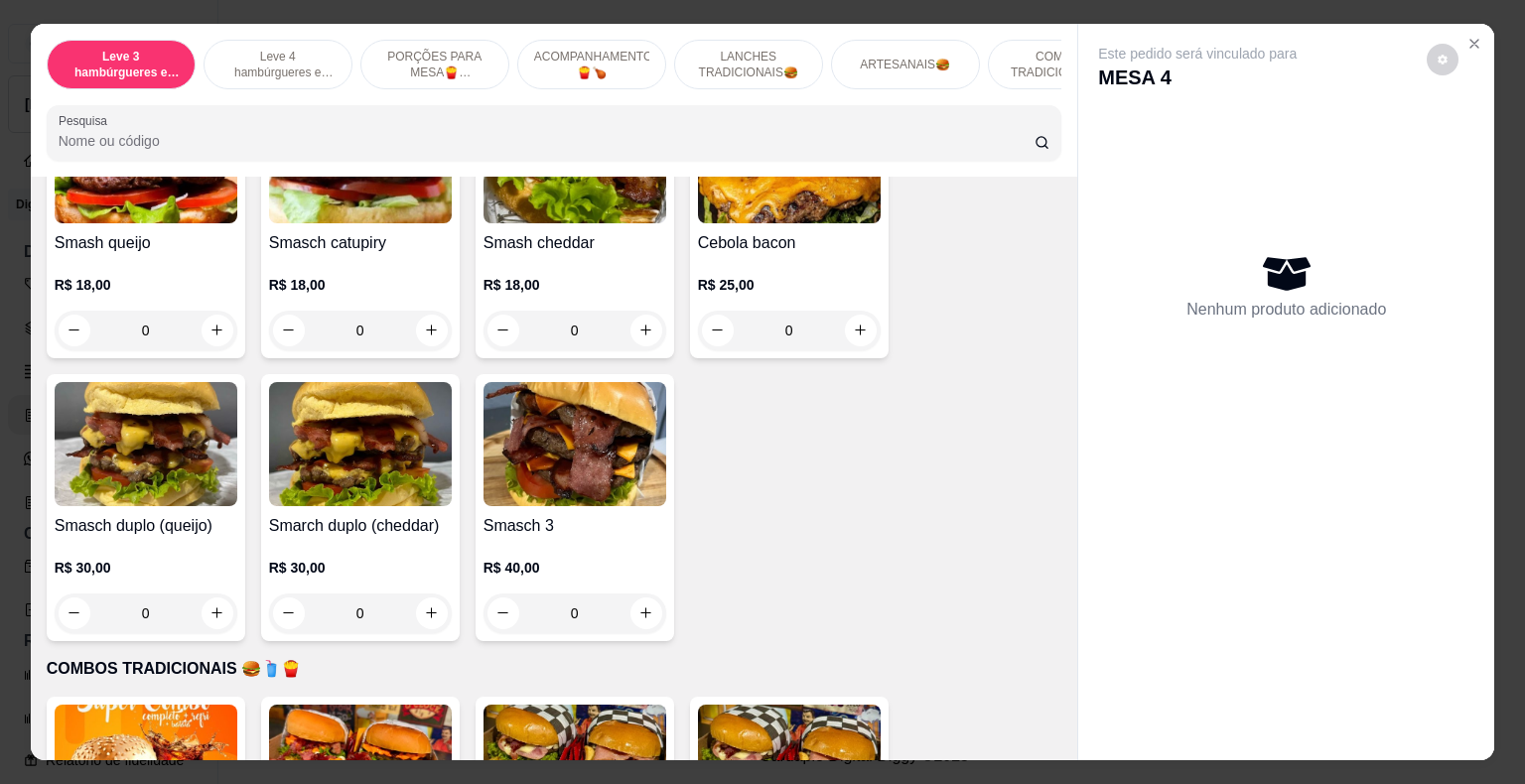click on "0" at bounding box center (575, 613) 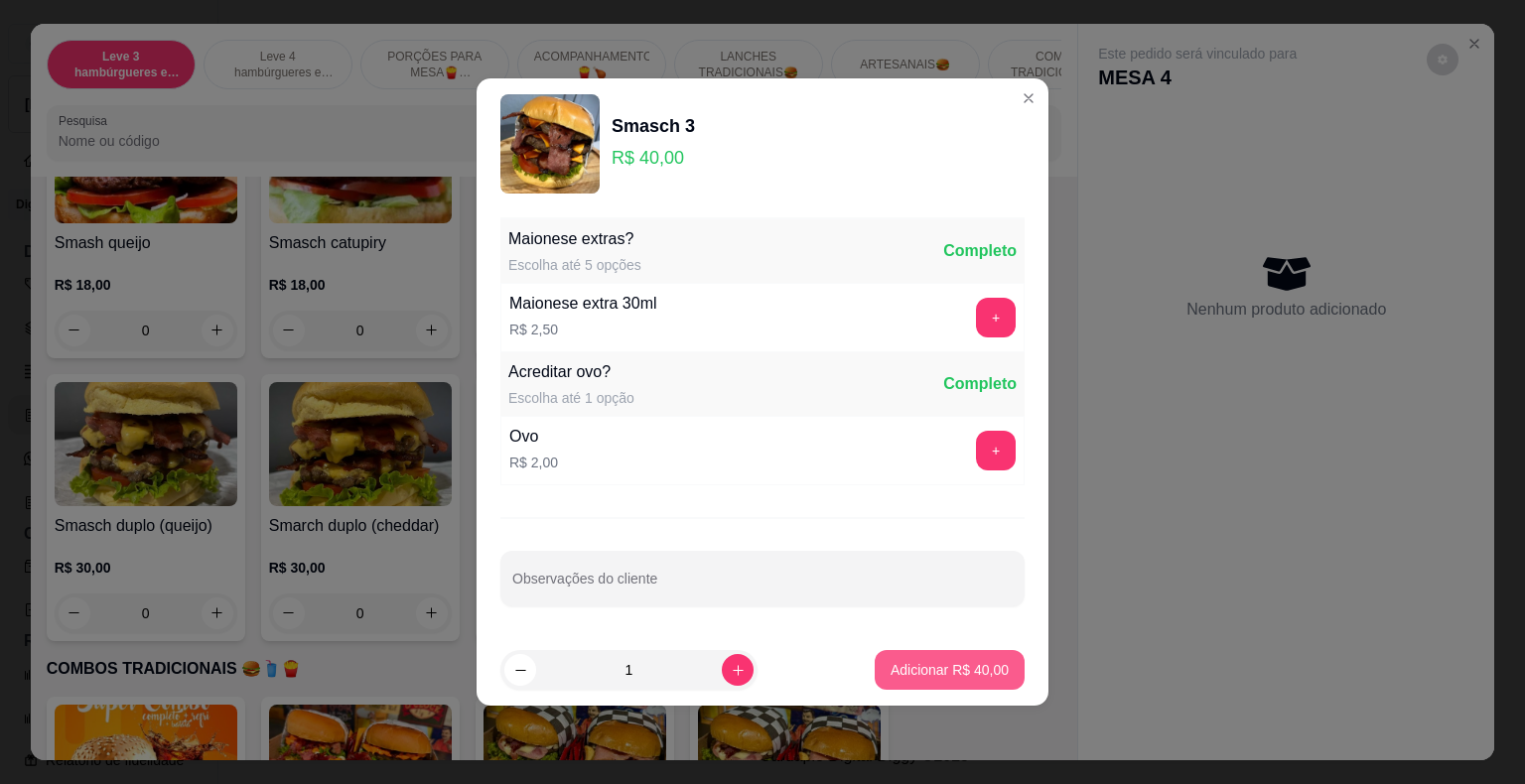 click on "Adicionar   R$ 40,00" at bounding box center (949, 670) 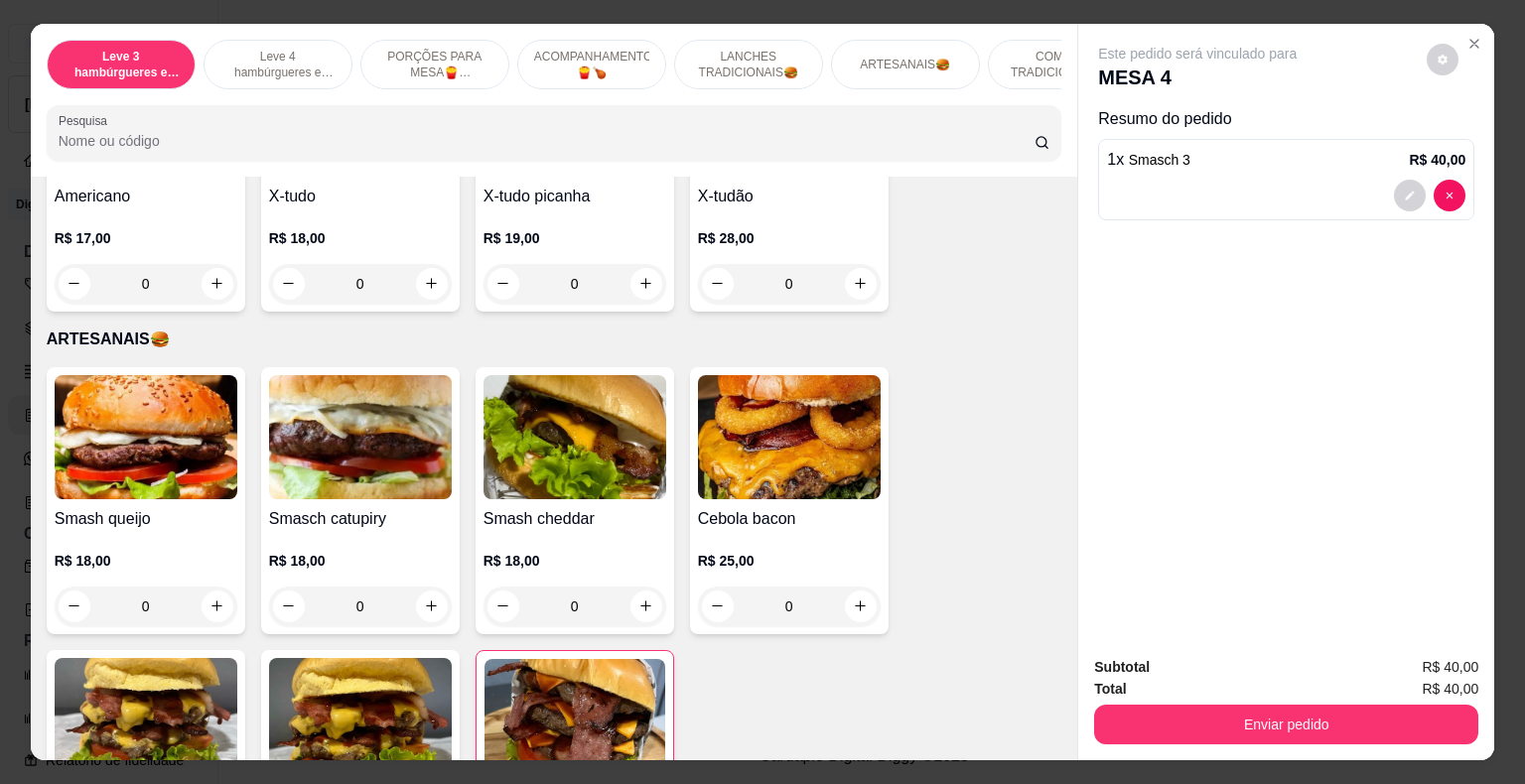 scroll, scrollTop: 2382, scrollLeft: 0, axis: vertical 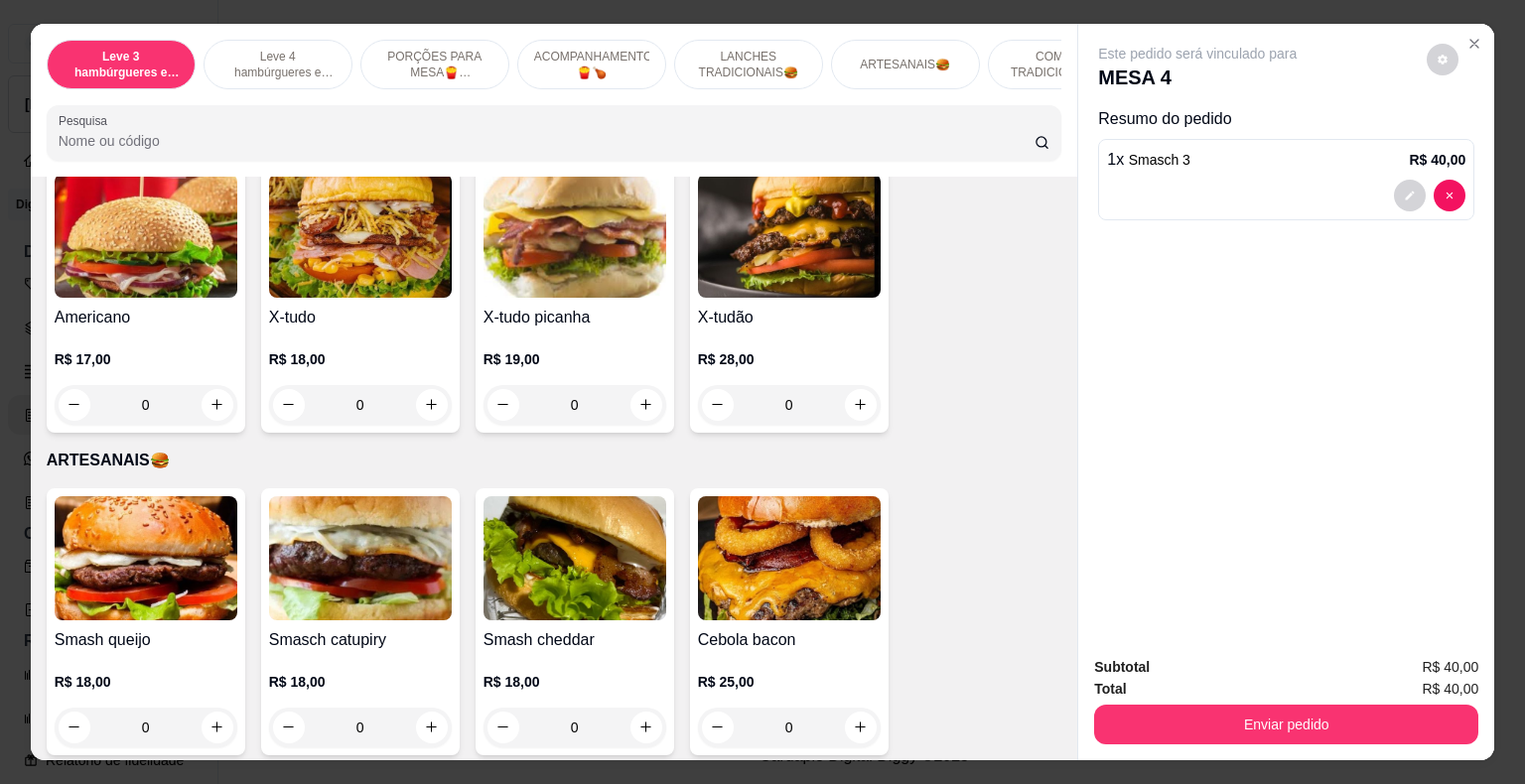 click on "0" at bounding box center [789, 405] 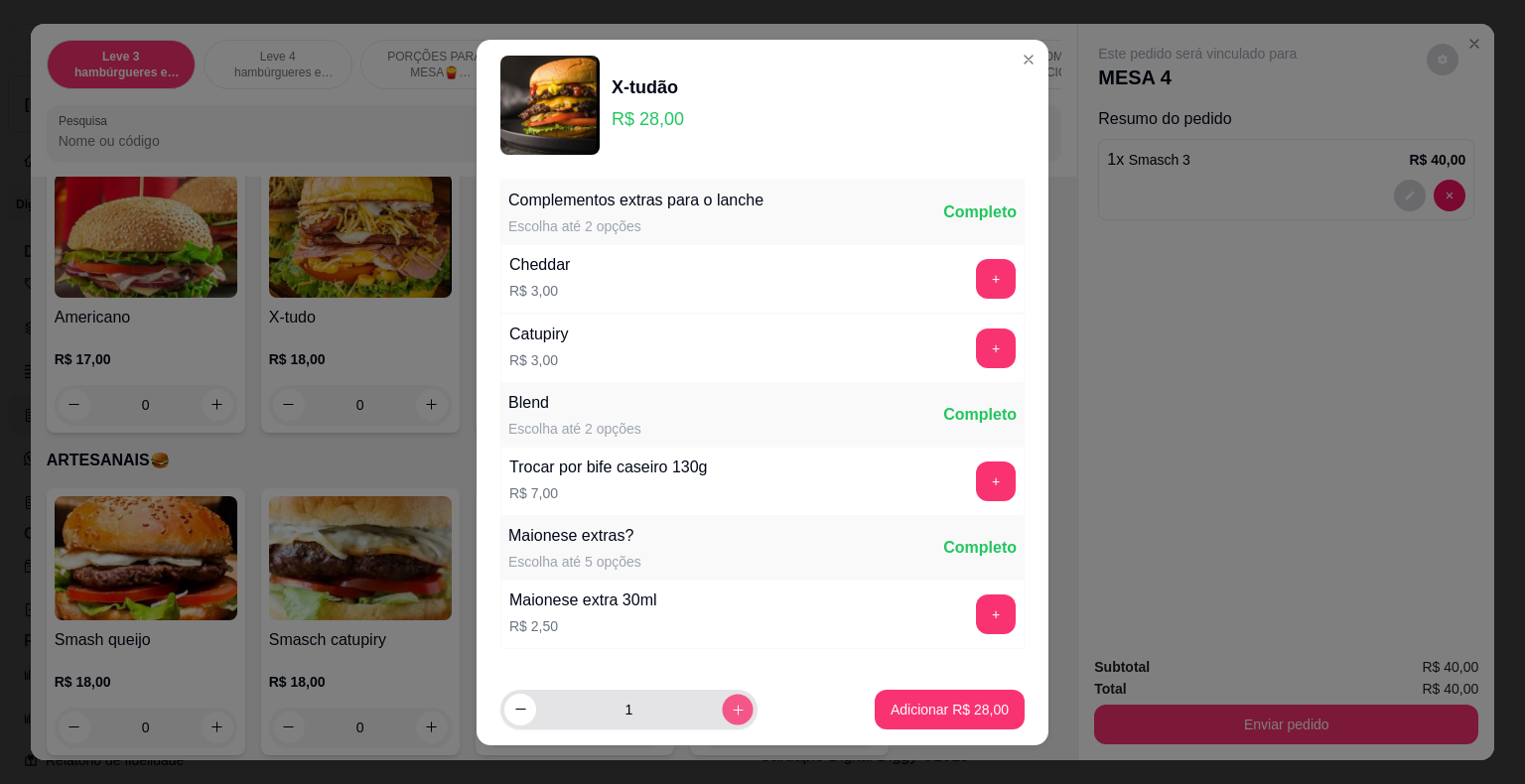 click 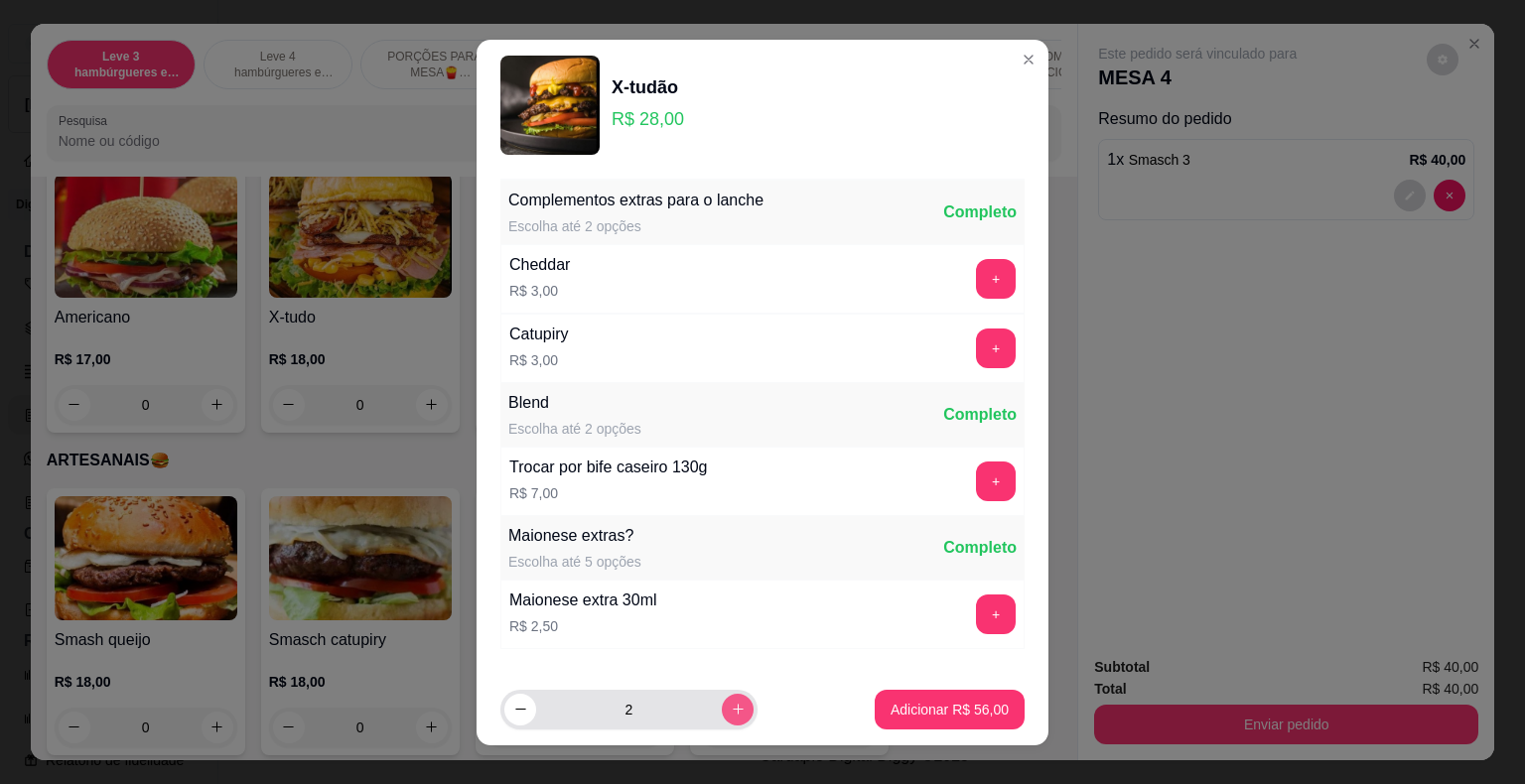 click 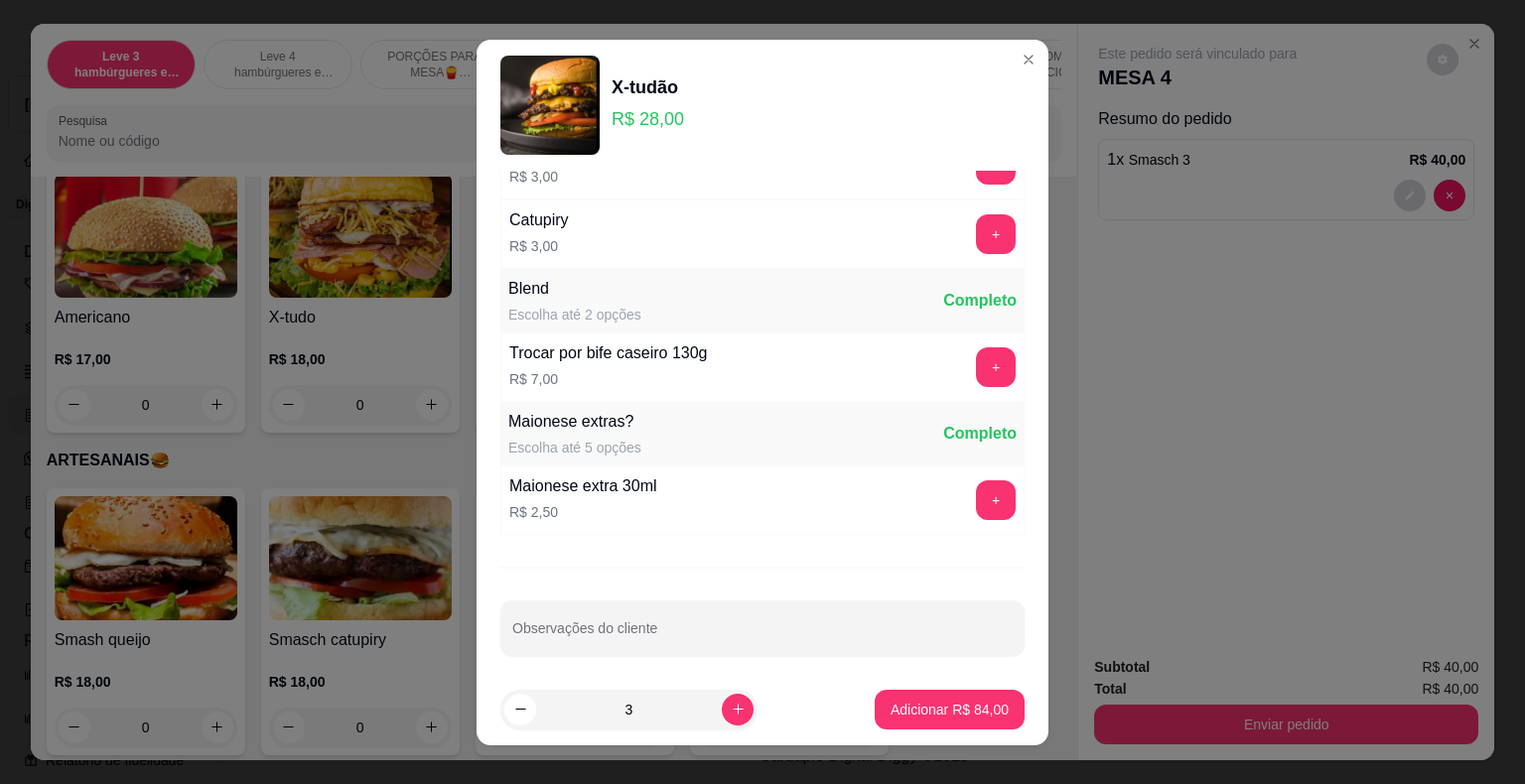 scroll, scrollTop: 120, scrollLeft: 0, axis: vertical 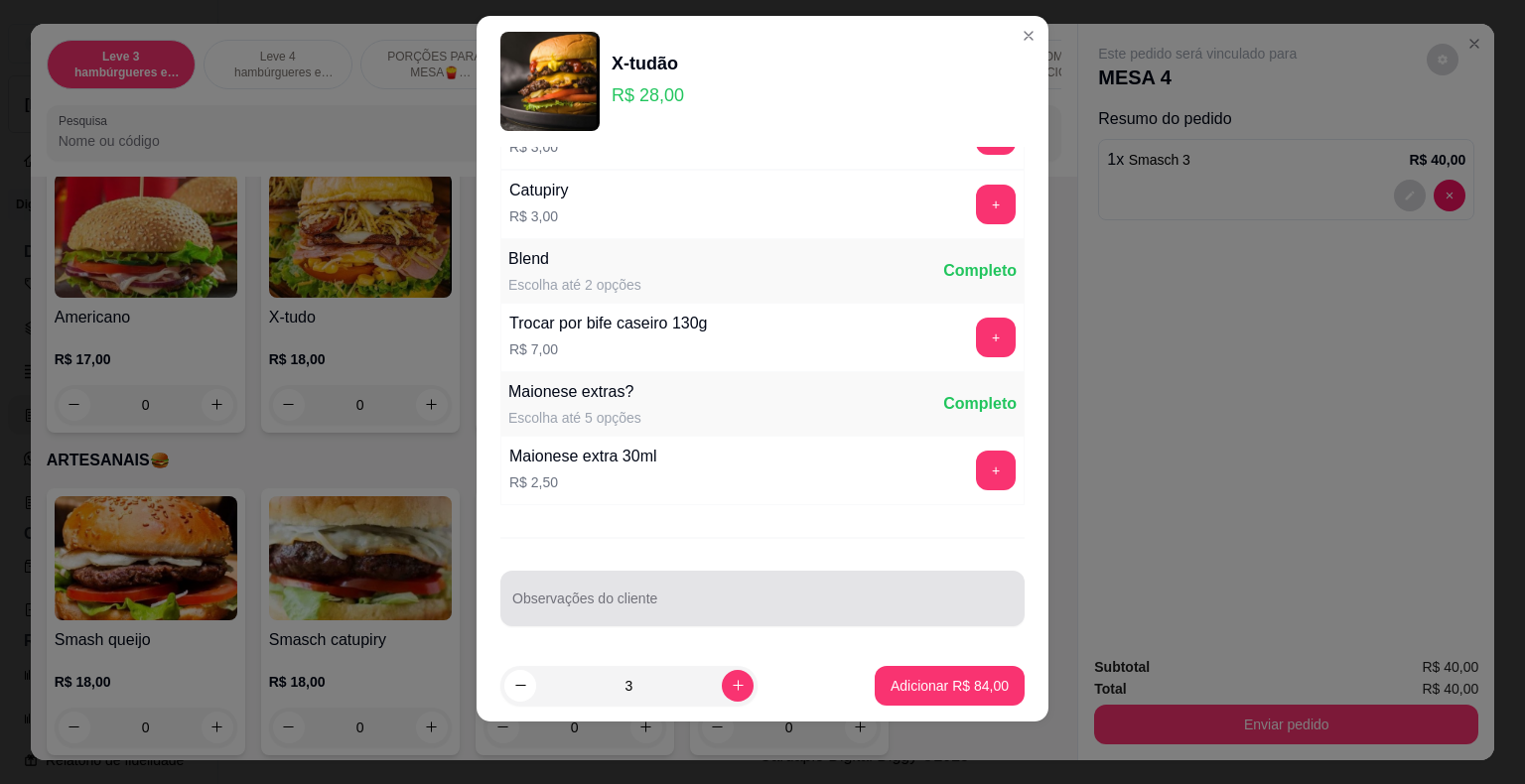 click on "Observações do cliente" at bounding box center [762, 606] 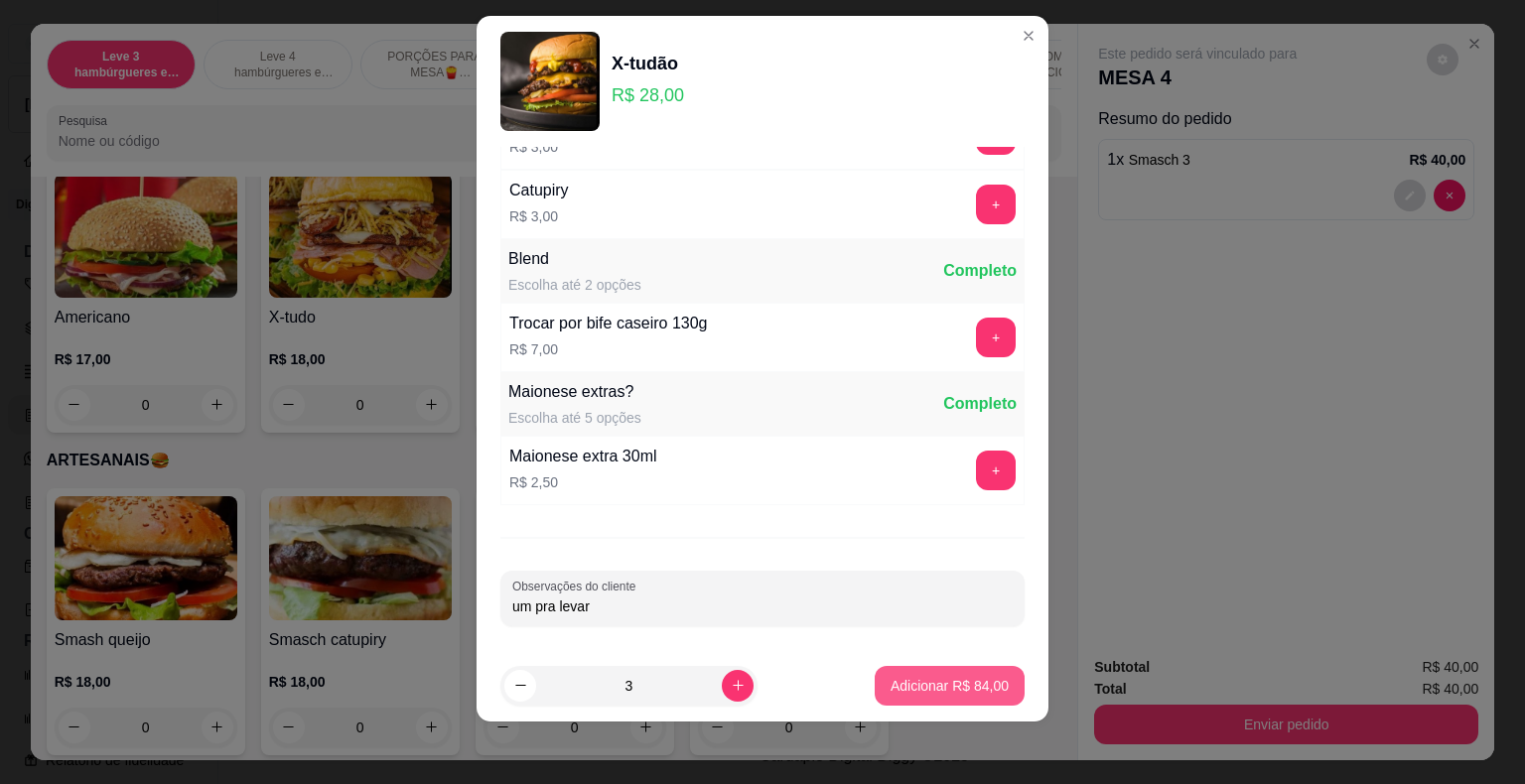 type on "um pra levar" 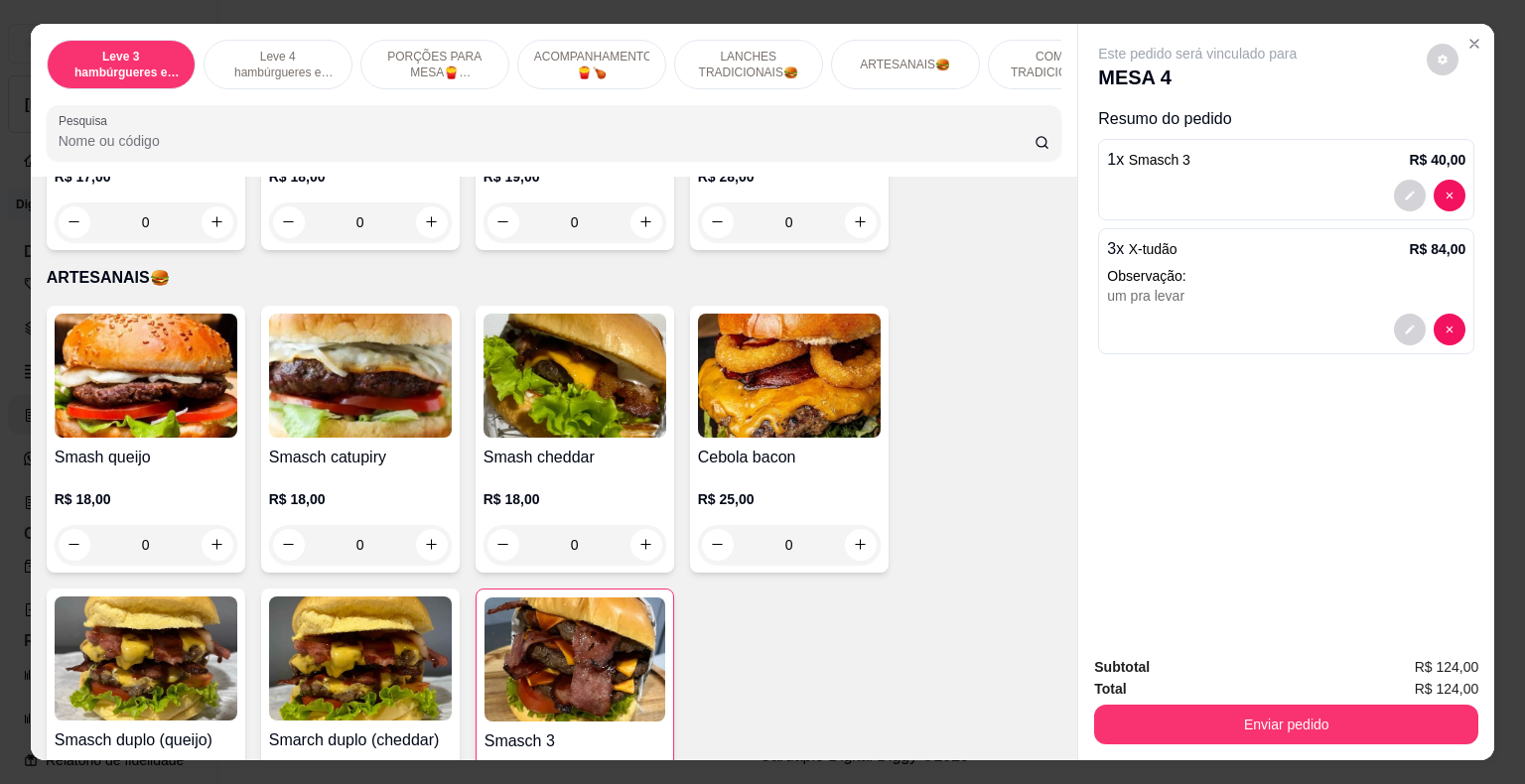 scroll, scrollTop: 2481, scrollLeft: 0, axis: vertical 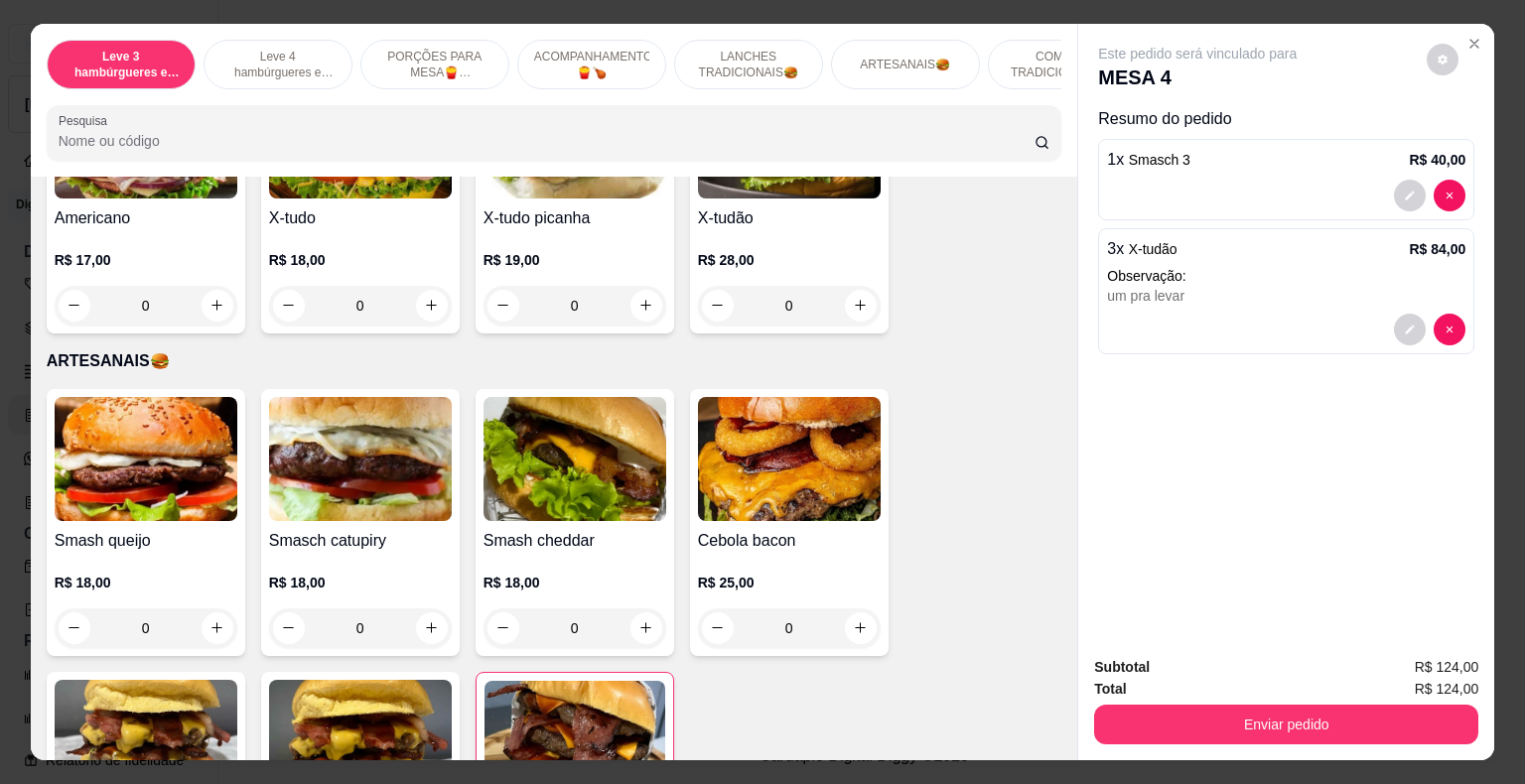 click on "0" at bounding box center [360, 306] 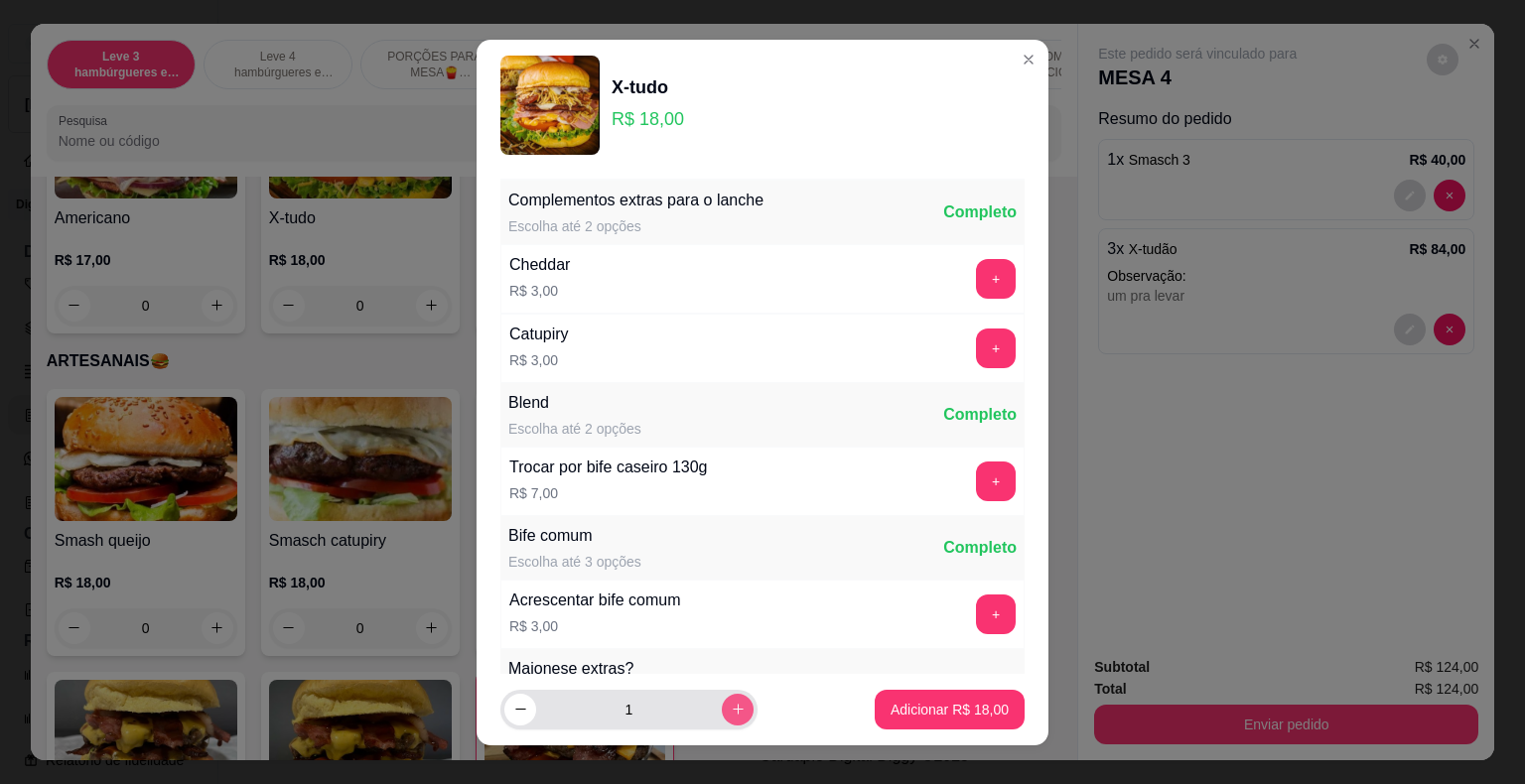 click 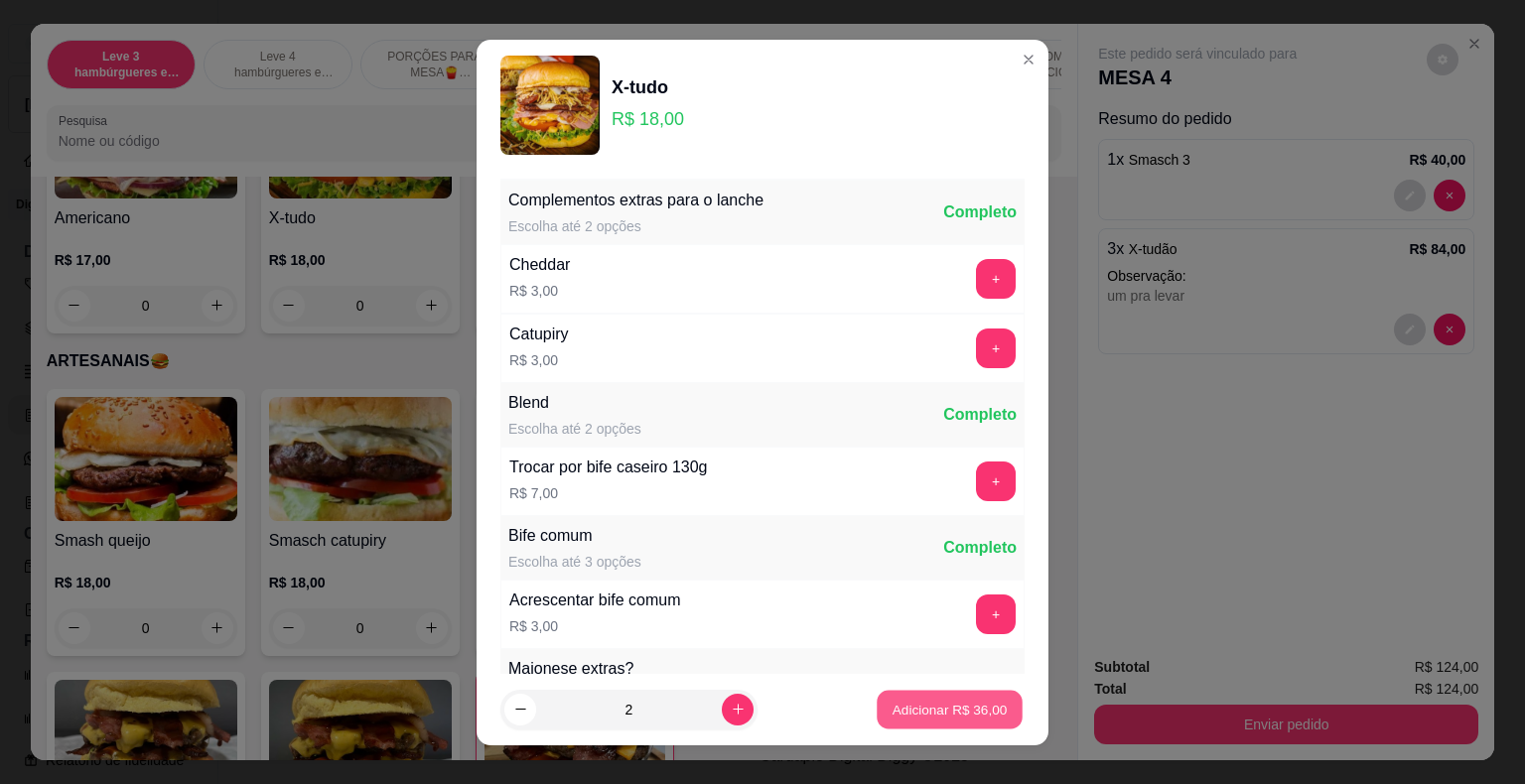 click on "Adicionar   R$ 36,00" at bounding box center [950, 709] 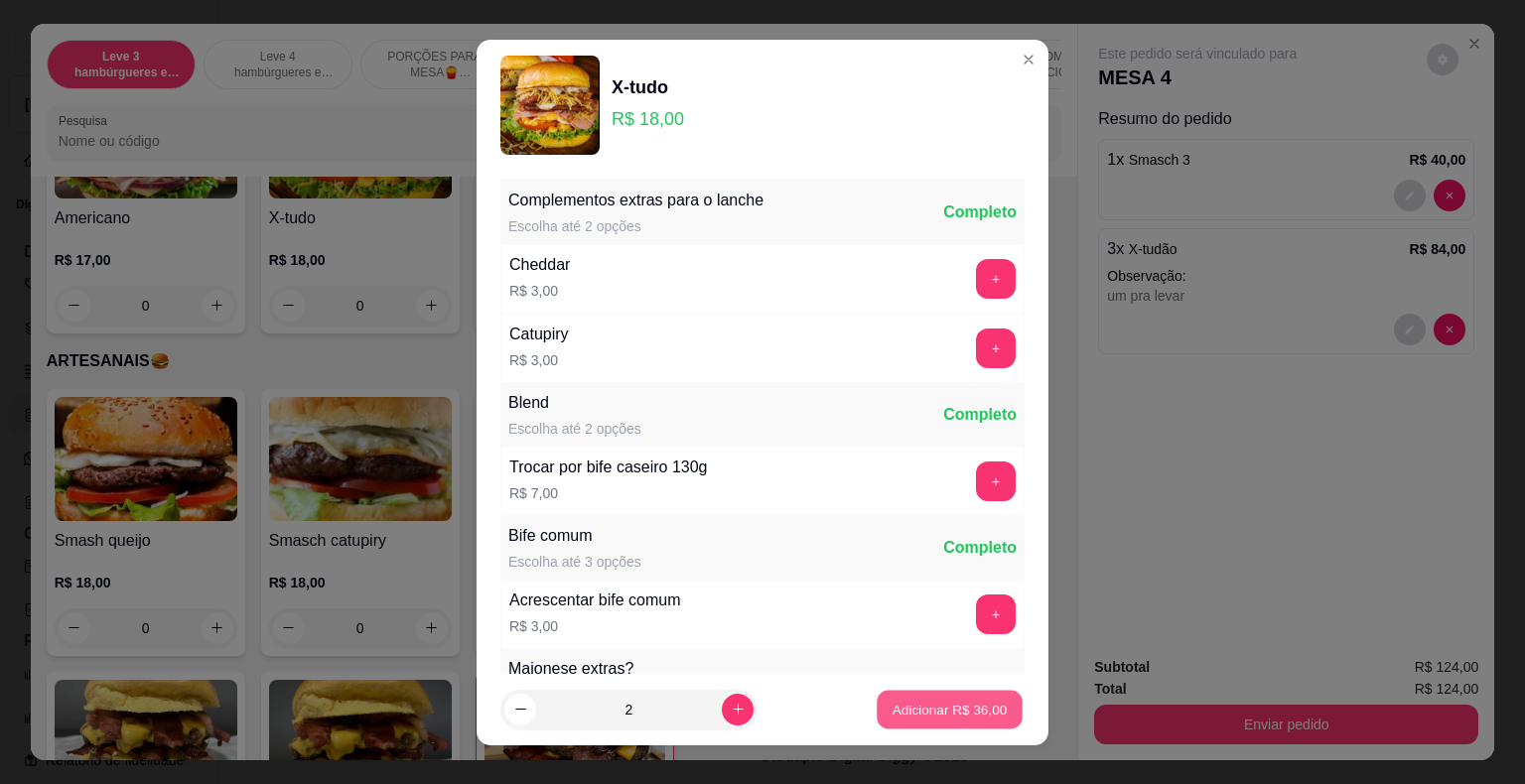 type on "2" 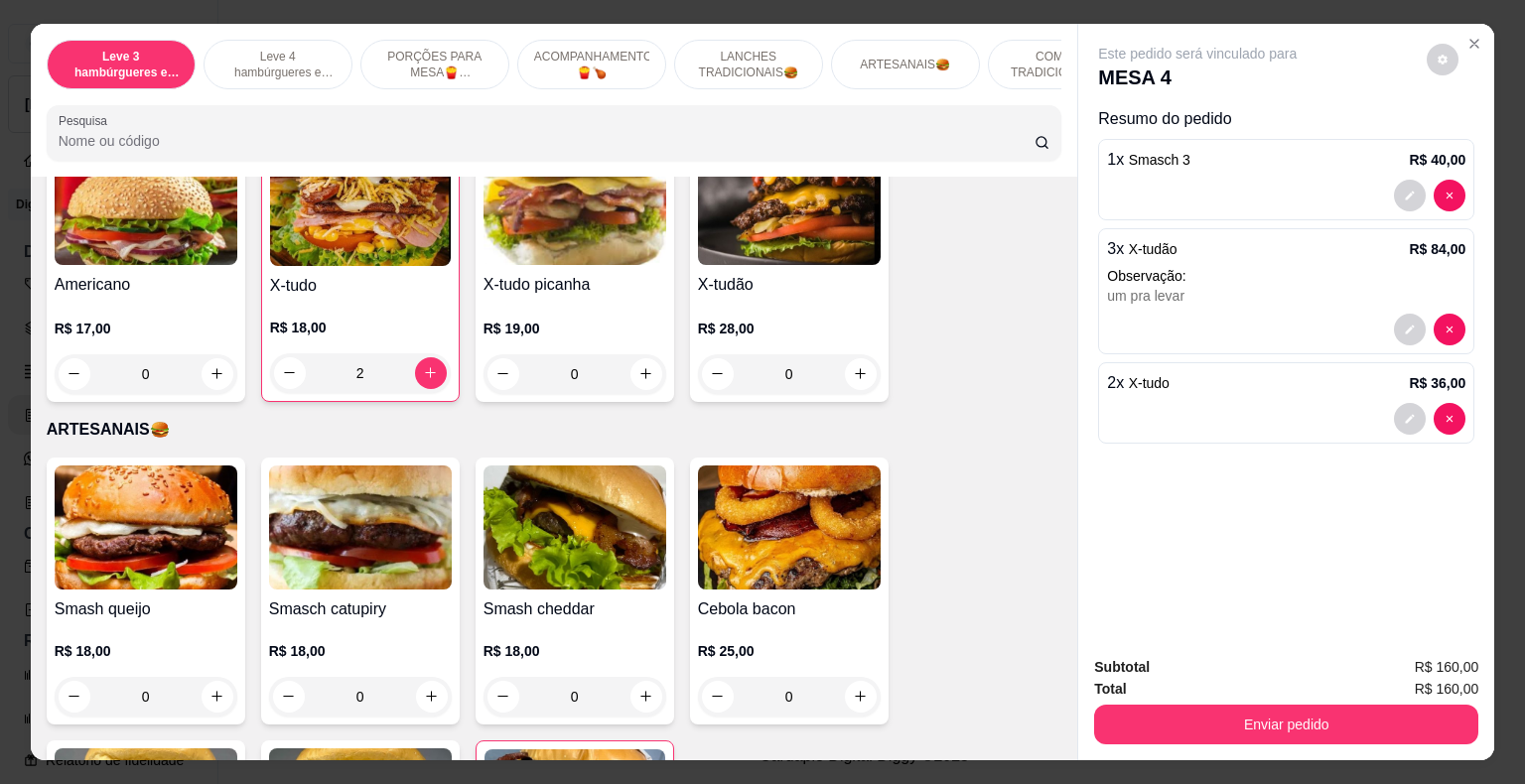 scroll, scrollTop: 2382, scrollLeft: 0, axis: vertical 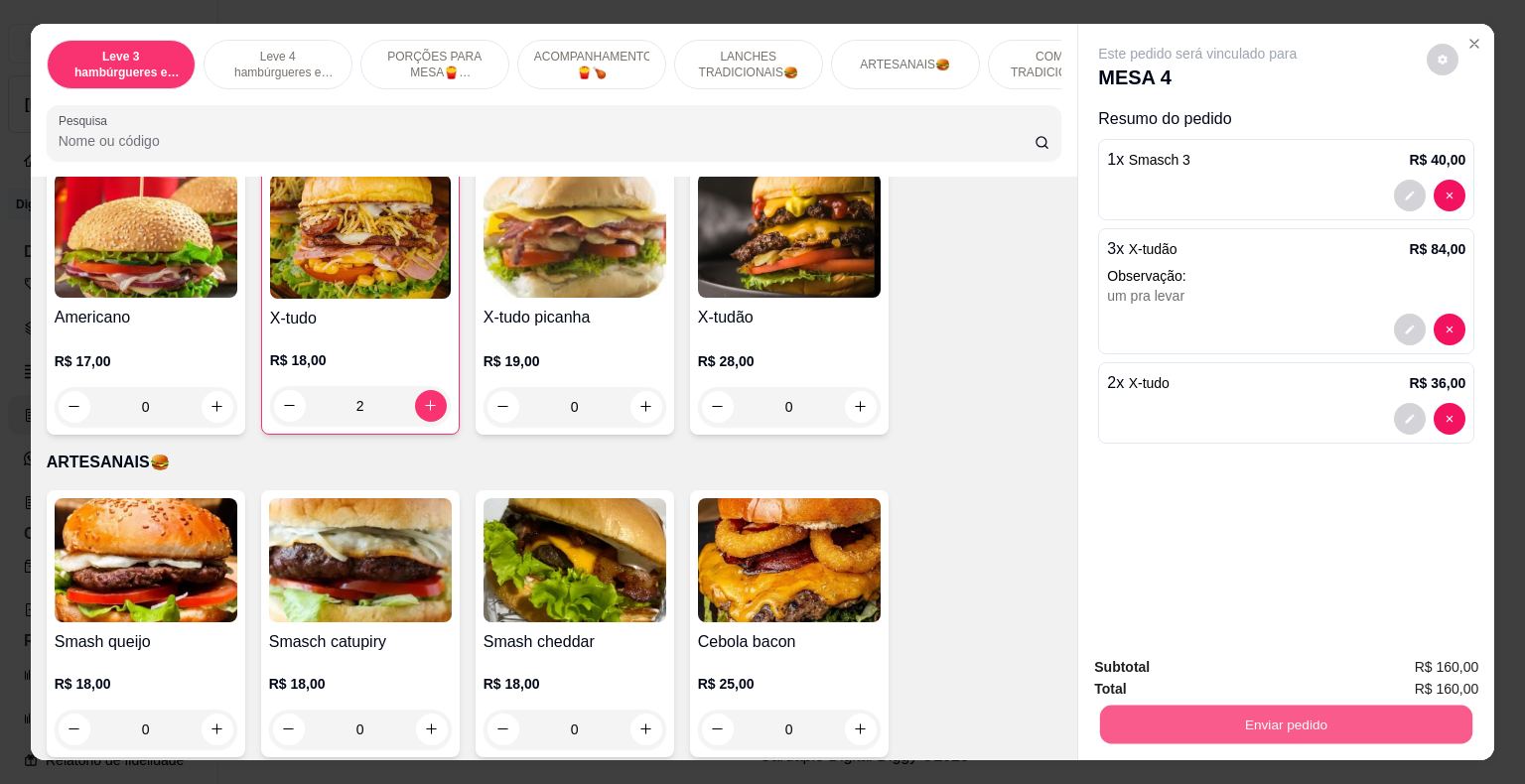 click on "Enviar pedido" at bounding box center [1286, 724] 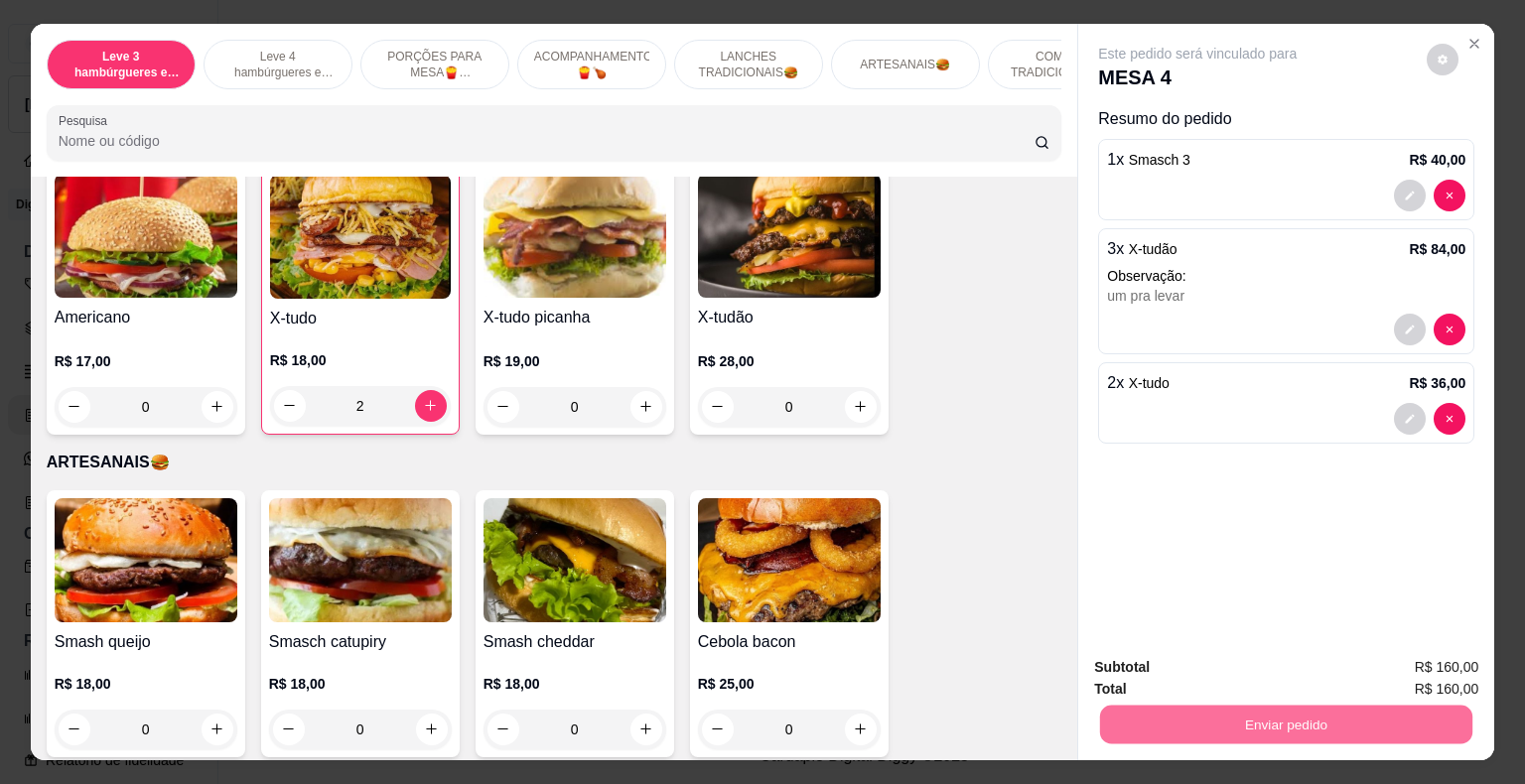 click on "Não registrar e enviar pedido" at bounding box center (1220, 669) 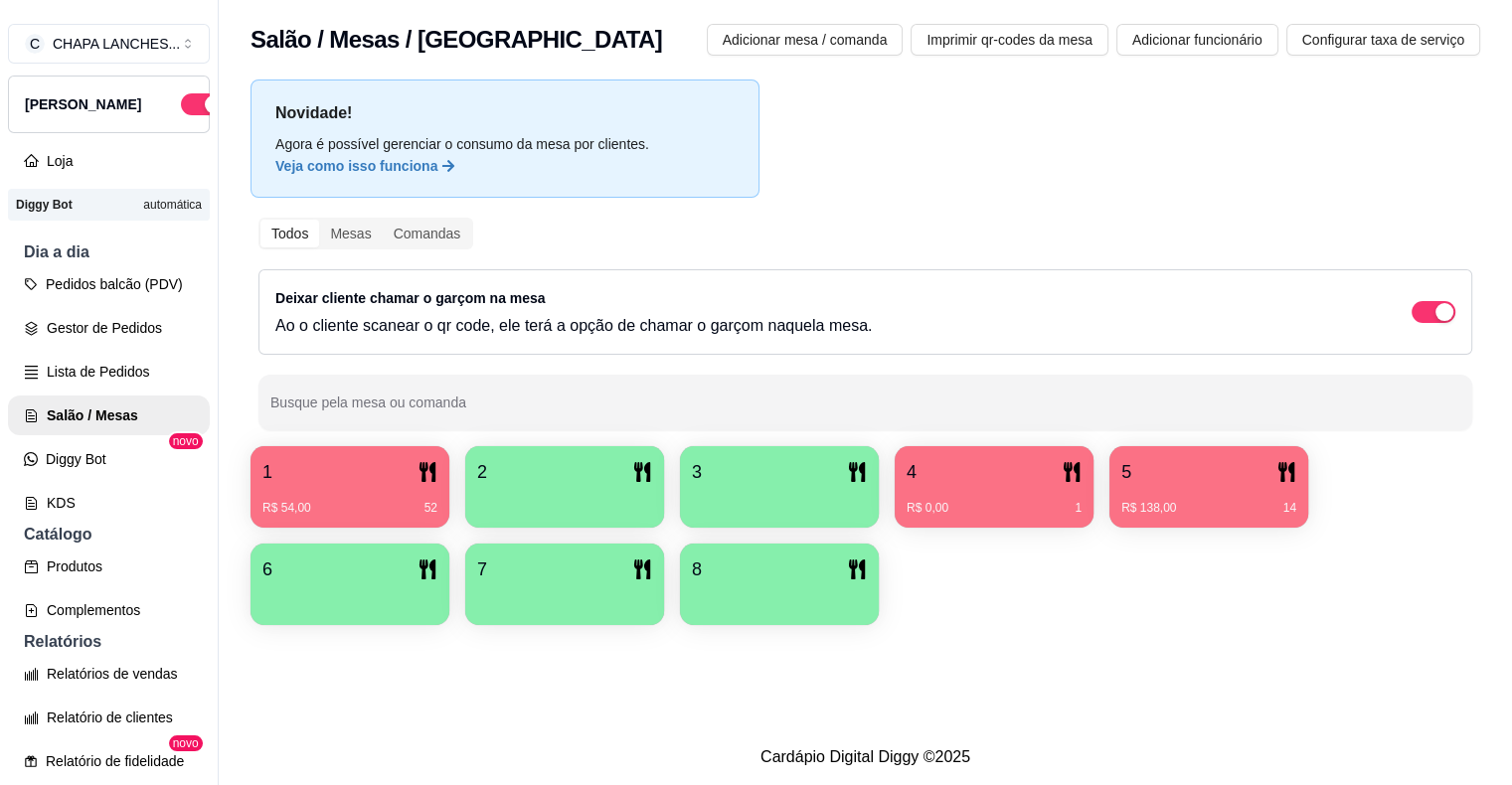 click at bounding box center [779, 501] 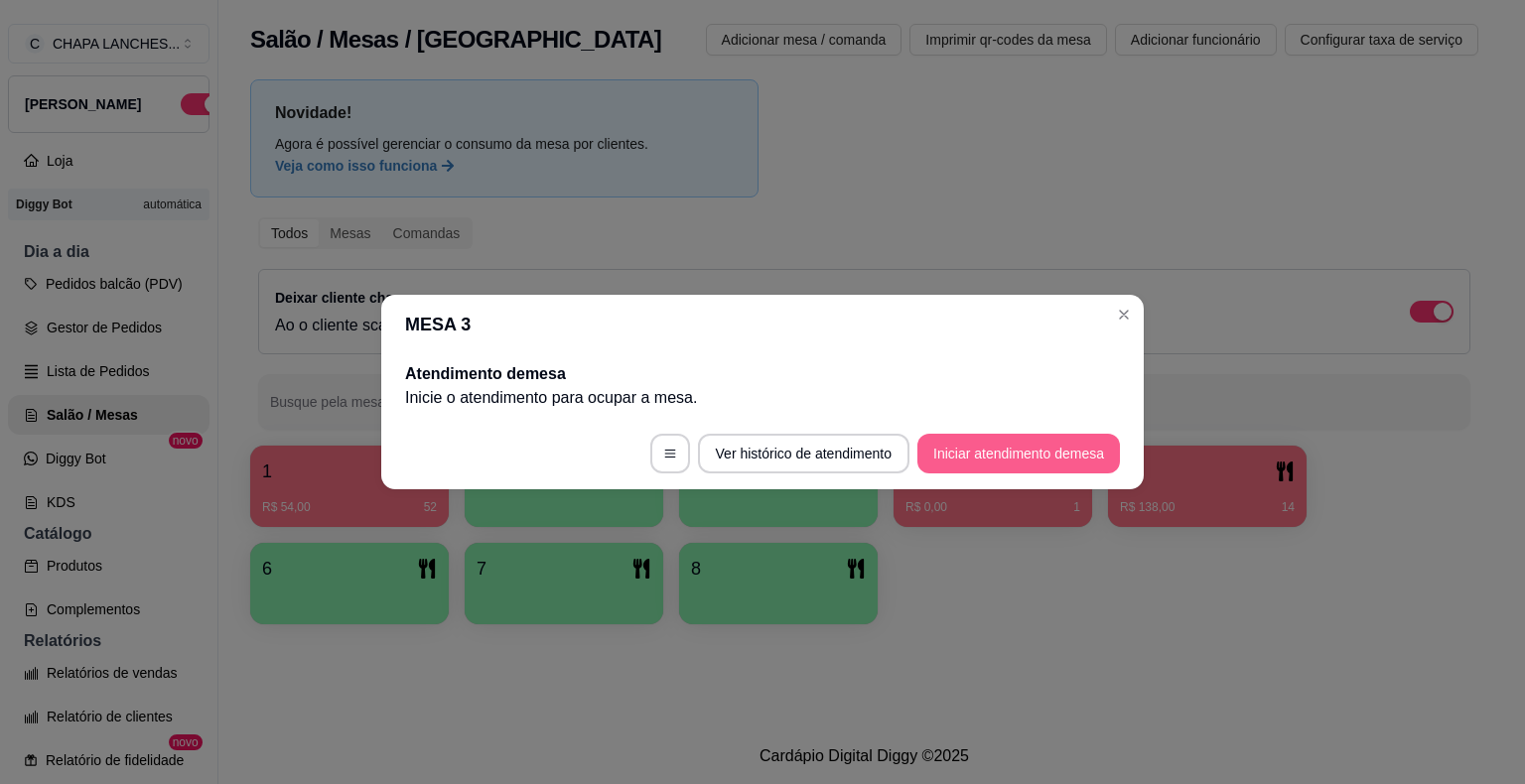 click on "Iniciar atendimento de  mesa" at bounding box center (1019, 454) 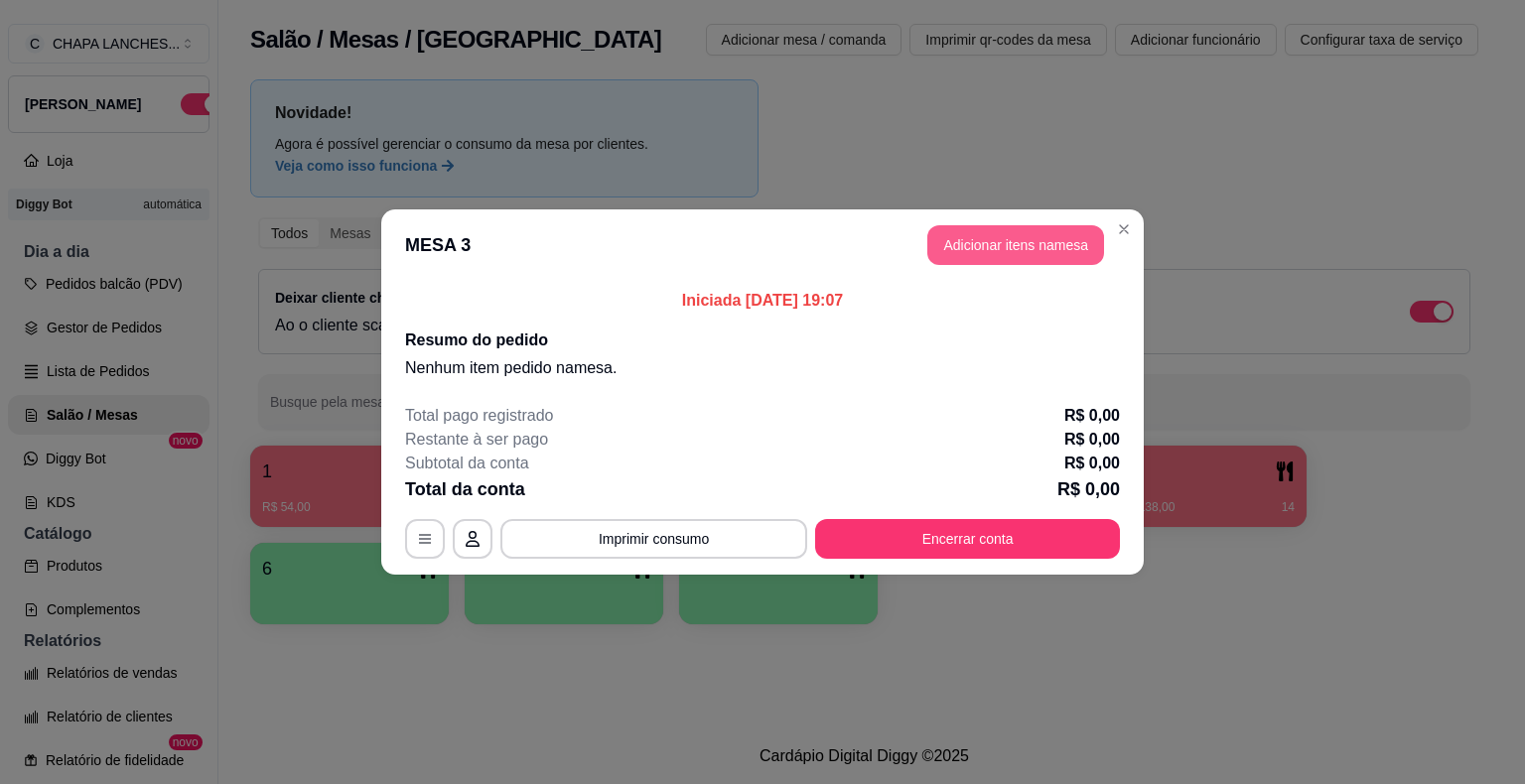 click on "Adicionar itens na  mesa" at bounding box center [1016, 245] 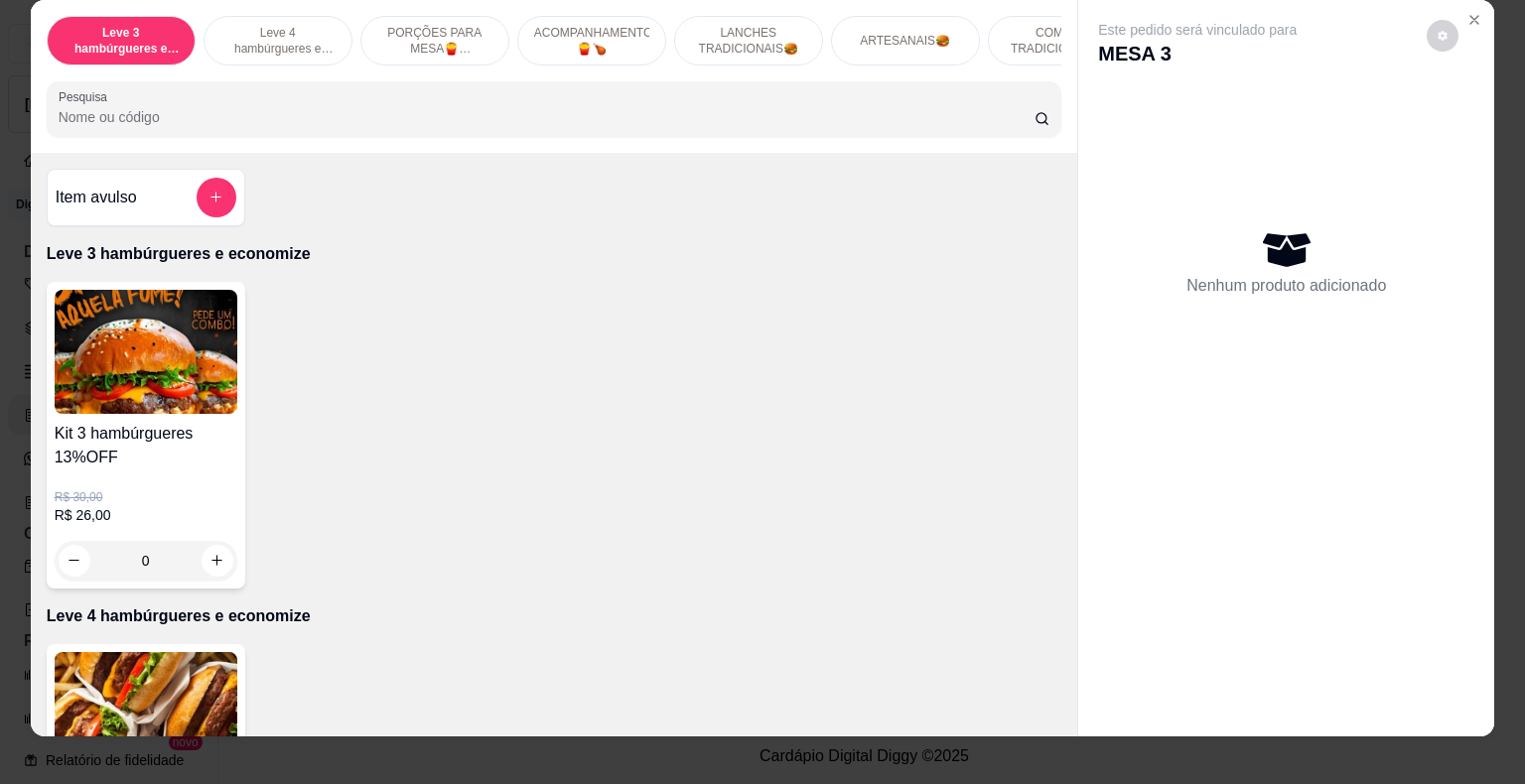 scroll, scrollTop: 48, scrollLeft: 0, axis: vertical 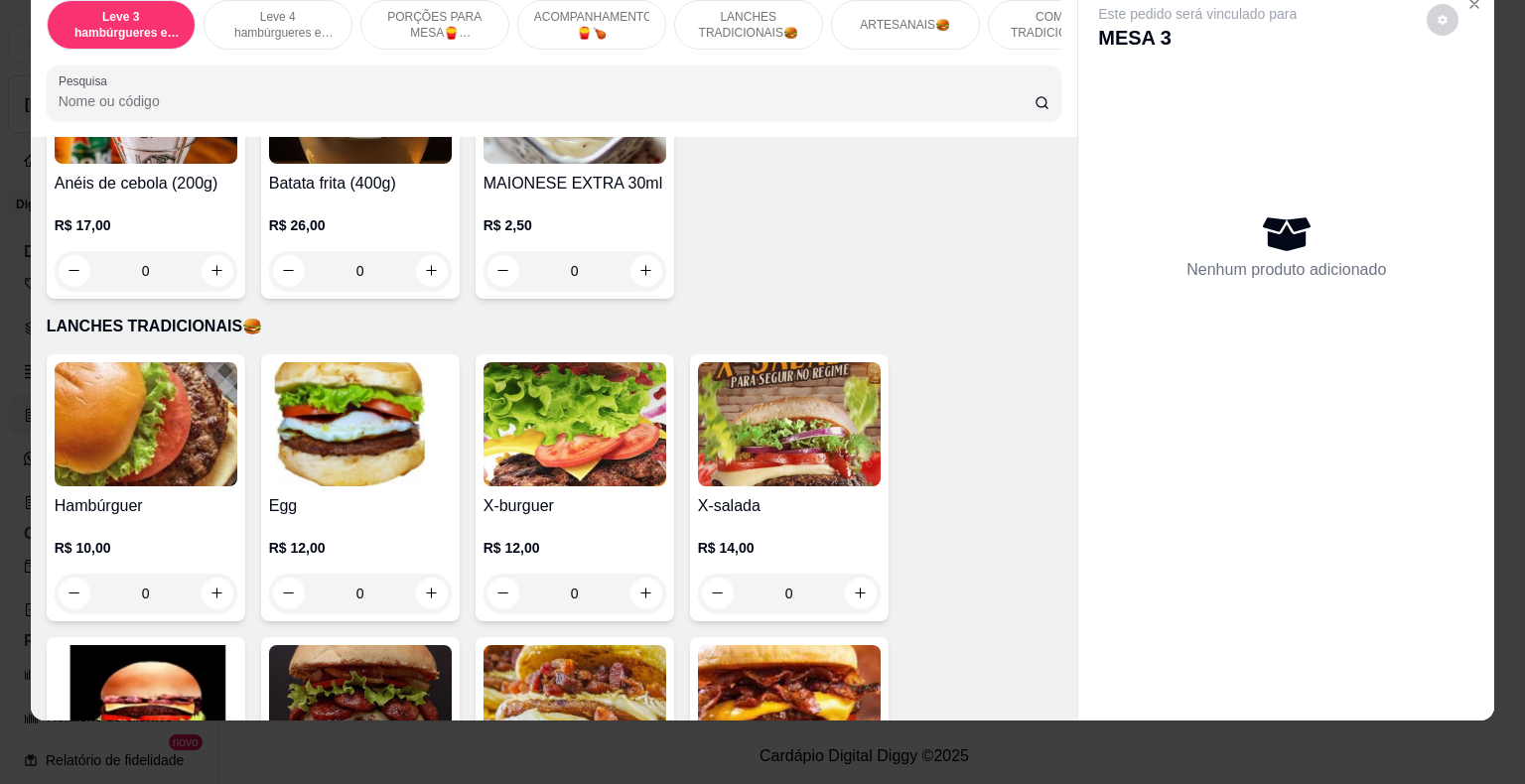 click on "0" at bounding box center (146, 593) 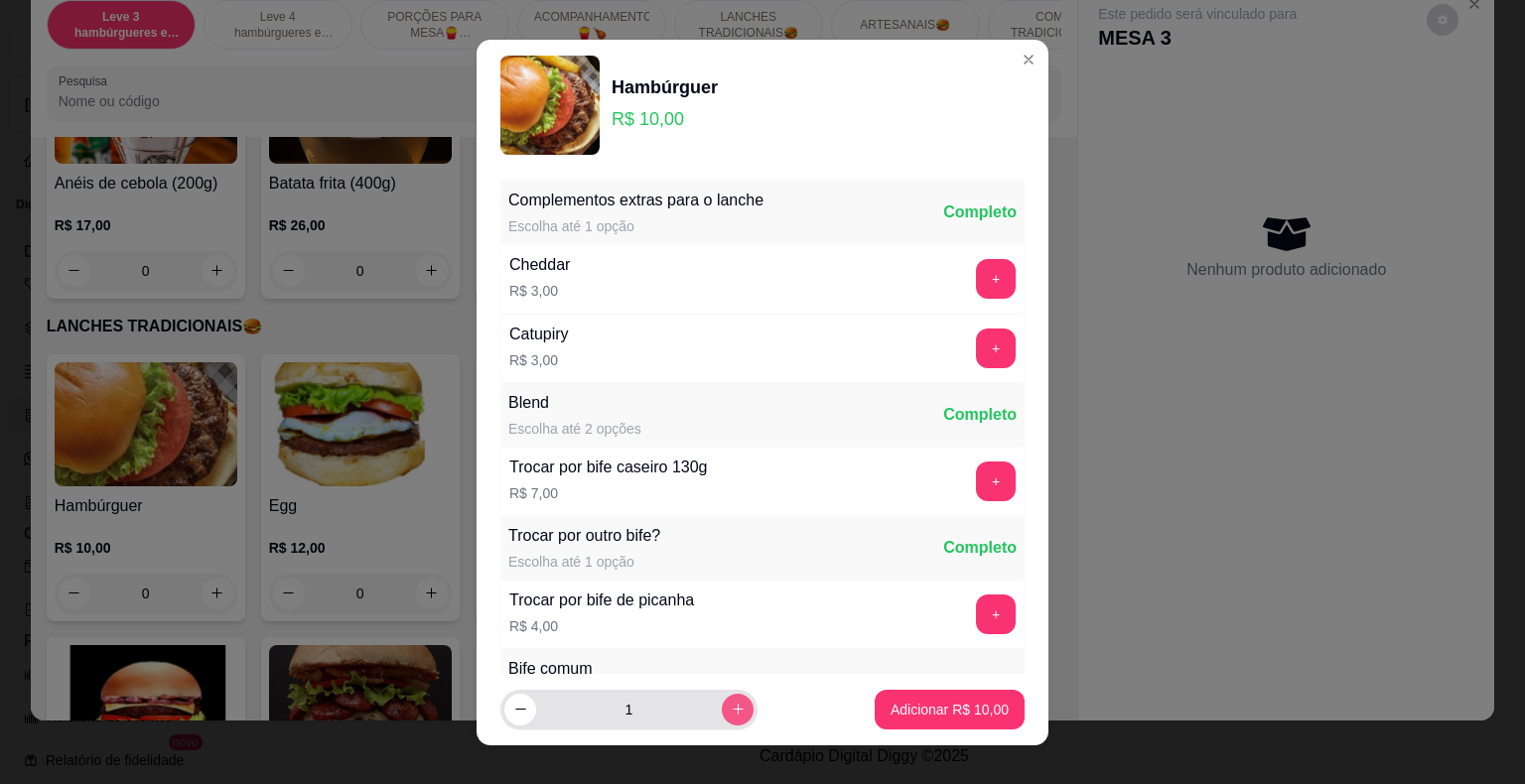 click 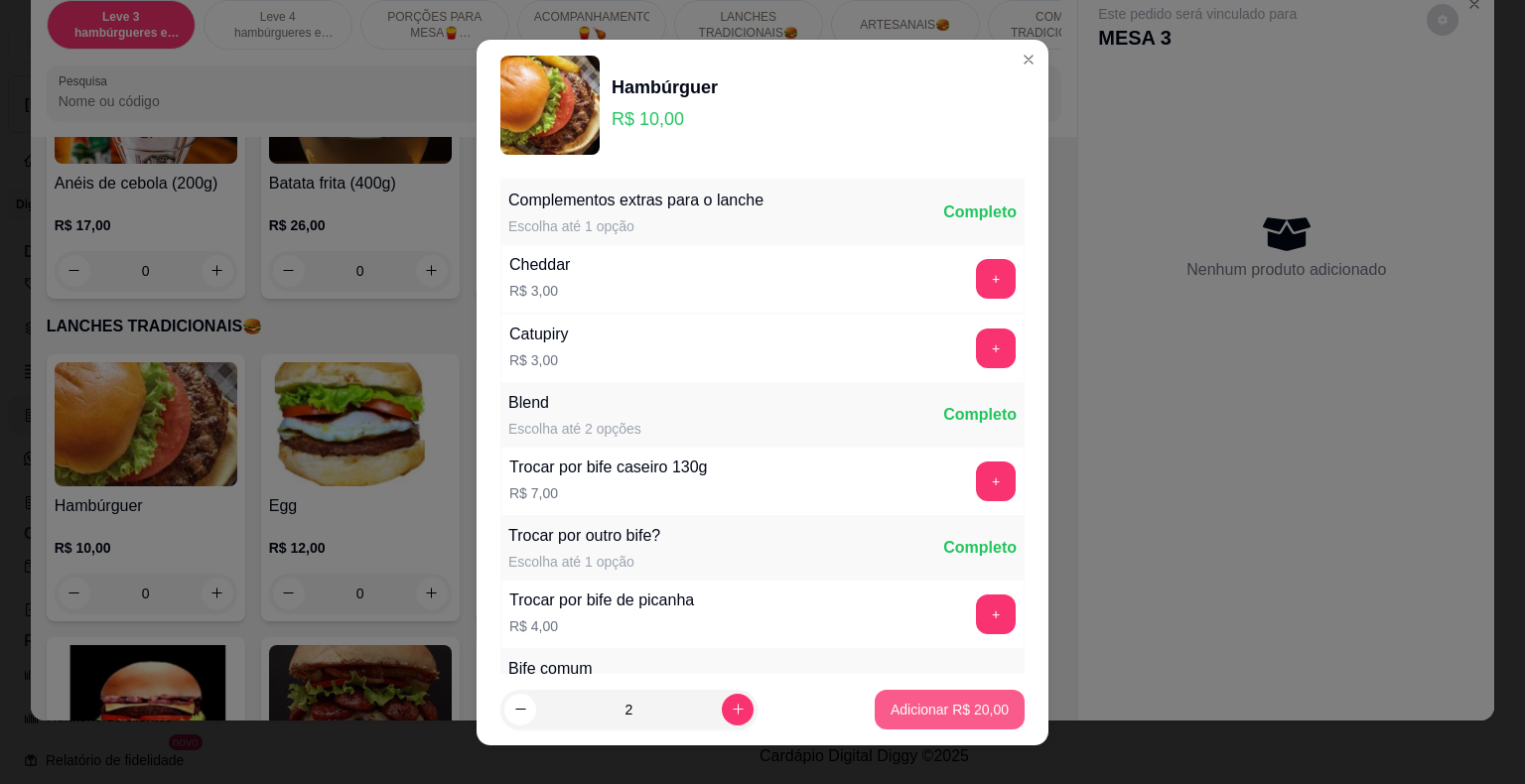 click on "Adicionar   R$ 20,00" at bounding box center [949, 710] 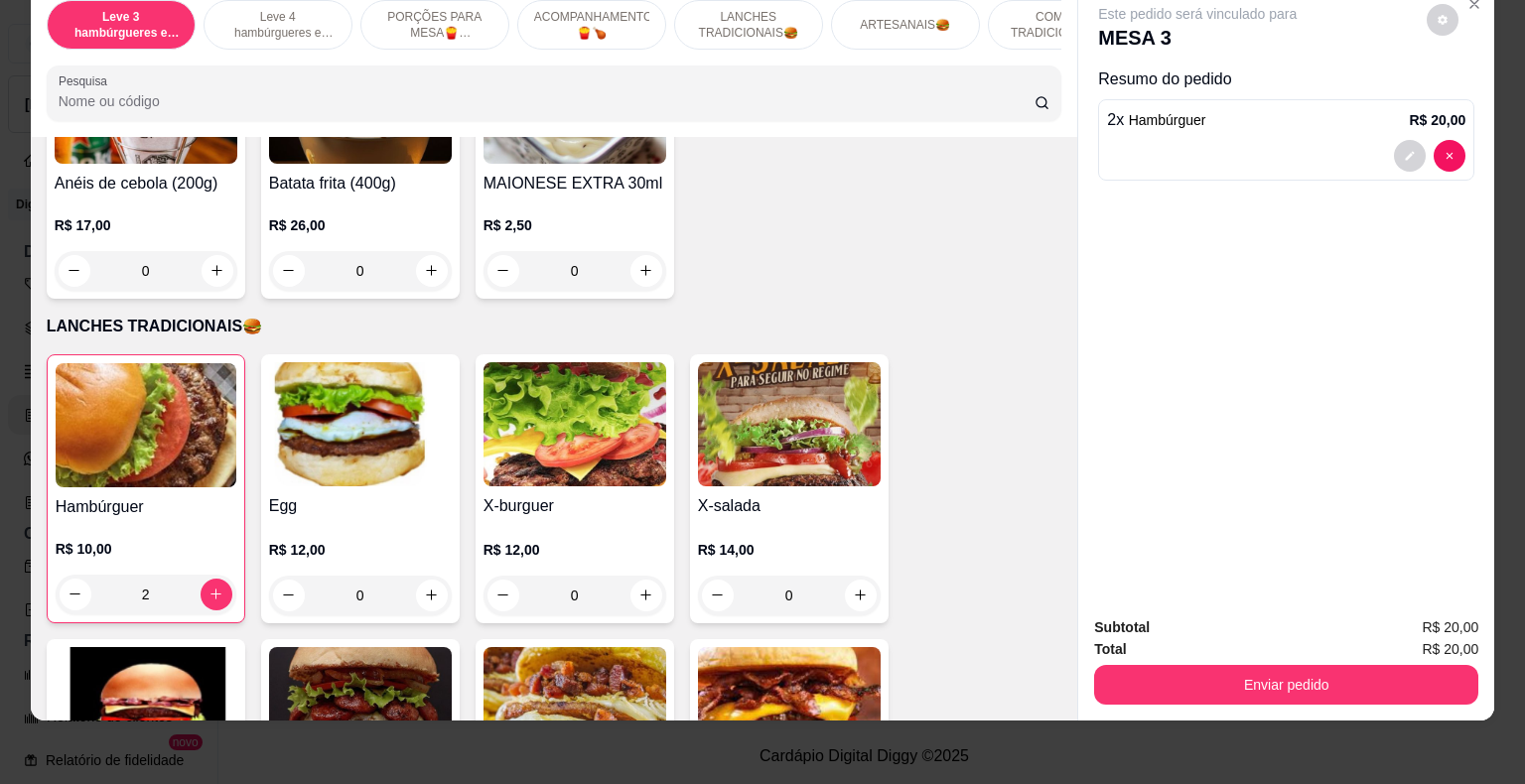 type on "2" 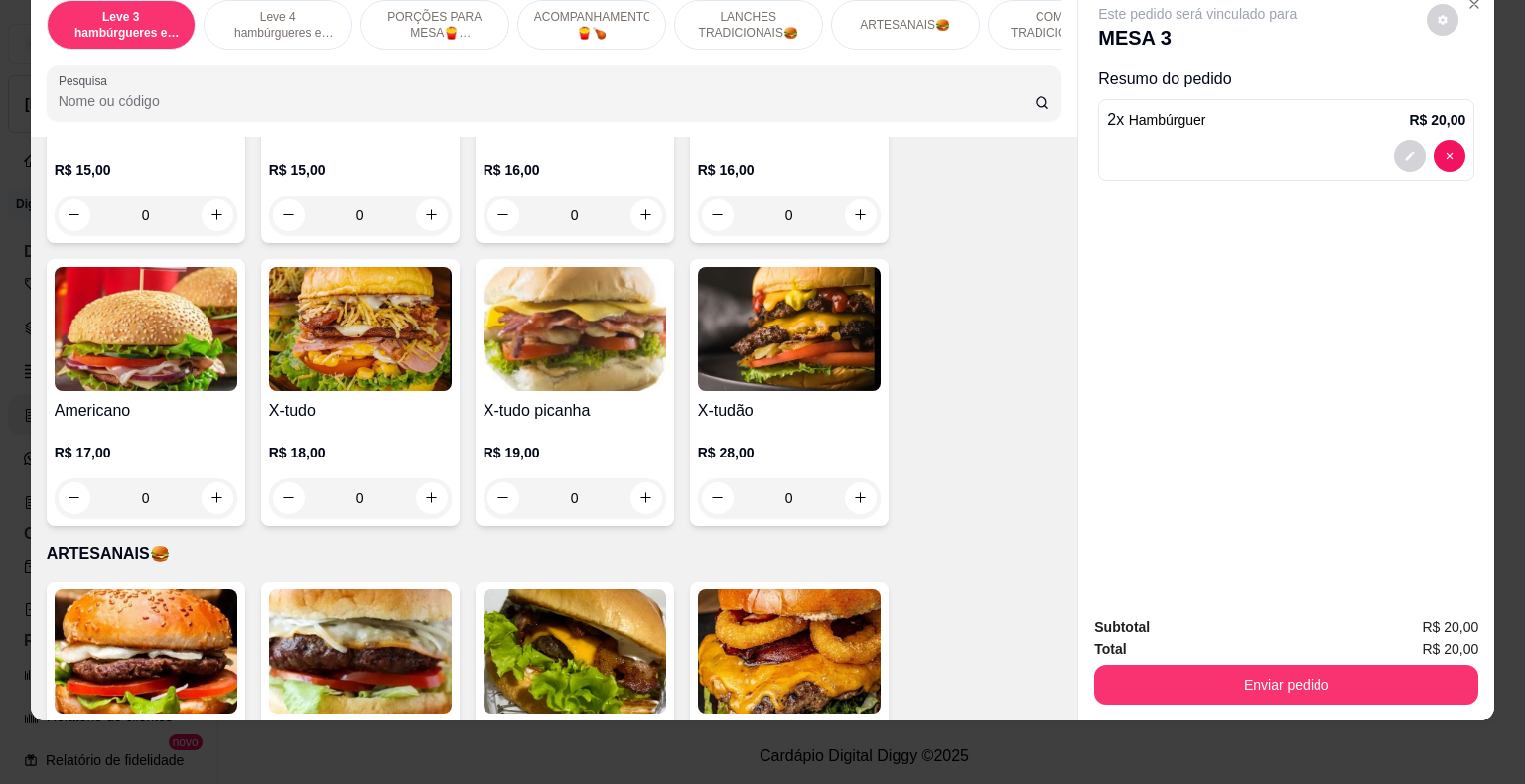 scroll, scrollTop: 2283, scrollLeft: 0, axis: vertical 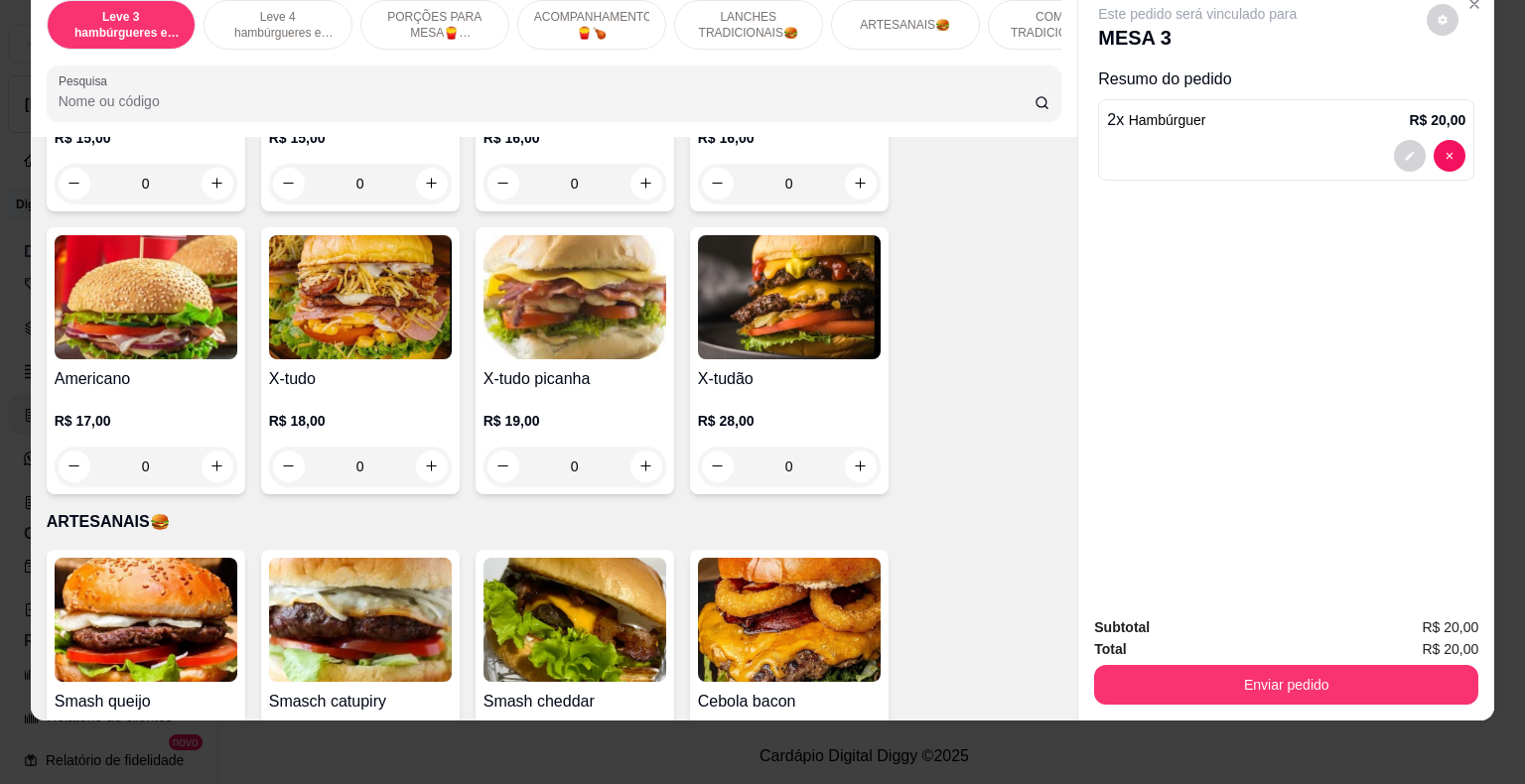 click on "0" at bounding box center [360, 466] 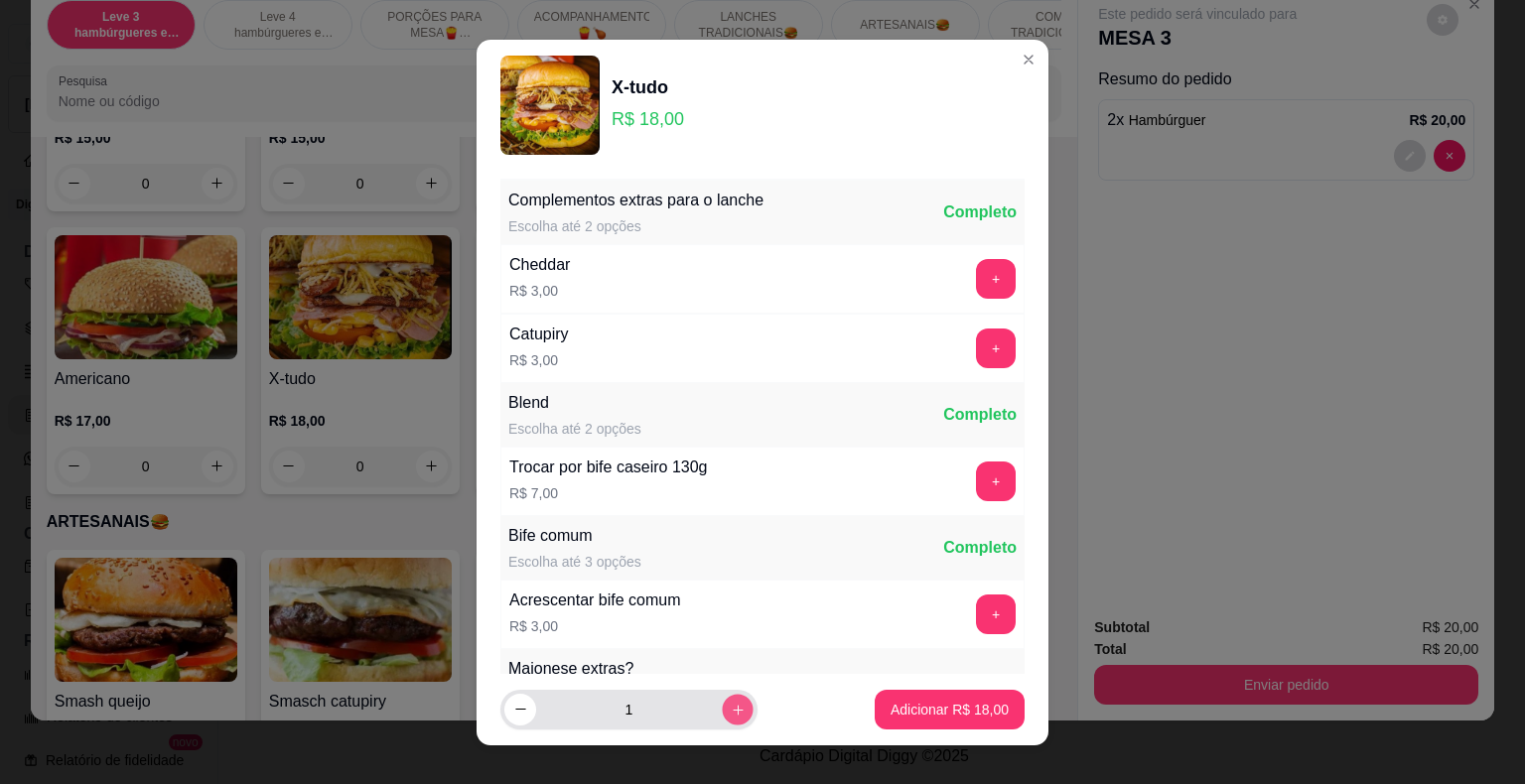 click at bounding box center [737, 709] 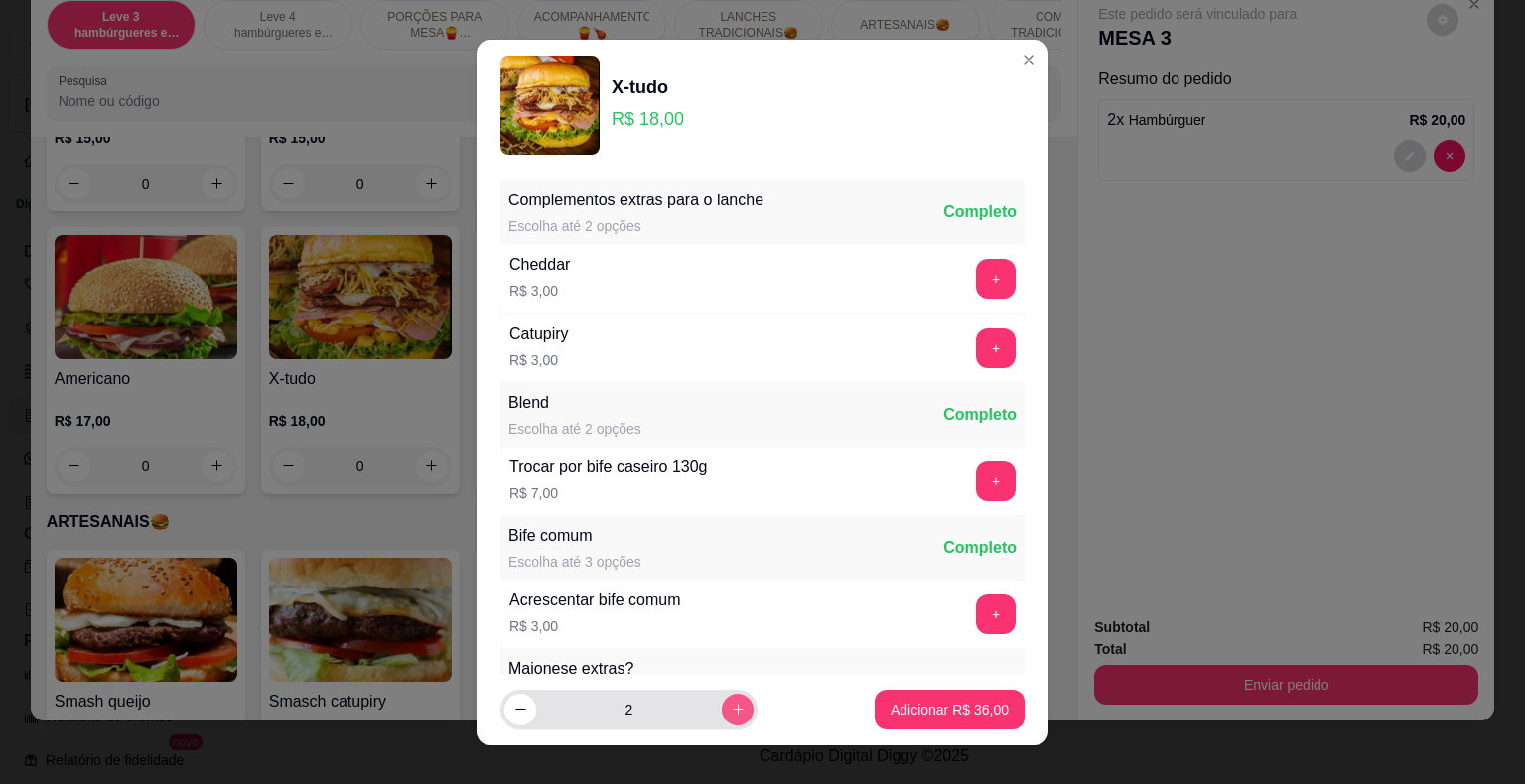 click 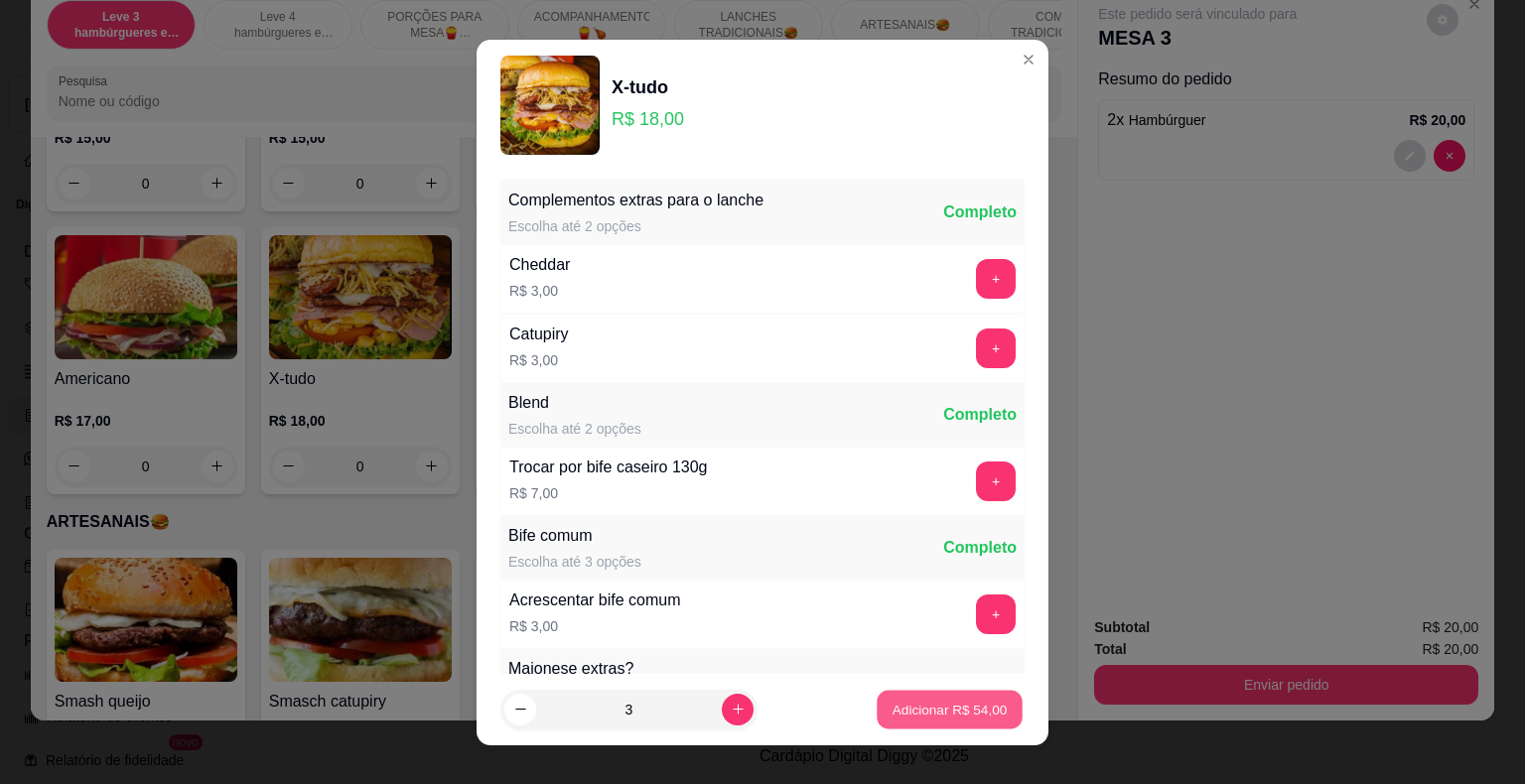 click on "Adicionar   R$ 54,00" at bounding box center (950, 709) 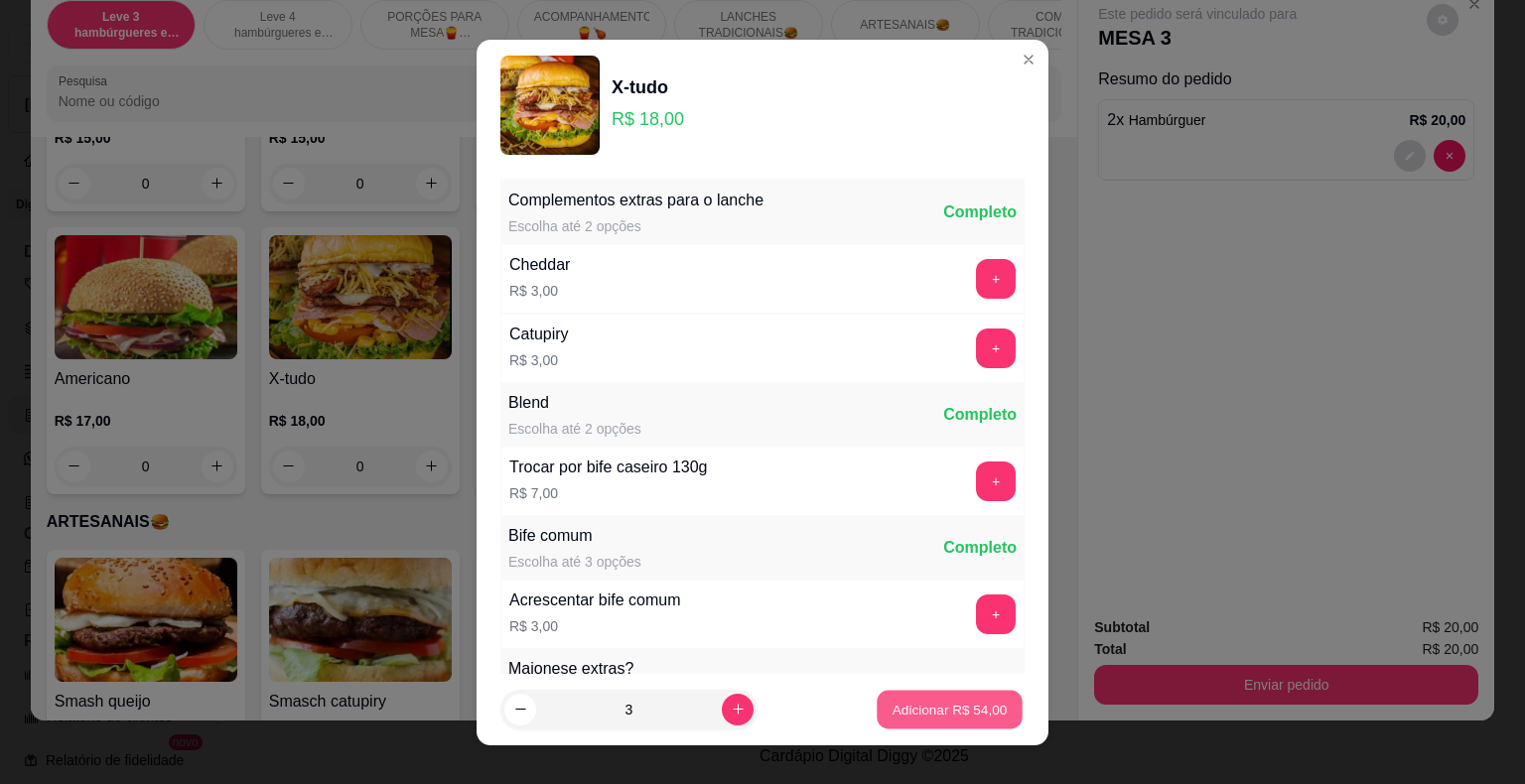 type on "3" 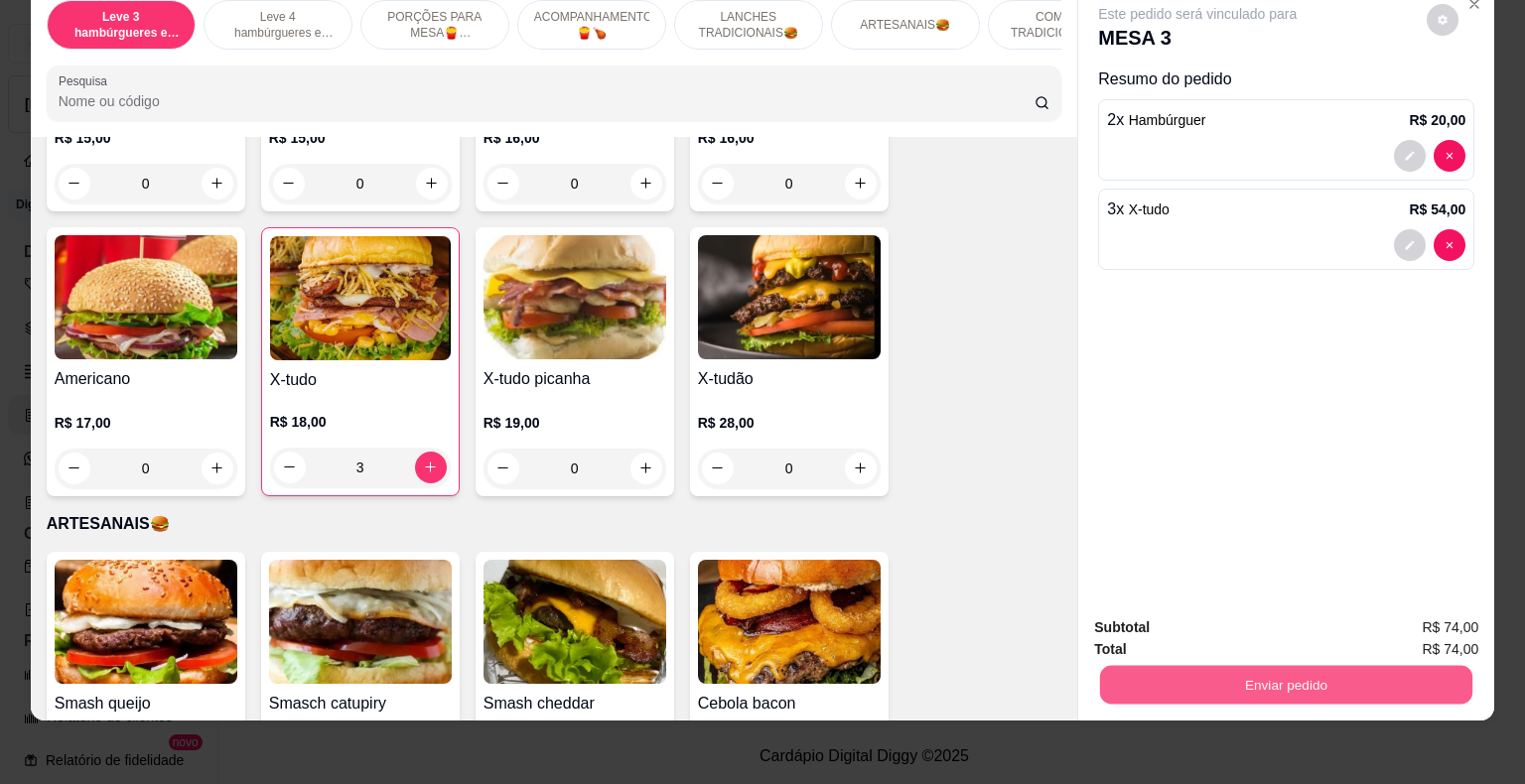 click on "Enviar pedido" at bounding box center [1286, 685] 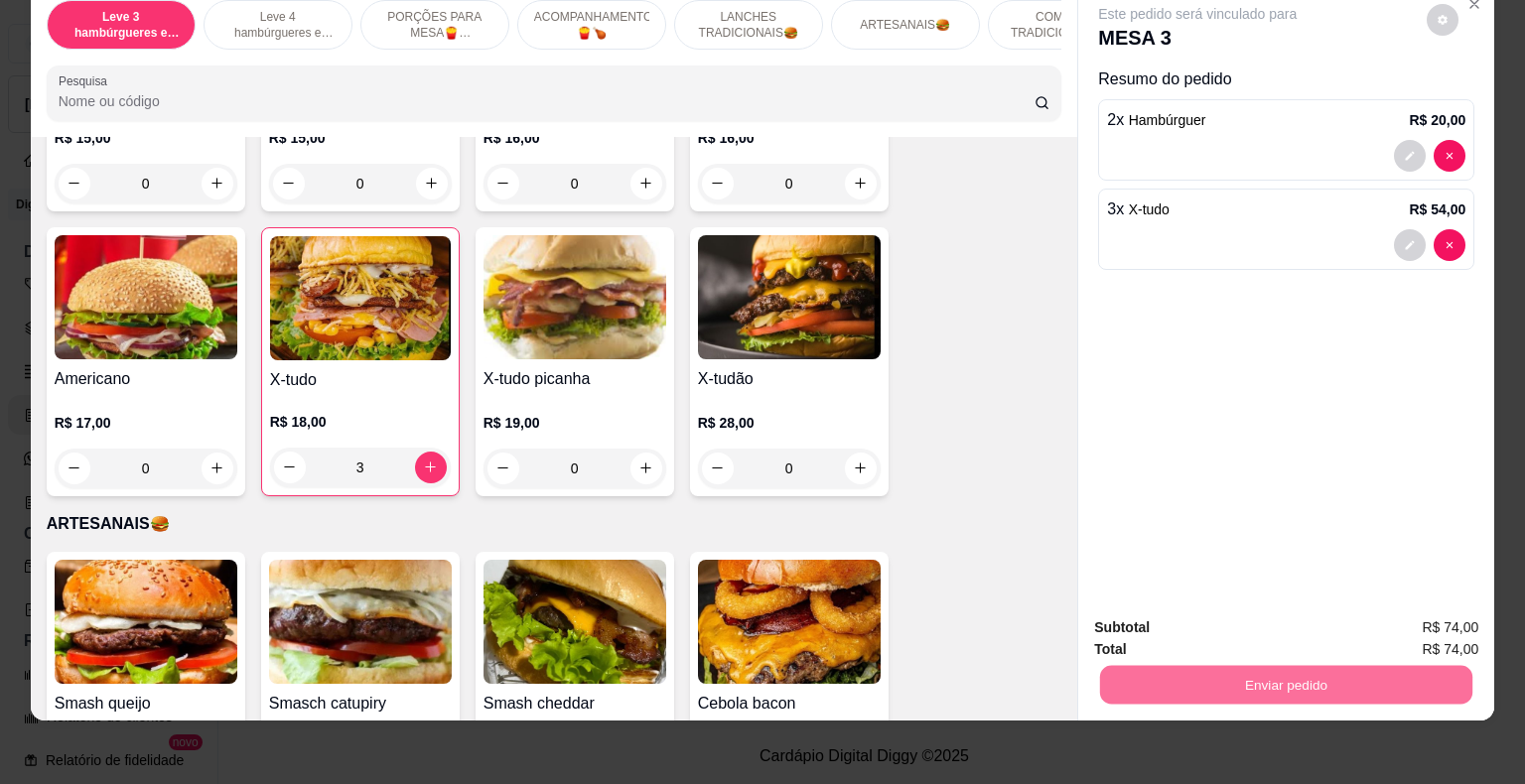click on "Não registrar e enviar pedido" at bounding box center (1220, 621) 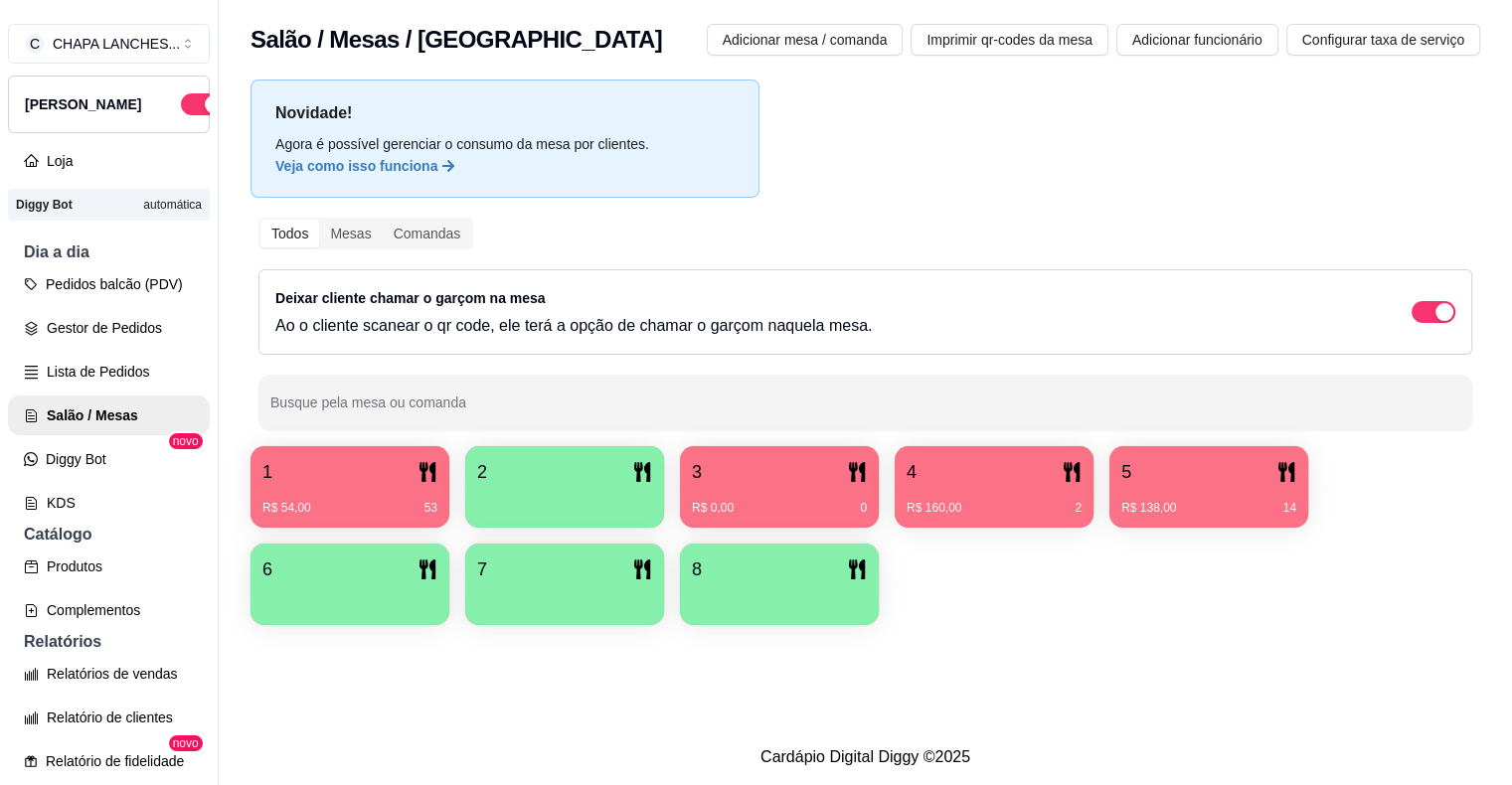 click at bounding box center [565, 501] 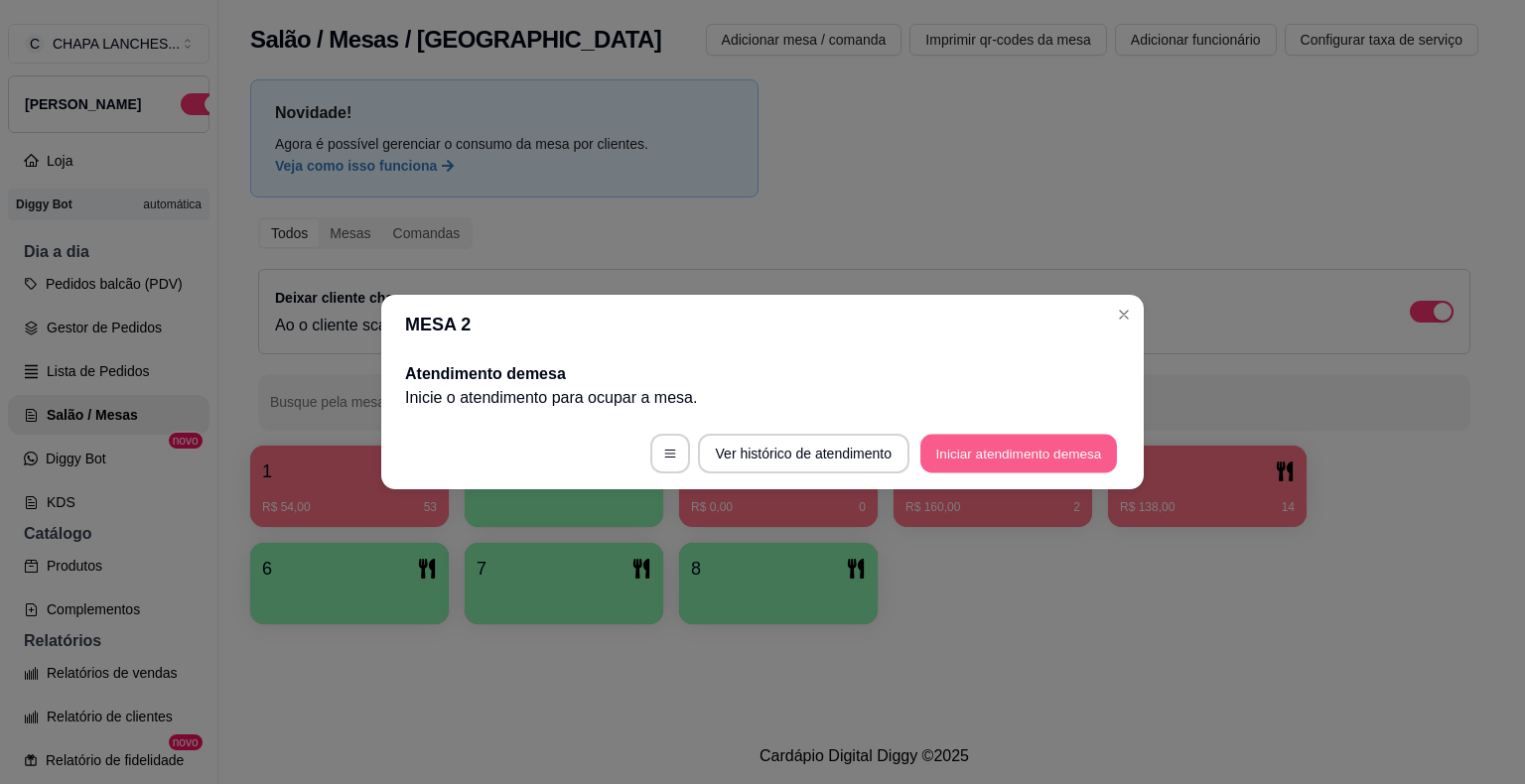 click on "Iniciar atendimento de  mesa" at bounding box center [1019, 454] 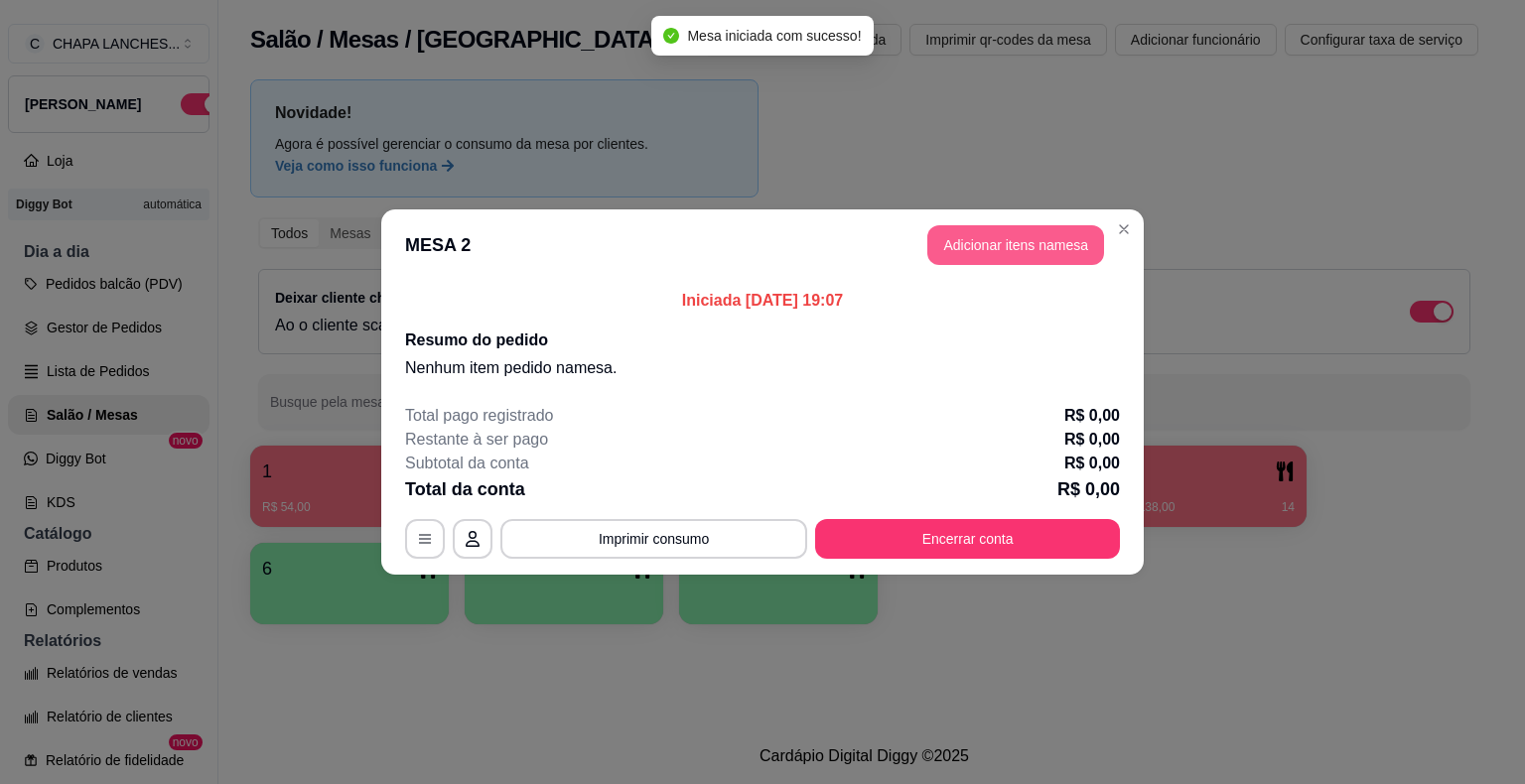 click on "Adicionar itens na  mesa" at bounding box center (1016, 245) 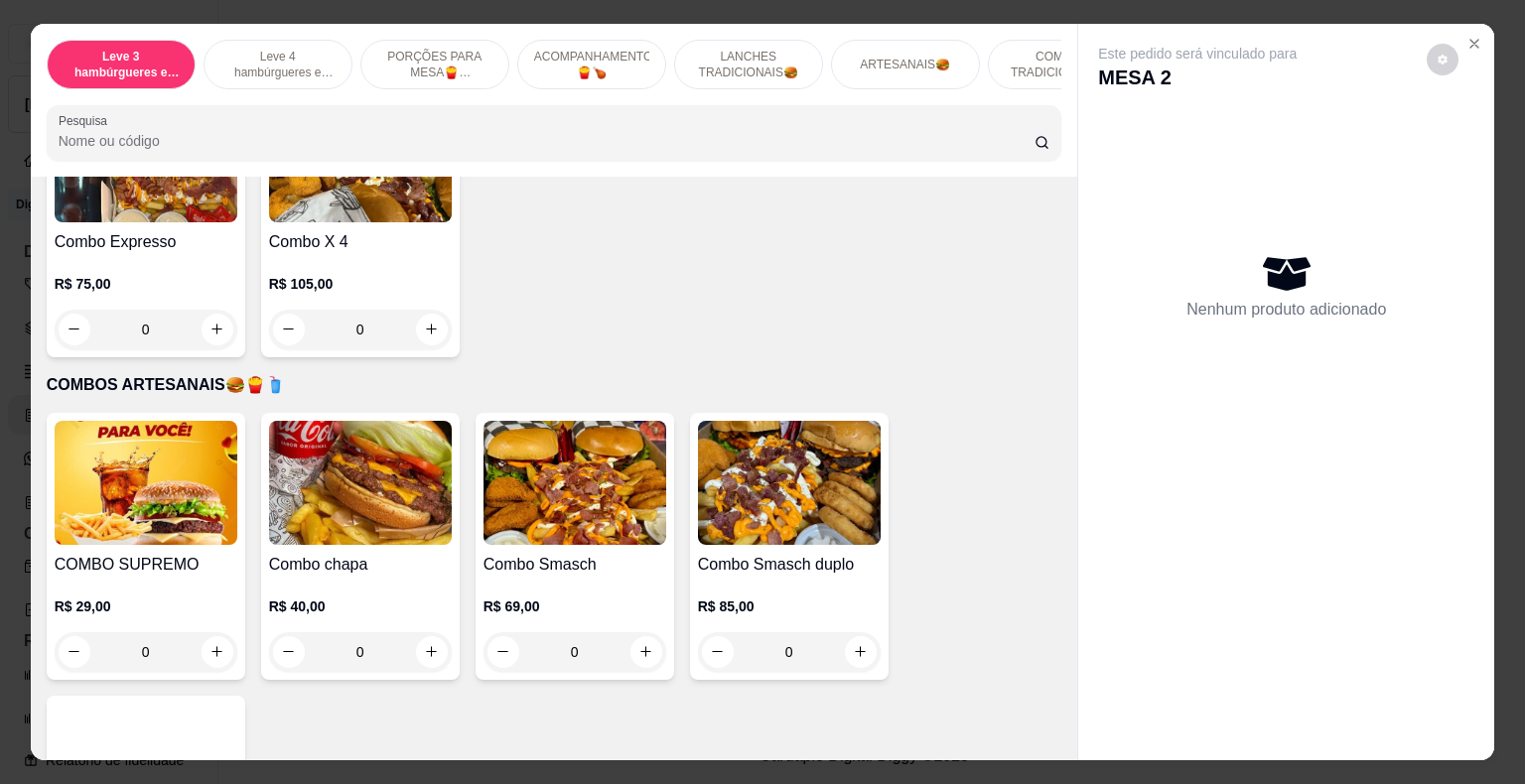 scroll, scrollTop: 3672, scrollLeft: 0, axis: vertical 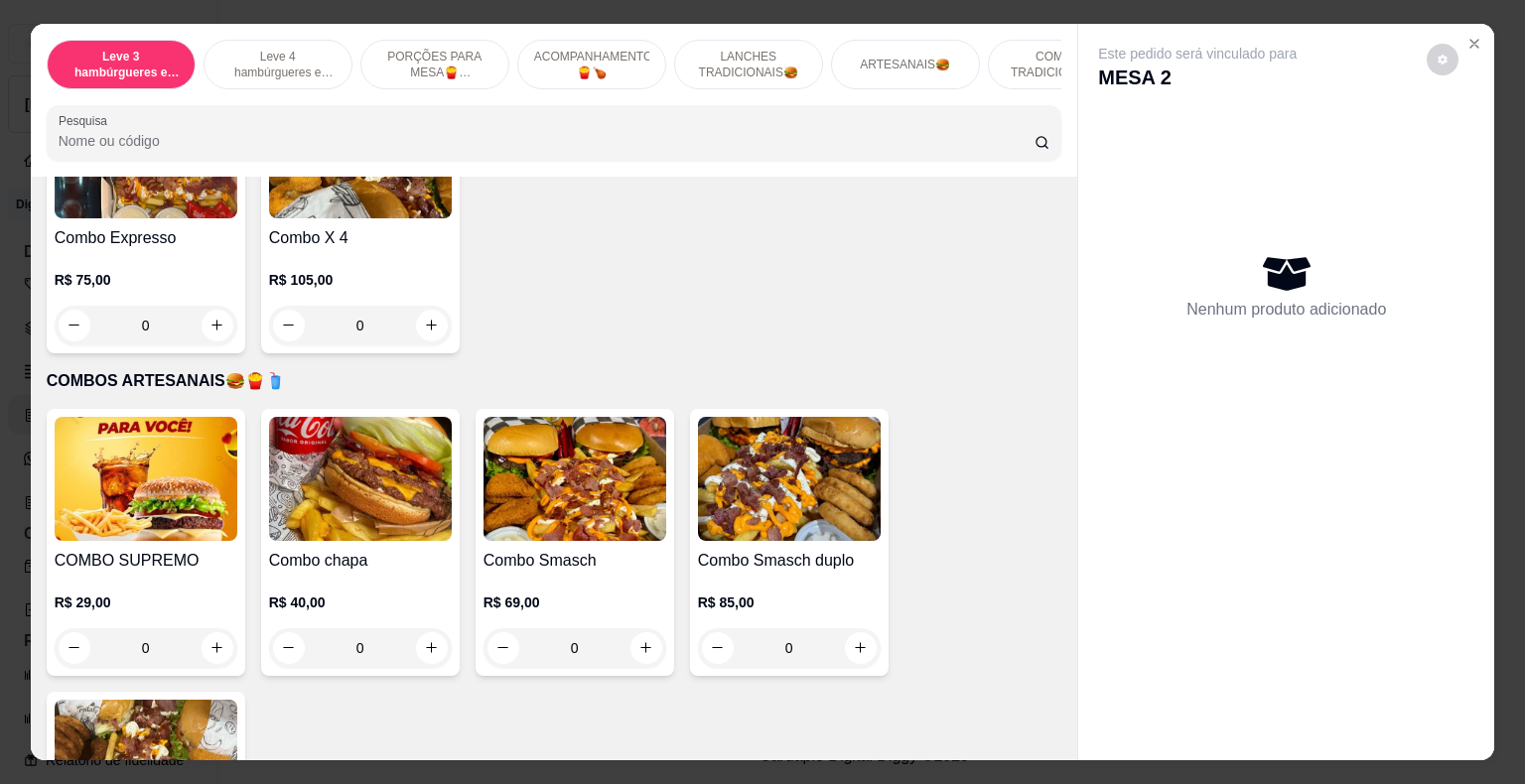 click on "0" at bounding box center [146, 648] 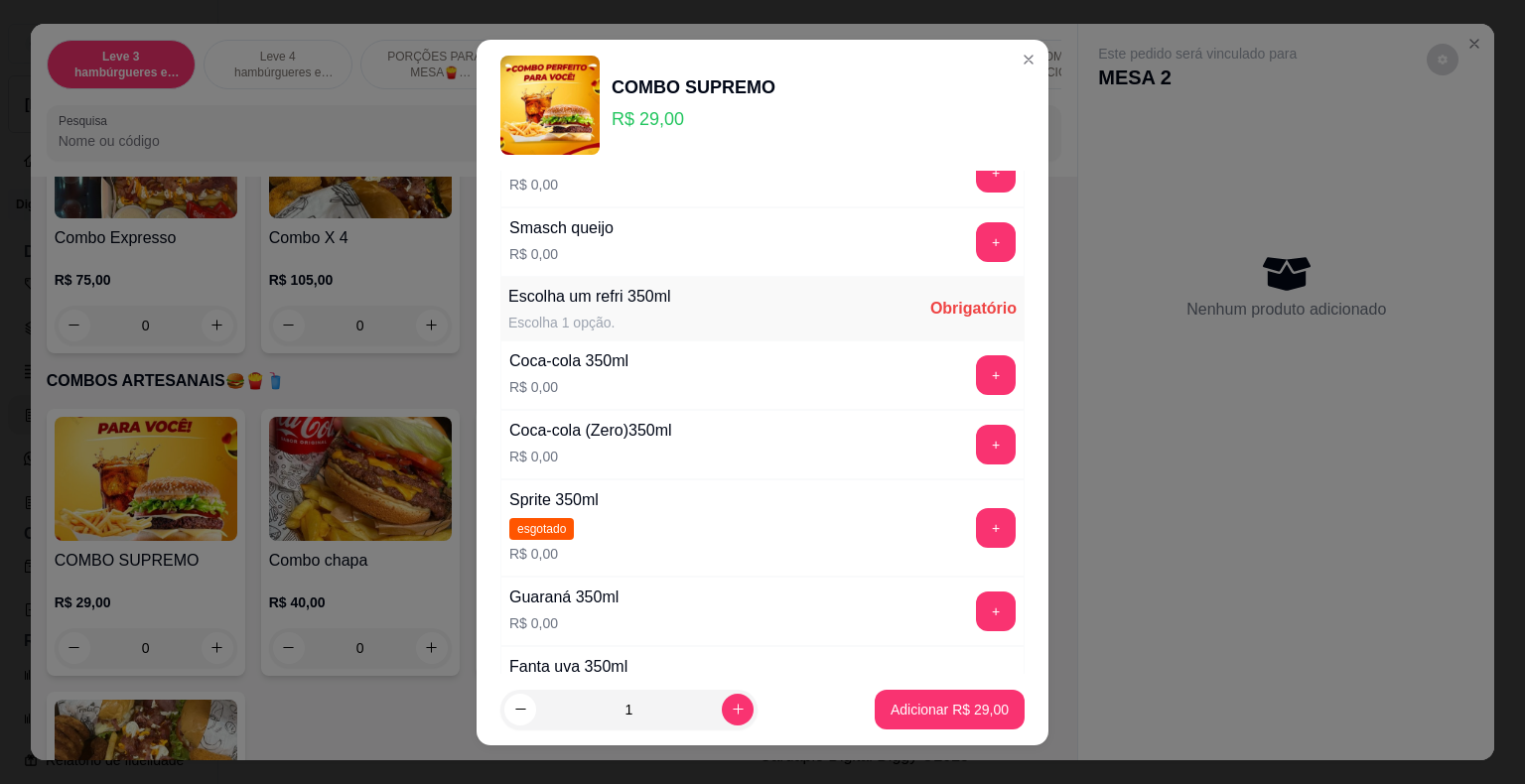 scroll, scrollTop: 298, scrollLeft: 0, axis: vertical 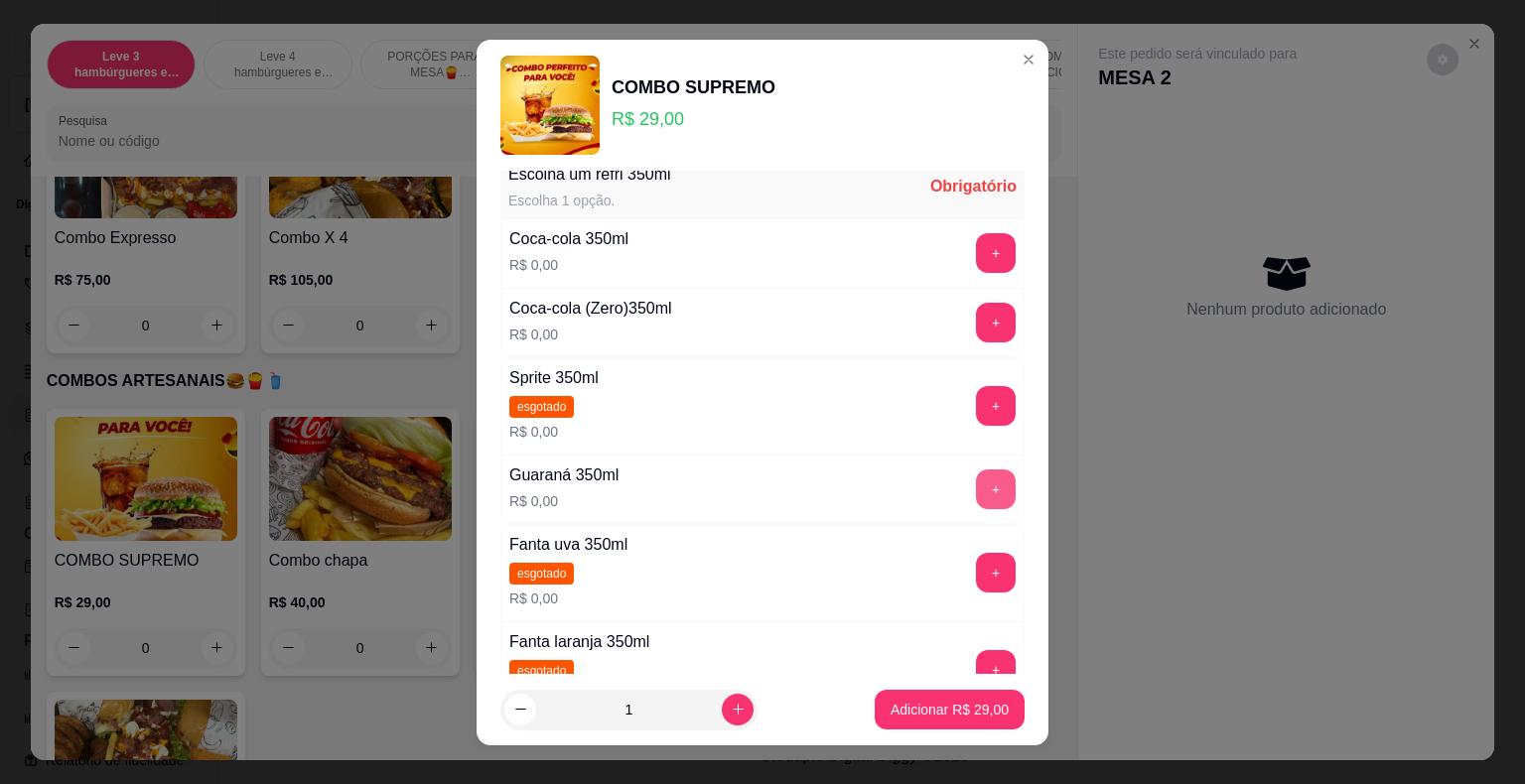 click on "+" at bounding box center [996, 489] 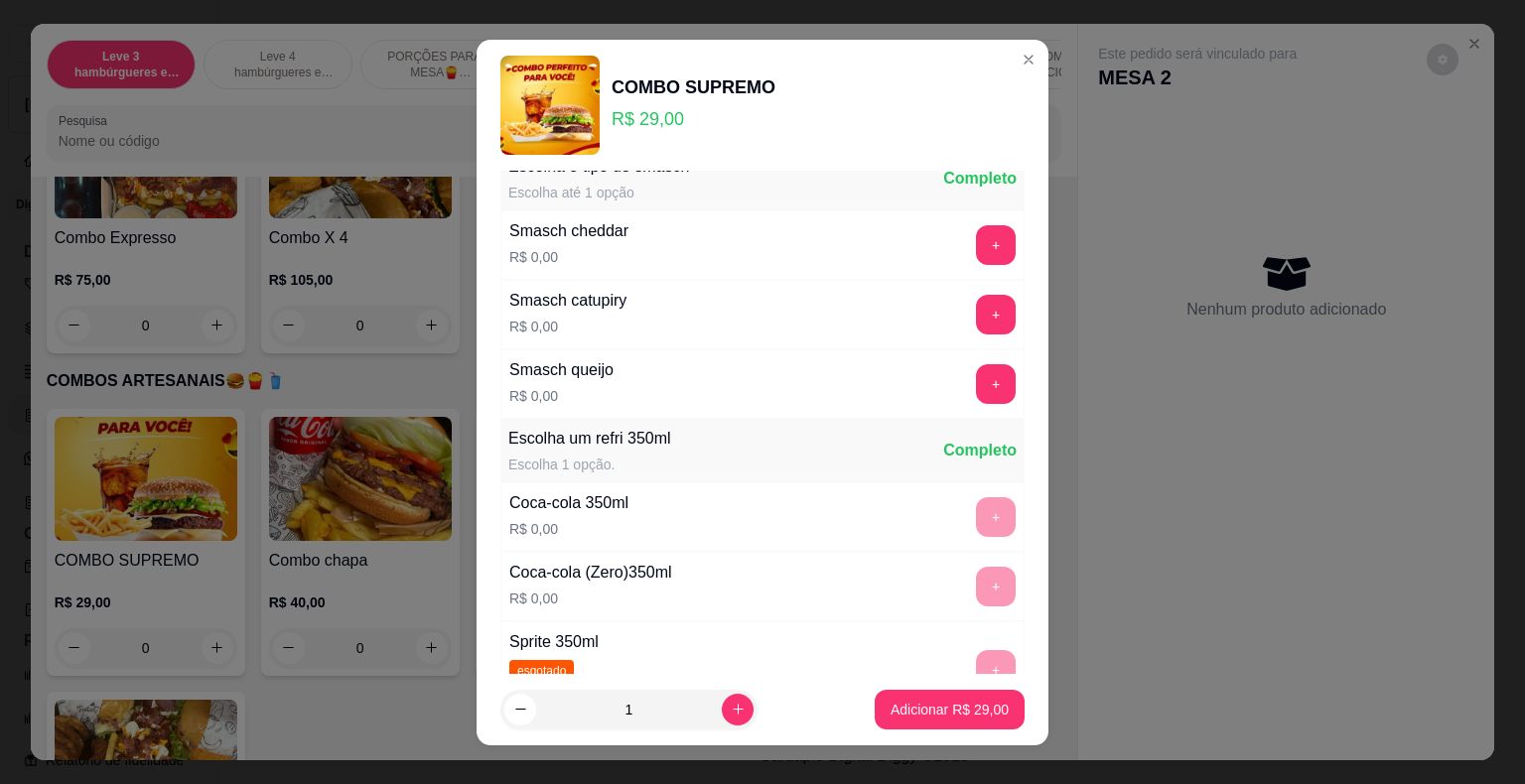 scroll, scrollTop: 0, scrollLeft: 0, axis: both 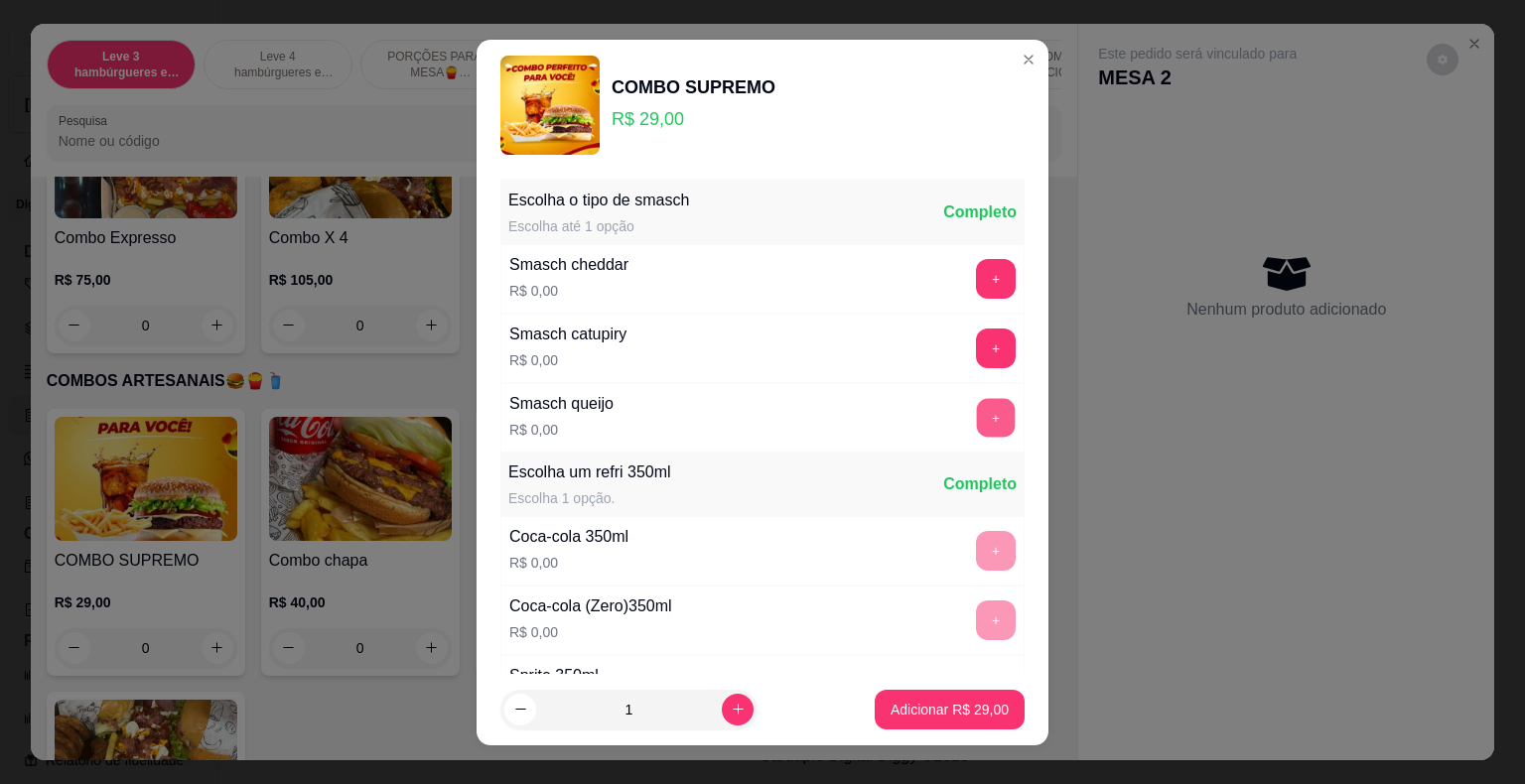 click on "+" at bounding box center (996, 417) 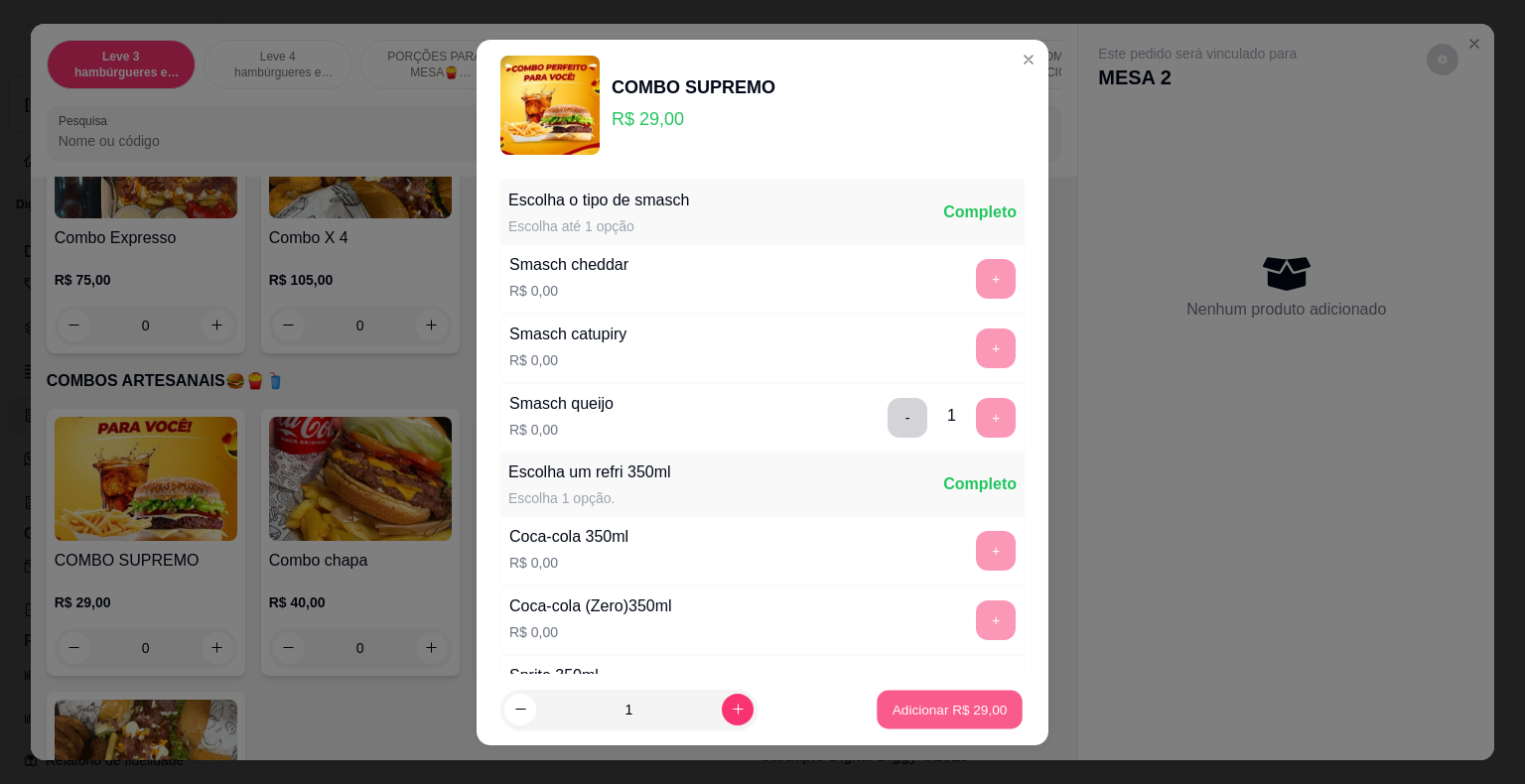 click on "Adicionar   R$ 29,00" at bounding box center [950, 709] 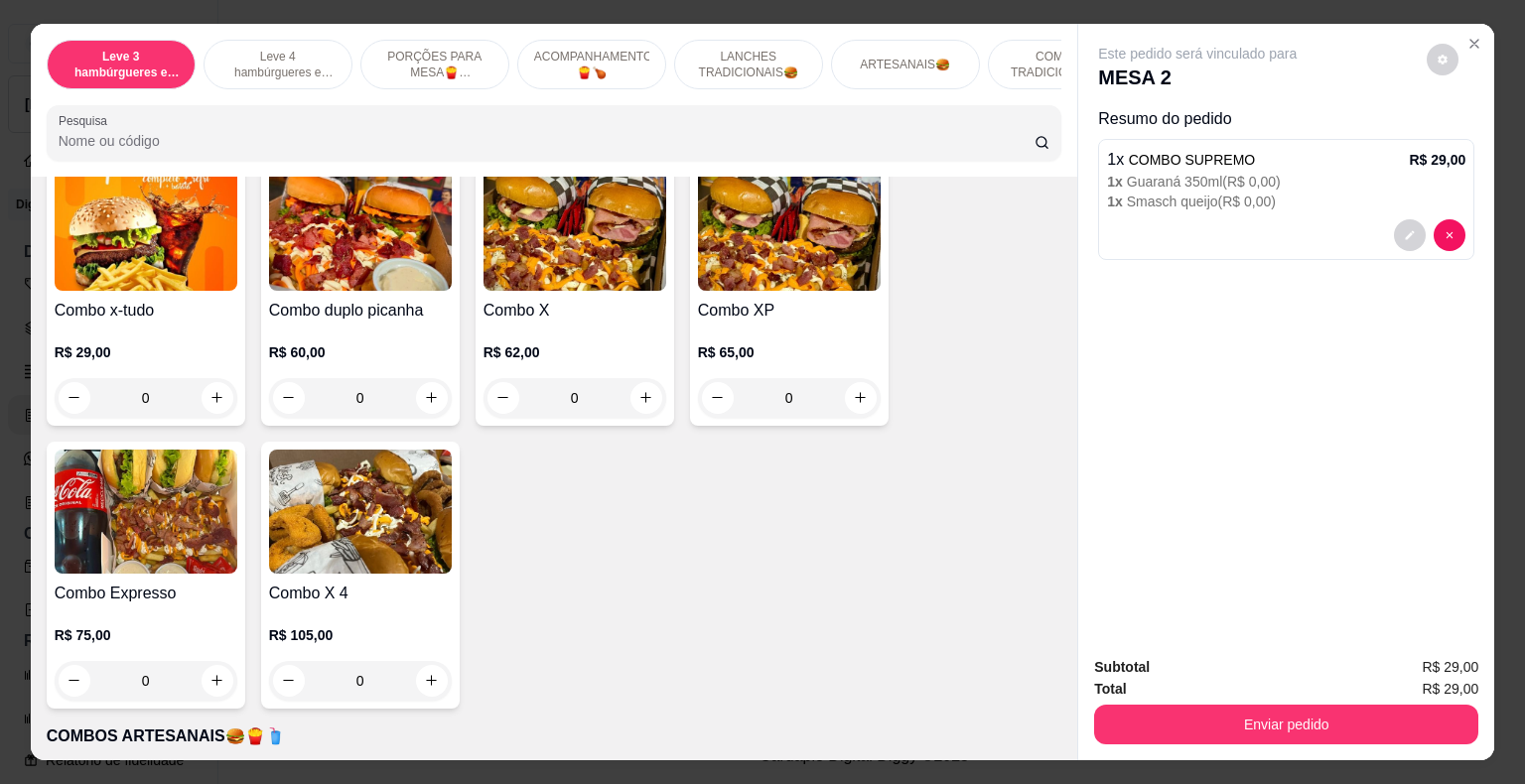 scroll, scrollTop: 3076, scrollLeft: 0, axis: vertical 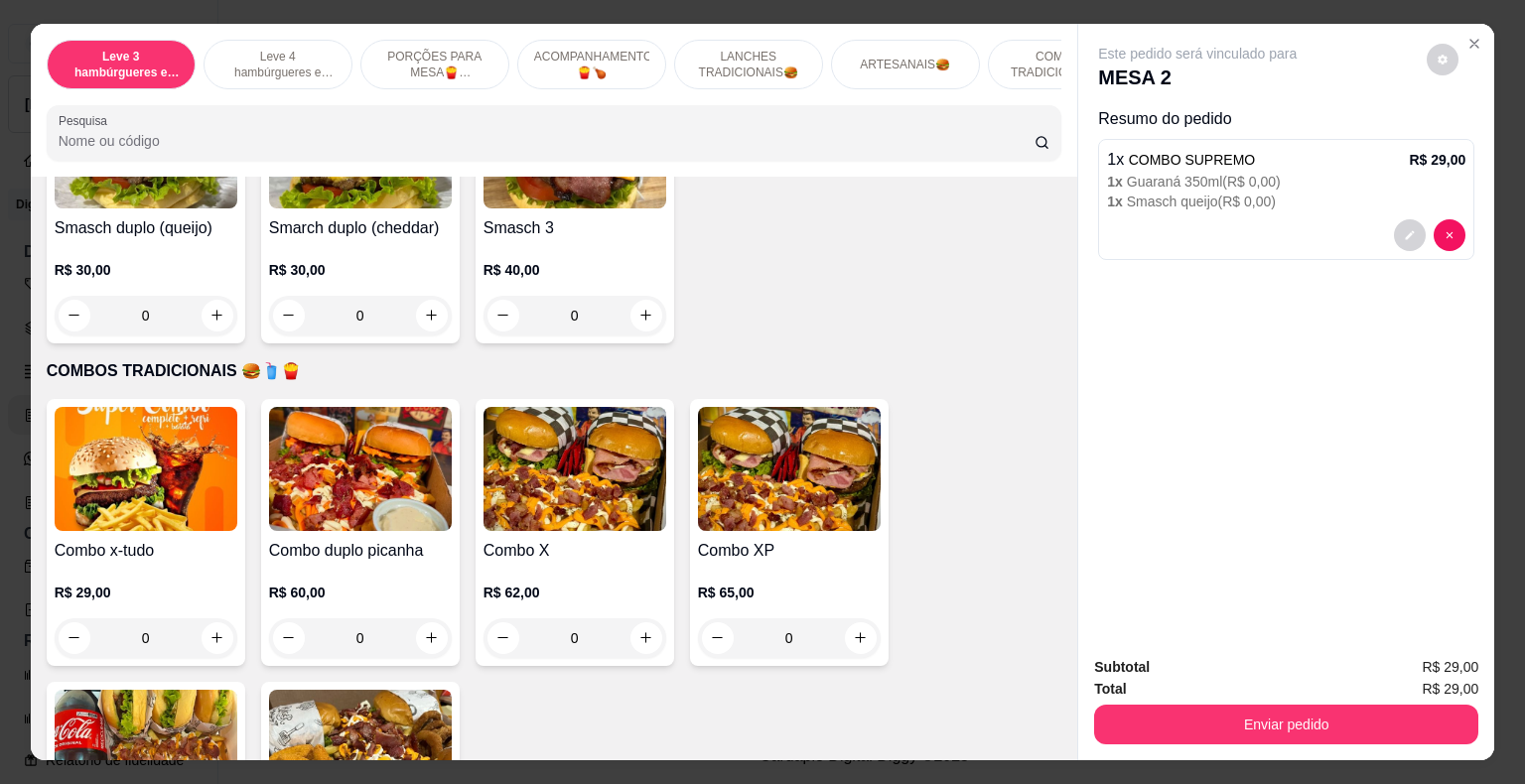 click on "0" at bounding box center [146, 638] 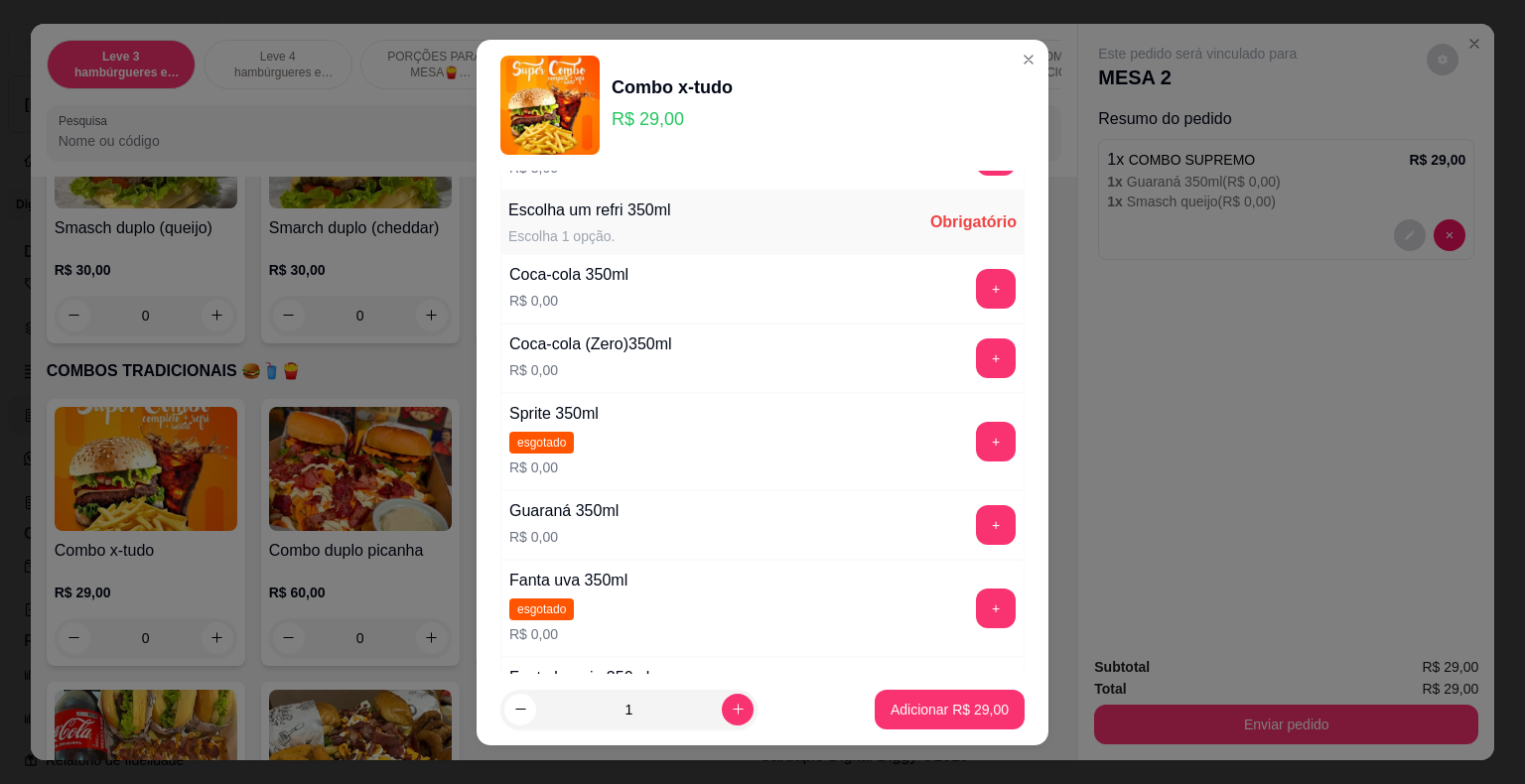 scroll, scrollTop: 595, scrollLeft: 0, axis: vertical 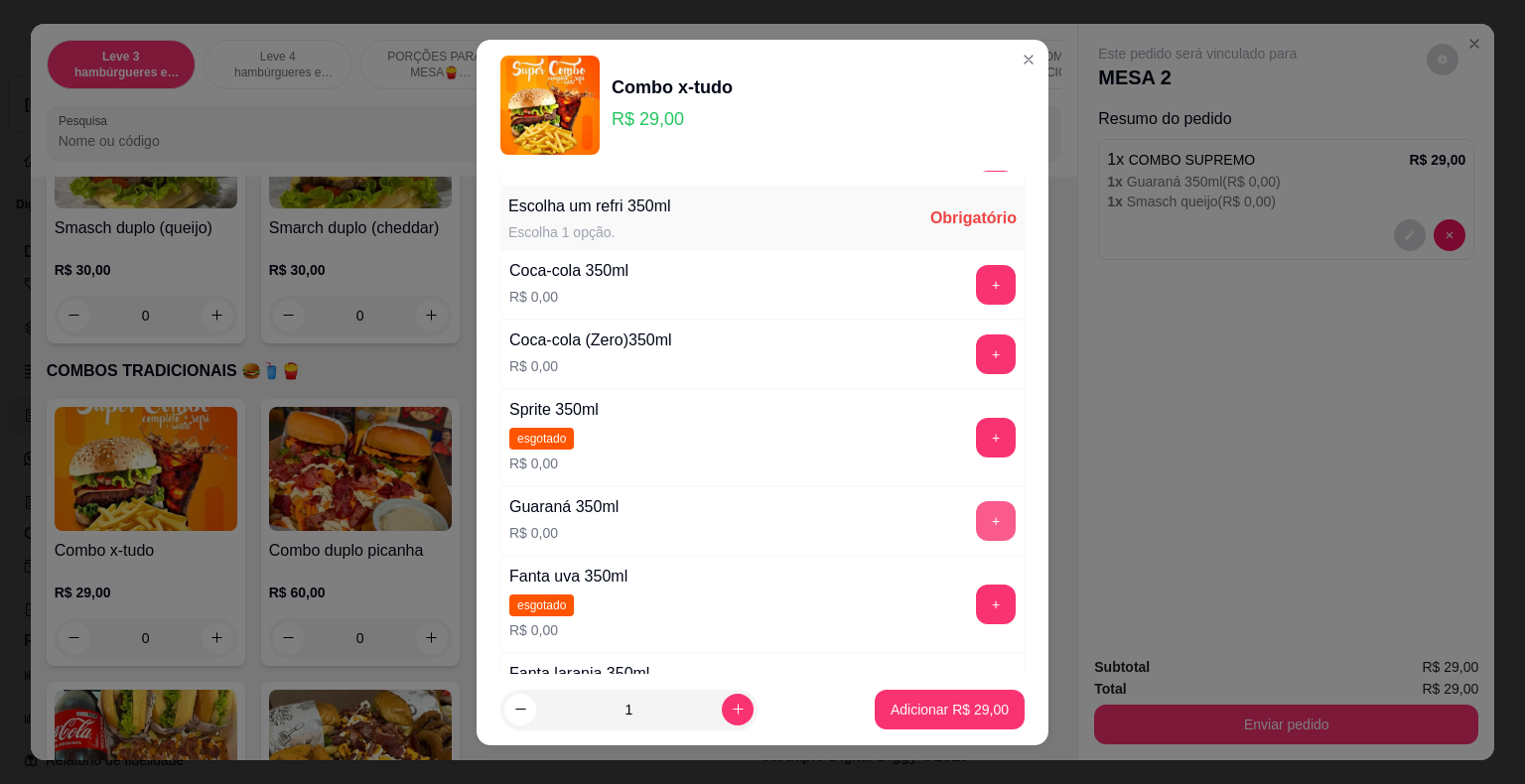 click on "+" at bounding box center (996, 521) 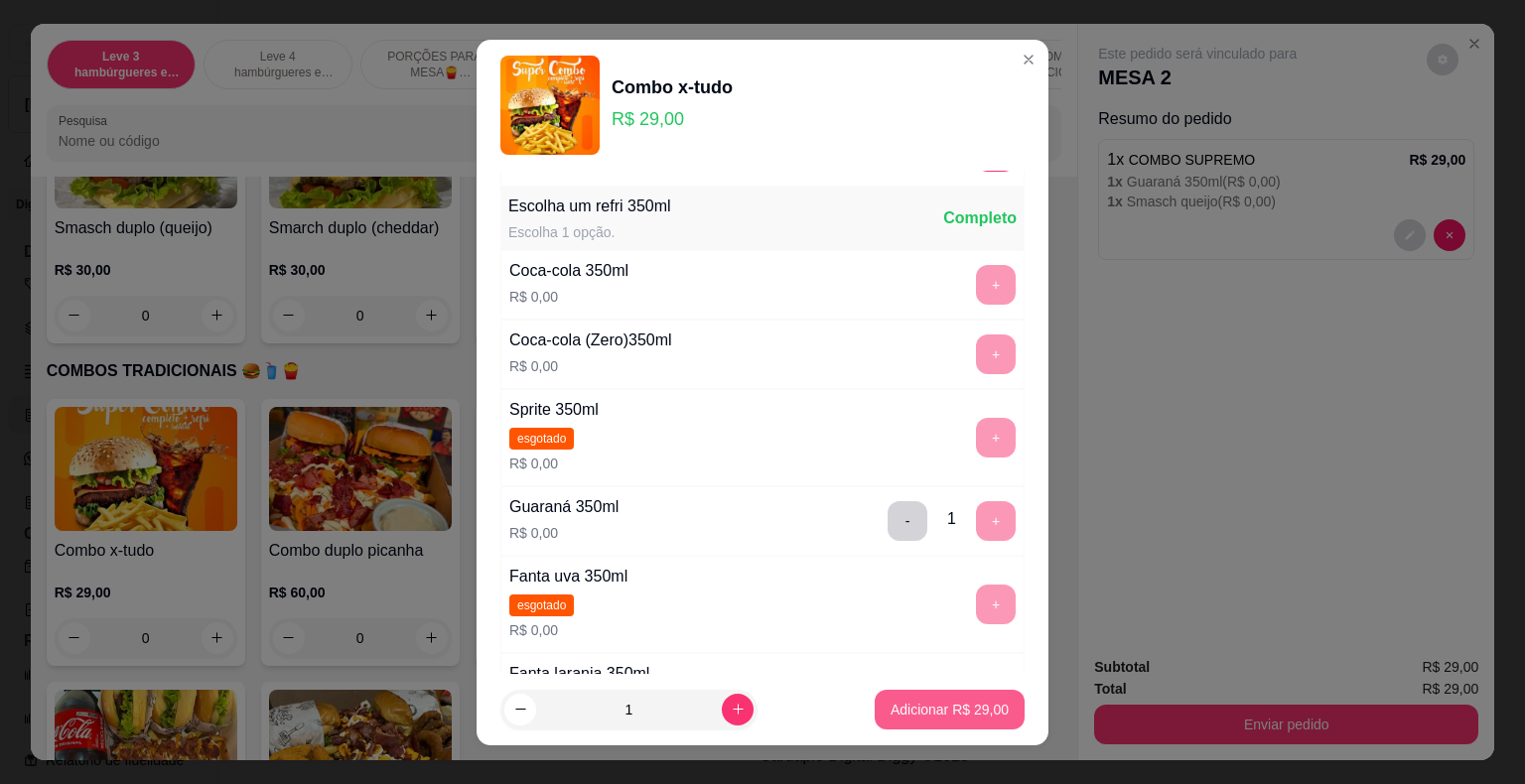 click on "Adicionar   R$ 29,00" at bounding box center (949, 710) 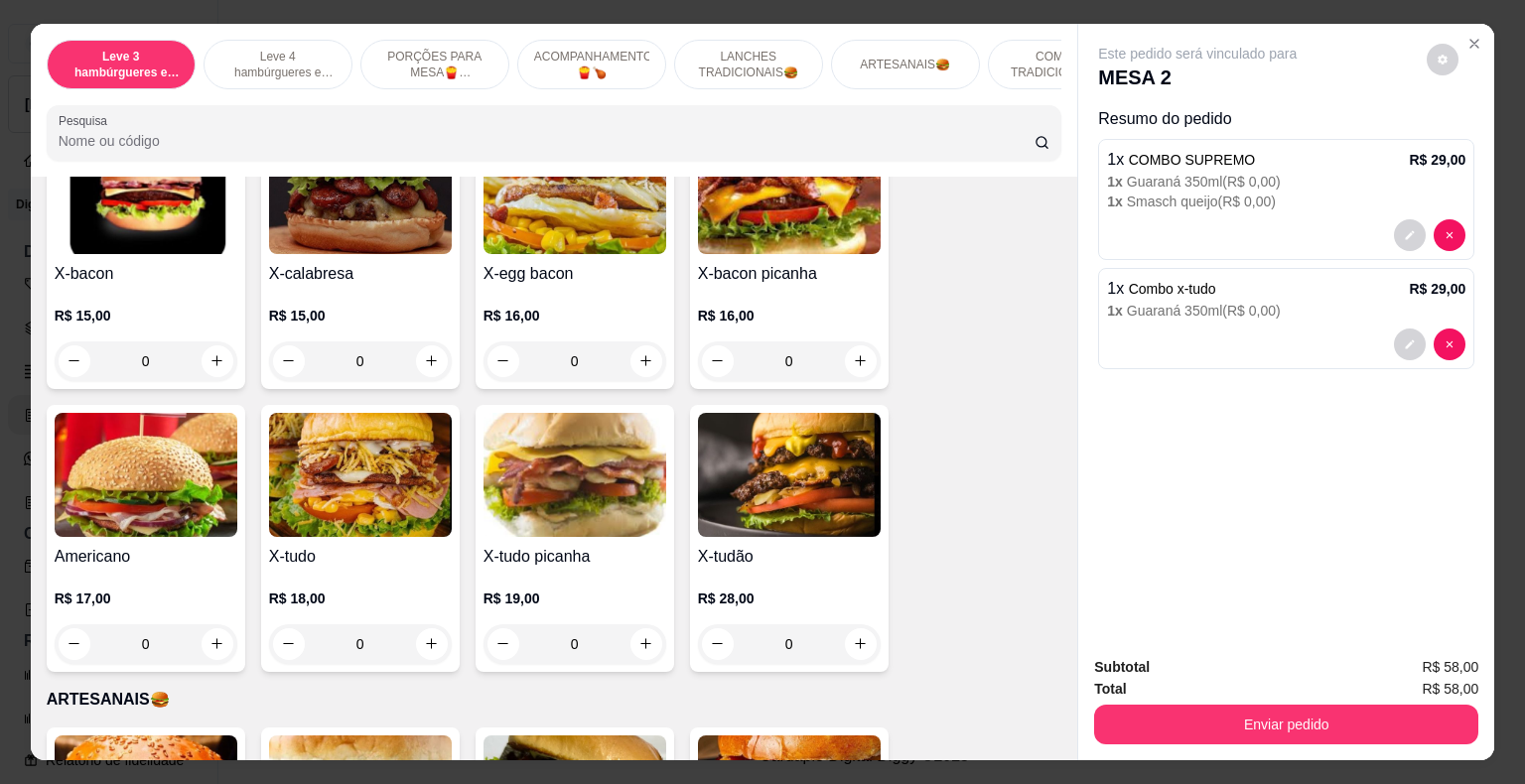 scroll, scrollTop: 2084, scrollLeft: 0, axis: vertical 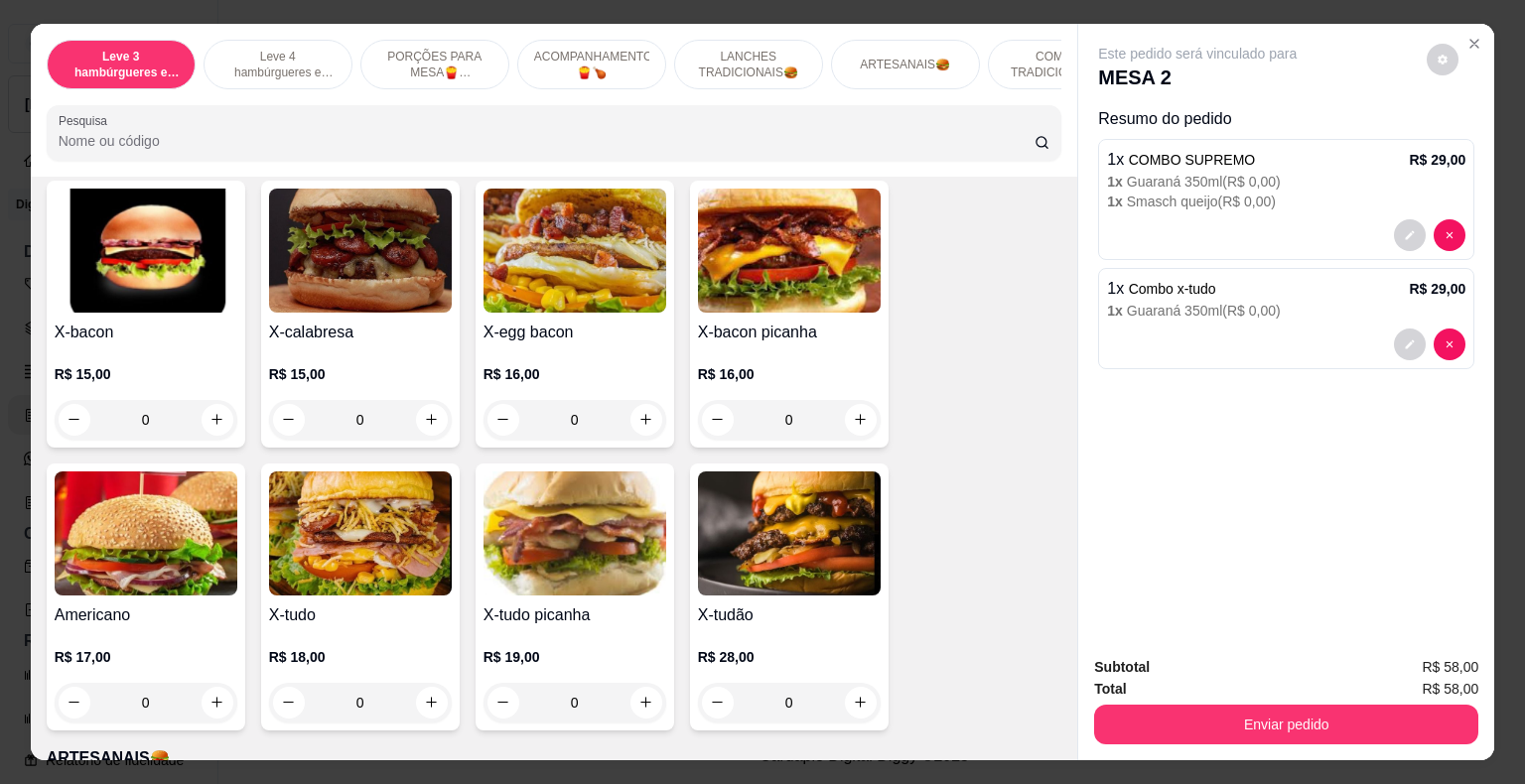click on "0" at bounding box center [146, 420] 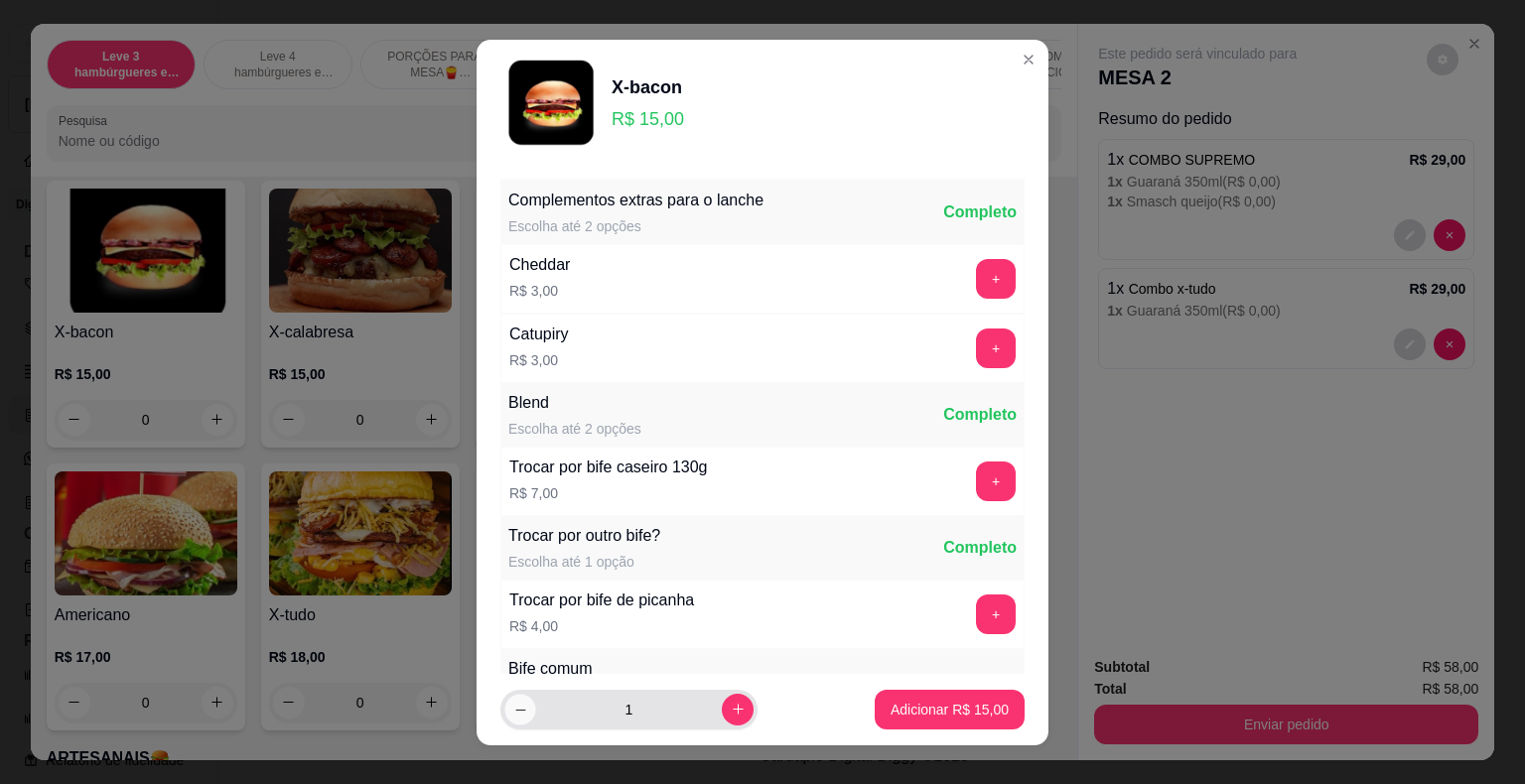 click 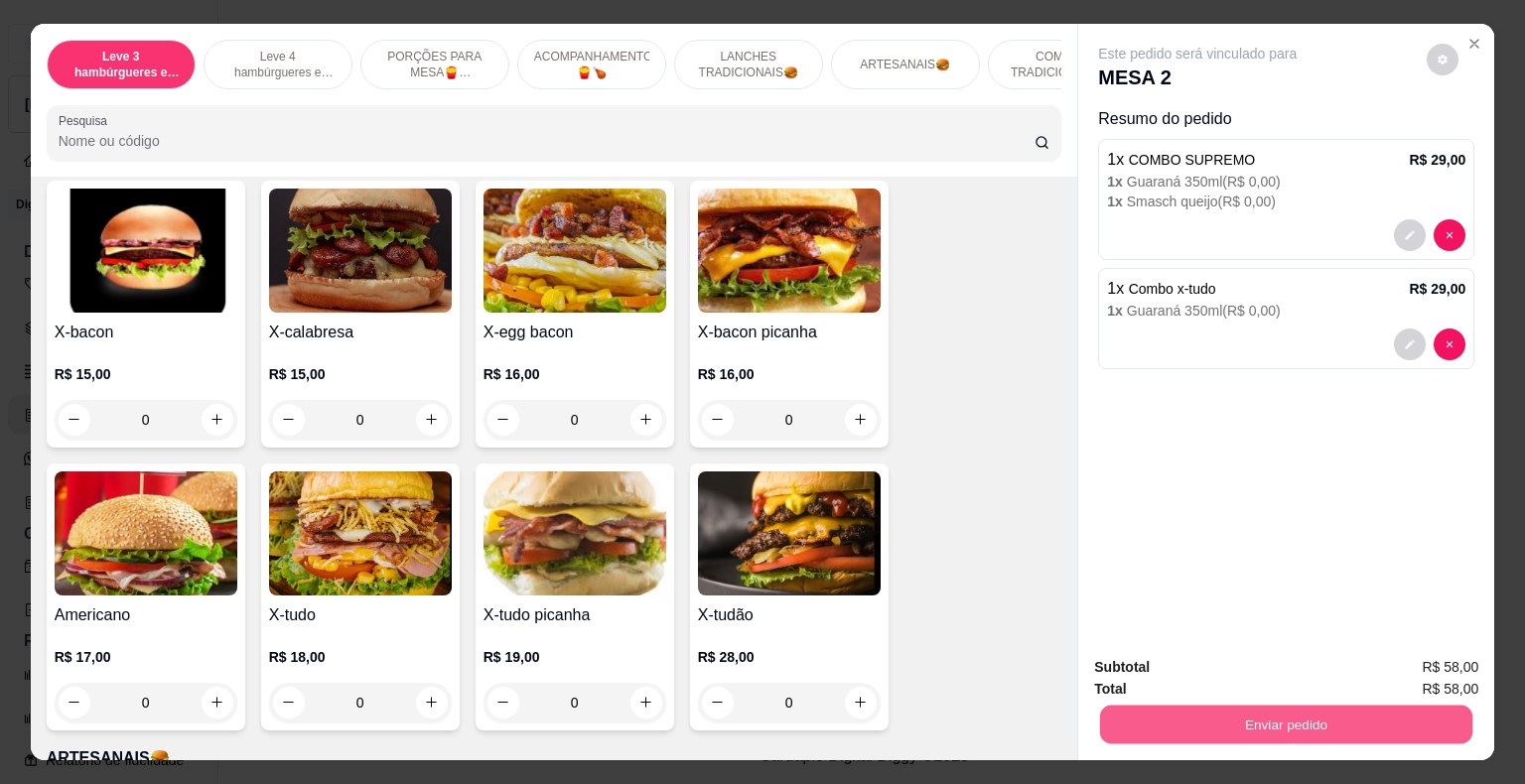 click on "Enviar pedido" at bounding box center (1286, 724) 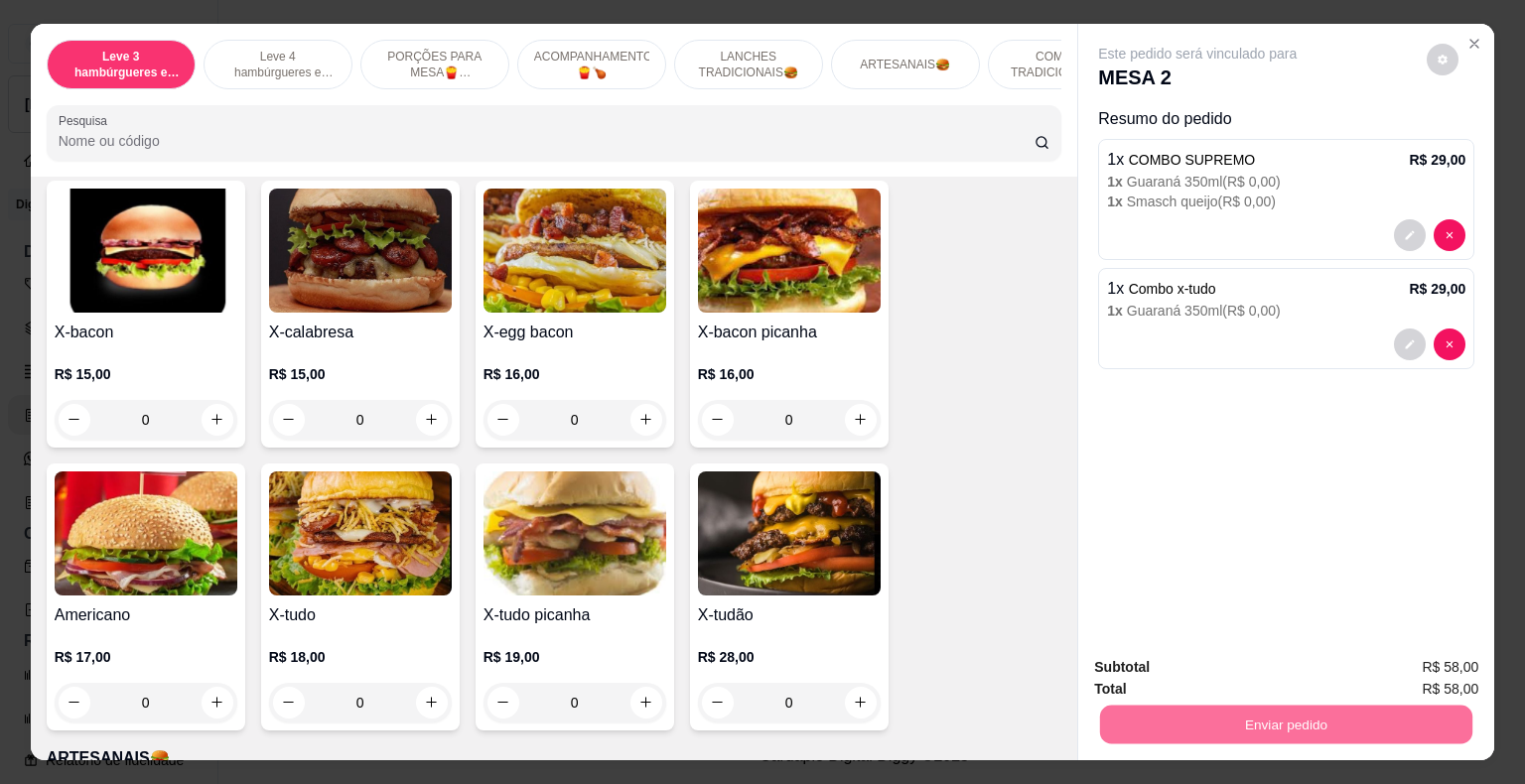 click on "Não registrar e enviar pedido" at bounding box center [1220, 669] 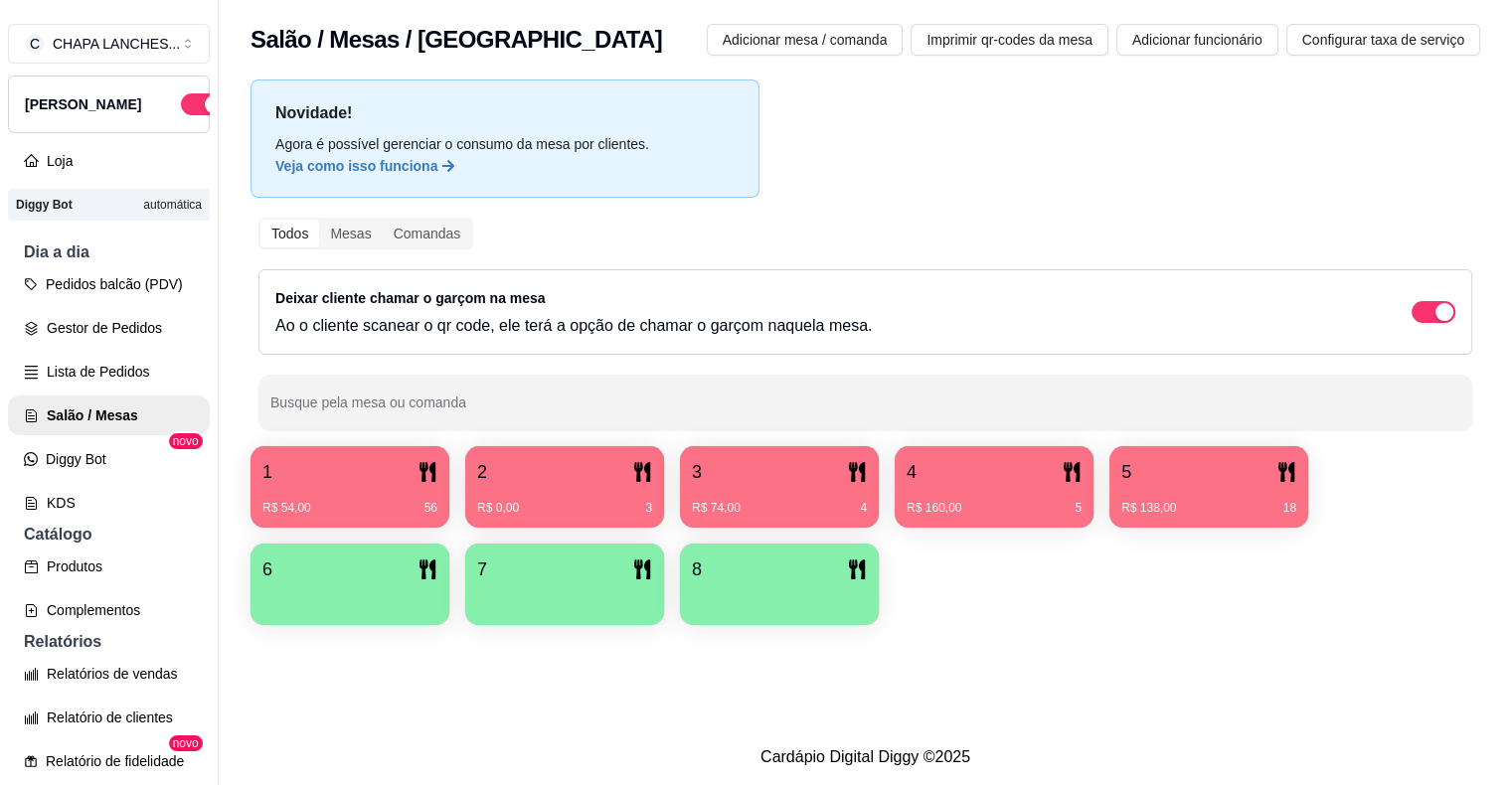 click on "1" at bounding box center (350, 472) 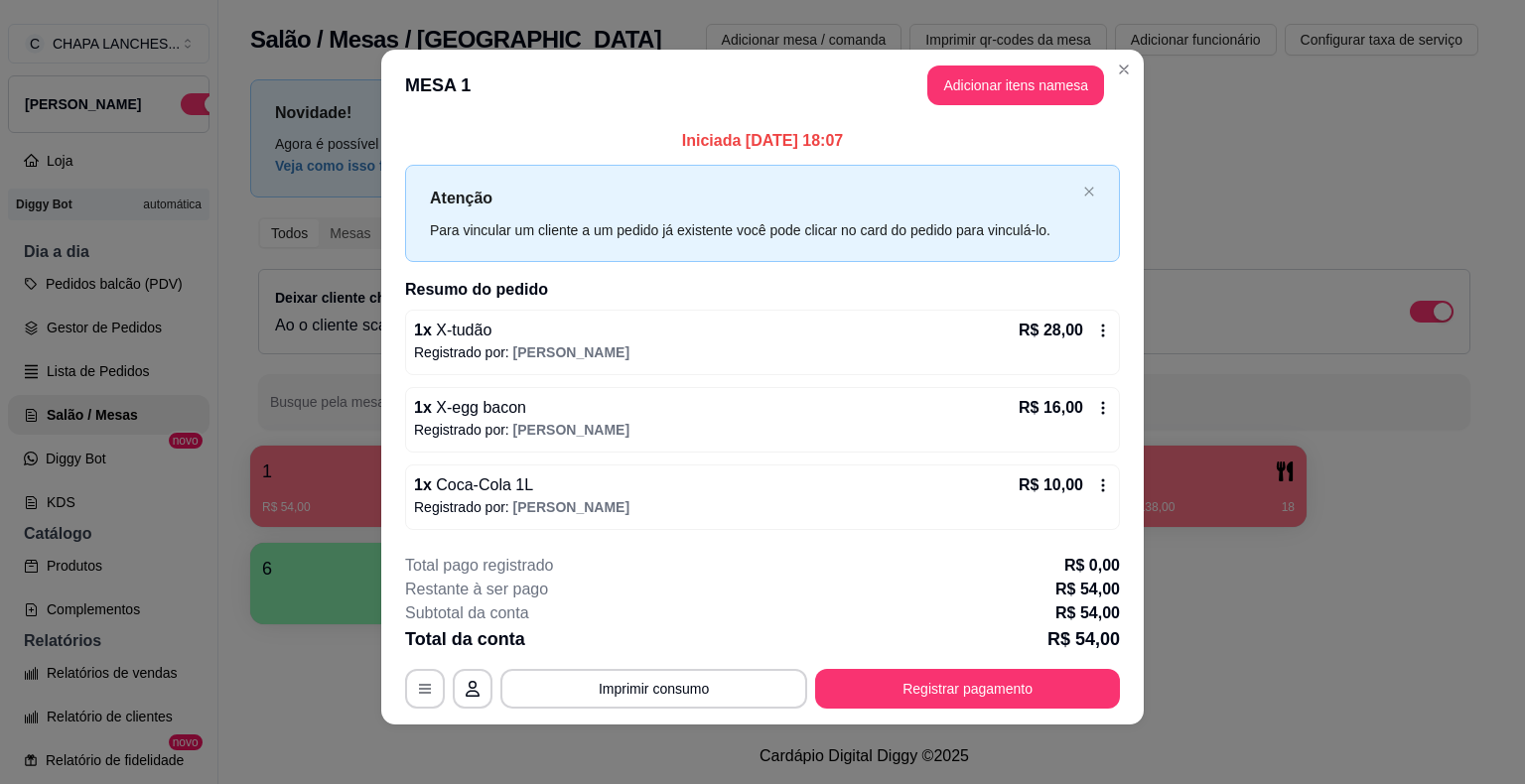 scroll, scrollTop: 7, scrollLeft: 0, axis: vertical 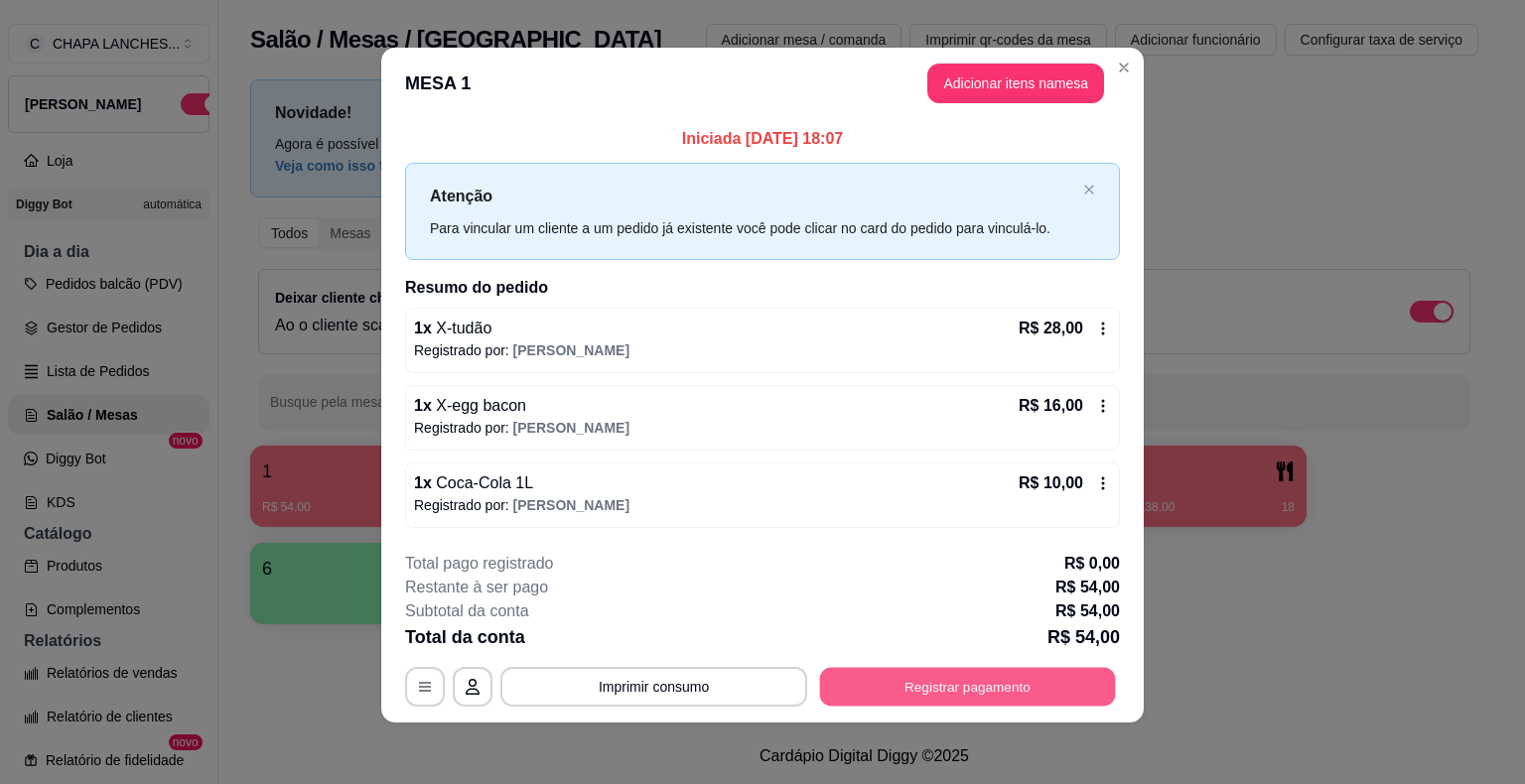 click on "Registrar pagamento" at bounding box center [968, 686] 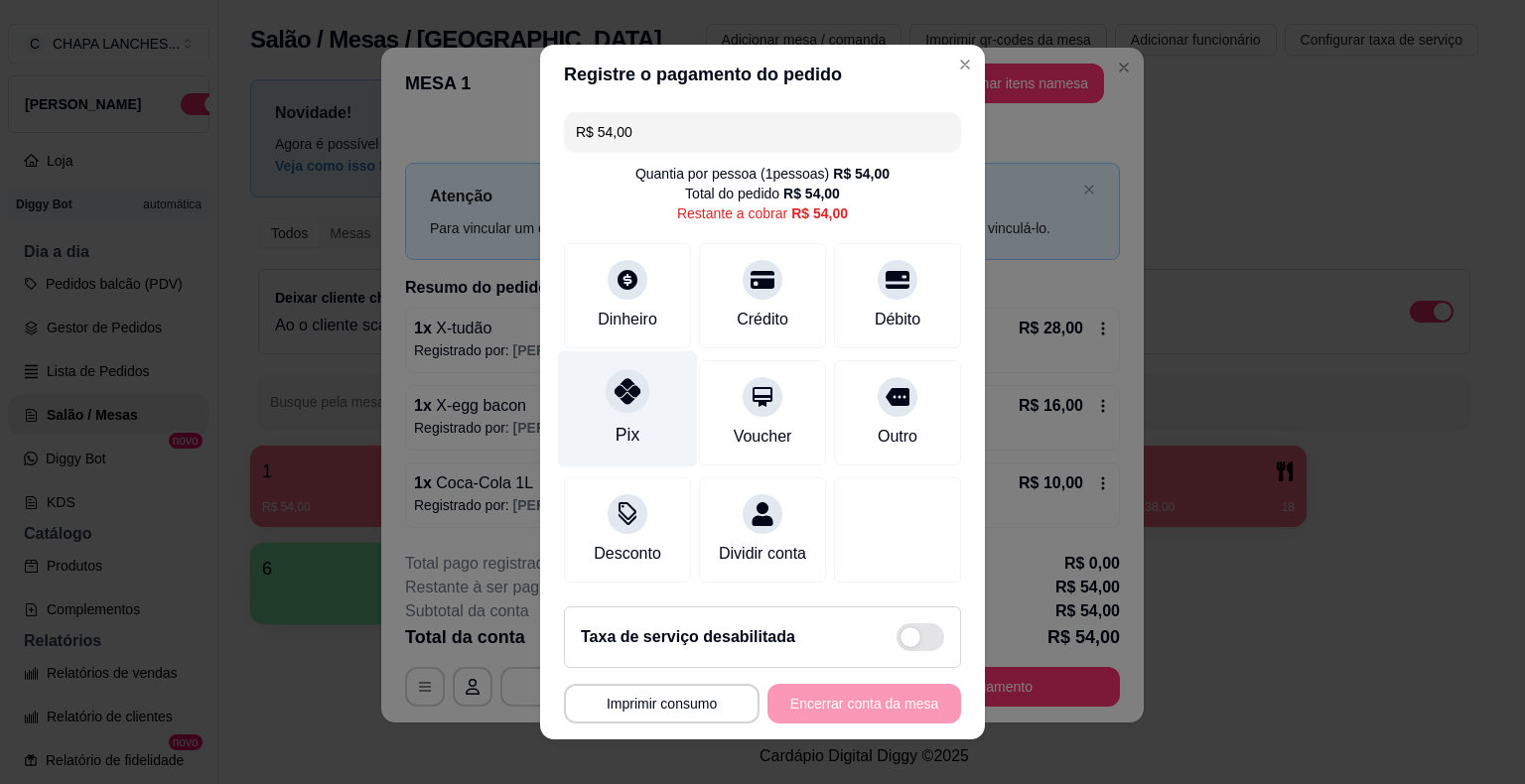 click 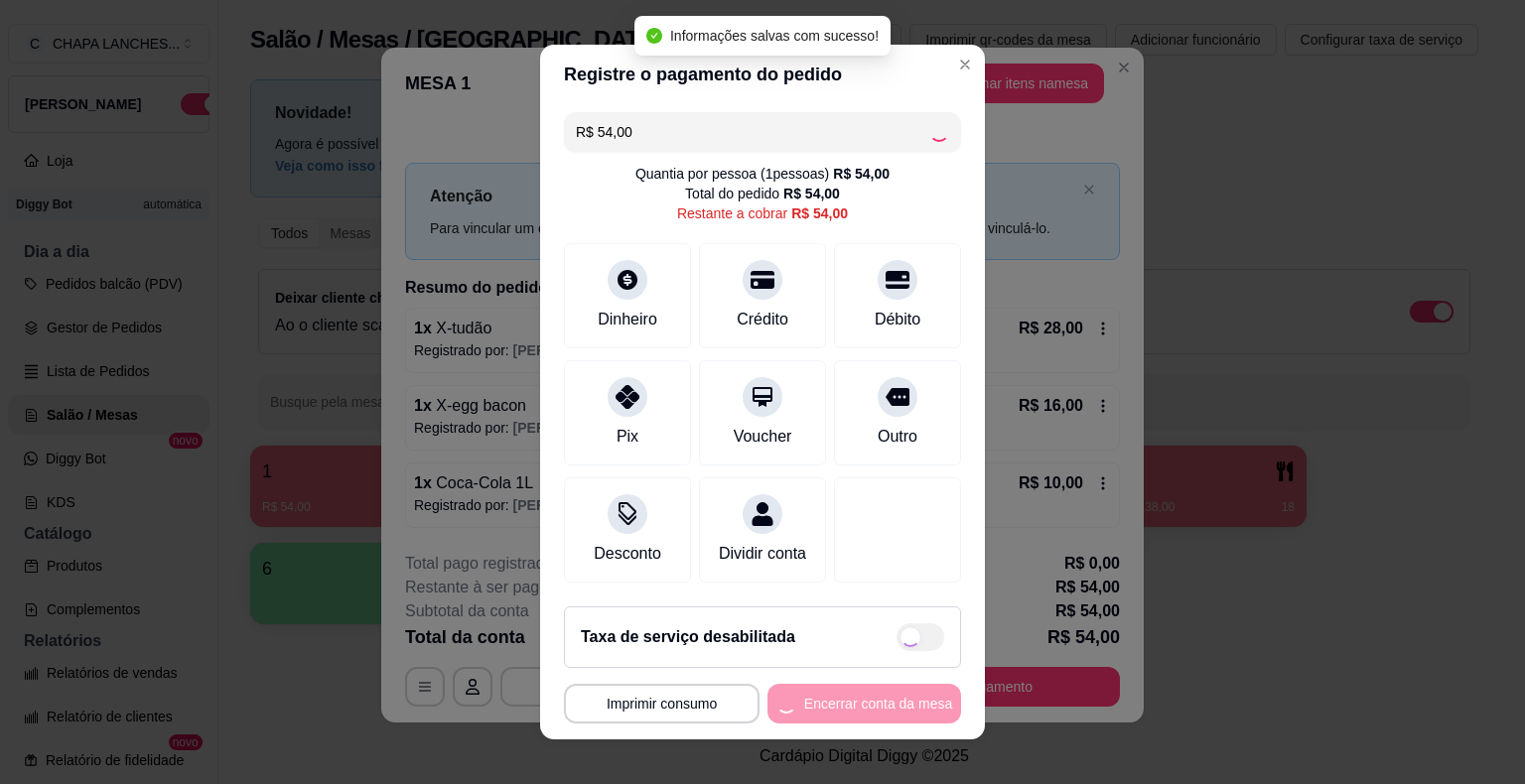 type on "R$ 0,00" 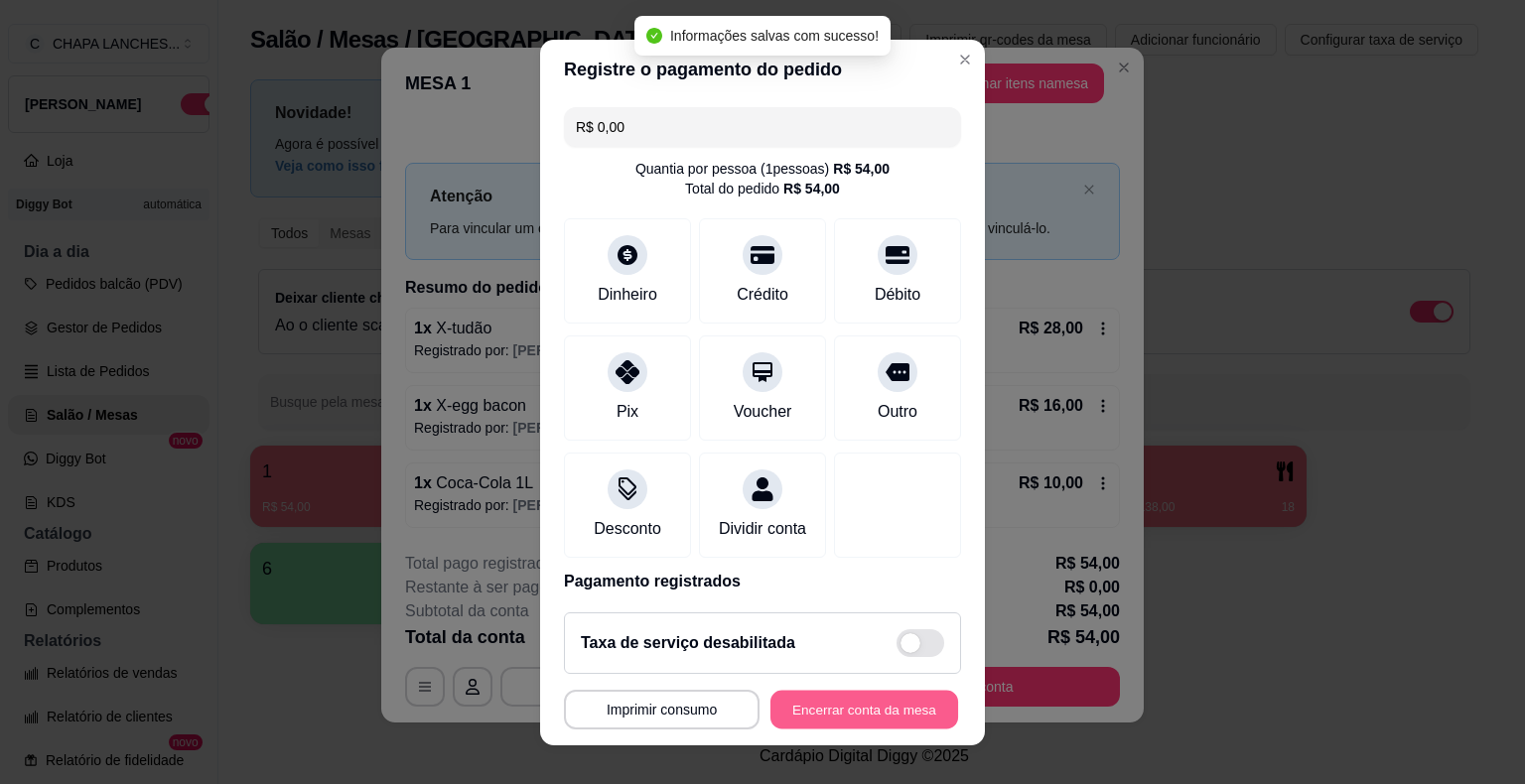 click on "Encerrar conta da mesa" at bounding box center (864, 709) 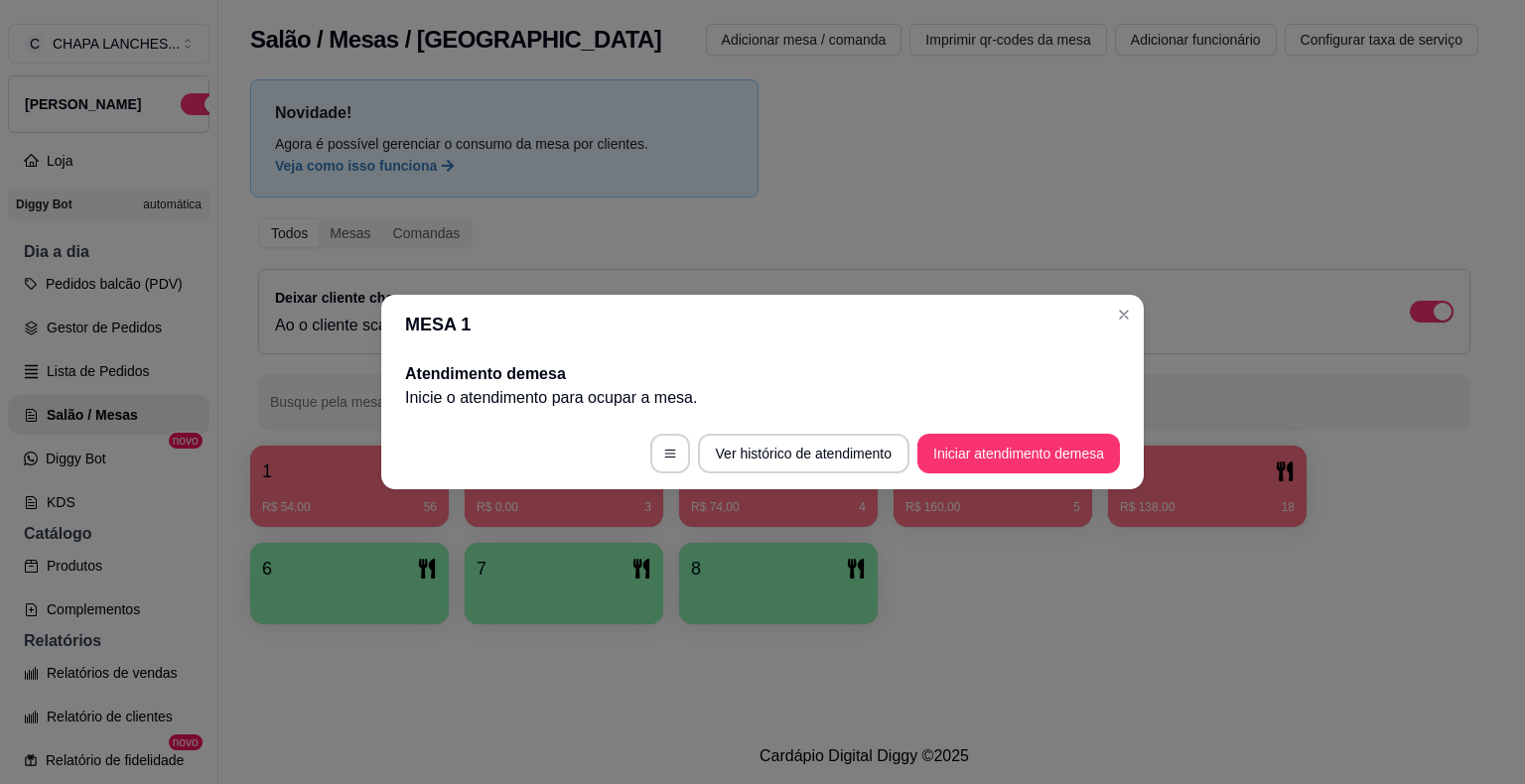 scroll, scrollTop: 0, scrollLeft: 0, axis: both 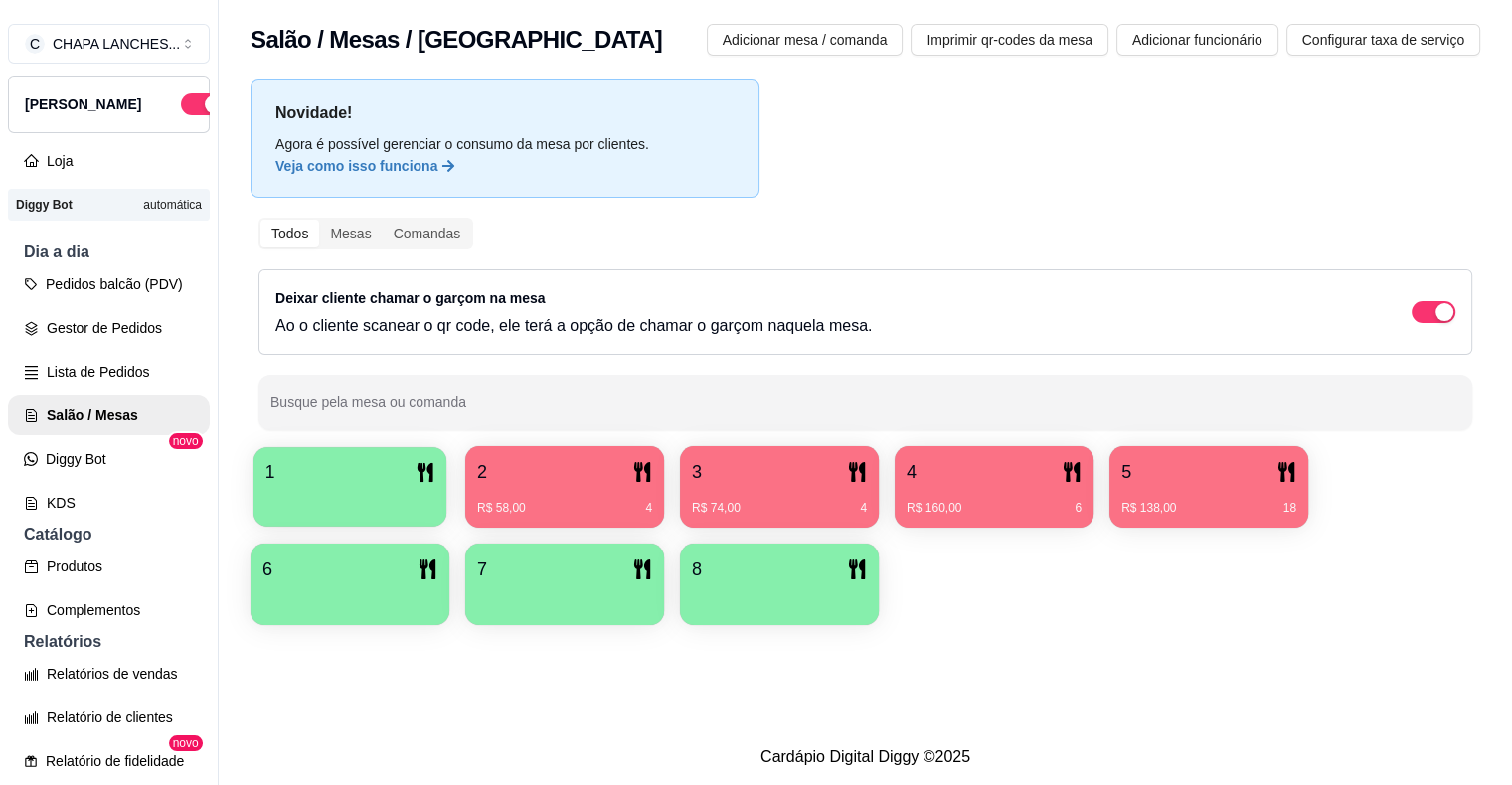 click on "1" at bounding box center (350, 472) 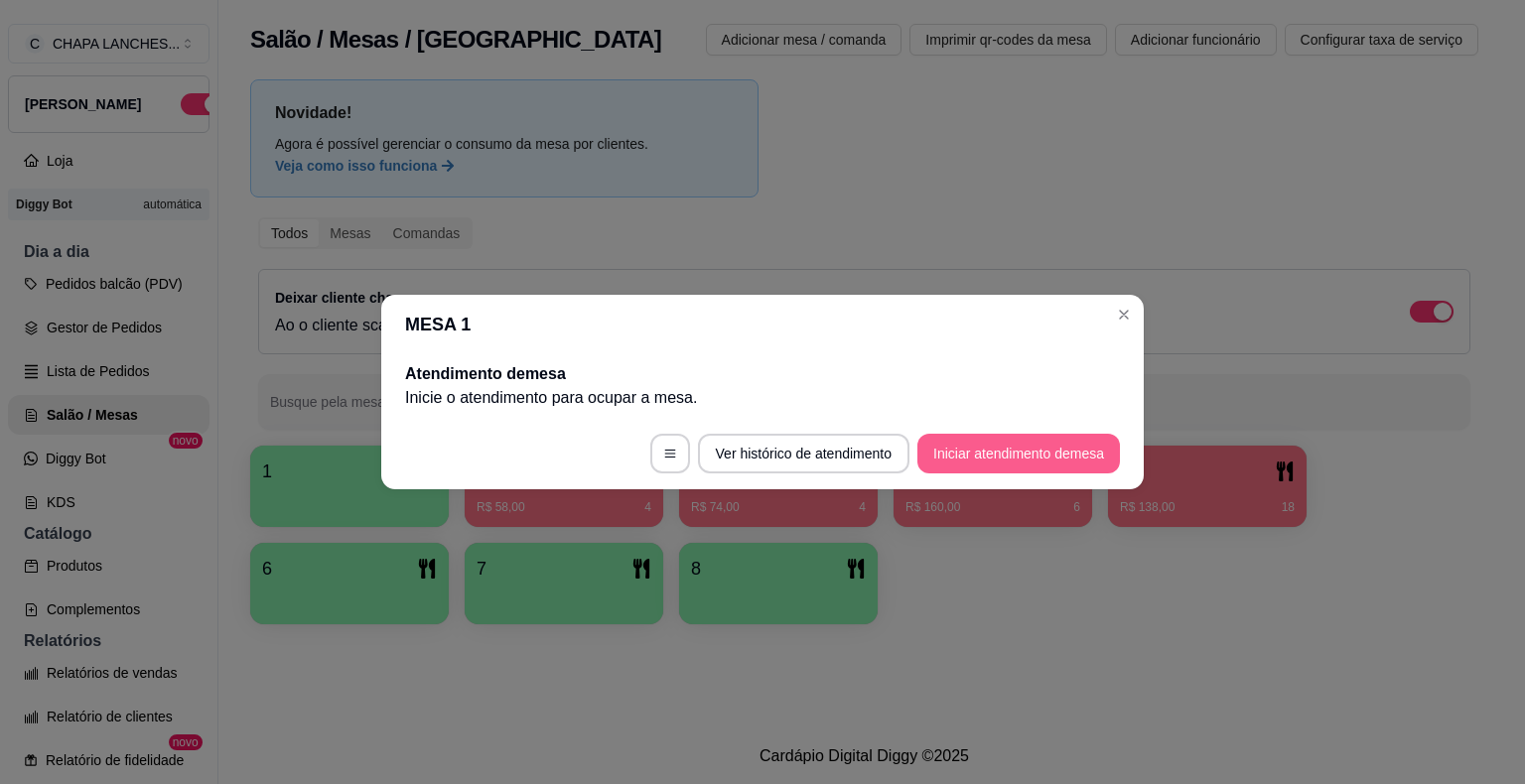 click on "Iniciar atendimento de  mesa" at bounding box center (1019, 454) 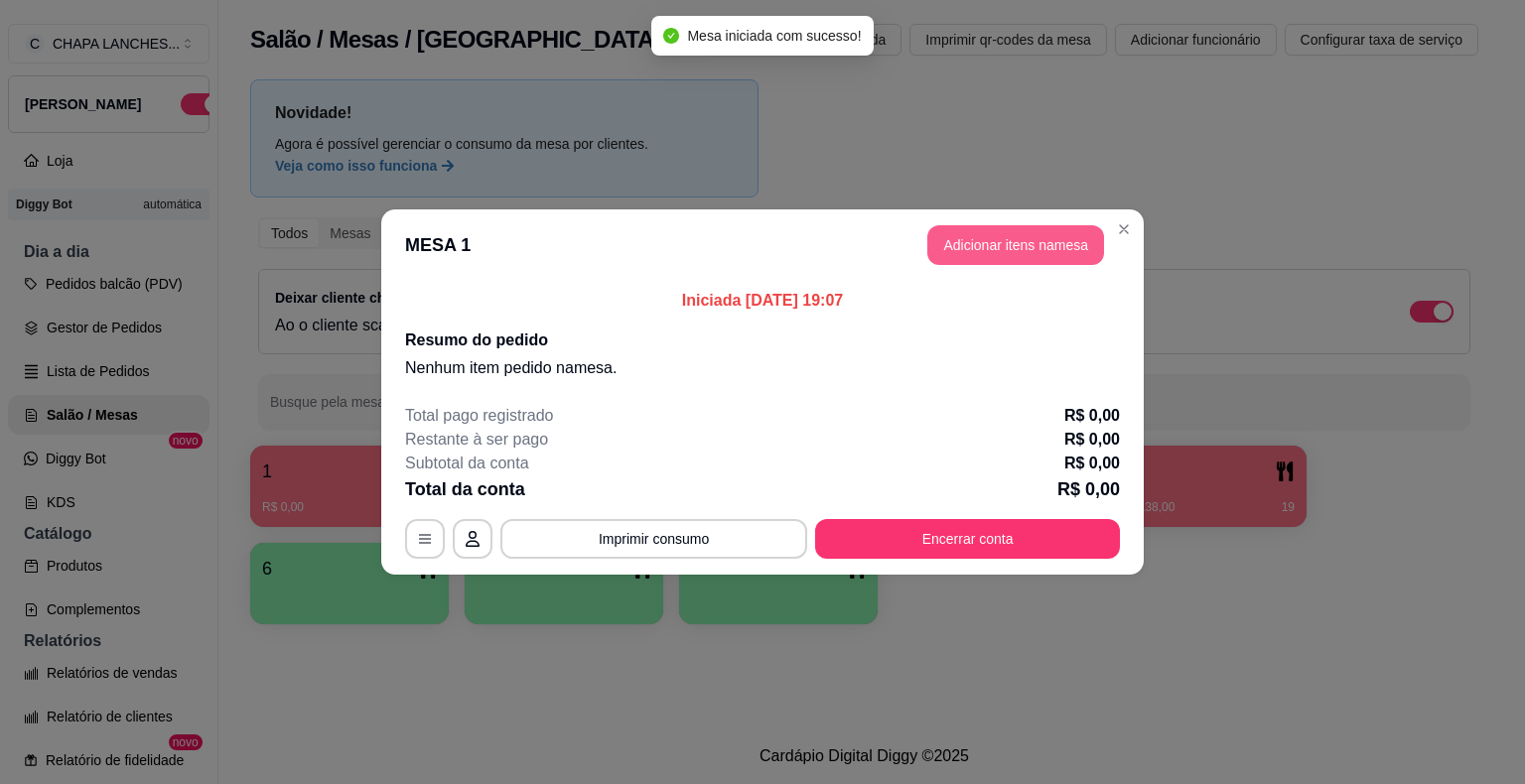 click on "Adicionar itens na  mesa" at bounding box center (1016, 245) 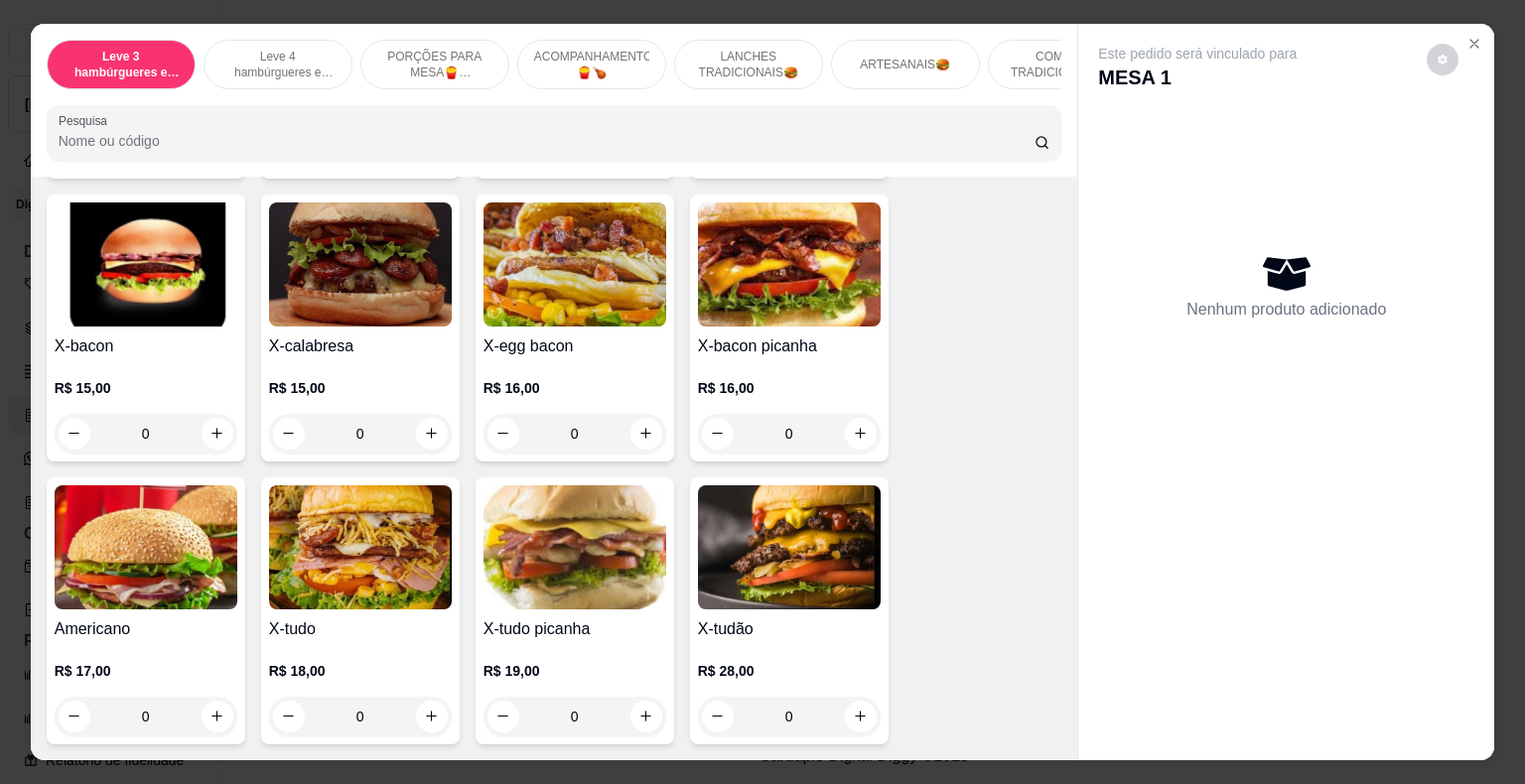 scroll, scrollTop: 2183, scrollLeft: 0, axis: vertical 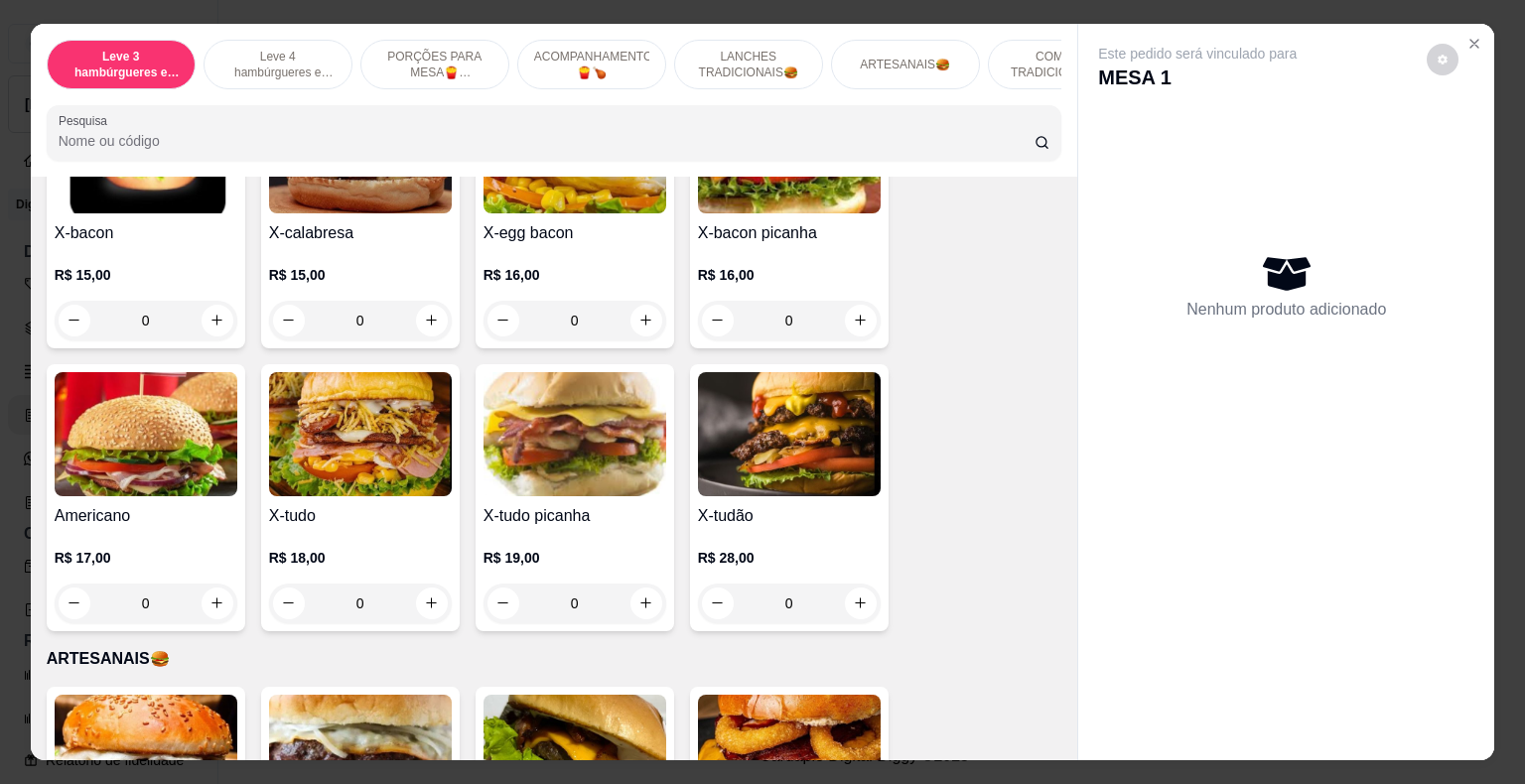 click on "0" at bounding box center (360, 603) 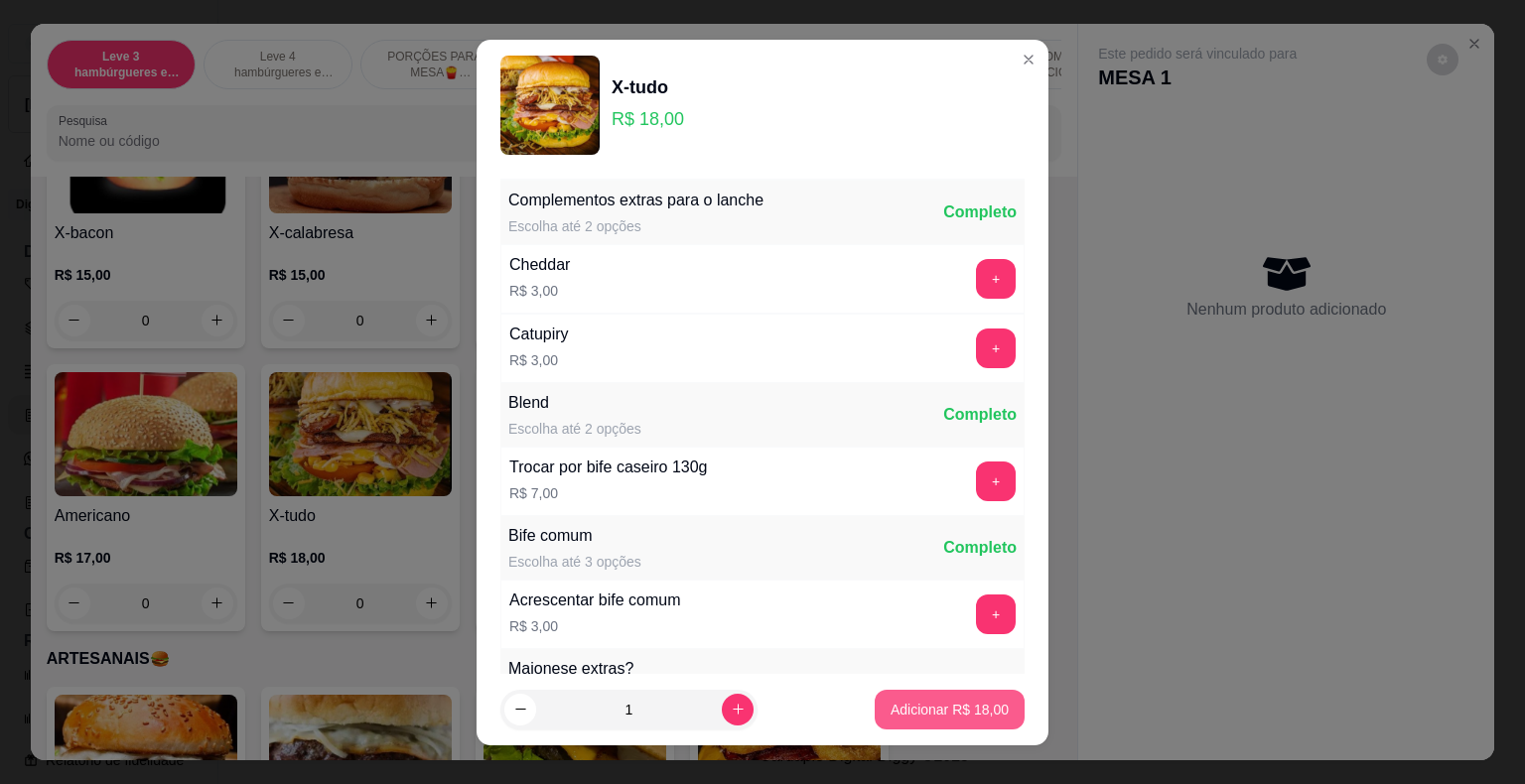 click on "Adicionar   R$ 18,00" at bounding box center (949, 710) 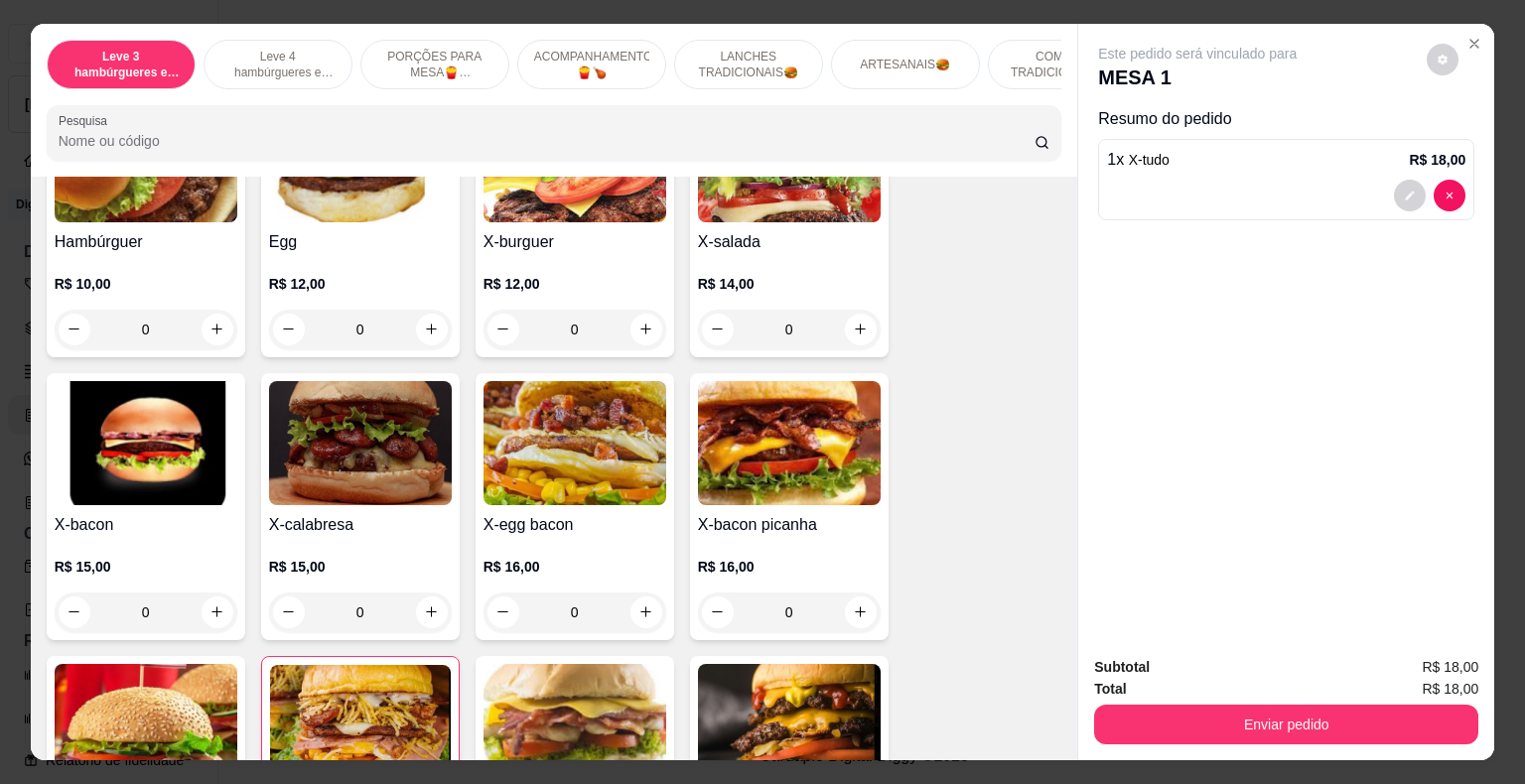 scroll, scrollTop: 1886, scrollLeft: 0, axis: vertical 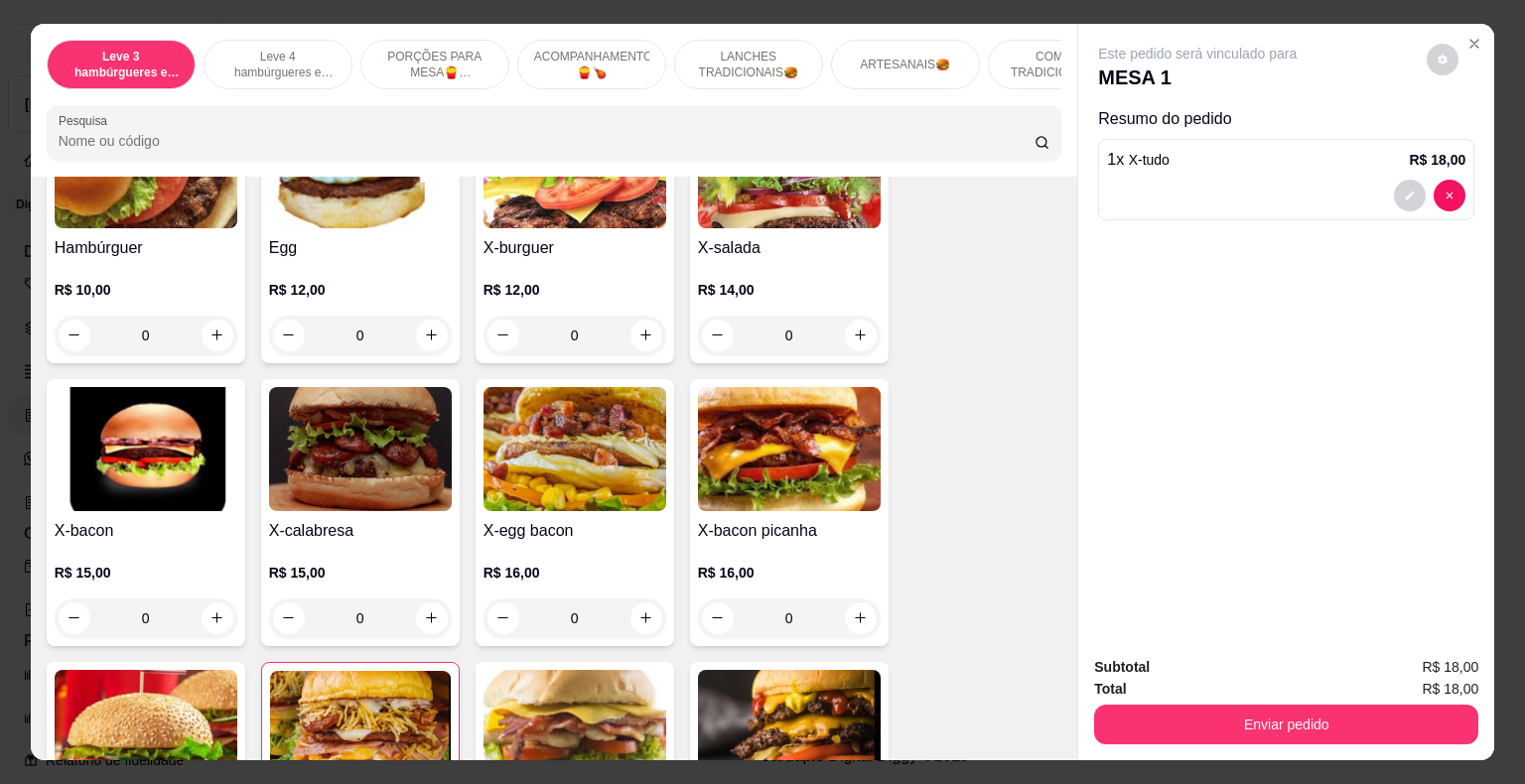click on "0" at bounding box center [360, 335] 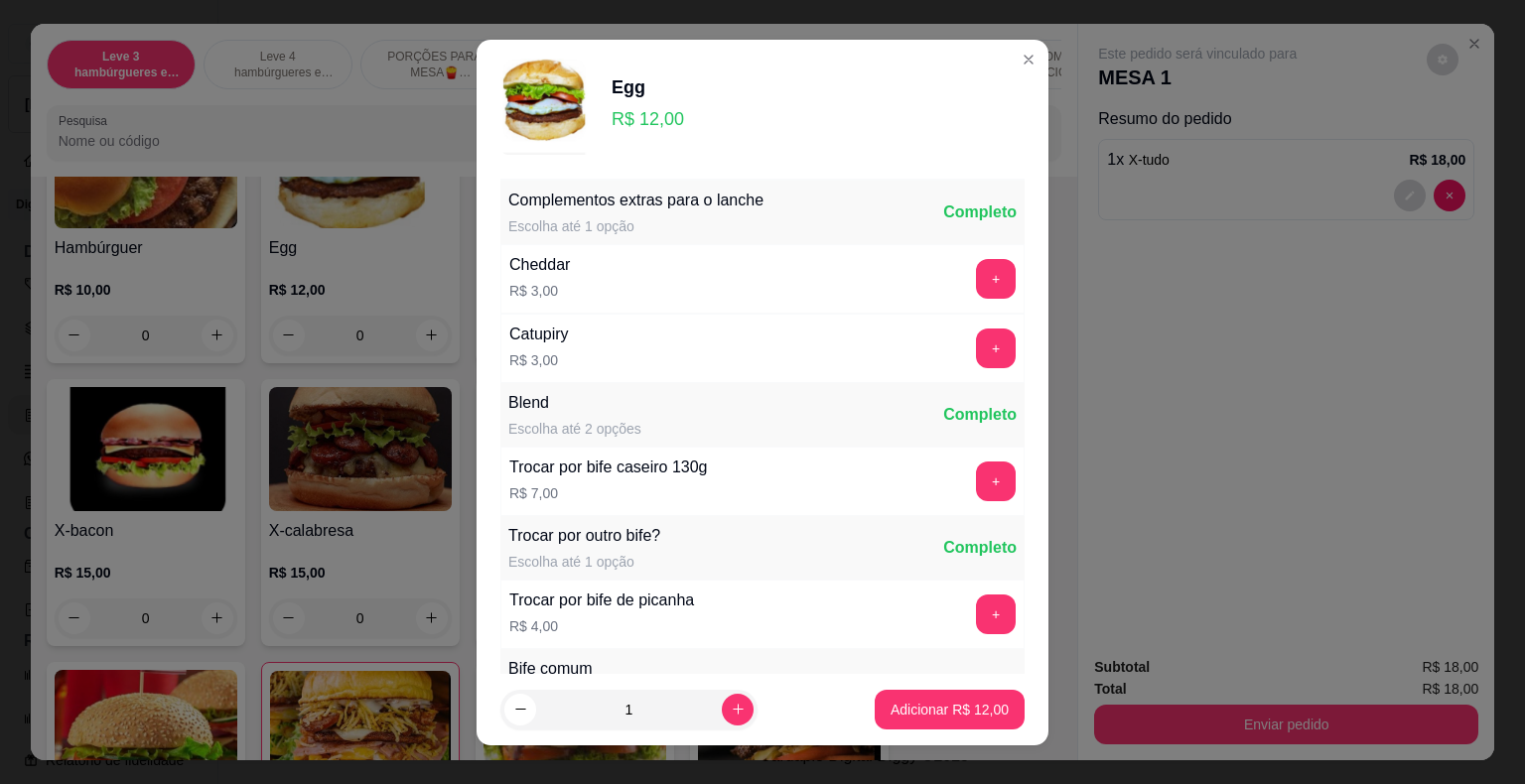scroll, scrollTop: 385, scrollLeft: 0, axis: vertical 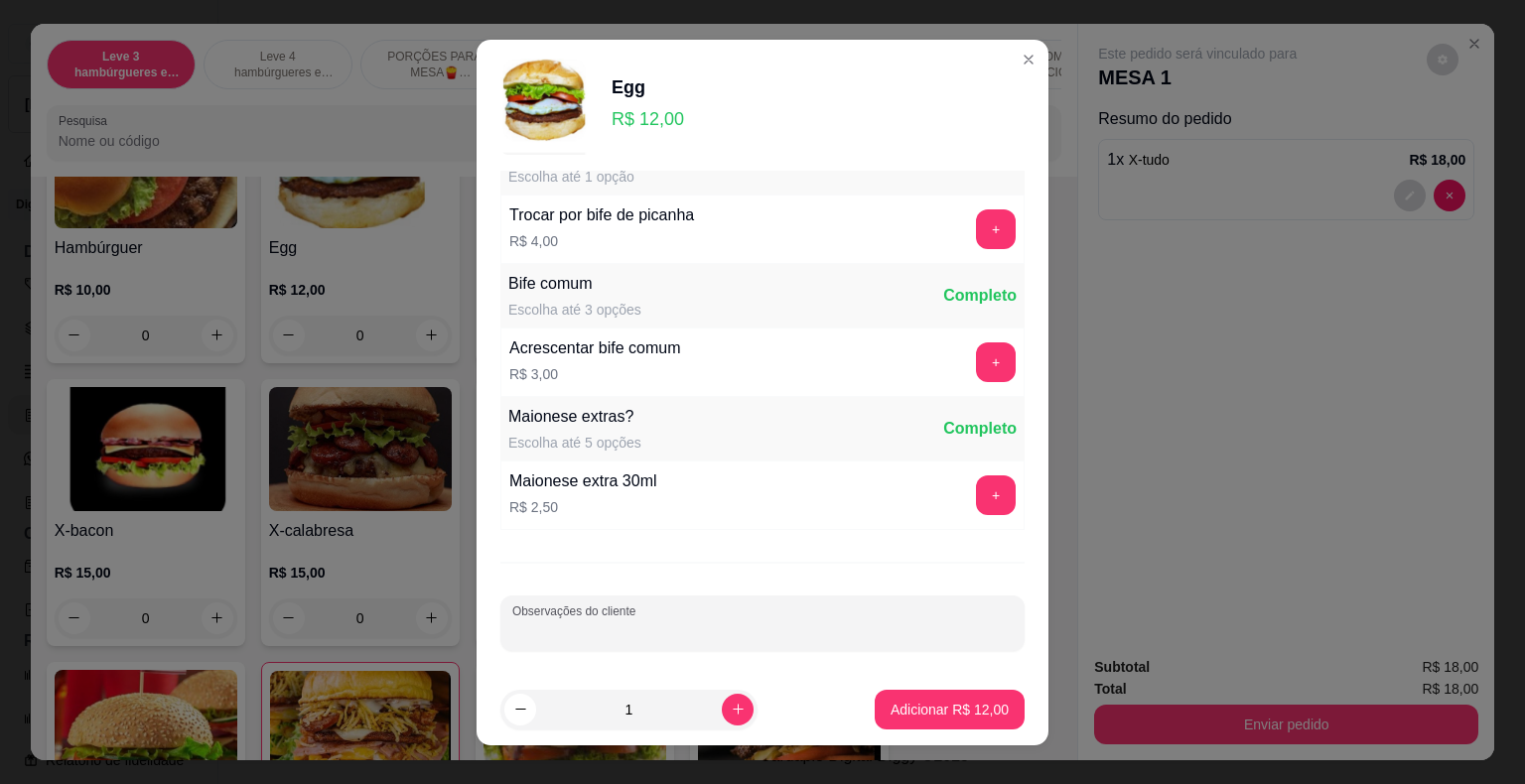 click on "Observações do cliente" at bounding box center (762, 631) 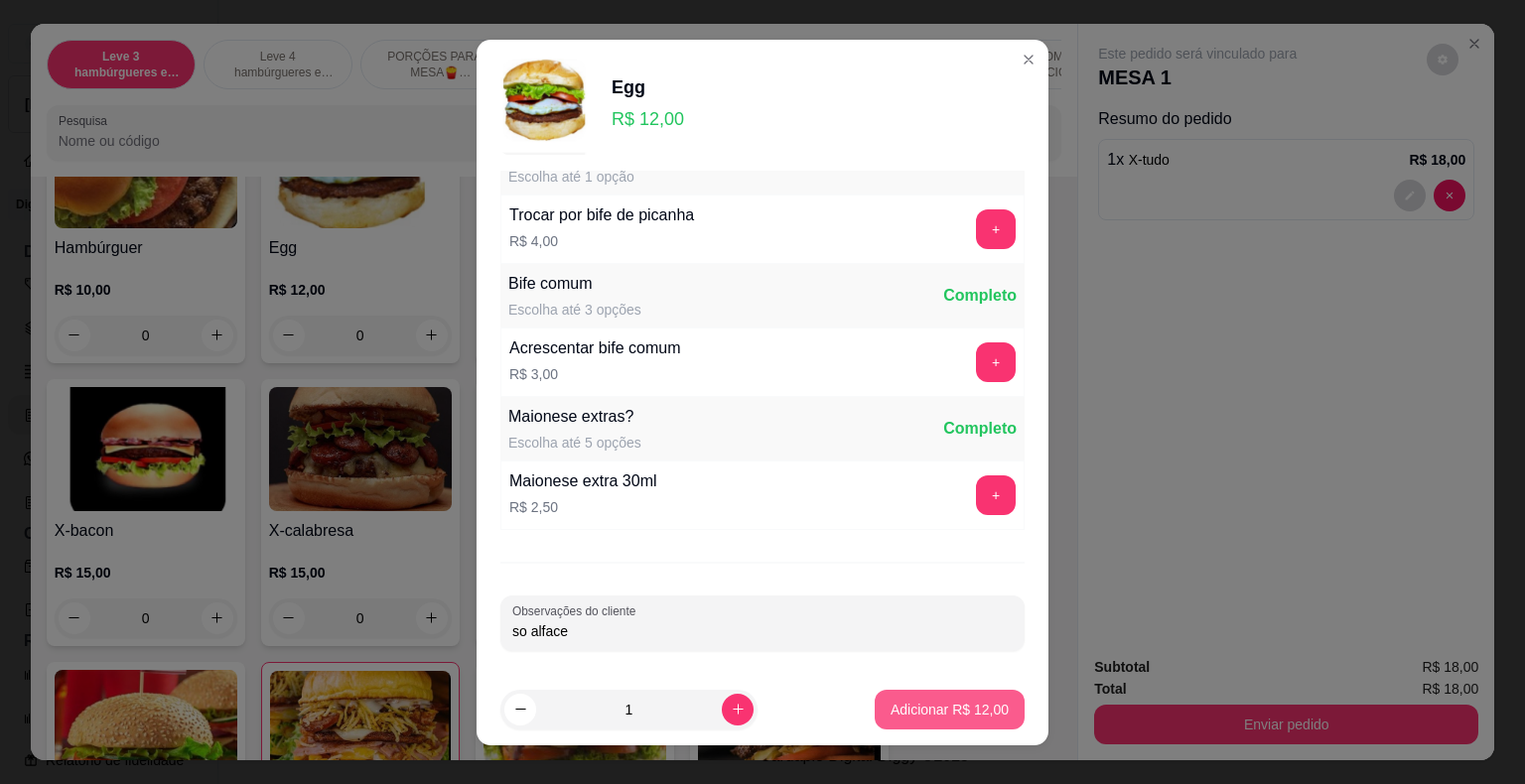 type on "so alface" 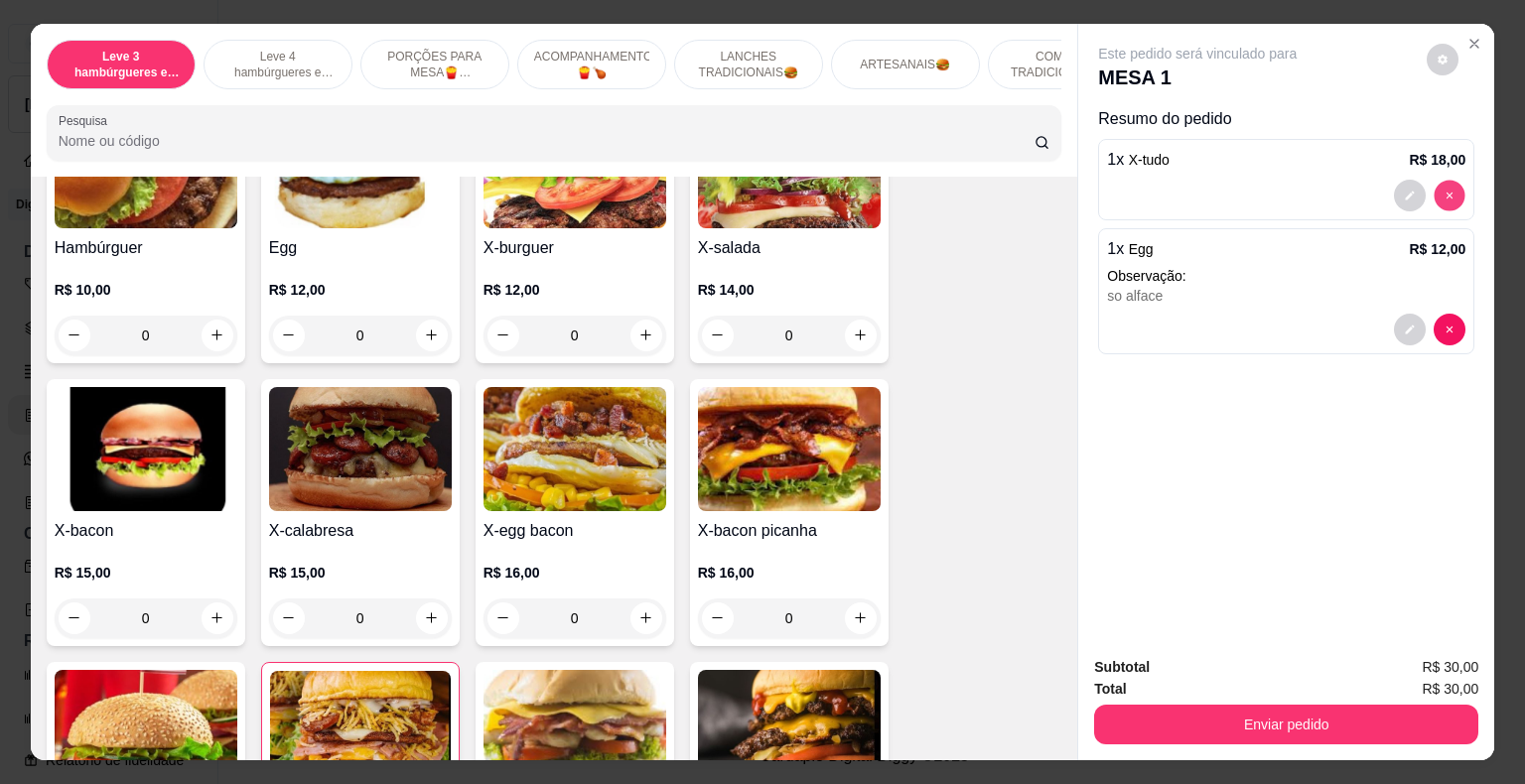 type on "0" 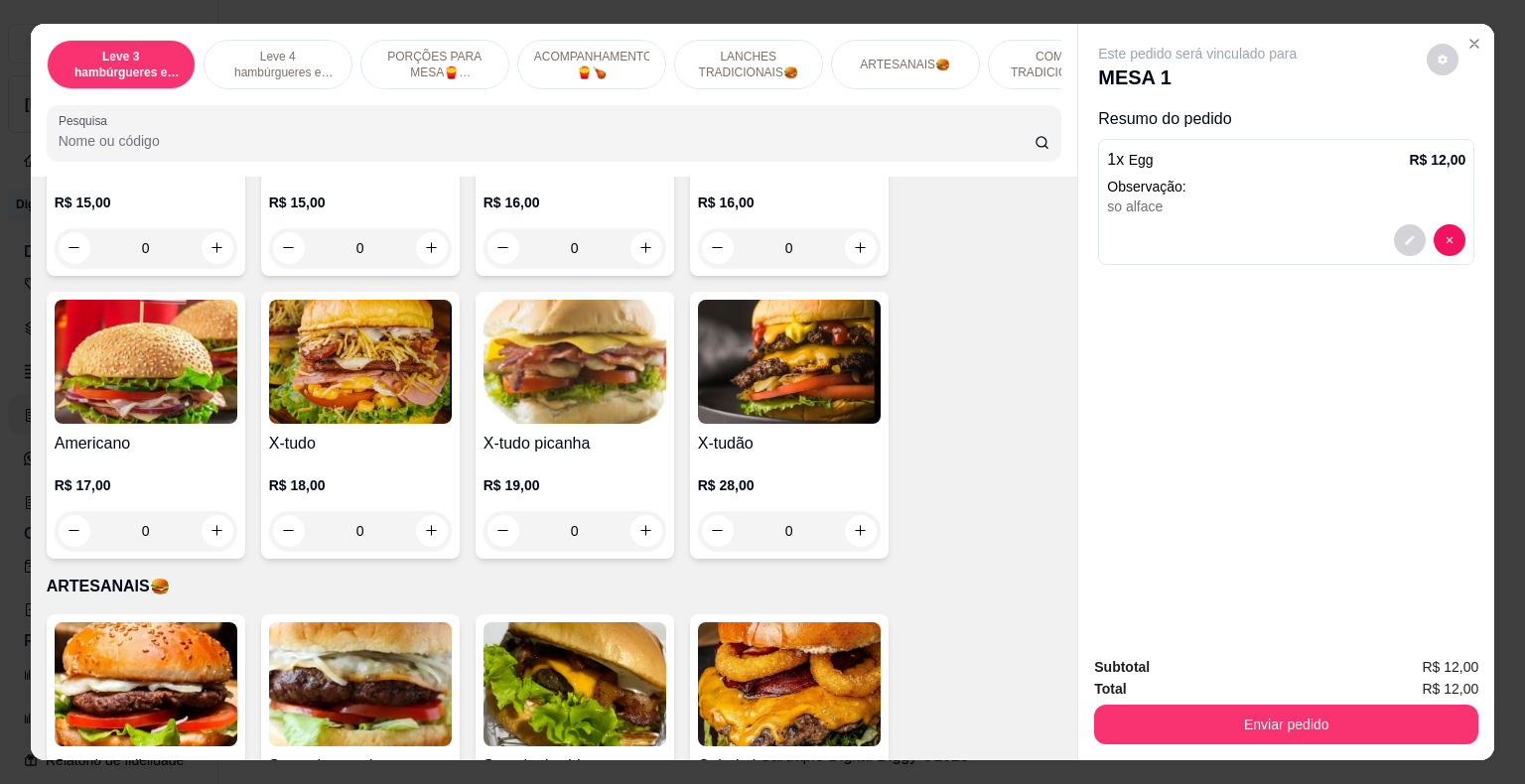 scroll, scrollTop: 2283, scrollLeft: 0, axis: vertical 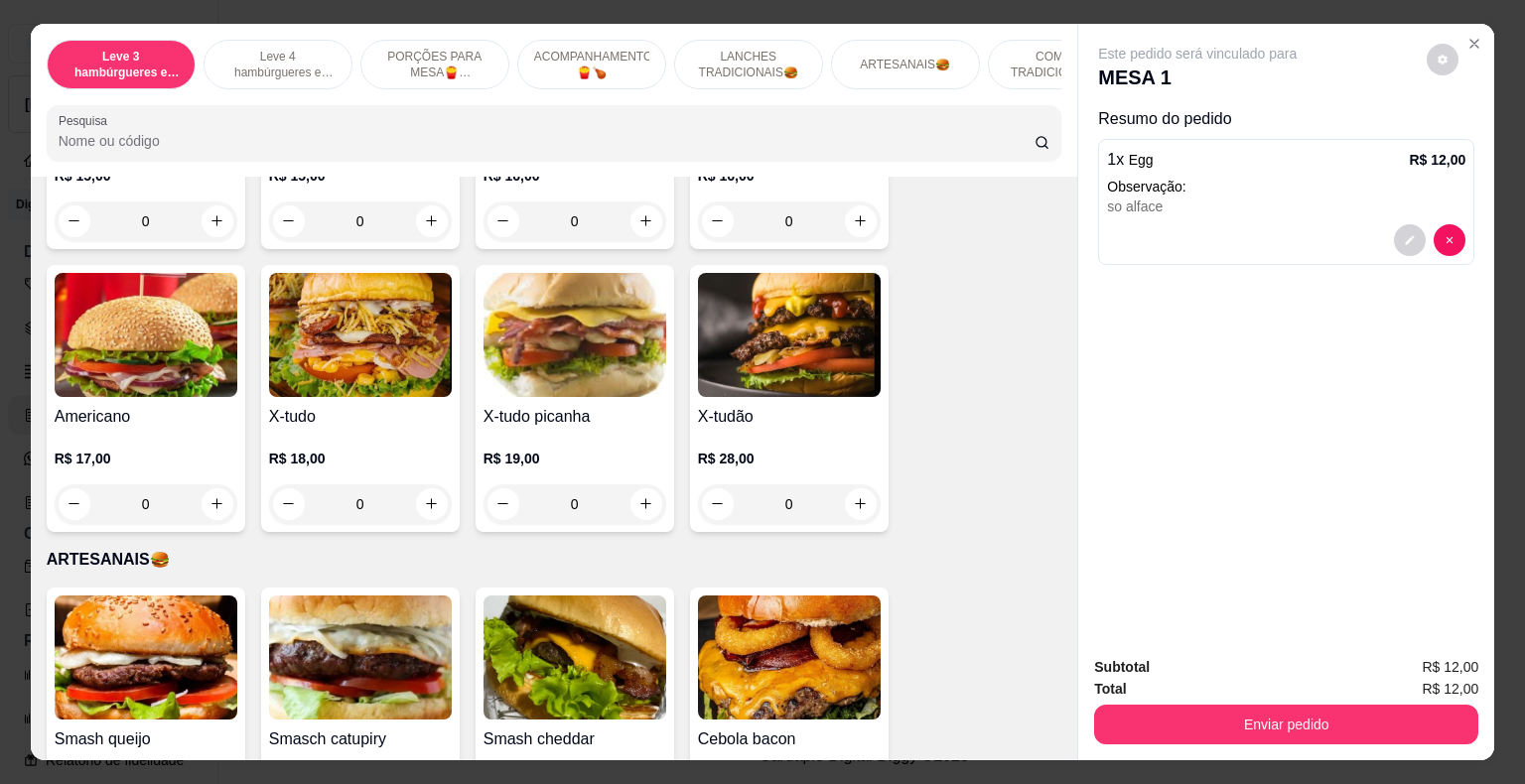 click on "0" at bounding box center [789, 504] 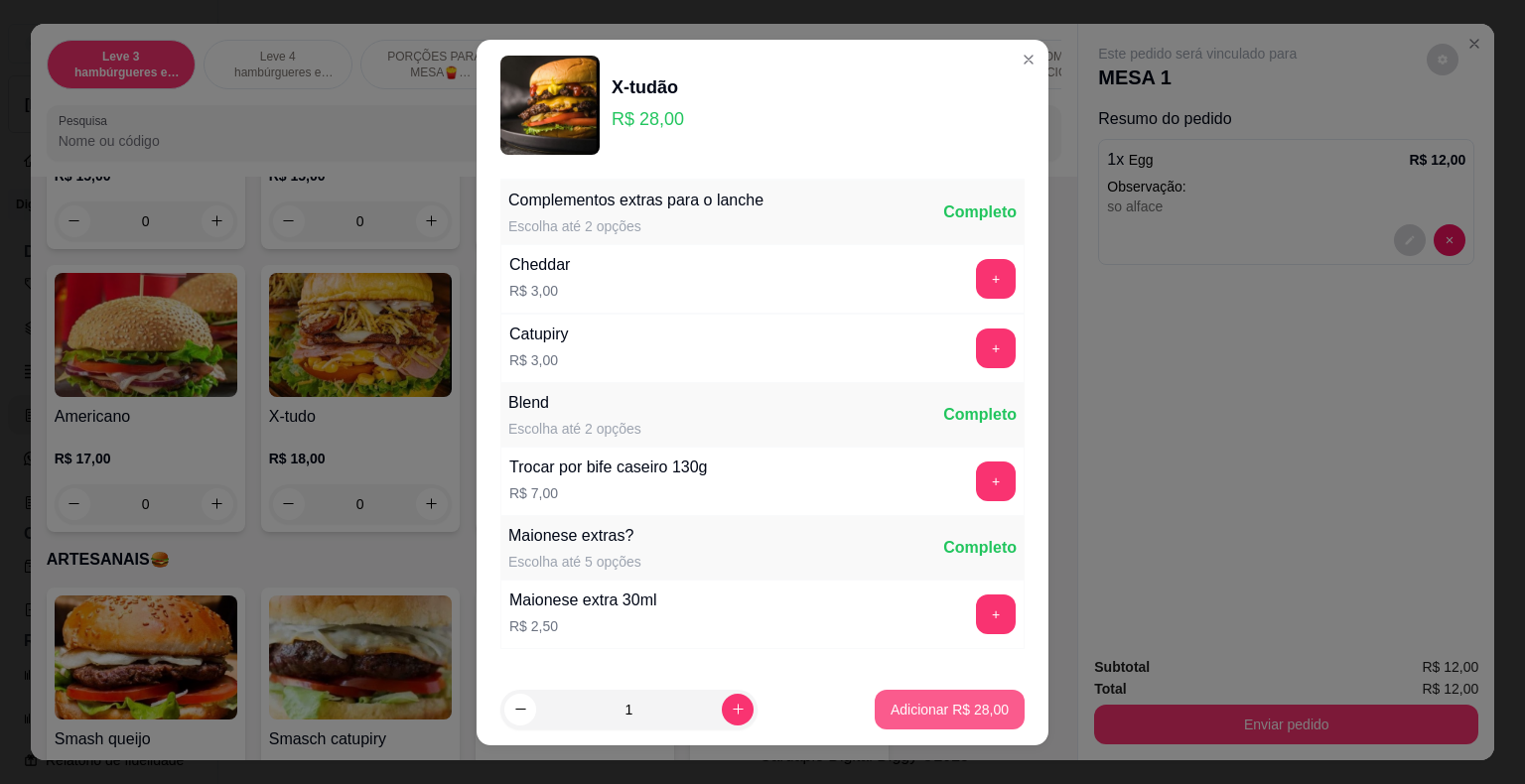 click on "Adicionar   R$ 28,00" at bounding box center [949, 710] 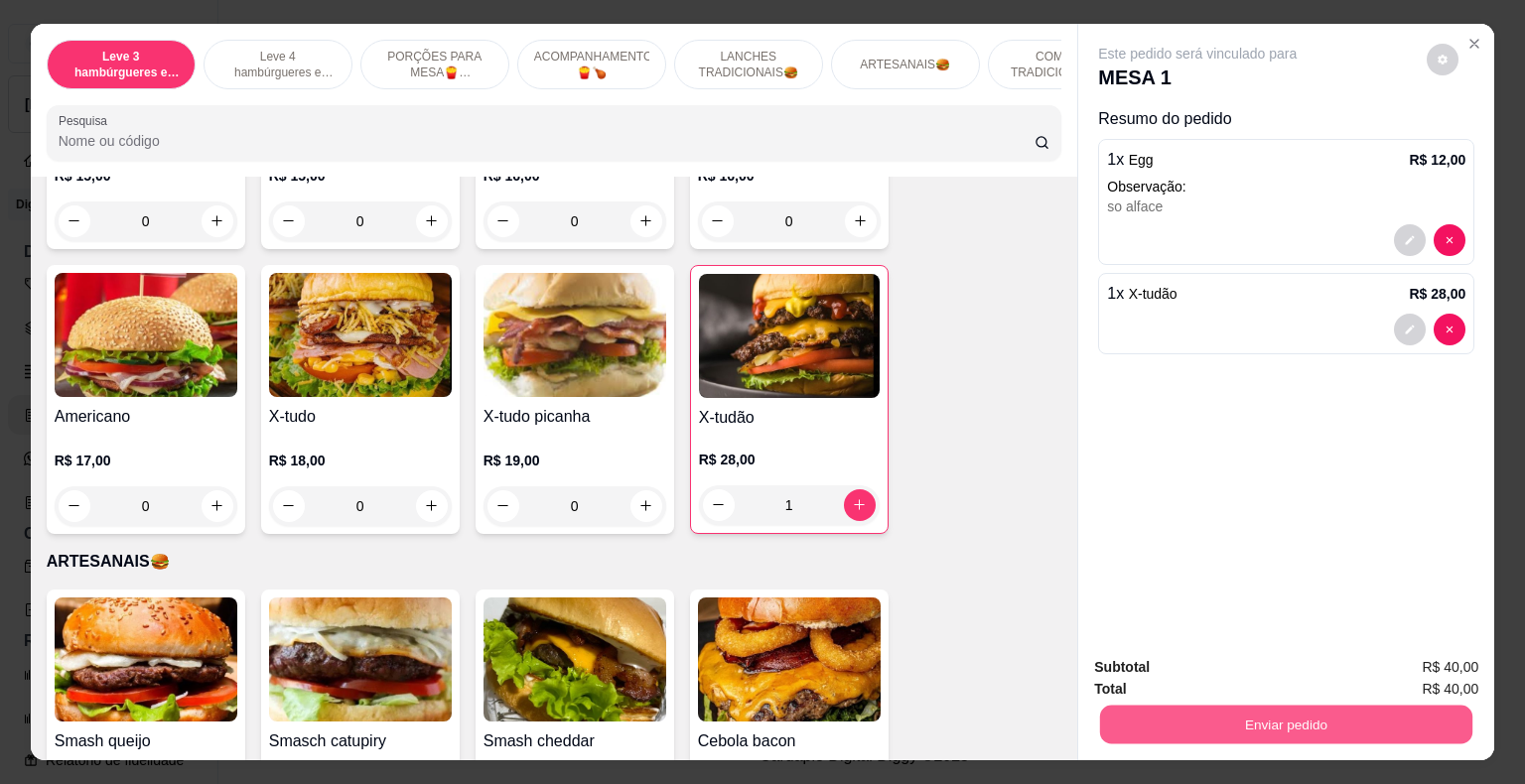 click on "Enviar pedido" at bounding box center (1286, 724) 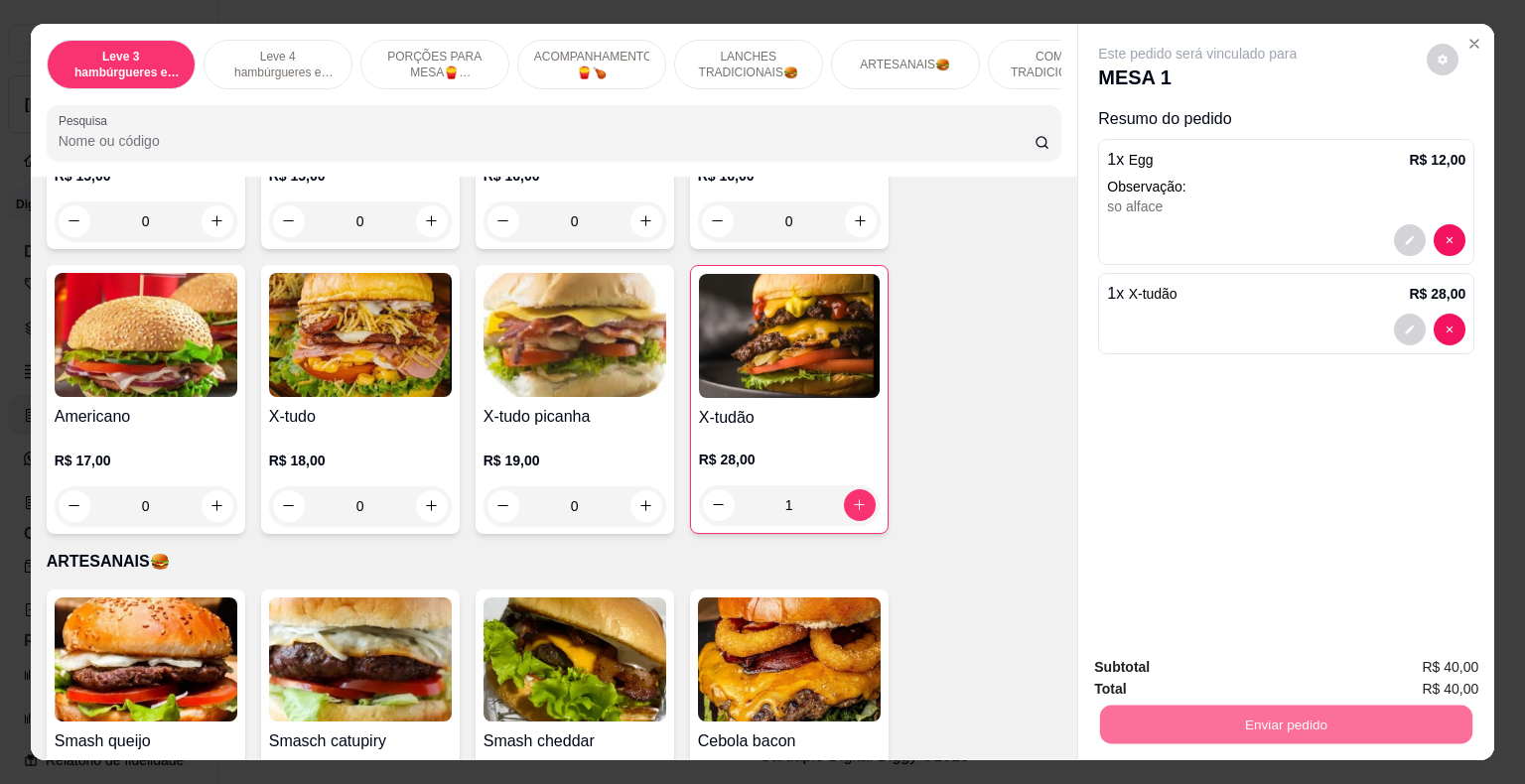 click on "Não registrar e enviar pedido" at bounding box center (1220, 668) 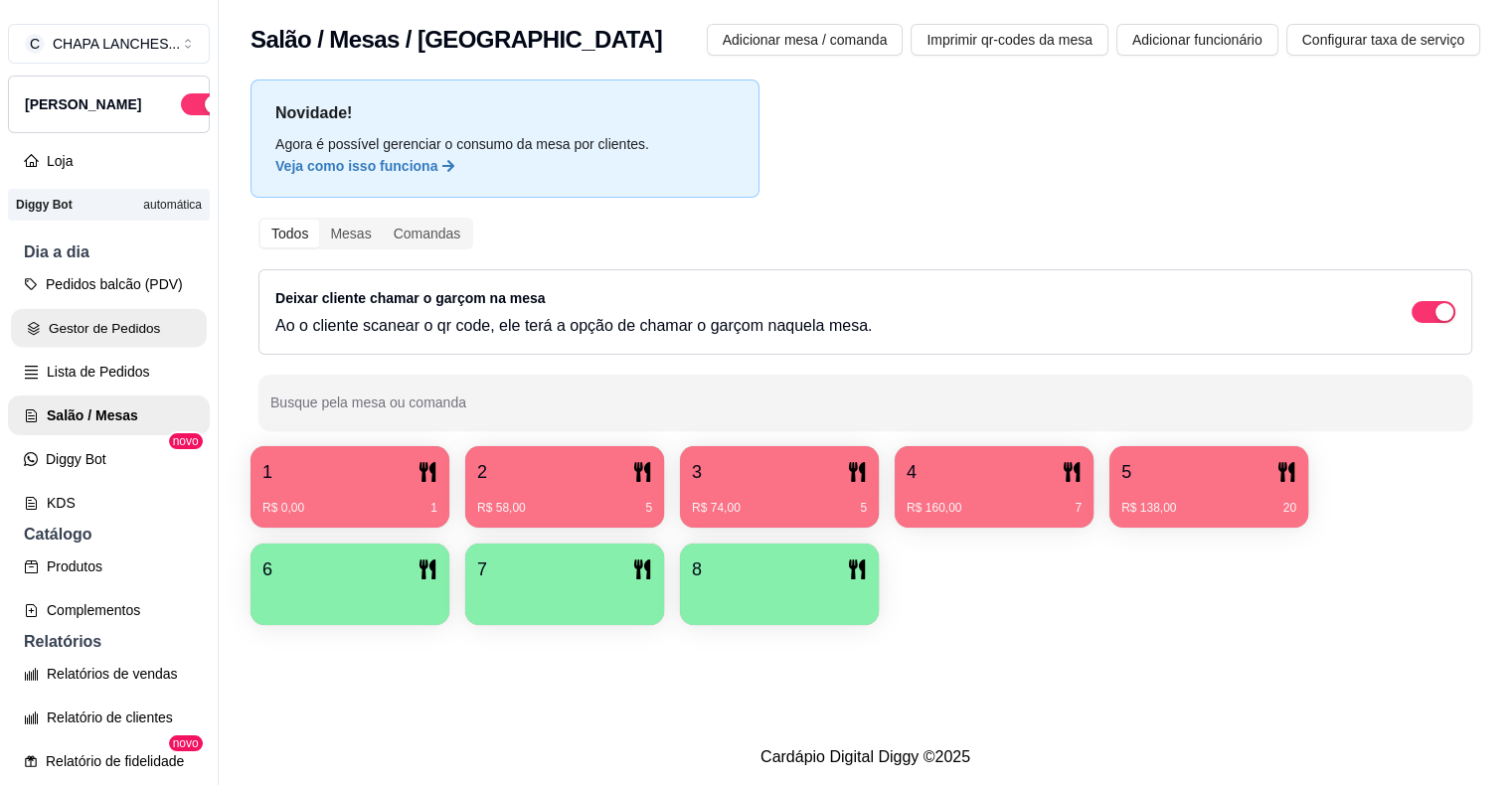 click on "Gestor de Pedidos" at bounding box center [108, 328] 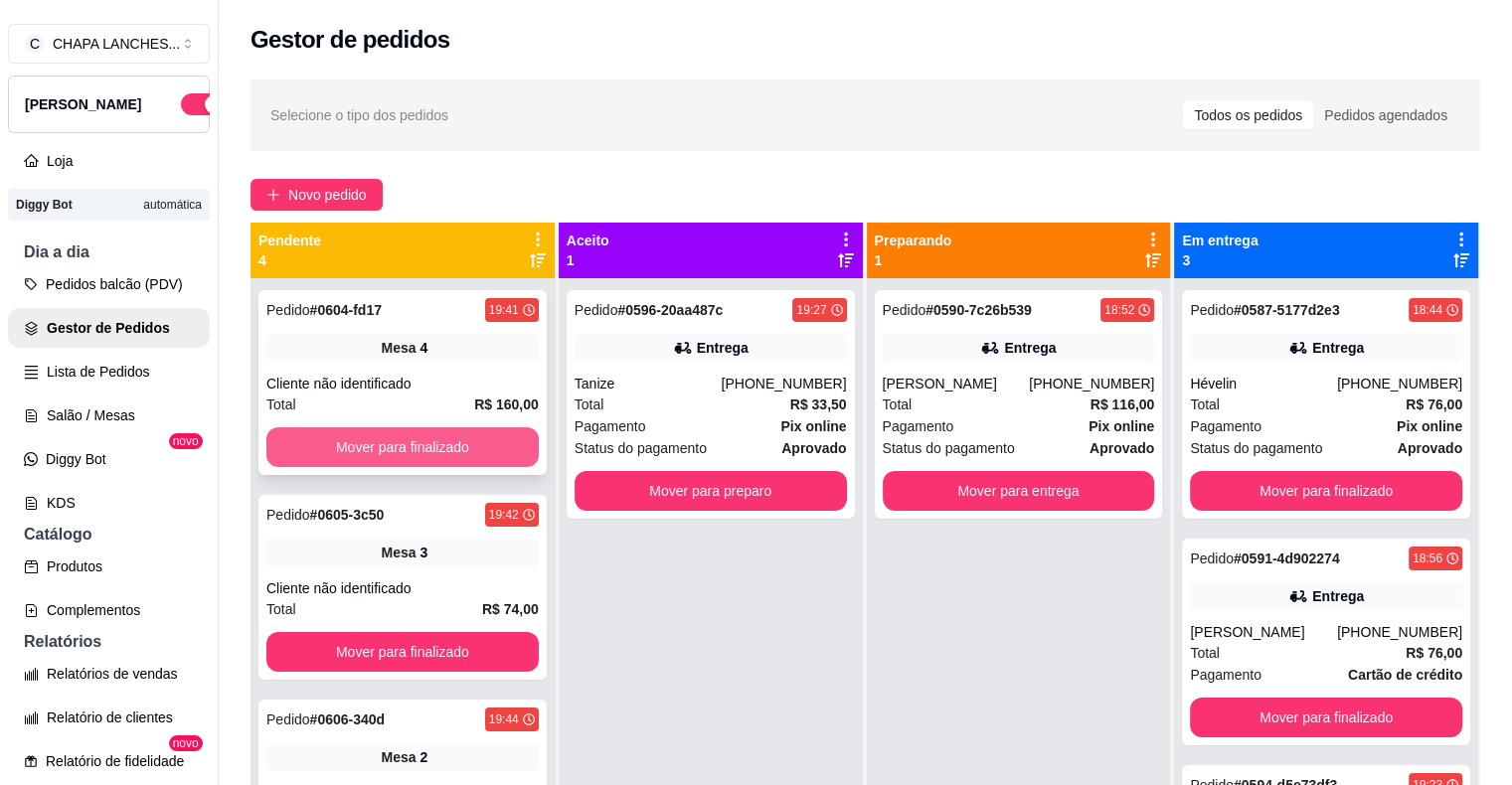 click on "Mover para finalizado" at bounding box center [403, 447] 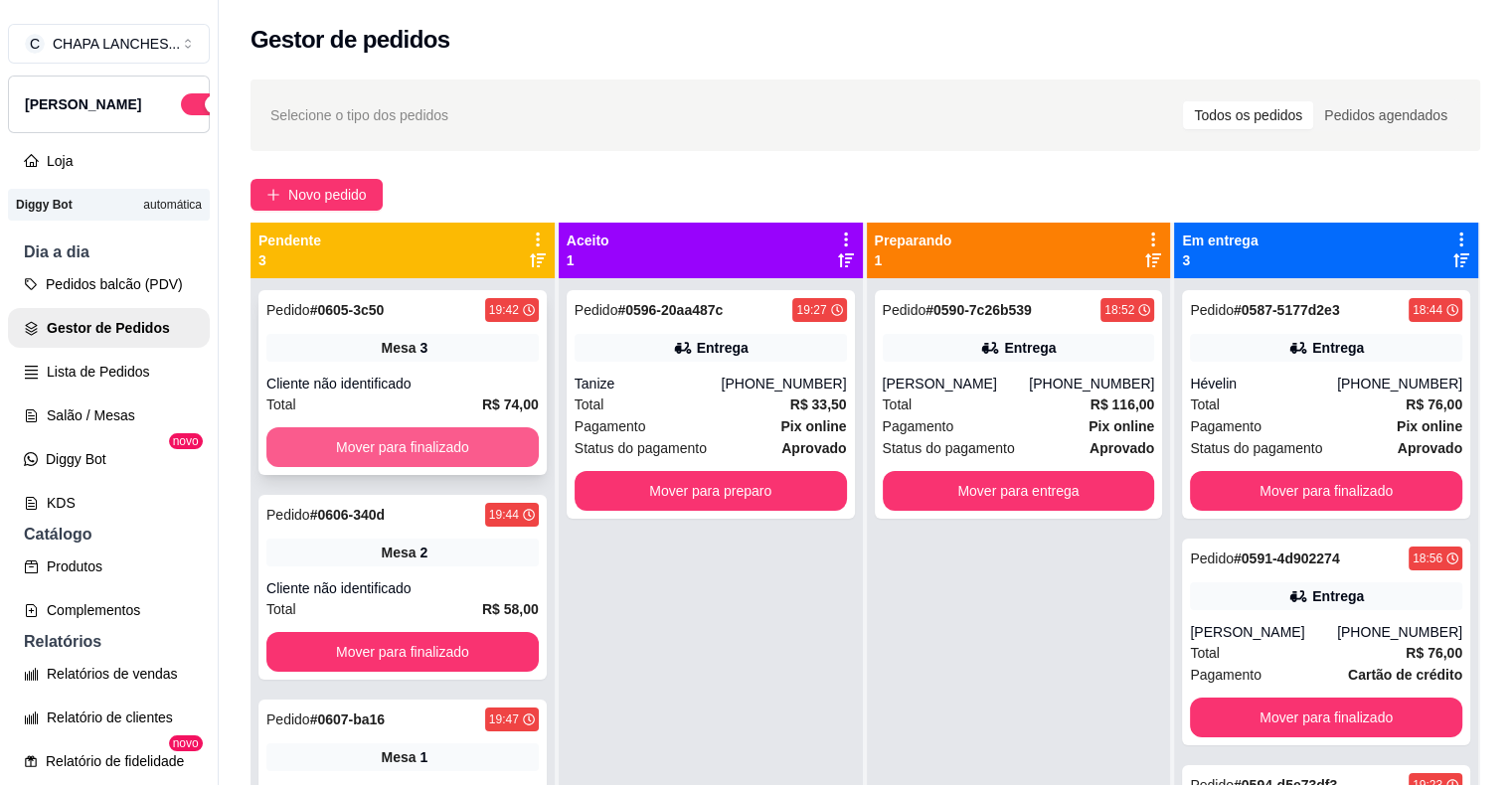 click on "Mover para finalizado" at bounding box center [403, 447] 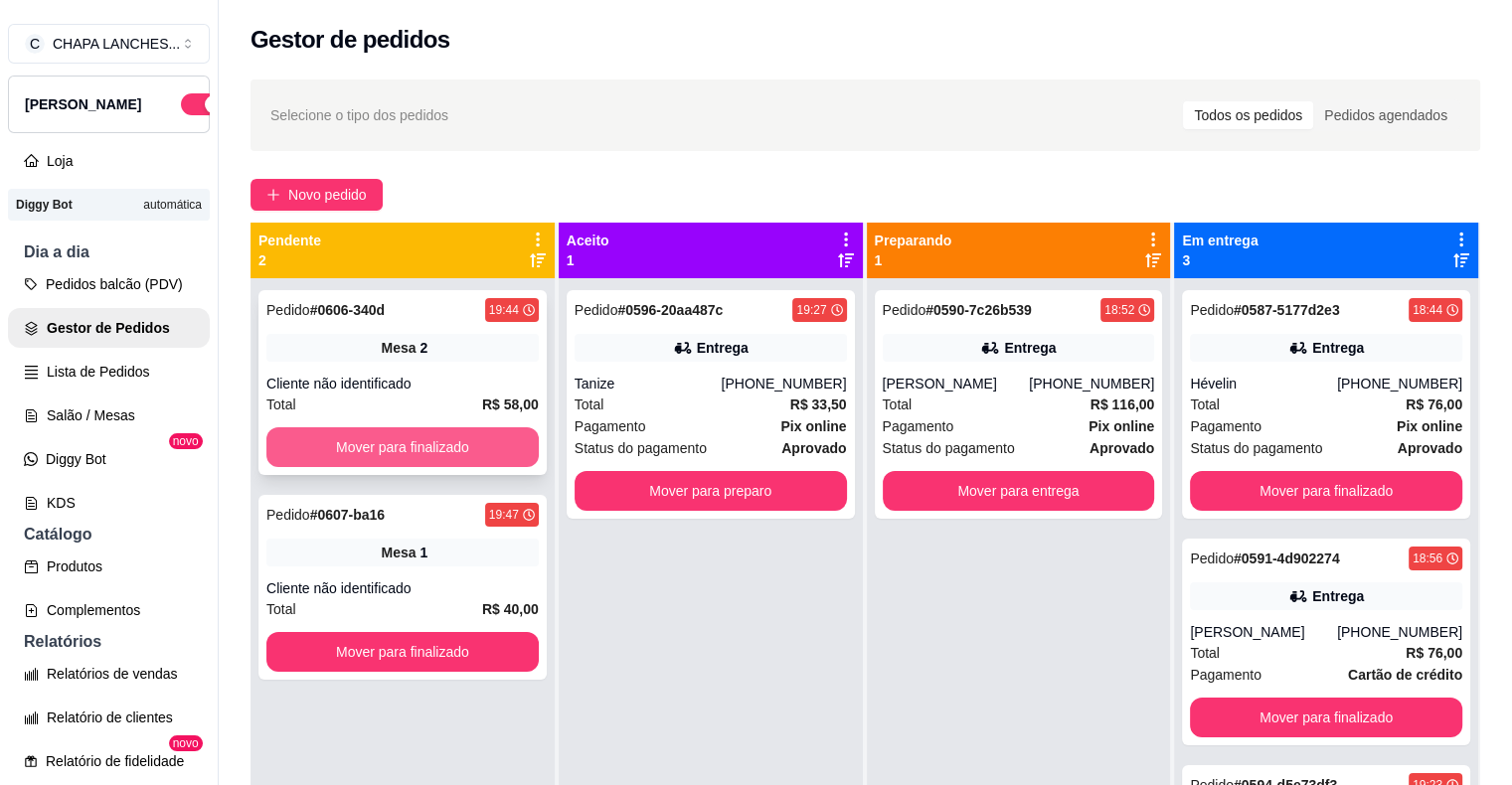 click on "Mover para finalizado" at bounding box center (403, 447) 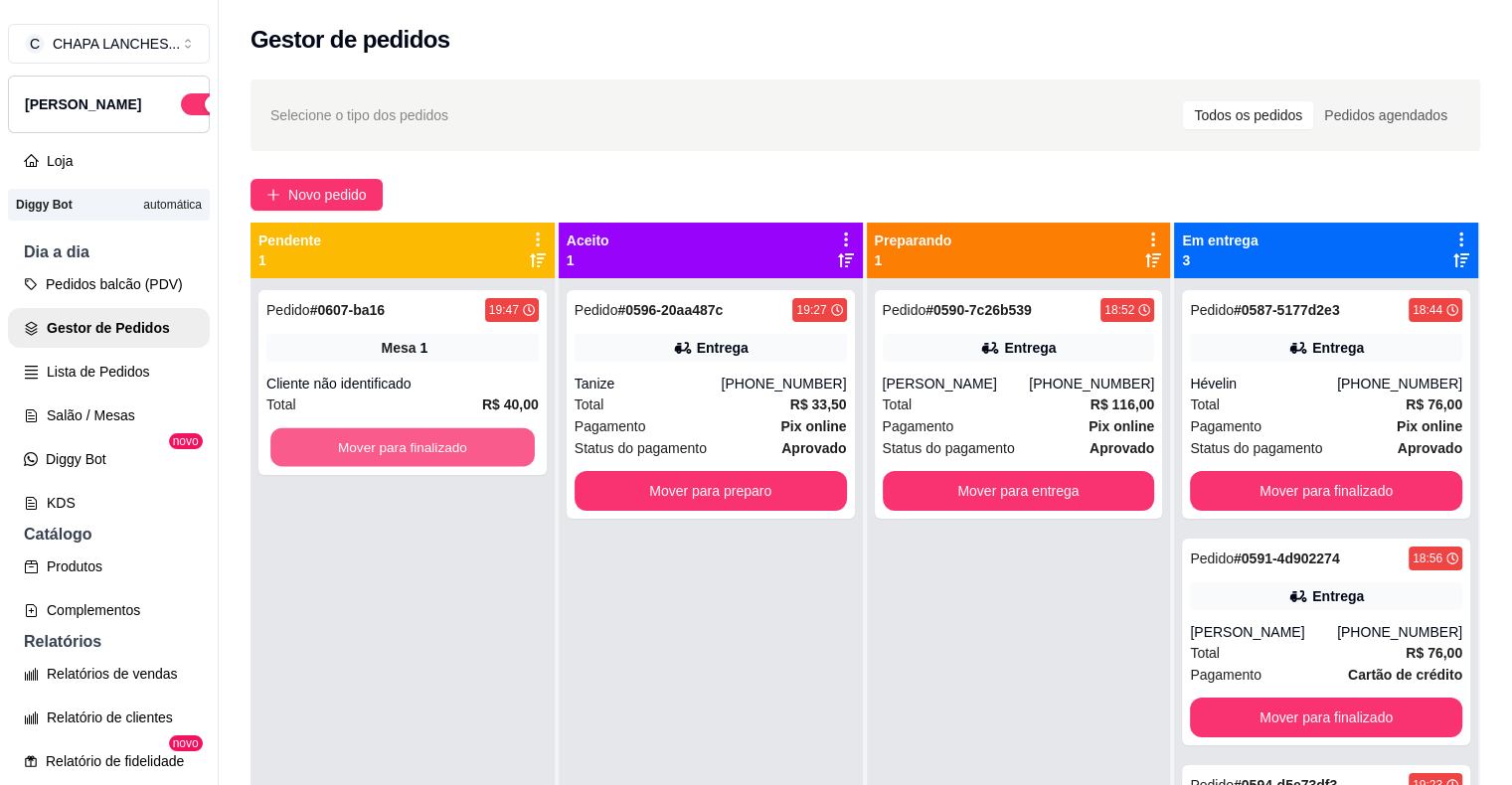 click on "Mover para finalizado" at bounding box center (403, 447) 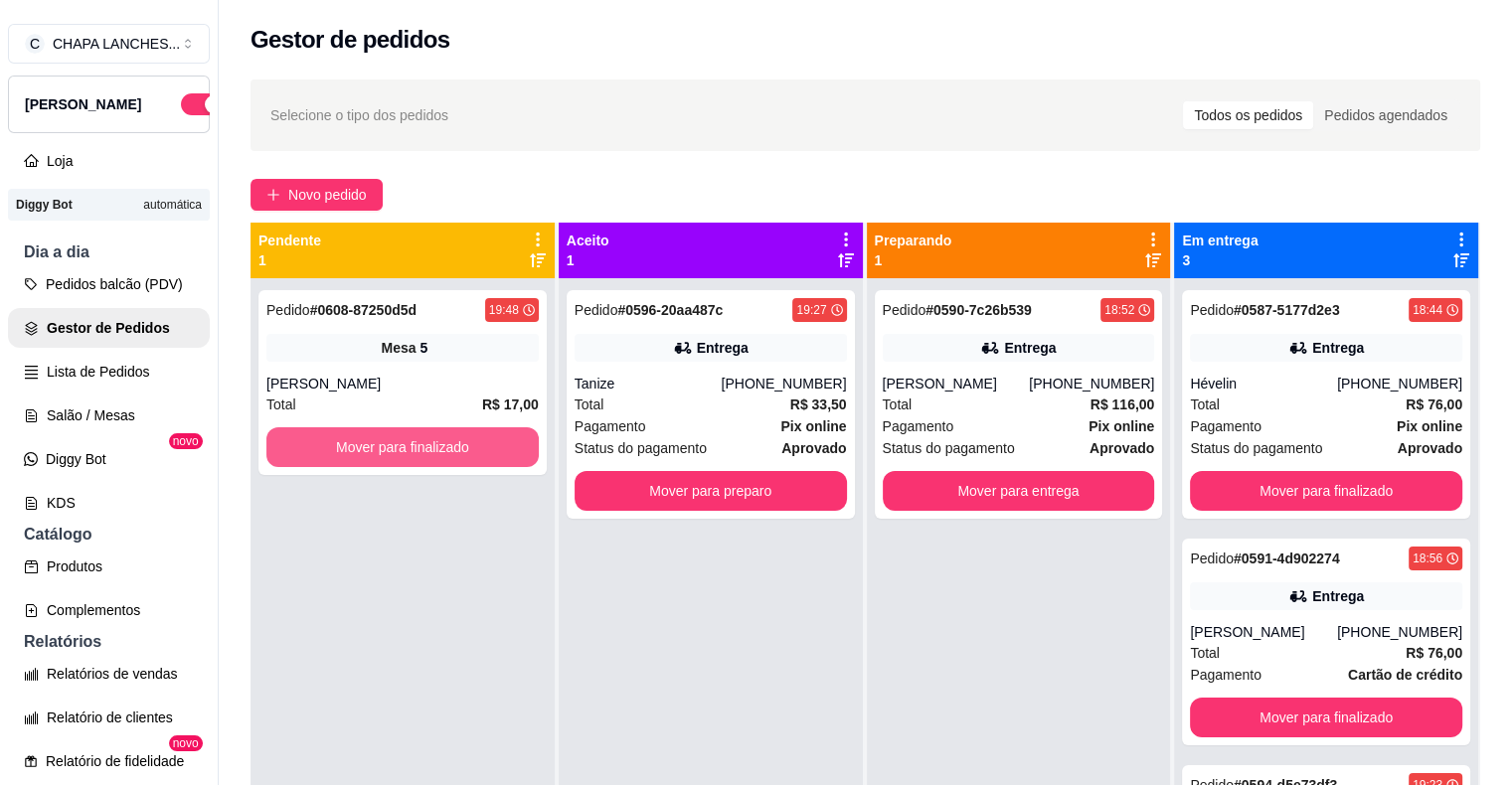 click on "Mover para finalizado" at bounding box center [403, 447] 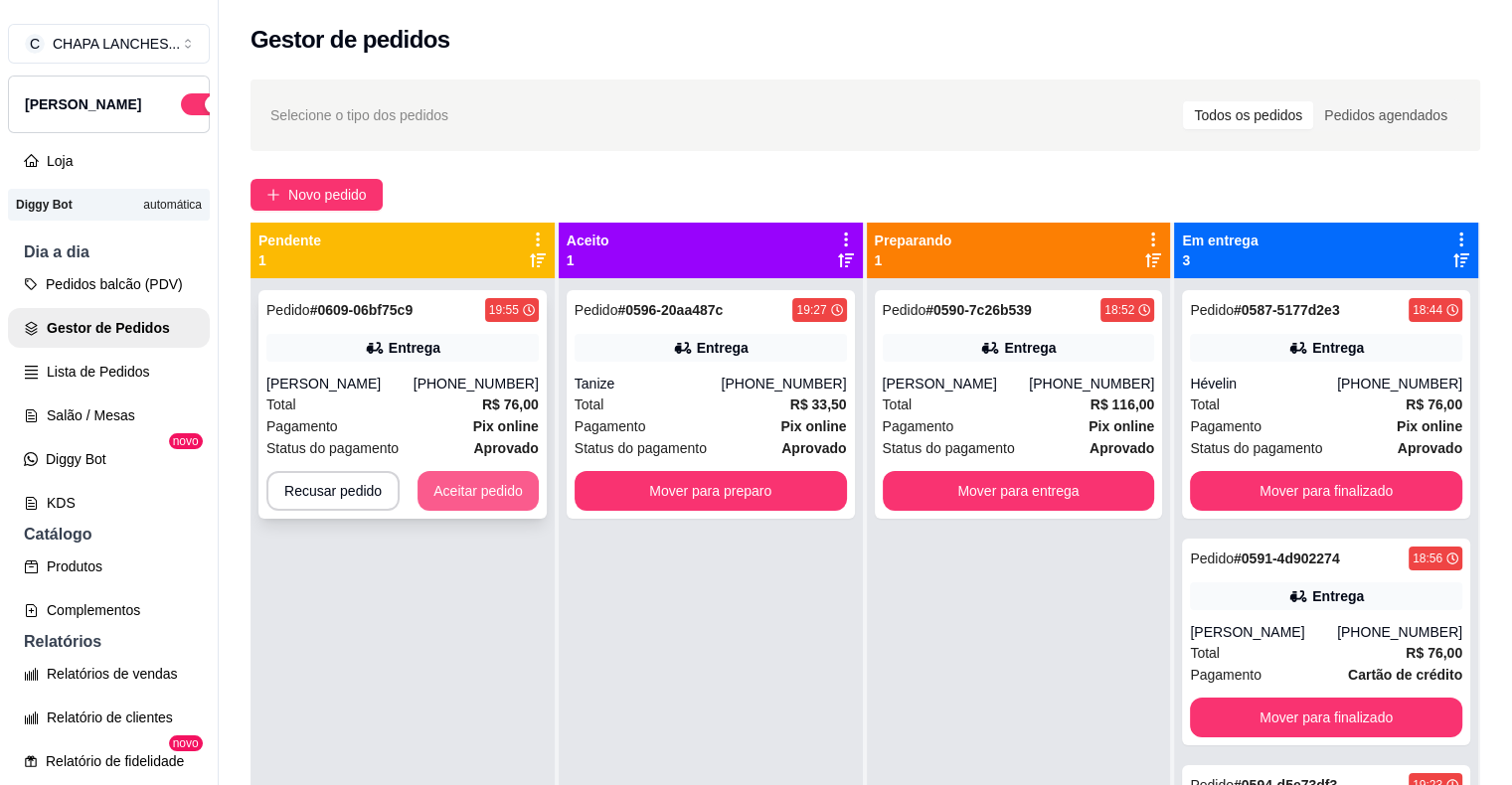 click on "Aceitar pedido" at bounding box center (478, 491) 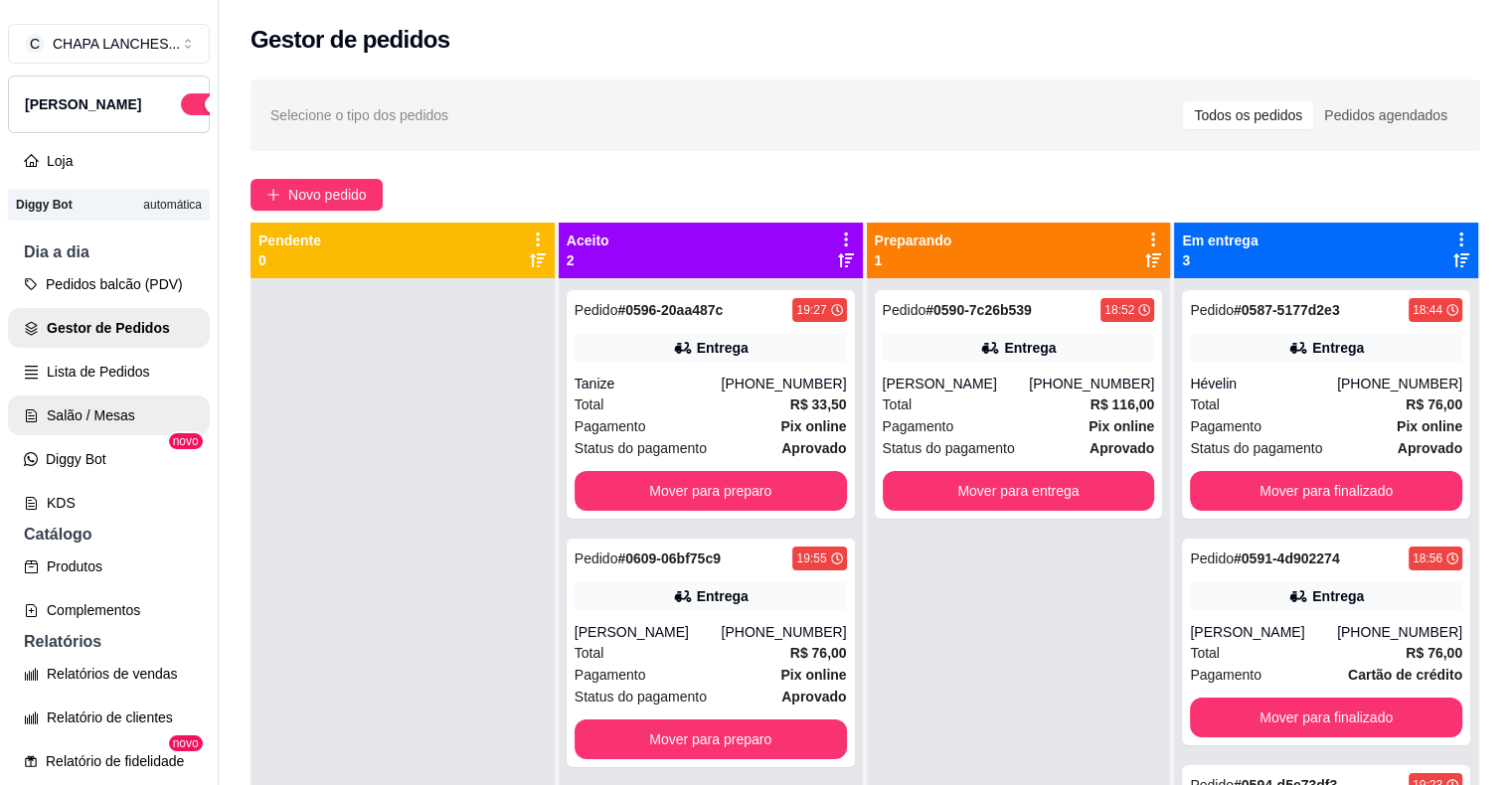 click on "Salão / Mesas" at bounding box center (108, 415) 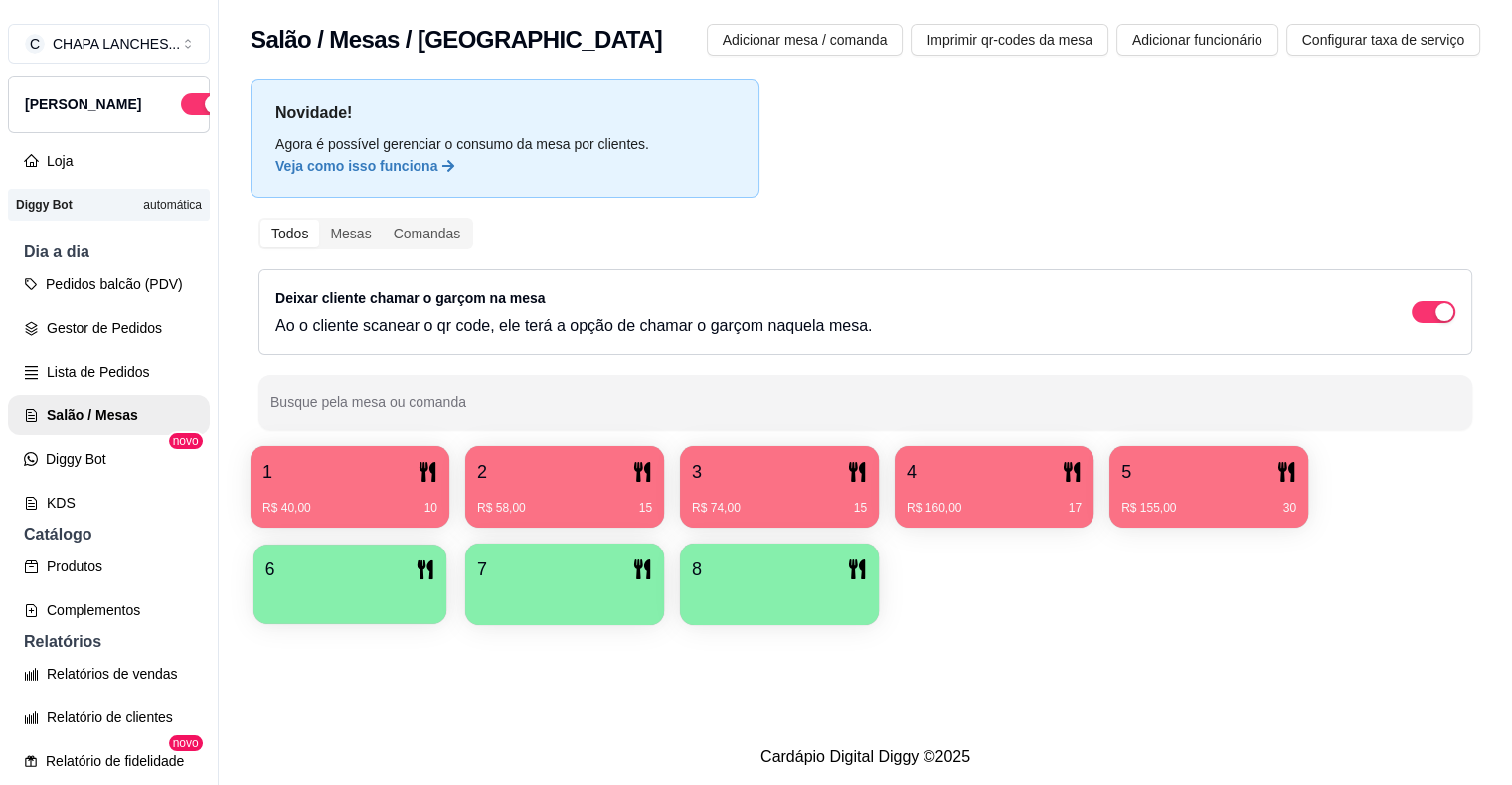 click at bounding box center (350, 597) 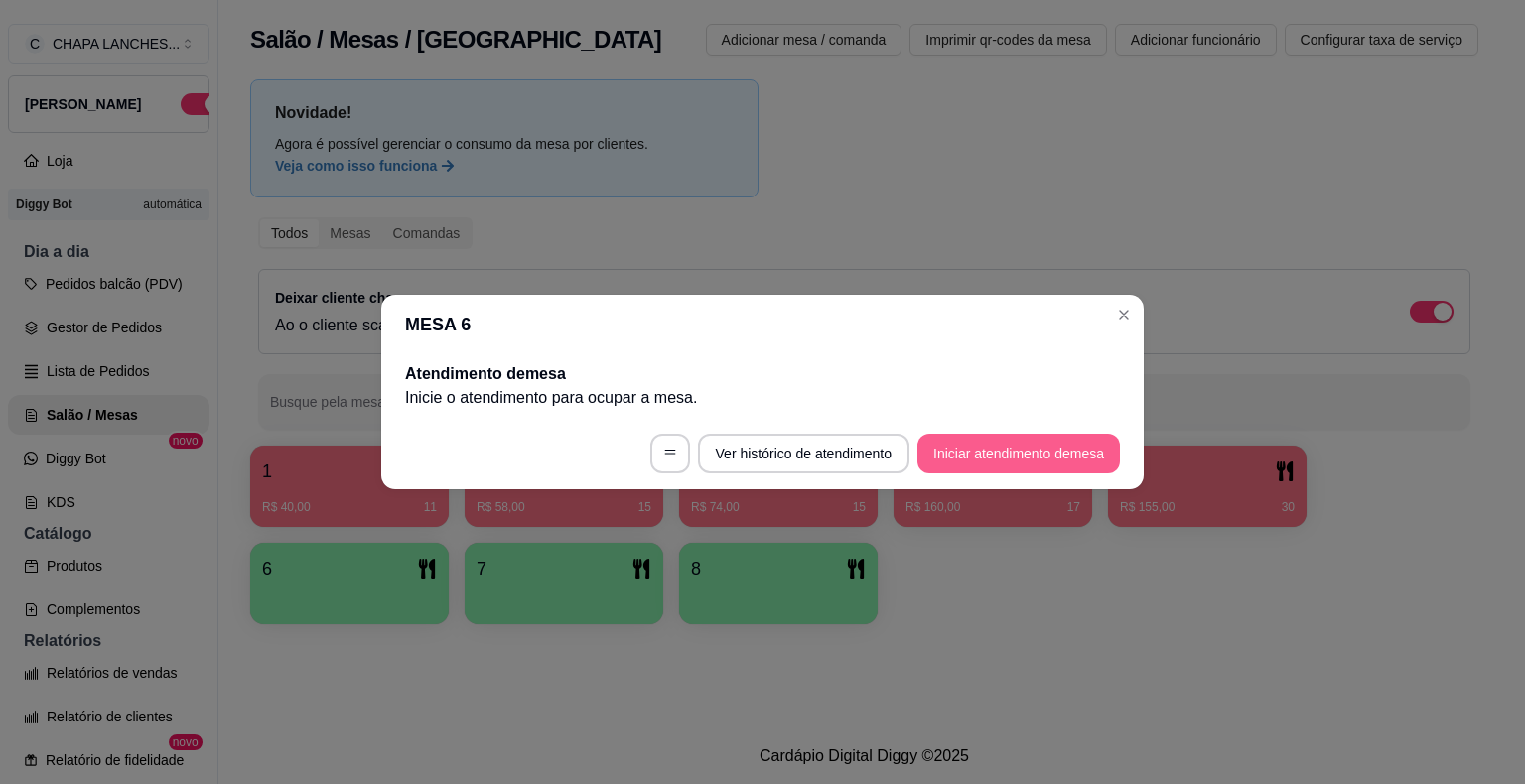 click on "Iniciar atendimento de  mesa" at bounding box center [1019, 454] 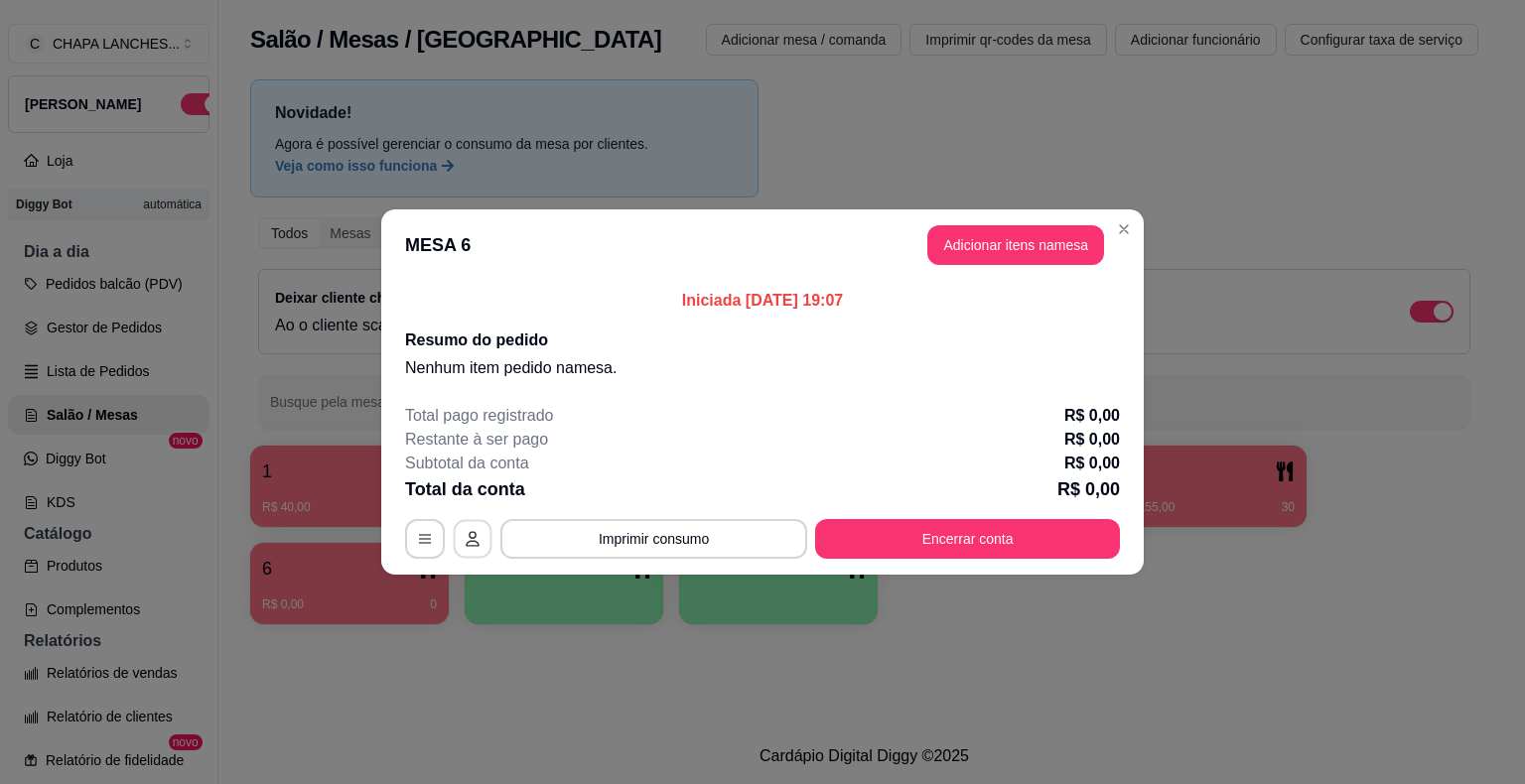 click 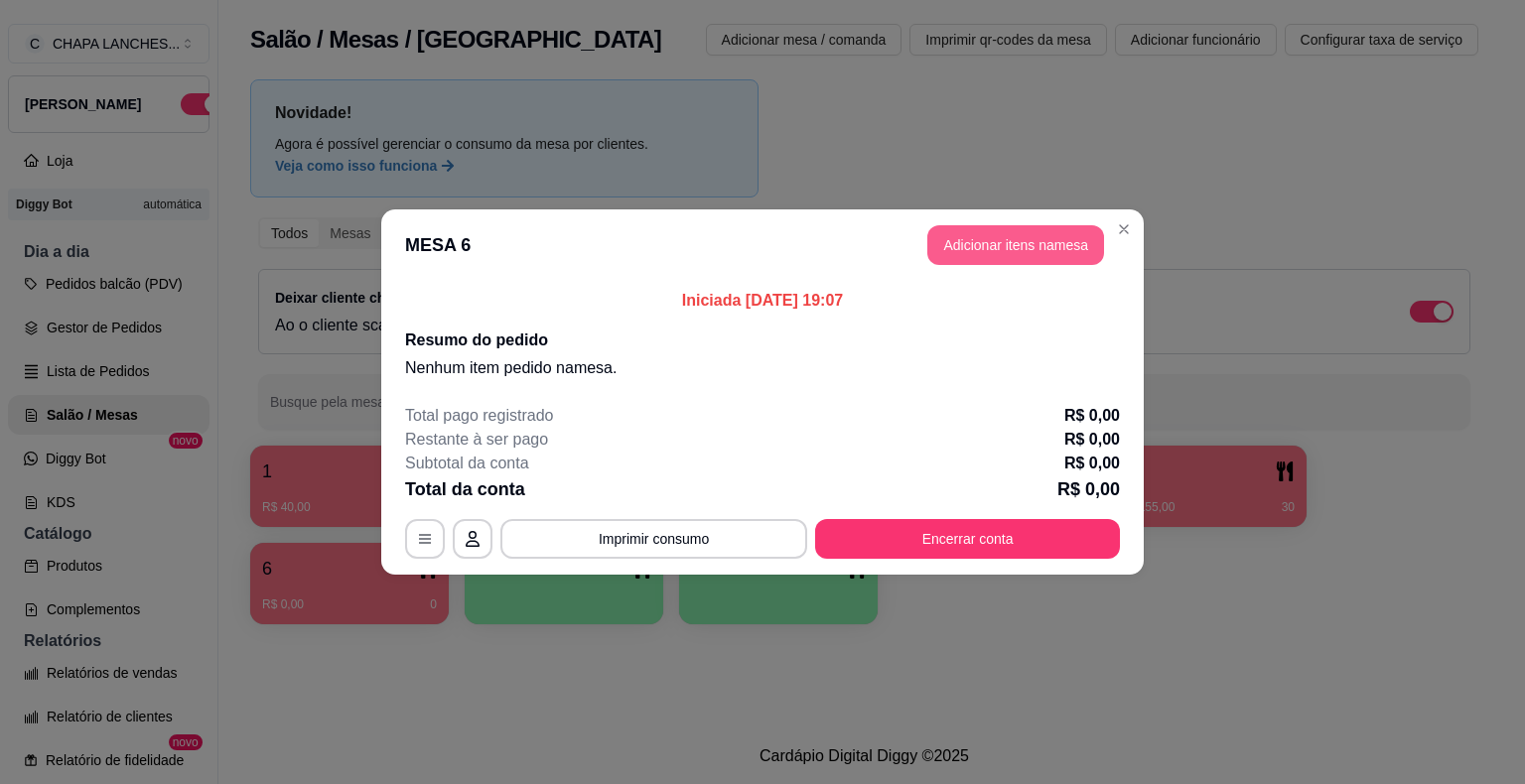 click on "Adicionar itens na  mesa" at bounding box center (1016, 245) 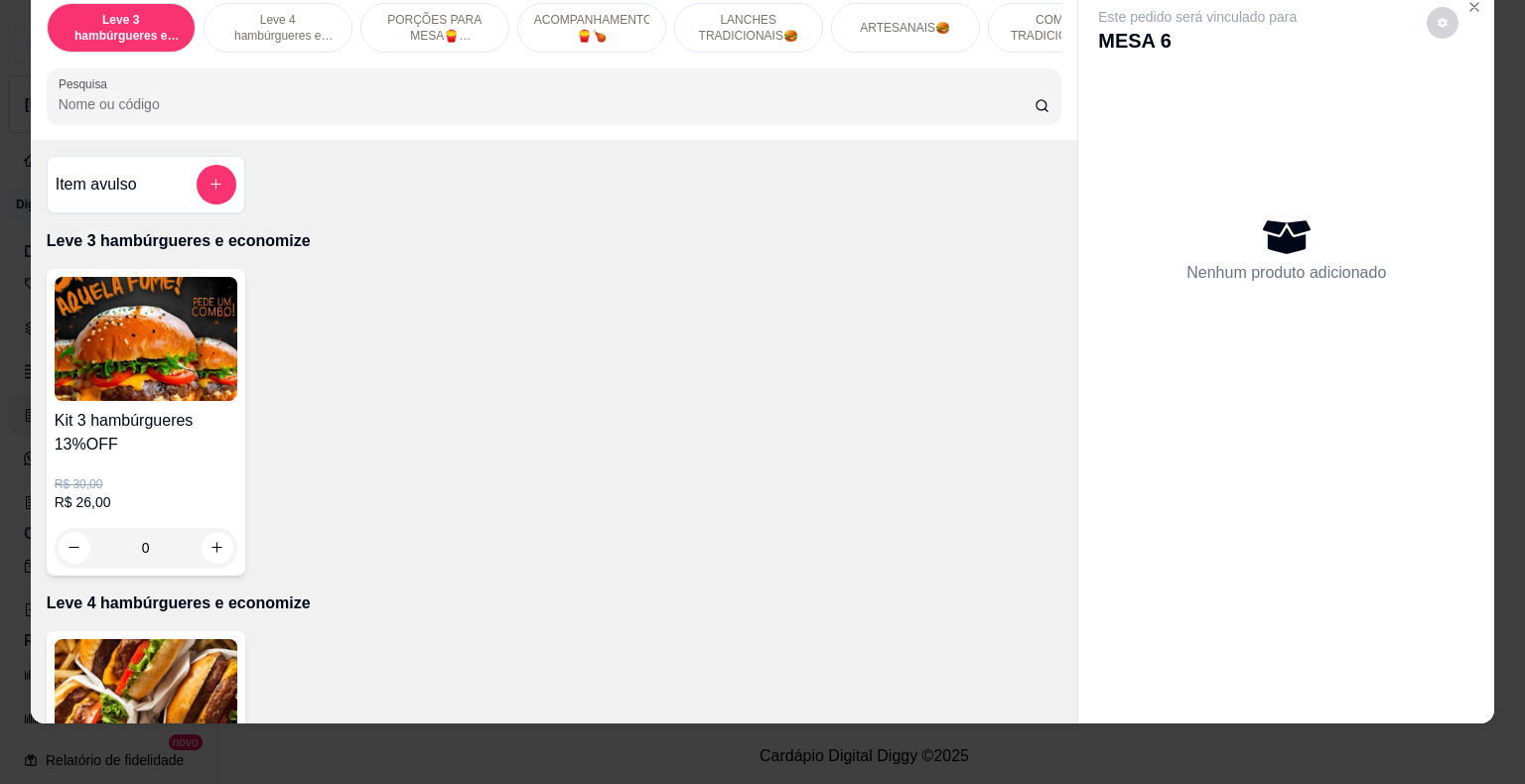 scroll, scrollTop: 48, scrollLeft: 0, axis: vertical 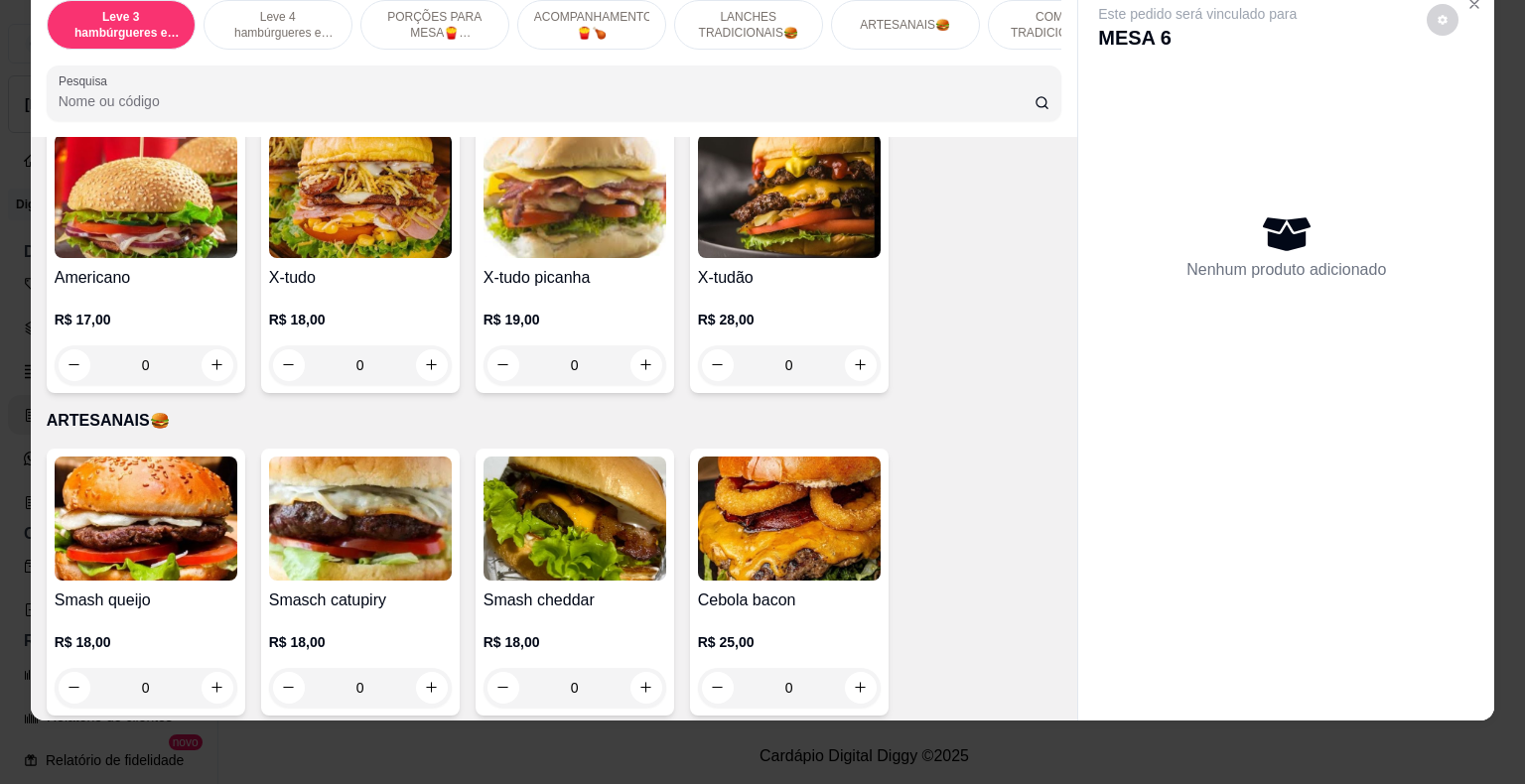click on "0" at bounding box center [575, 365] 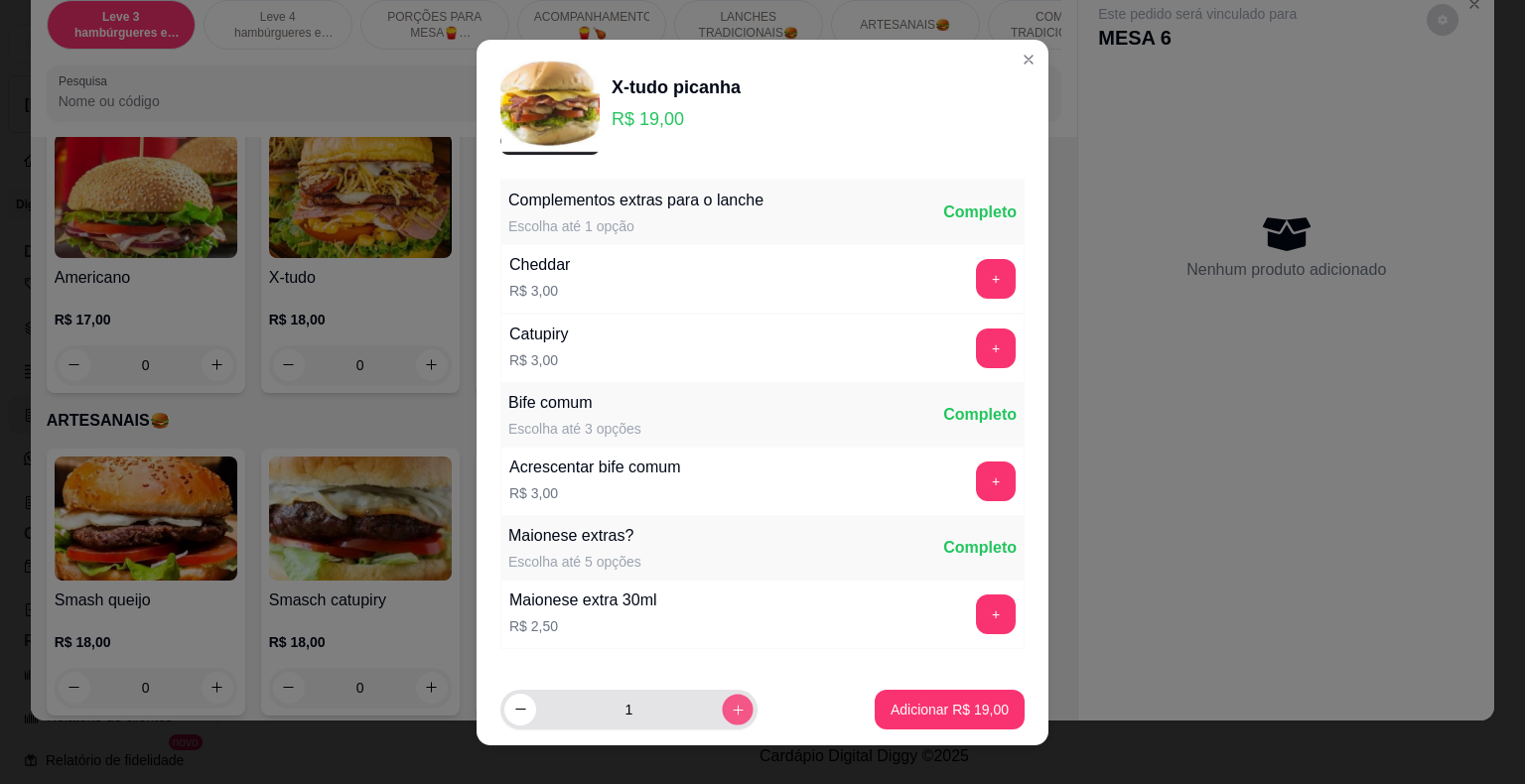 click 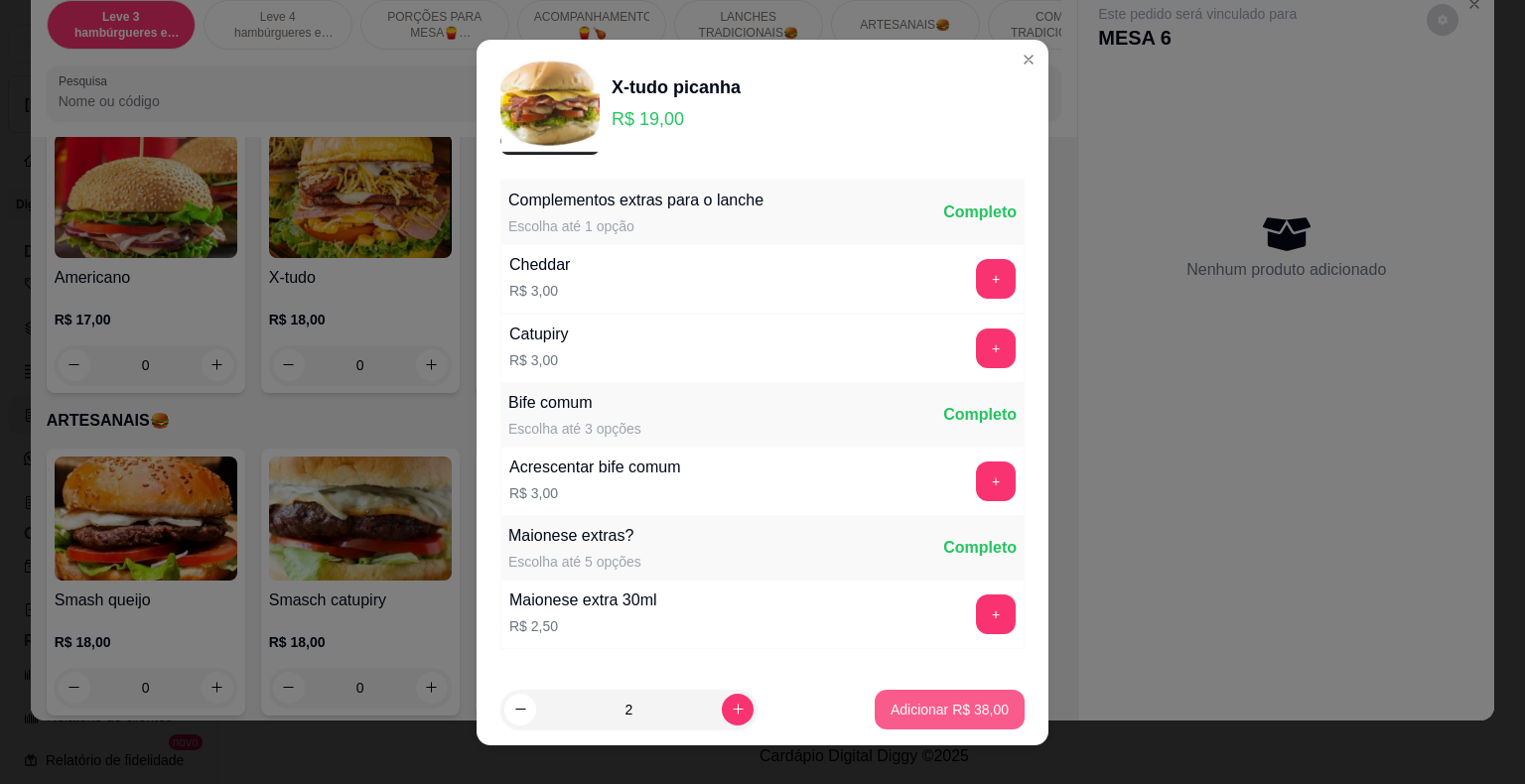 click on "Adicionar   R$ 38,00" at bounding box center (949, 710) 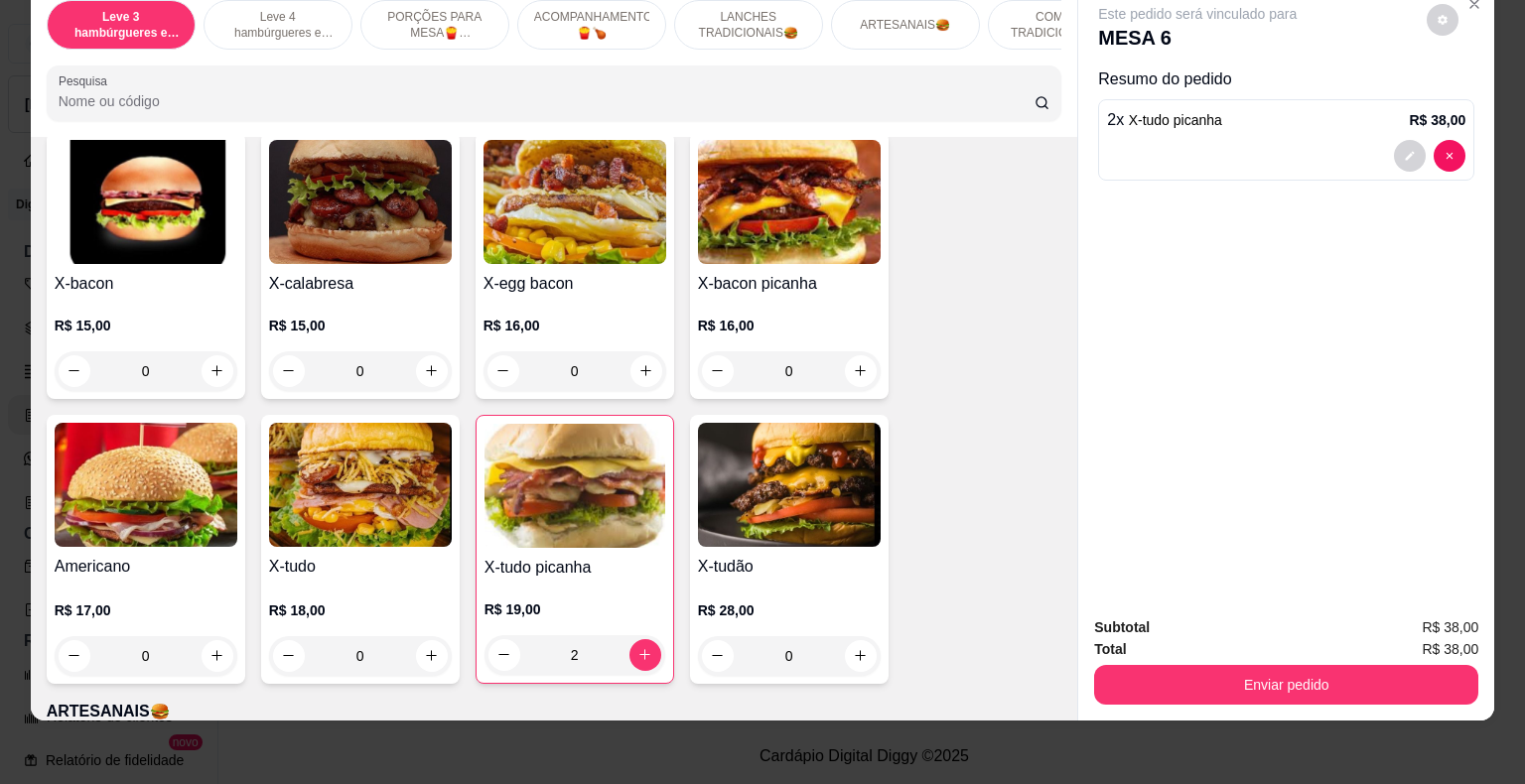 scroll, scrollTop: 2084, scrollLeft: 0, axis: vertical 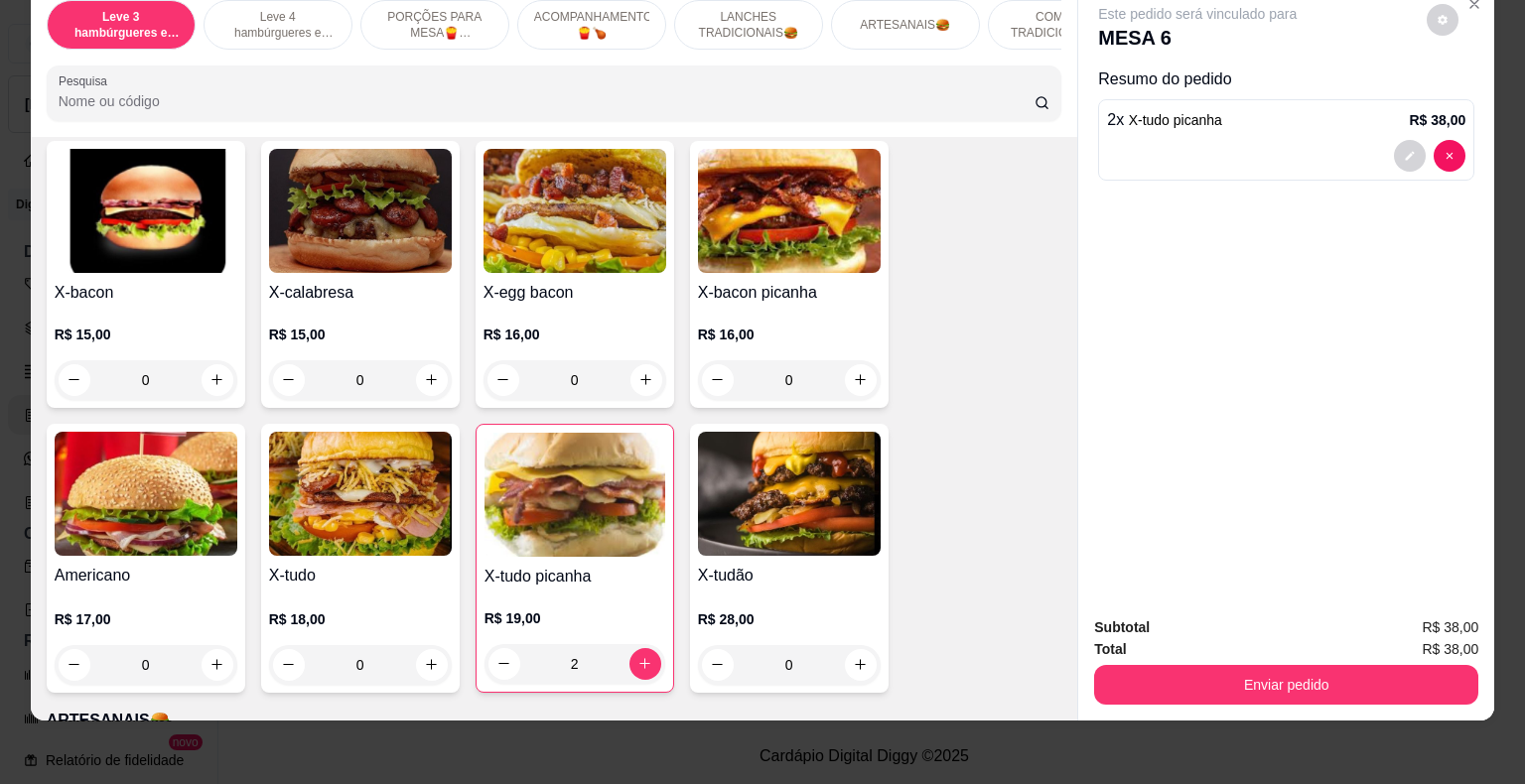 click on "0" at bounding box center [575, 380] 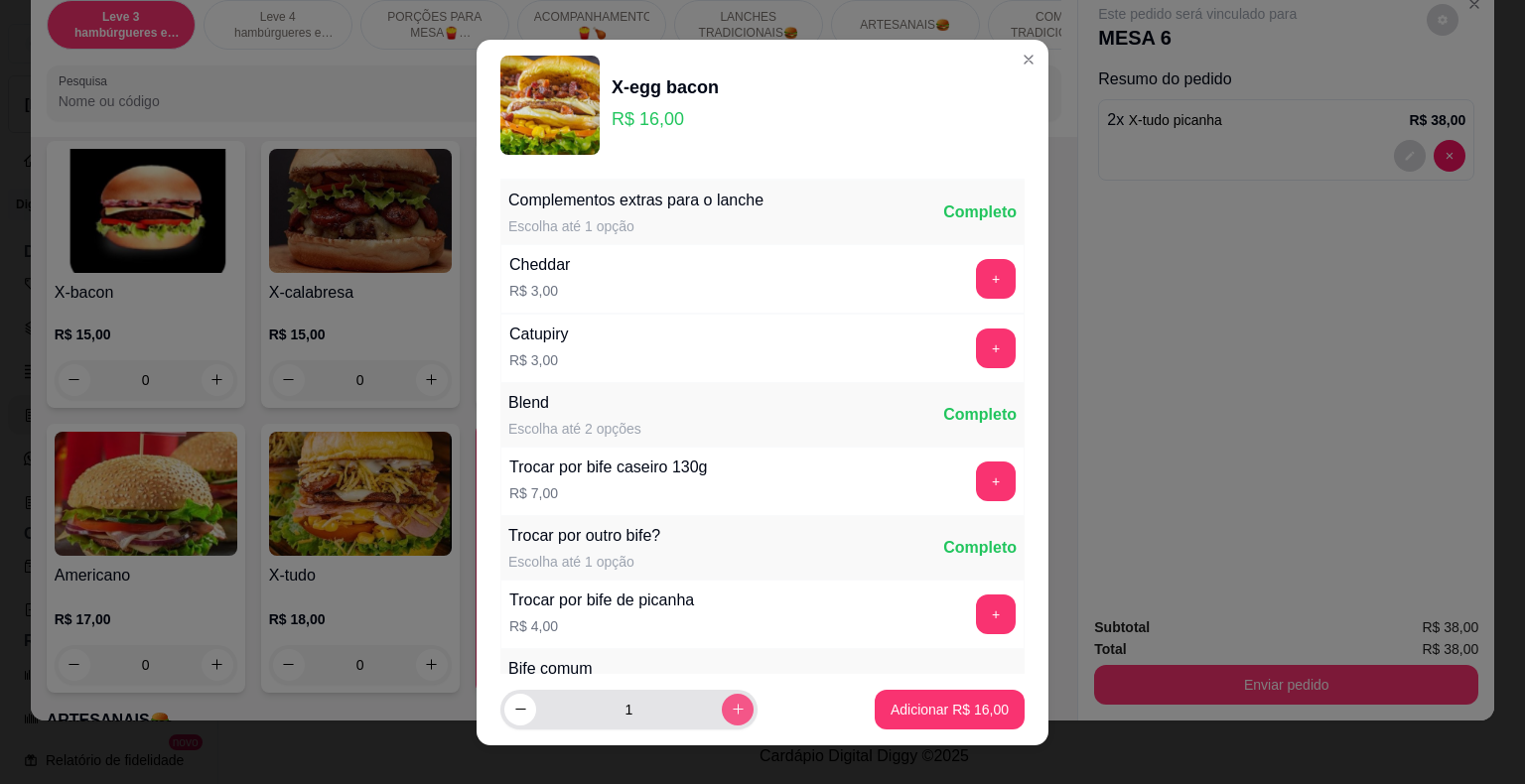 click at bounding box center [738, 710] 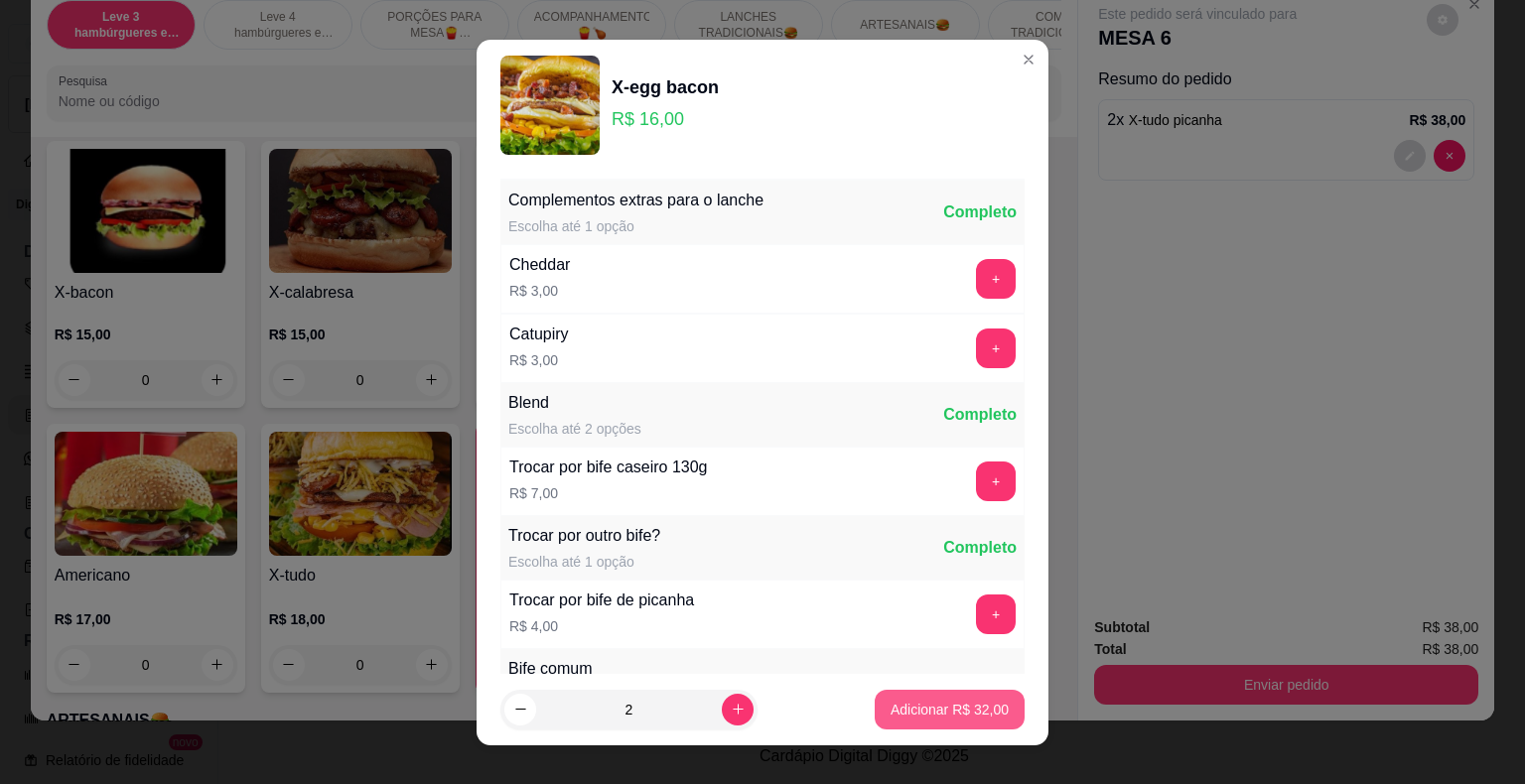 click on "Adicionar   R$ 32,00" at bounding box center (949, 710) 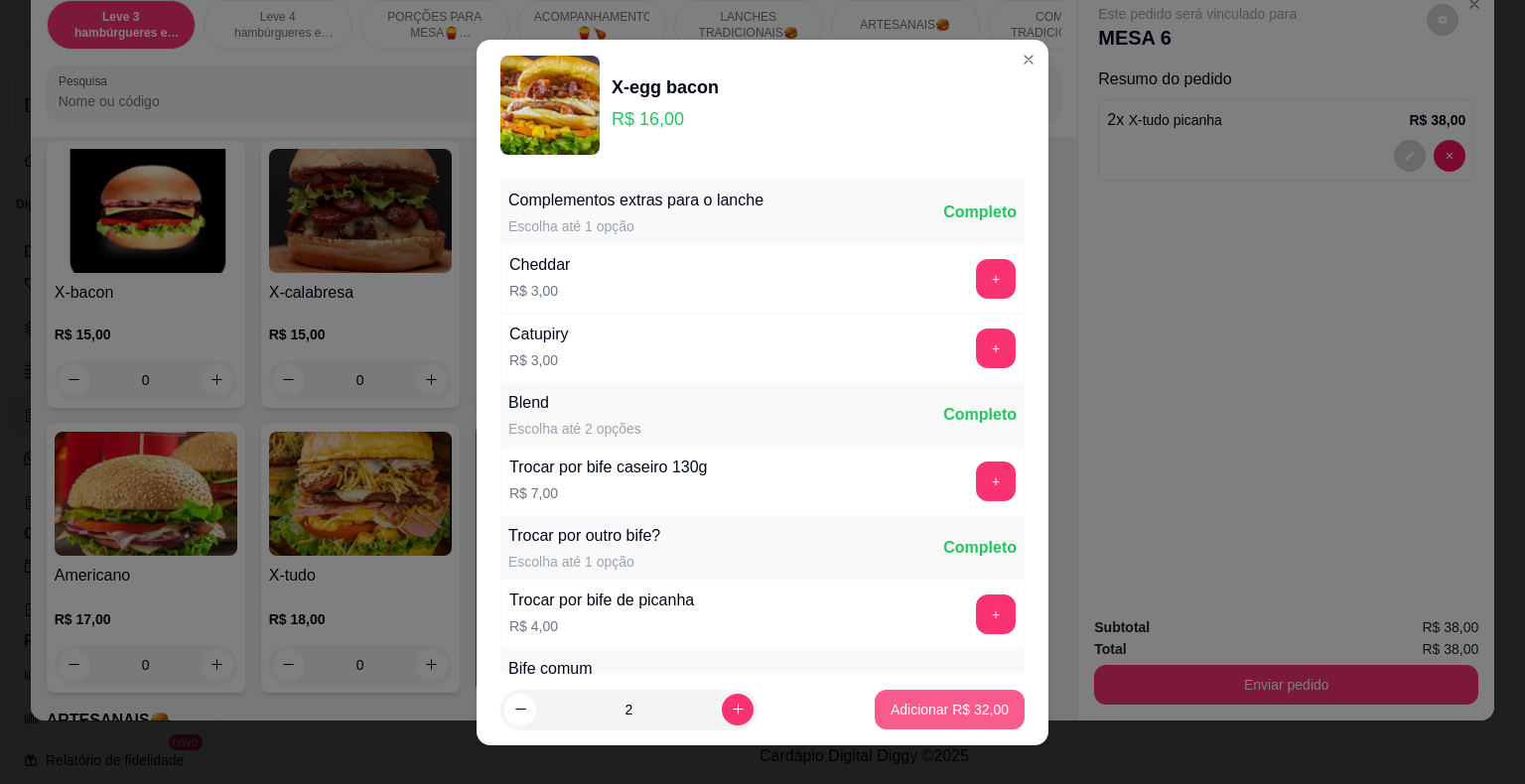 type on "2" 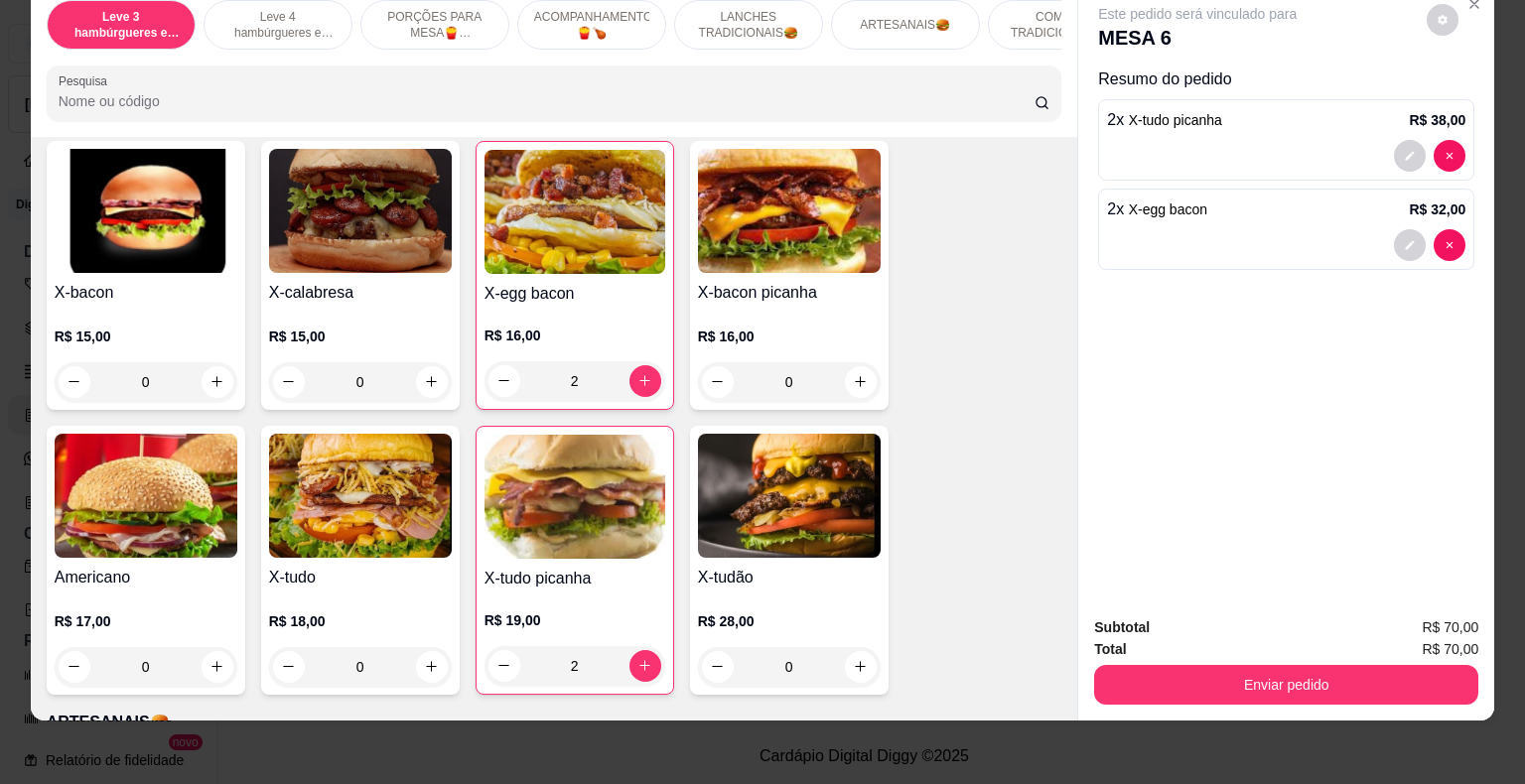 click on "0" at bounding box center (146, 382) 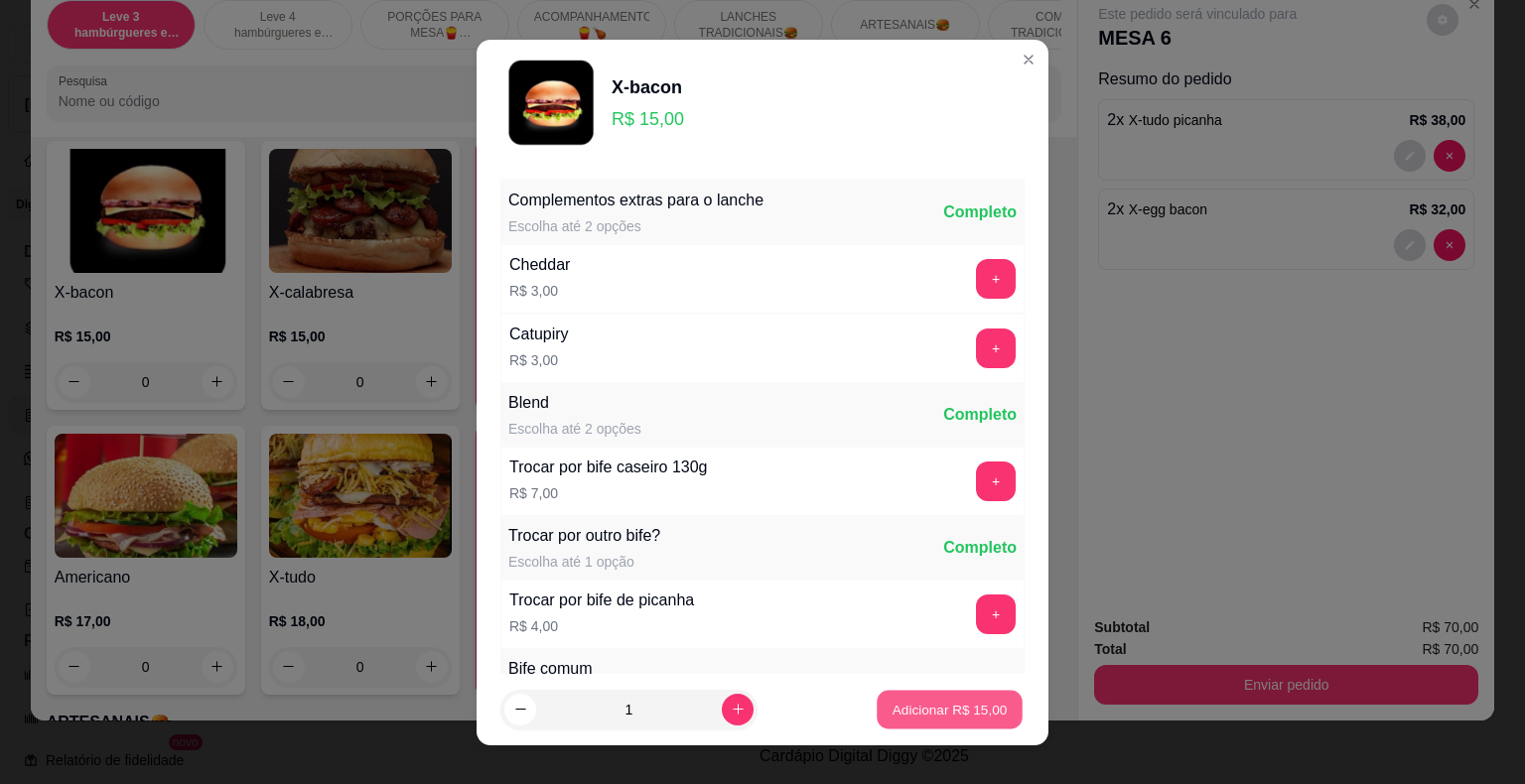 click on "Adicionar   R$ 15,00" at bounding box center [950, 709] 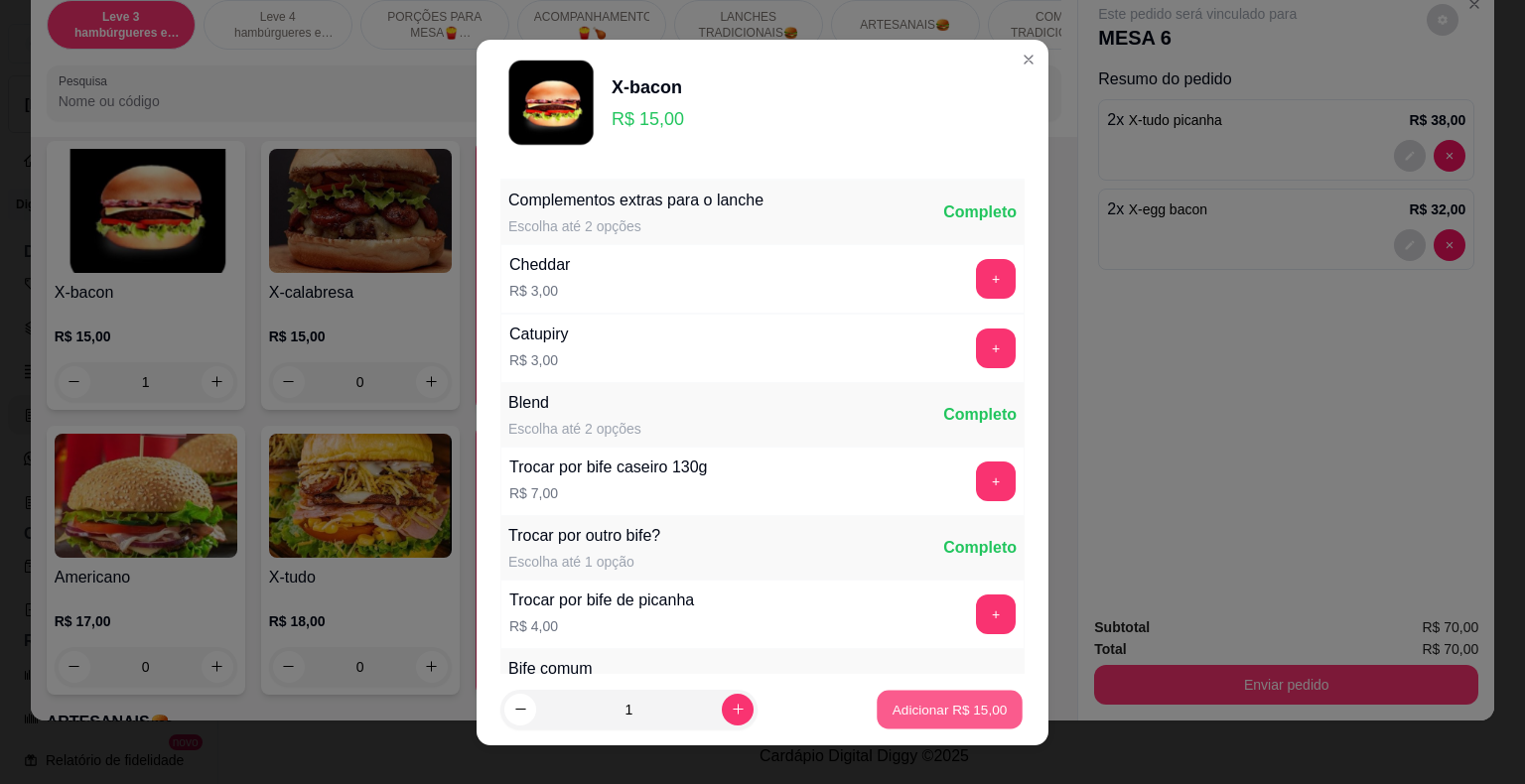 scroll, scrollTop: 2084, scrollLeft: 0, axis: vertical 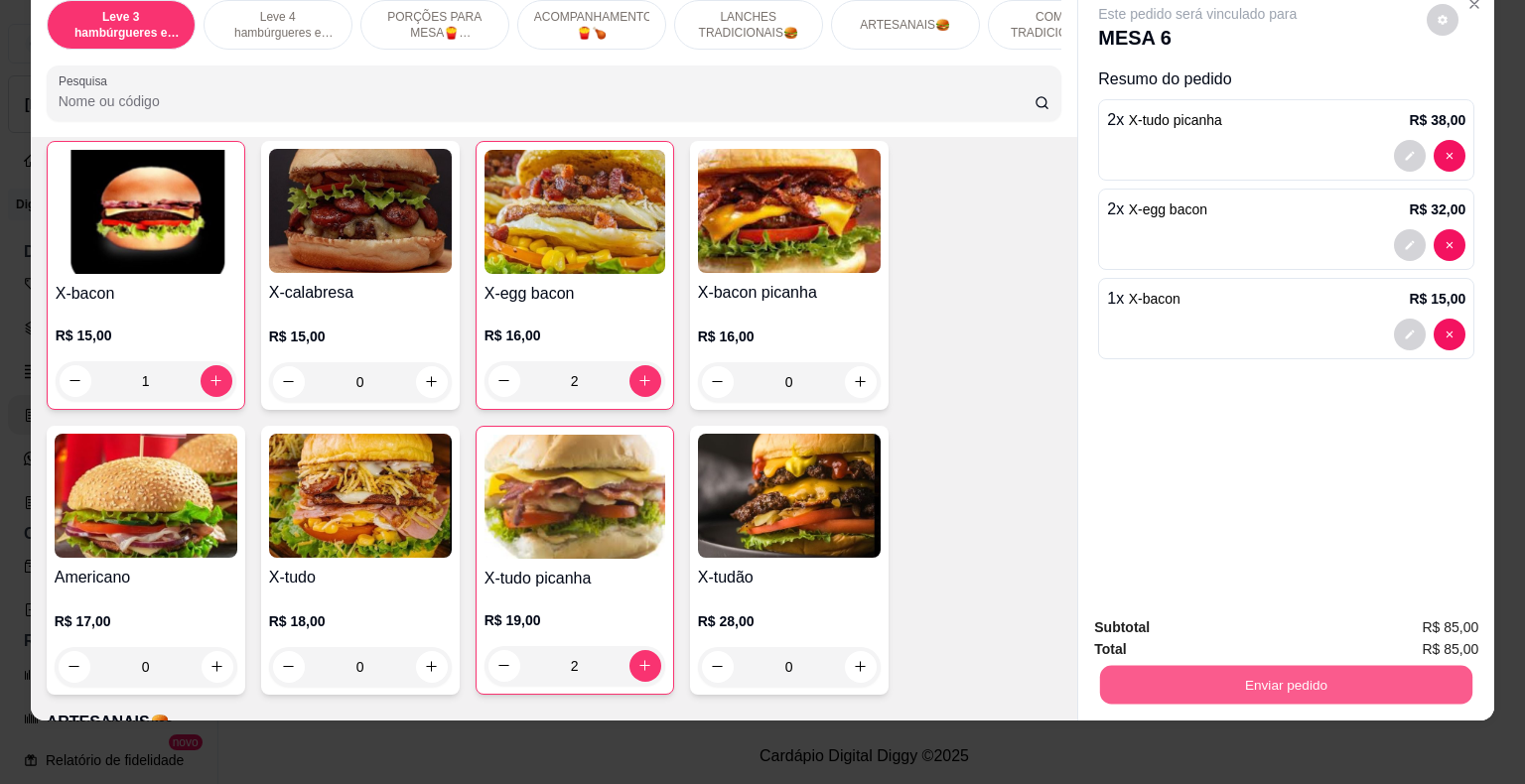 click on "Enviar pedido" at bounding box center [1286, 685] 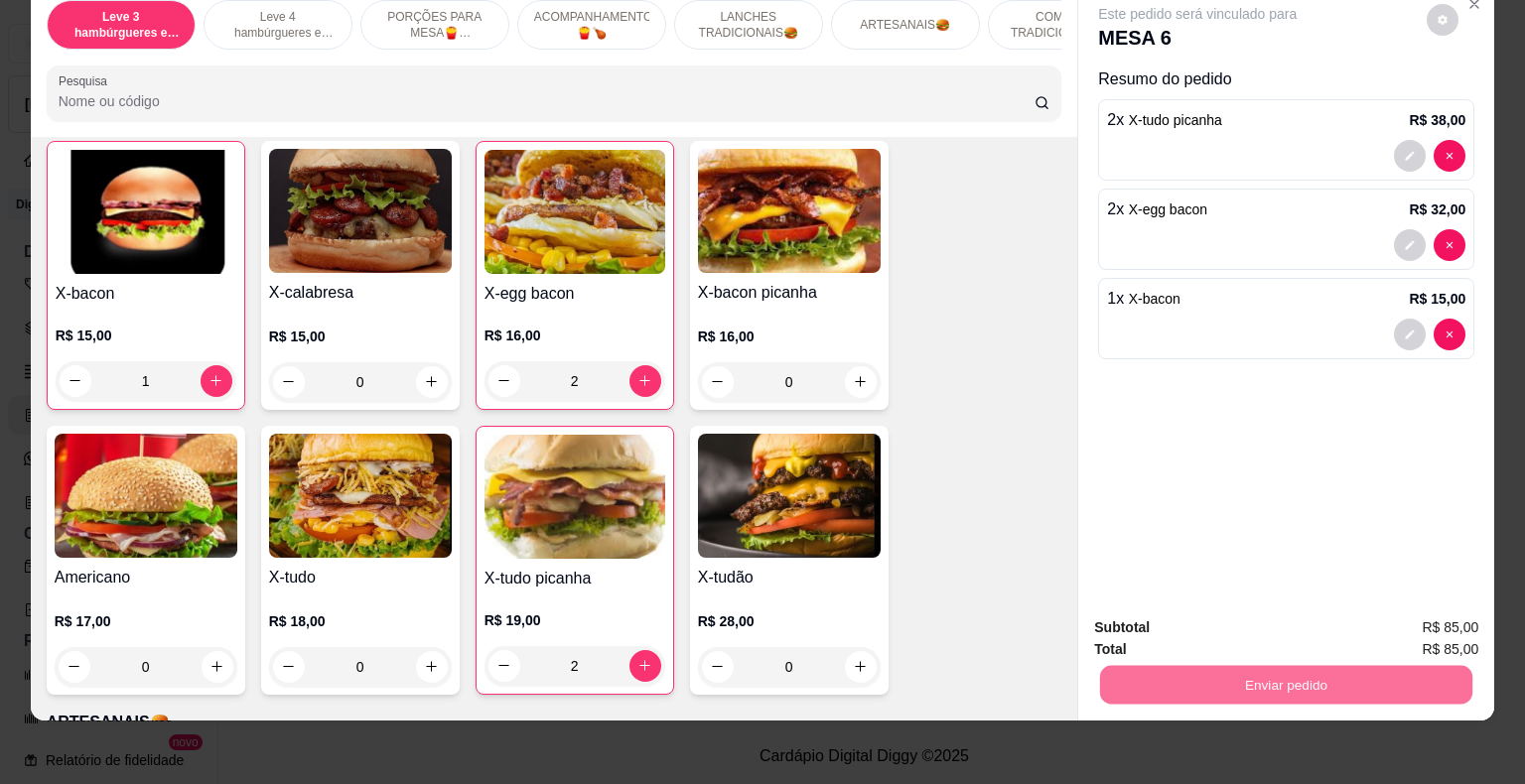 click on "Não registrar e enviar pedido" at bounding box center [1220, 621] 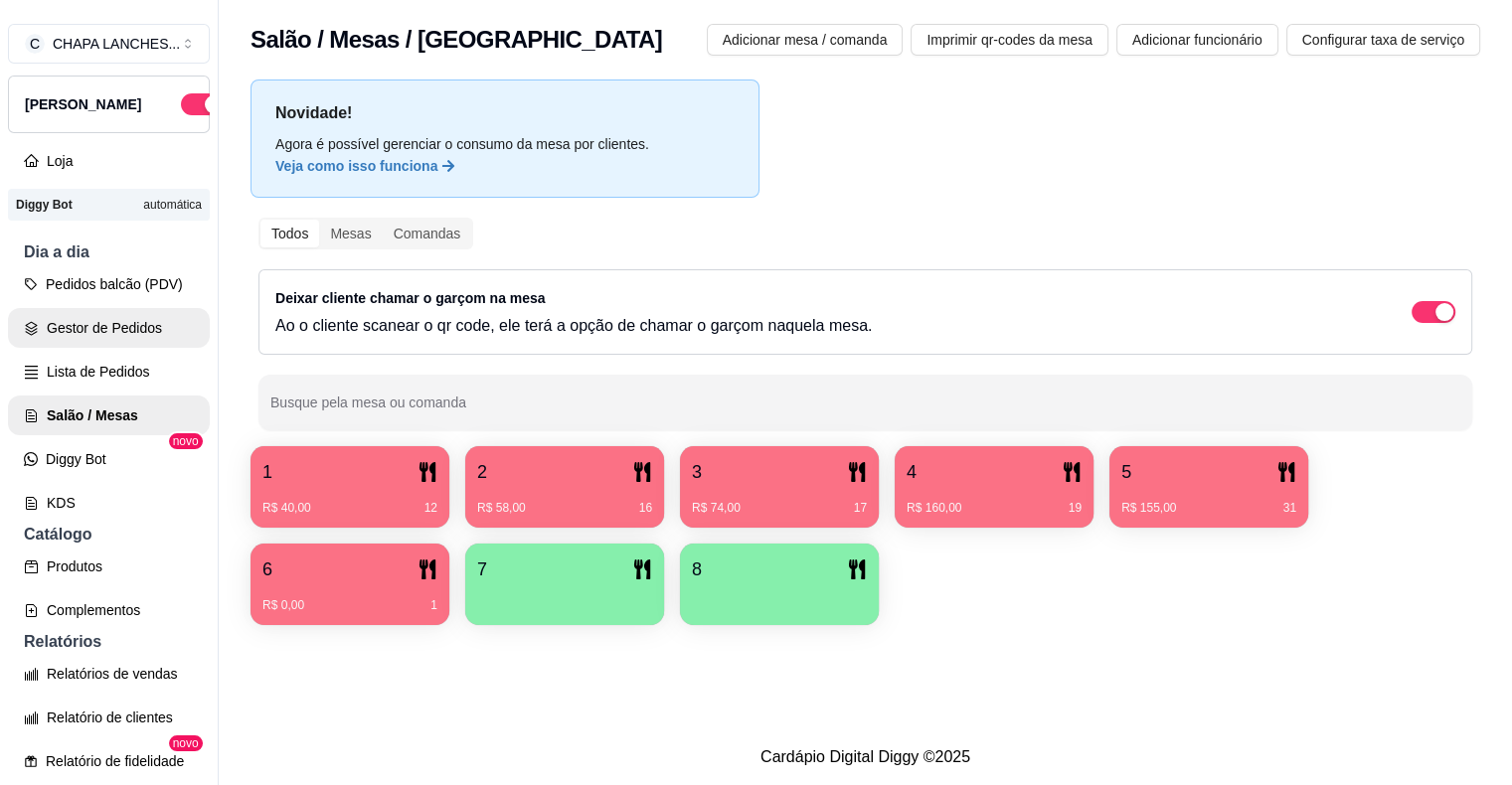 click on "Gestor de Pedidos" at bounding box center [108, 328] 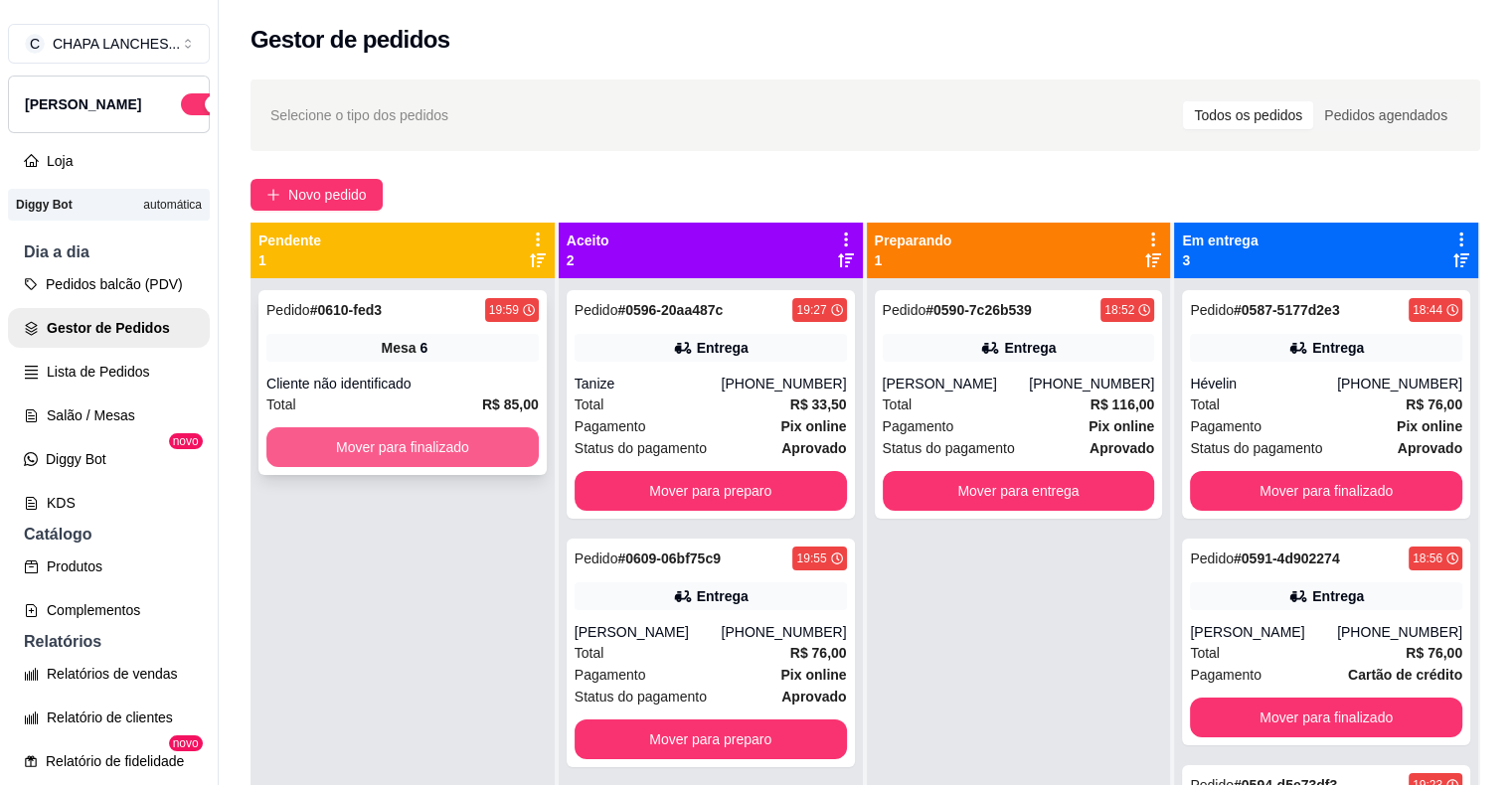 click on "Mover para finalizado" at bounding box center (403, 447) 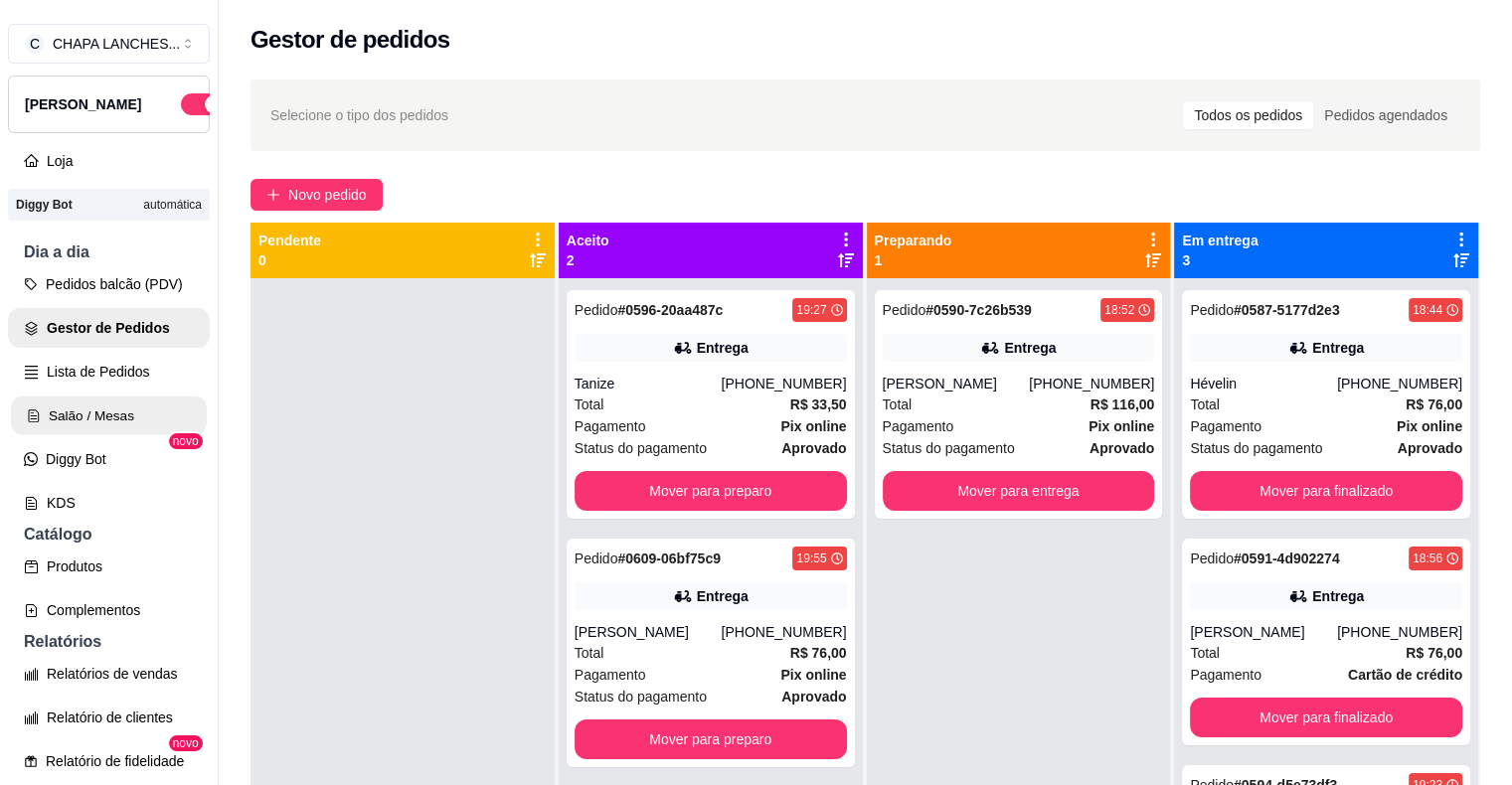 click on "Salão / Mesas" at bounding box center (108, 415) 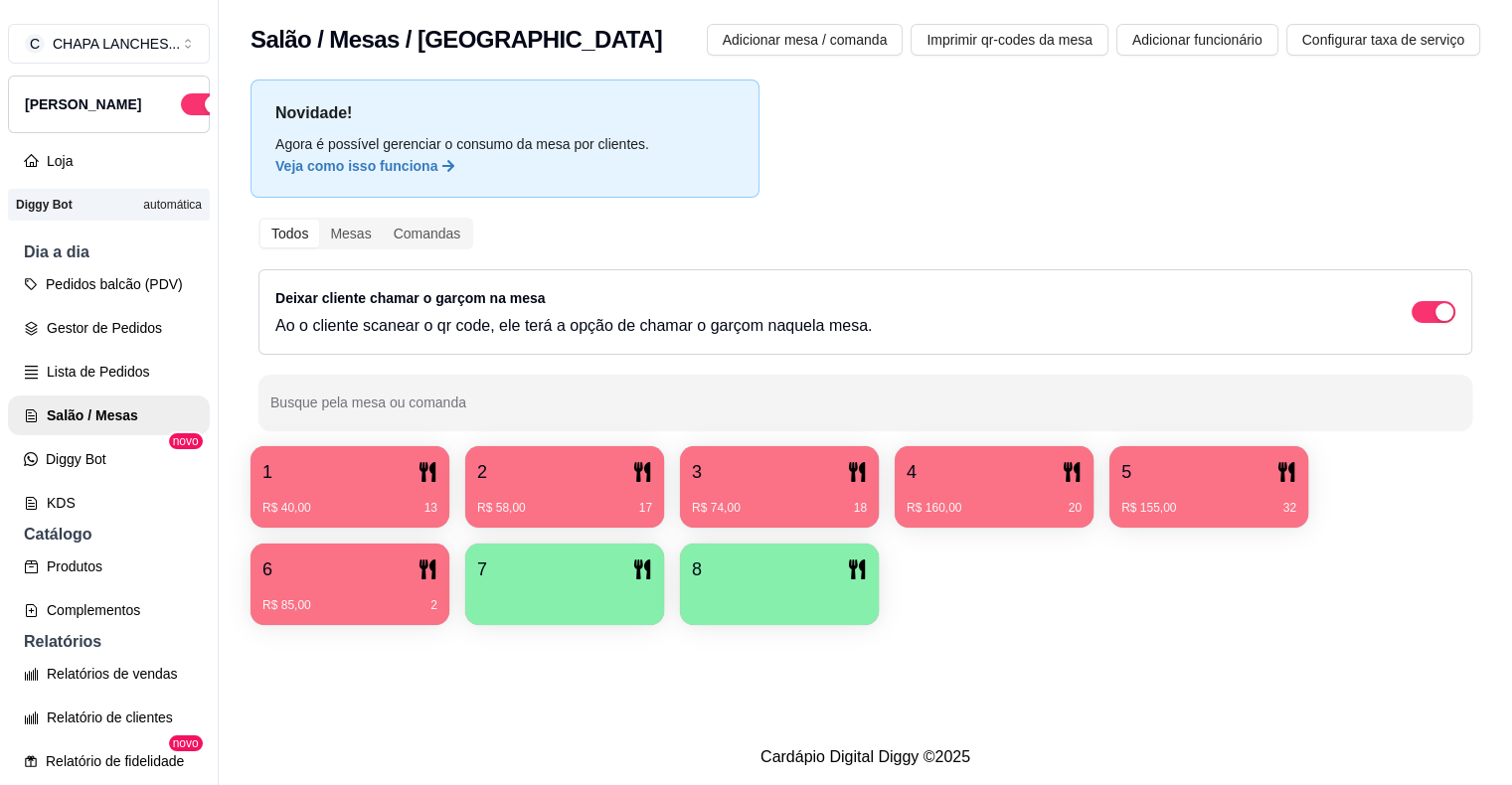 click on "R$ 160,00 20" at bounding box center [994, 501] 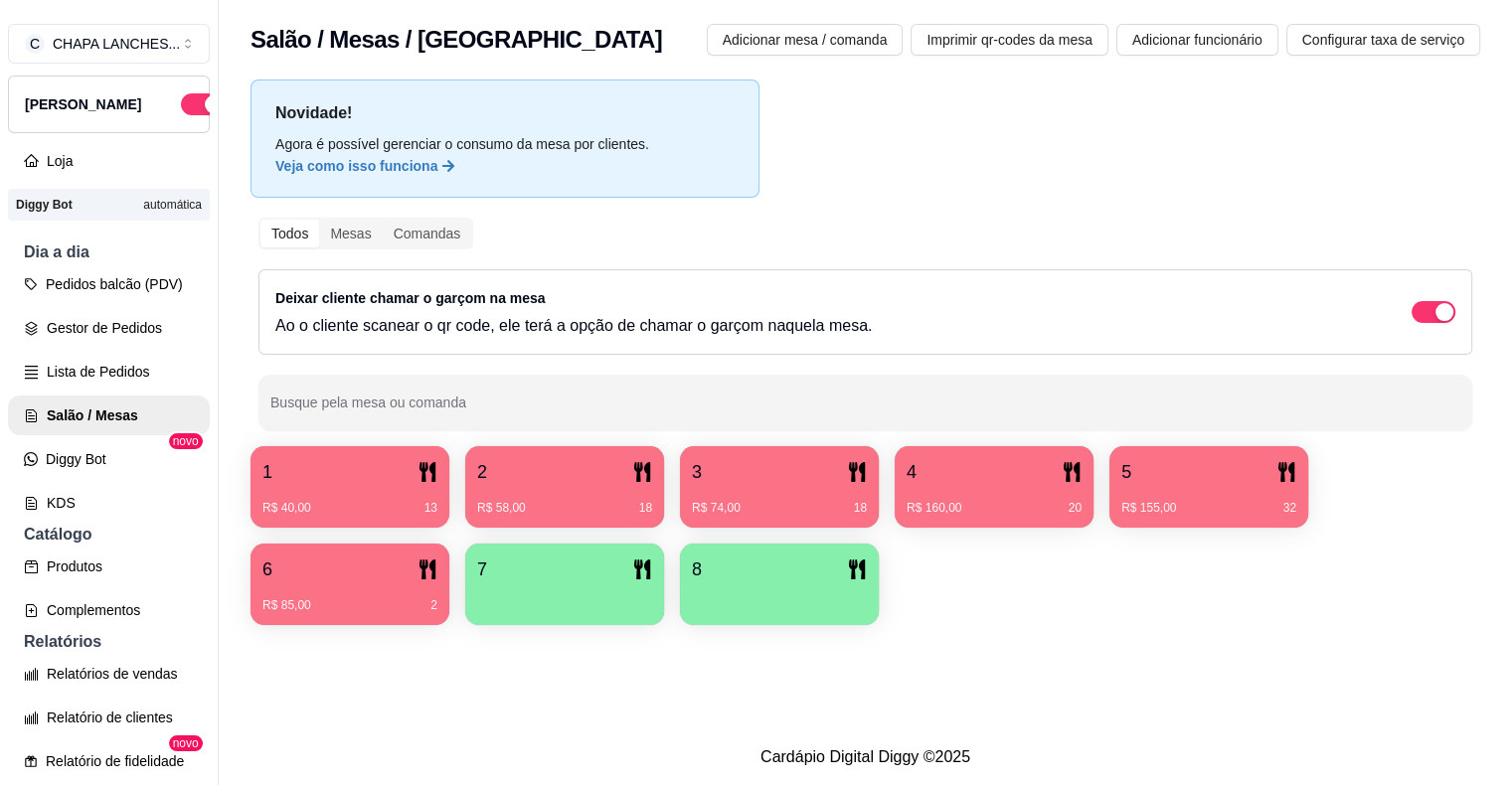click on "R$ 155,00 32" at bounding box center (1209, 501) 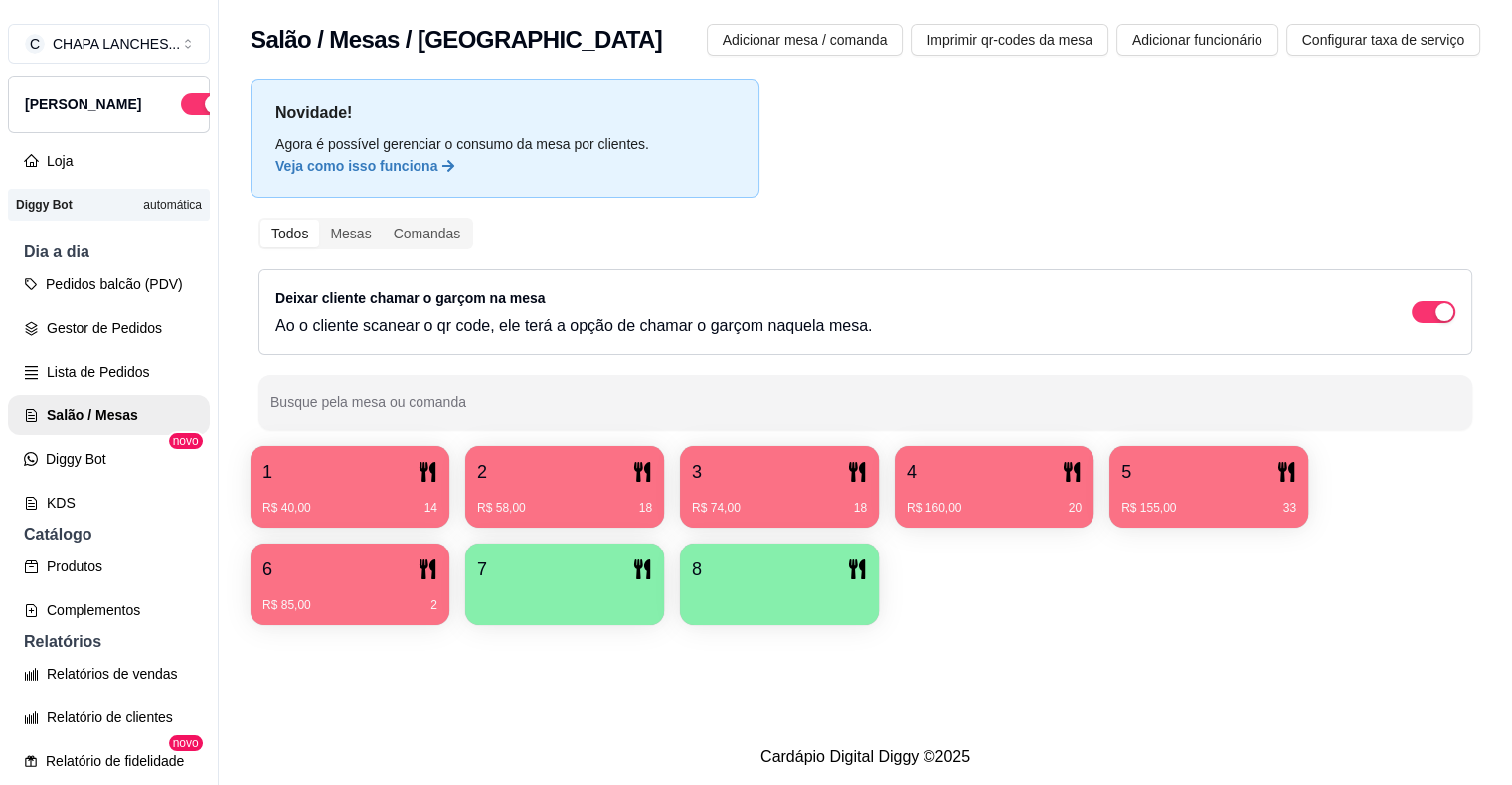 click on "R$ 74,00 18" at bounding box center [779, 501] 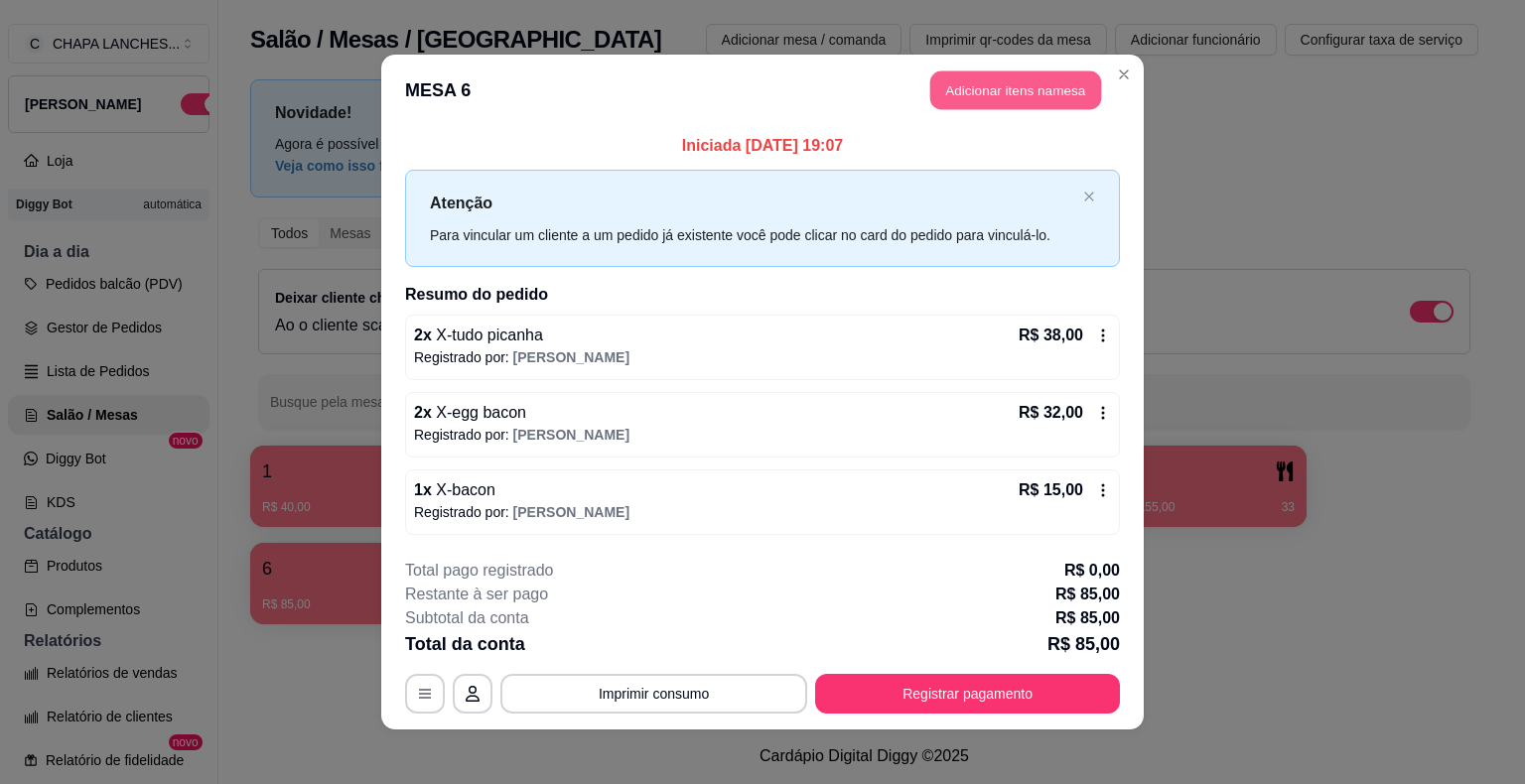 click on "Adicionar itens na  mesa" at bounding box center [1016, 90] 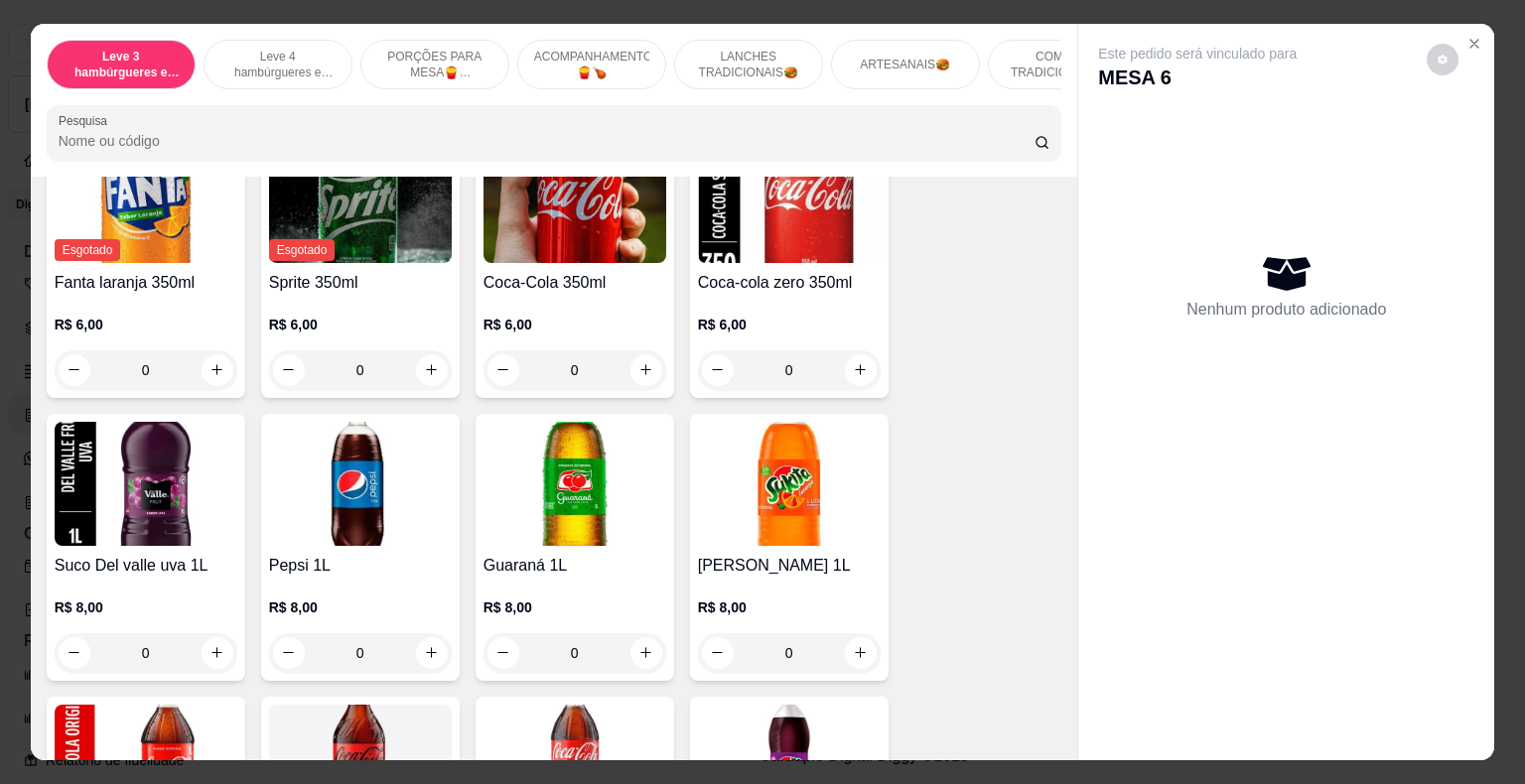 scroll, scrollTop: 4863, scrollLeft: 0, axis: vertical 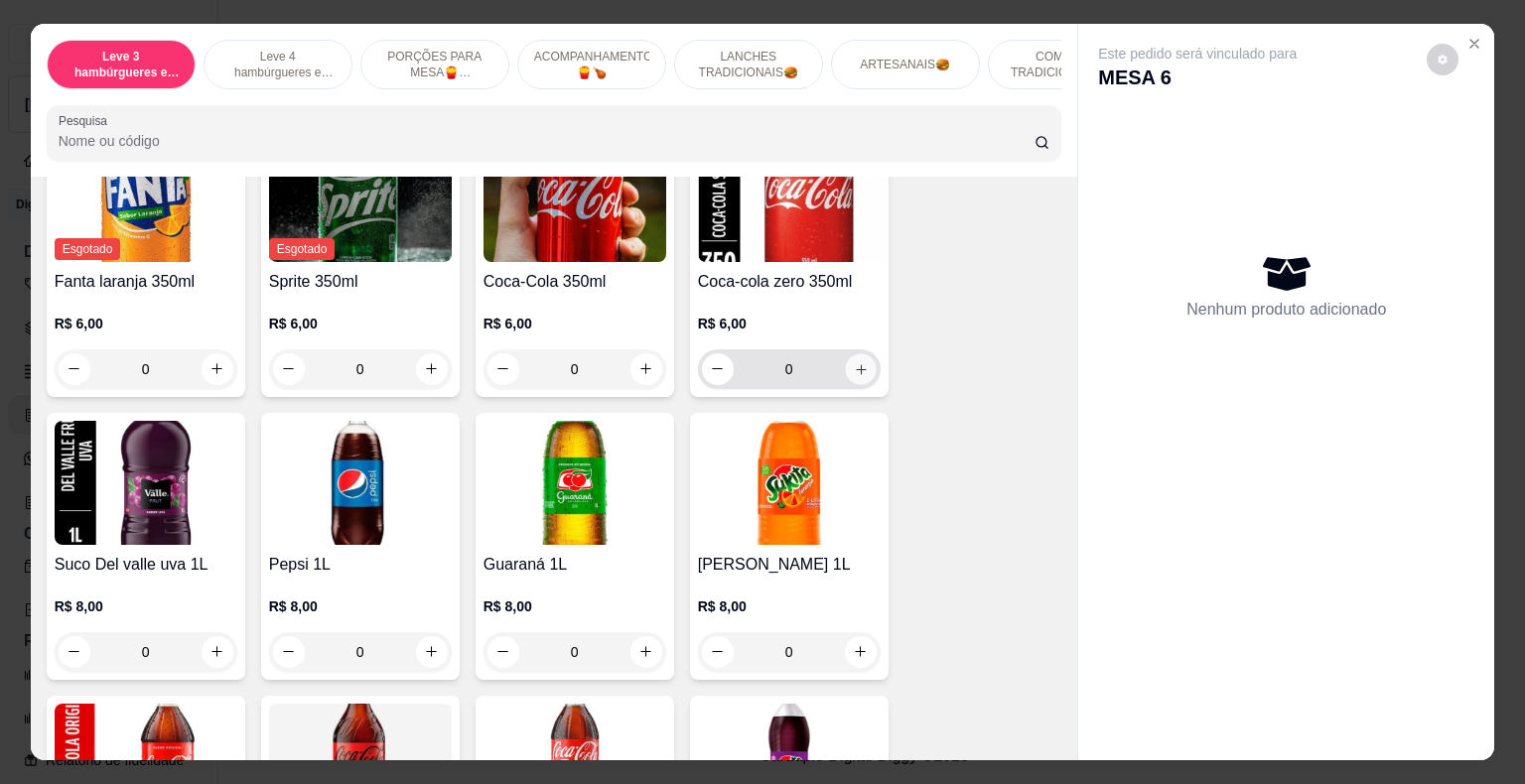 click 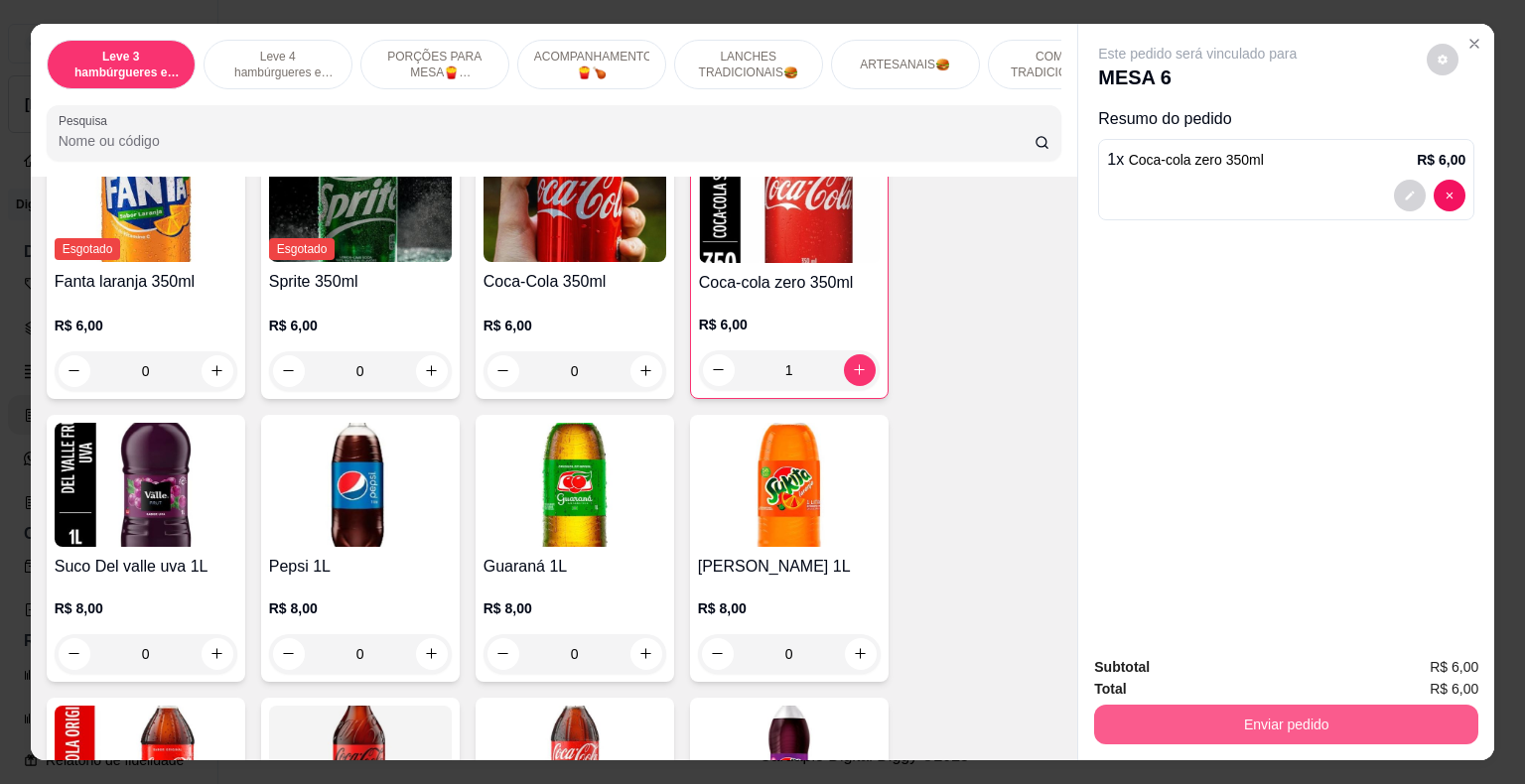 click on "Enviar pedido" at bounding box center (1286, 724) 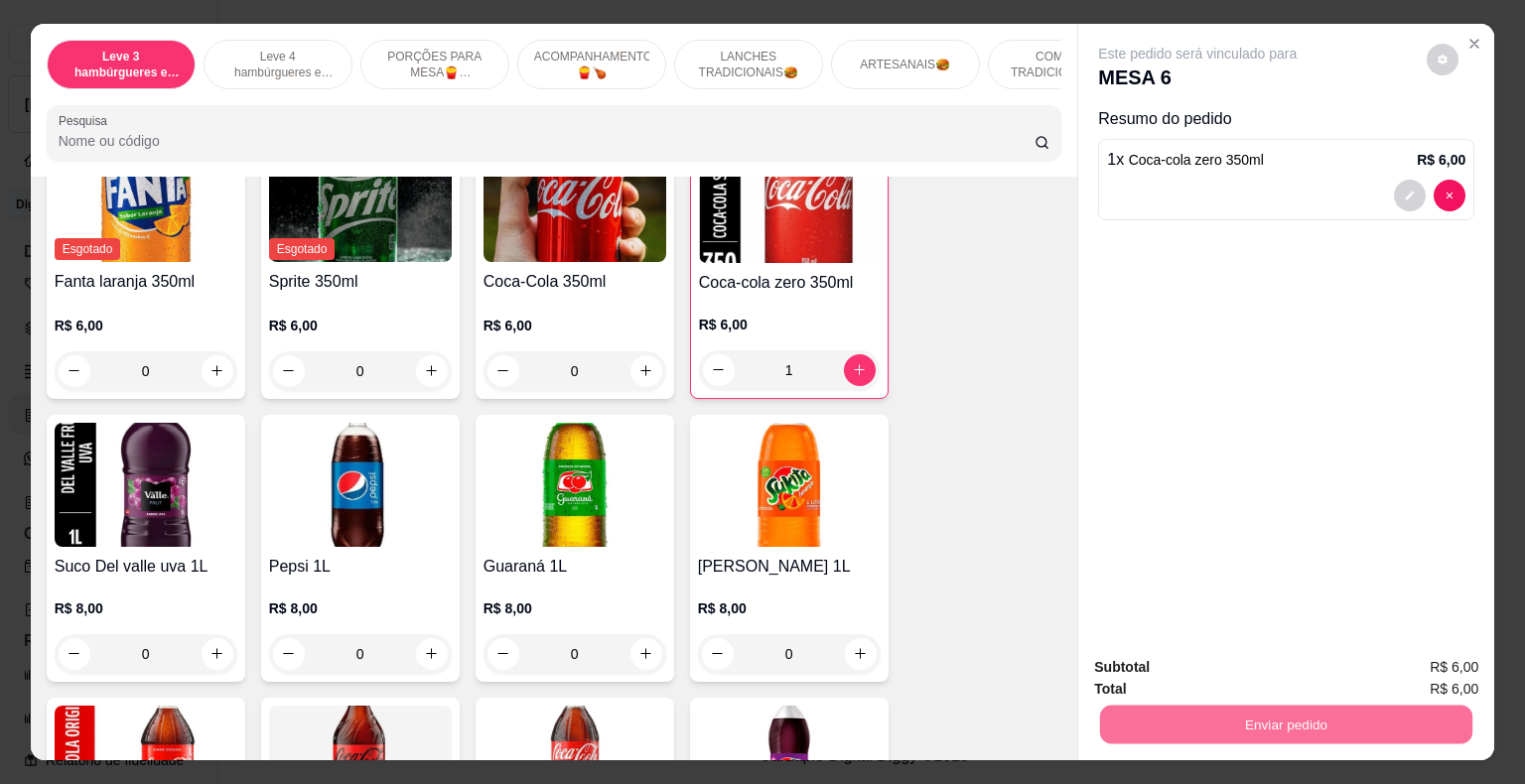 click on "Não registrar e enviar pedido" at bounding box center (1220, 669) 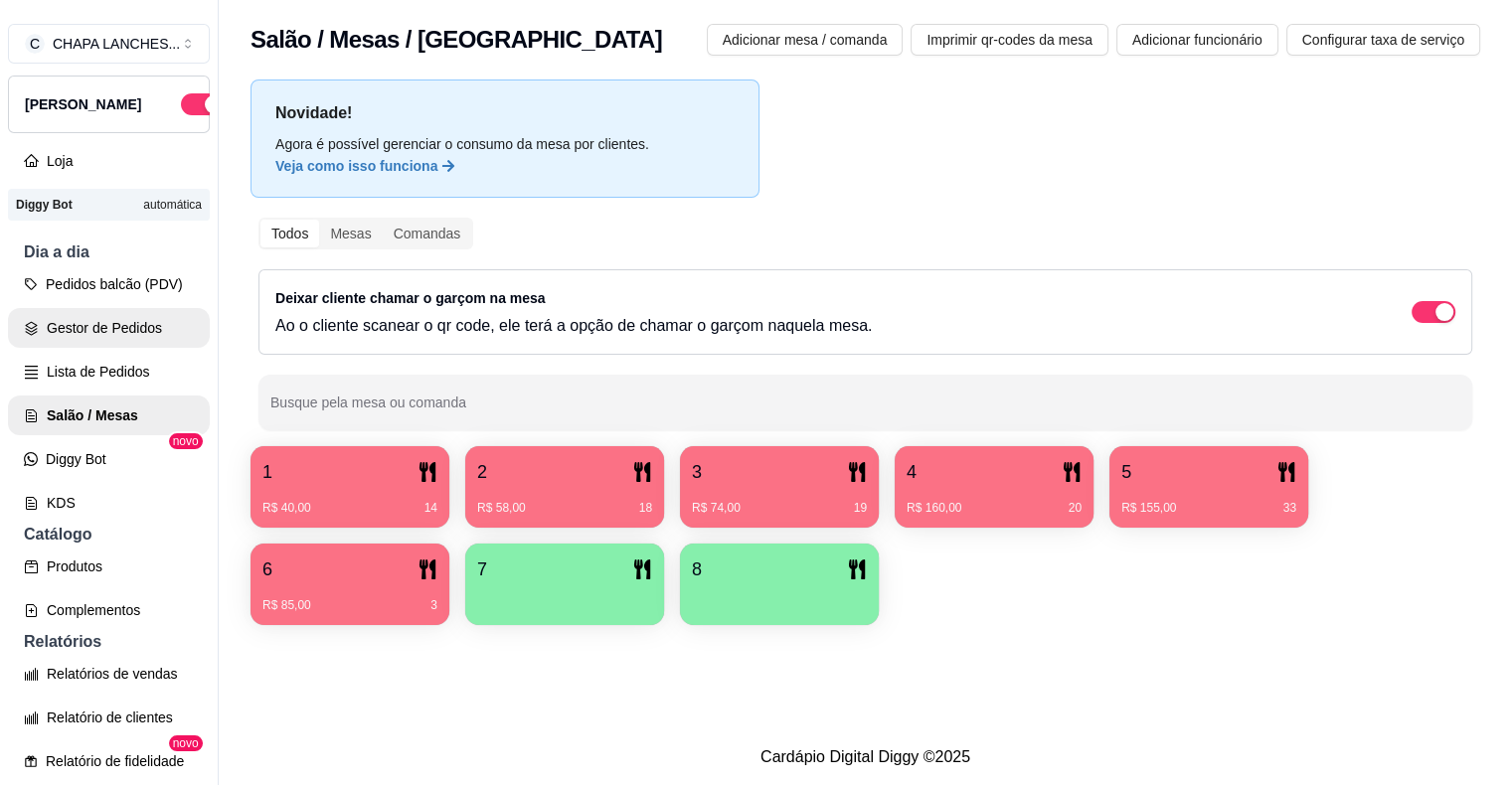 click on "Gestor de Pedidos" at bounding box center (108, 328) 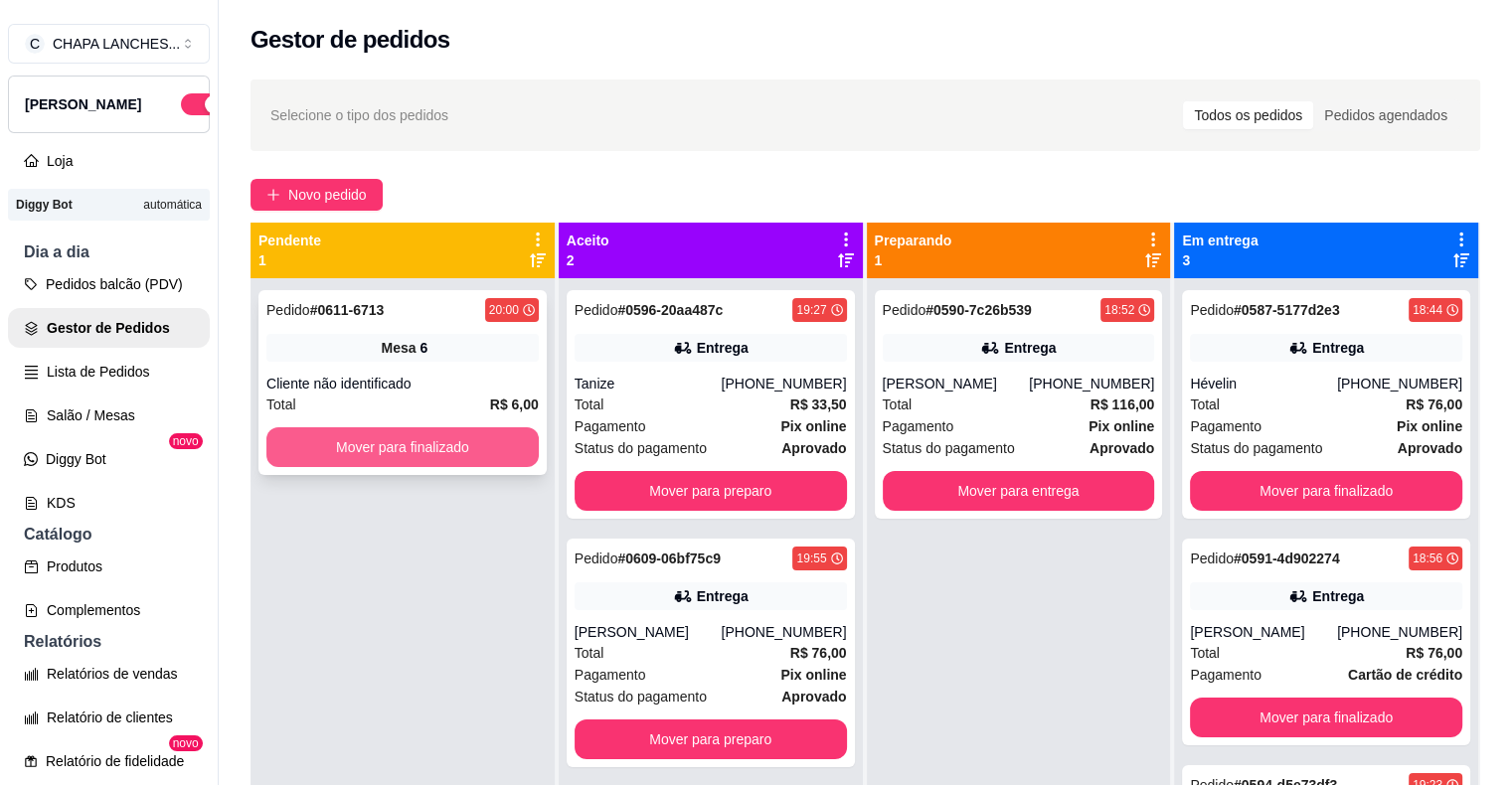 click on "Mover para finalizado" at bounding box center (403, 447) 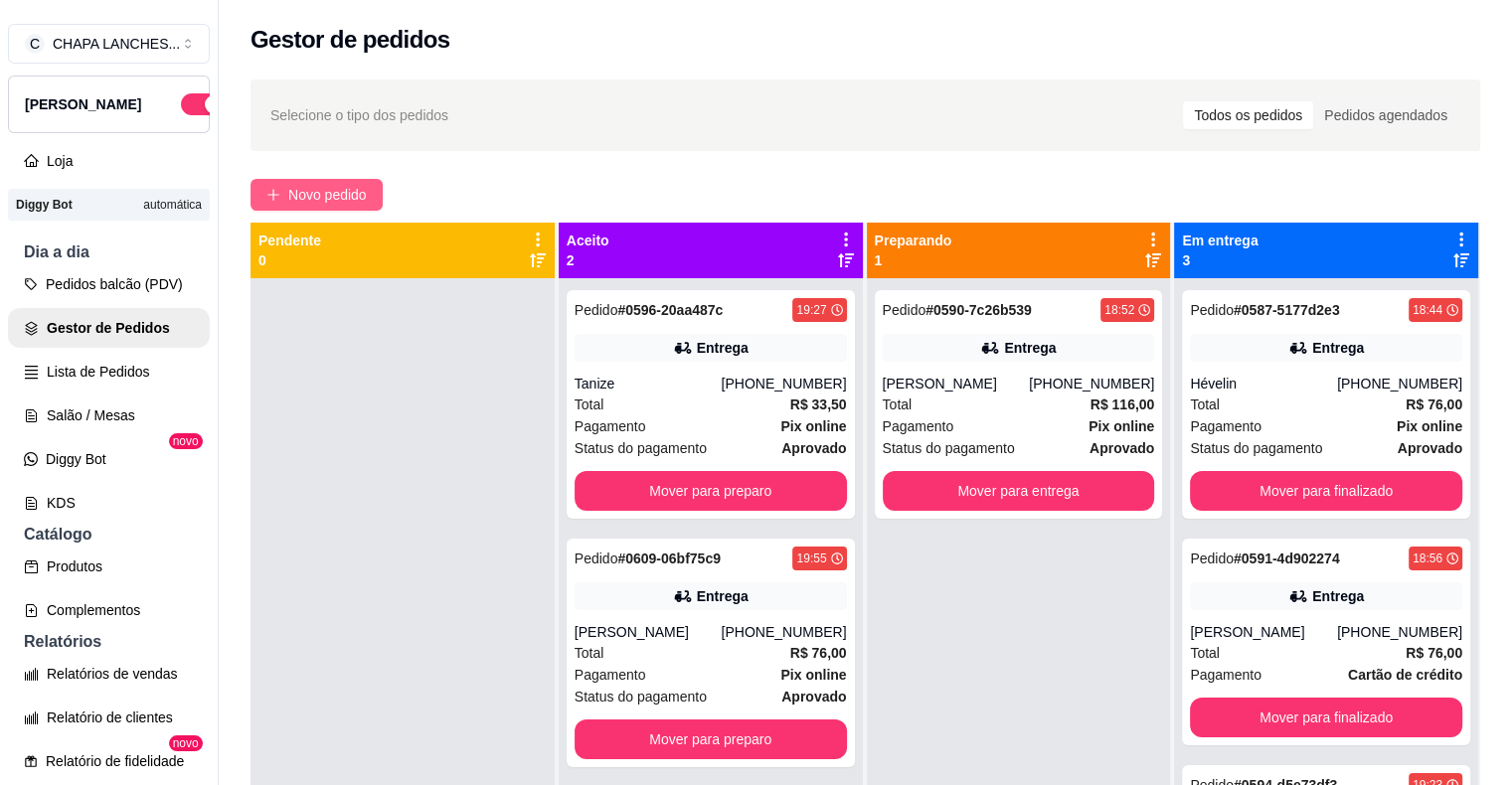 click on "Novo pedido" at bounding box center (327, 195) 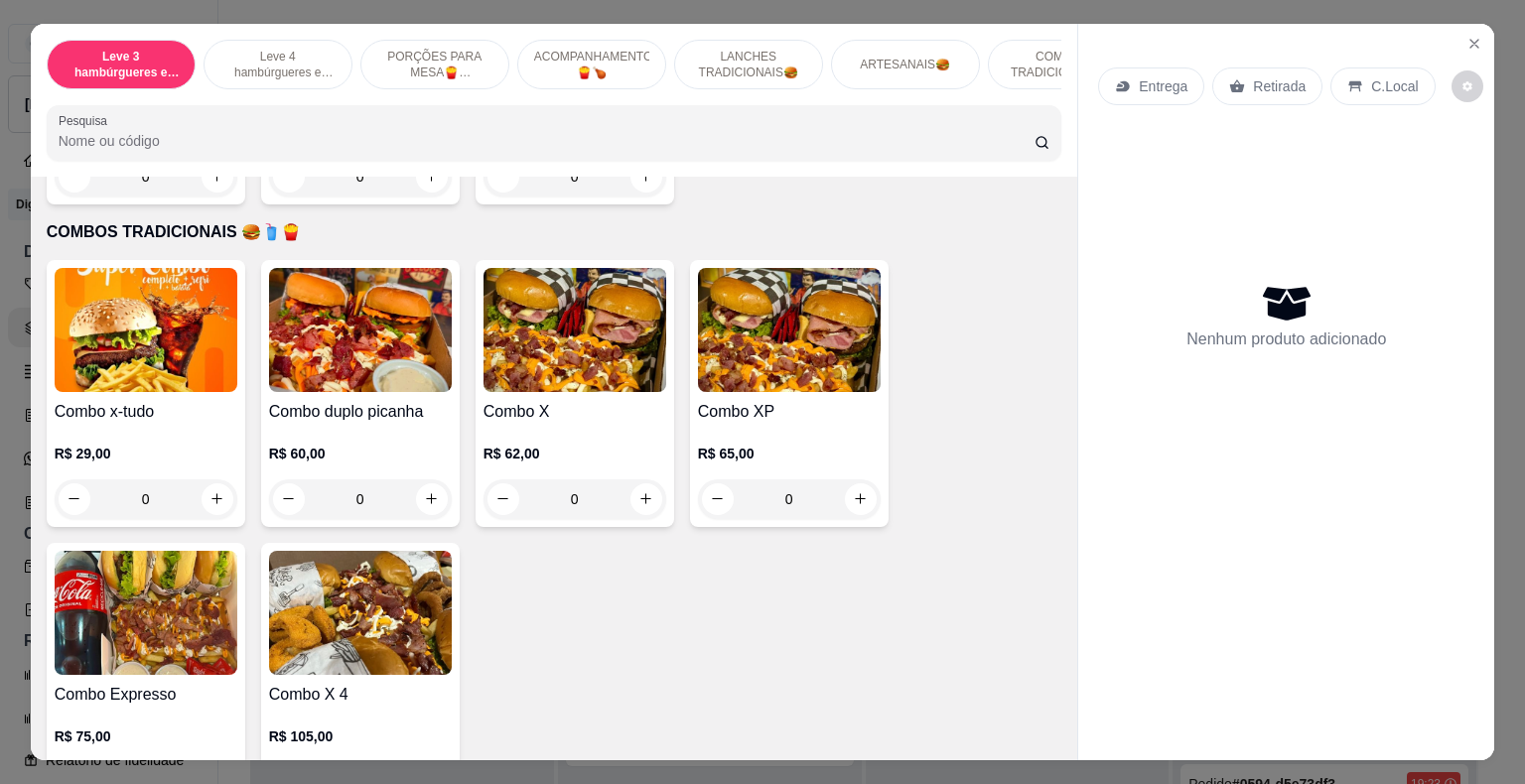 scroll, scrollTop: 3176, scrollLeft: 0, axis: vertical 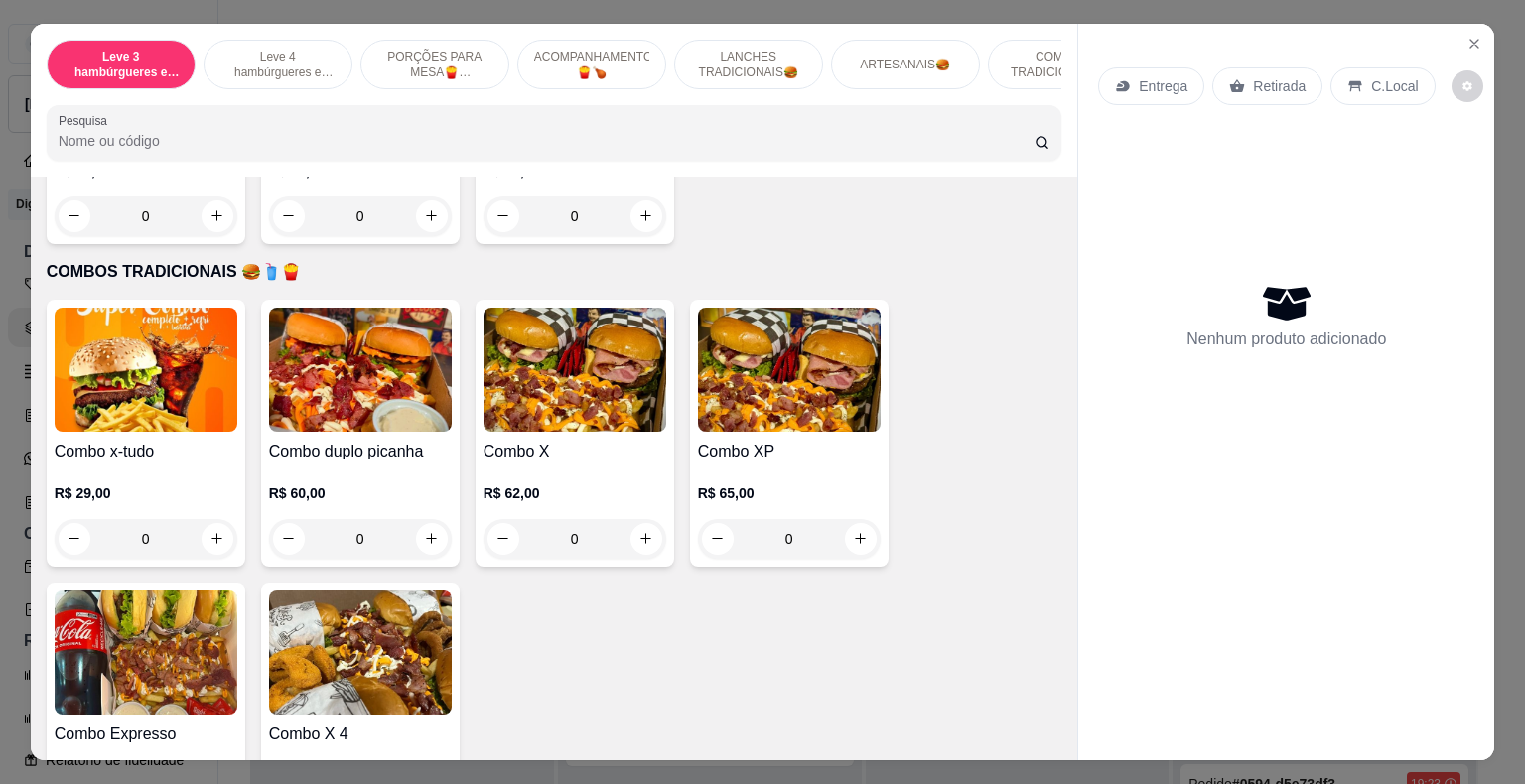 click on "0" at bounding box center [360, 539] 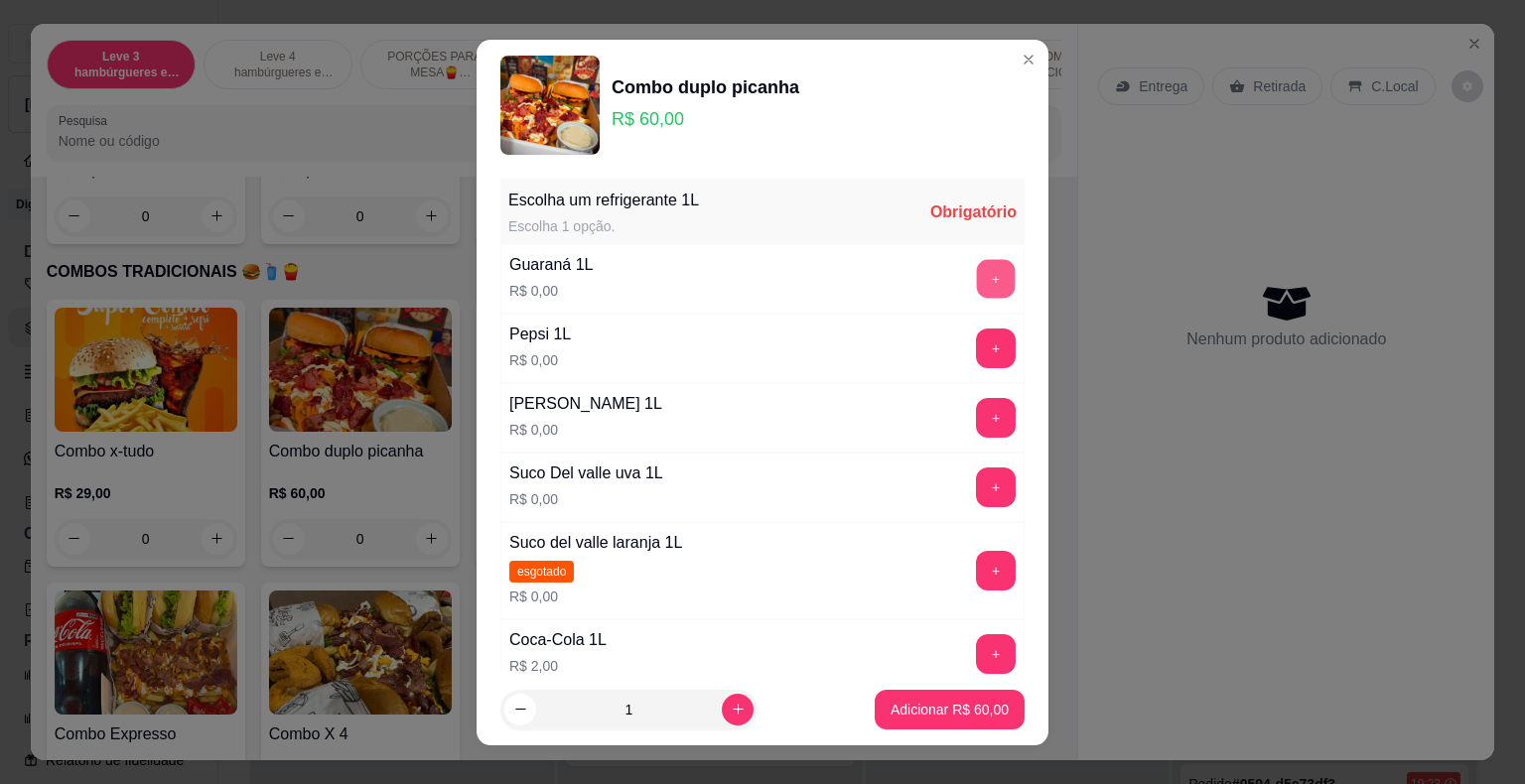 click on "+" at bounding box center [996, 278] 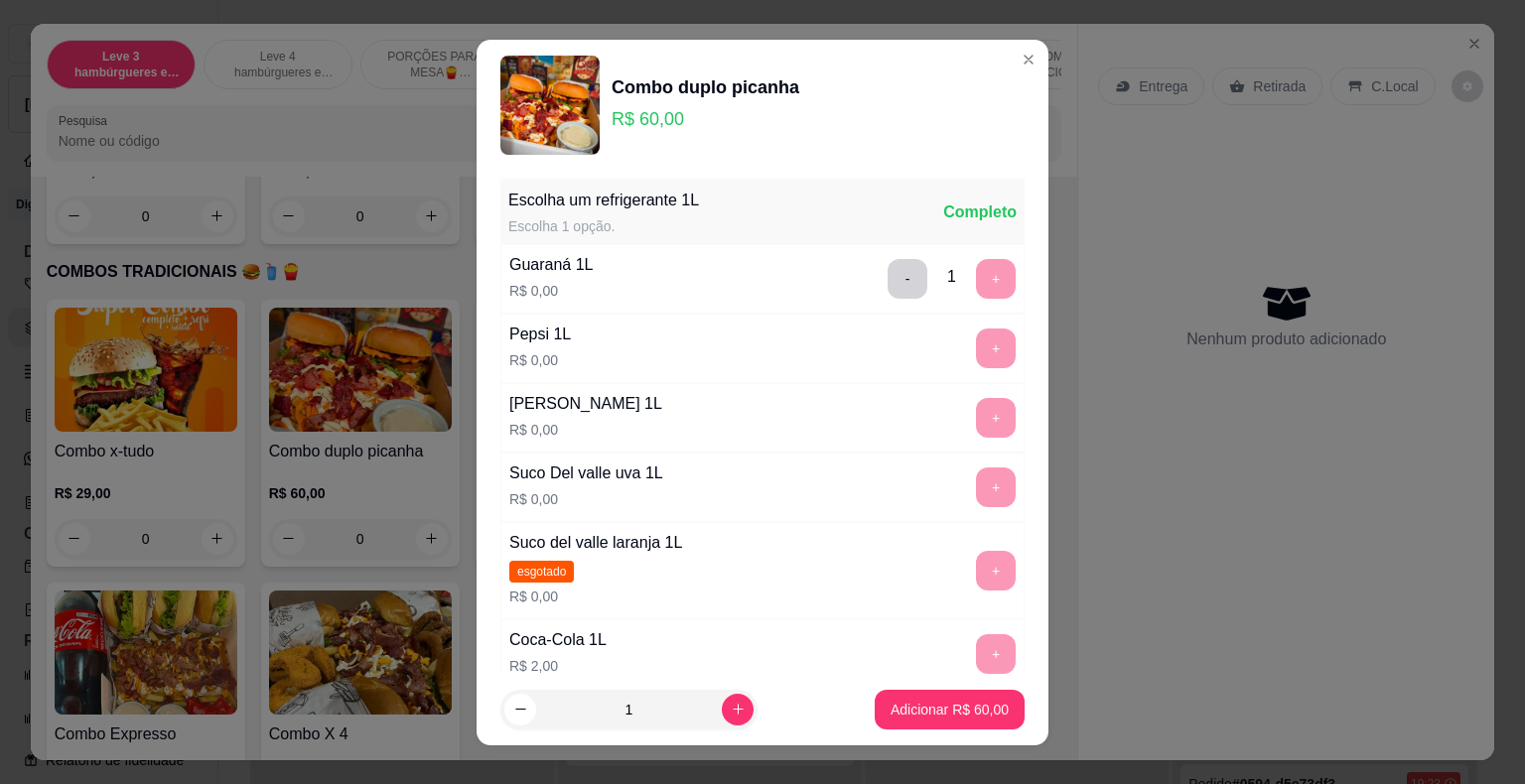 scroll, scrollTop: 494, scrollLeft: 0, axis: vertical 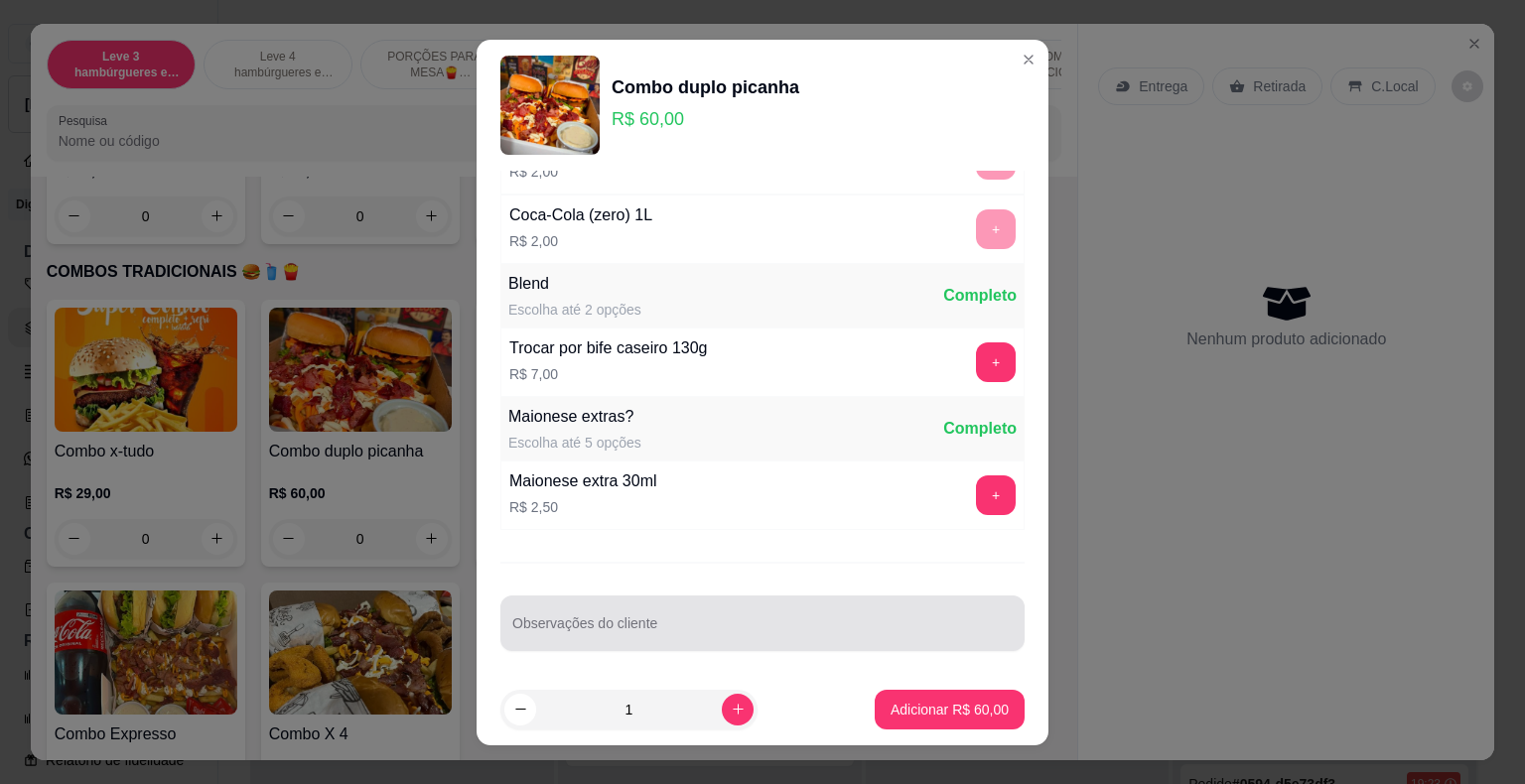 click at bounding box center [762, 623] 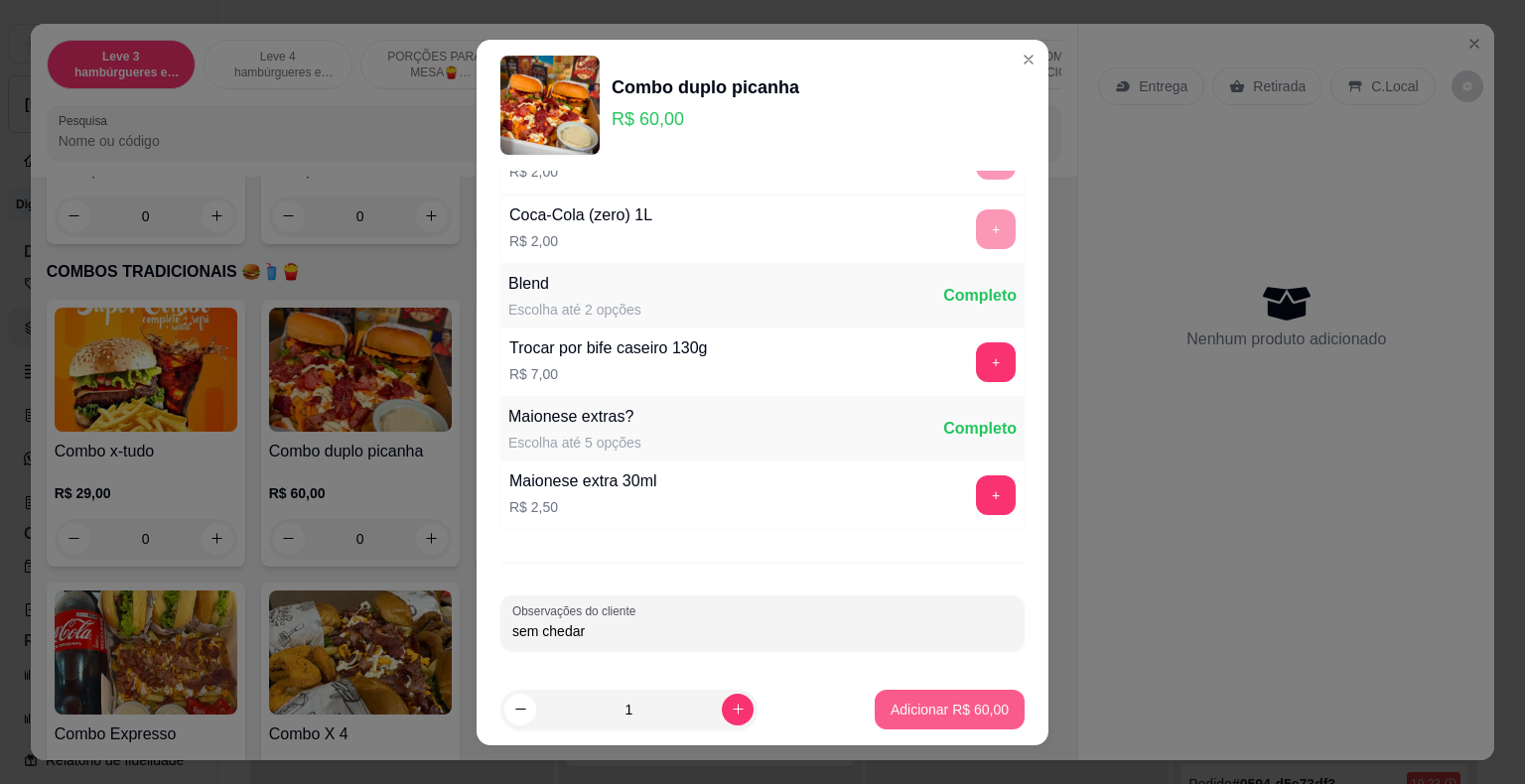 type on "sem chedar" 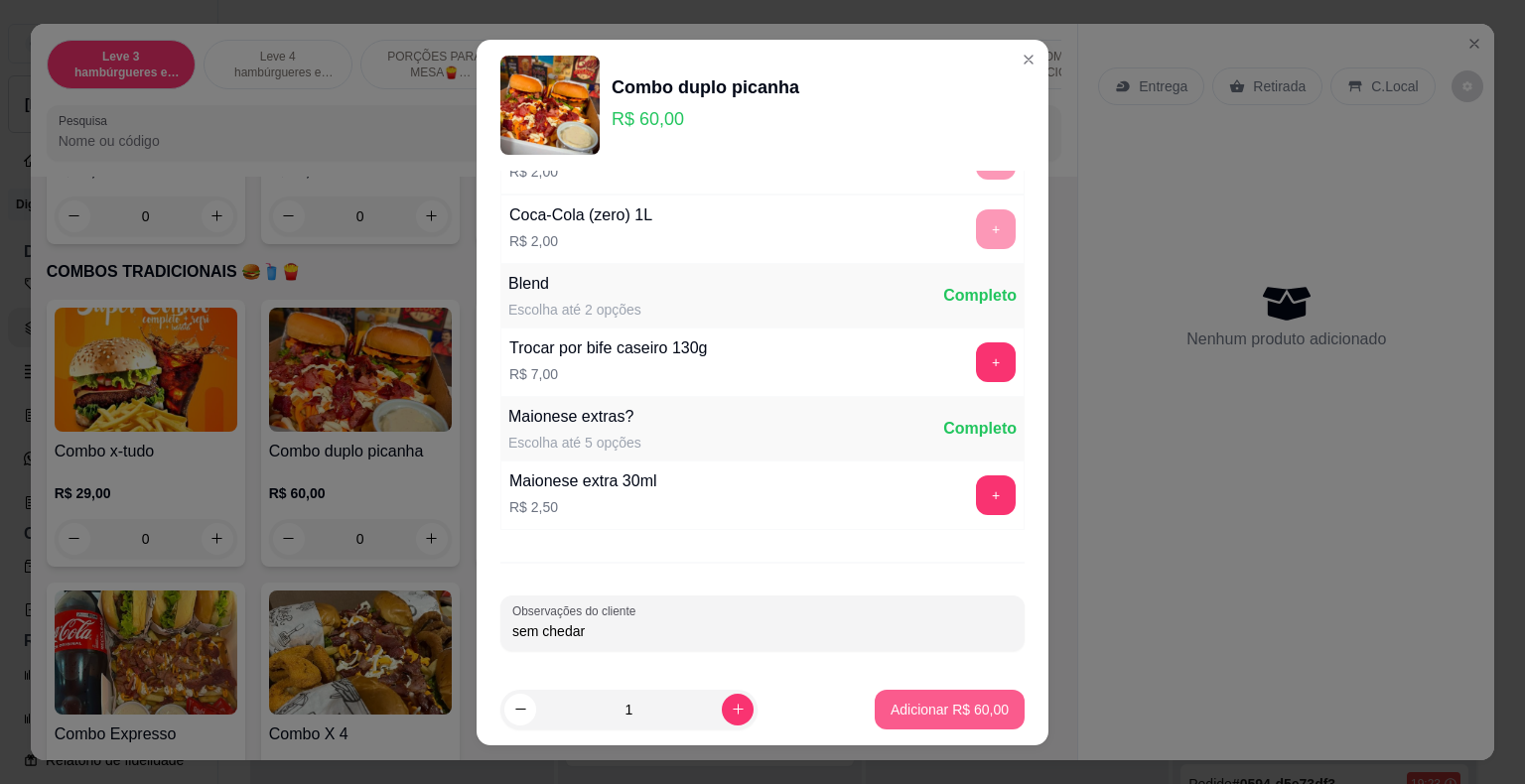 click on "Adicionar   R$ 60,00" at bounding box center [949, 710] 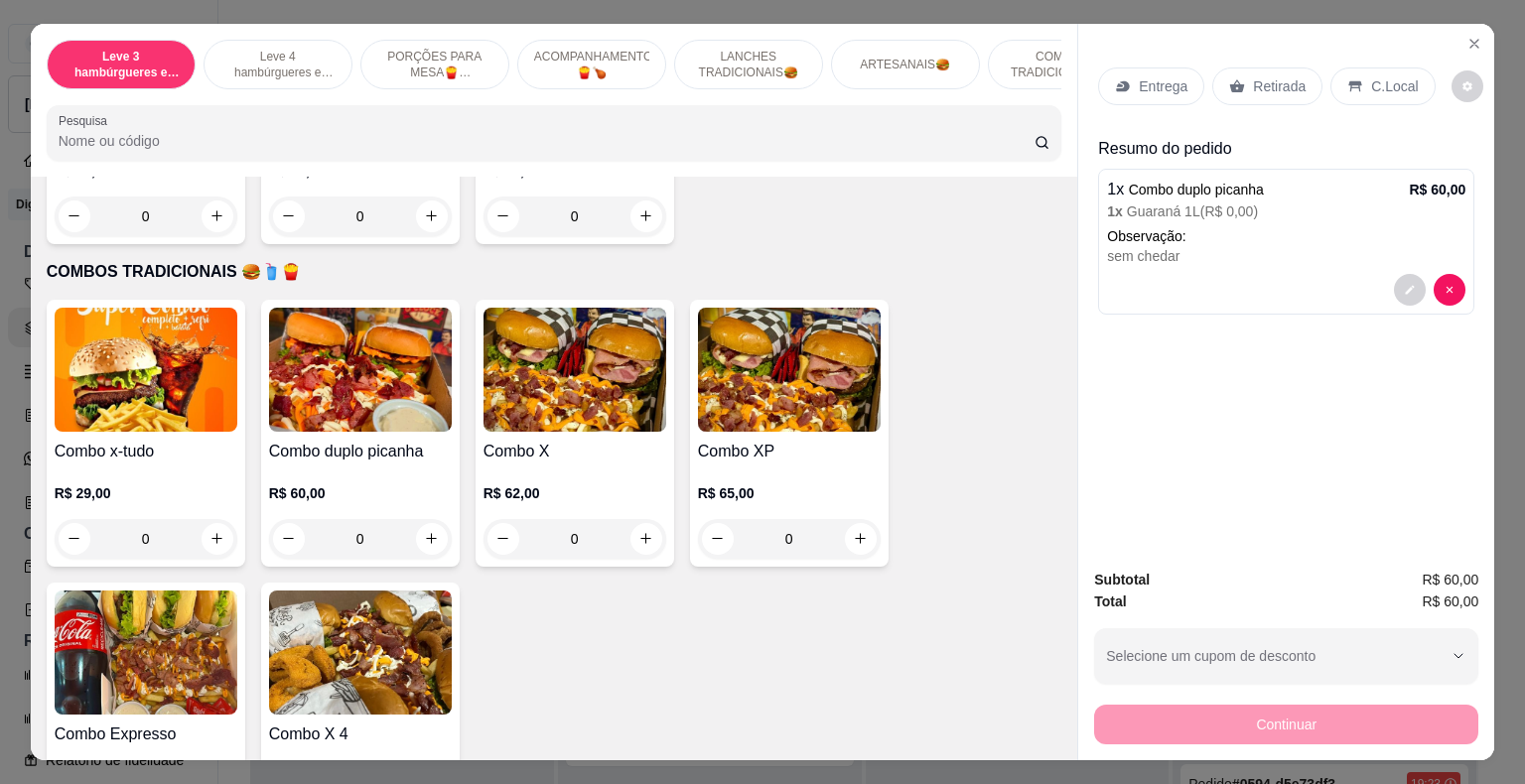 click on "Entrega" at bounding box center (1163, 86) 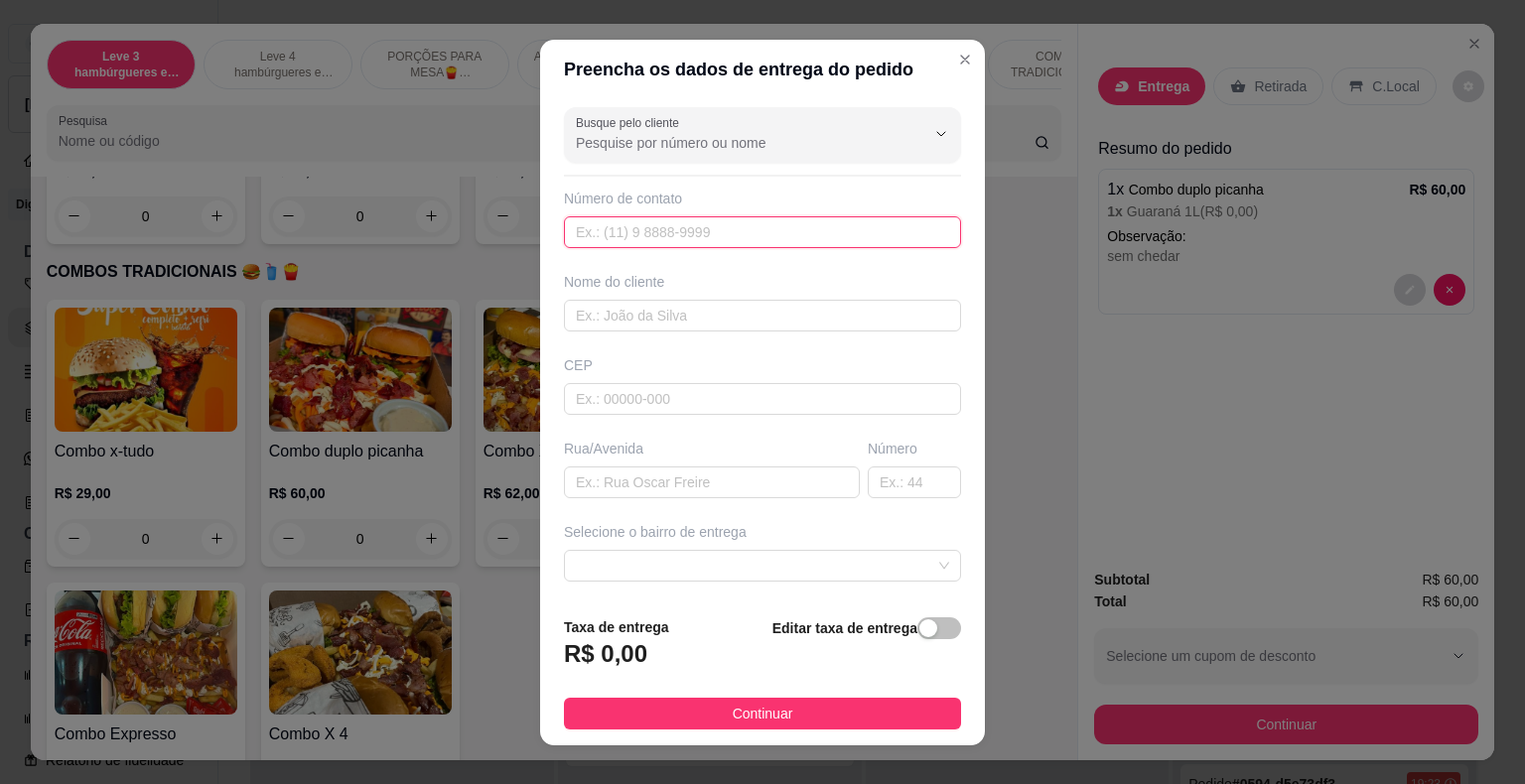 click at bounding box center [762, 232] 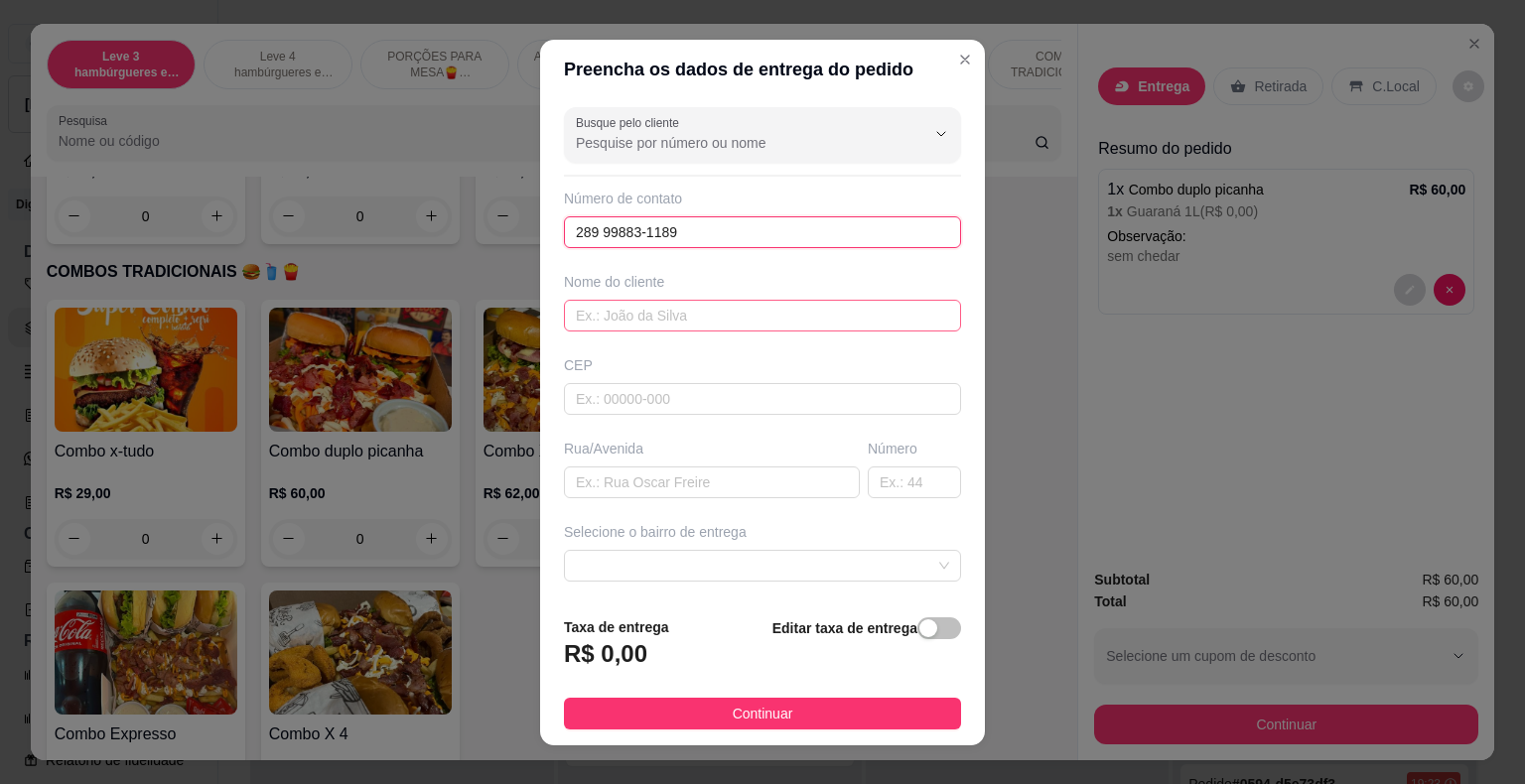 type on "289 99883-1189" 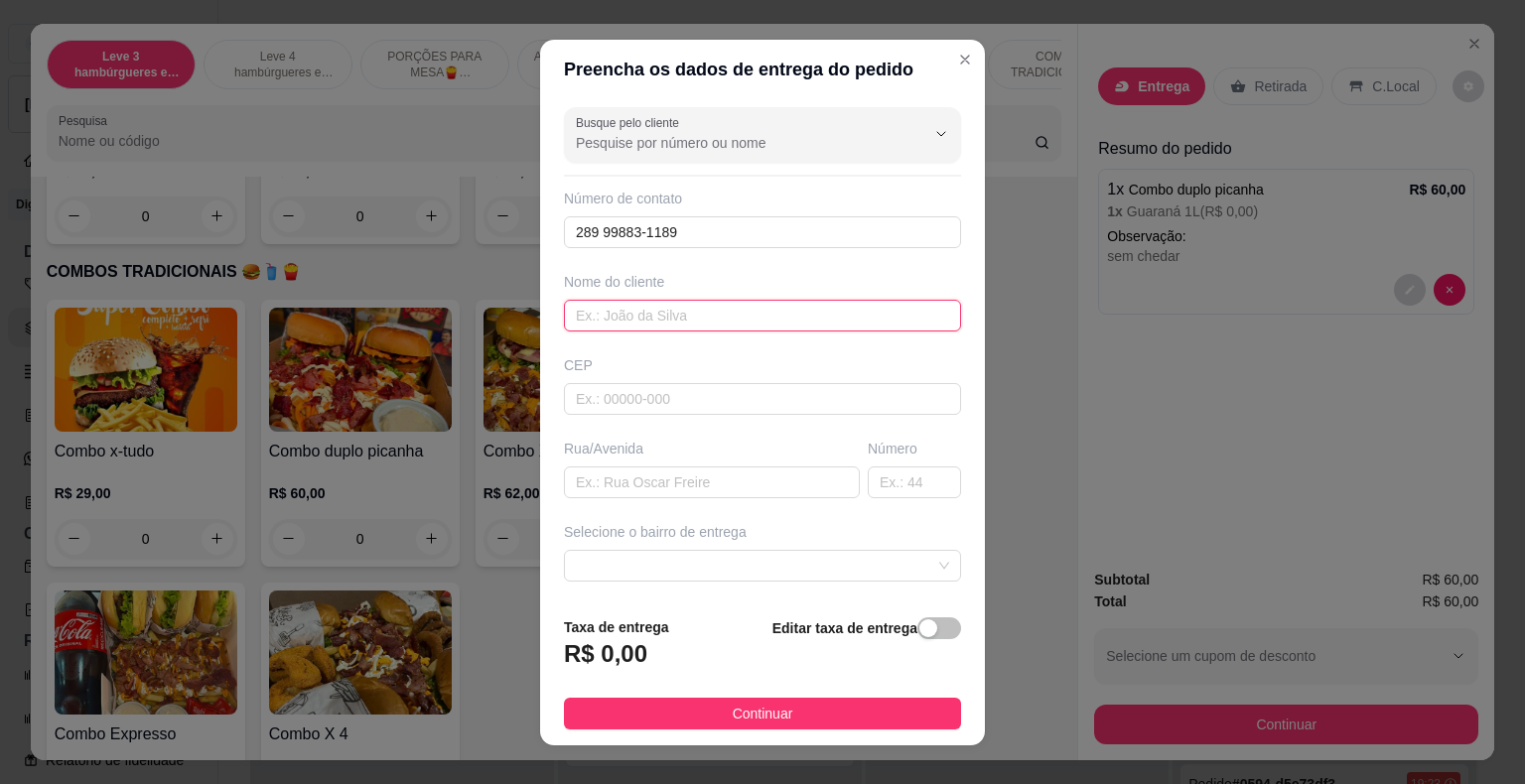 click at bounding box center [762, 316] 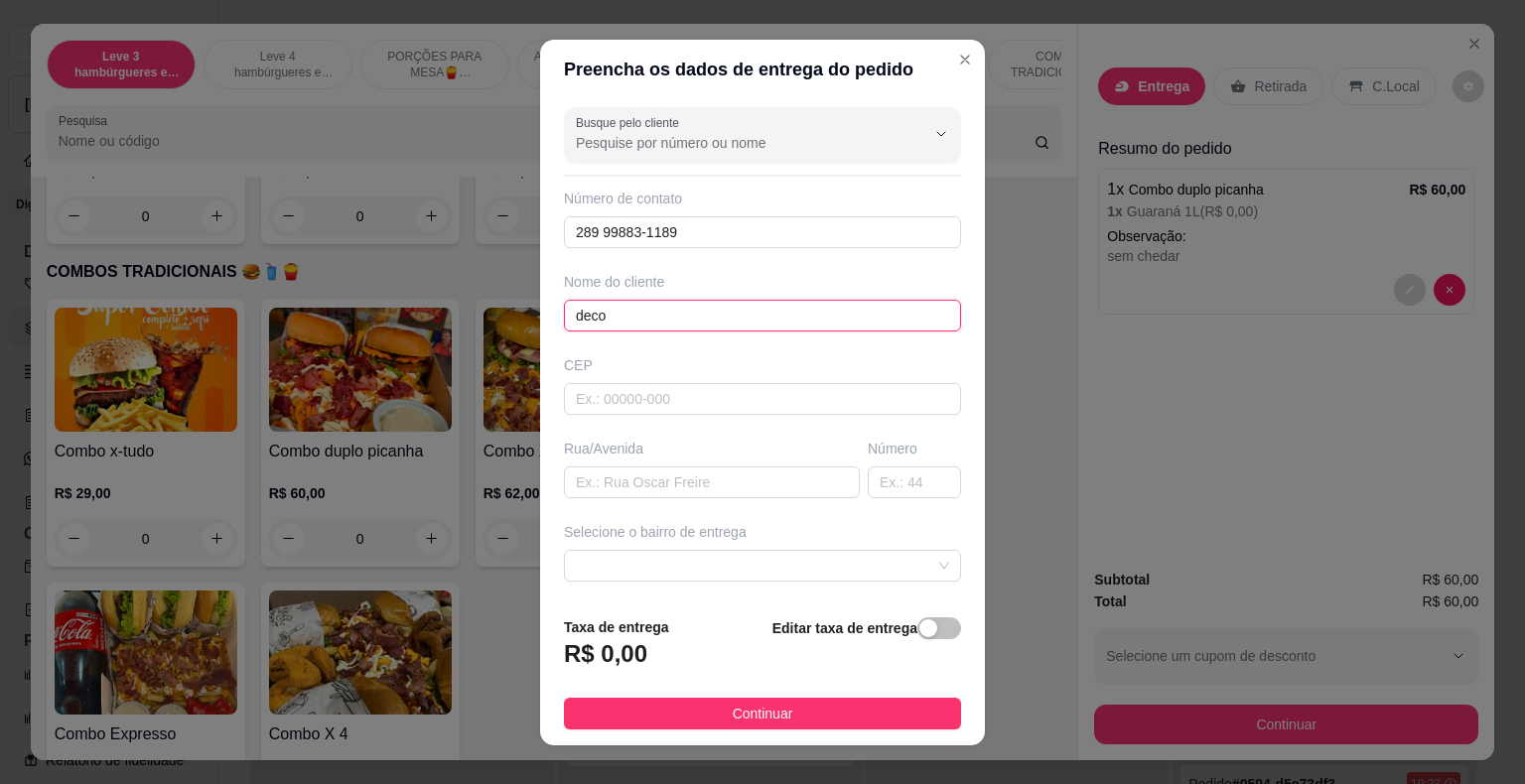 scroll, scrollTop: 99, scrollLeft: 0, axis: vertical 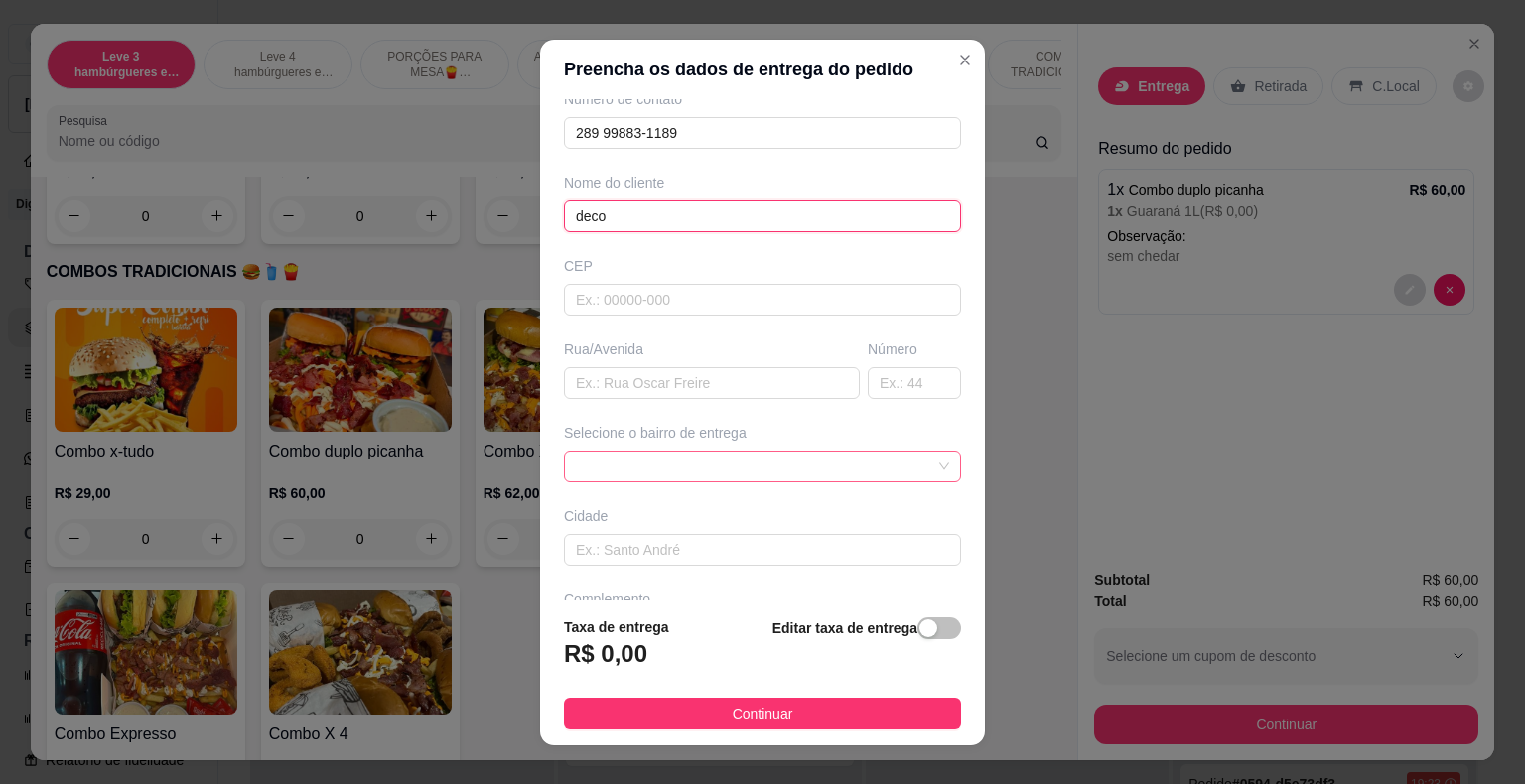 click at bounding box center (762, 466) 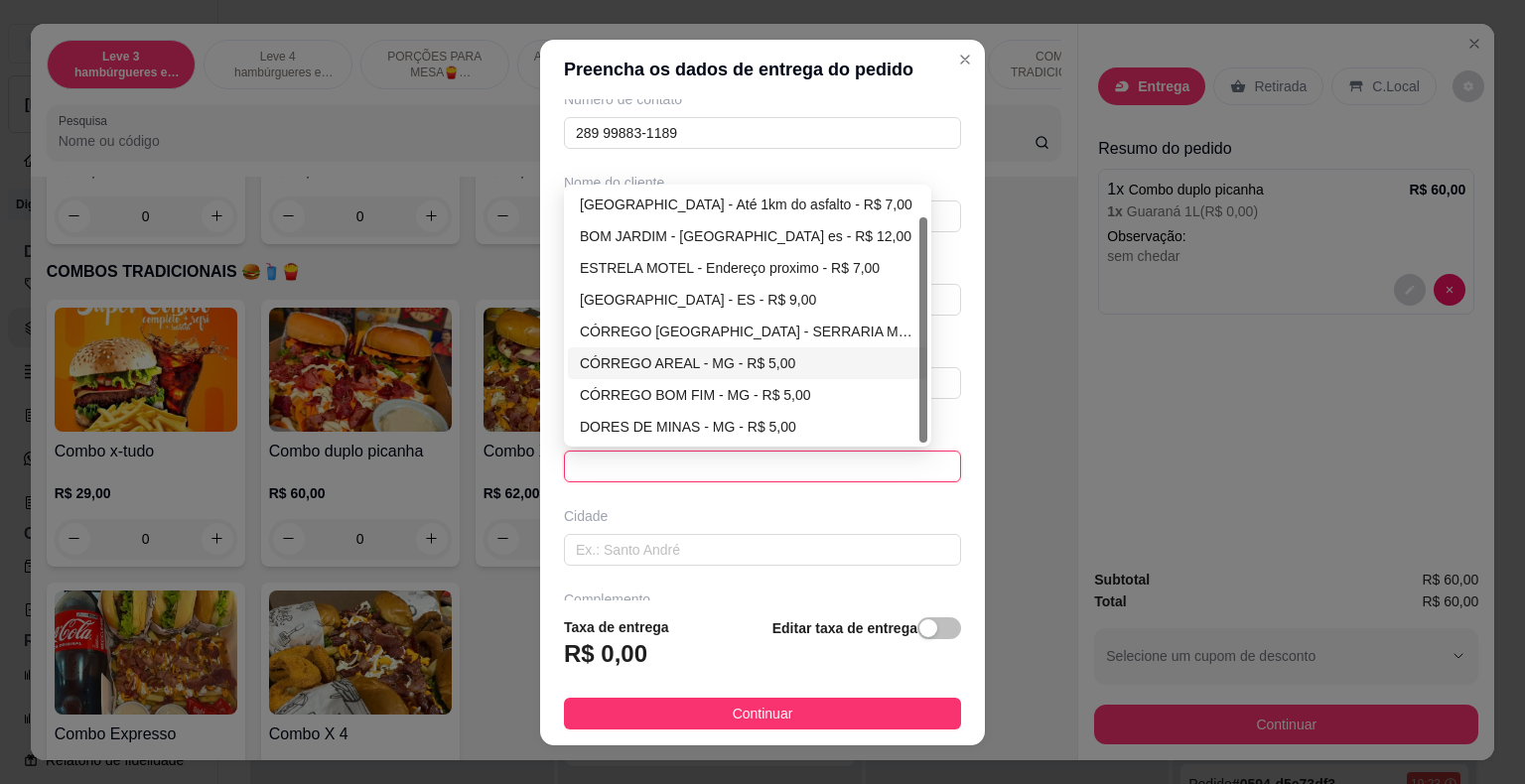 scroll, scrollTop: 32, scrollLeft: 0, axis: vertical 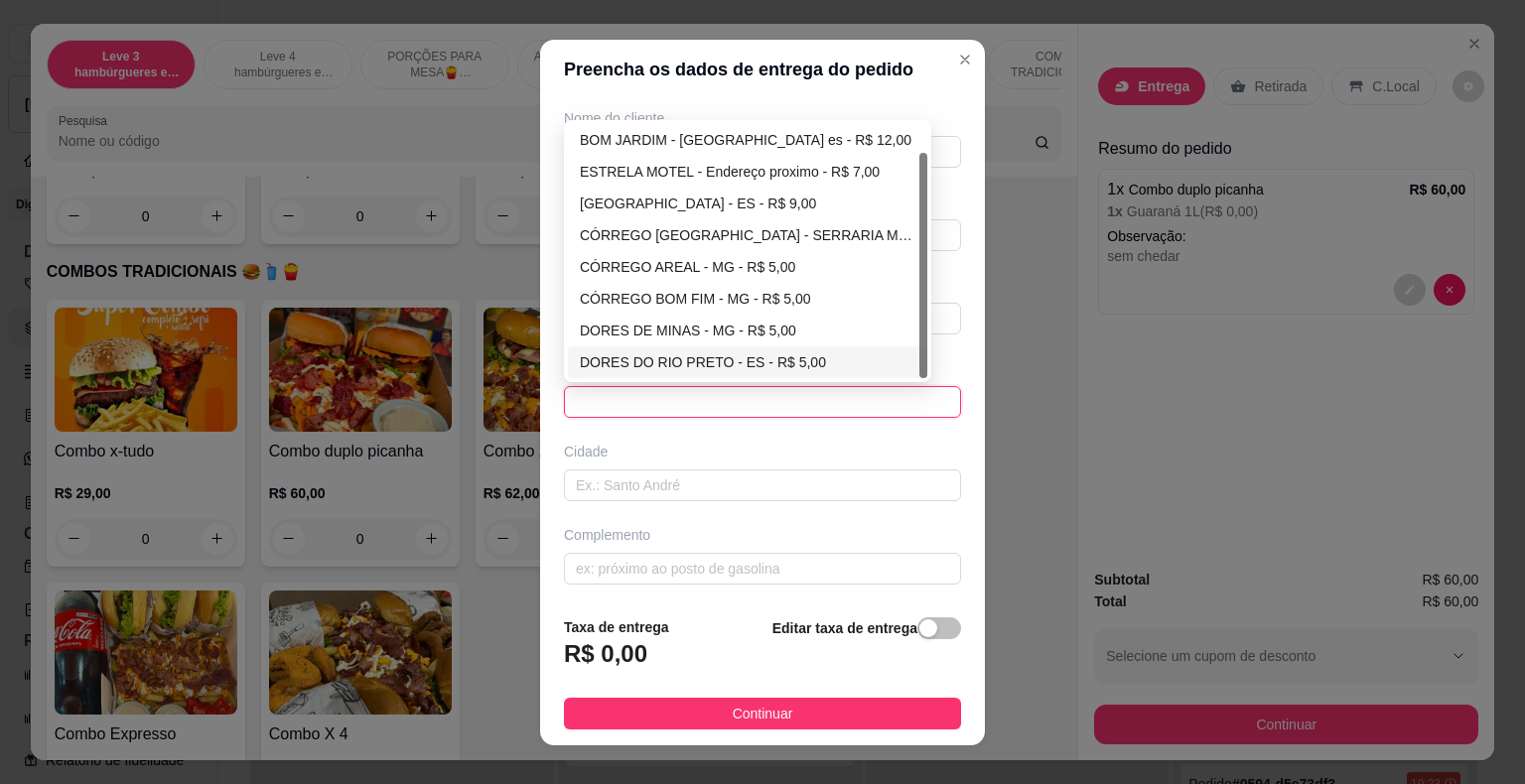 click on "DORES DO RIO PRETO - ES  -  R$ 5,00" at bounding box center [748, 362] 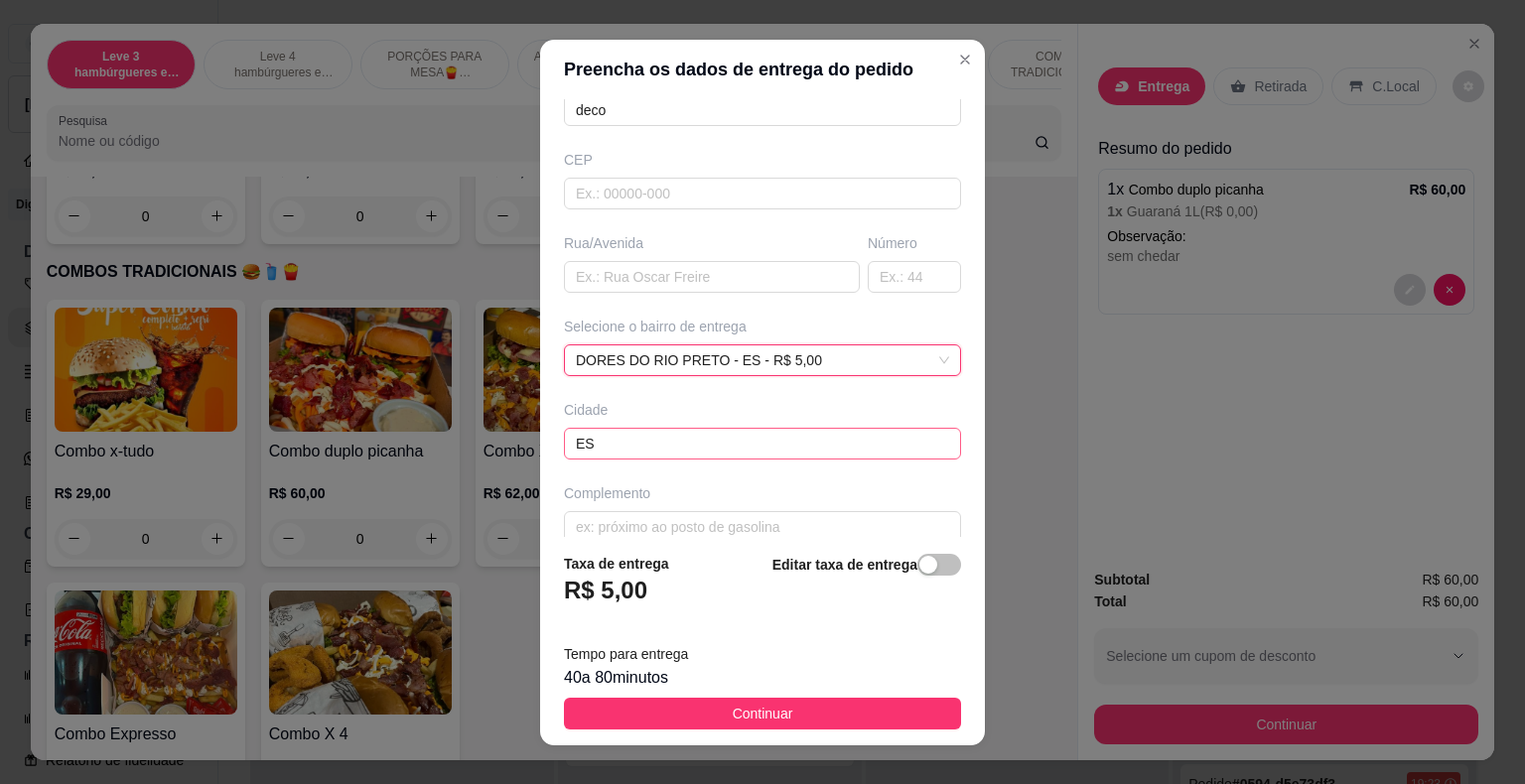 scroll, scrollTop: 227, scrollLeft: 0, axis: vertical 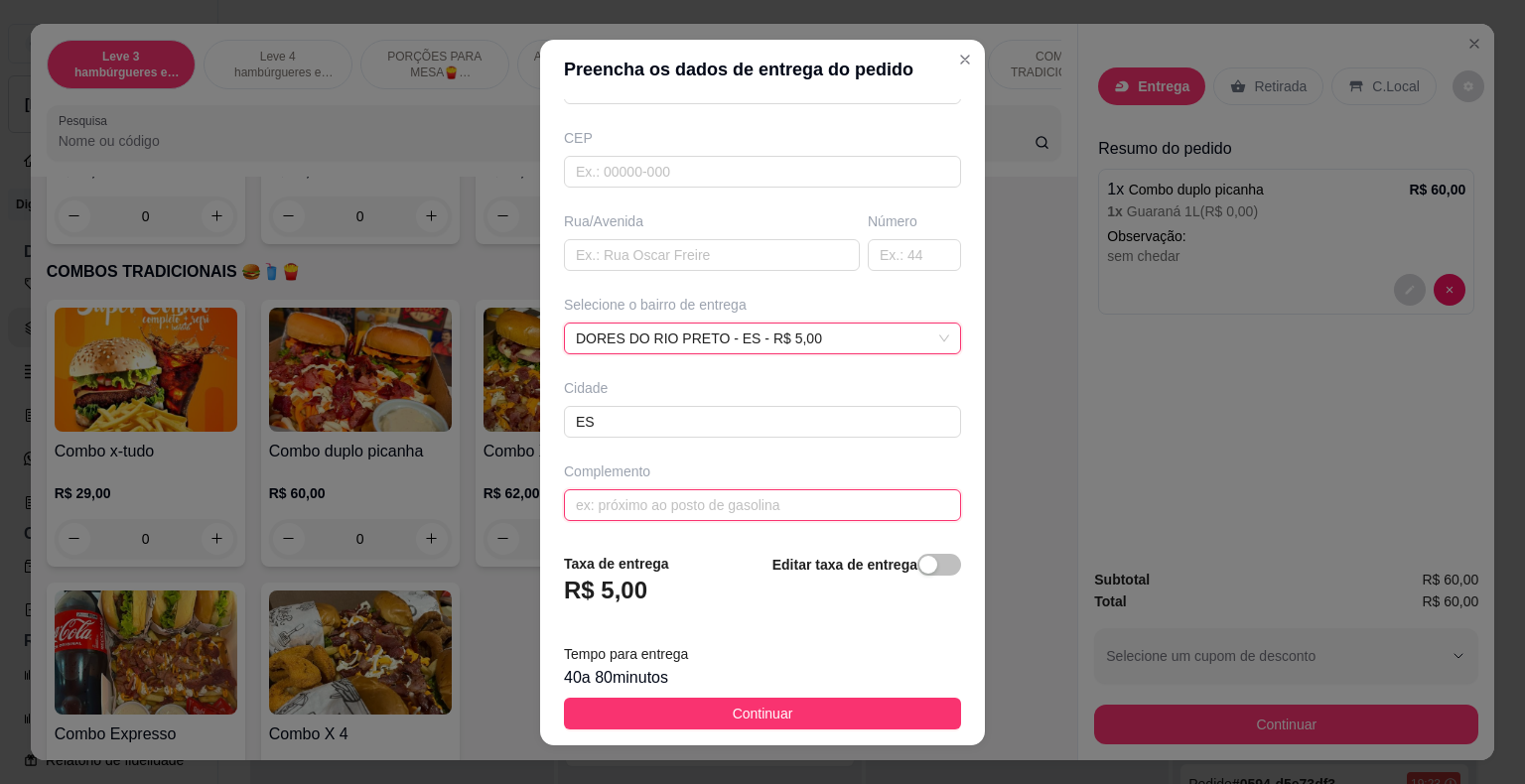 click at bounding box center [762, 505] 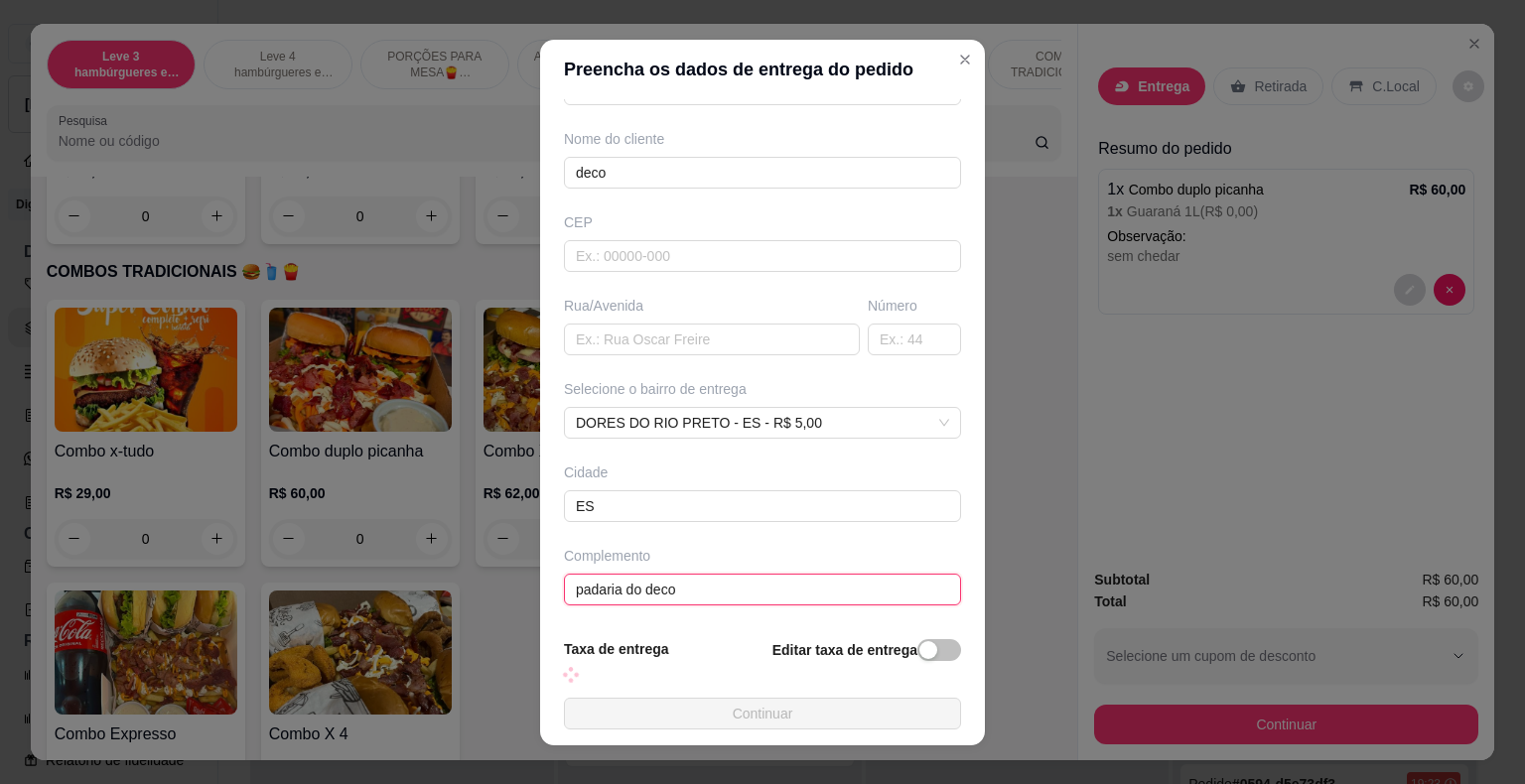scroll, scrollTop: 227, scrollLeft: 0, axis: vertical 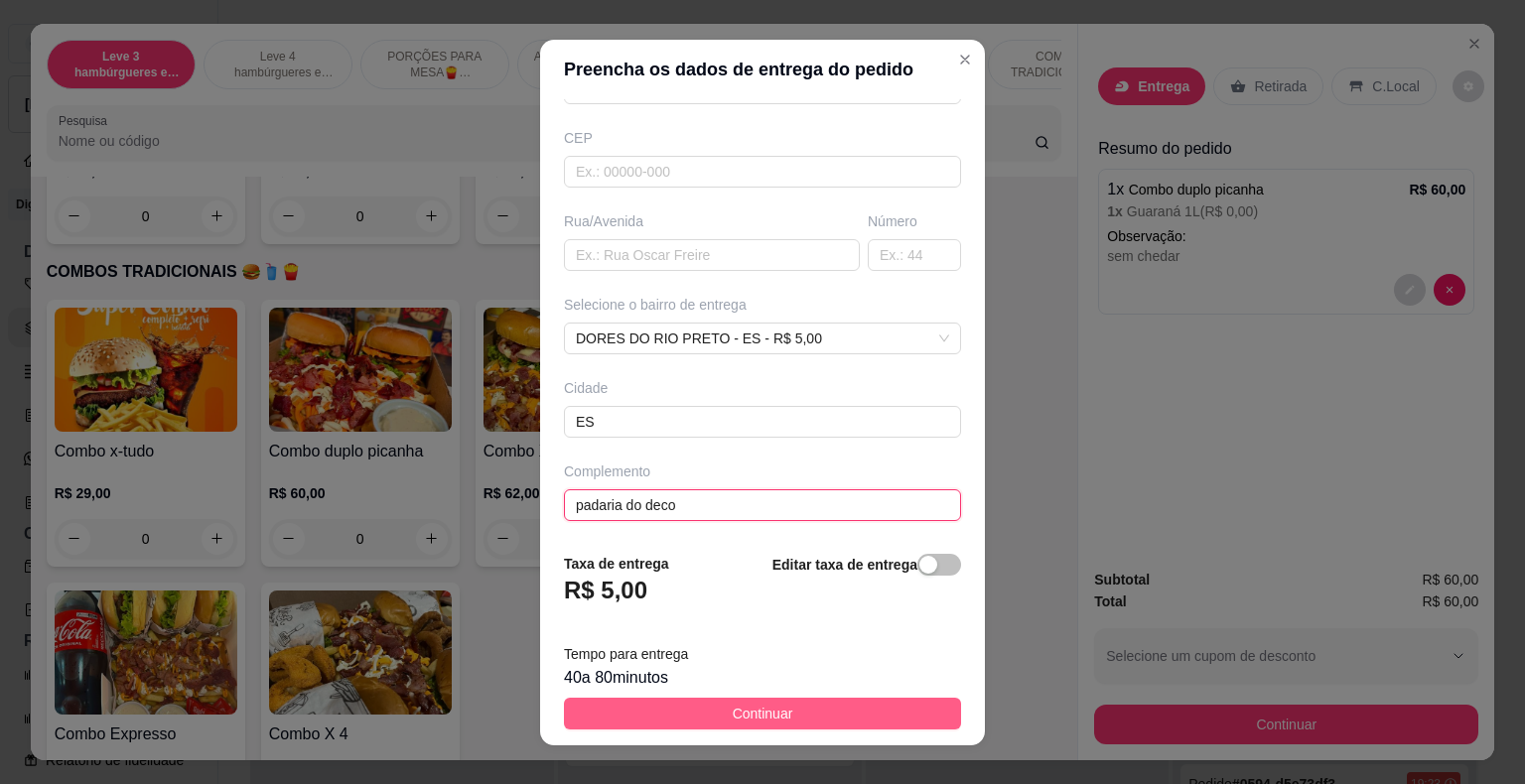 type on "padaria do deco" 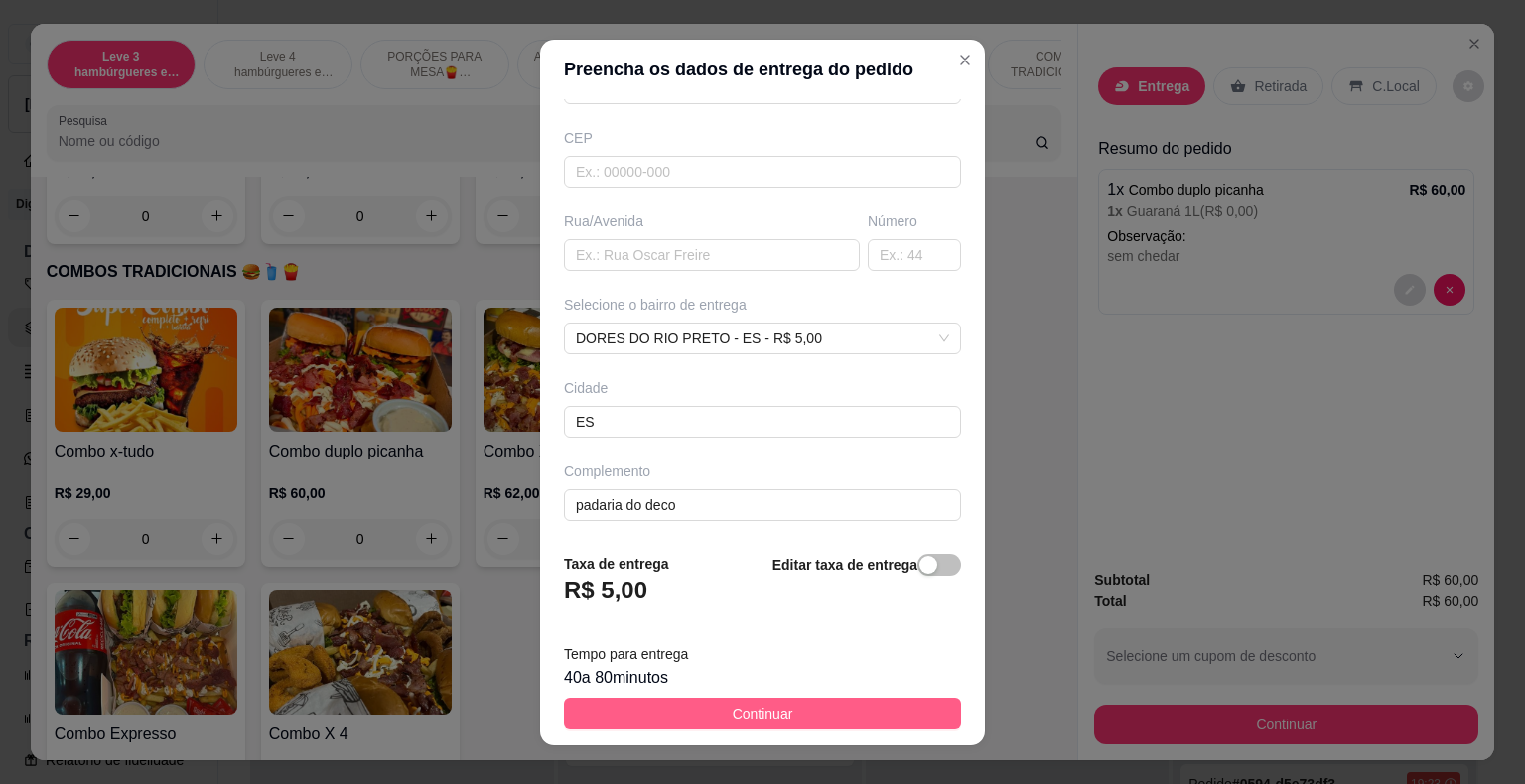 click on "Continuar" at bounding box center (762, 714) 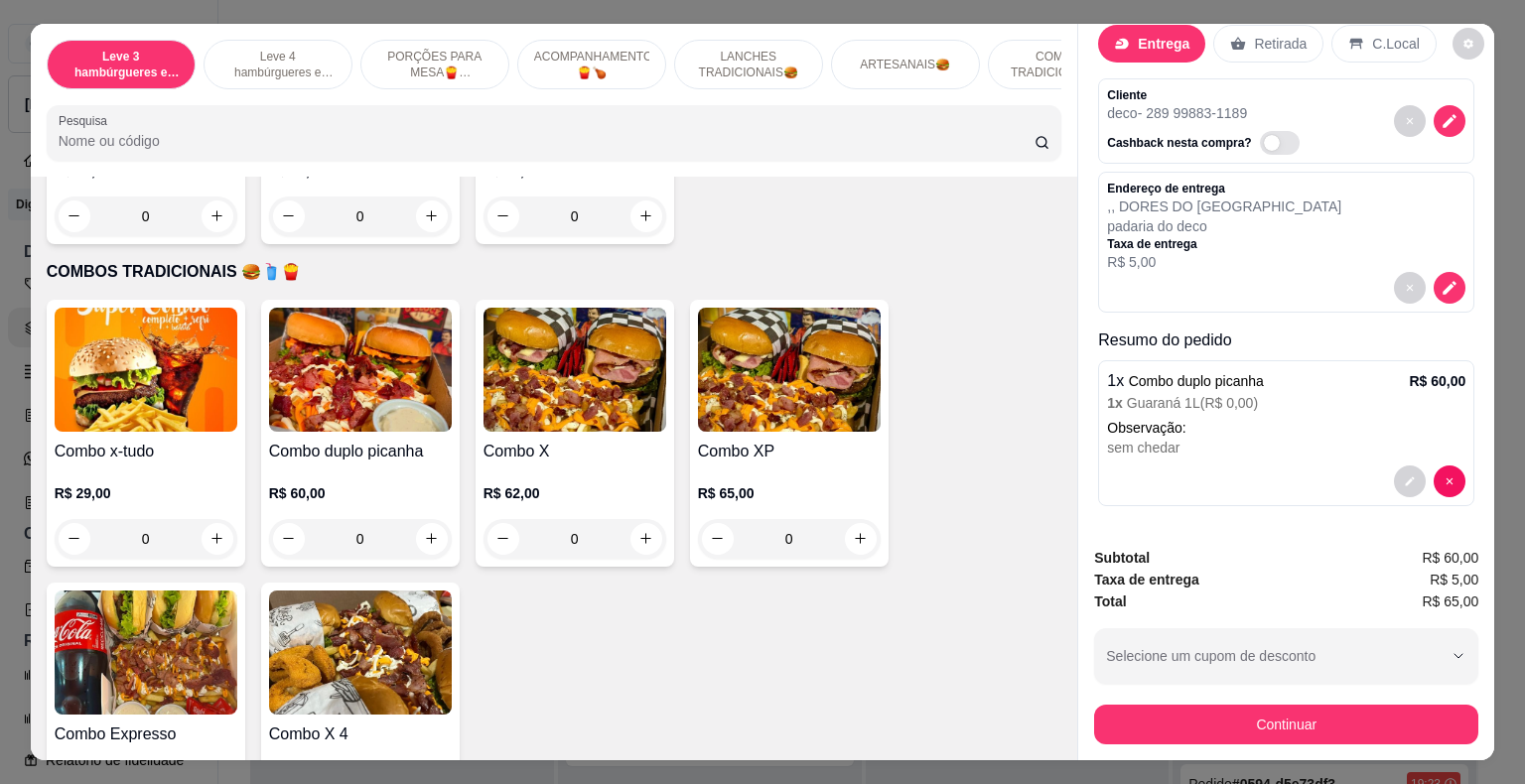 scroll, scrollTop: 0, scrollLeft: 0, axis: both 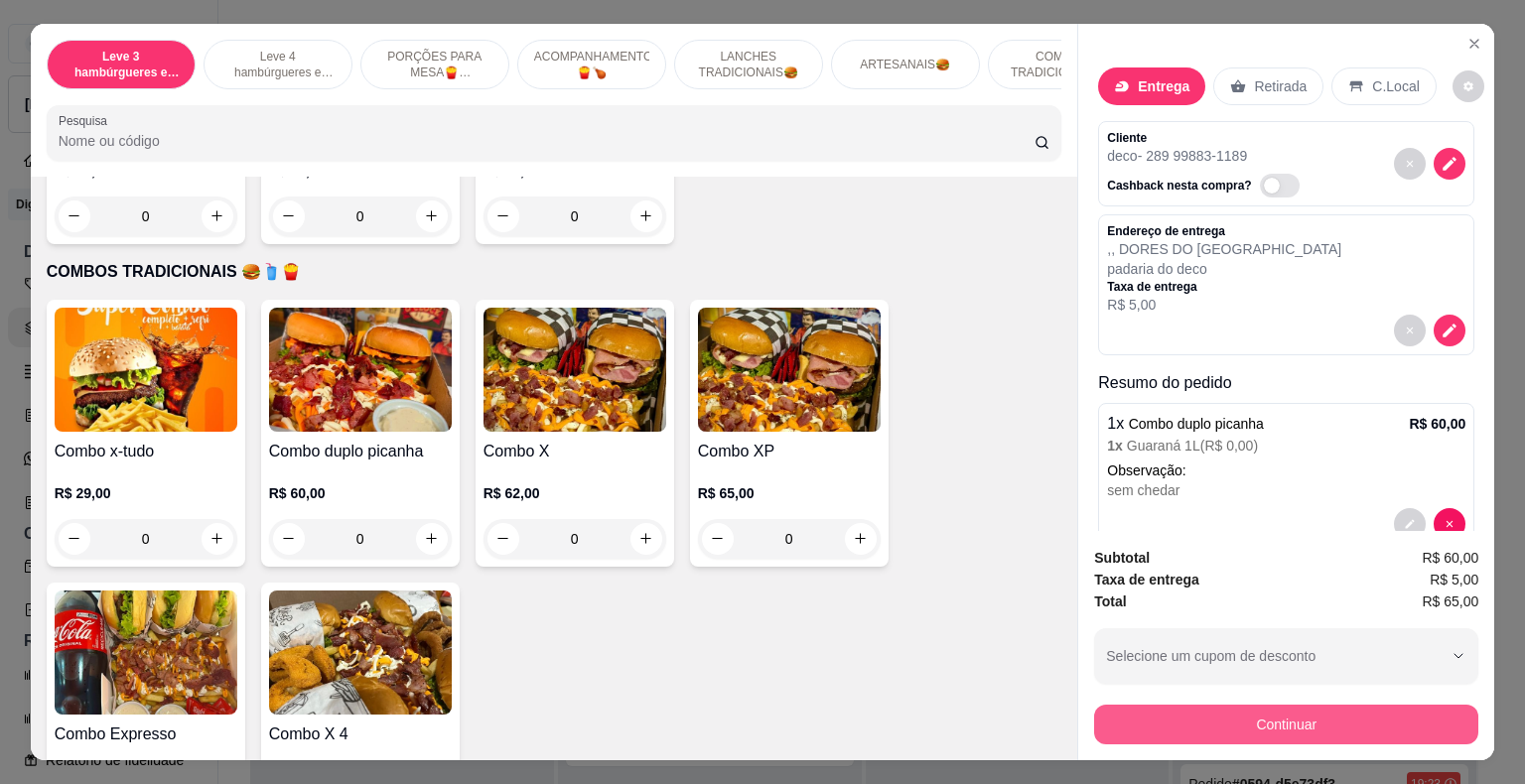 click on "Continuar" at bounding box center (1286, 724) 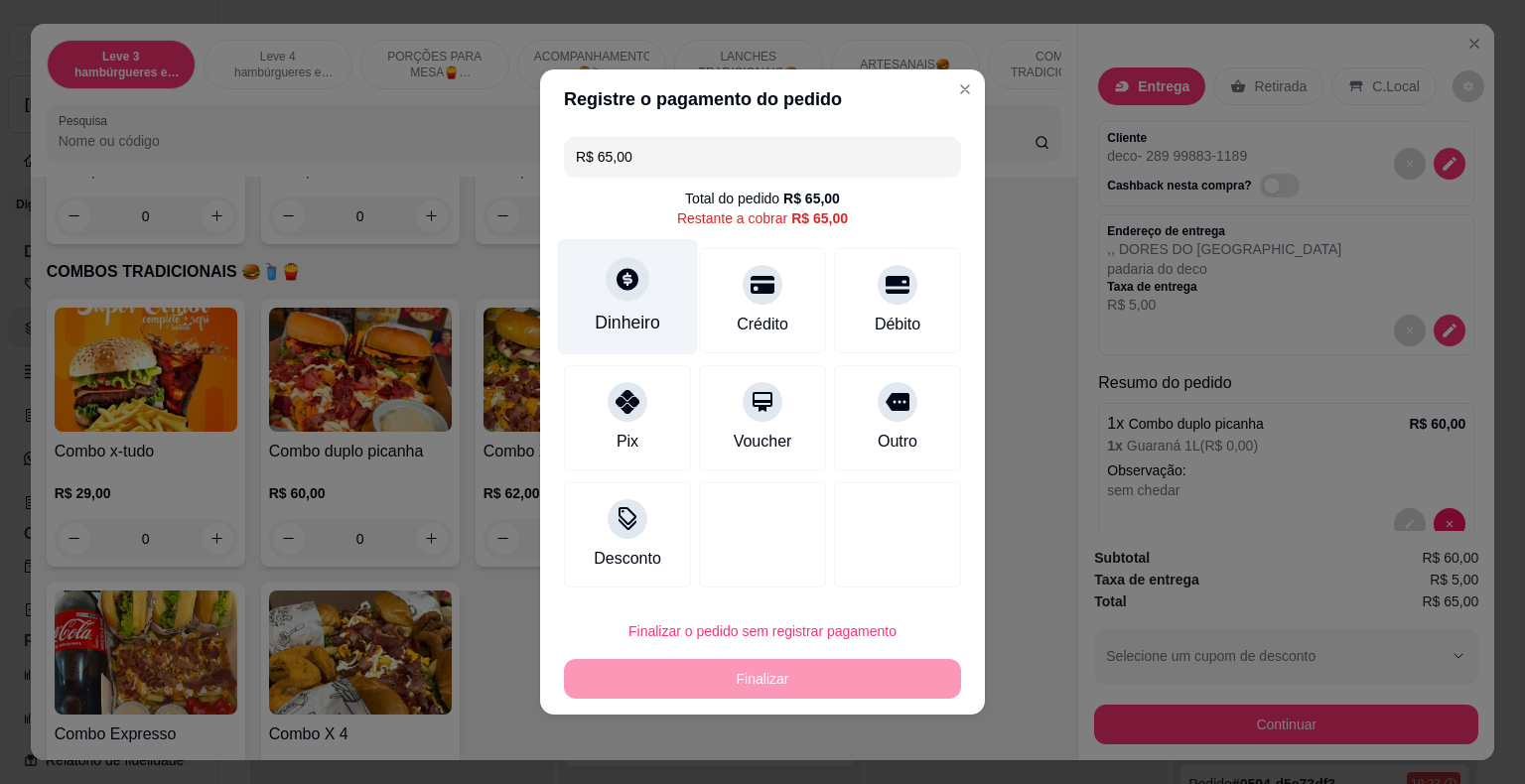 click 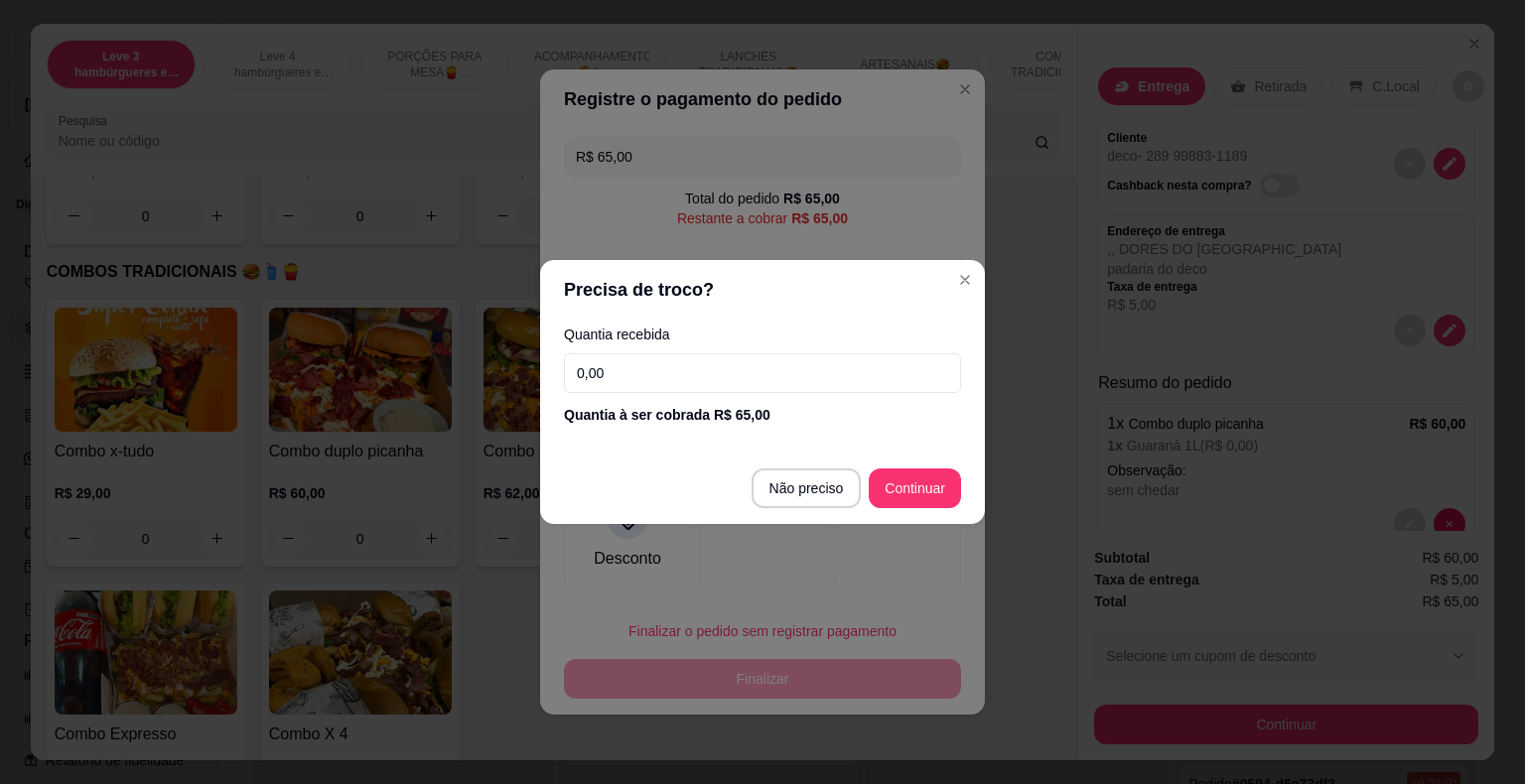 click on "0,00" at bounding box center (762, 373) 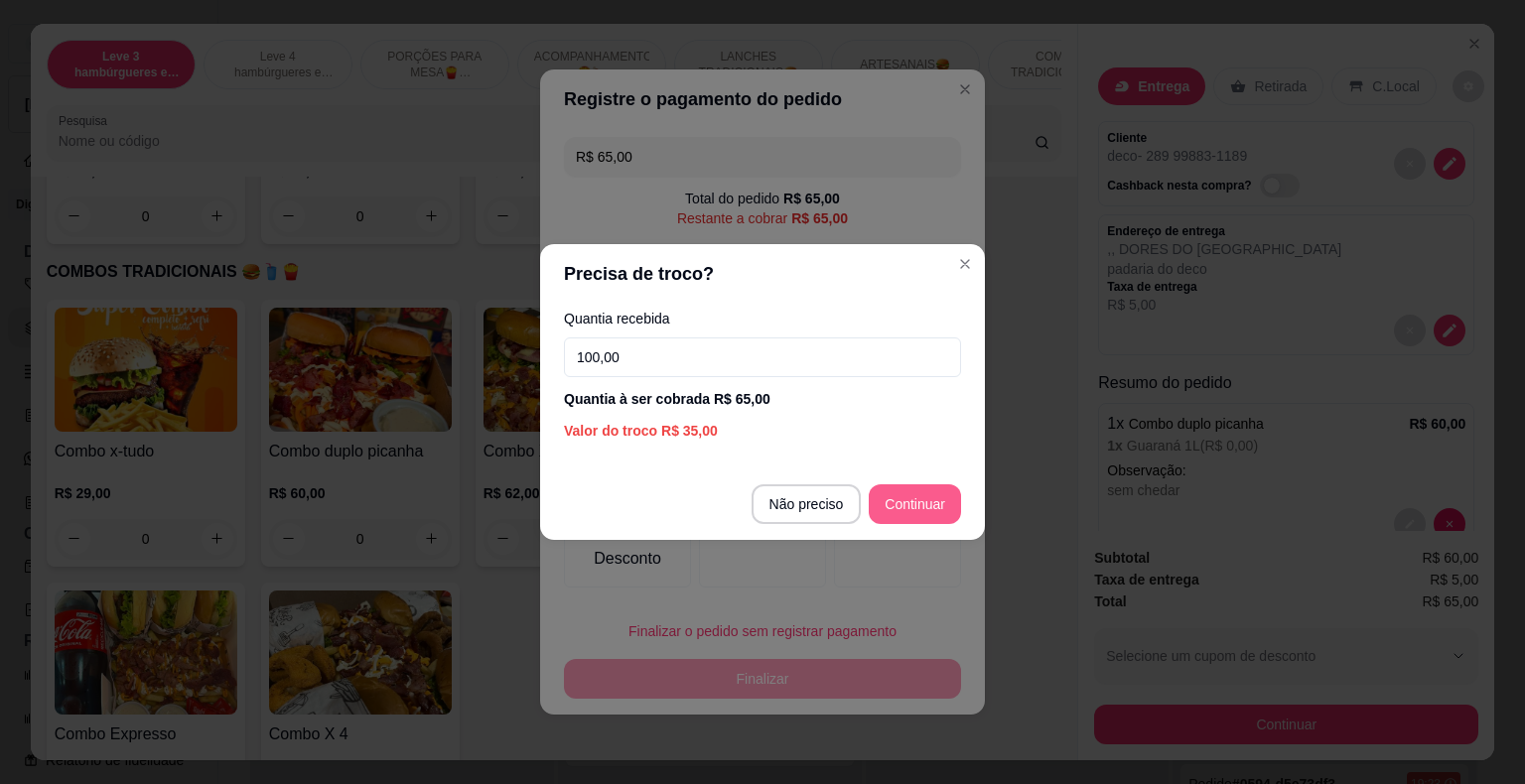 type on "100,00" 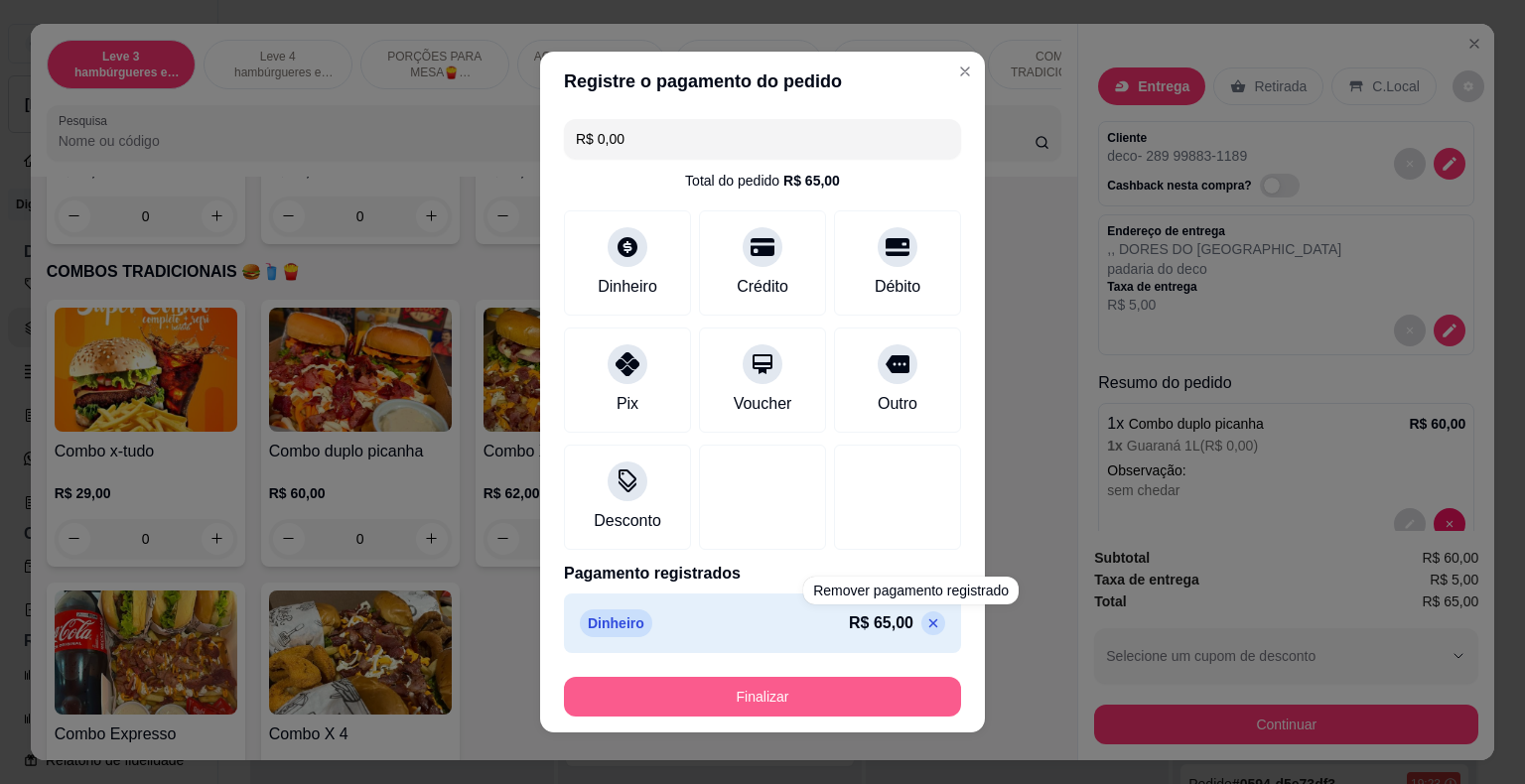 click on "Finalizar" at bounding box center [762, 697] 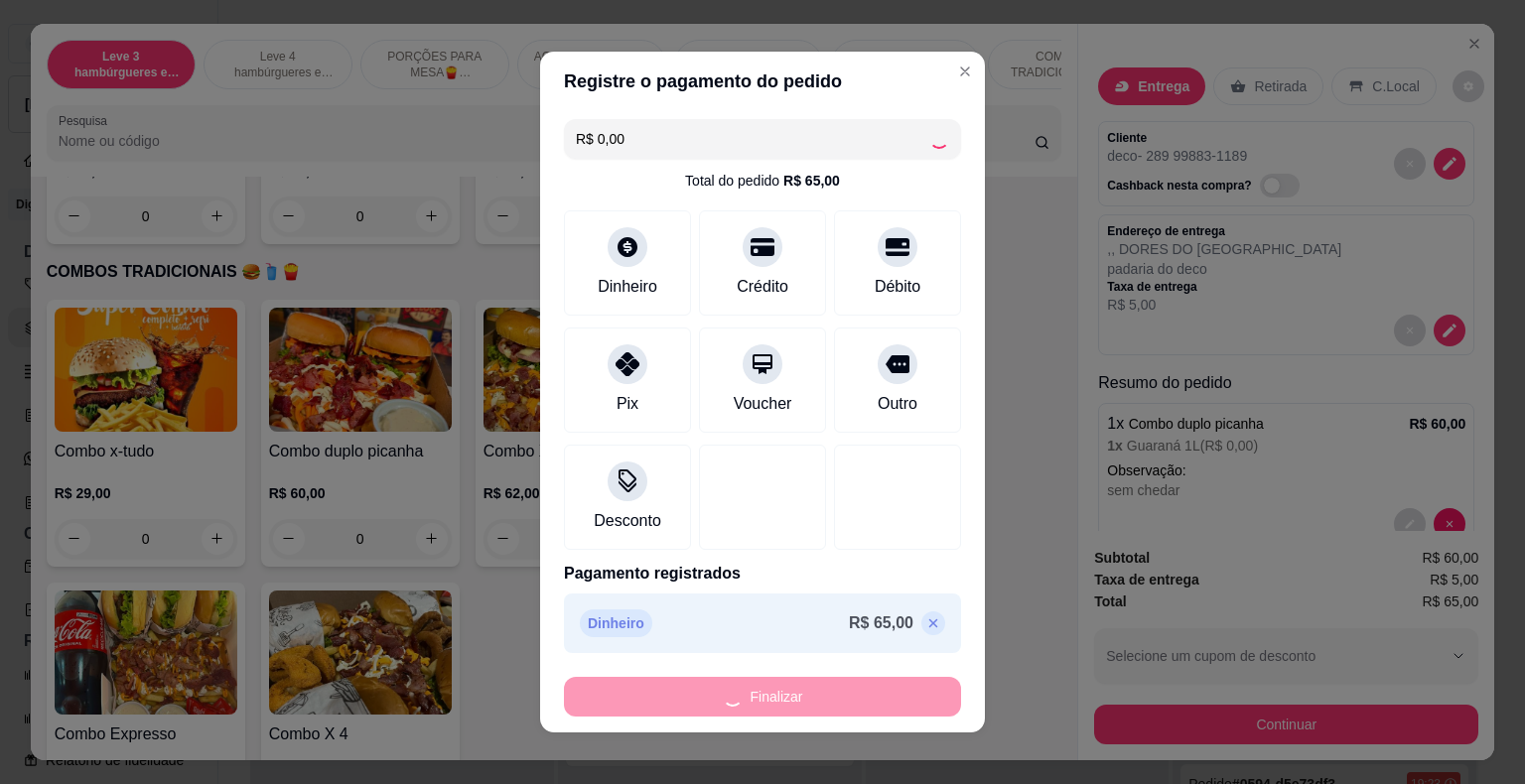 type on "-R$ 65,00" 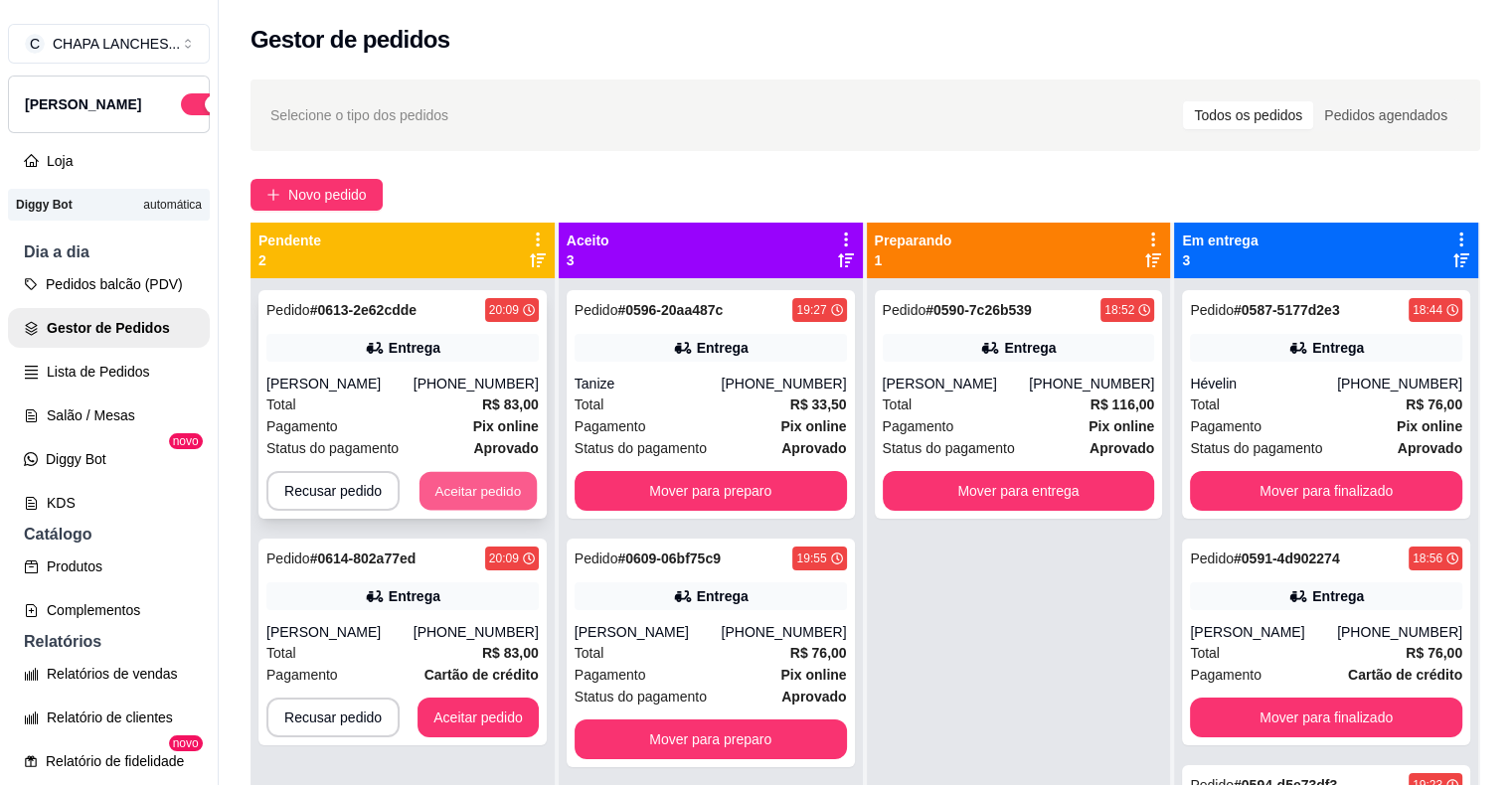 click on "Aceitar pedido" at bounding box center (478, 491) 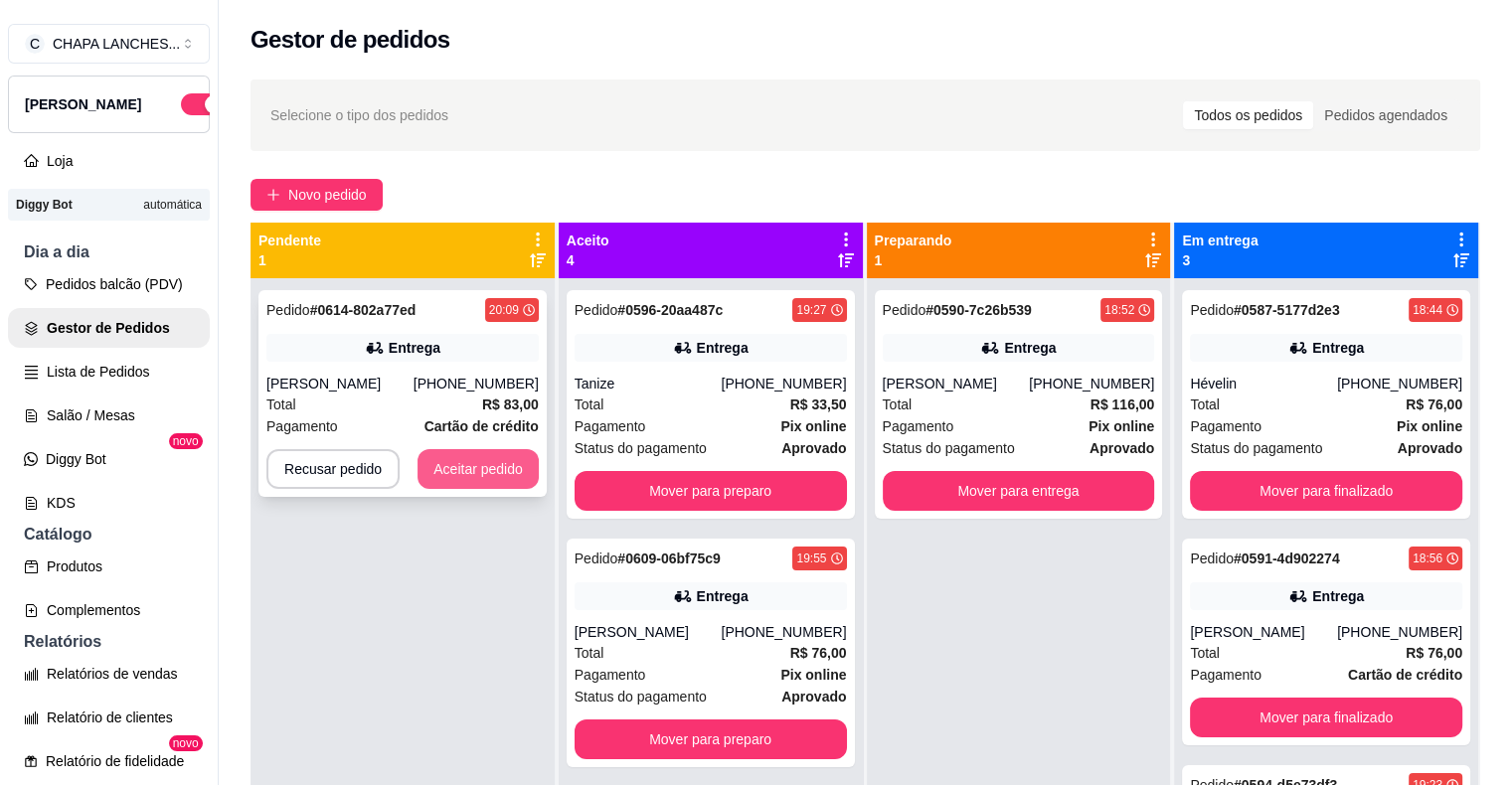 click on "Aceitar pedido" at bounding box center [478, 469] 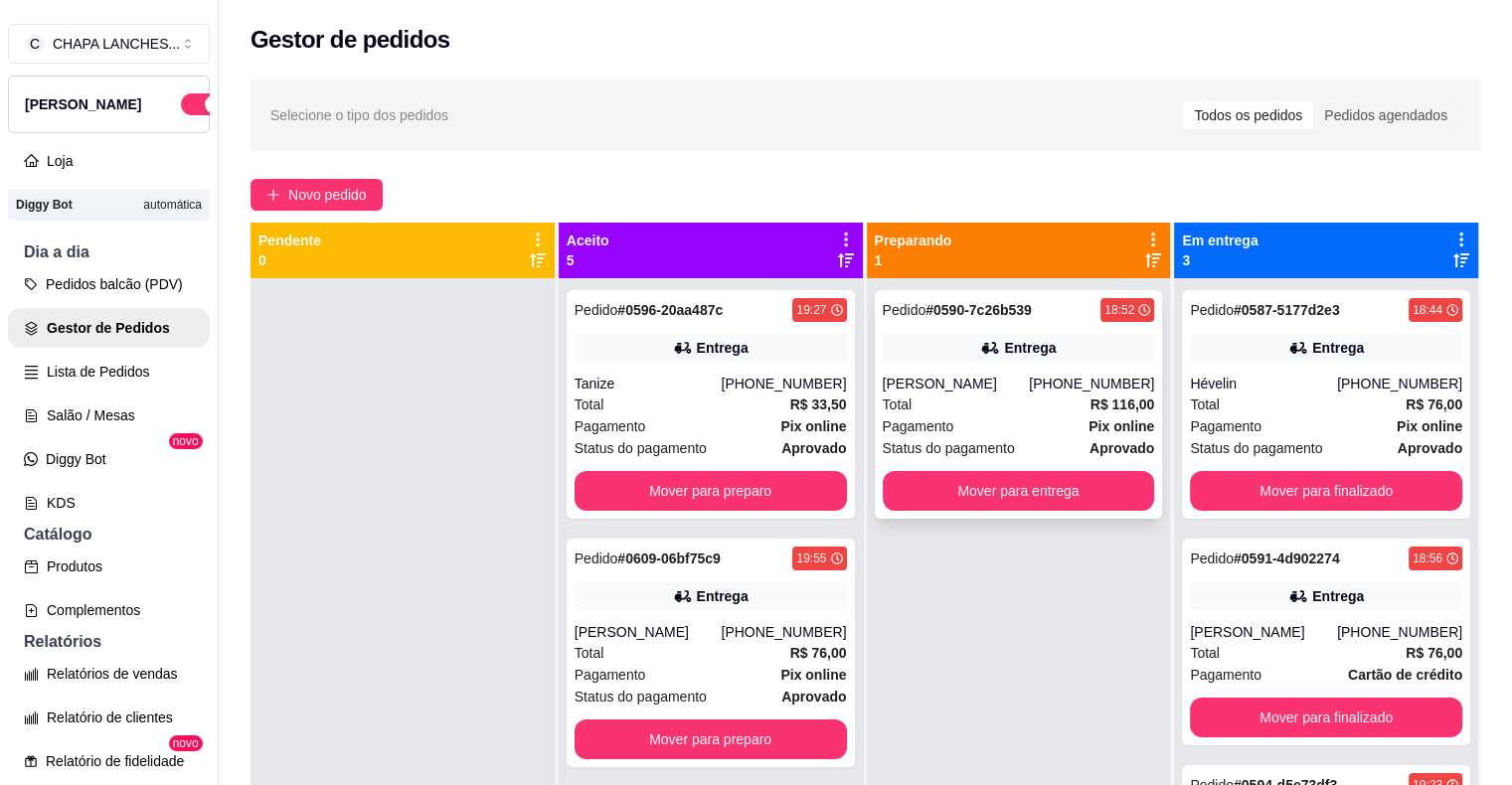 click on "Total R$ 116,00" at bounding box center [1019, 404] 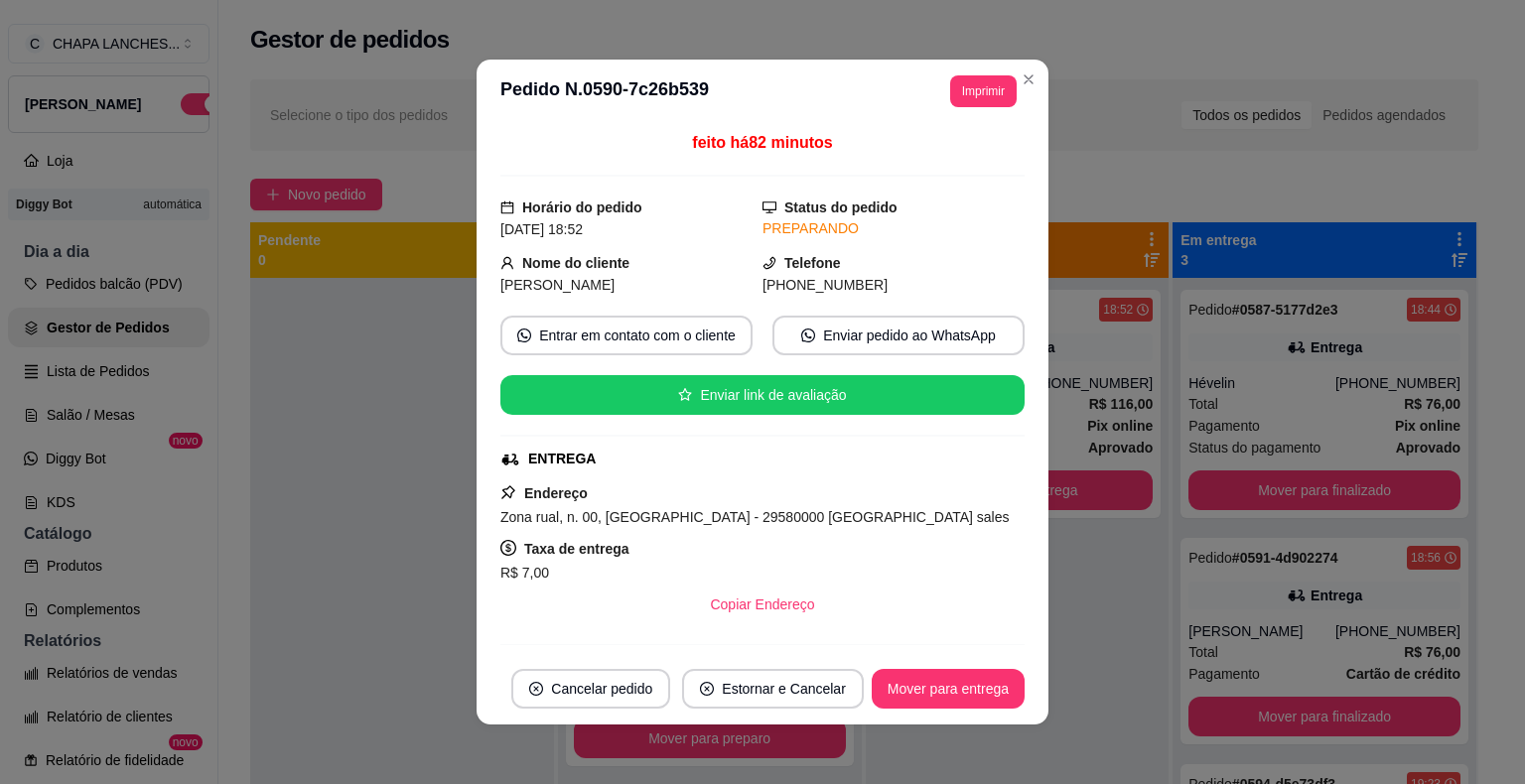 scroll, scrollTop: 280, scrollLeft: 0, axis: vertical 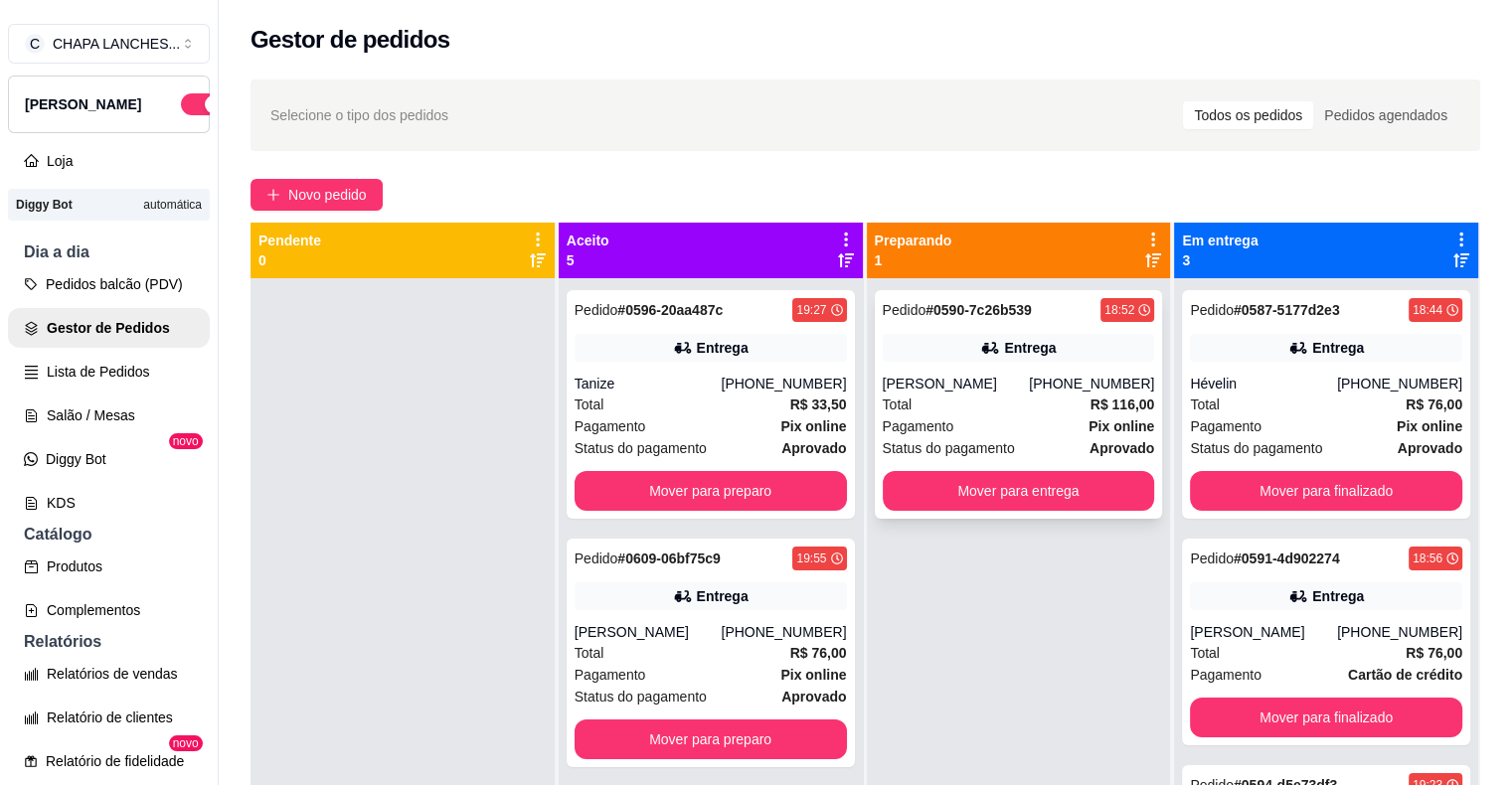click on "[PERSON_NAME]" at bounding box center (956, 384) 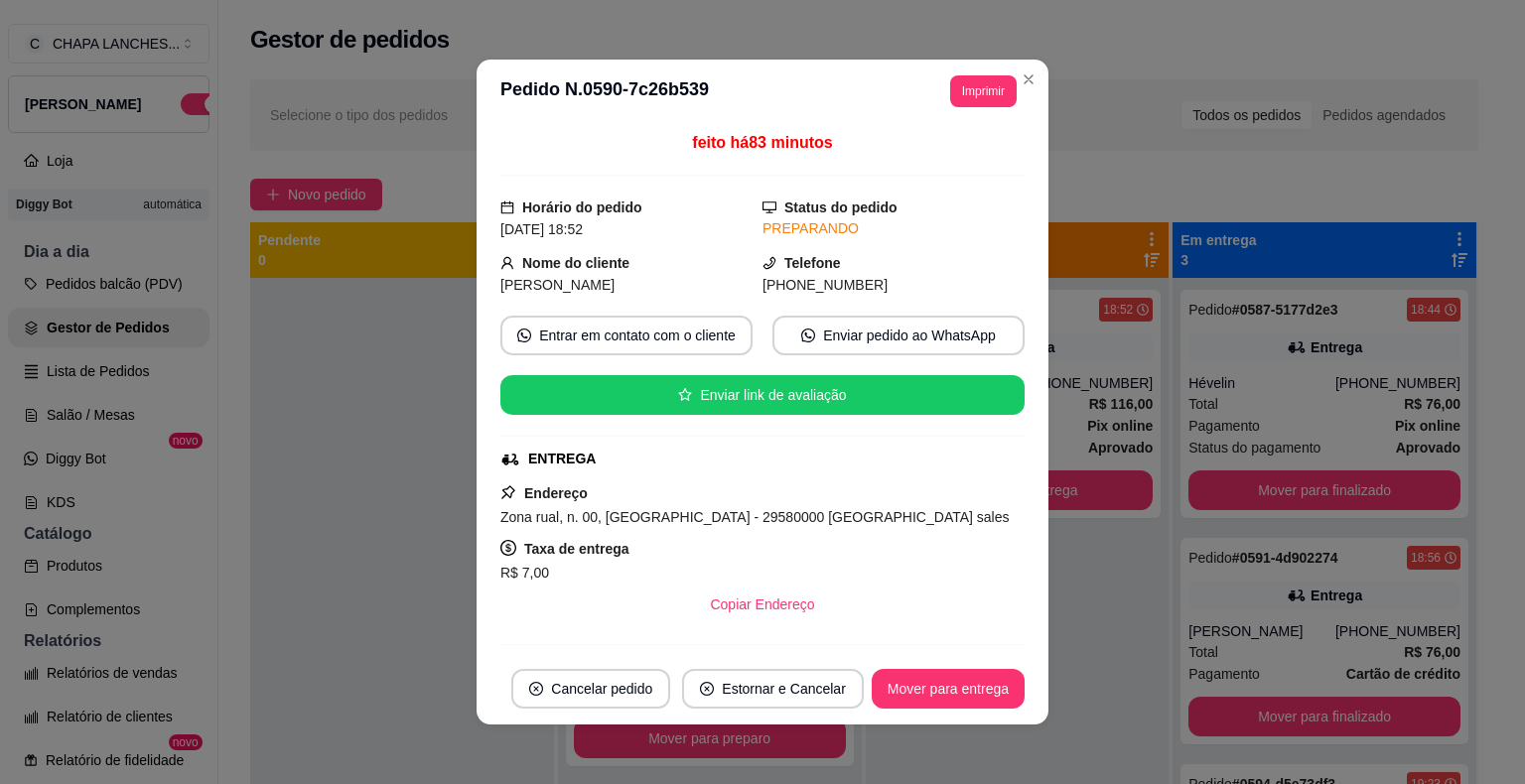 scroll, scrollTop: 280, scrollLeft: 0, axis: vertical 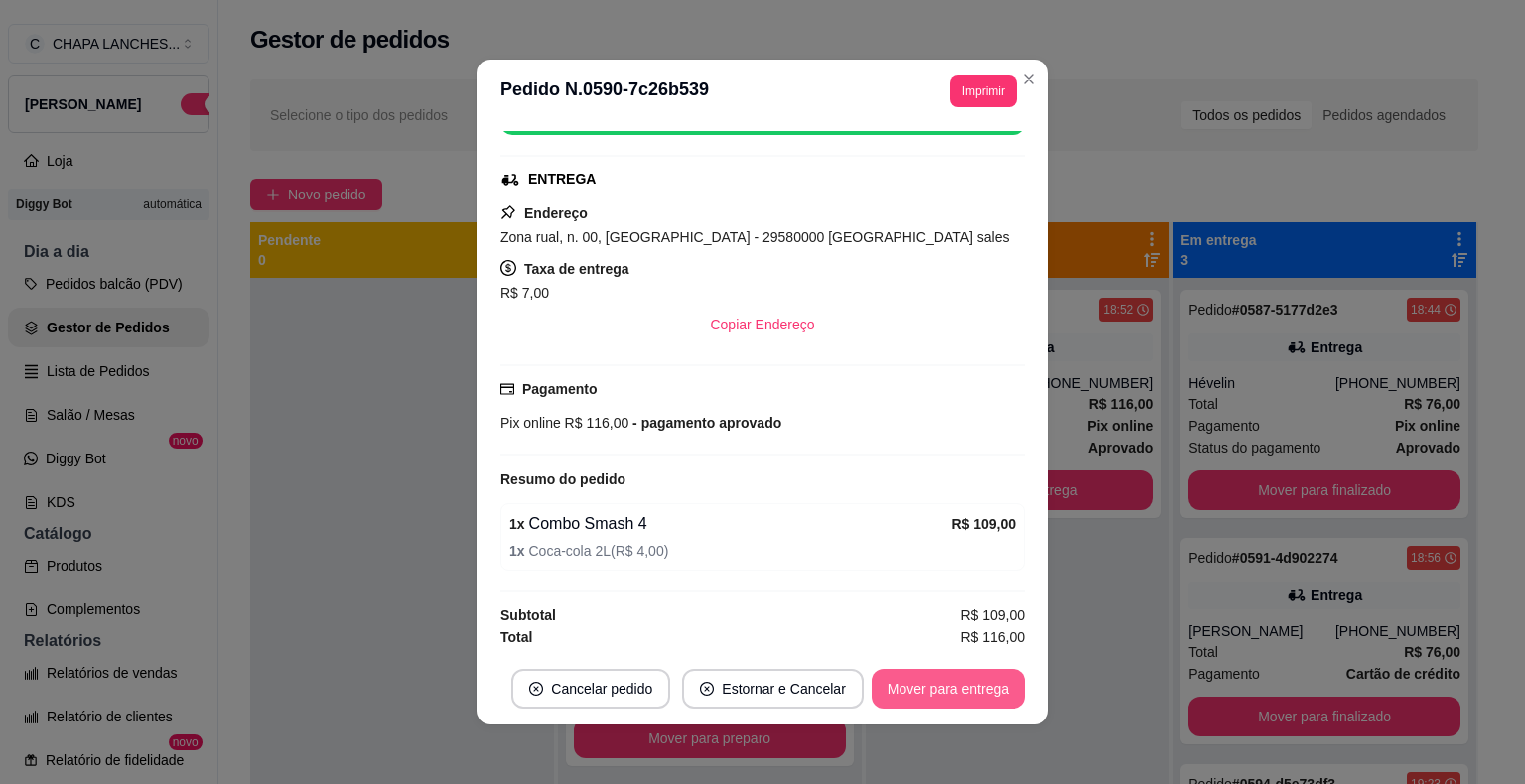 click on "Mover para entrega" at bounding box center [948, 689] 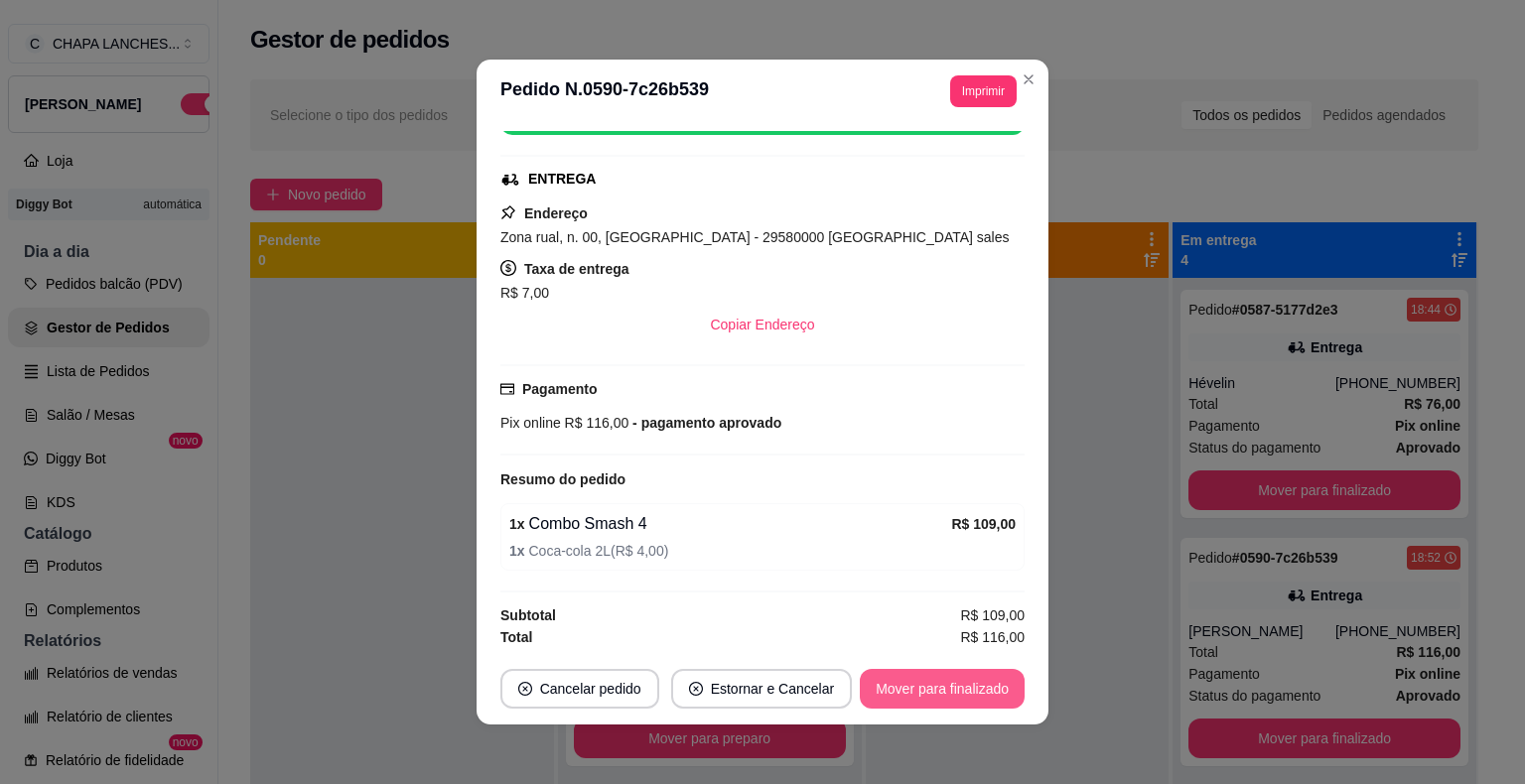click on "Mover para finalizado" at bounding box center (942, 689) 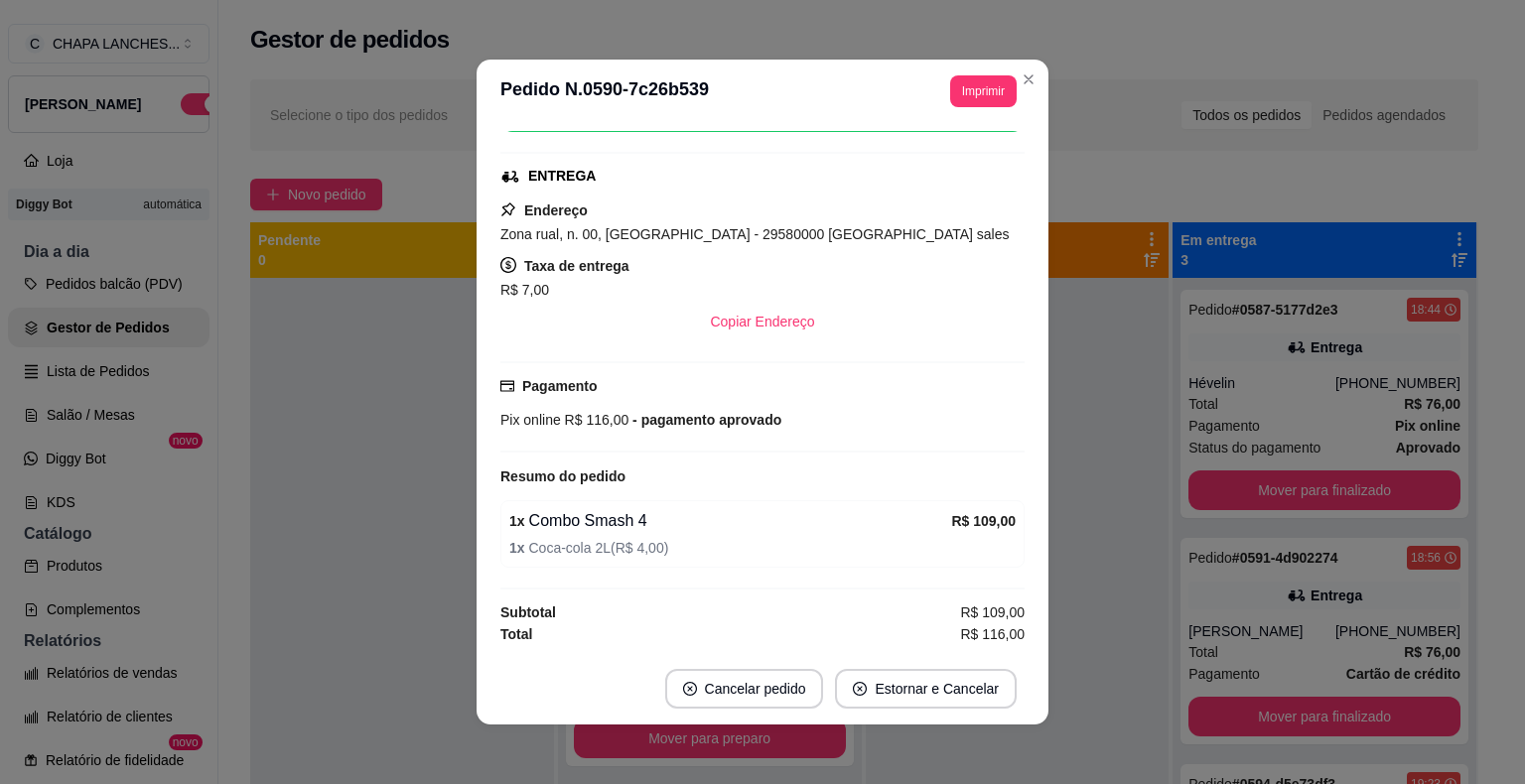 scroll, scrollTop: 234, scrollLeft: 0, axis: vertical 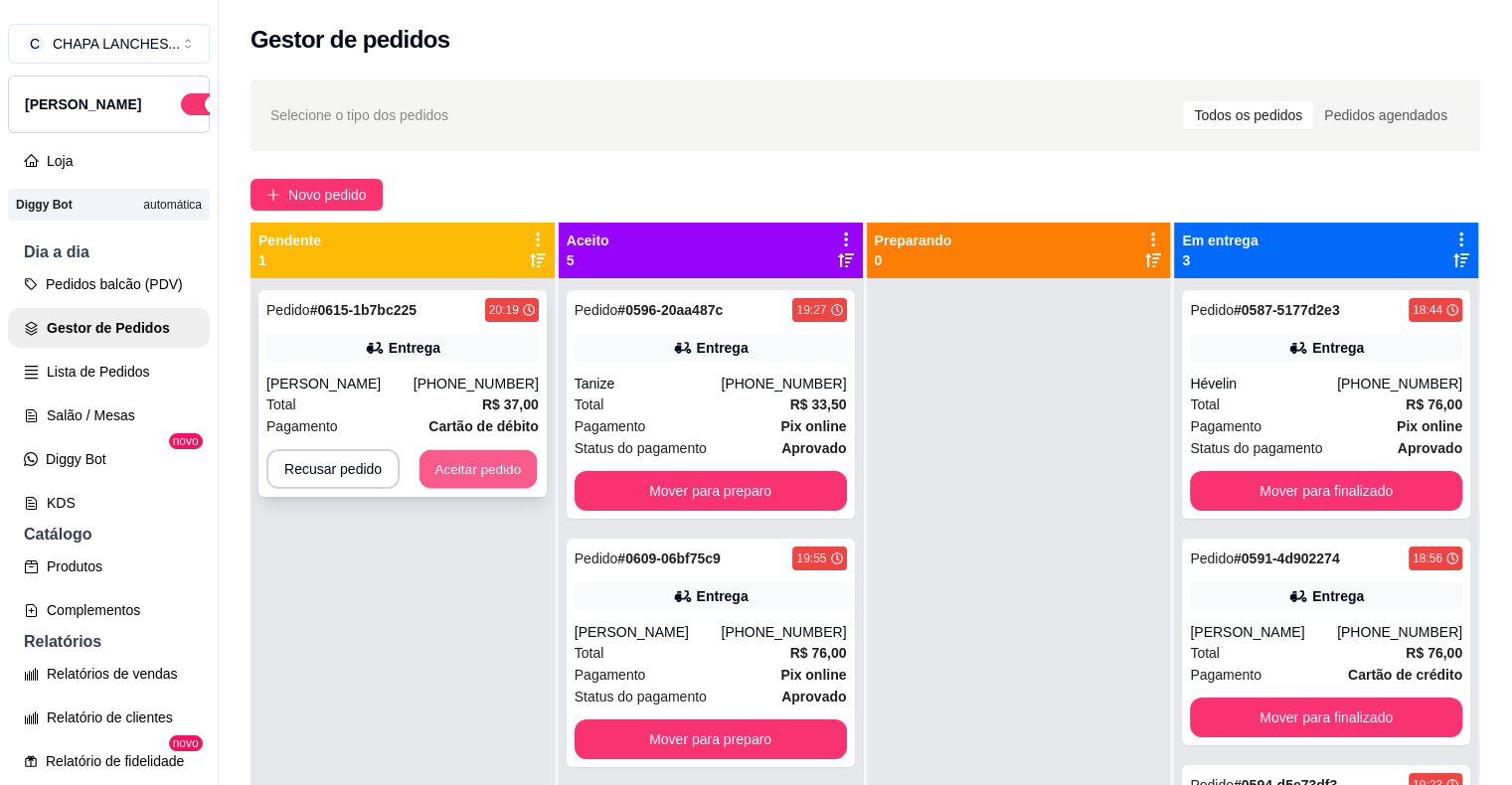 click on "Aceitar pedido" at bounding box center (478, 469) 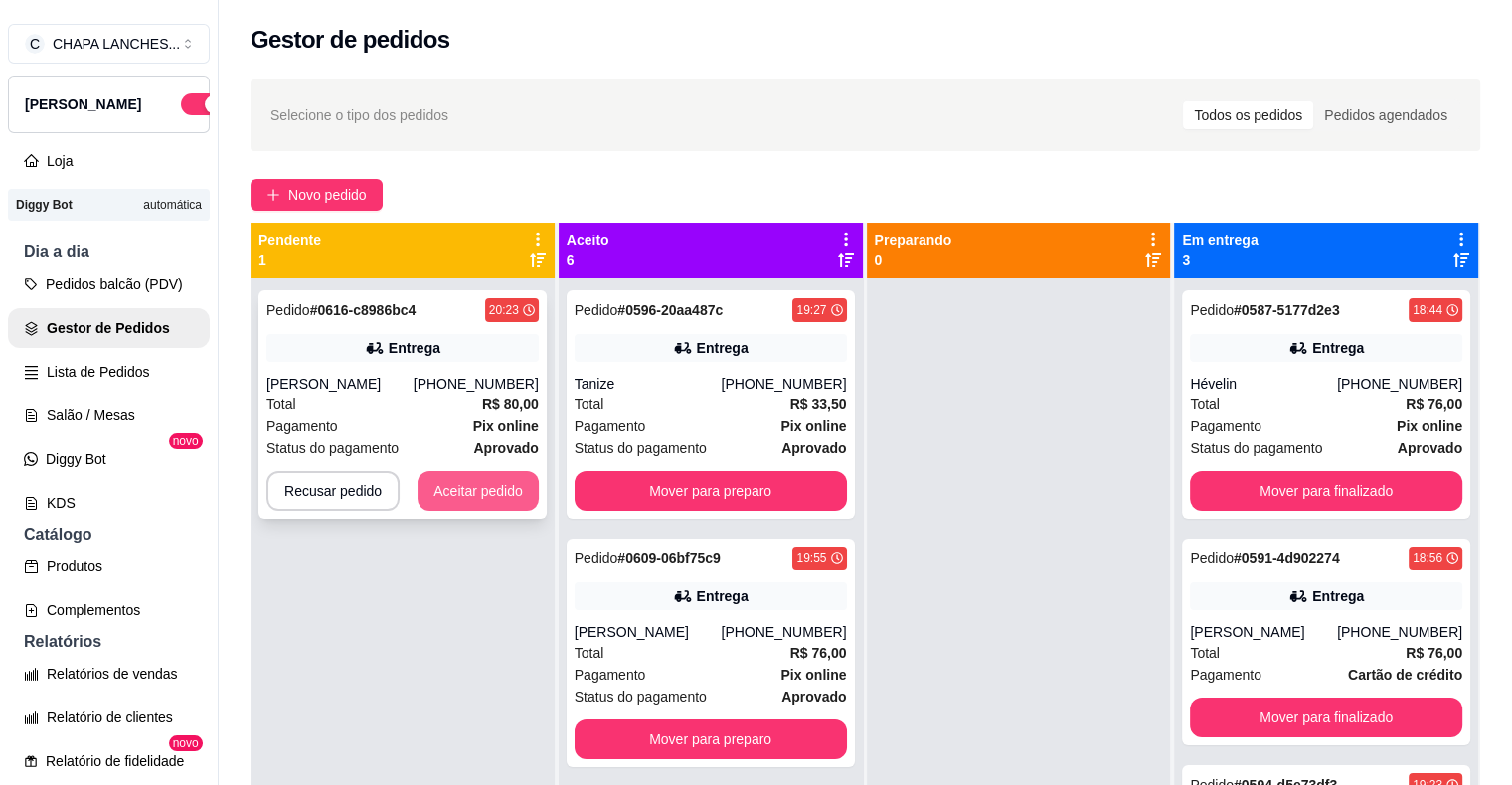 click on "Aceitar pedido" at bounding box center (478, 491) 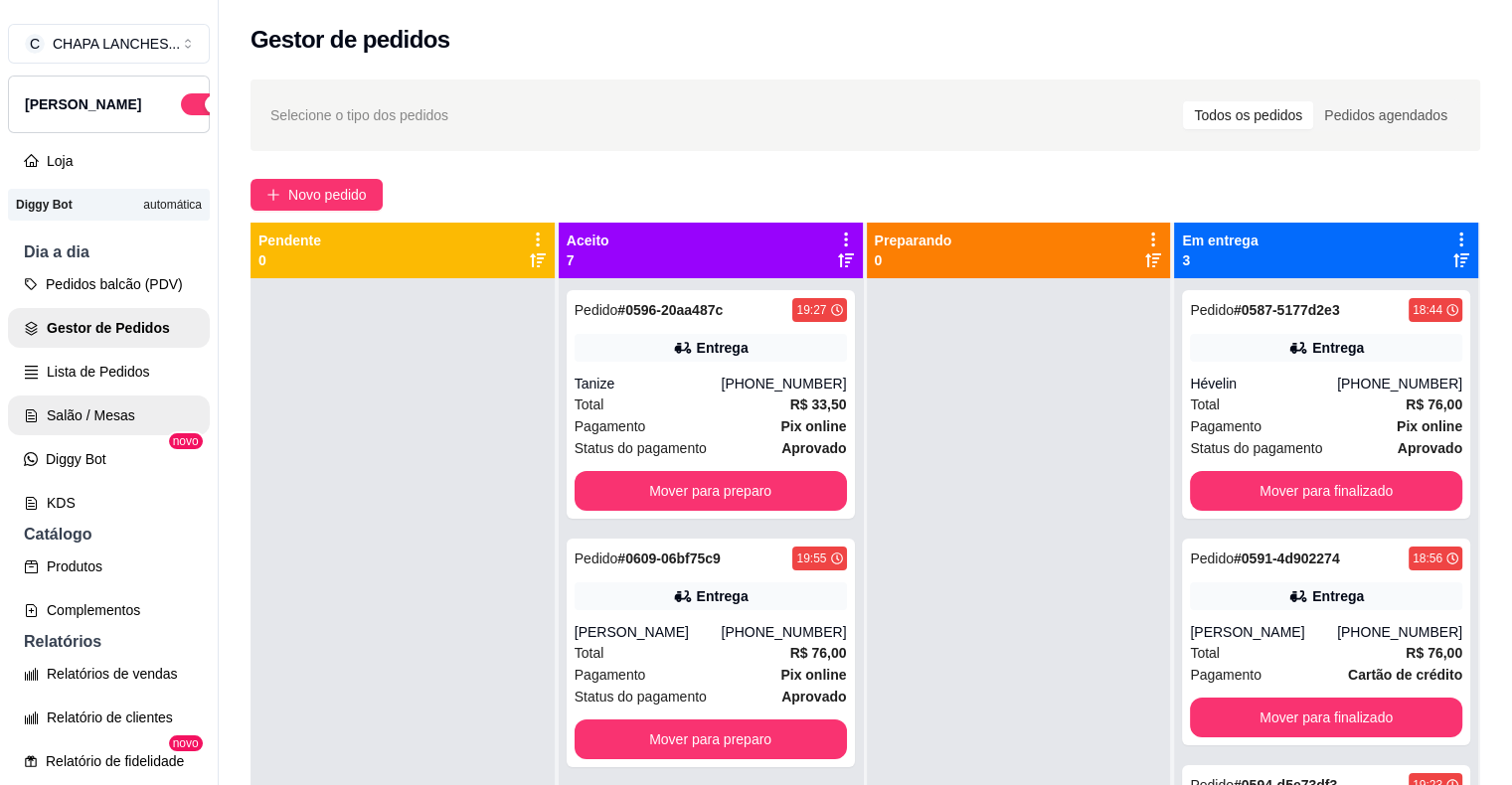 click on "Salão / Mesas" at bounding box center (108, 415) 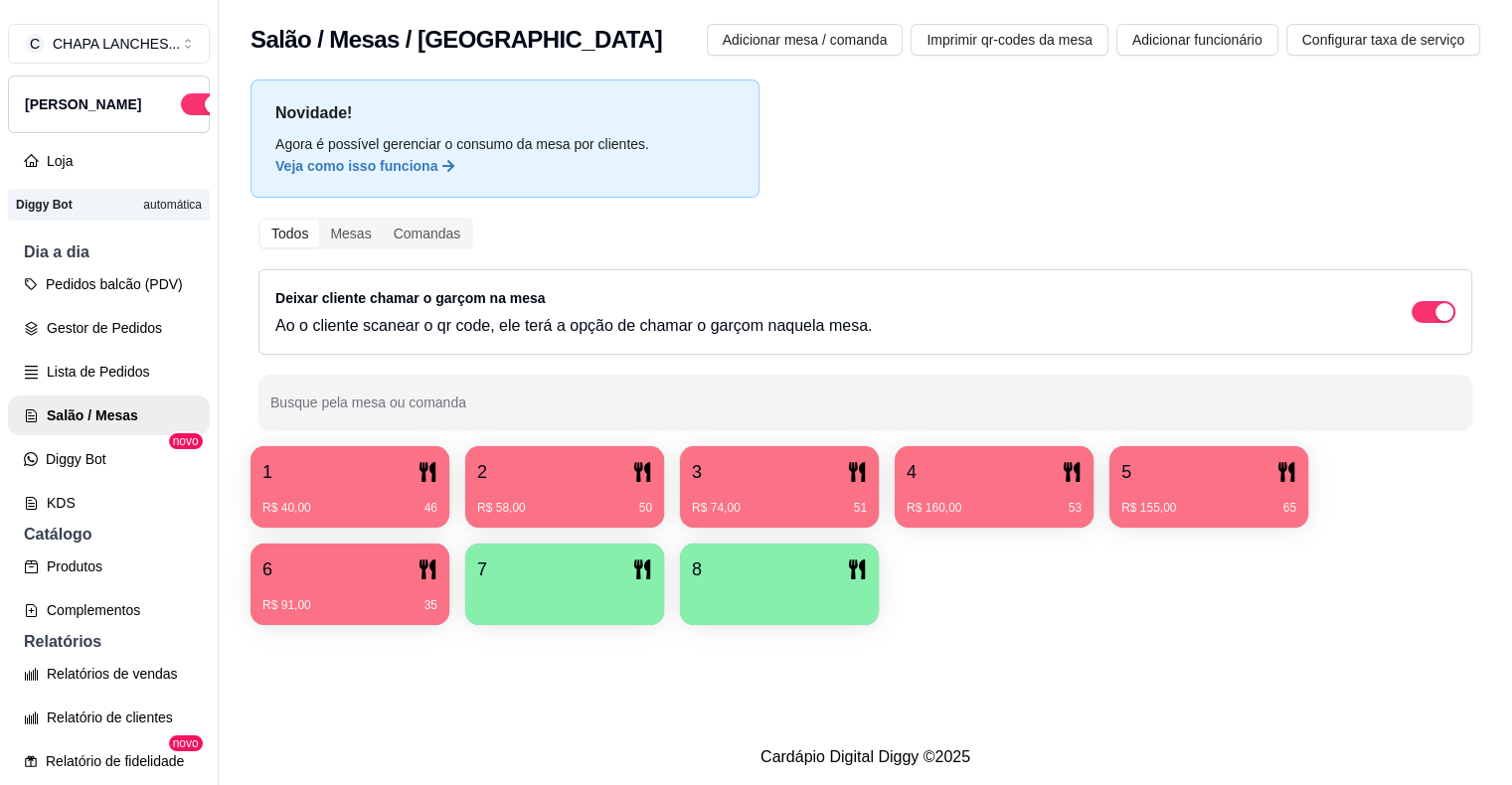 click on "R$ 91,00 35" at bounding box center [350, 598] 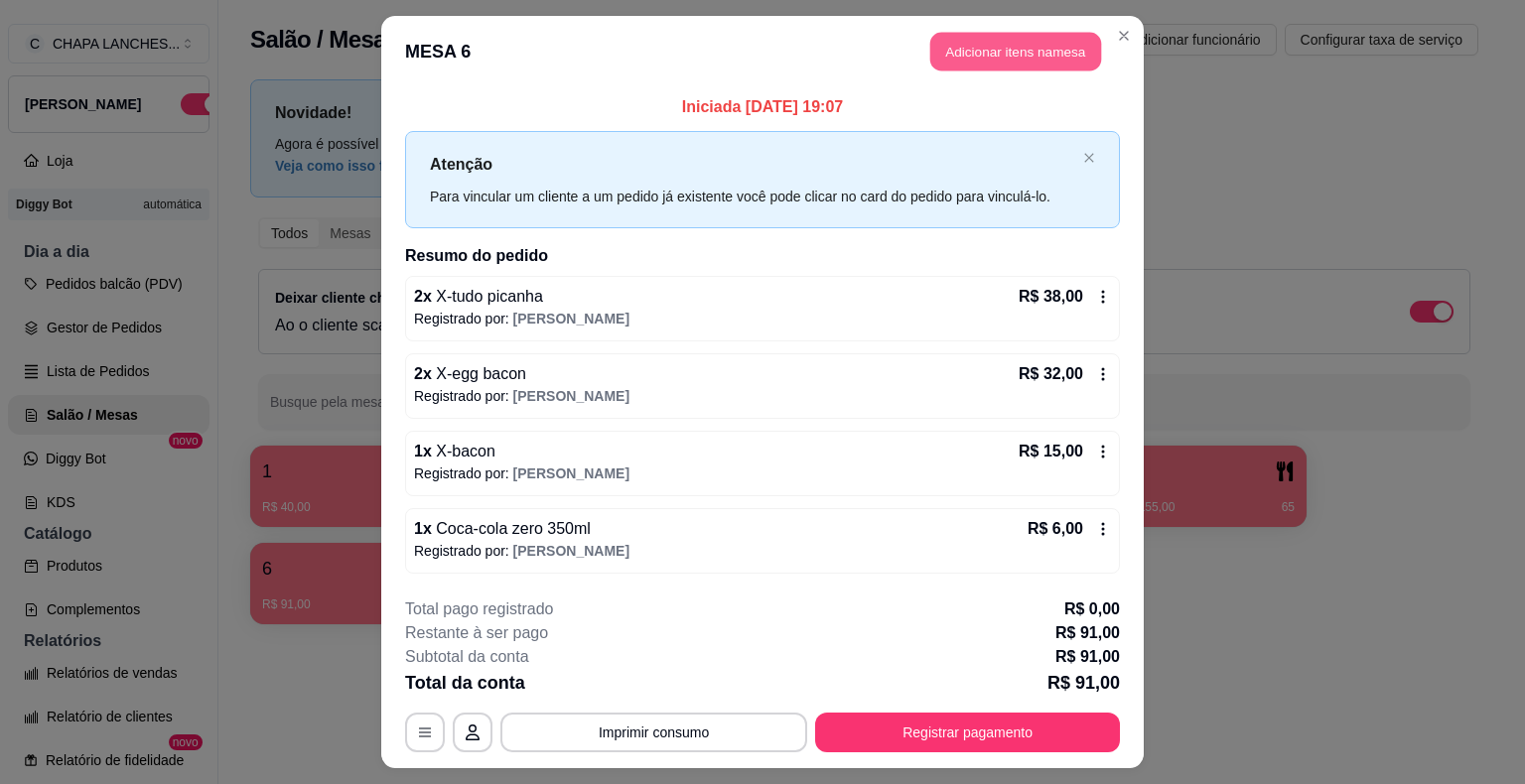 click on "Adicionar itens na  mesa" at bounding box center [1016, 52] 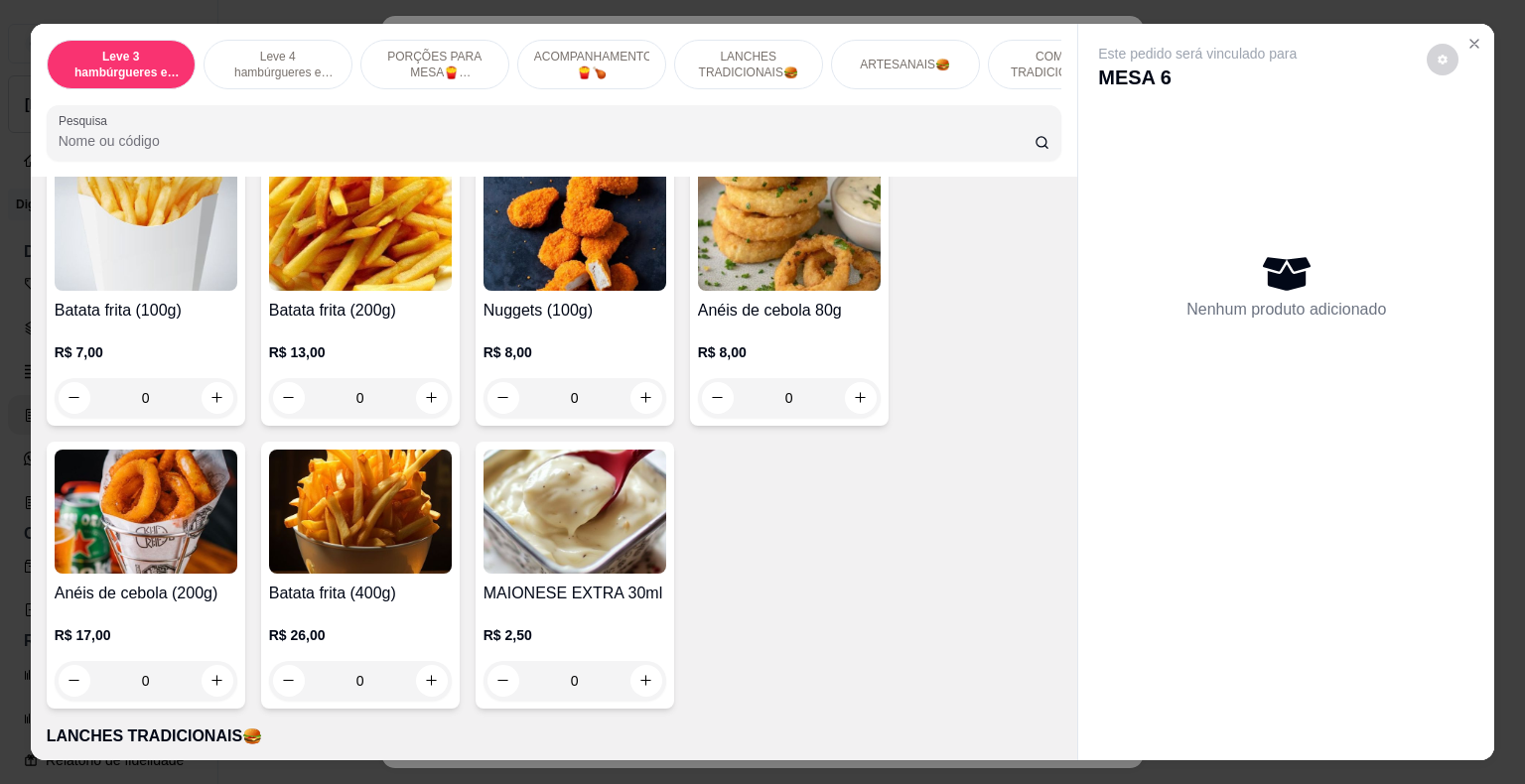 scroll, scrollTop: 1092, scrollLeft: 0, axis: vertical 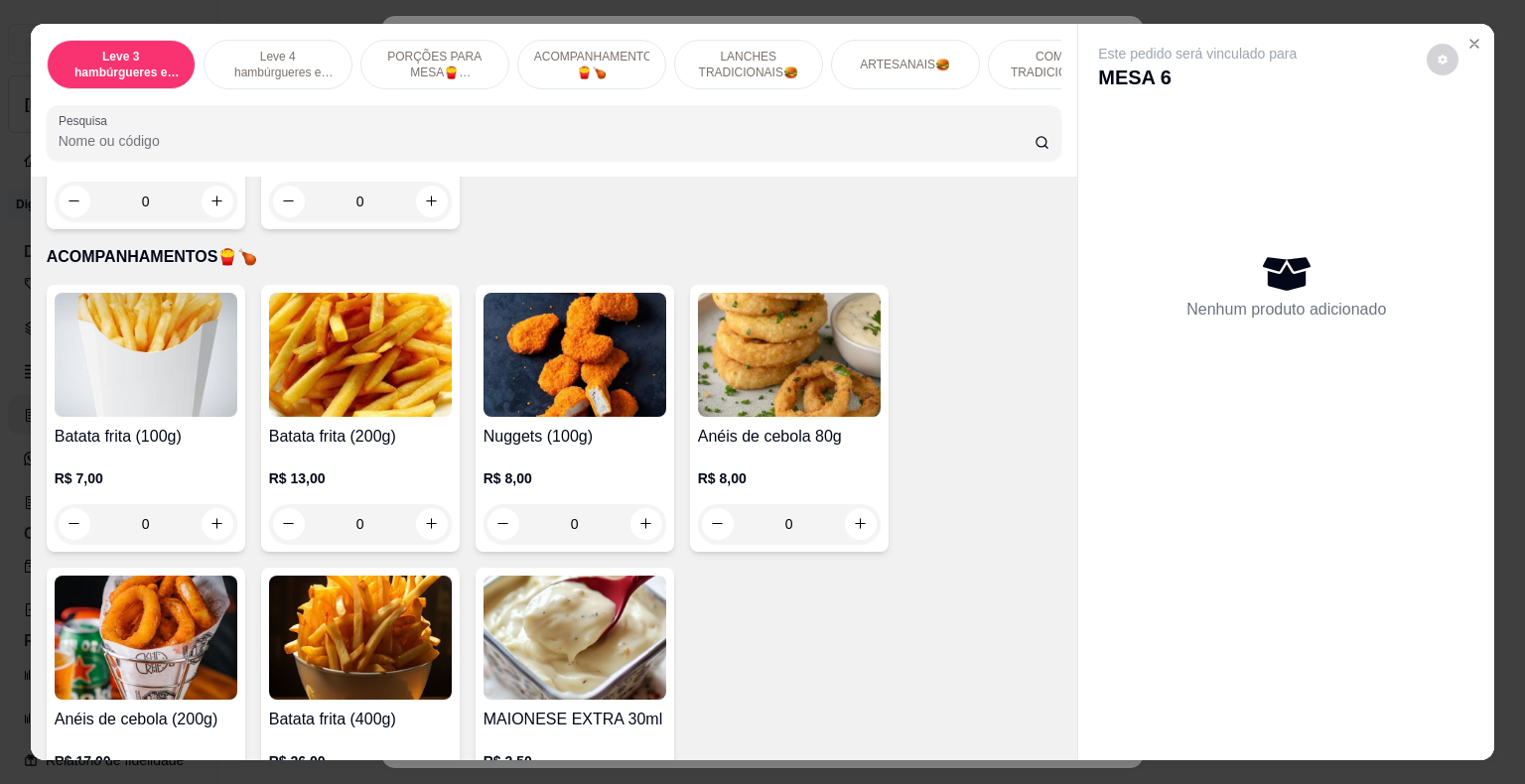 click on "0" at bounding box center (360, 524) 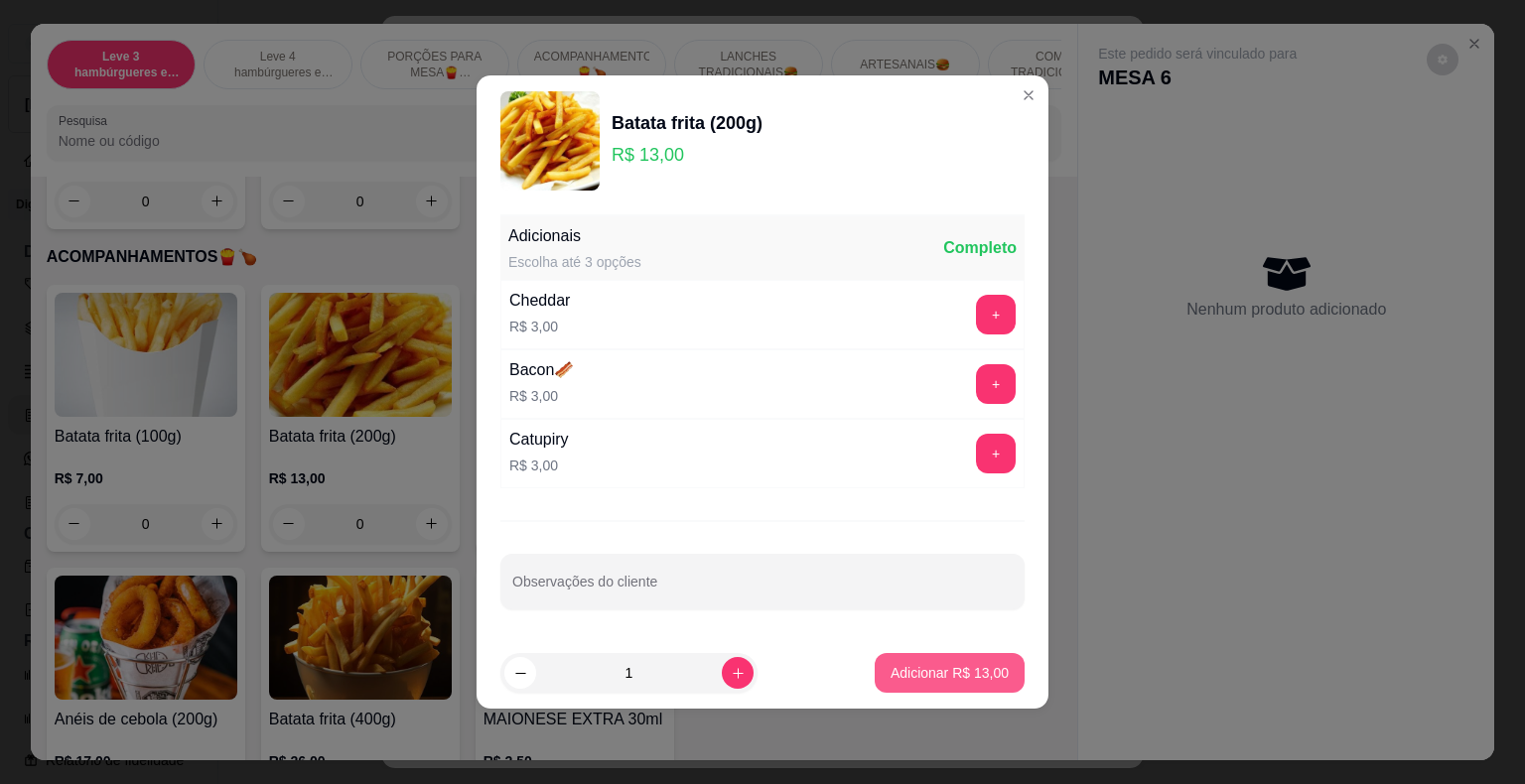 click on "Adicionar   R$ 13,00" at bounding box center (949, 673) 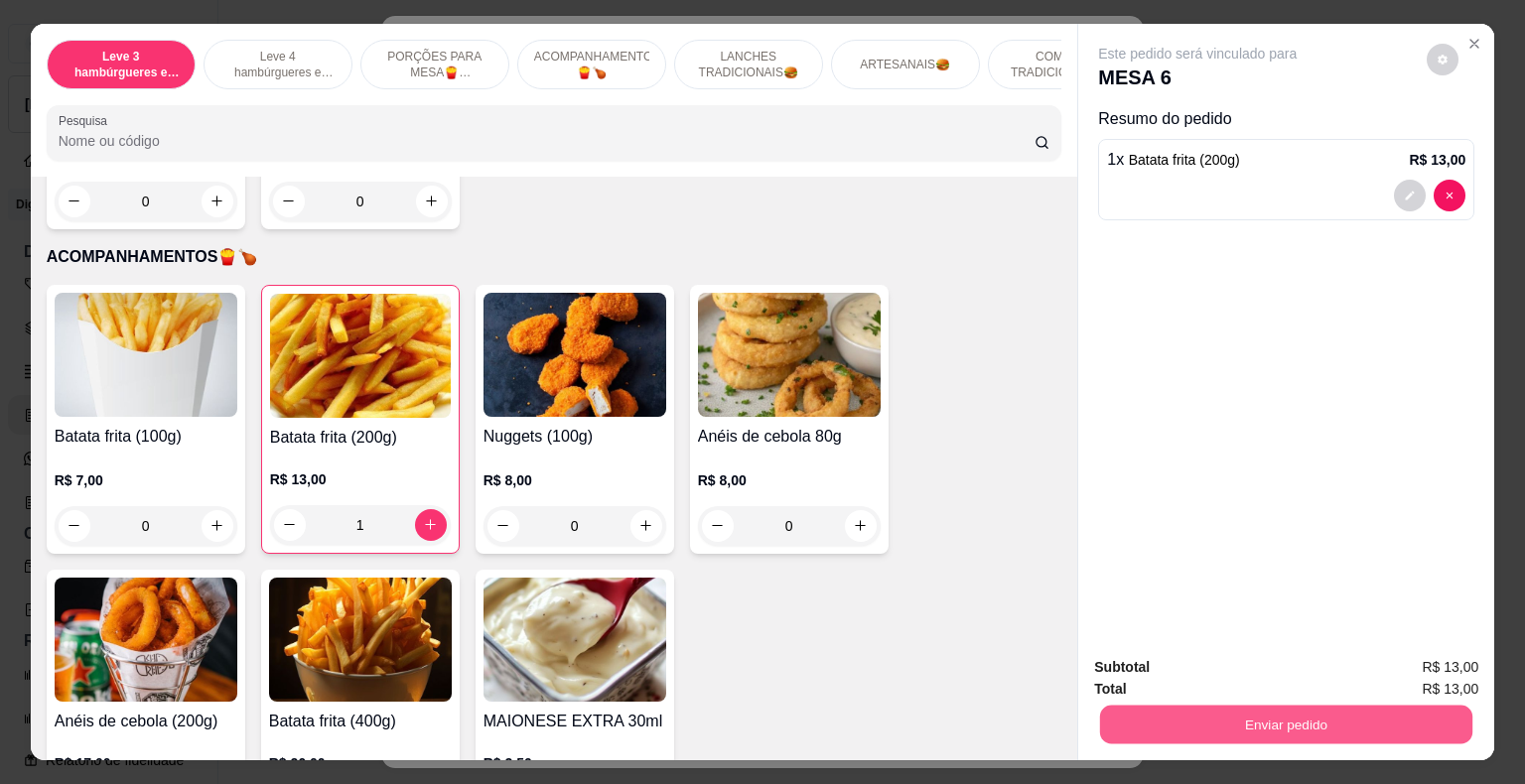 click on "Enviar pedido" at bounding box center (1286, 724) 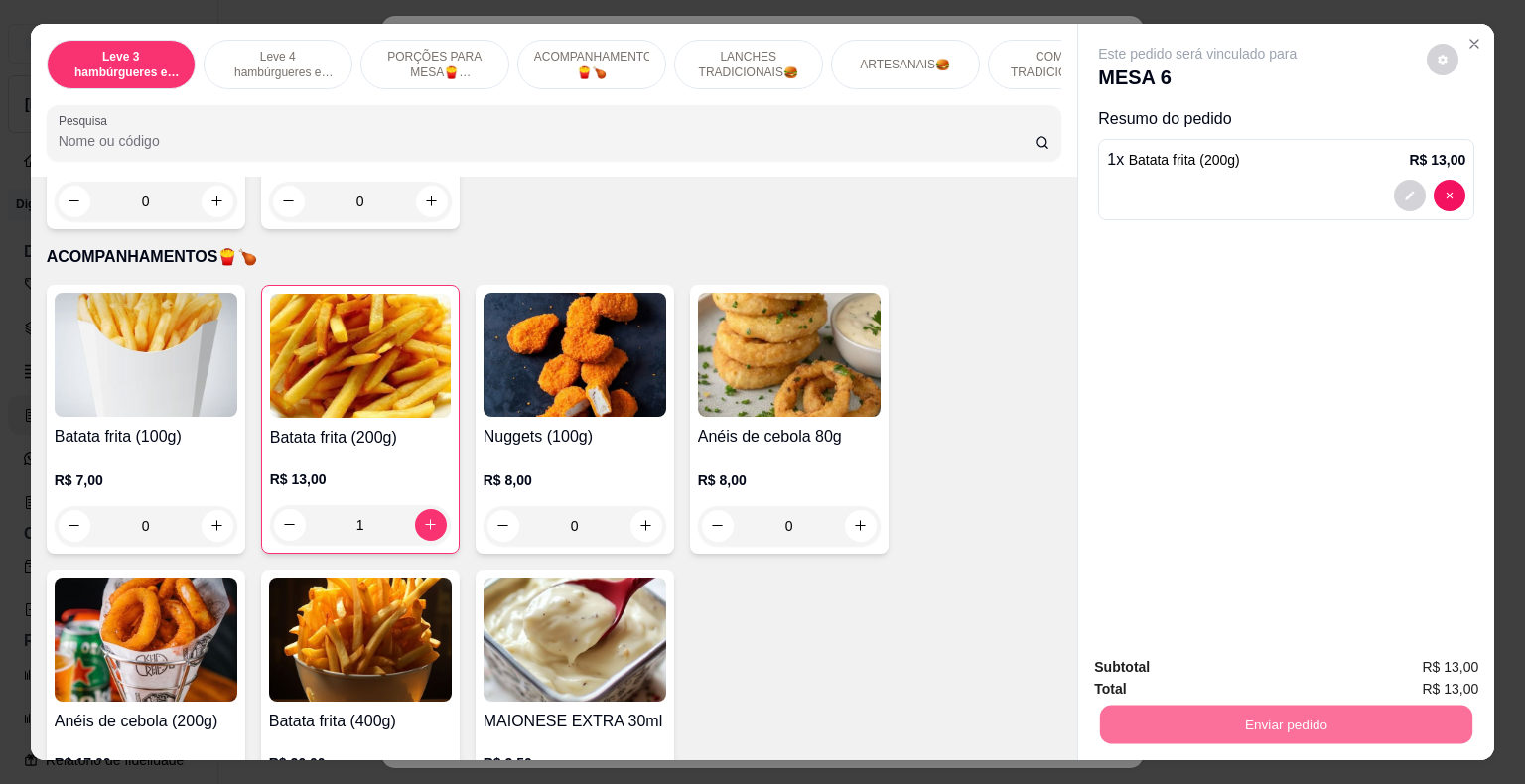 click on "Não registrar e enviar pedido" at bounding box center (1220, 668) 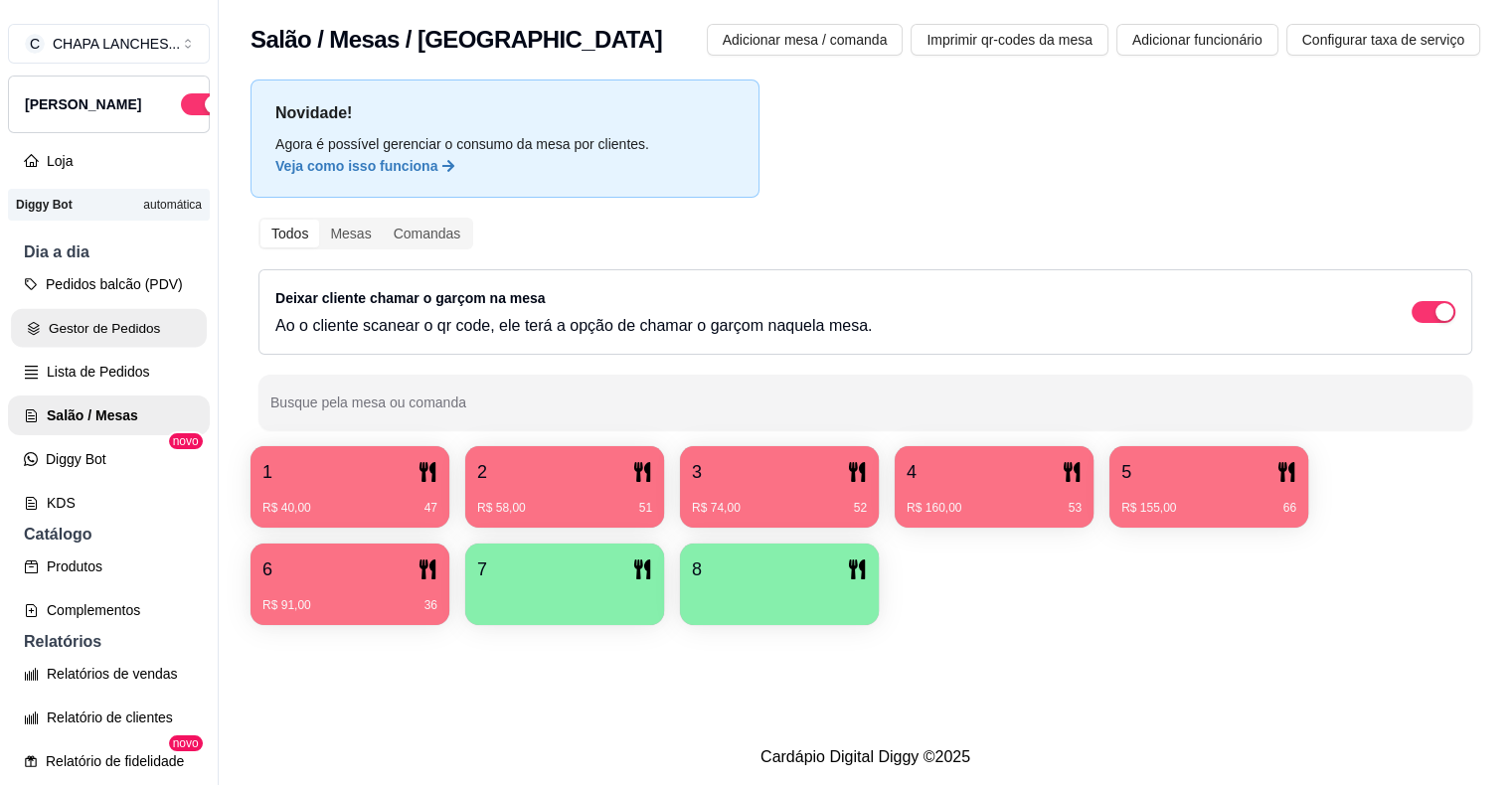 click on "Gestor de Pedidos" at bounding box center (108, 328) 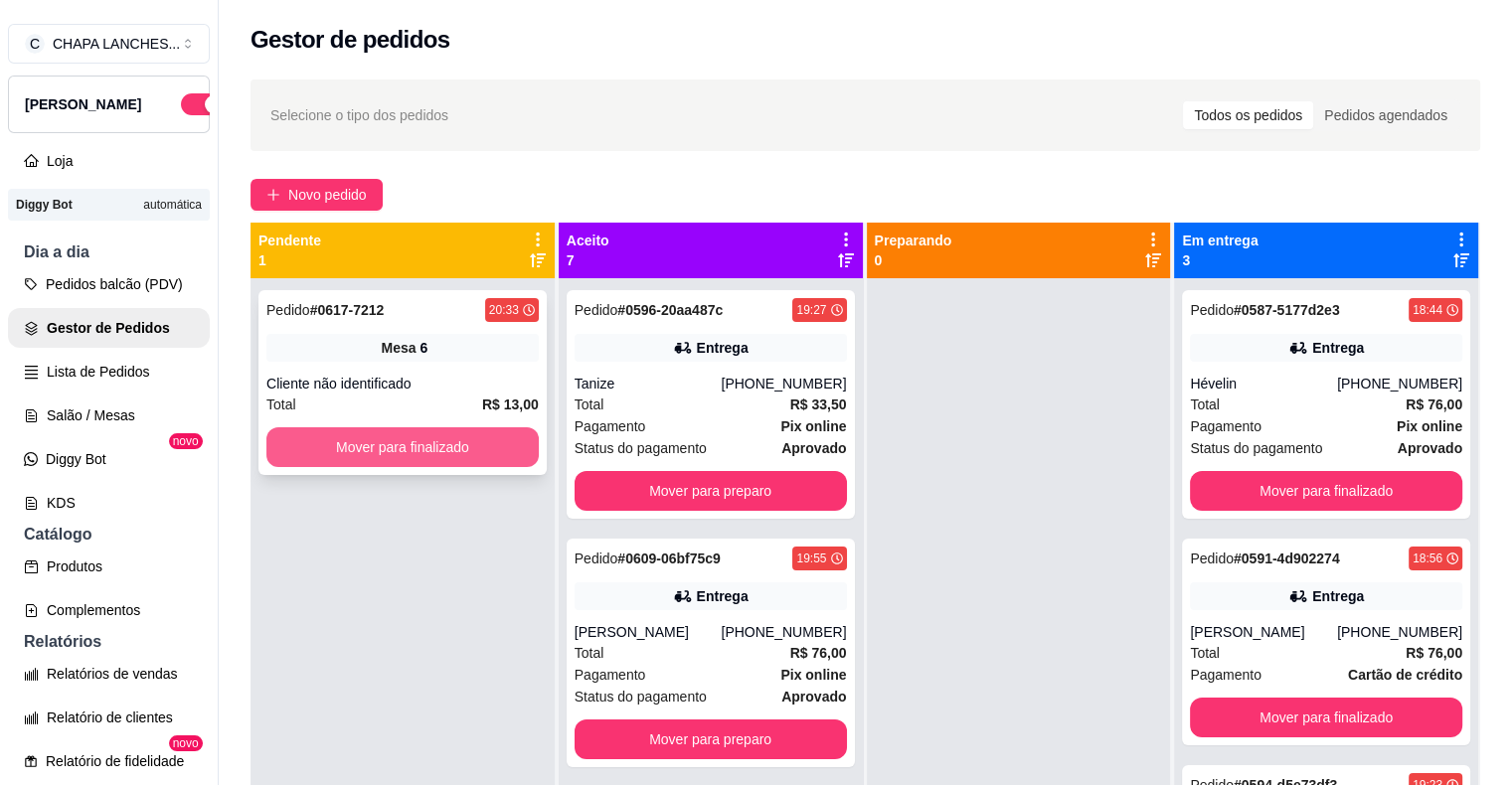 click on "Mover para finalizado" at bounding box center [403, 447] 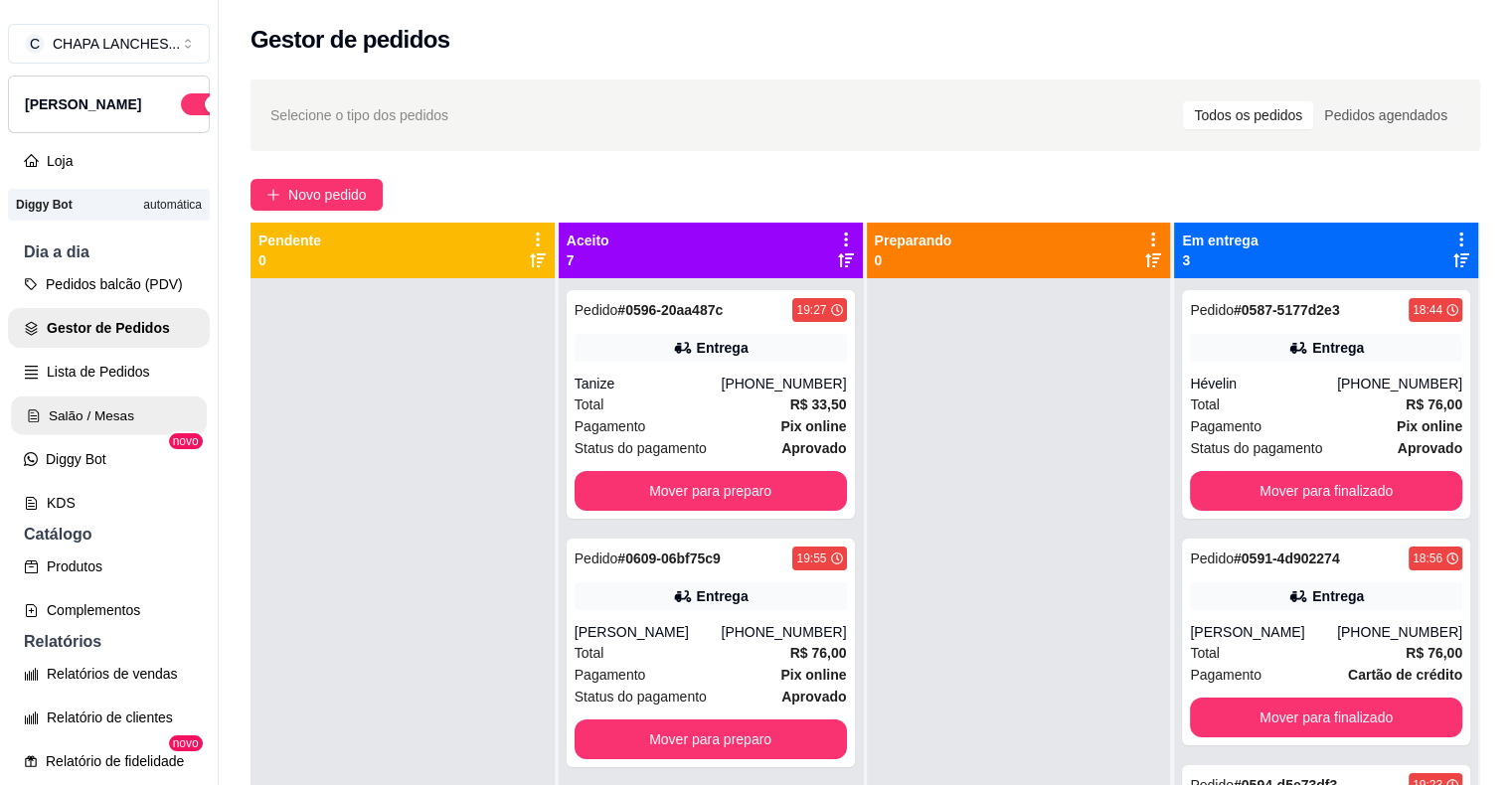 click on "Salão / Mesas" at bounding box center [108, 415] 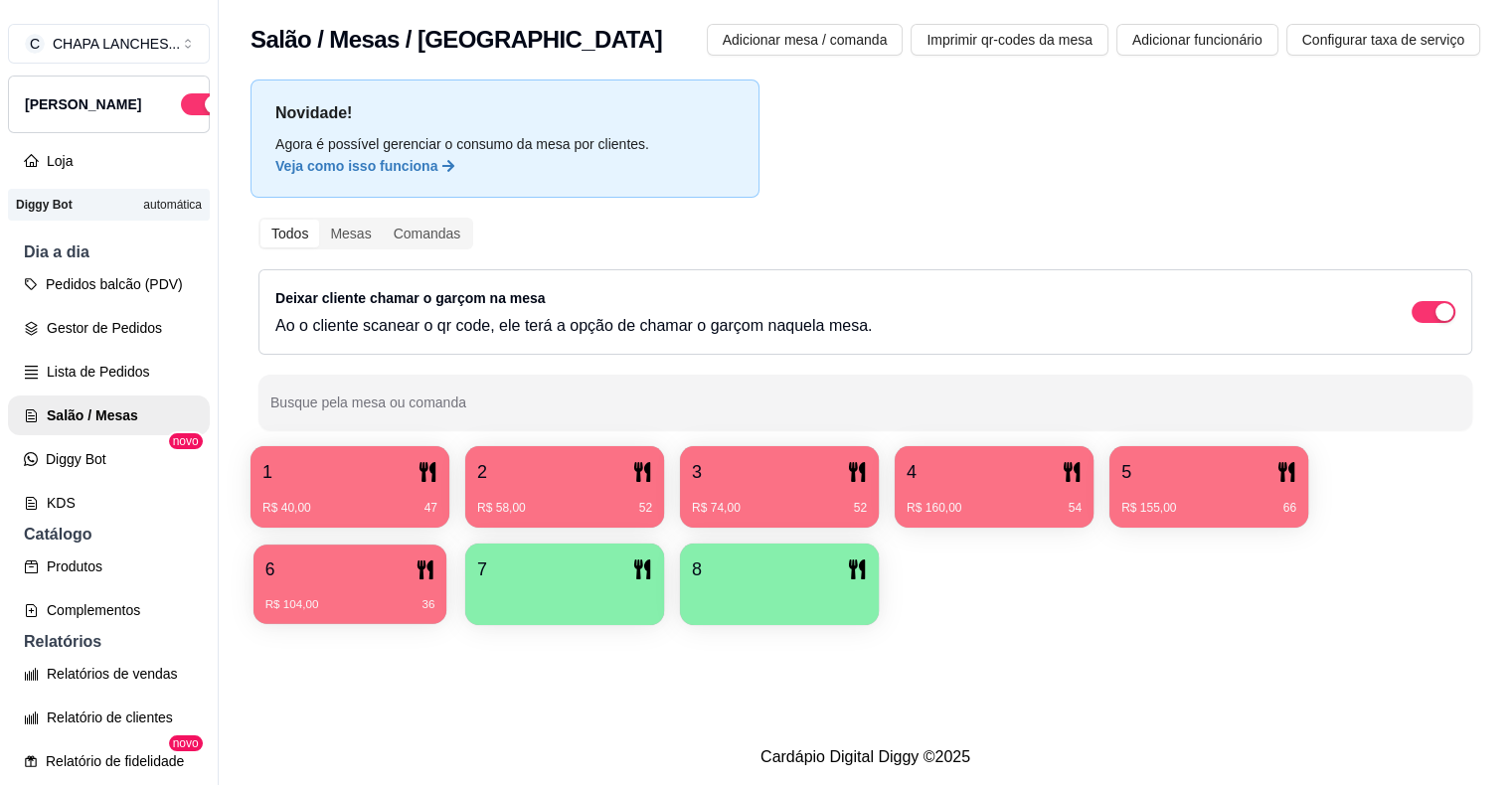 click on "6" at bounding box center [350, 569] 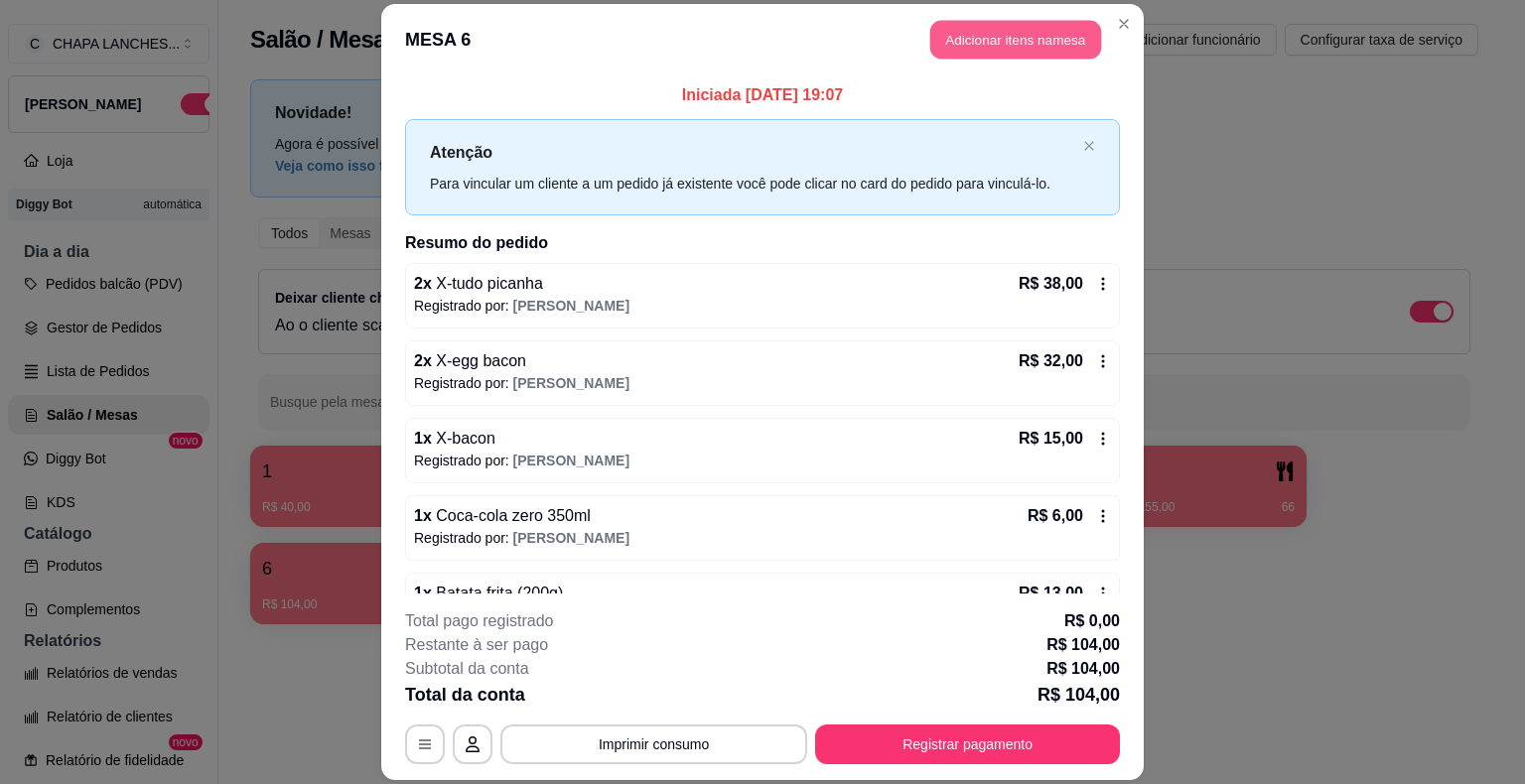 click on "Adicionar itens na  mesa" at bounding box center [1016, 40] 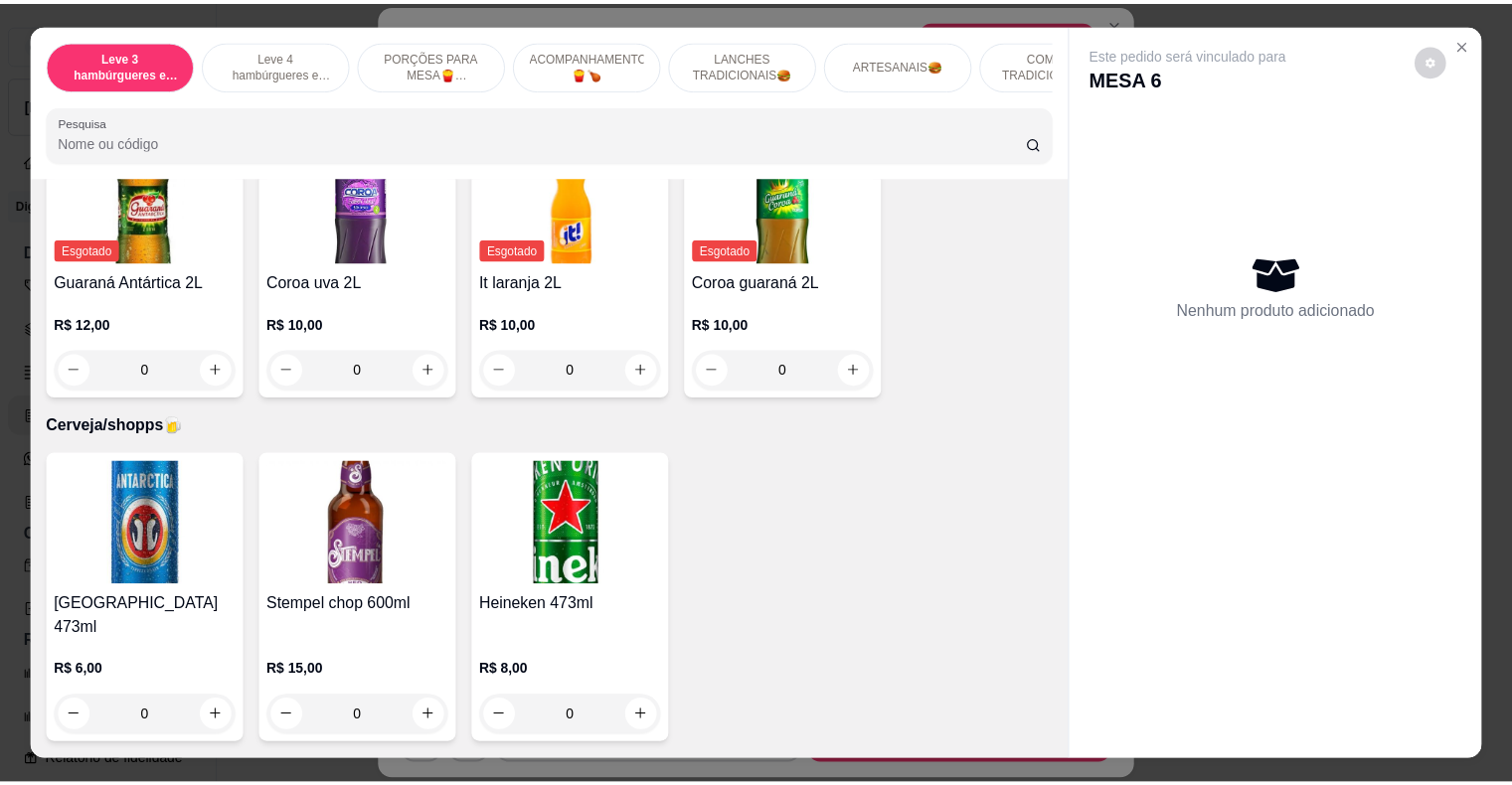 scroll, scrollTop: 5863, scrollLeft: 0, axis: vertical 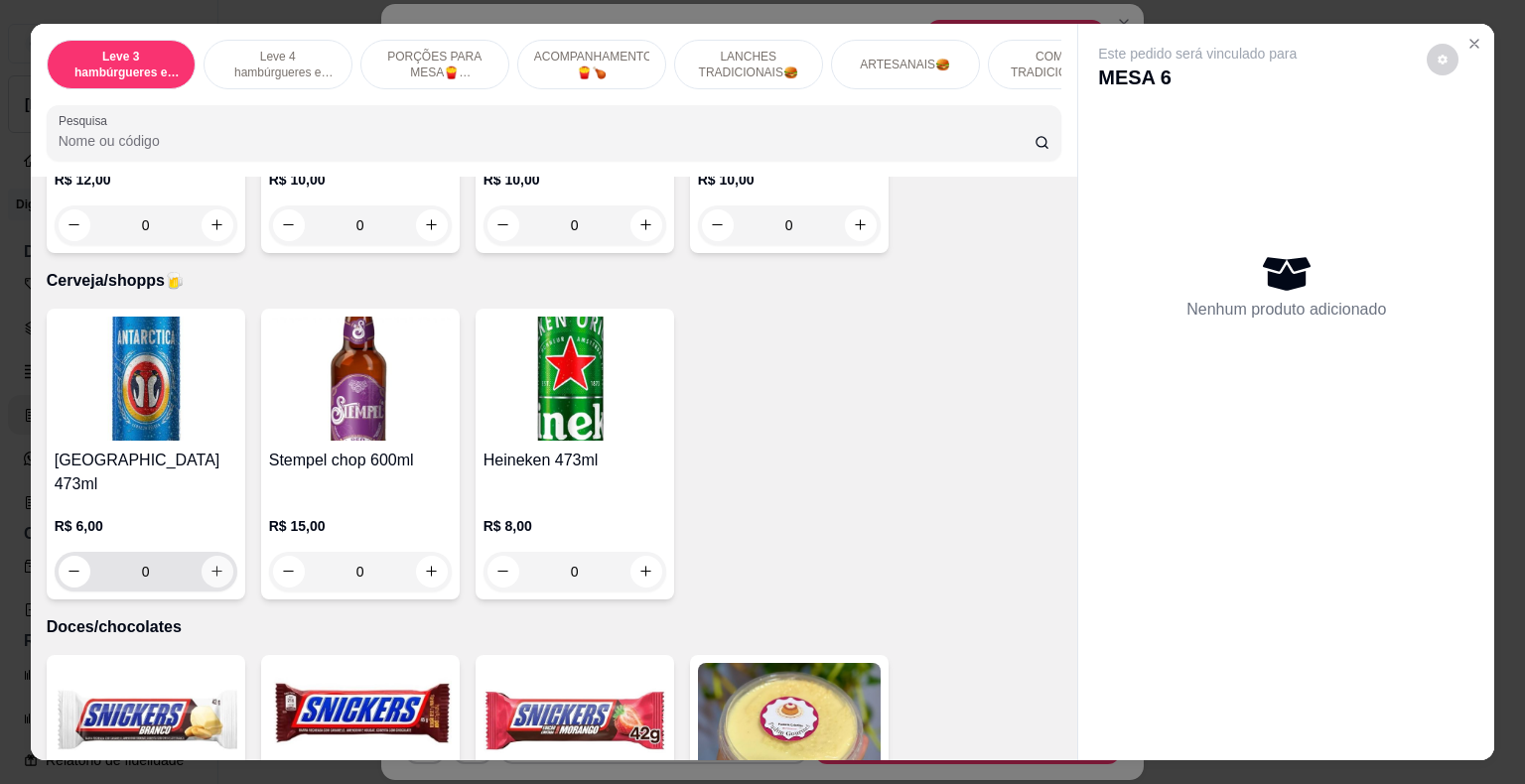 click at bounding box center (217, 572) 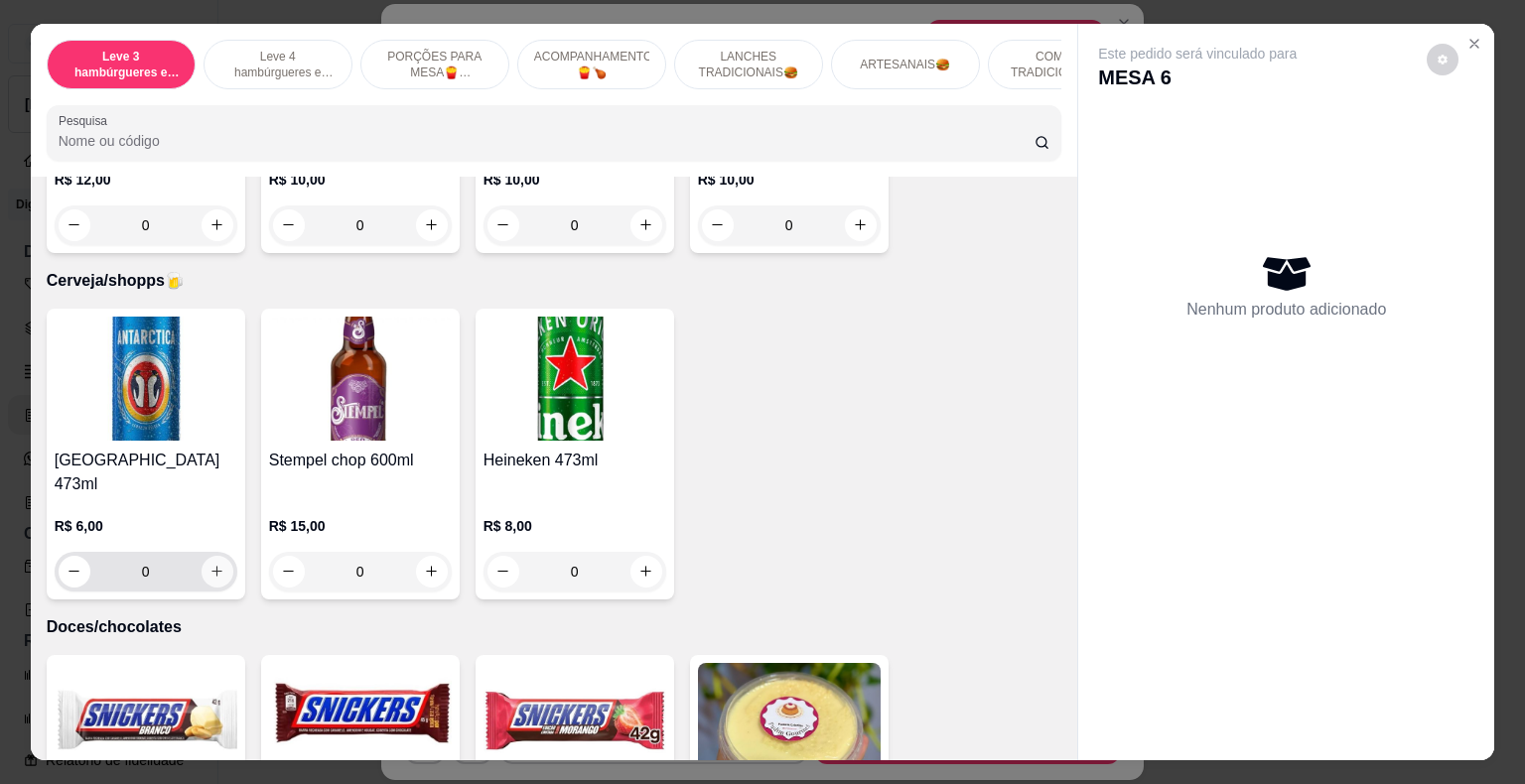 type on "1" 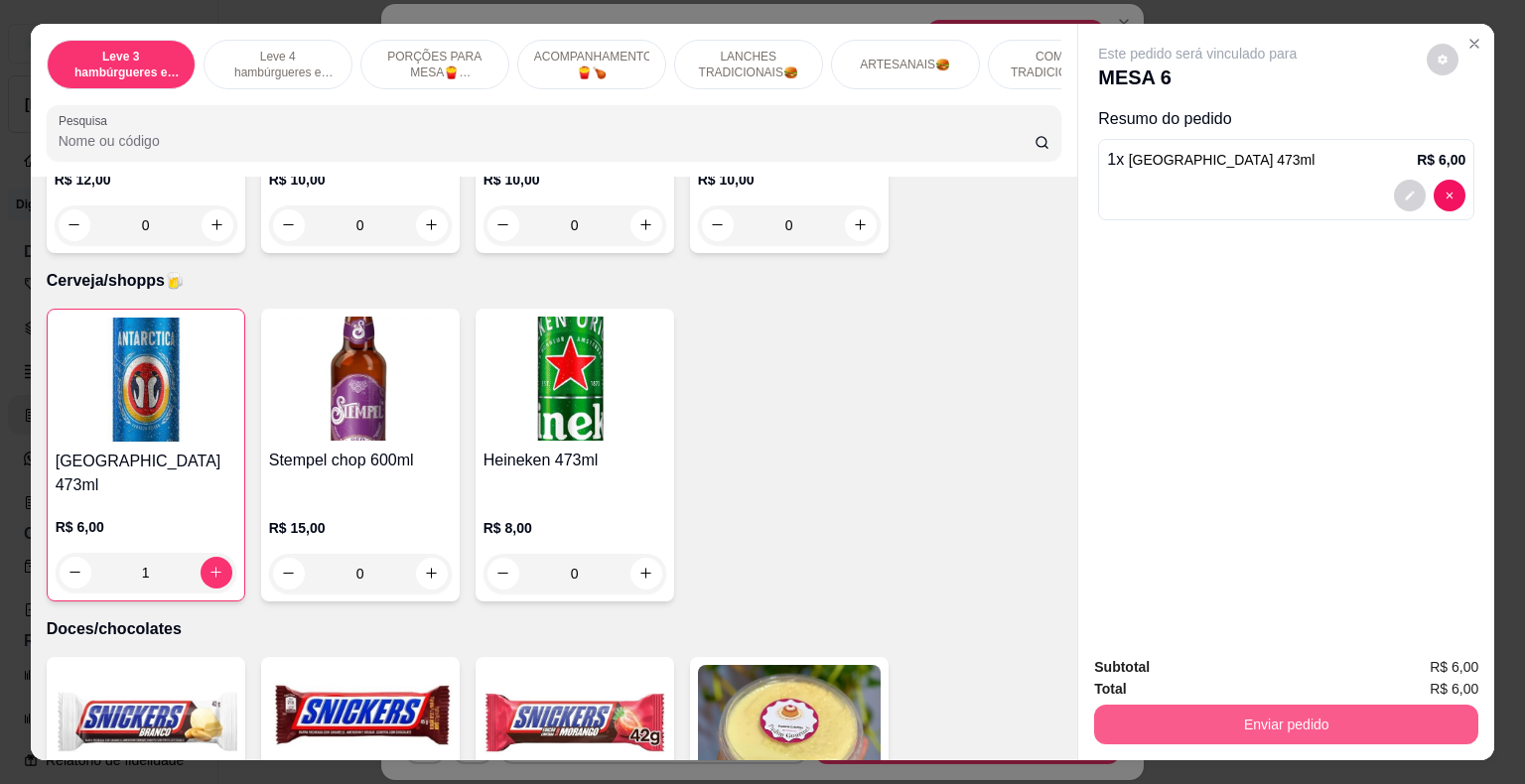 click on "Enviar pedido" at bounding box center [1286, 724] 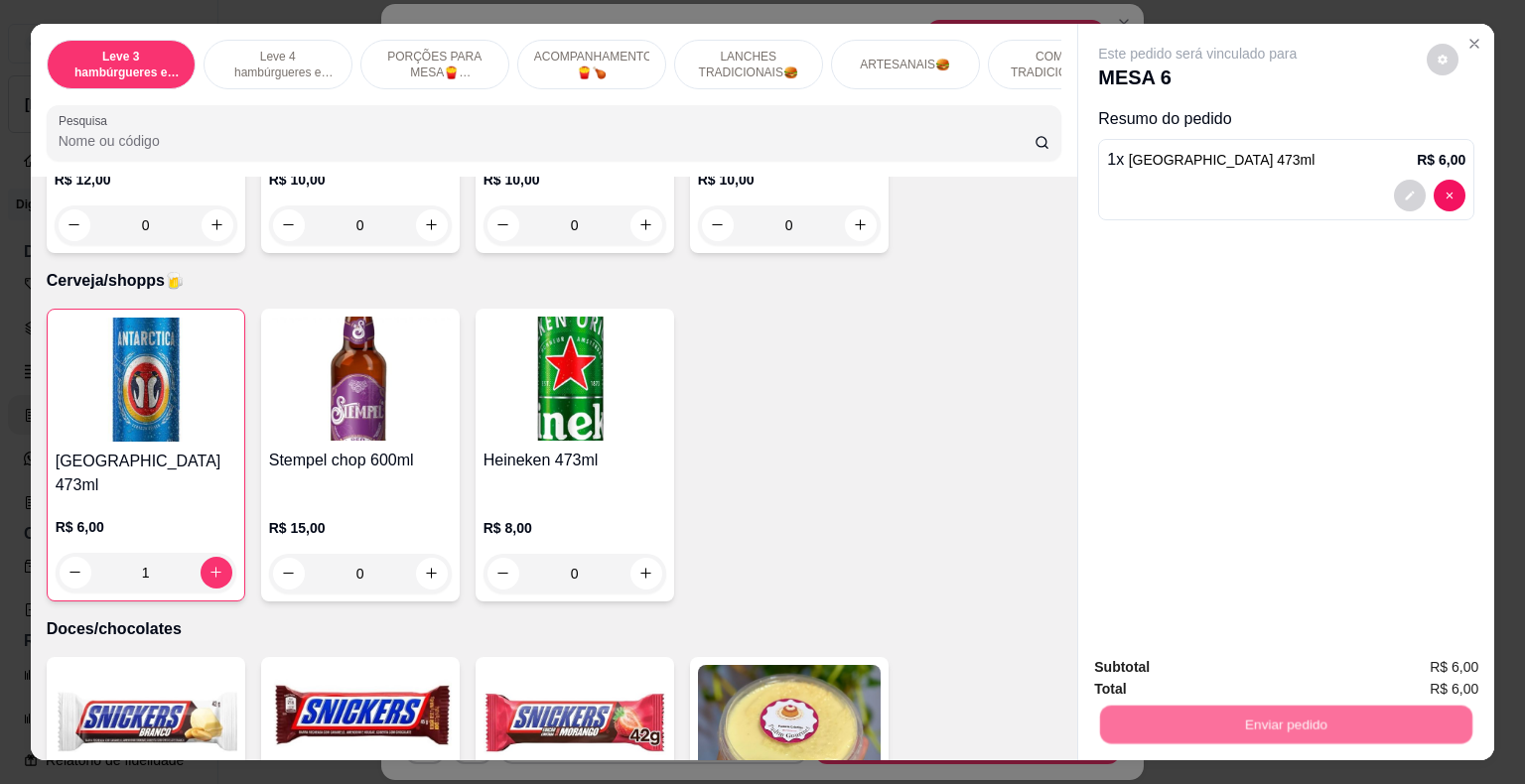click on "Não registrar e enviar pedido" at bounding box center (1220, 669) 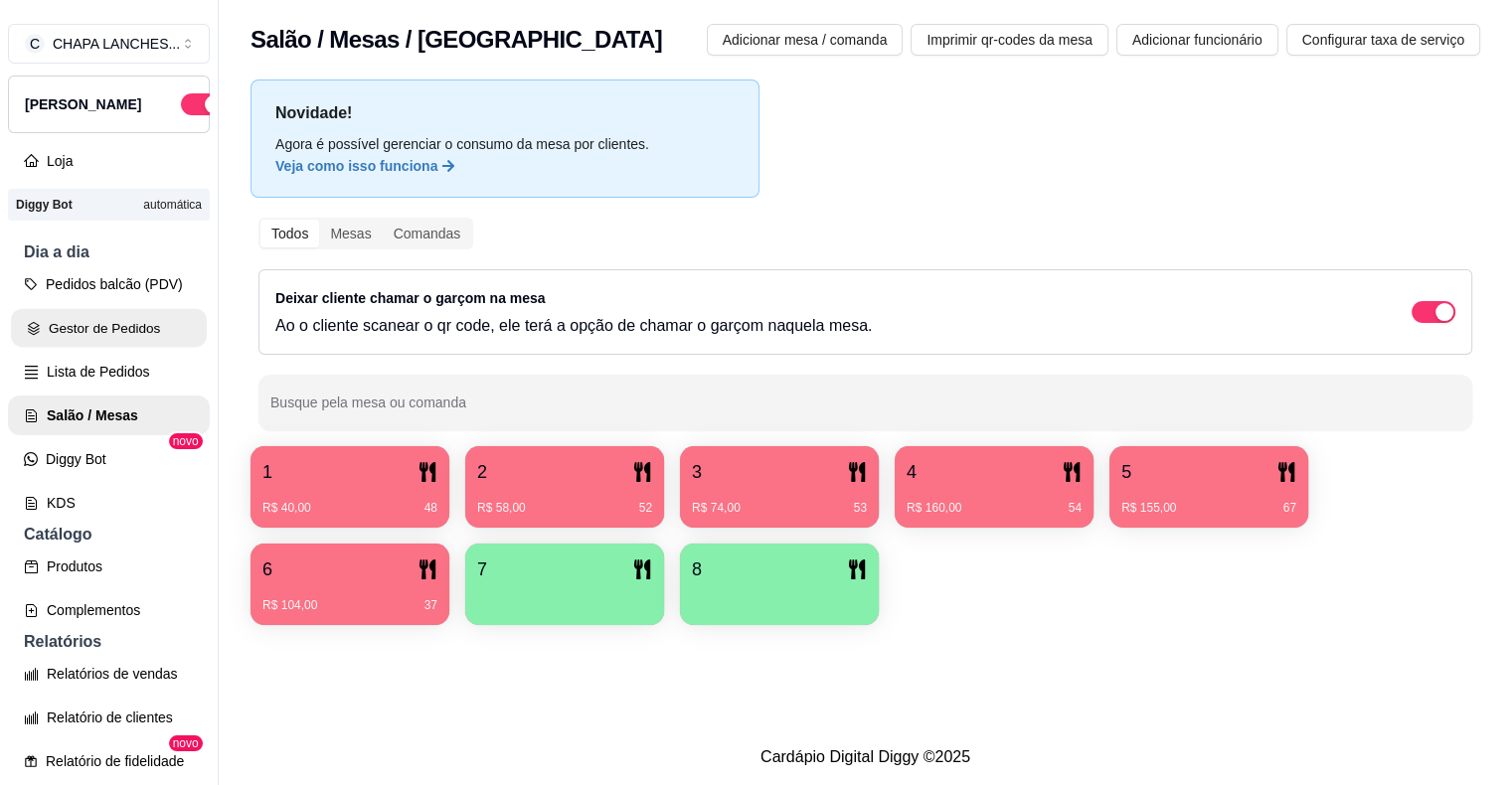 click on "Gestor de Pedidos" at bounding box center (108, 328) 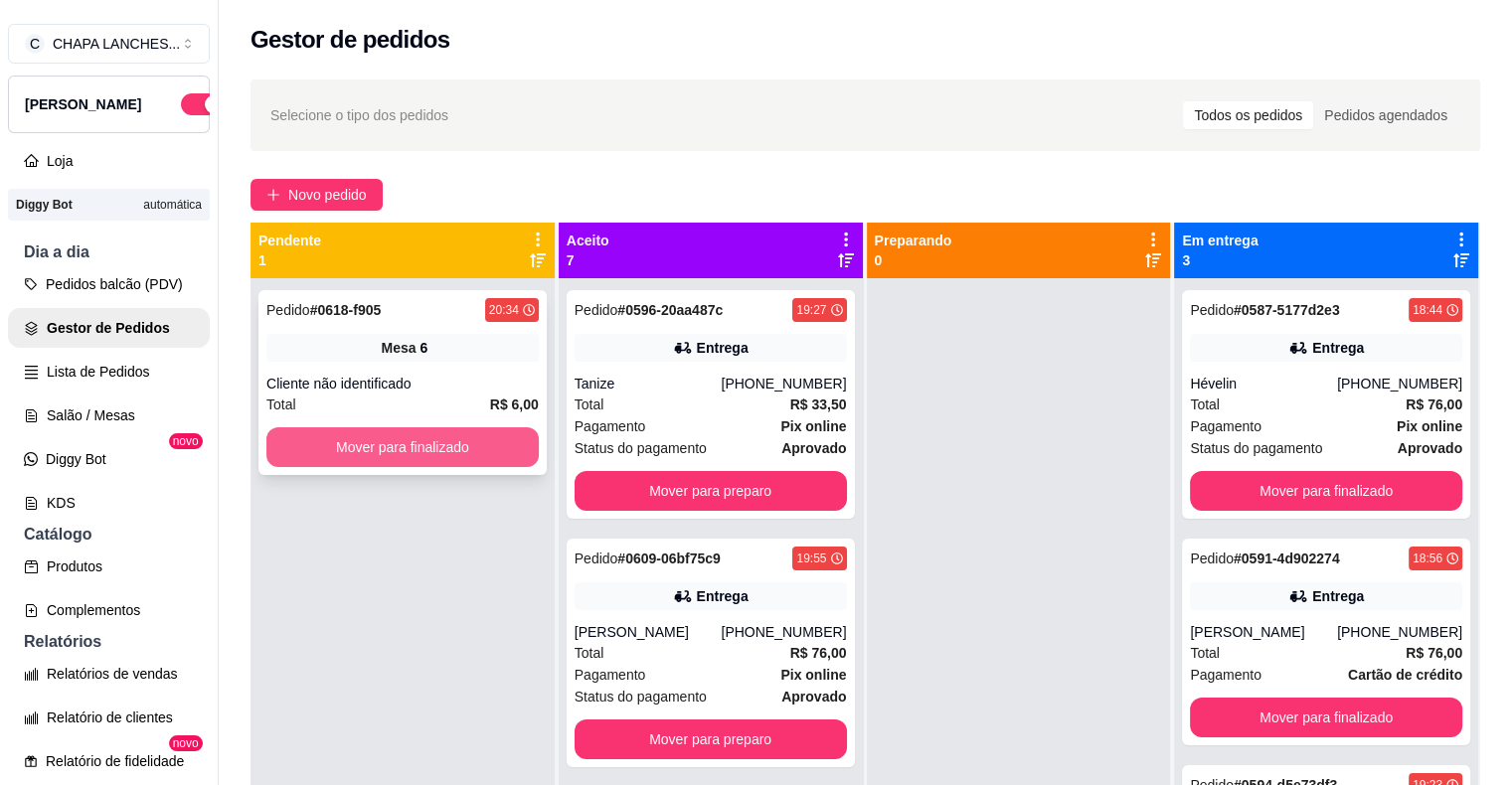 click on "Mover para finalizado" at bounding box center [403, 447] 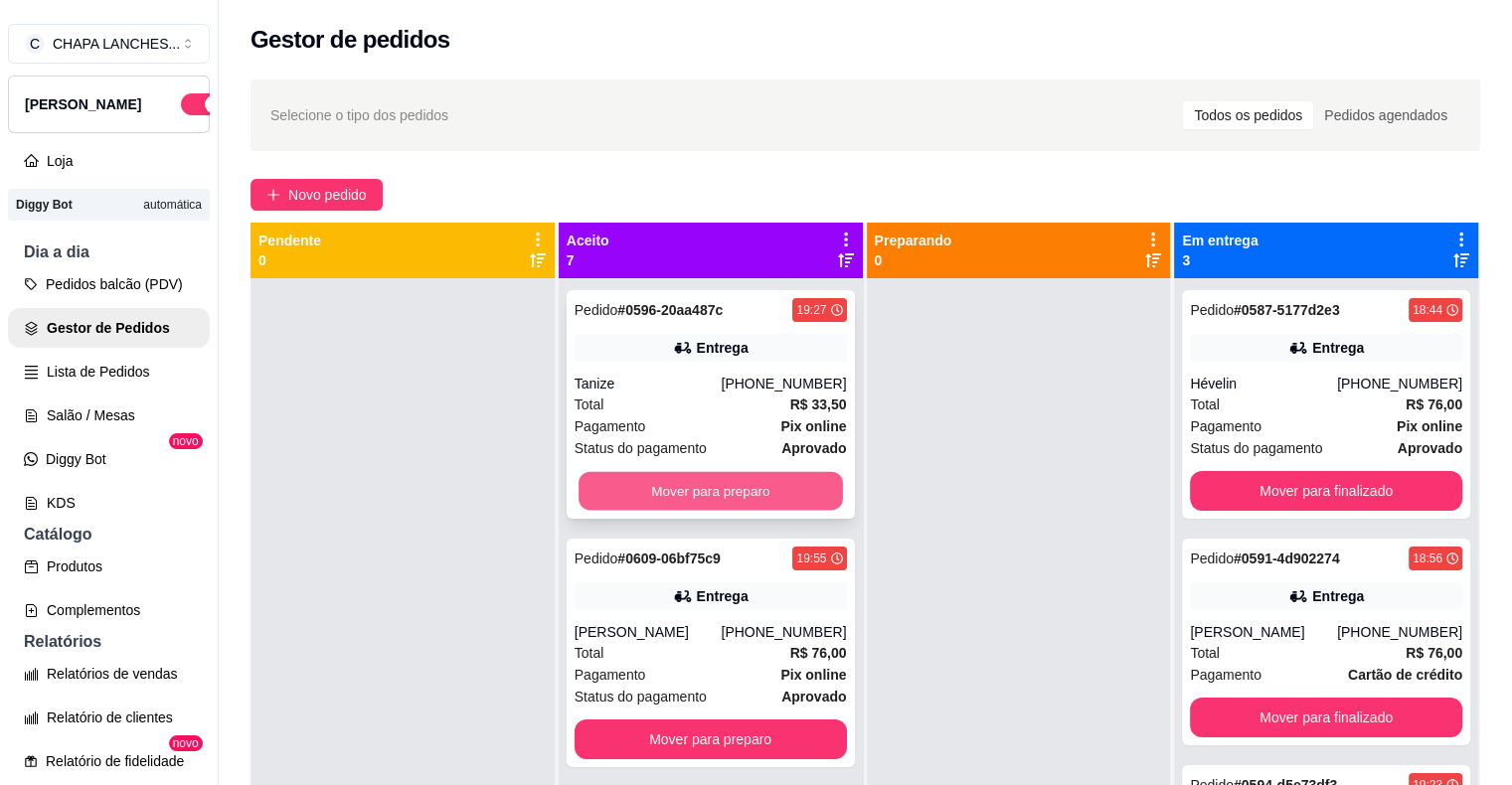 click on "Mover para preparo" at bounding box center [711, 491] 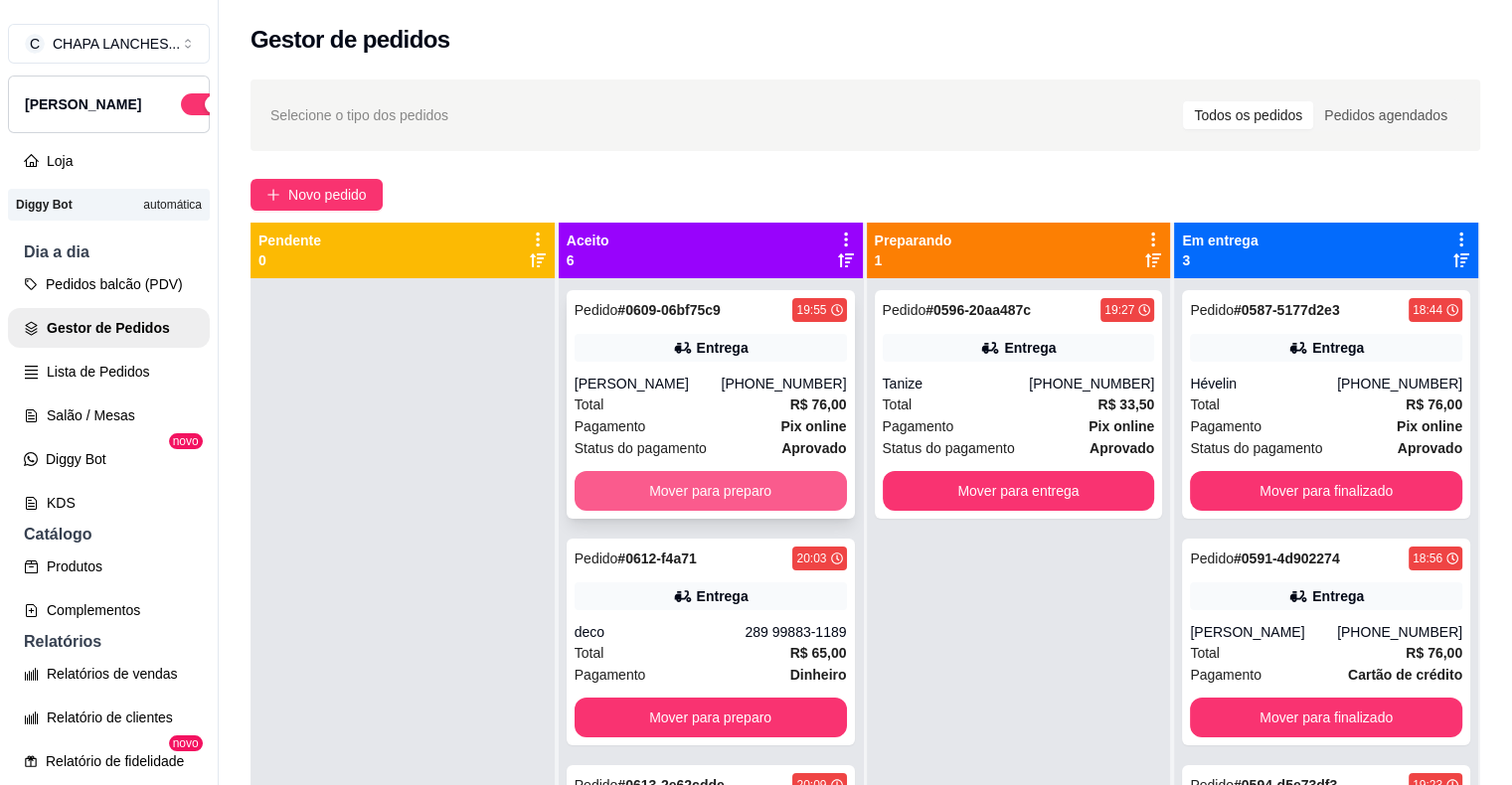 click on "Mover para preparo" at bounding box center [711, 491] 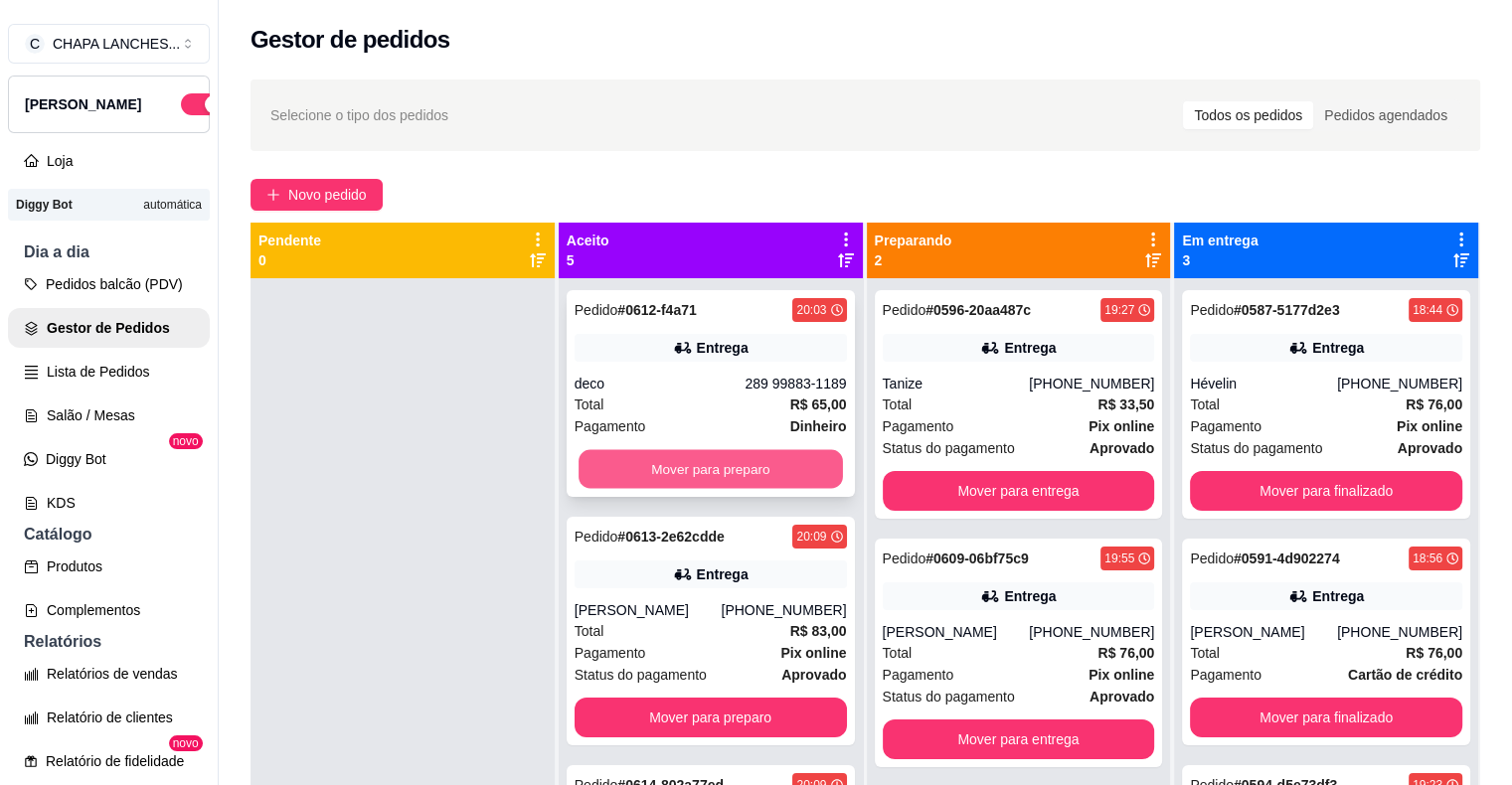 click on "Mover para preparo" at bounding box center (711, 469) 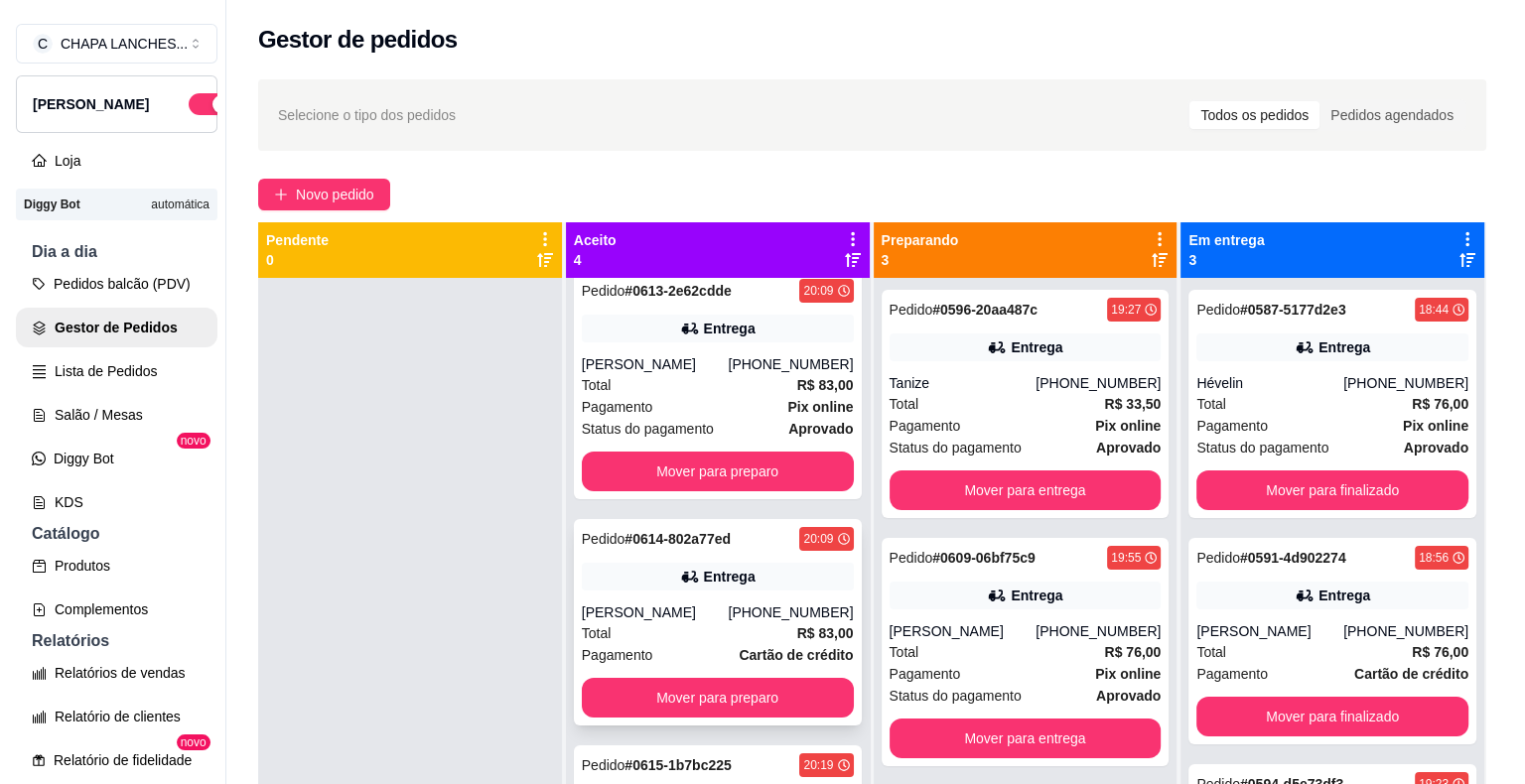 scroll, scrollTop: 0, scrollLeft: 0, axis: both 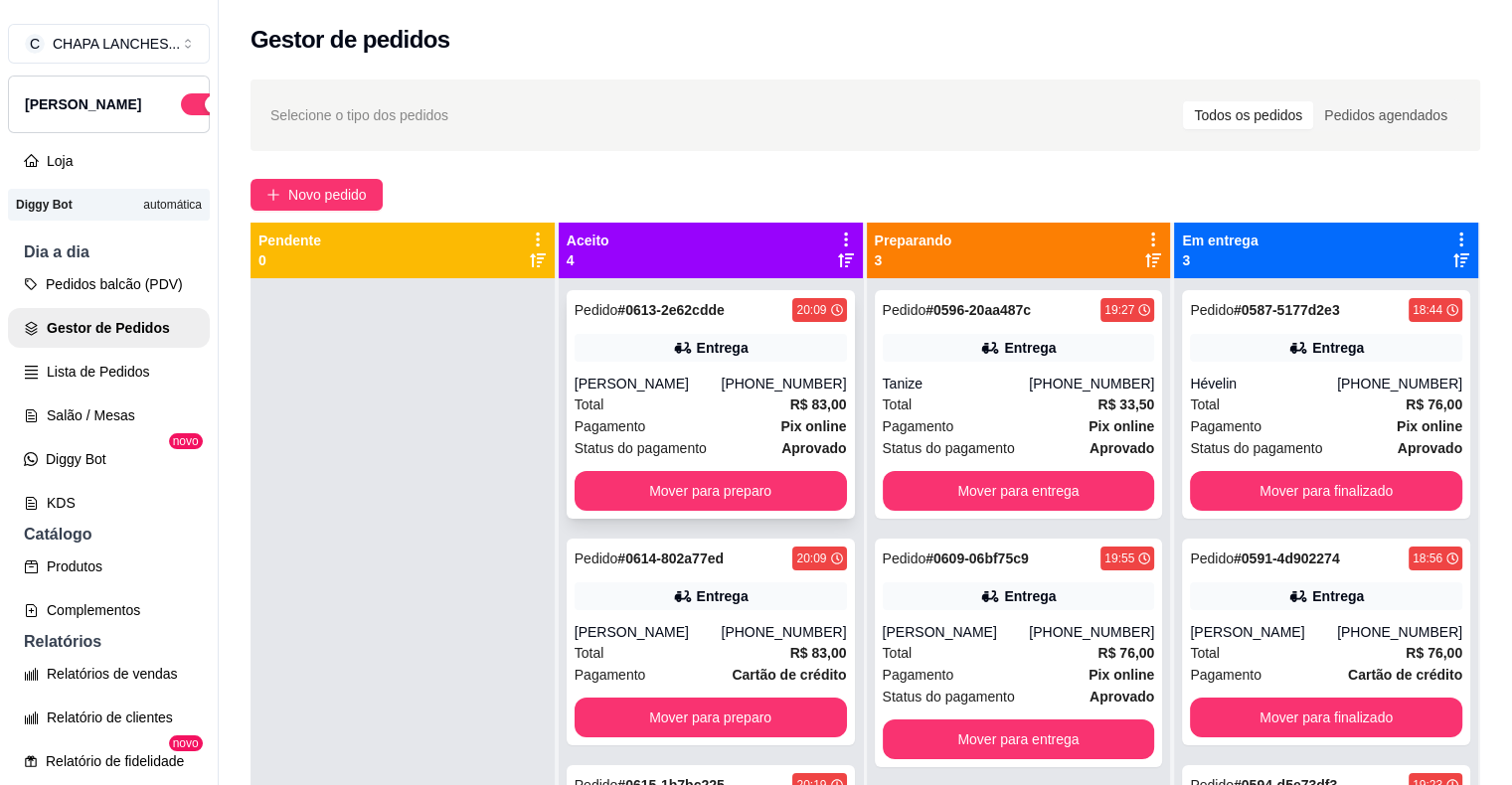 click on "Pagamento Pix online" at bounding box center [711, 426] 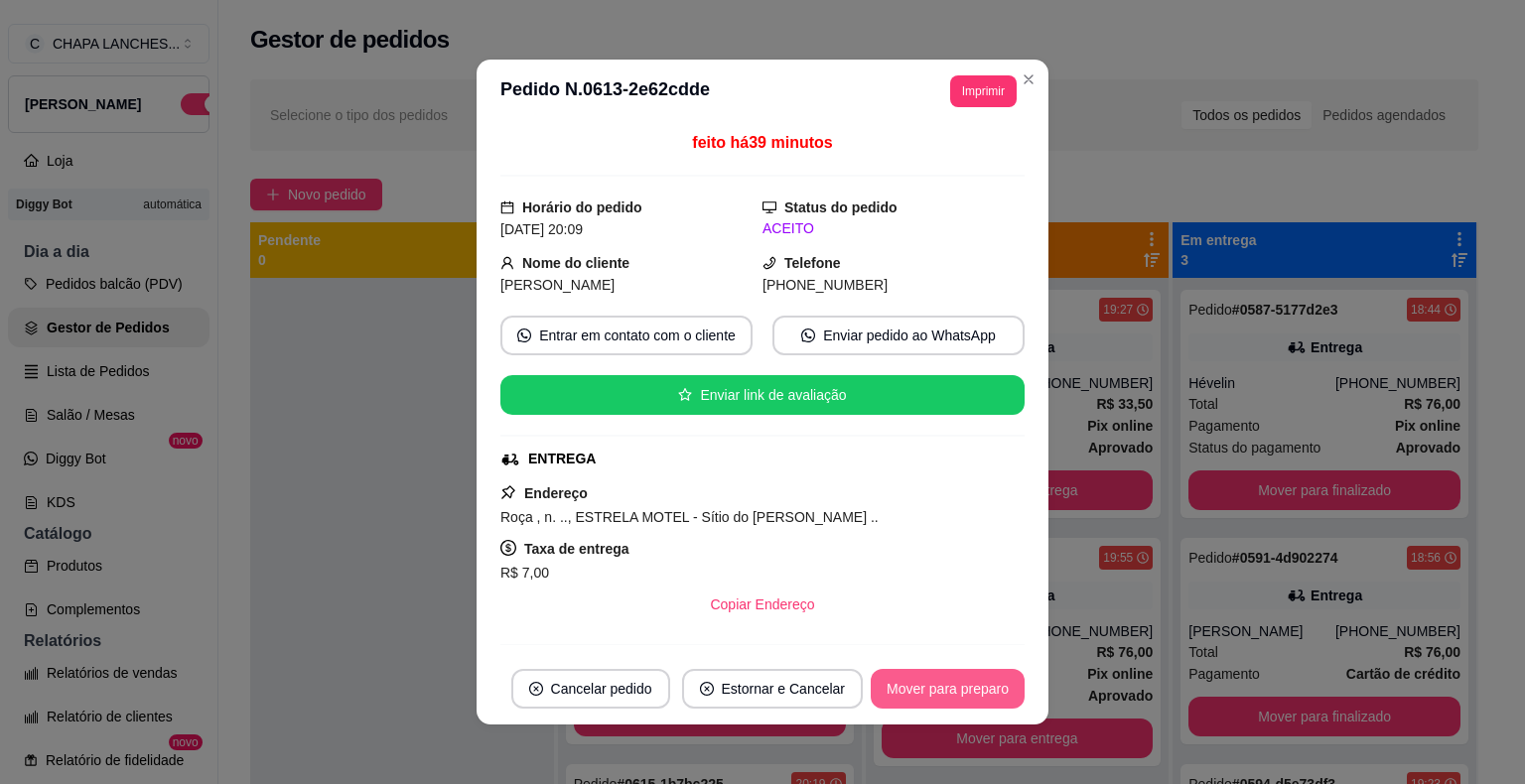 click on "Mover para preparo" at bounding box center [947, 689] 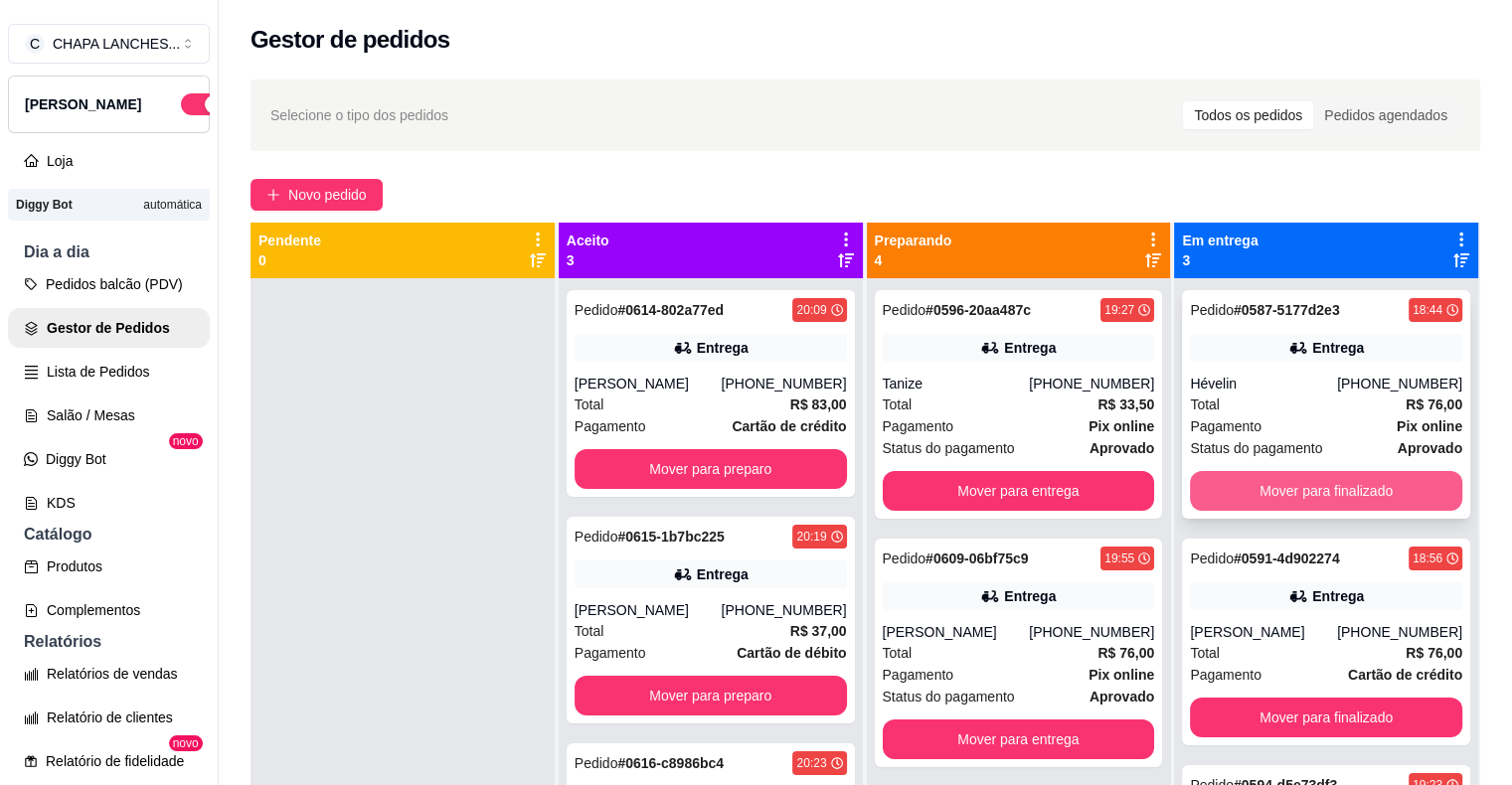 click on "Mover para finalizado" at bounding box center (1326, 491) 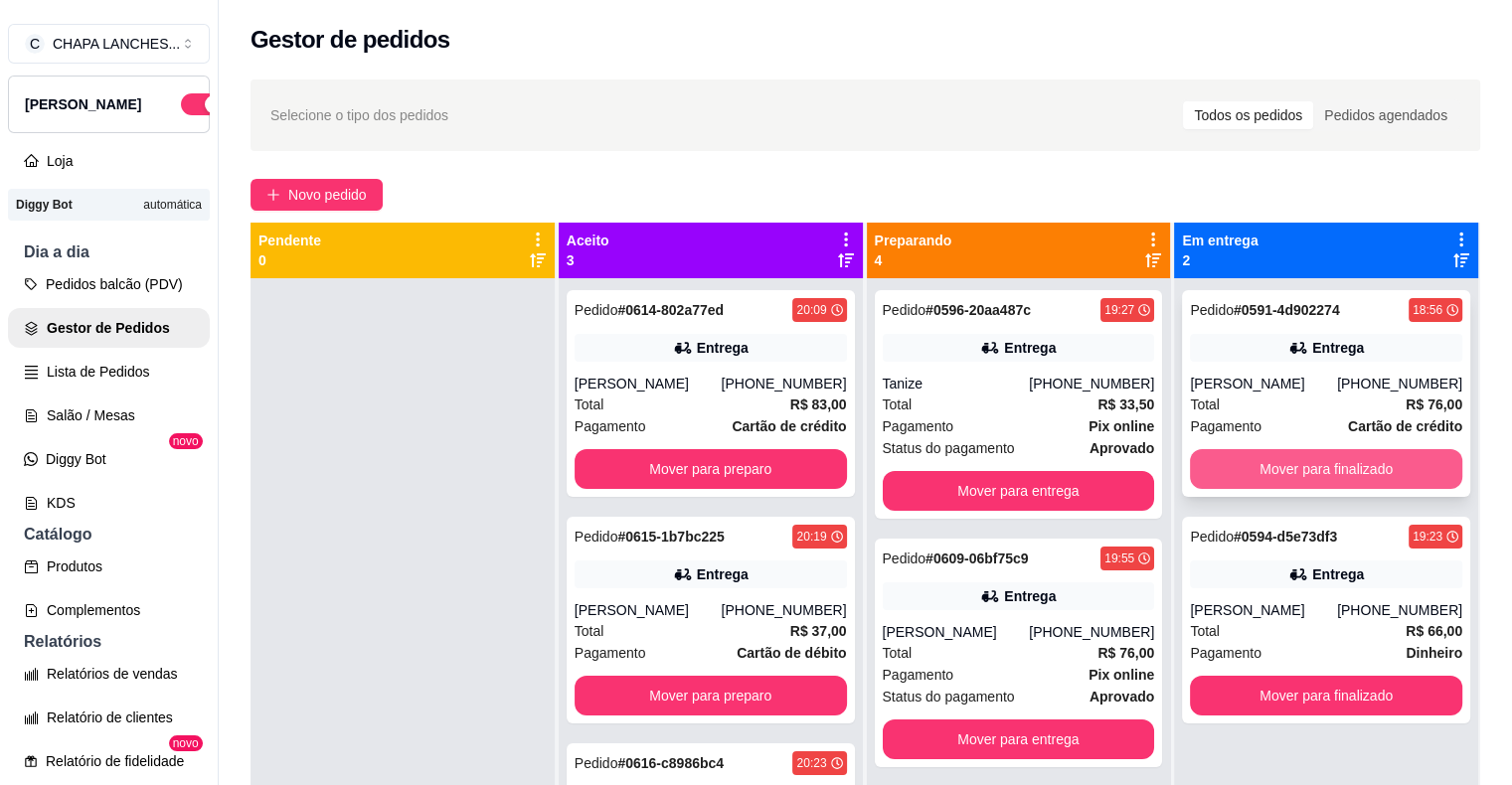 click on "Mover para finalizado" at bounding box center (1326, 469) 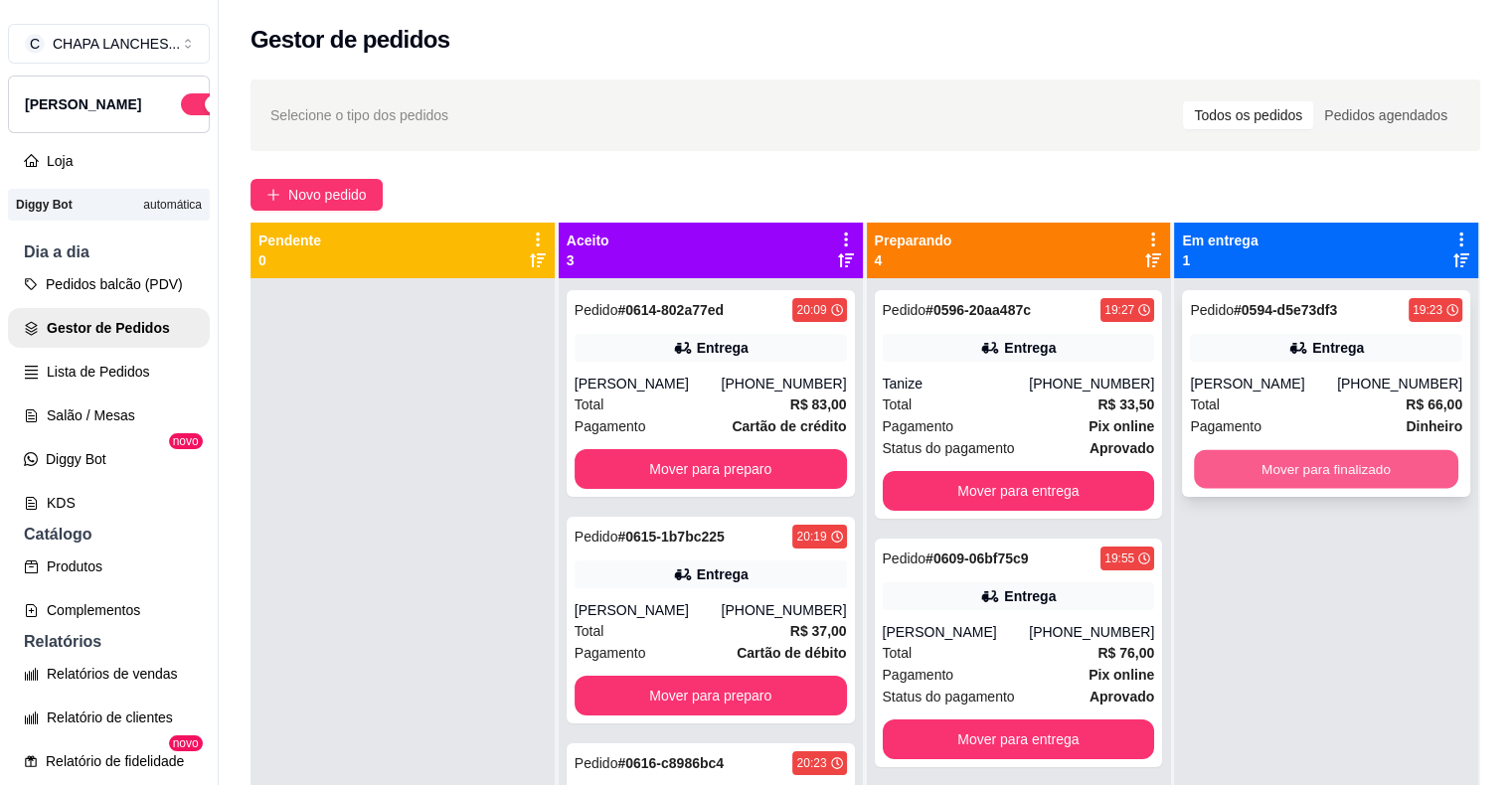 click on "Mover para finalizado" at bounding box center [1326, 469] 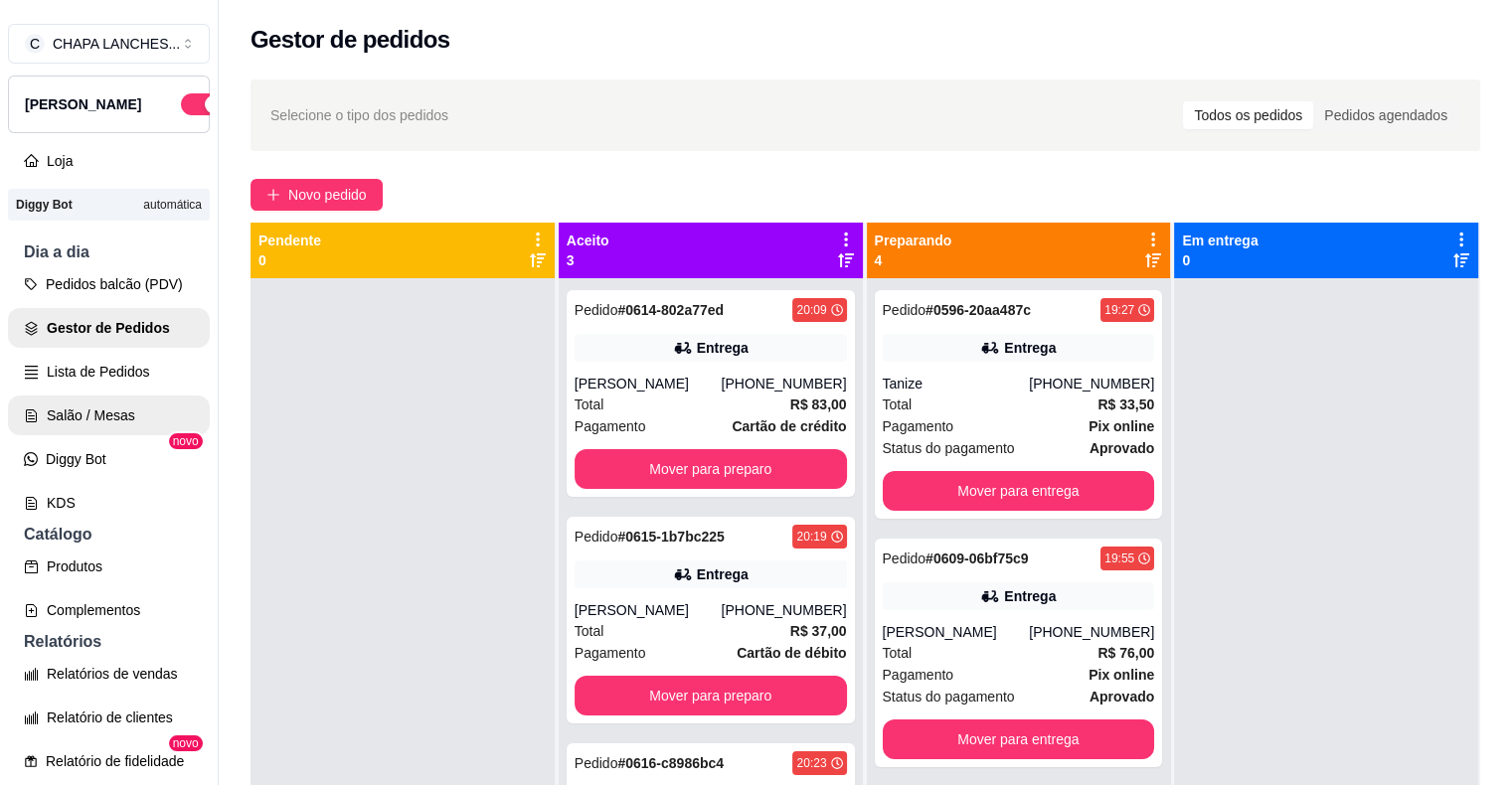 click on "Salão / Mesas" at bounding box center [108, 415] 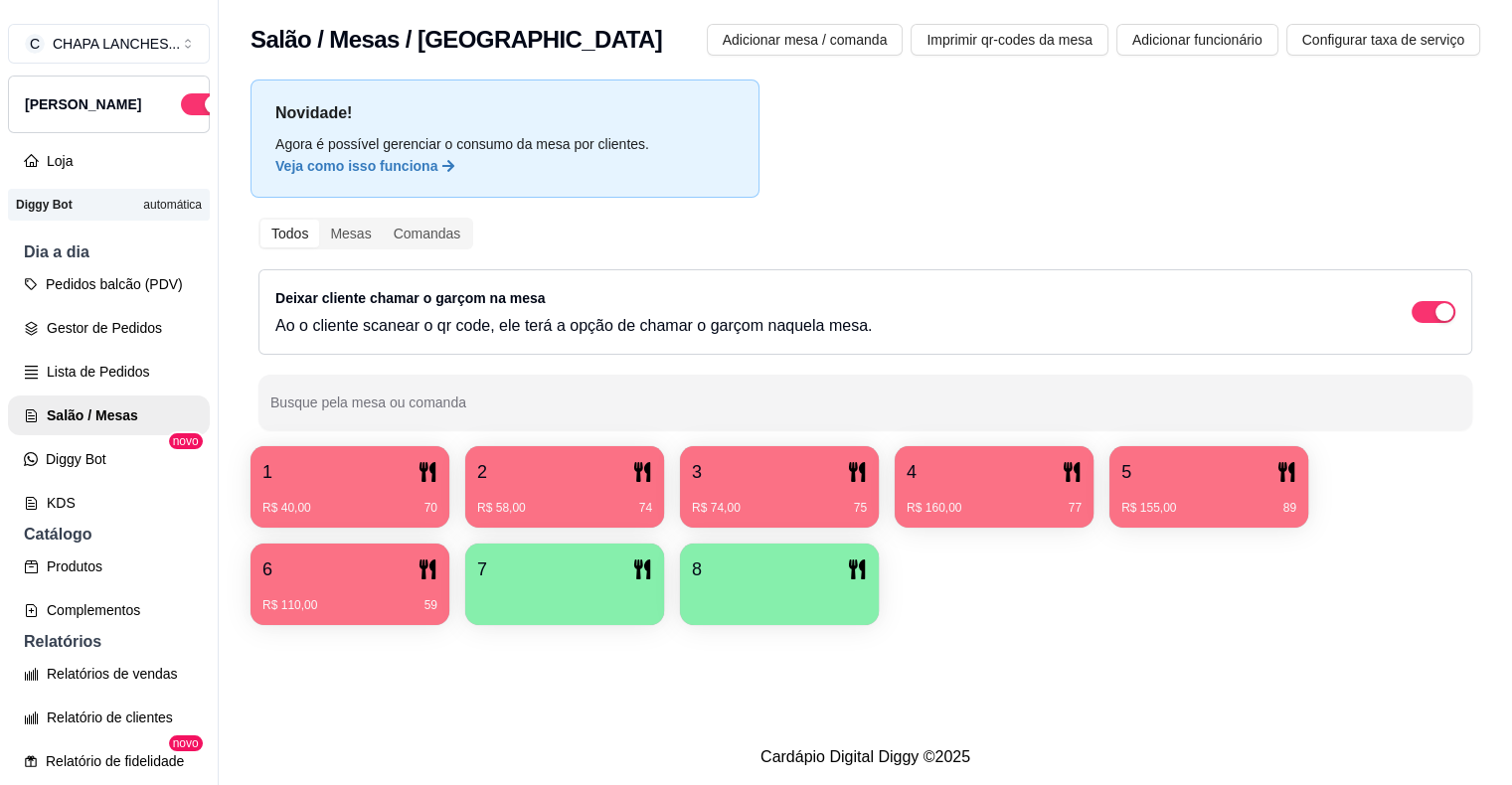 click on "1" at bounding box center [350, 472] 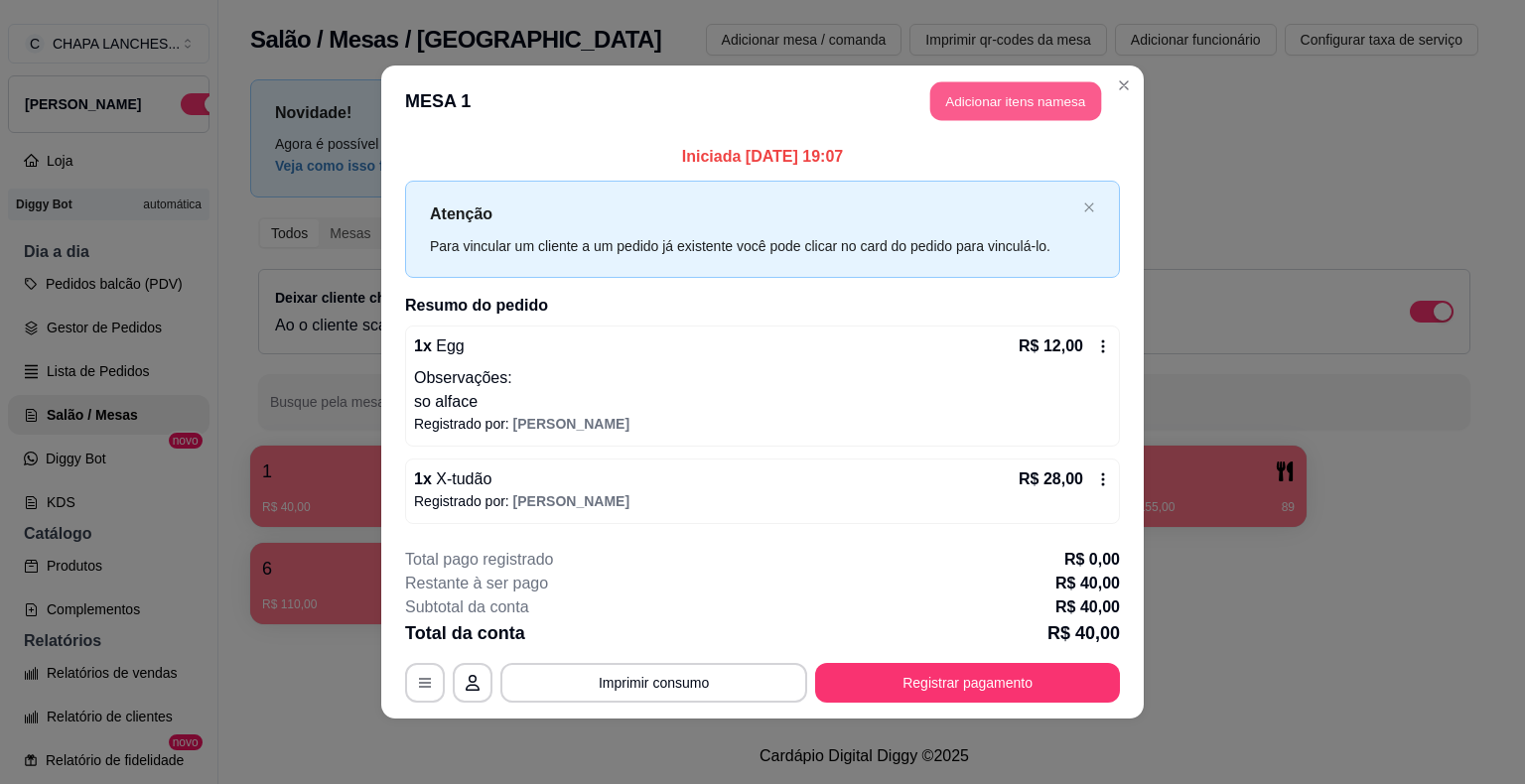 click on "Adicionar itens na  mesa" at bounding box center [1016, 101] 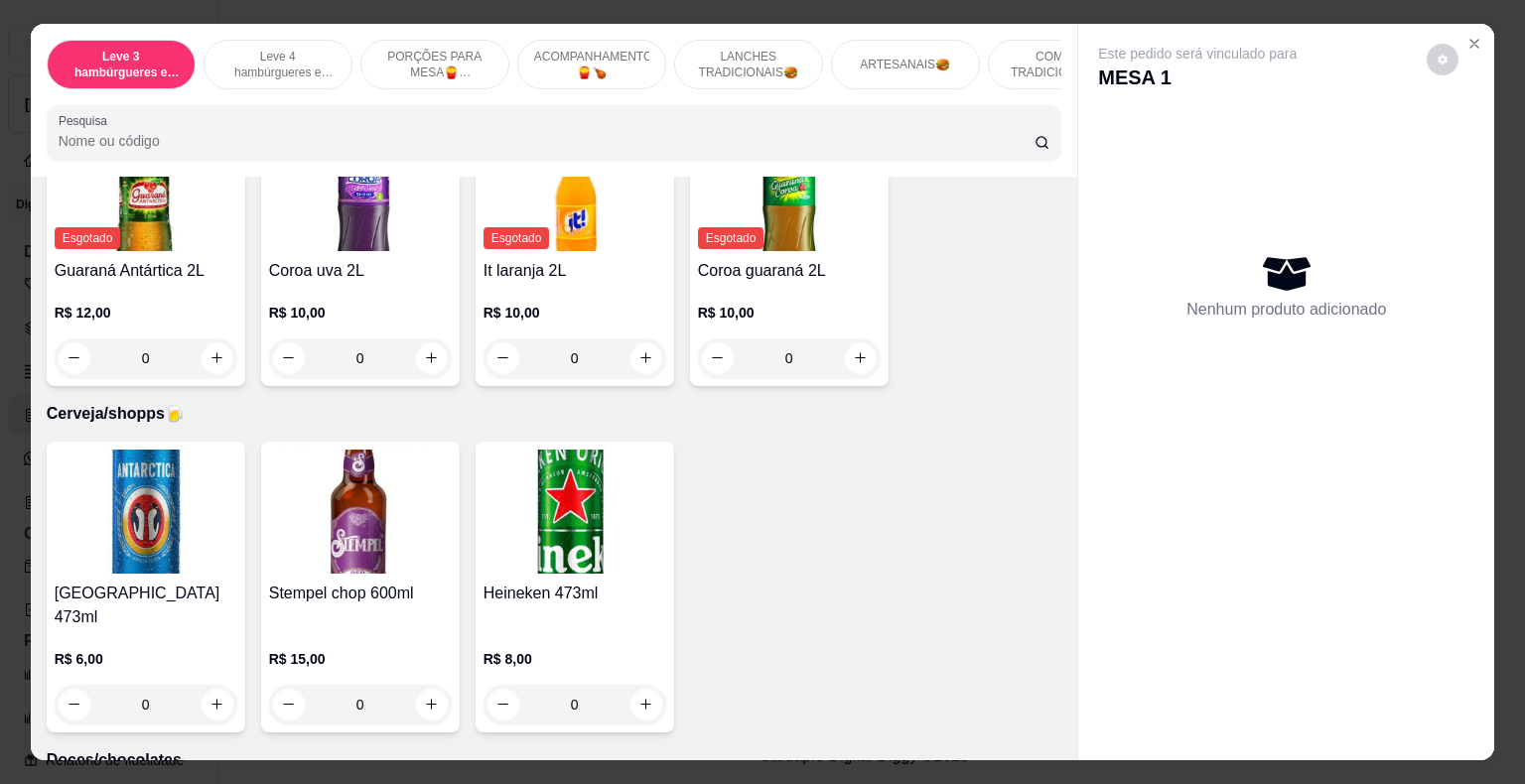 scroll, scrollTop: 5756, scrollLeft: 0, axis: vertical 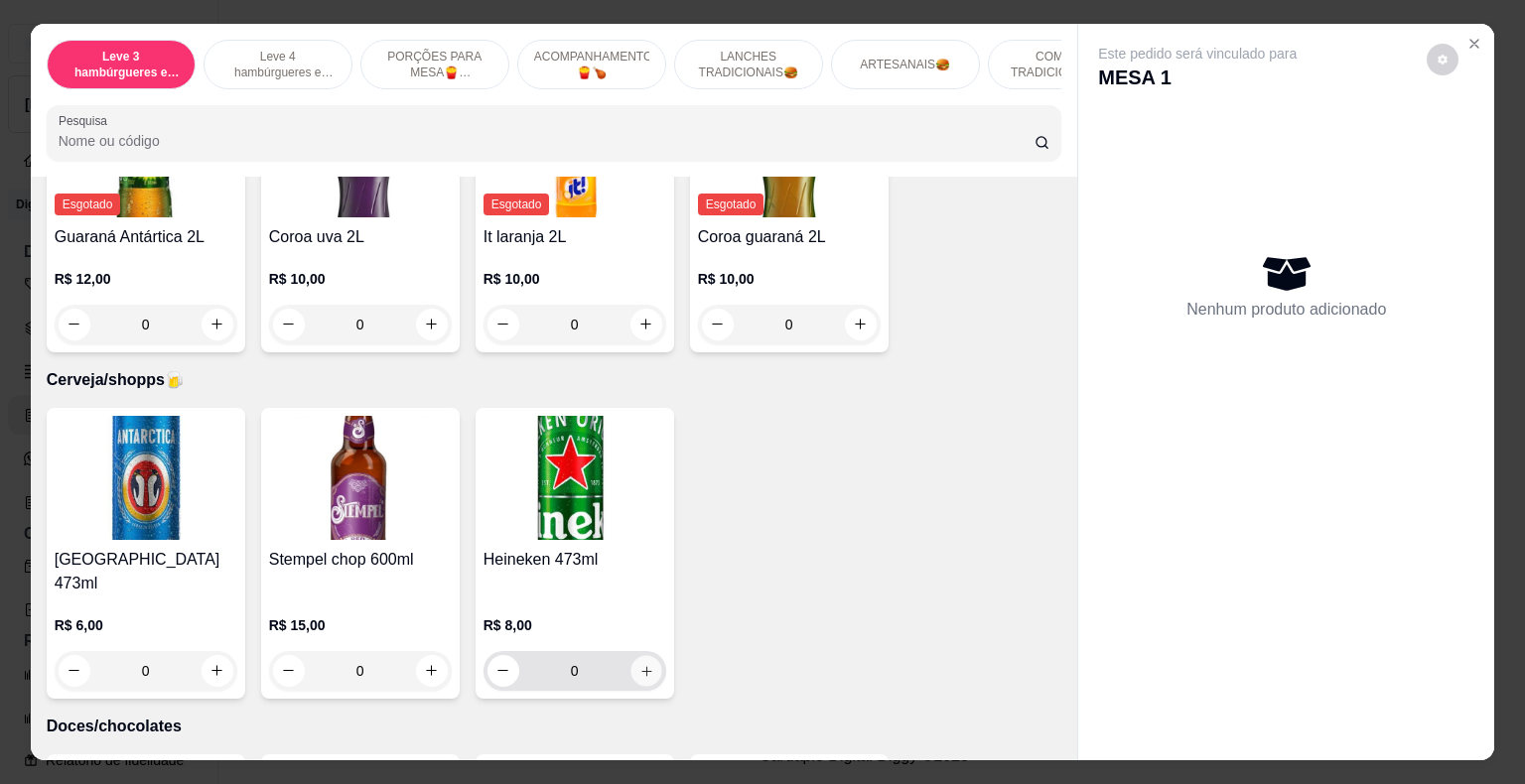 click 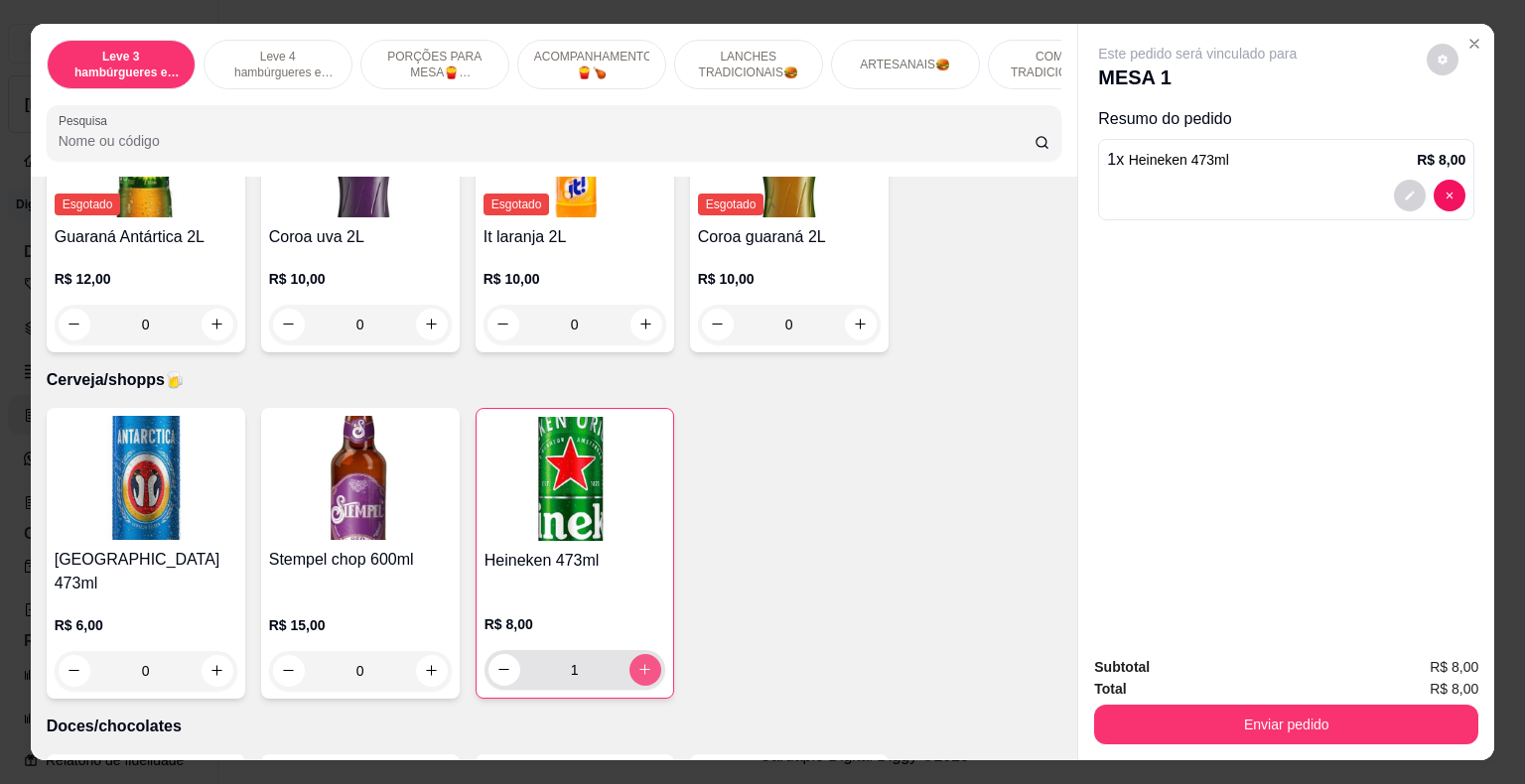 click 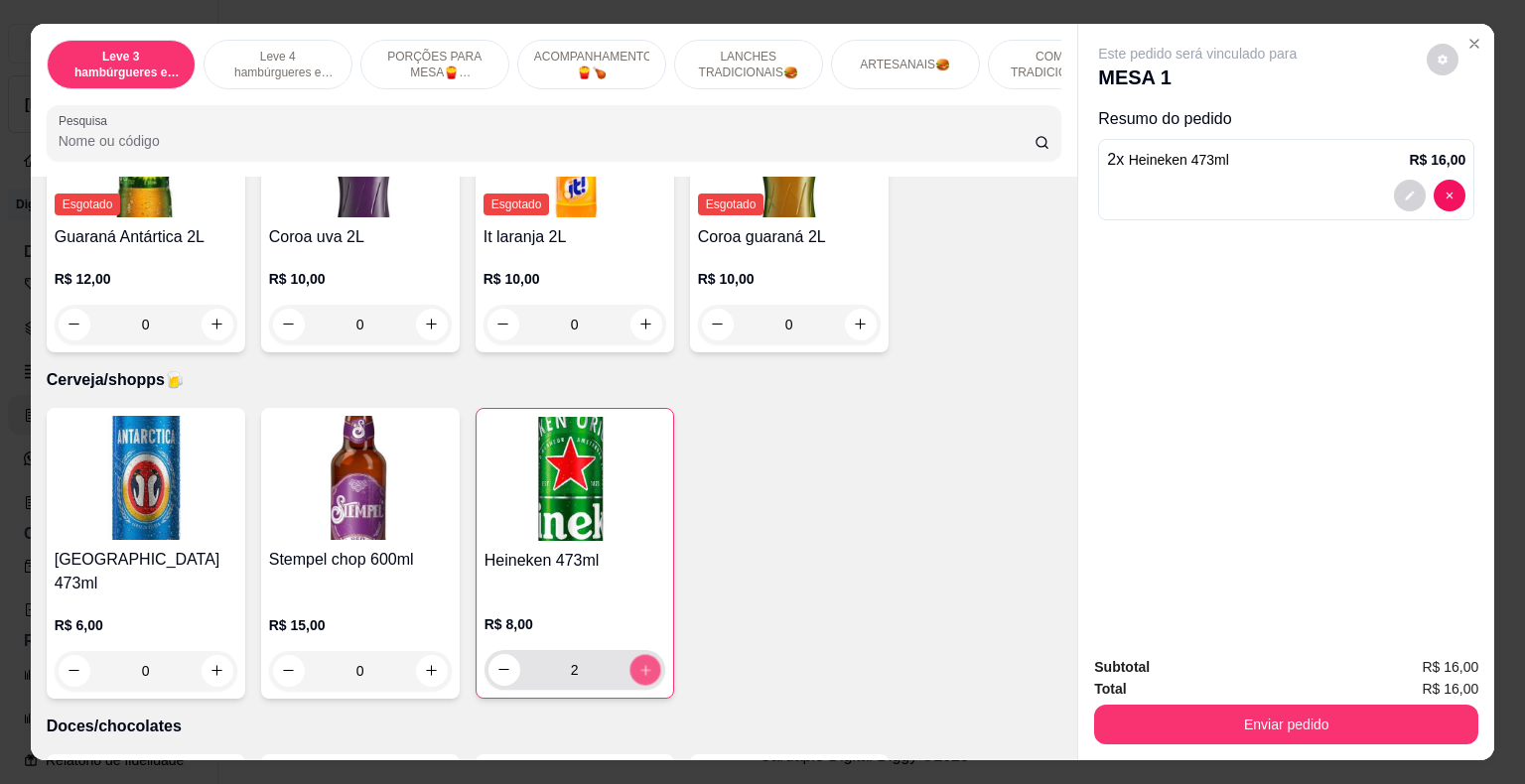 click 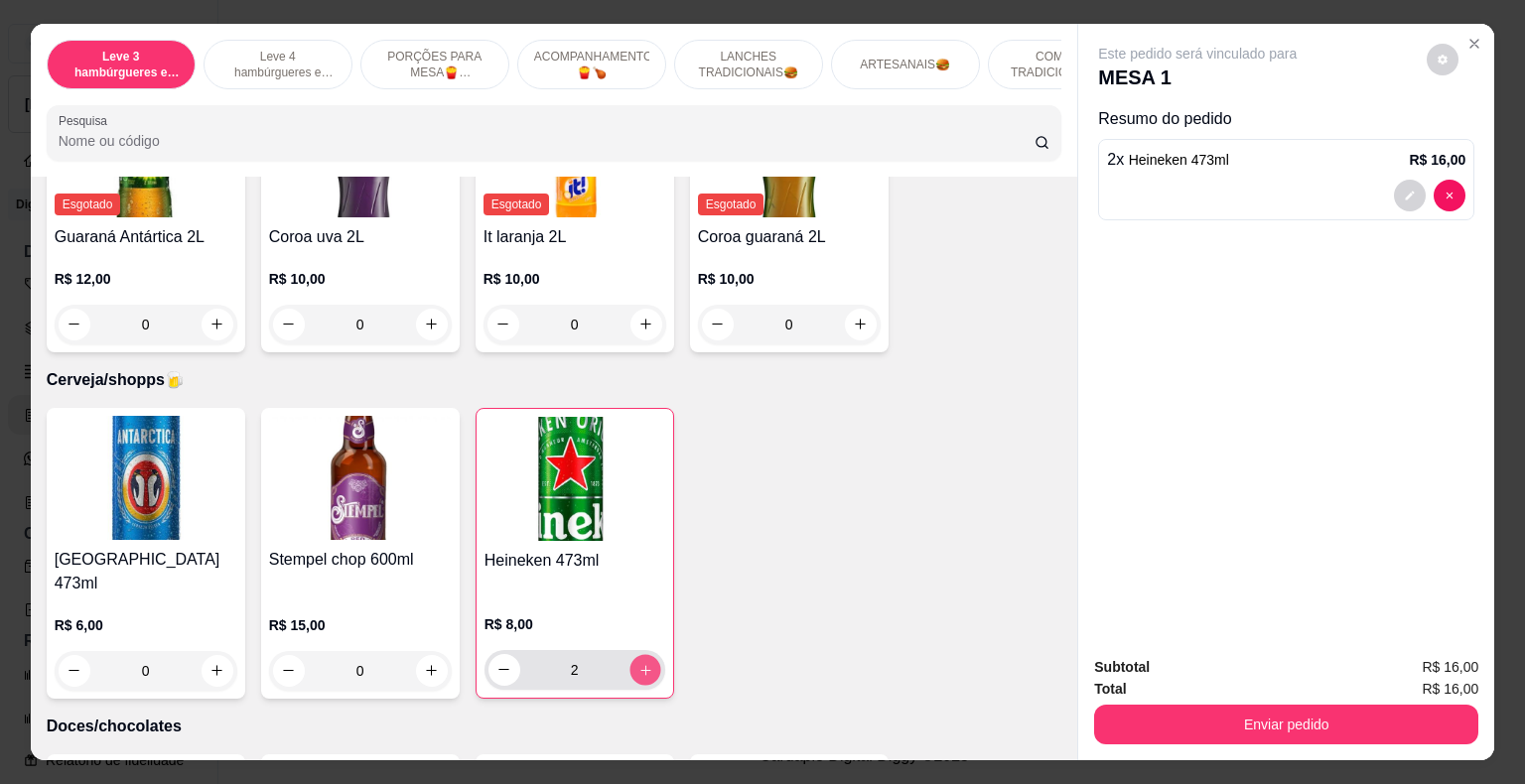 type on "3" 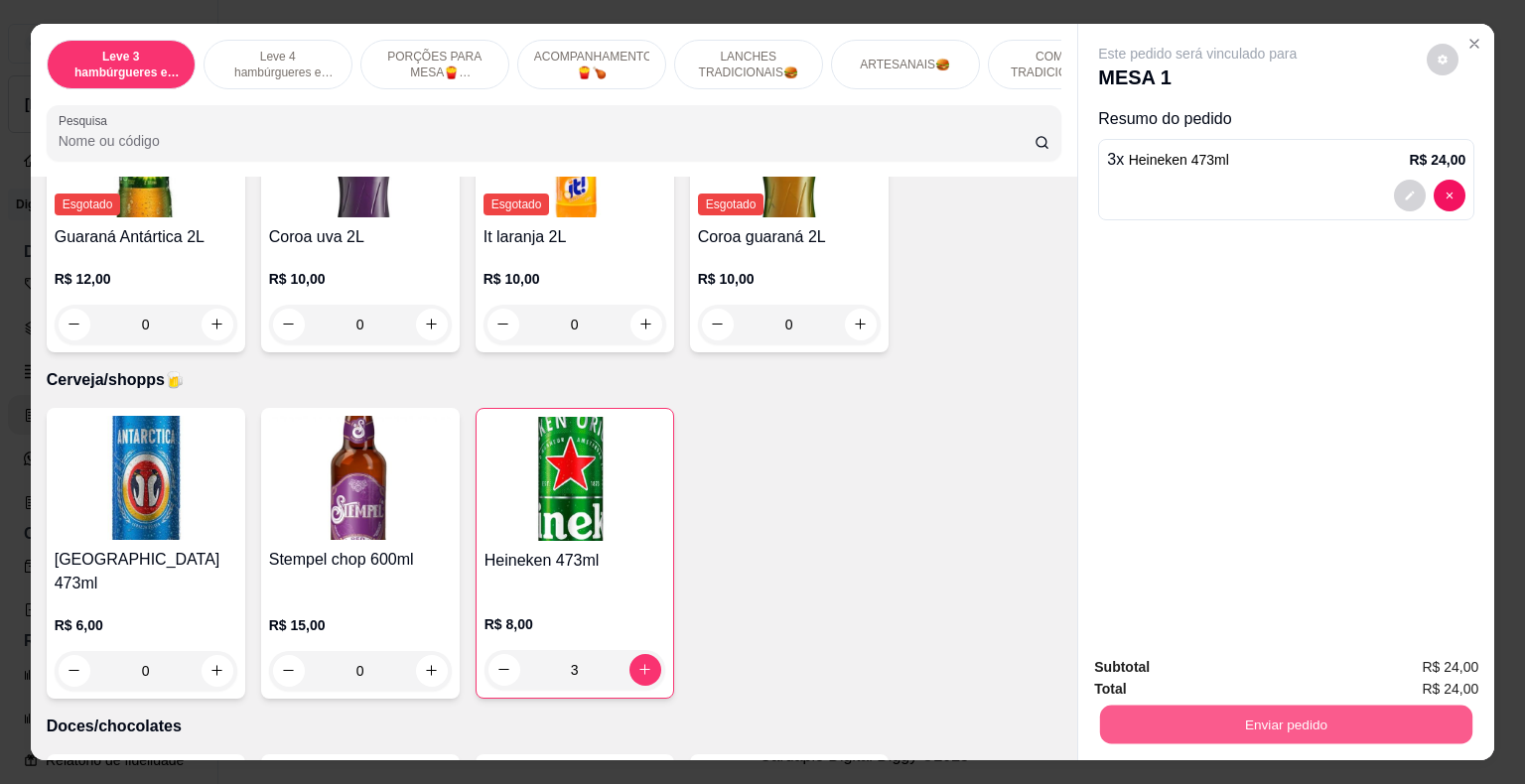 click on "Enviar pedido" at bounding box center (1286, 724) 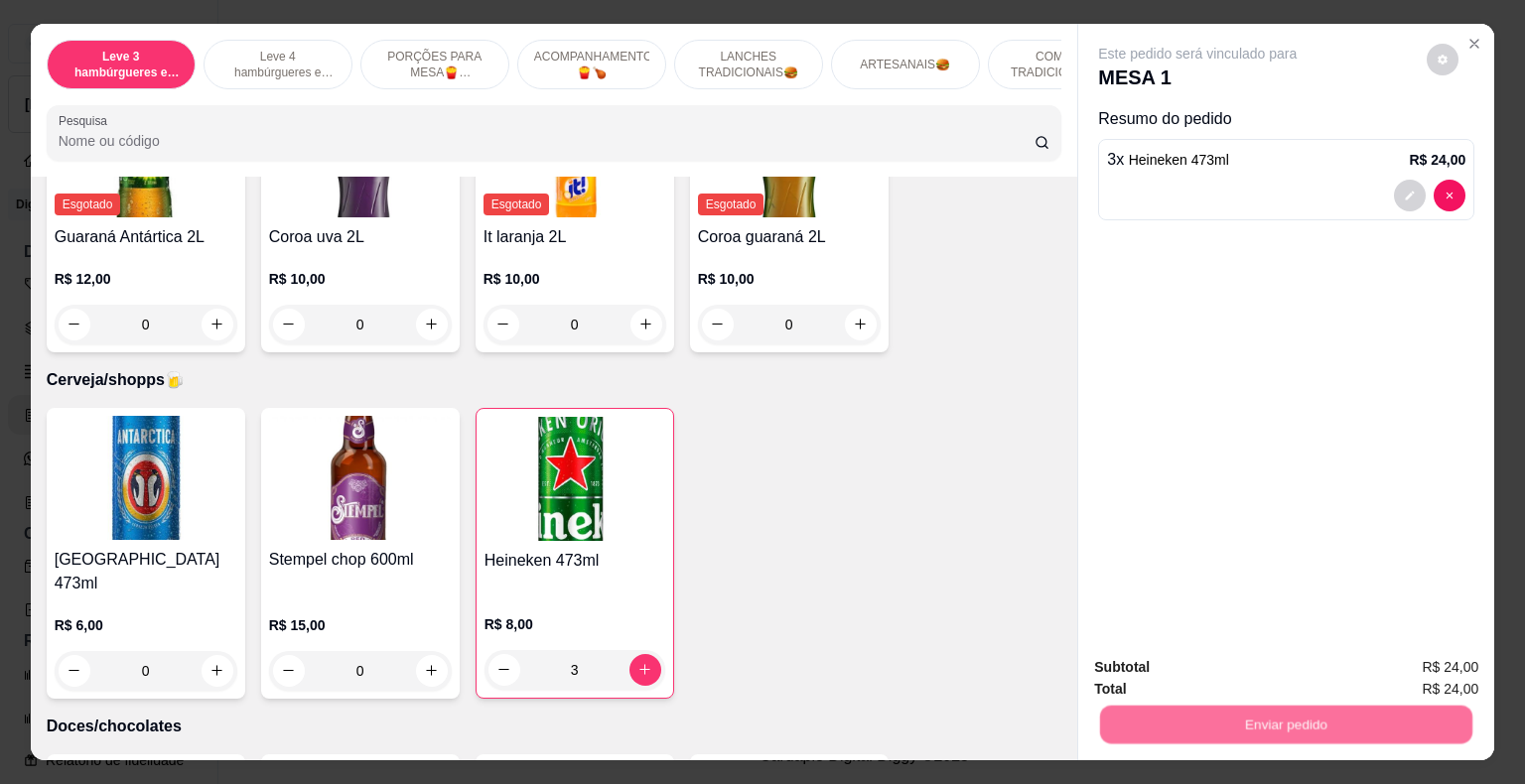 click on "Não registrar e enviar pedido" at bounding box center (1220, 669) 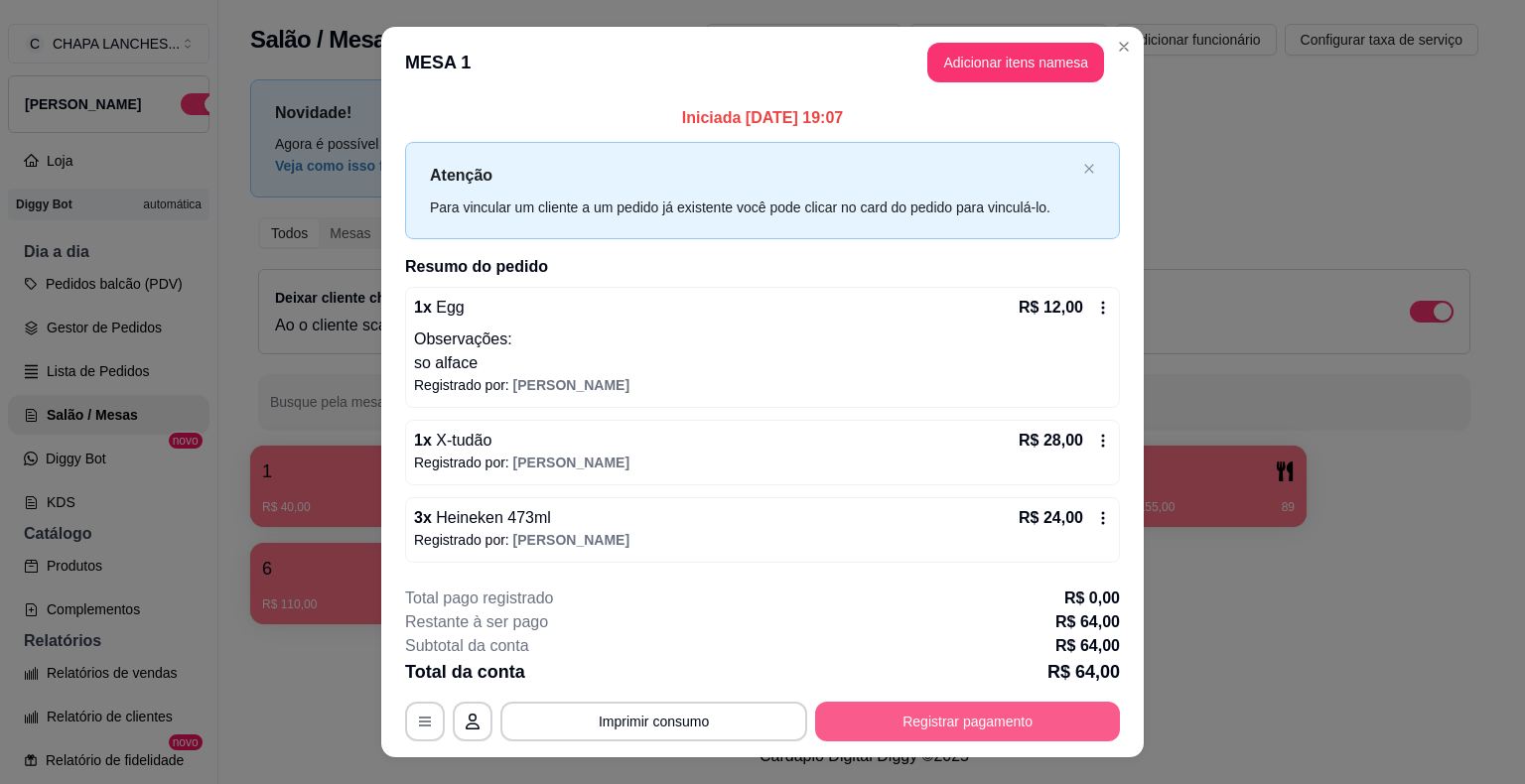 click on "Registrar pagamento" at bounding box center (967, 721) 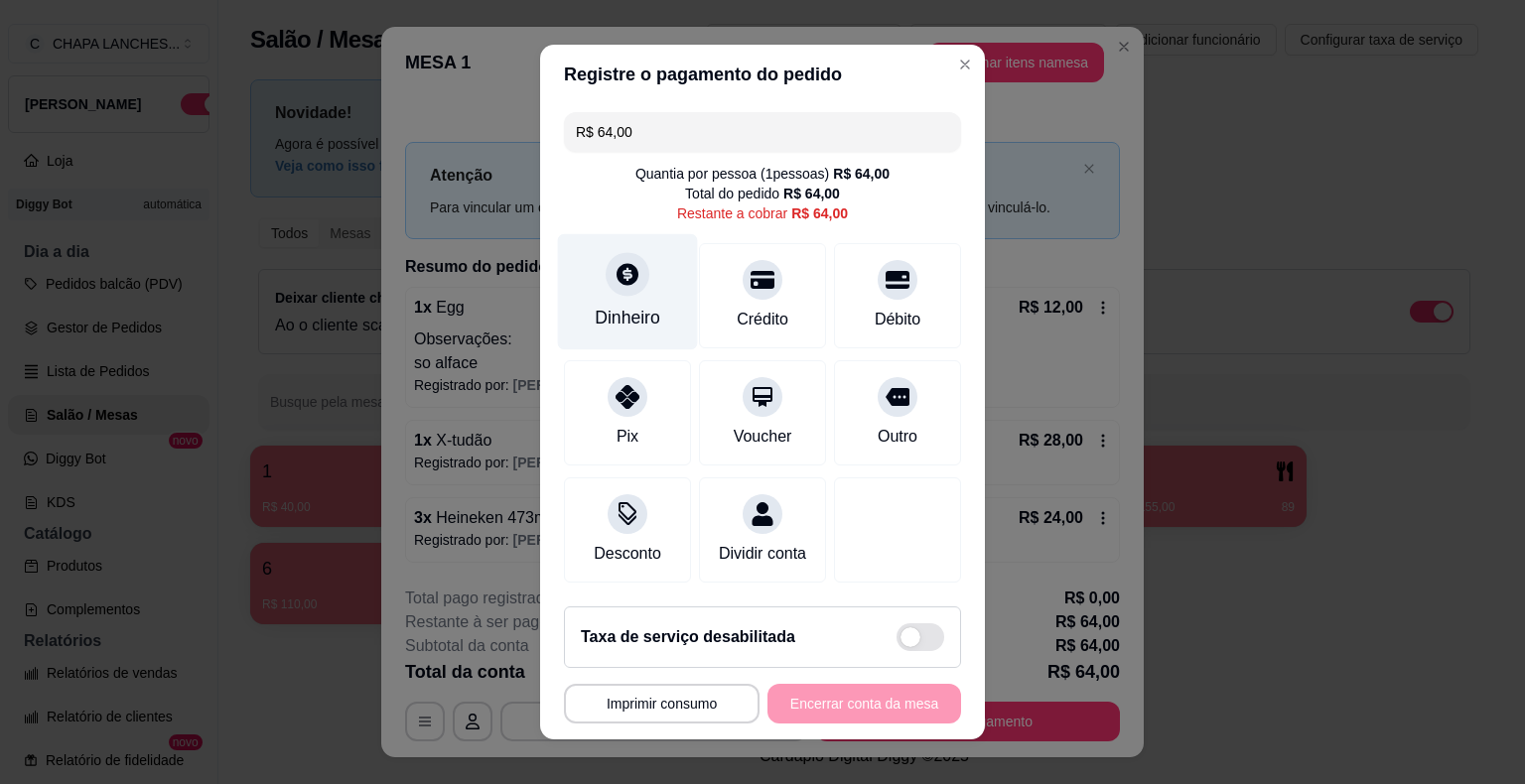click 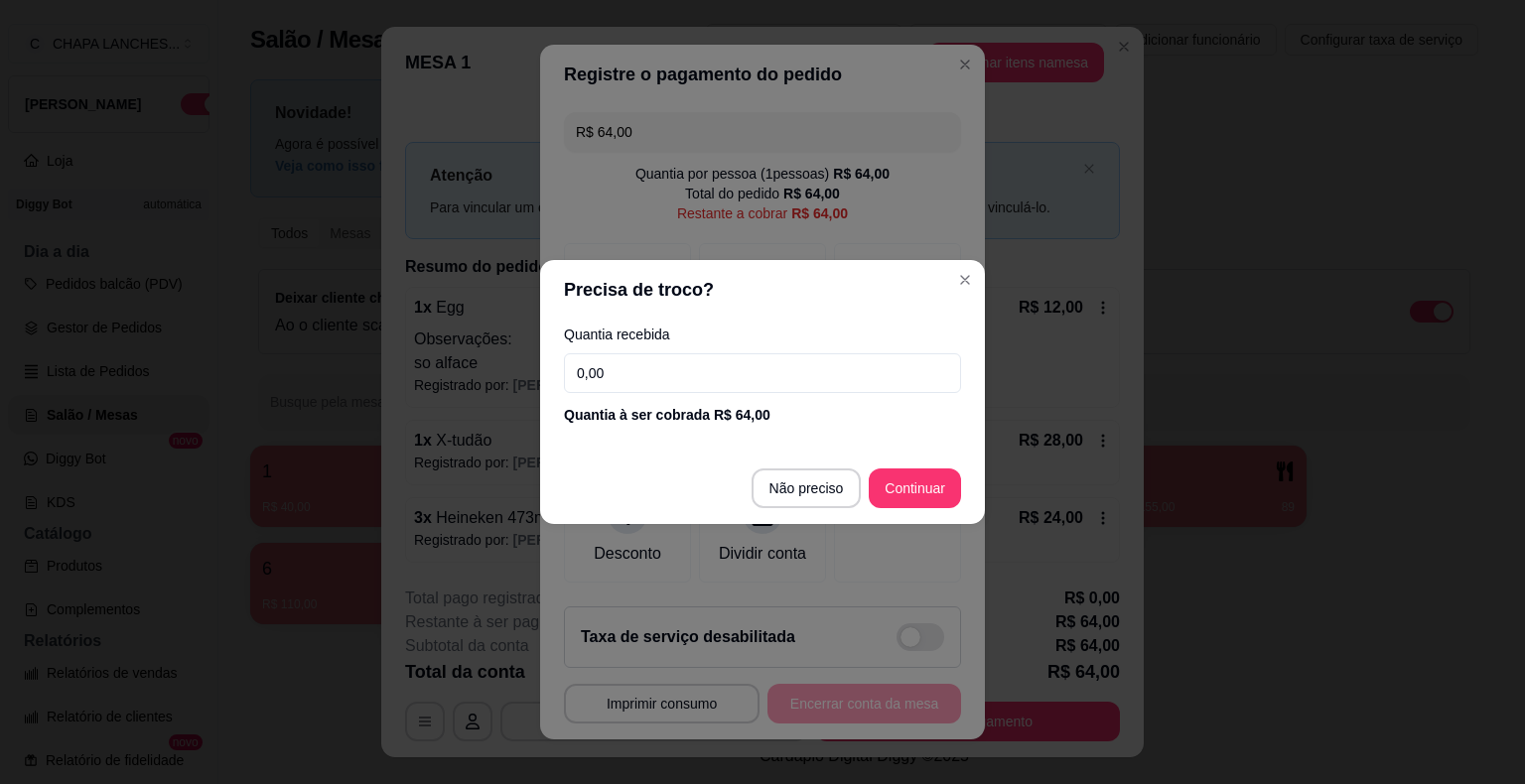 drag, startPoint x: 639, startPoint y: 410, endPoint x: 639, endPoint y: 388, distance: 22 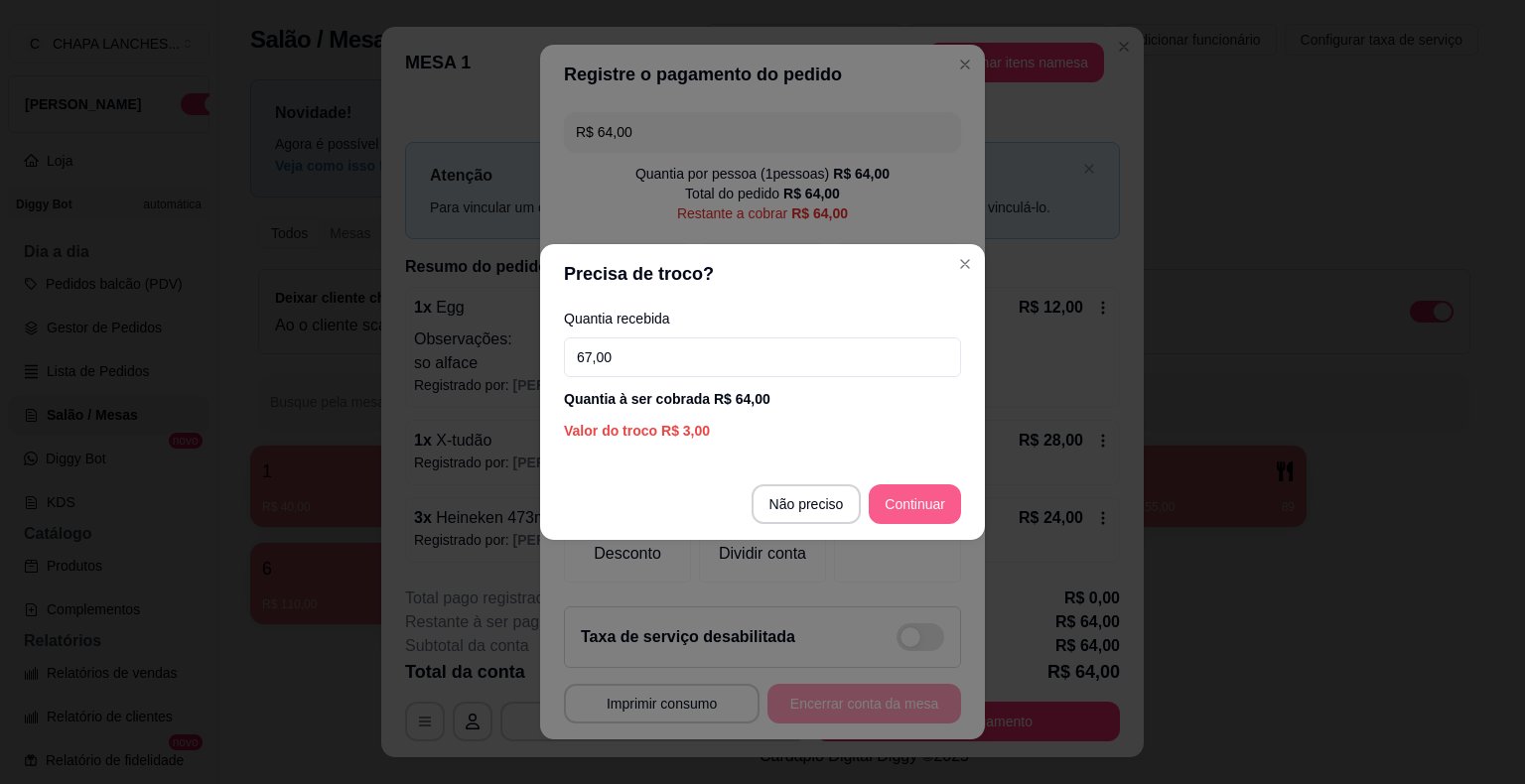 type on "67,00" 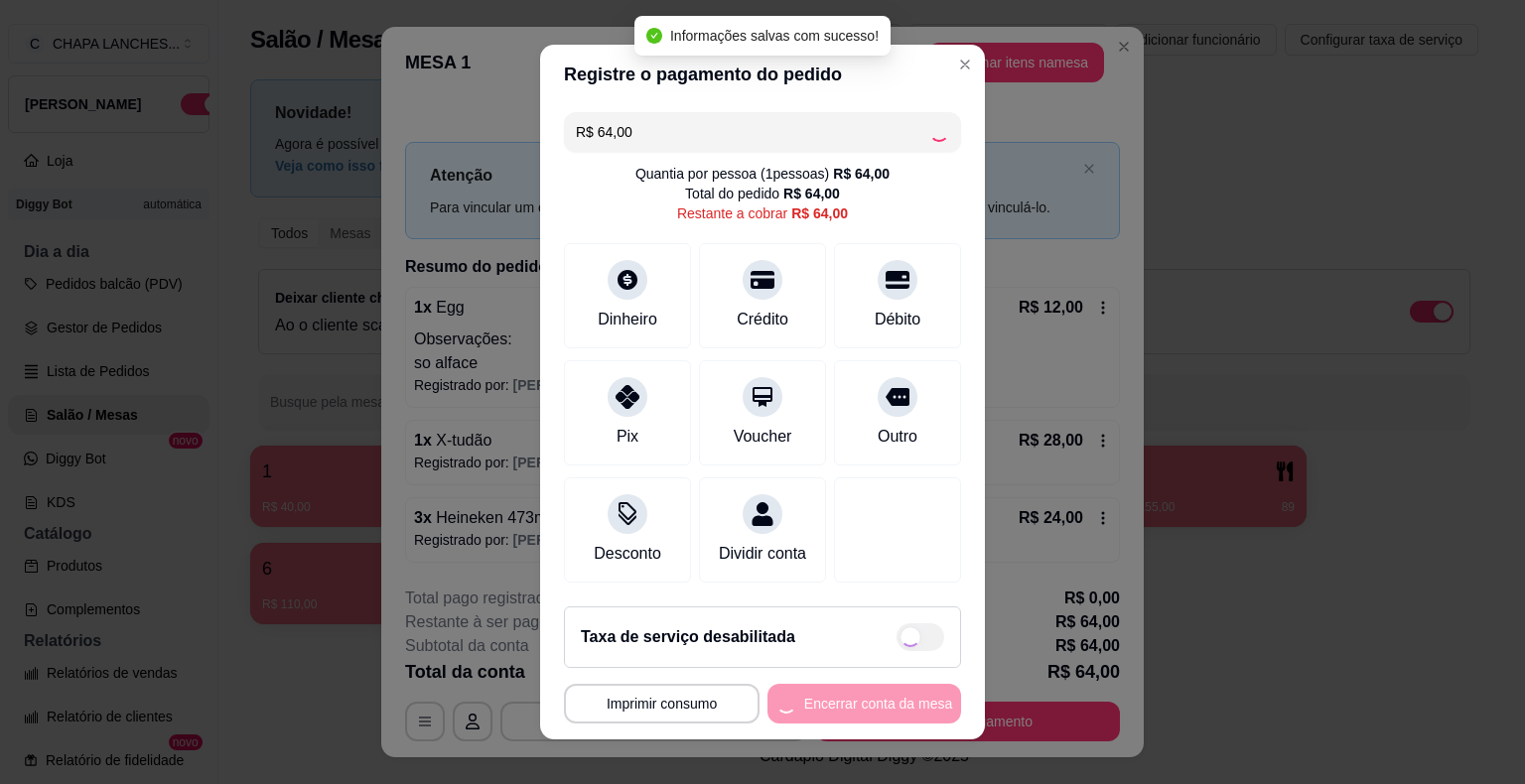 type on "R$ 0,00" 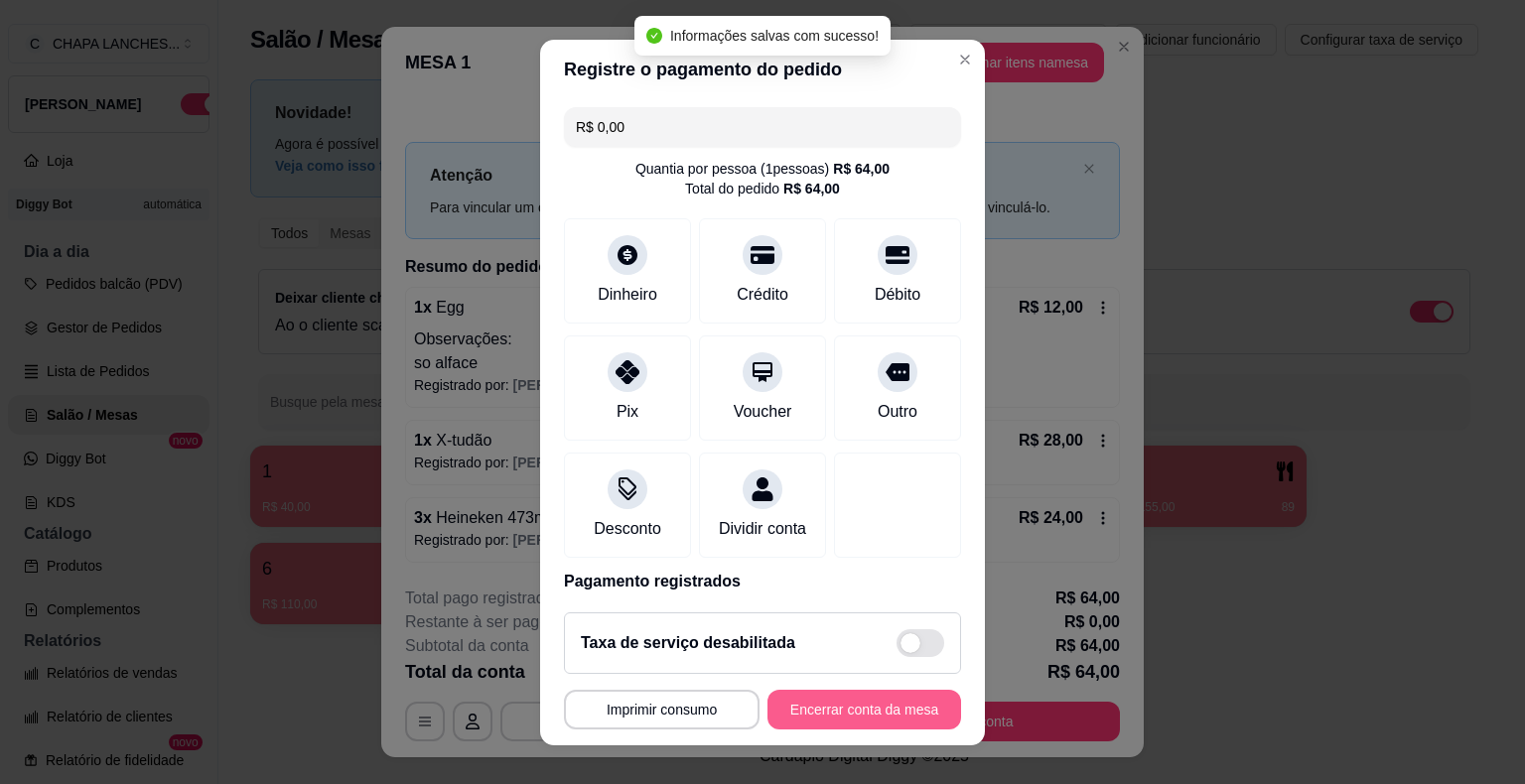 click on "Encerrar conta da mesa" at bounding box center [864, 710] 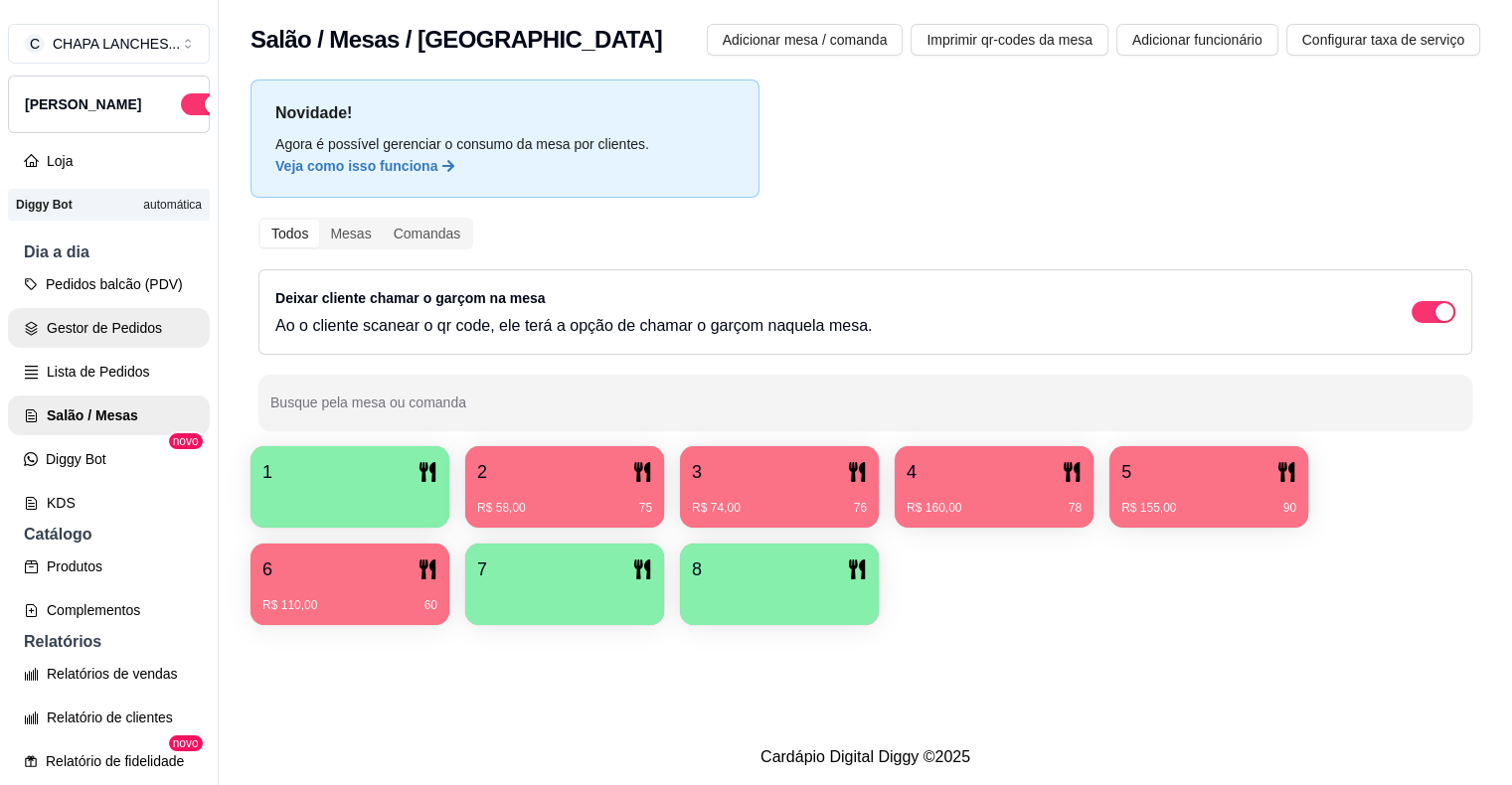 click on "Gestor de Pedidos" at bounding box center (108, 328) 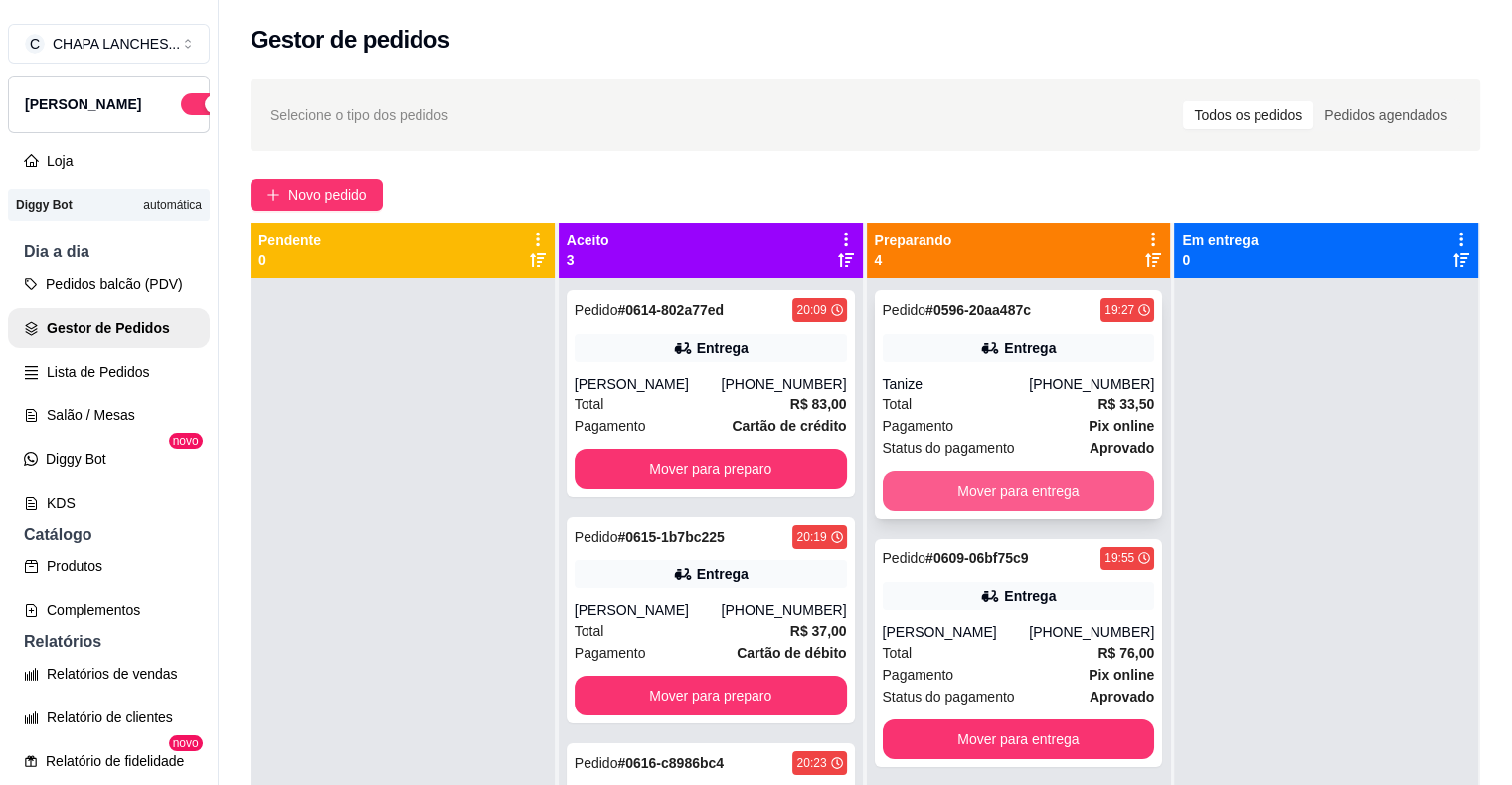 click on "Mover para entrega" at bounding box center [1019, 491] 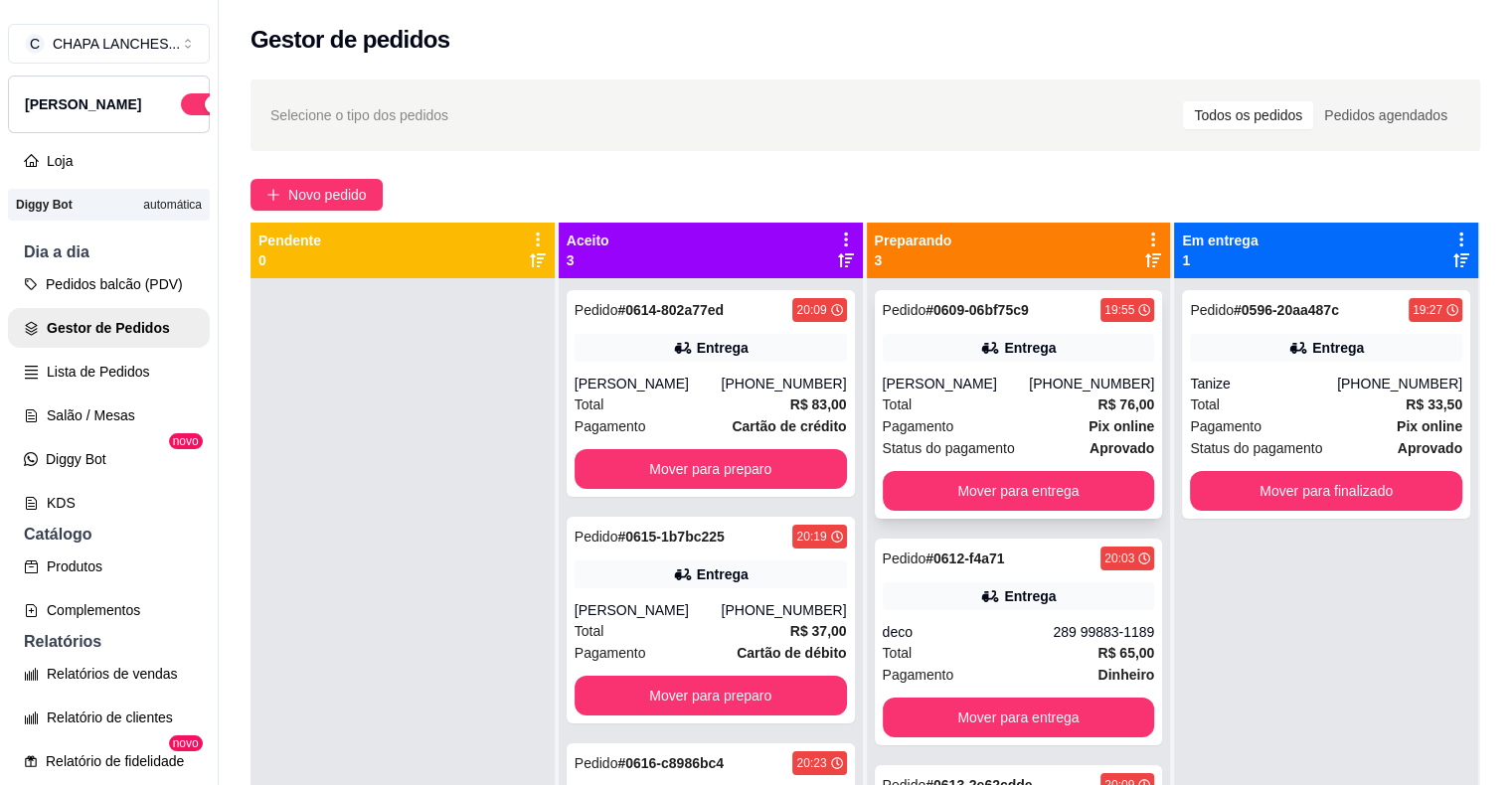 click on "Pedido  # 0609-06bf75c9 19:55 Entrega [PERSON_NAME]  [PHONE_NUMBER] Total R$ 76,00 Pagamento Pix online Status do pagamento aprovado Mover para entrega" at bounding box center (1019, 404) 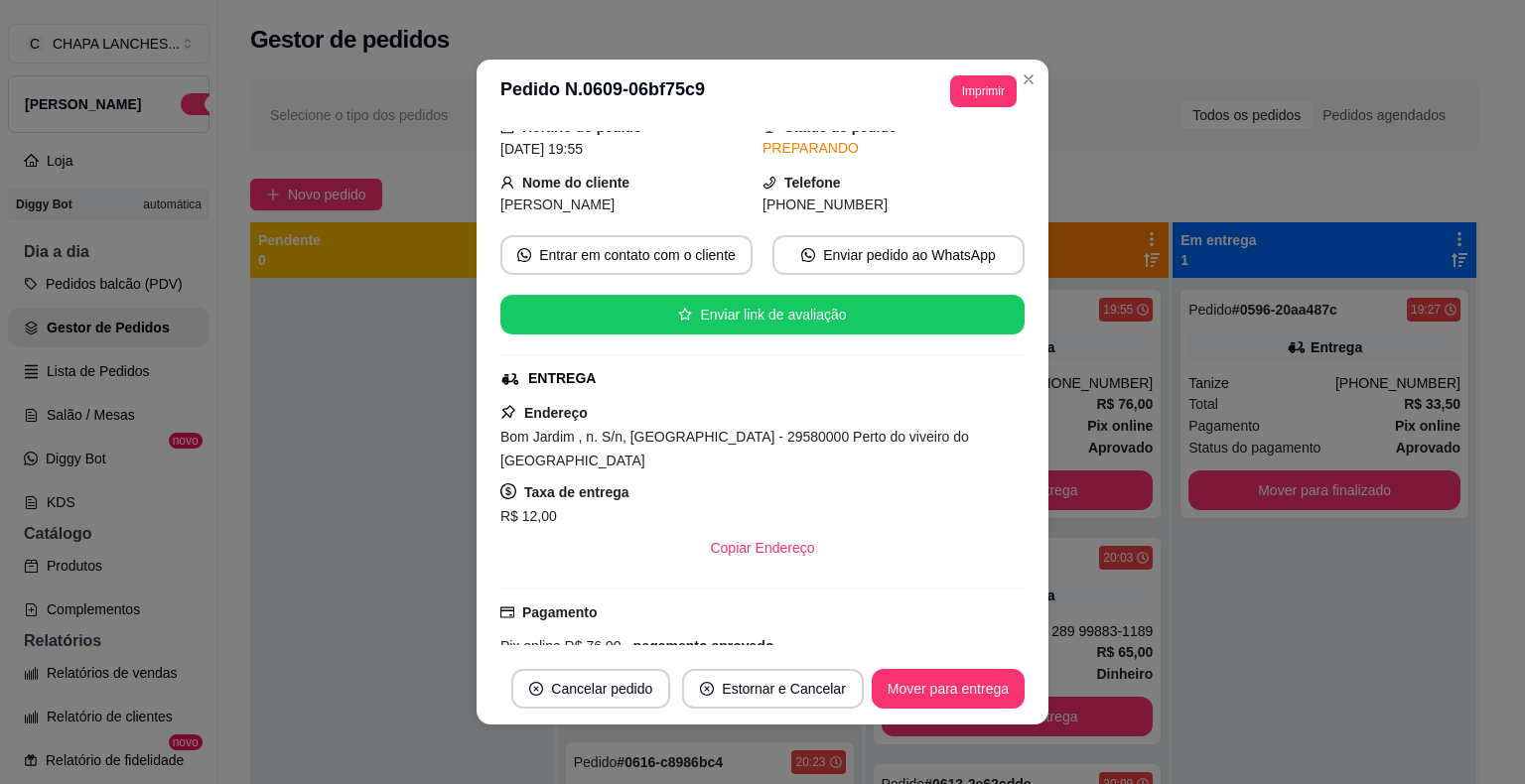 scroll, scrollTop: 198, scrollLeft: 0, axis: vertical 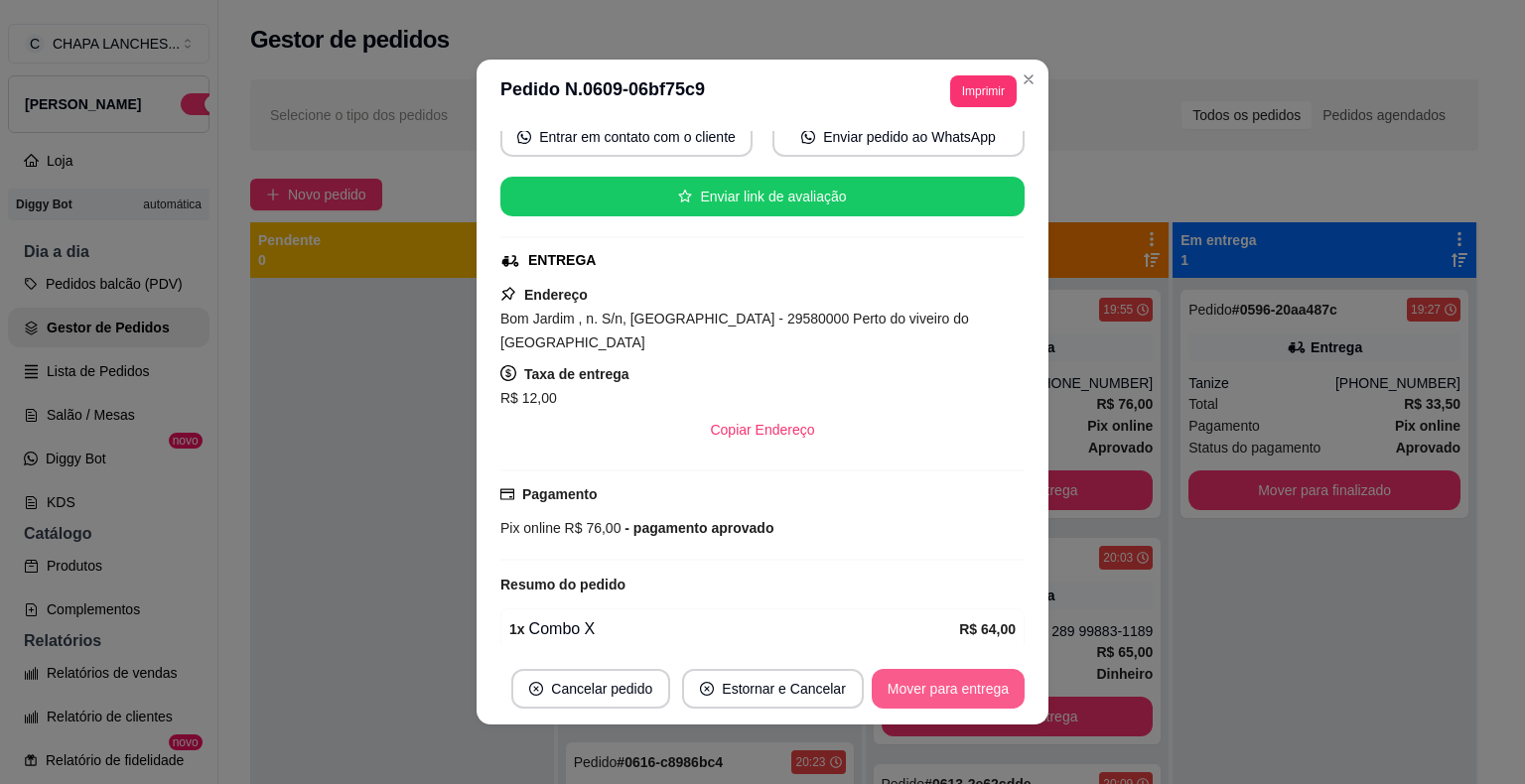 click on "Mover para entrega" at bounding box center [948, 689] 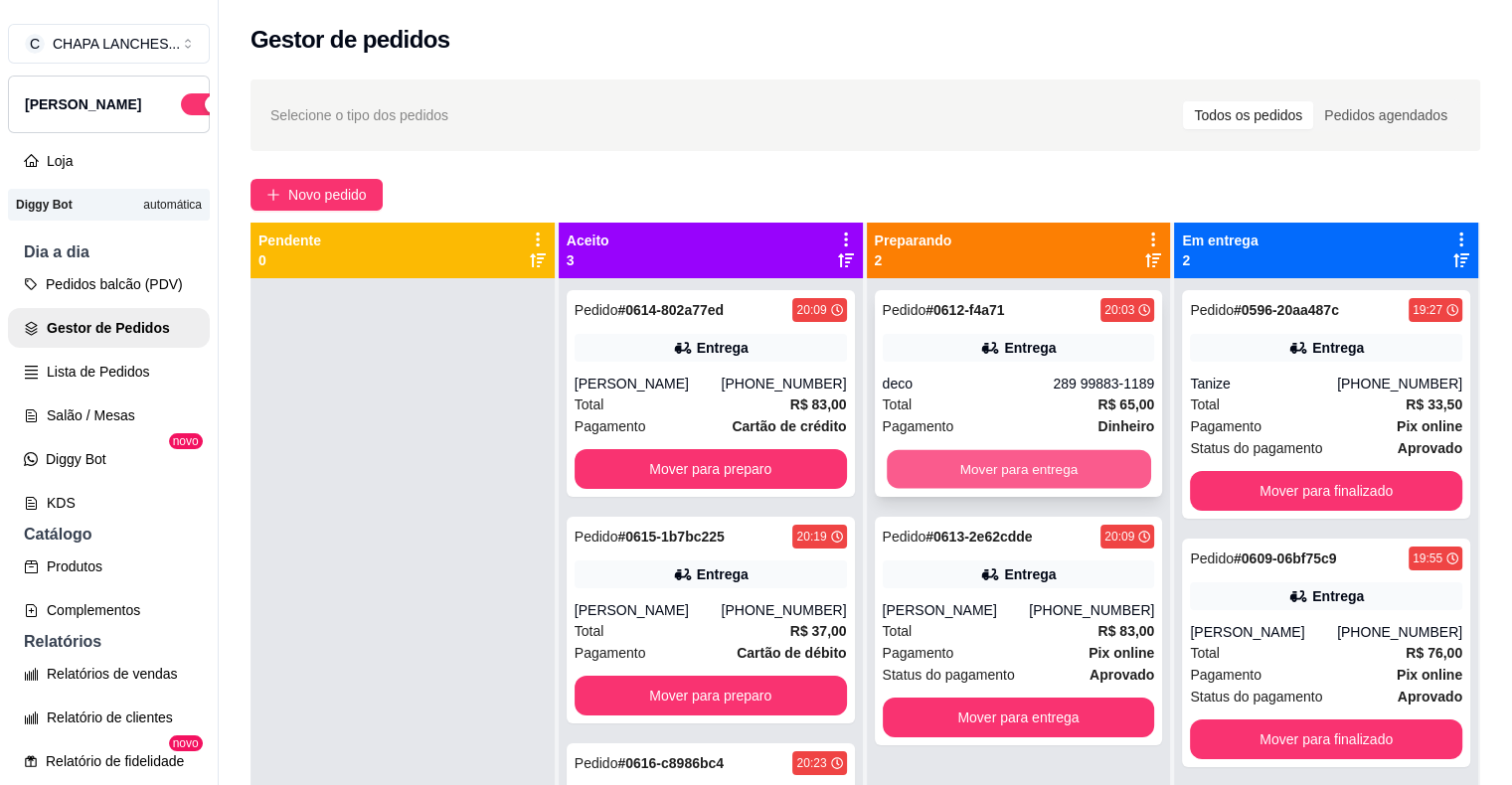 click on "Mover para entrega" at bounding box center (1019, 469) 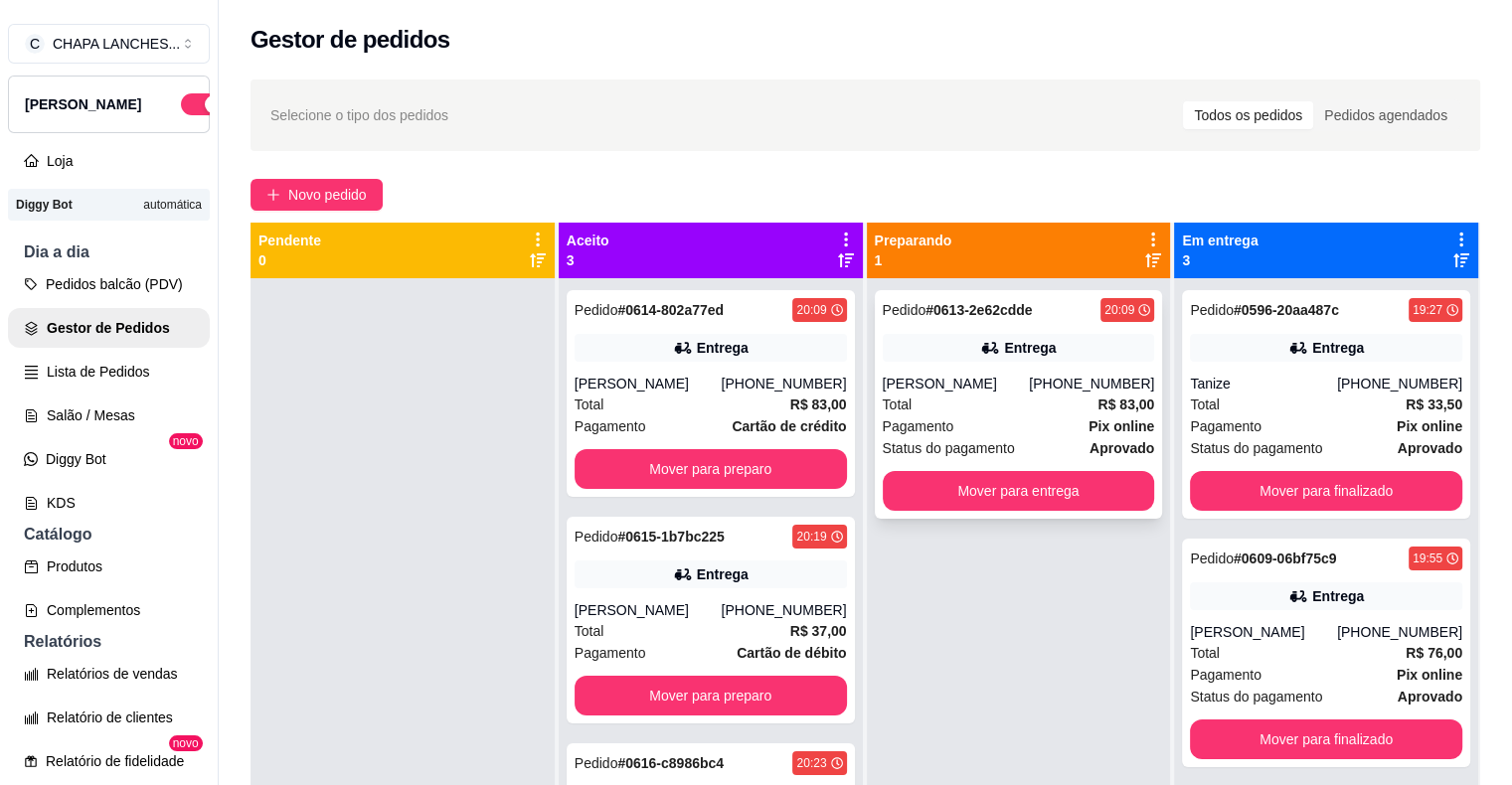click on "[PERSON_NAME]" at bounding box center (956, 384) 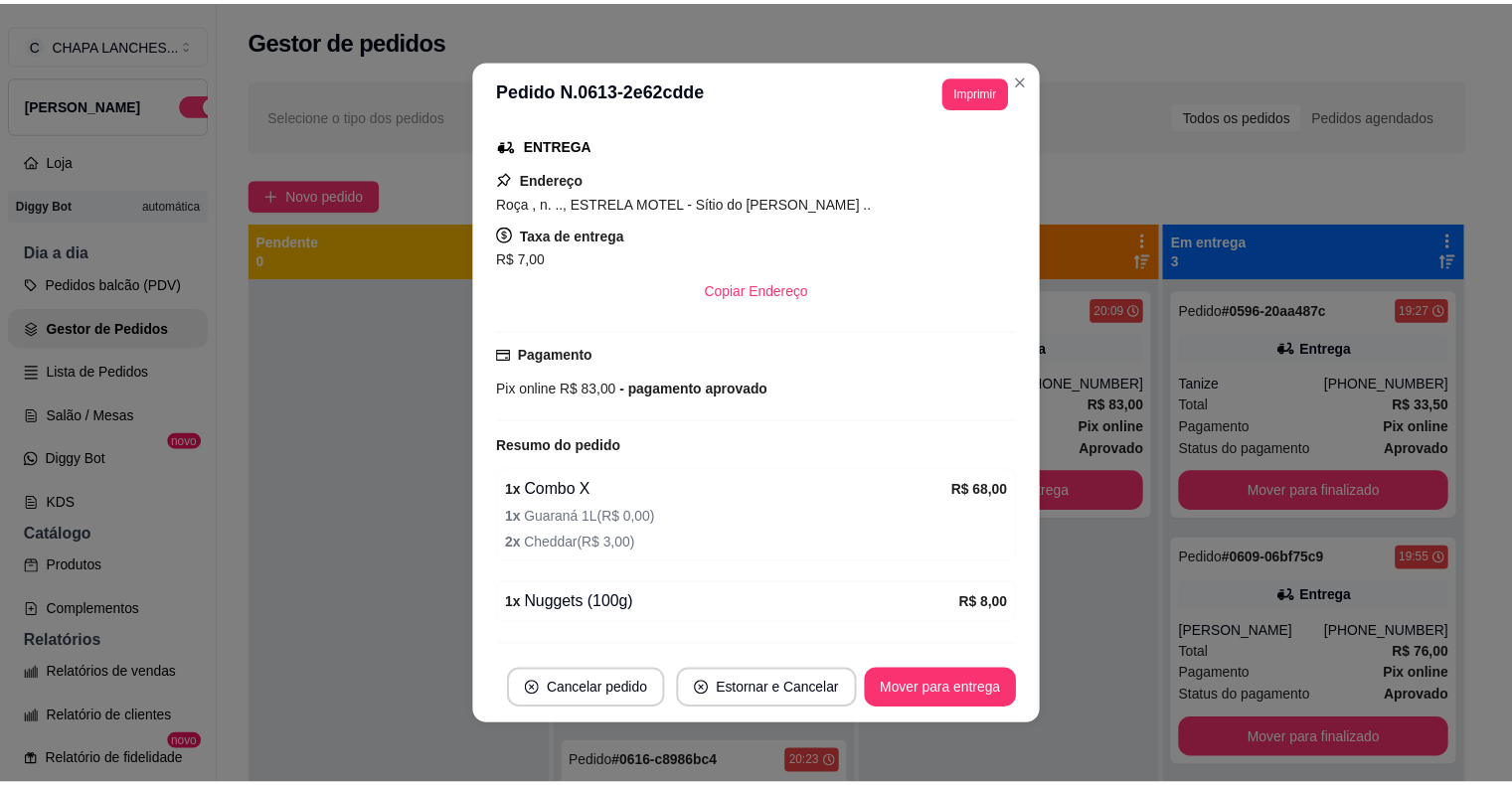 scroll, scrollTop: 168, scrollLeft: 0, axis: vertical 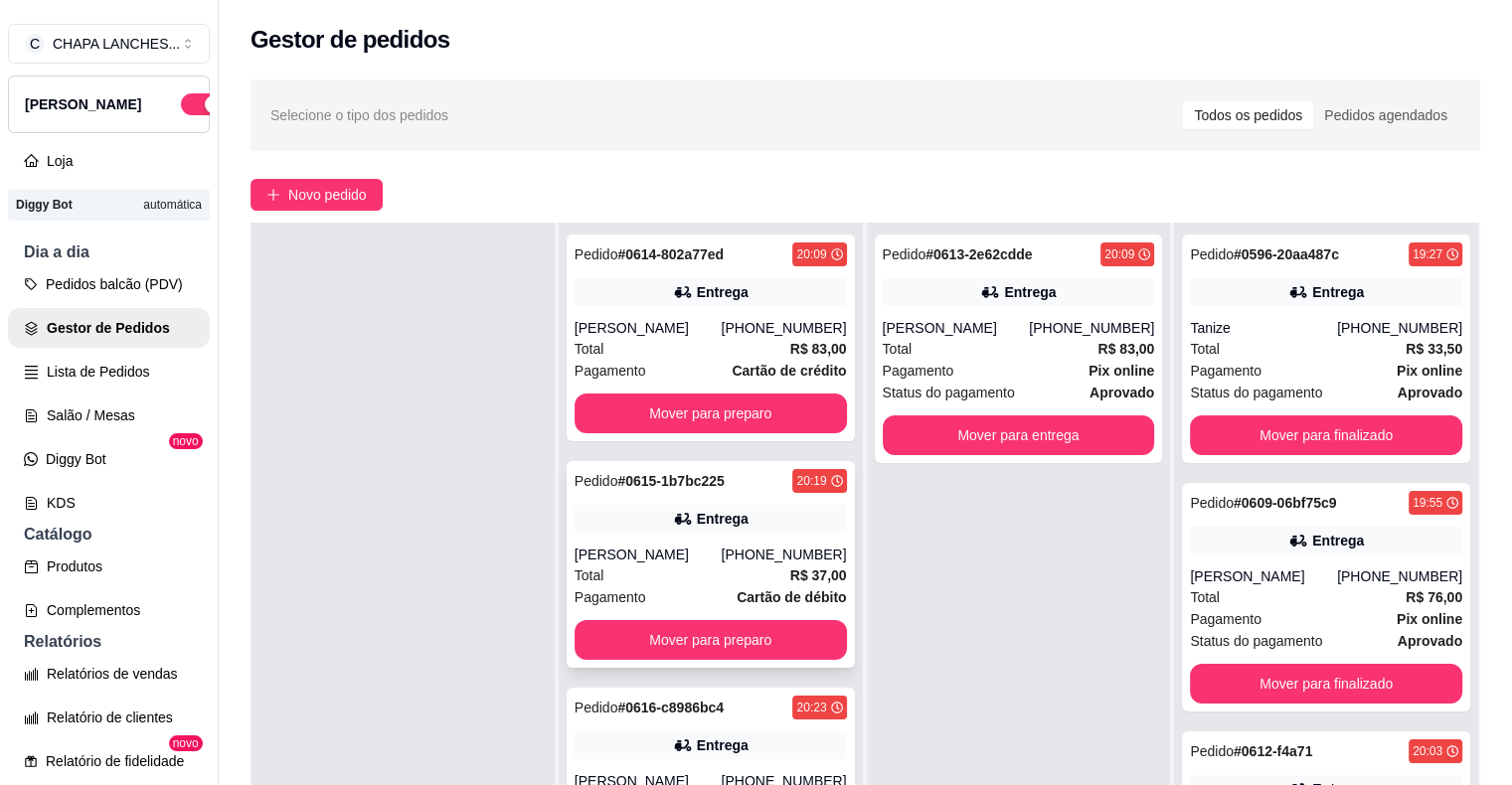 click on "Total R$ 37,00" at bounding box center (711, 575) 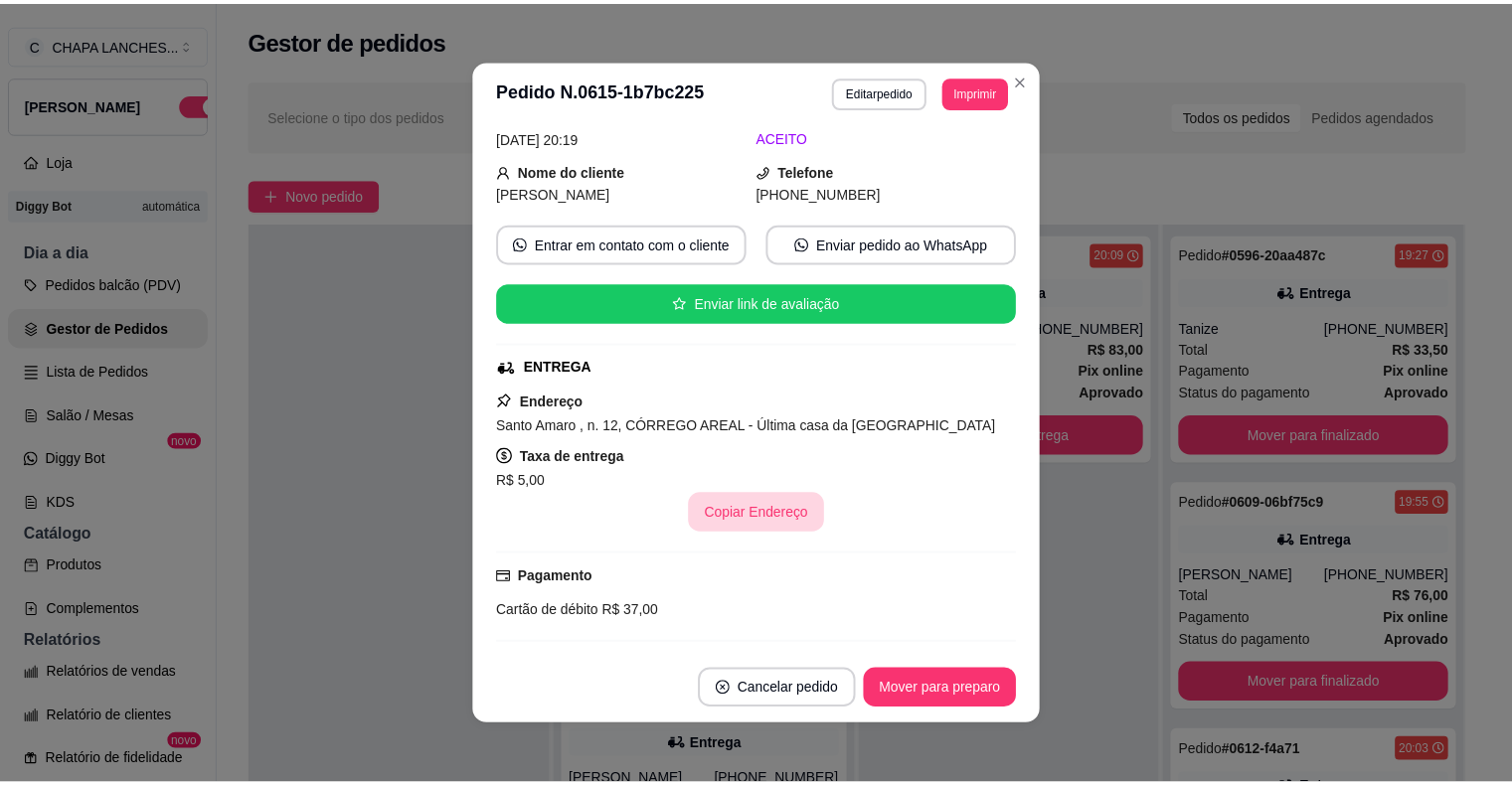 scroll, scrollTop: 254, scrollLeft: 0, axis: vertical 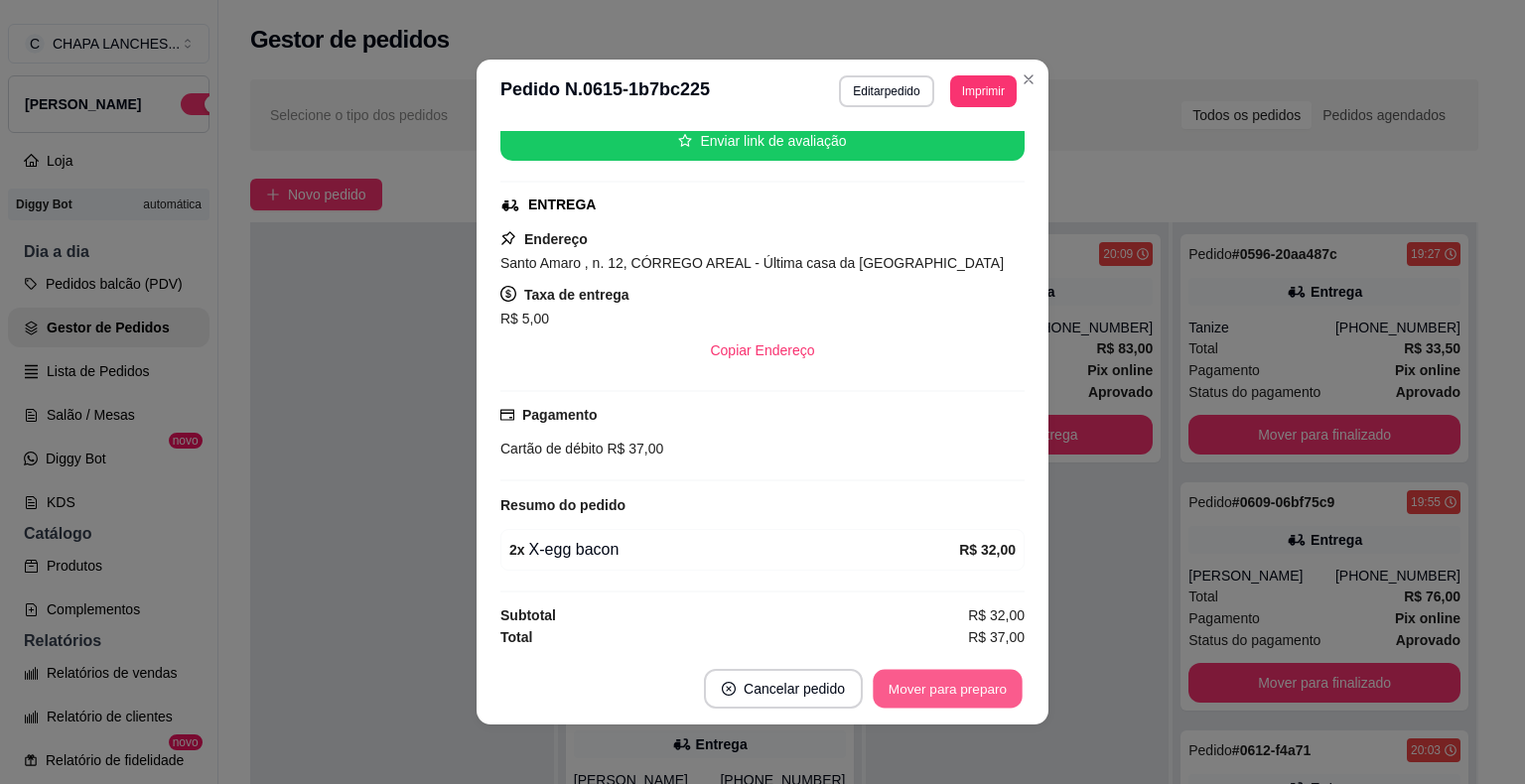 click on "Mover para preparo" at bounding box center [947, 689] 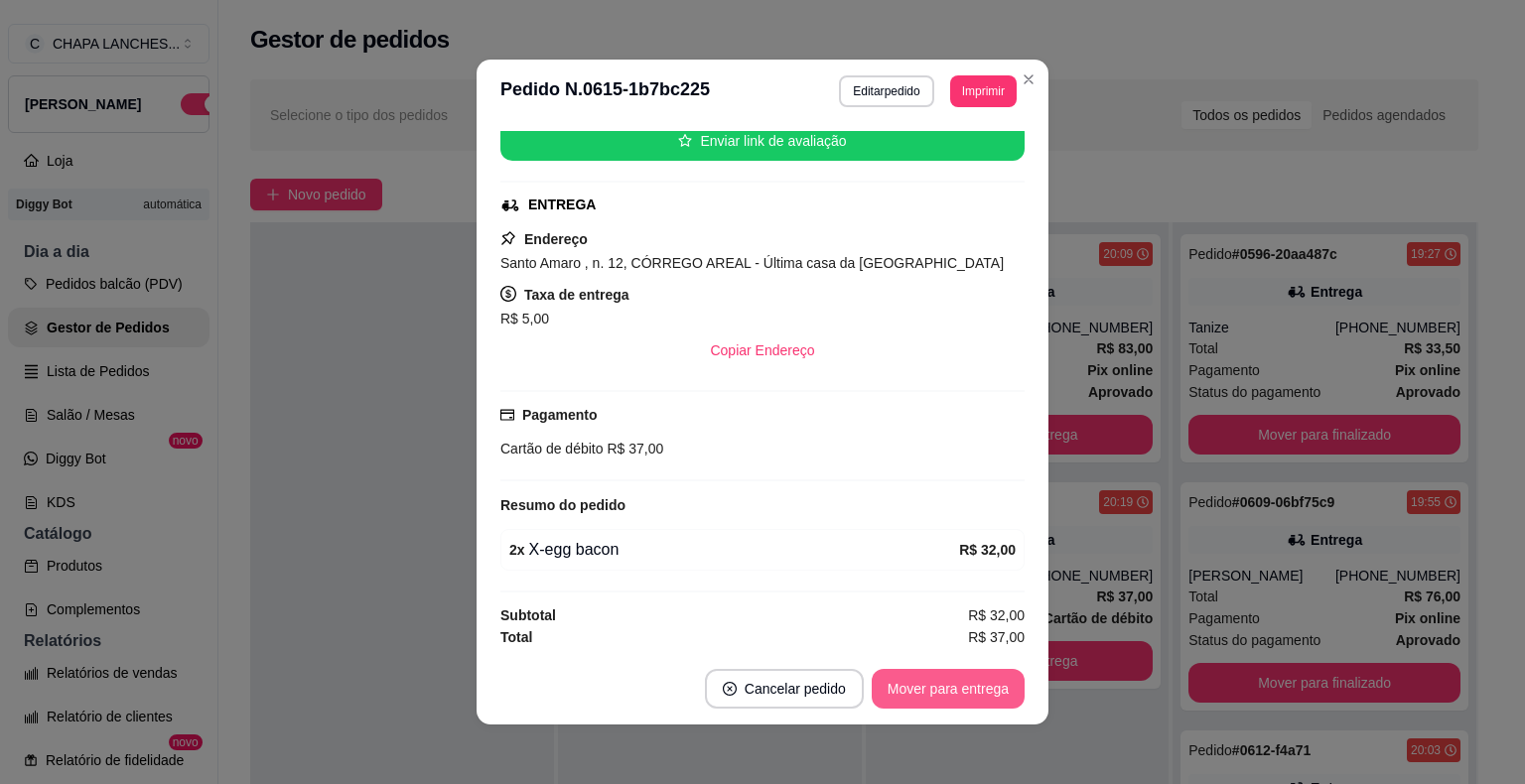 click on "Mover para entrega" at bounding box center [948, 689] 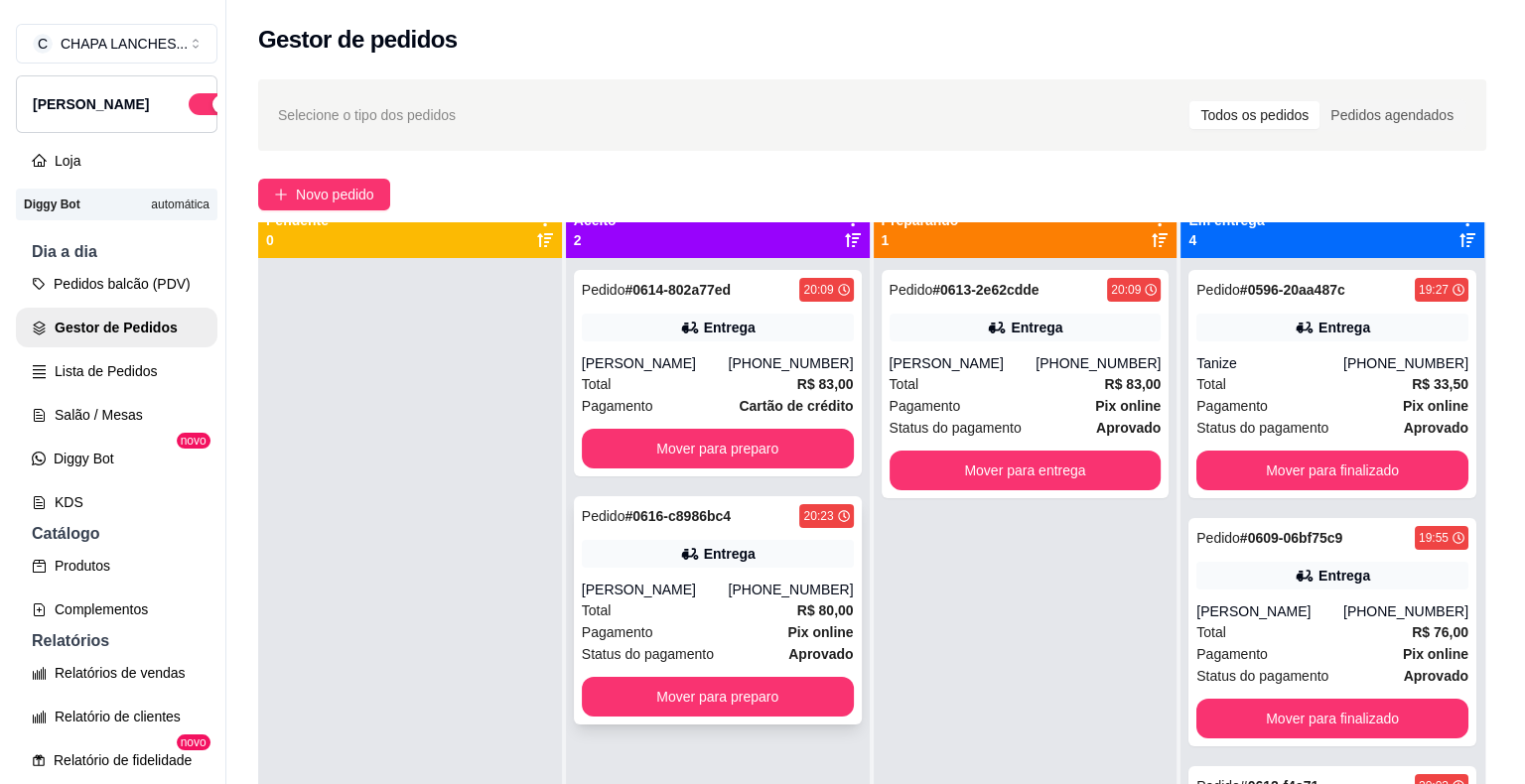 scroll, scrollTop: 0, scrollLeft: 0, axis: both 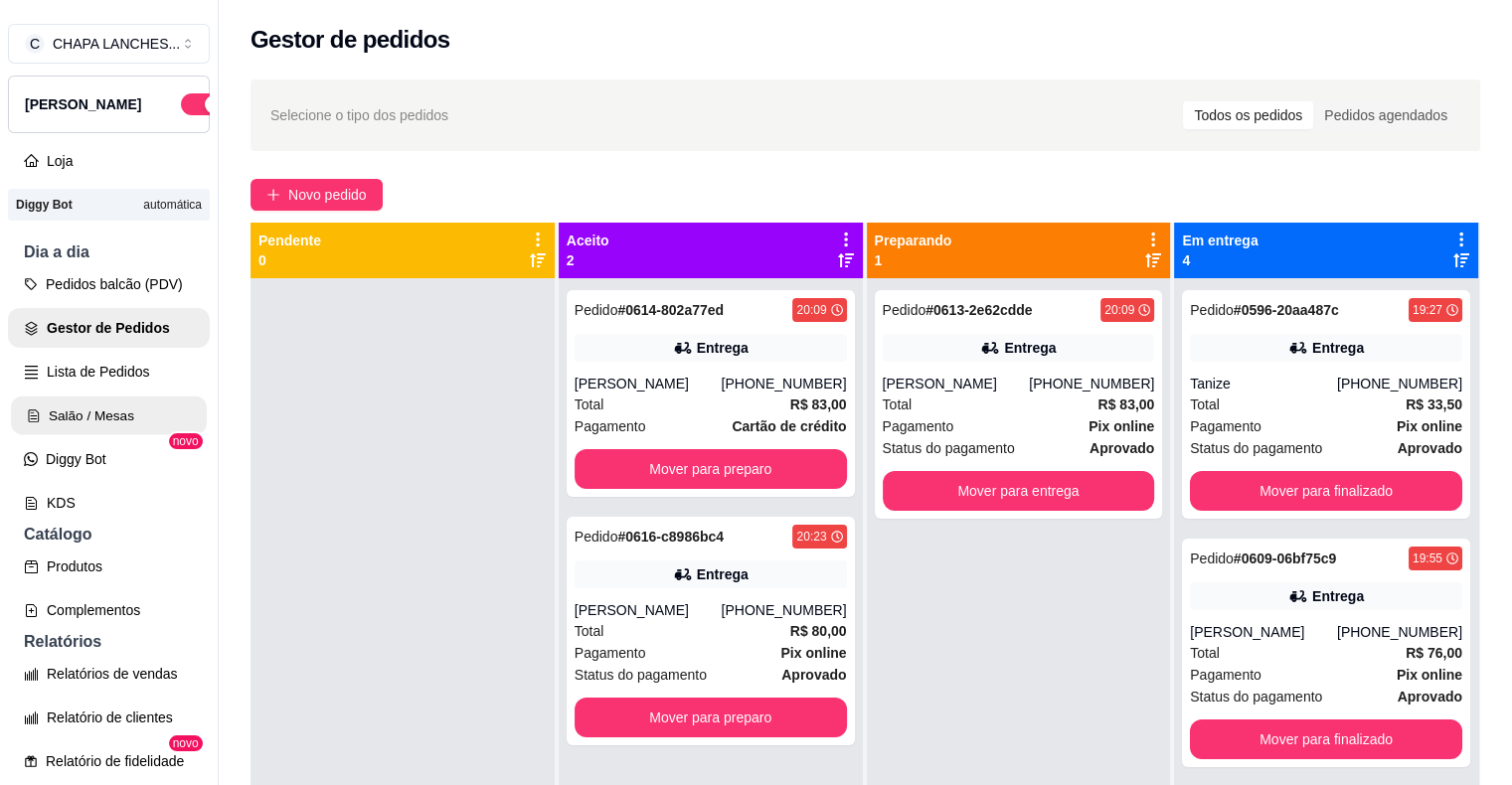 click on "Salão / Mesas" at bounding box center (108, 415) 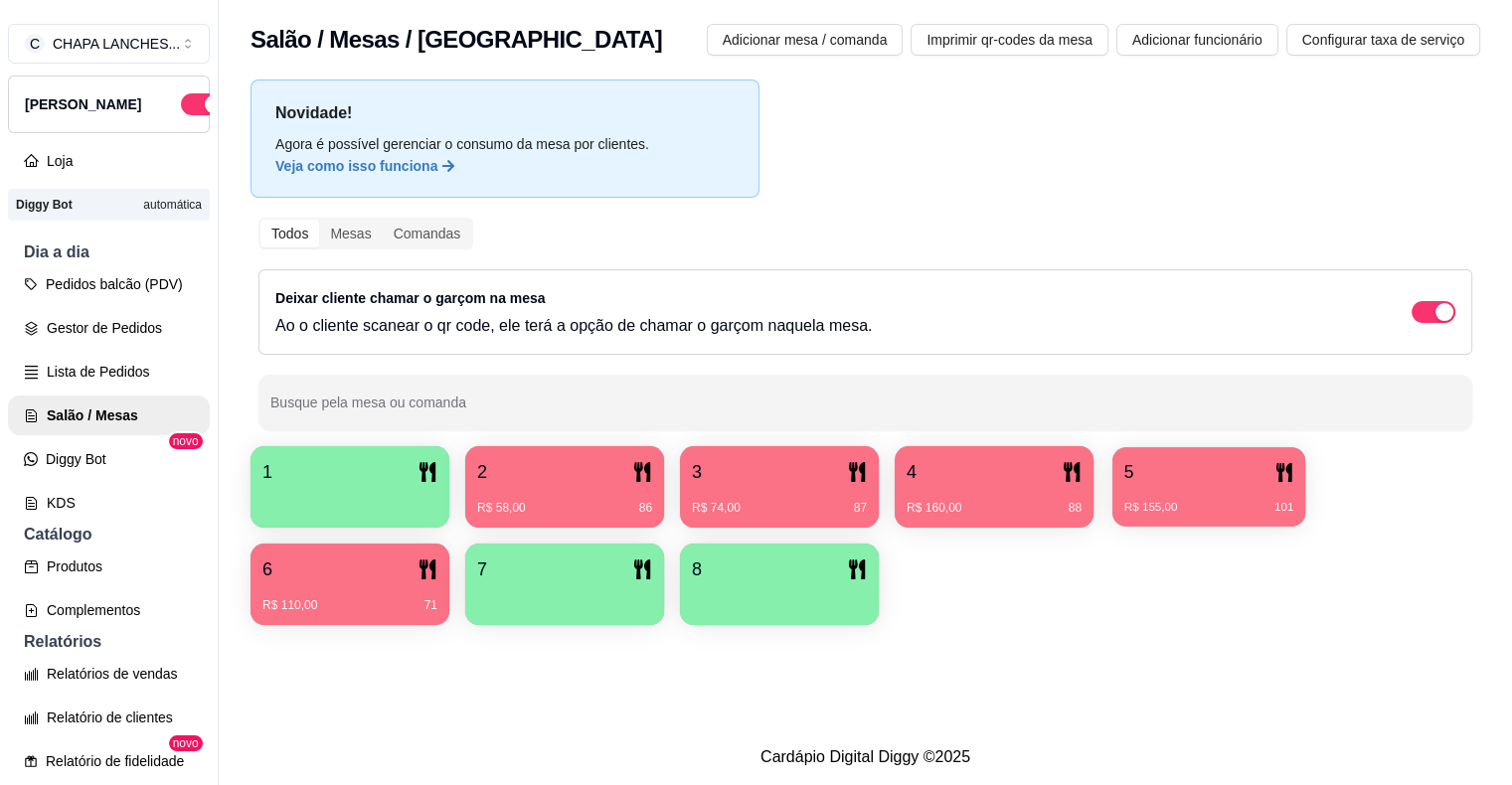click on "5" at bounding box center [1209, 472] 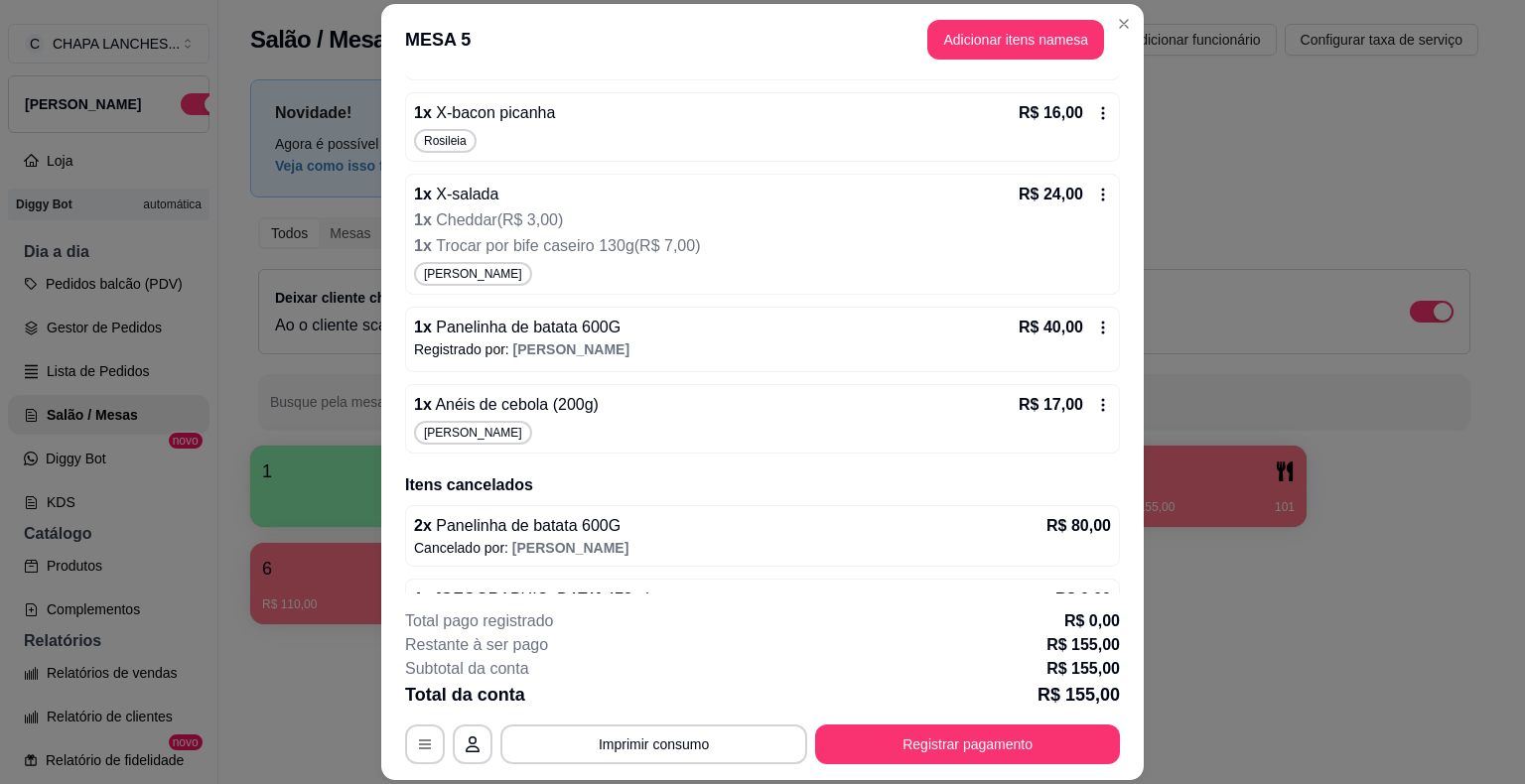 scroll, scrollTop: 595, scrollLeft: 0, axis: vertical 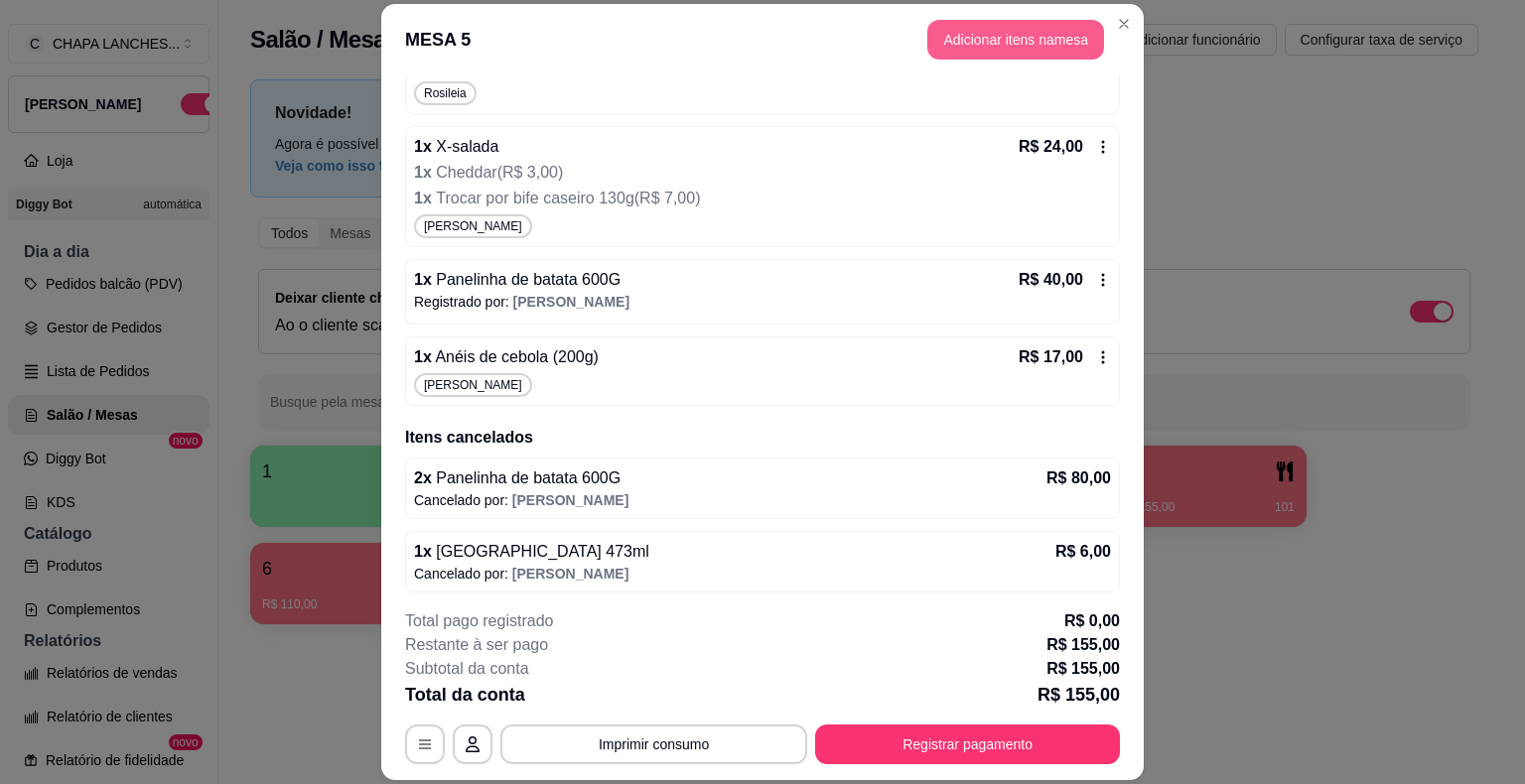 click on "Adicionar itens na  mesa" at bounding box center (1016, 40) 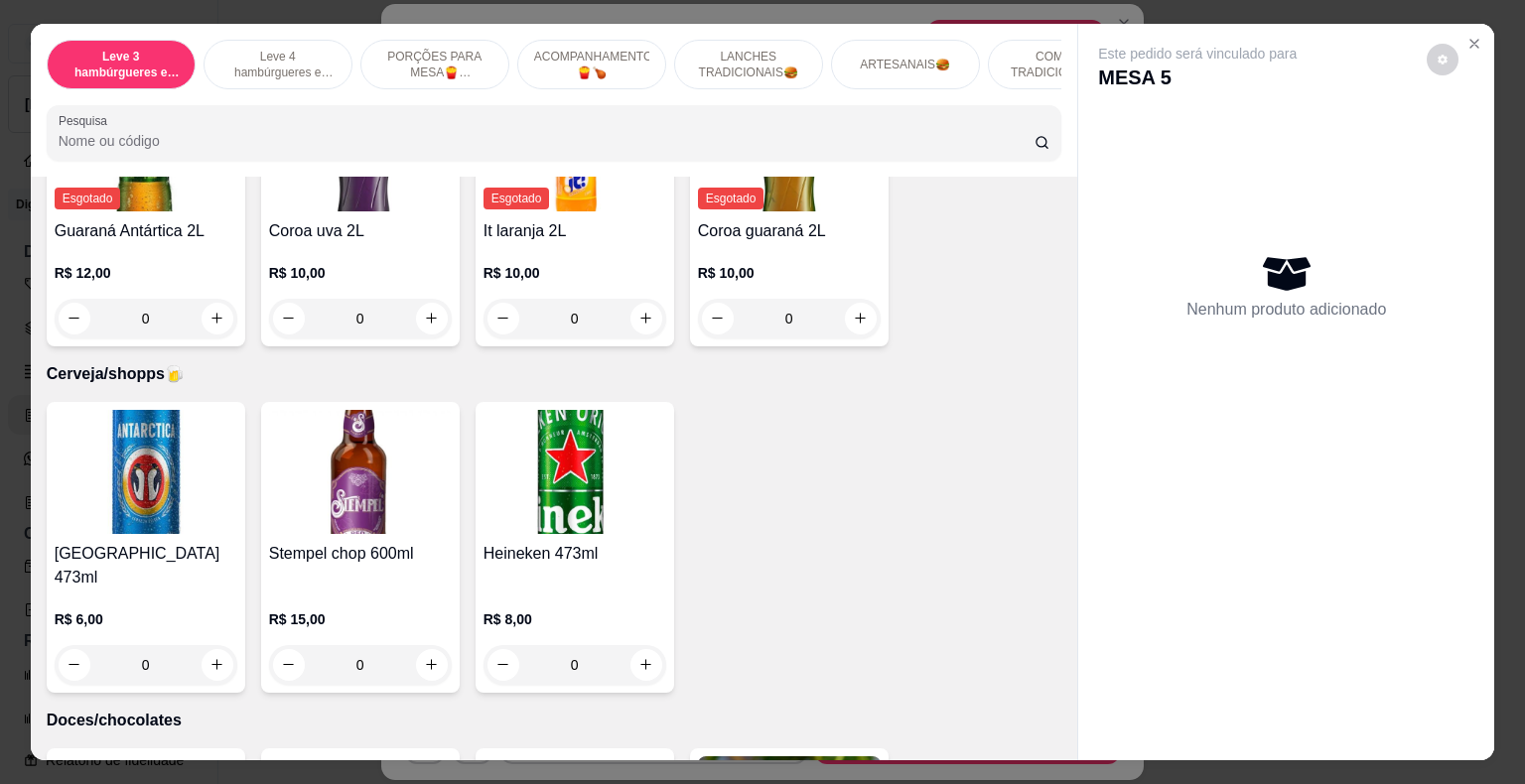 scroll, scrollTop: 5998, scrollLeft: 0, axis: vertical 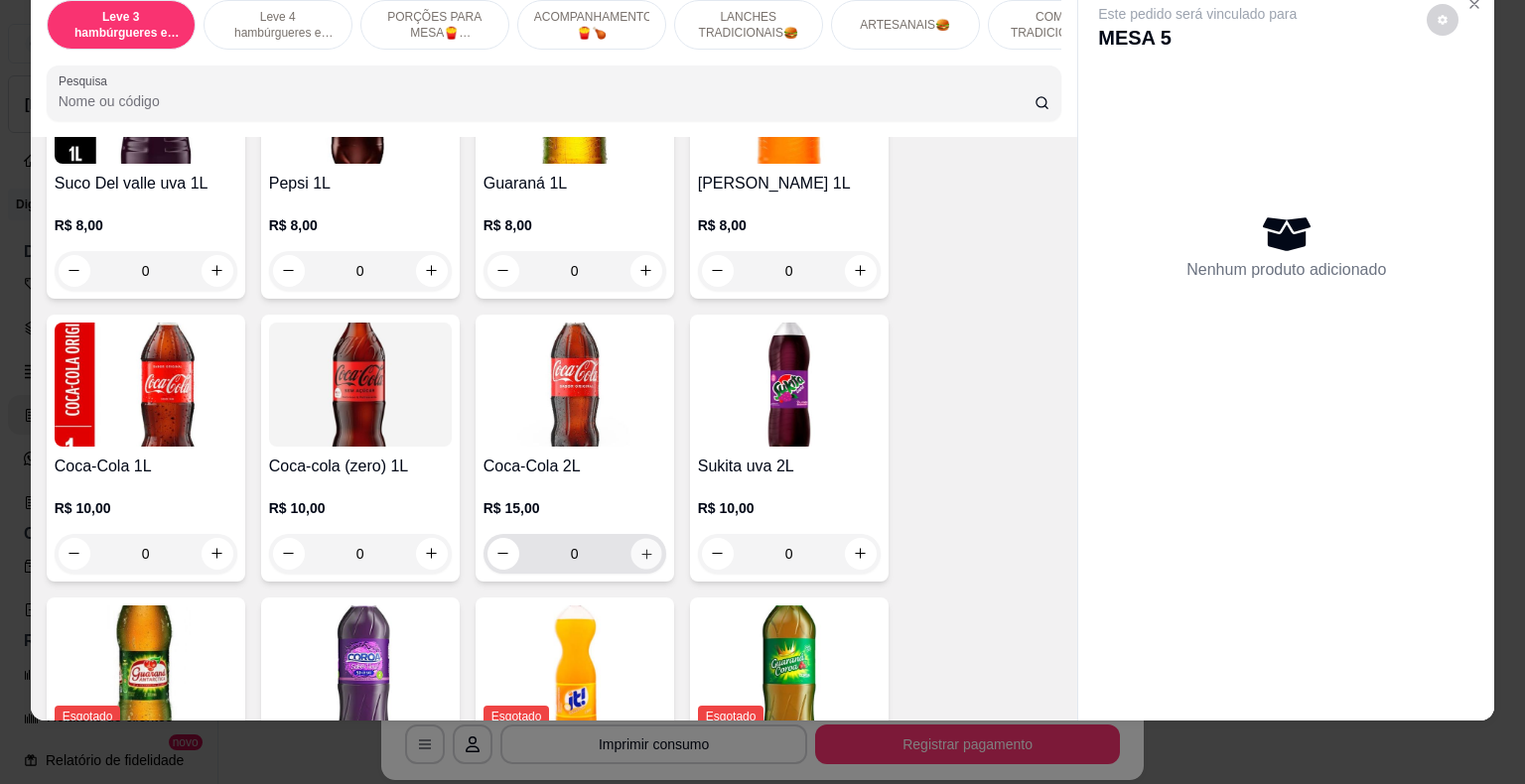 click 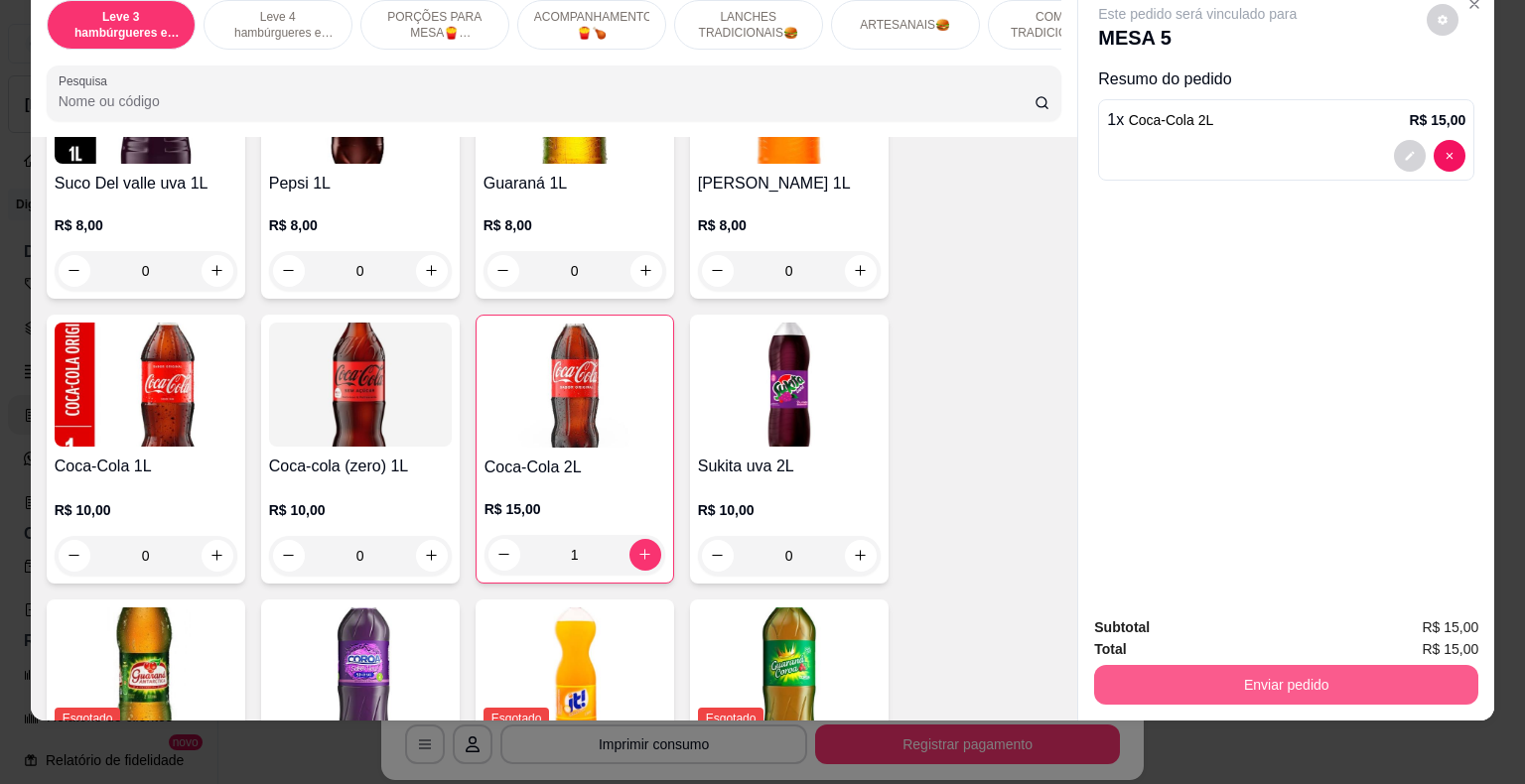 click on "Enviar pedido" at bounding box center [1286, 685] 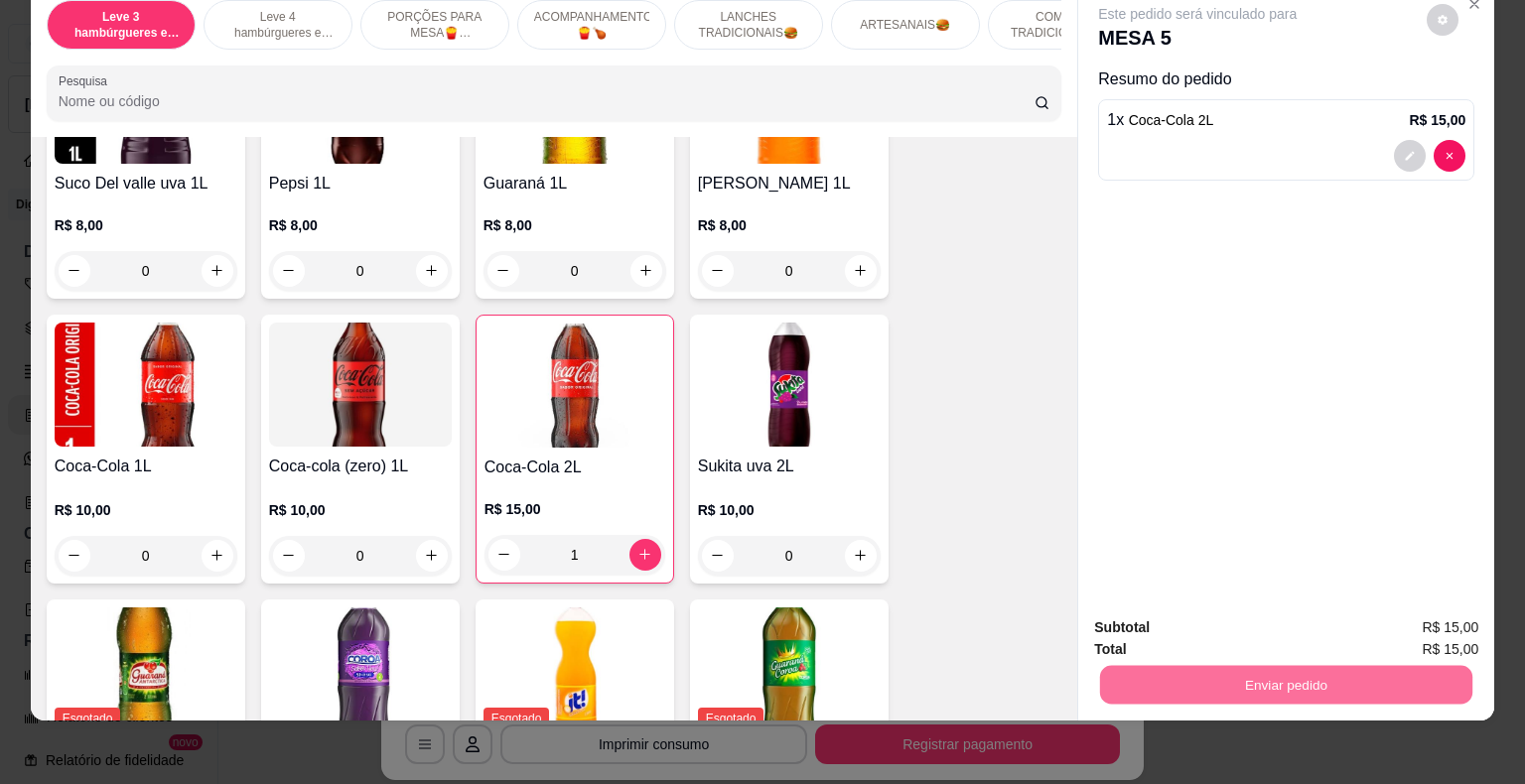 click on "Não registrar e enviar pedido" at bounding box center [1220, 621] 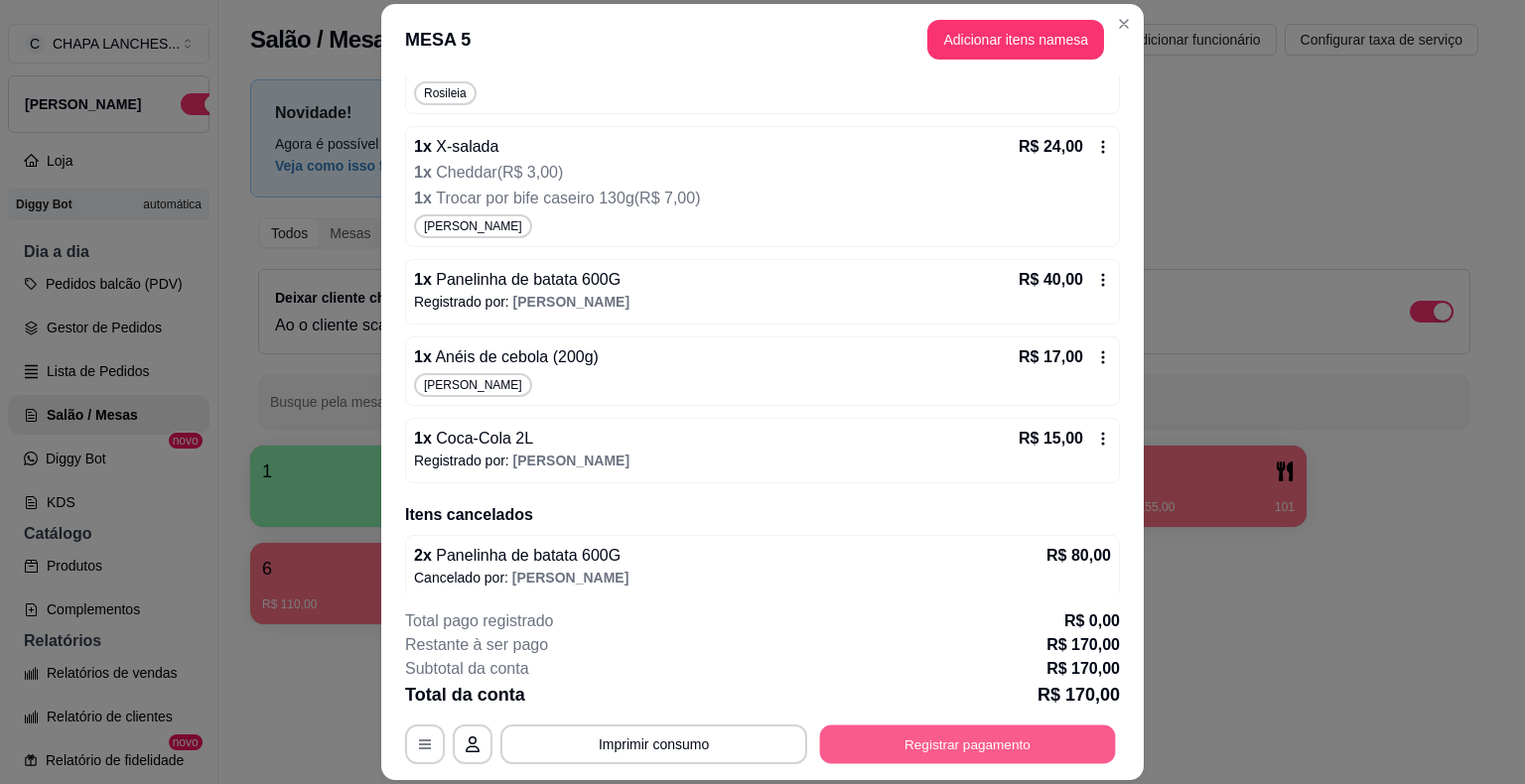 click on "Registrar pagamento" at bounding box center (968, 744) 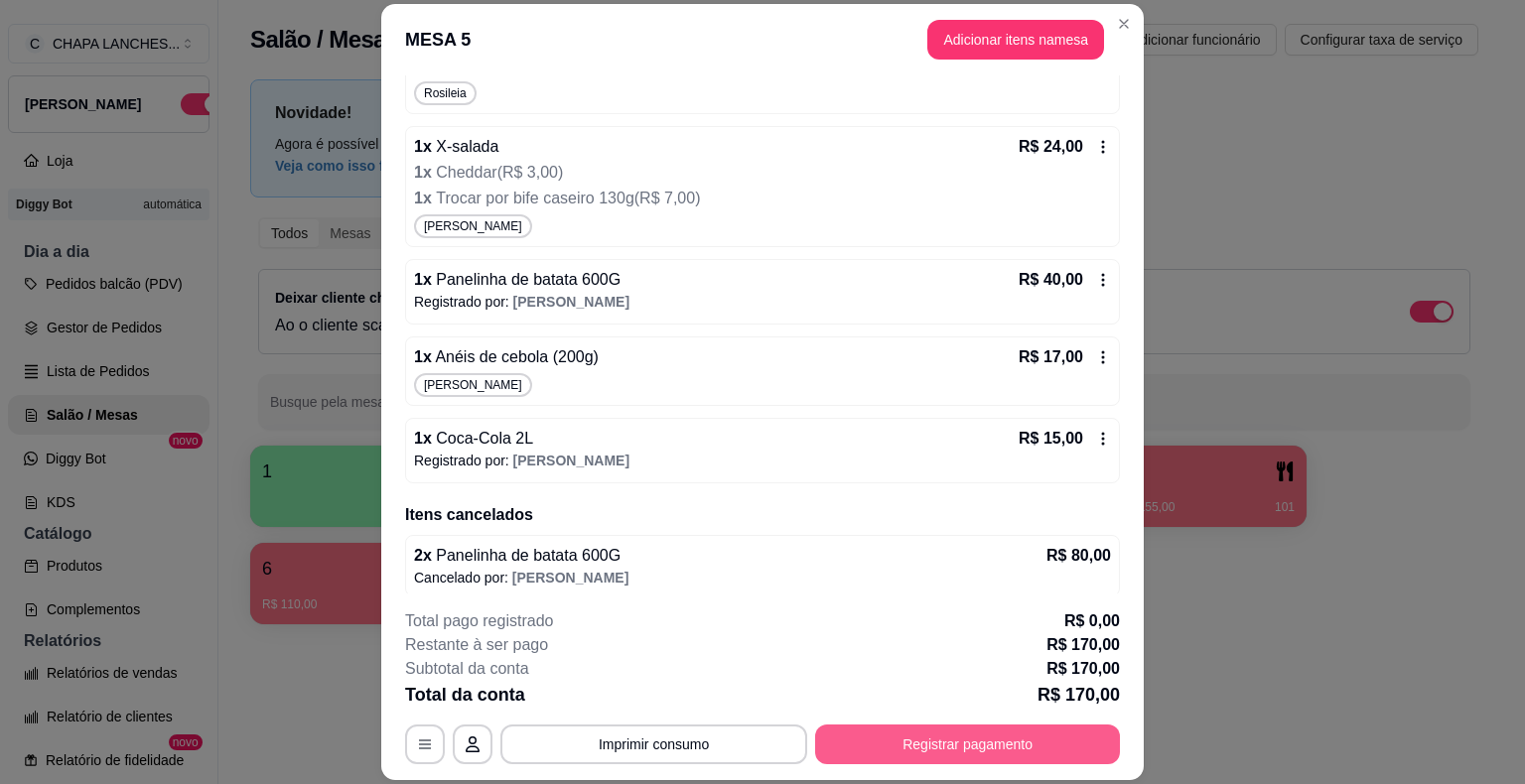 click on "Registrar pagamento" at bounding box center [967, 744] 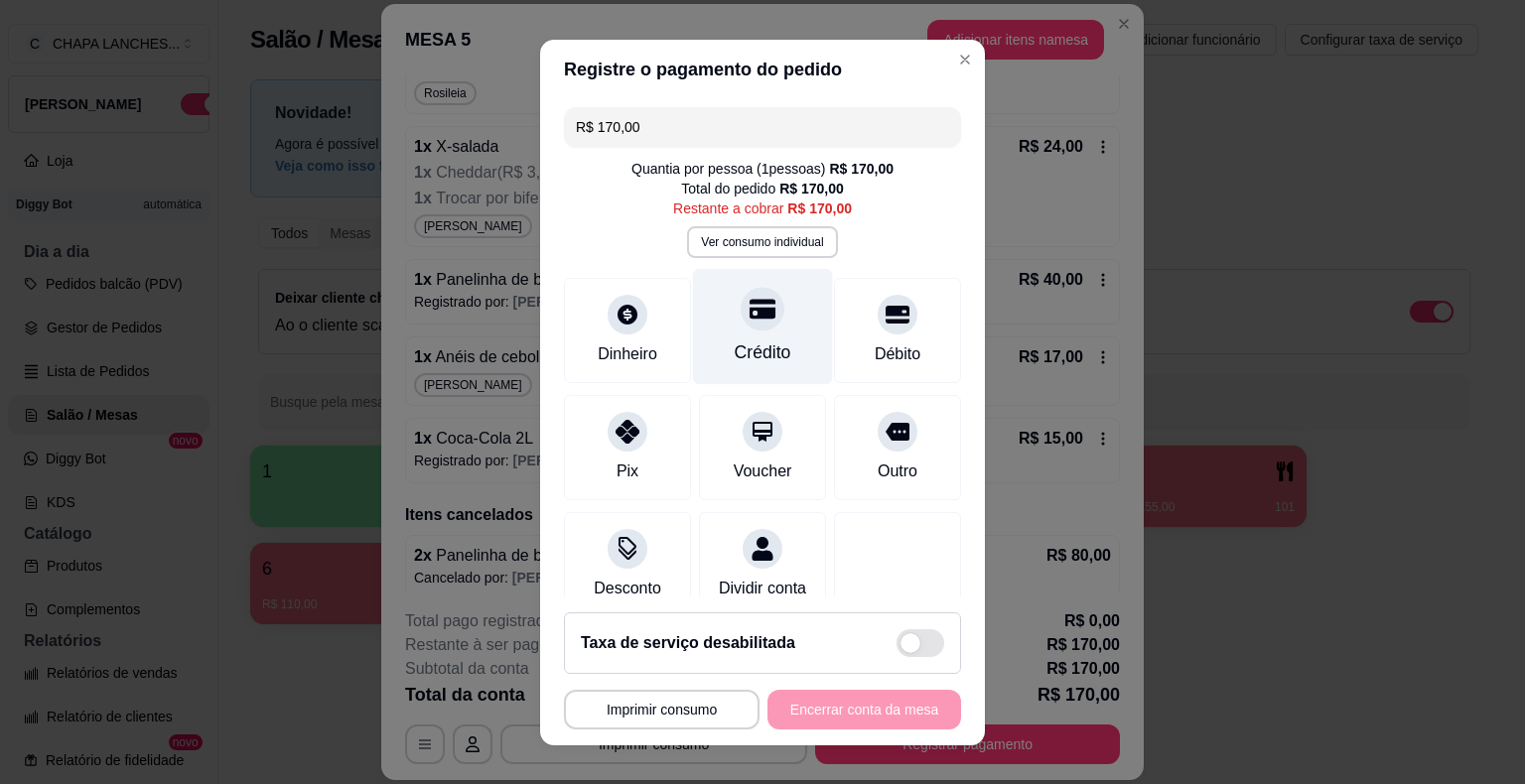 click on "Crédito" at bounding box center (762, 326) 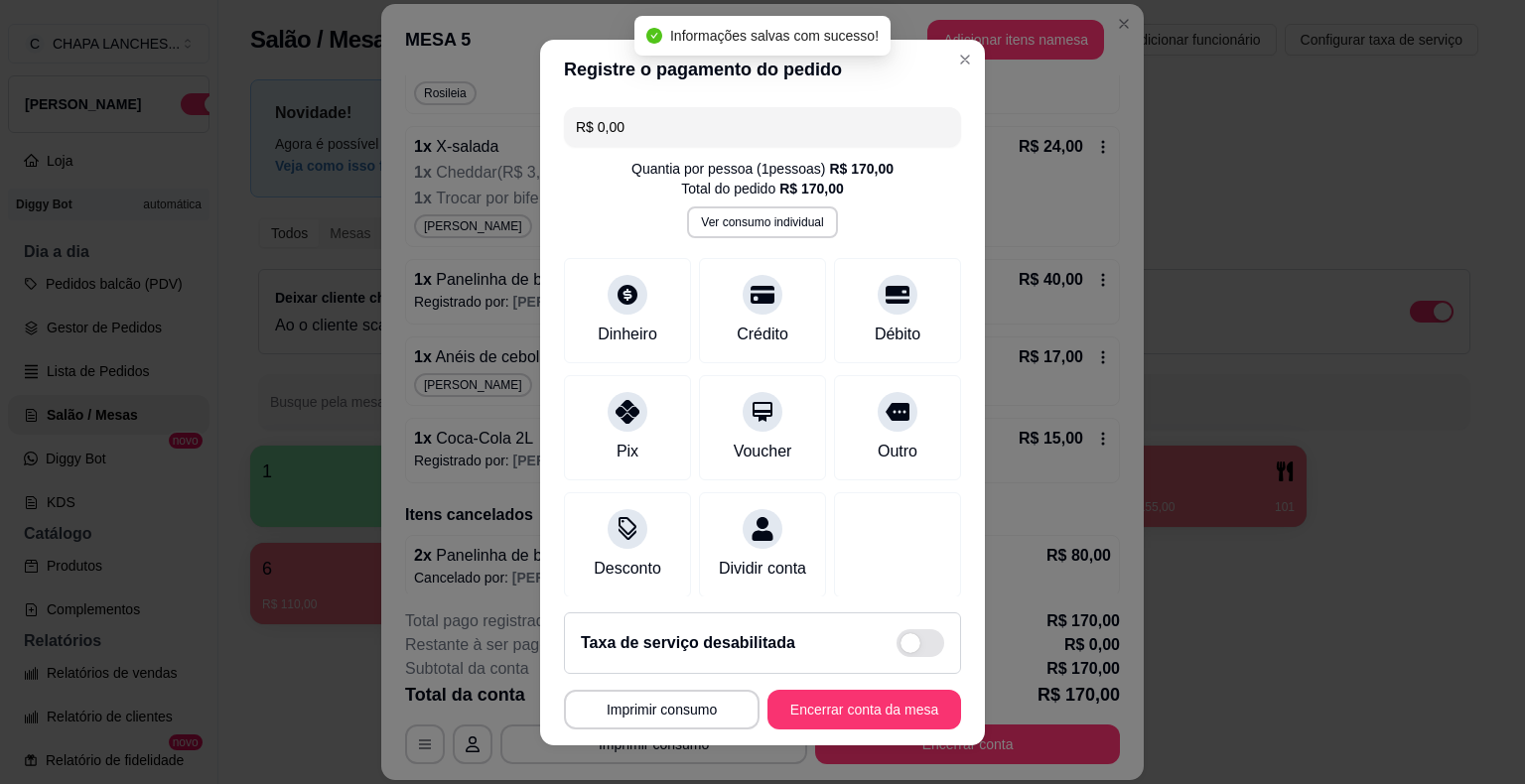 type on "R$ 0,00" 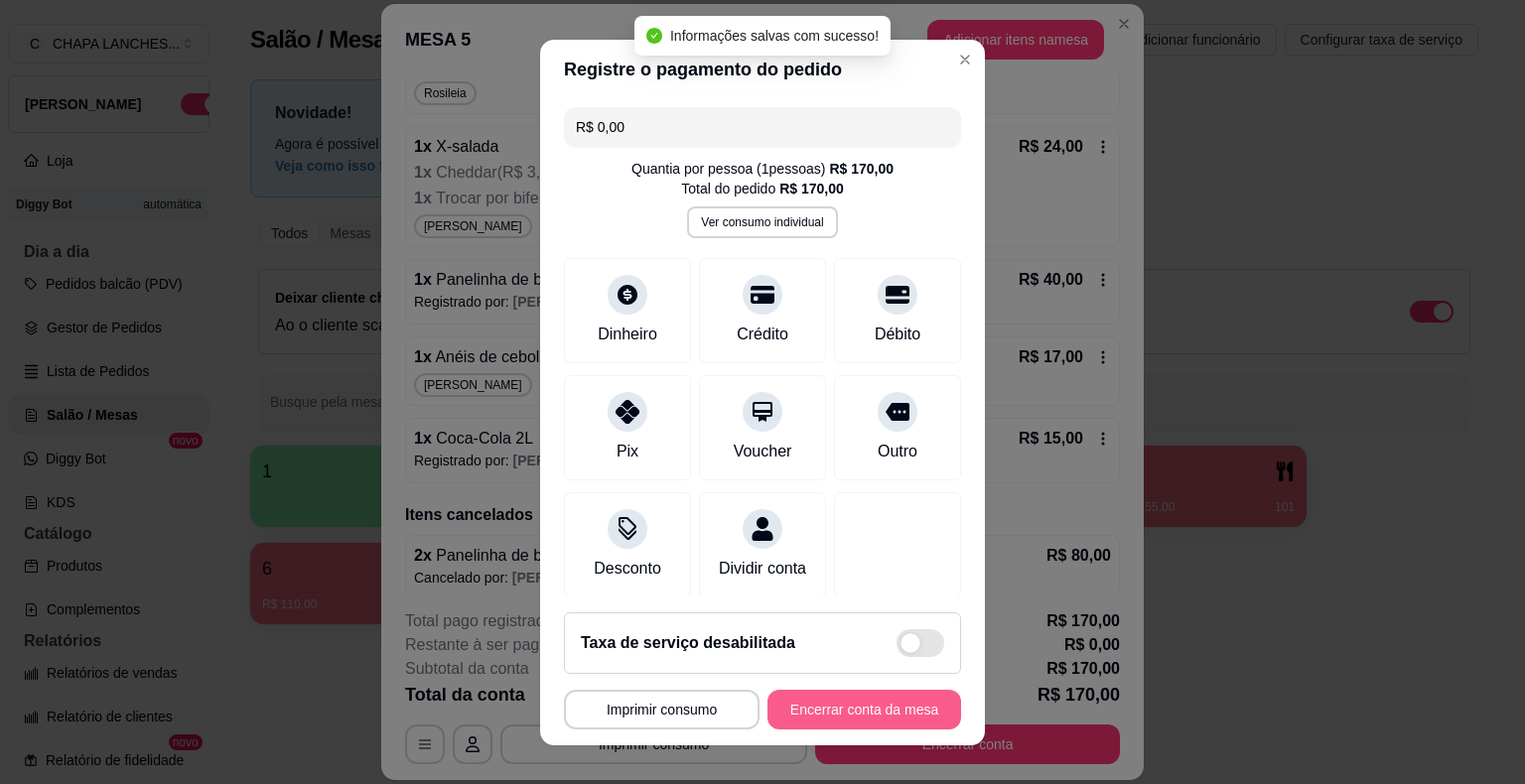 click on "Encerrar conta da mesa" at bounding box center [864, 710] 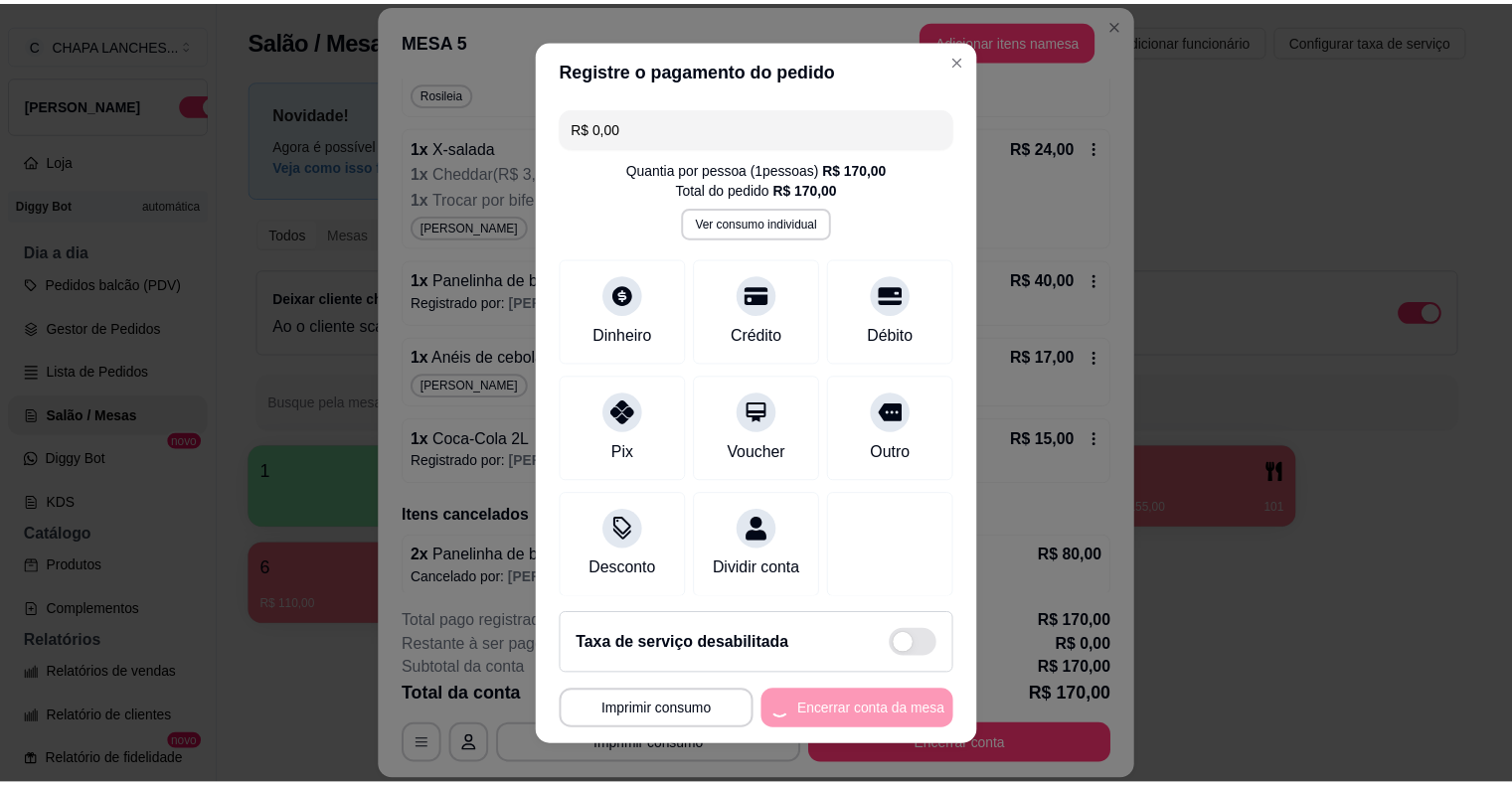 scroll, scrollTop: 0, scrollLeft: 0, axis: both 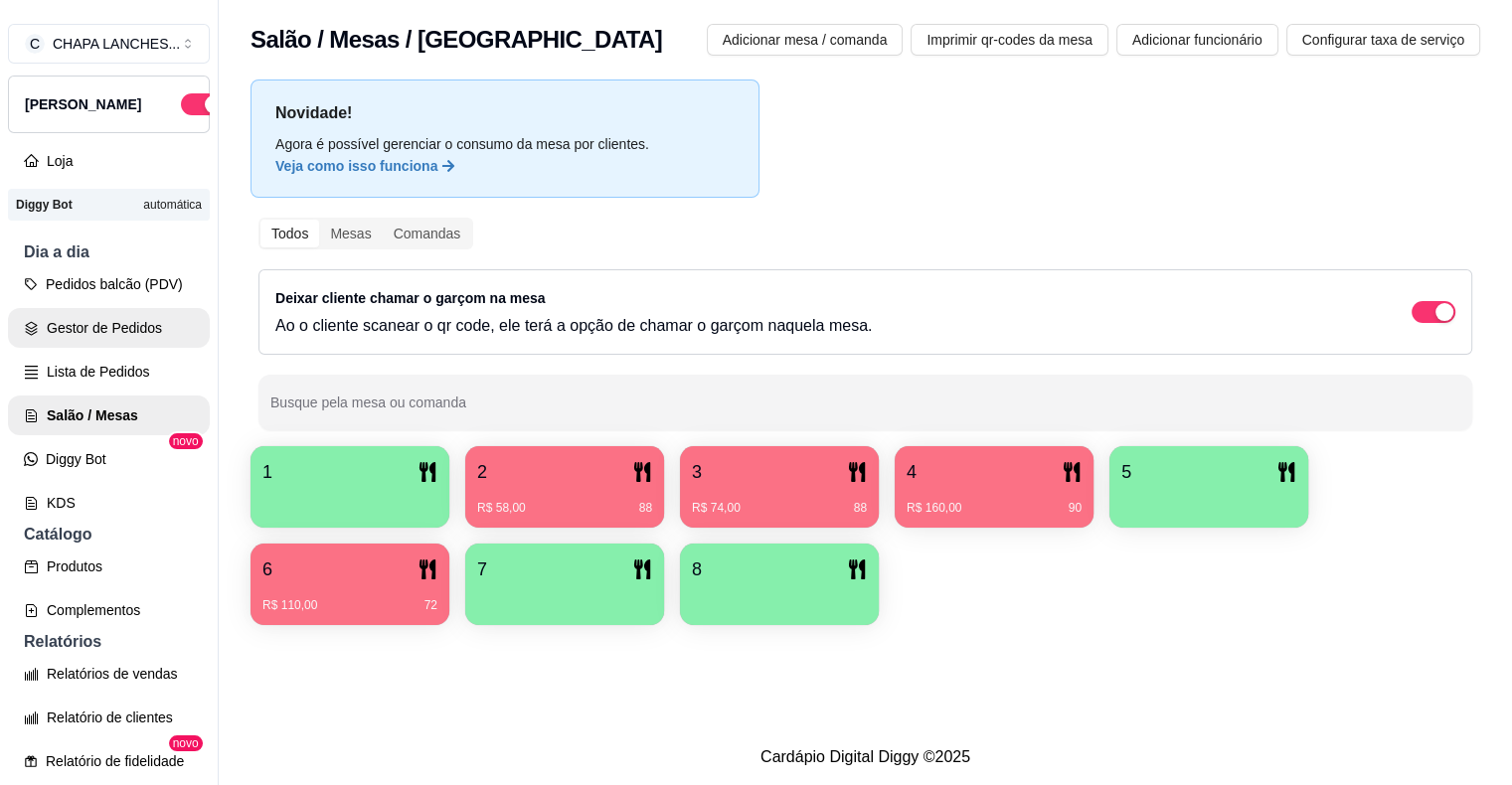 click on "Gestor de Pedidos" at bounding box center [108, 328] 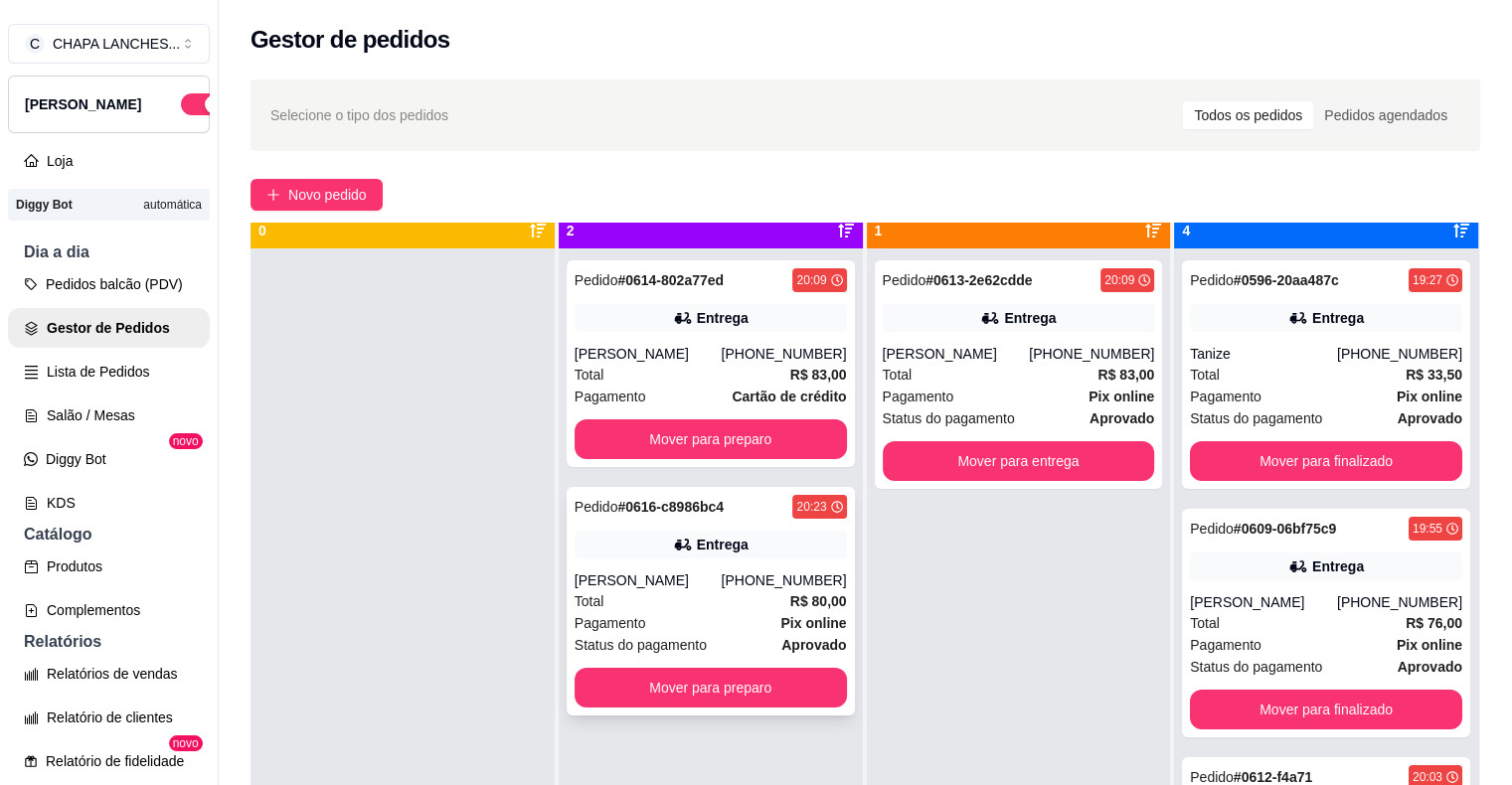scroll, scrollTop: 56, scrollLeft: 0, axis: vertical 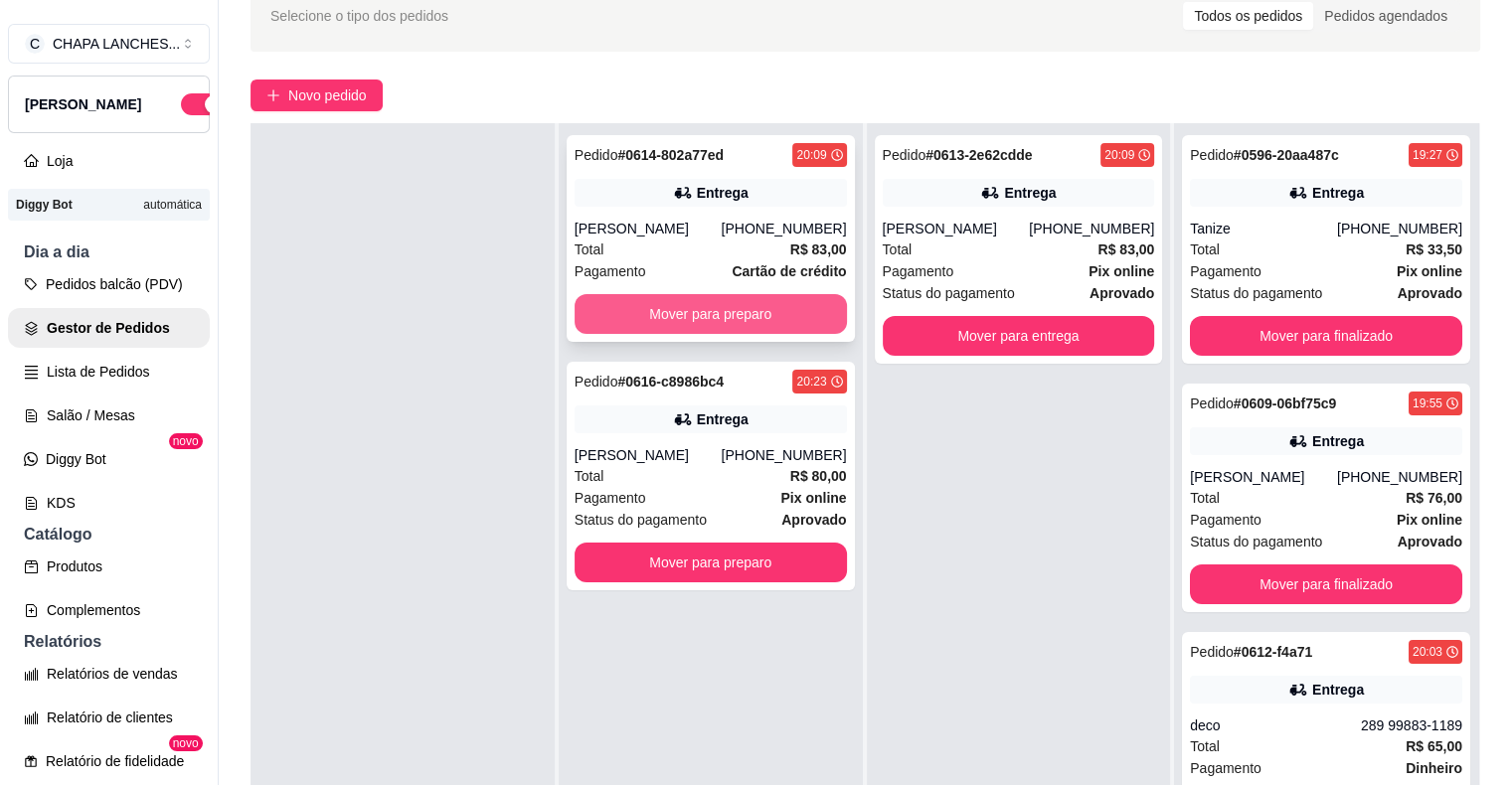click on "Mover para preparo" at bounding box center (711, 314) 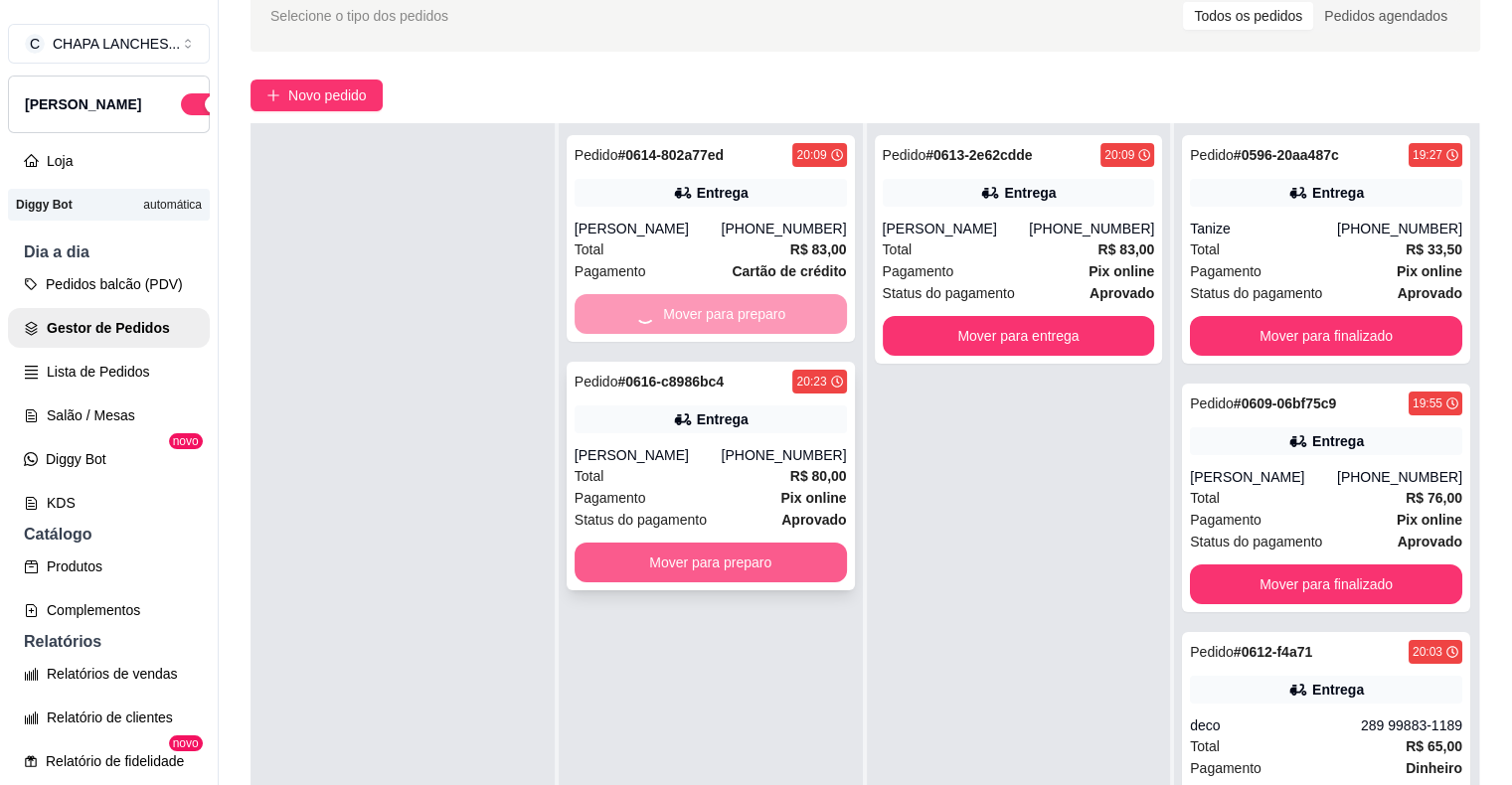 click on "Mover para preparo" at bounding box center (711, 562) 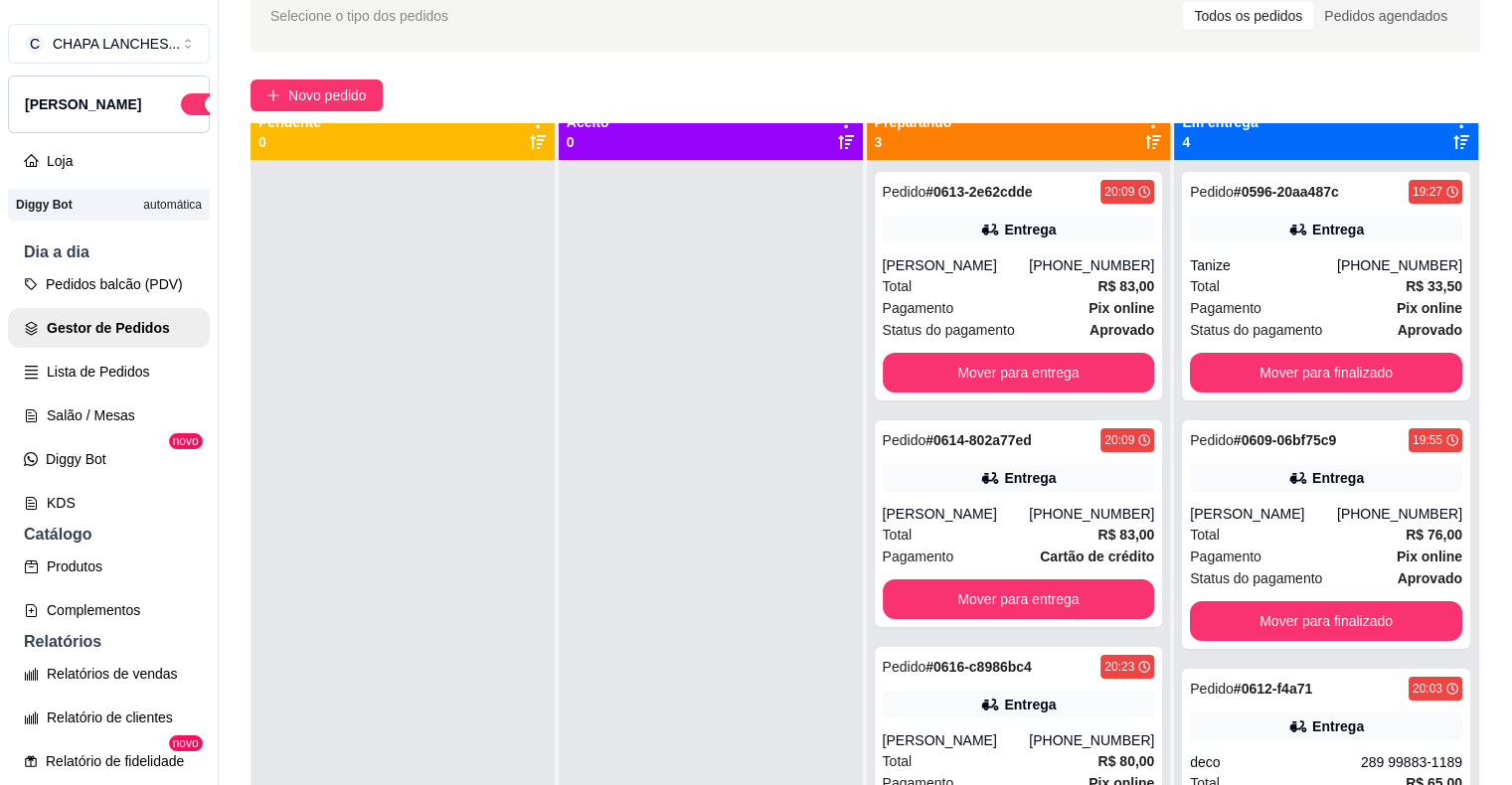 scroll, scrollTop: 0, scrollLeft: 0, axis: both 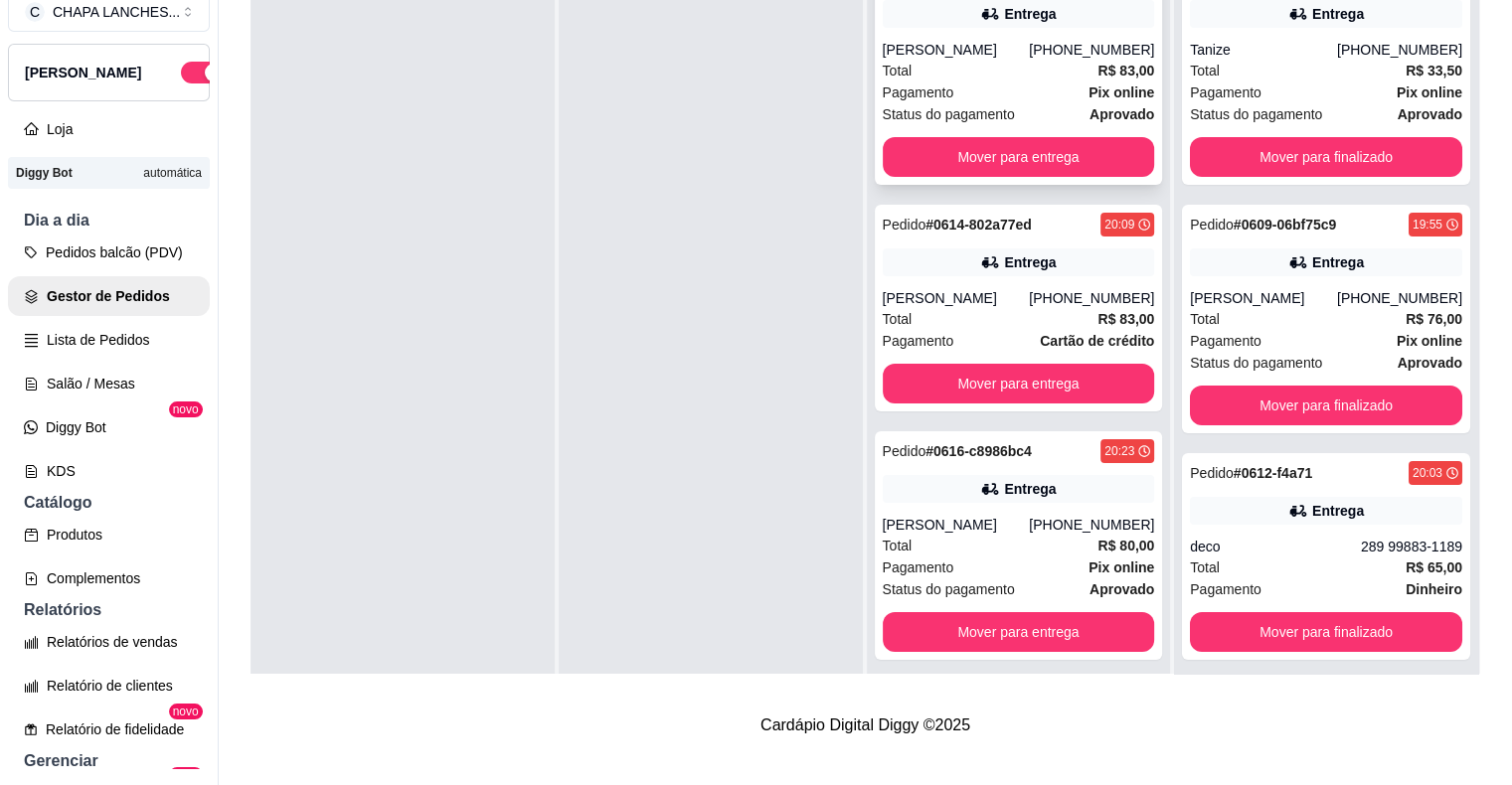 click on "Total R$ 83,00" at bounding box center (1019, 71) 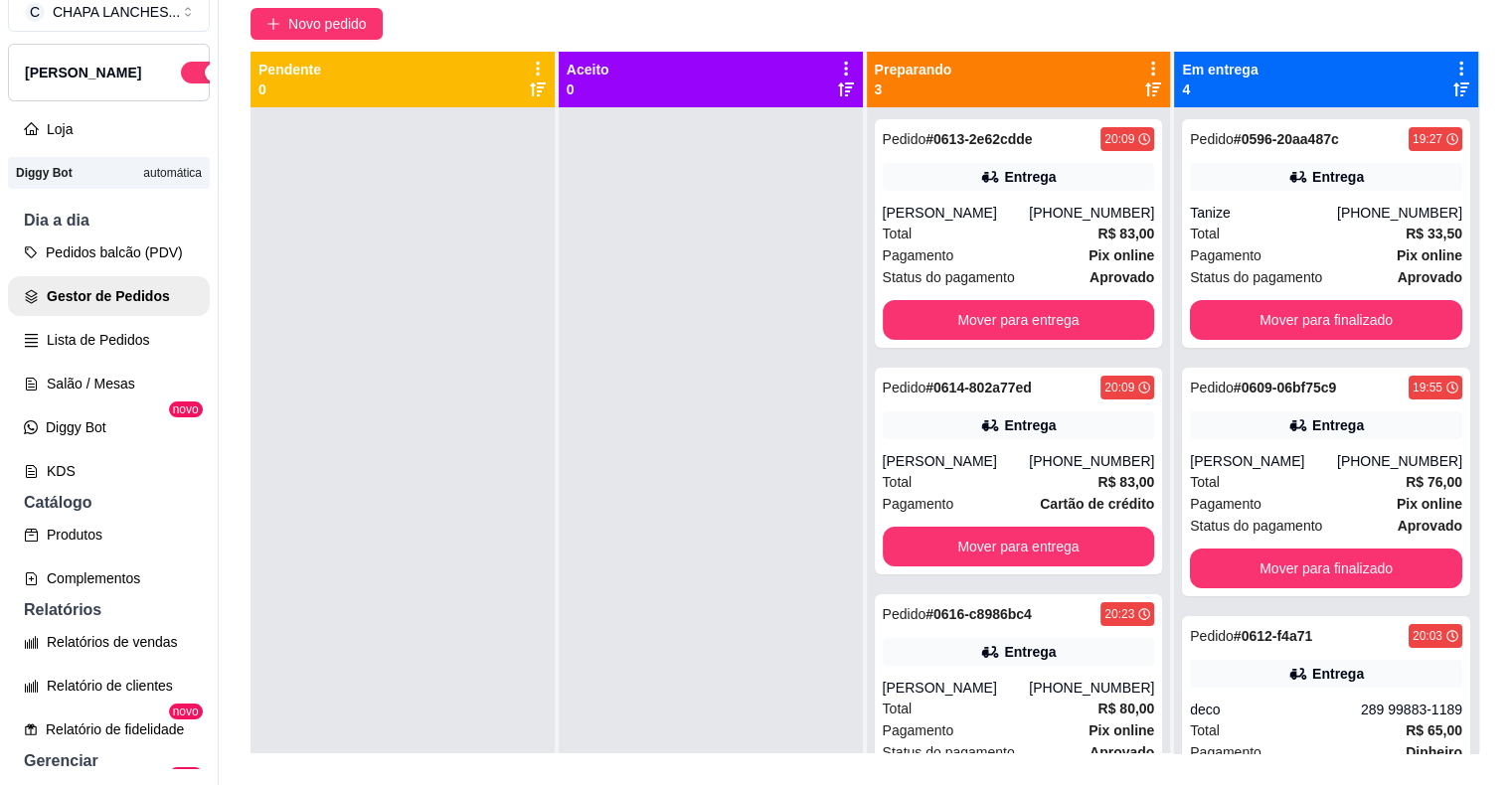 scroll, scrollTop: 118, scrollLeft: 0, axis: vertical 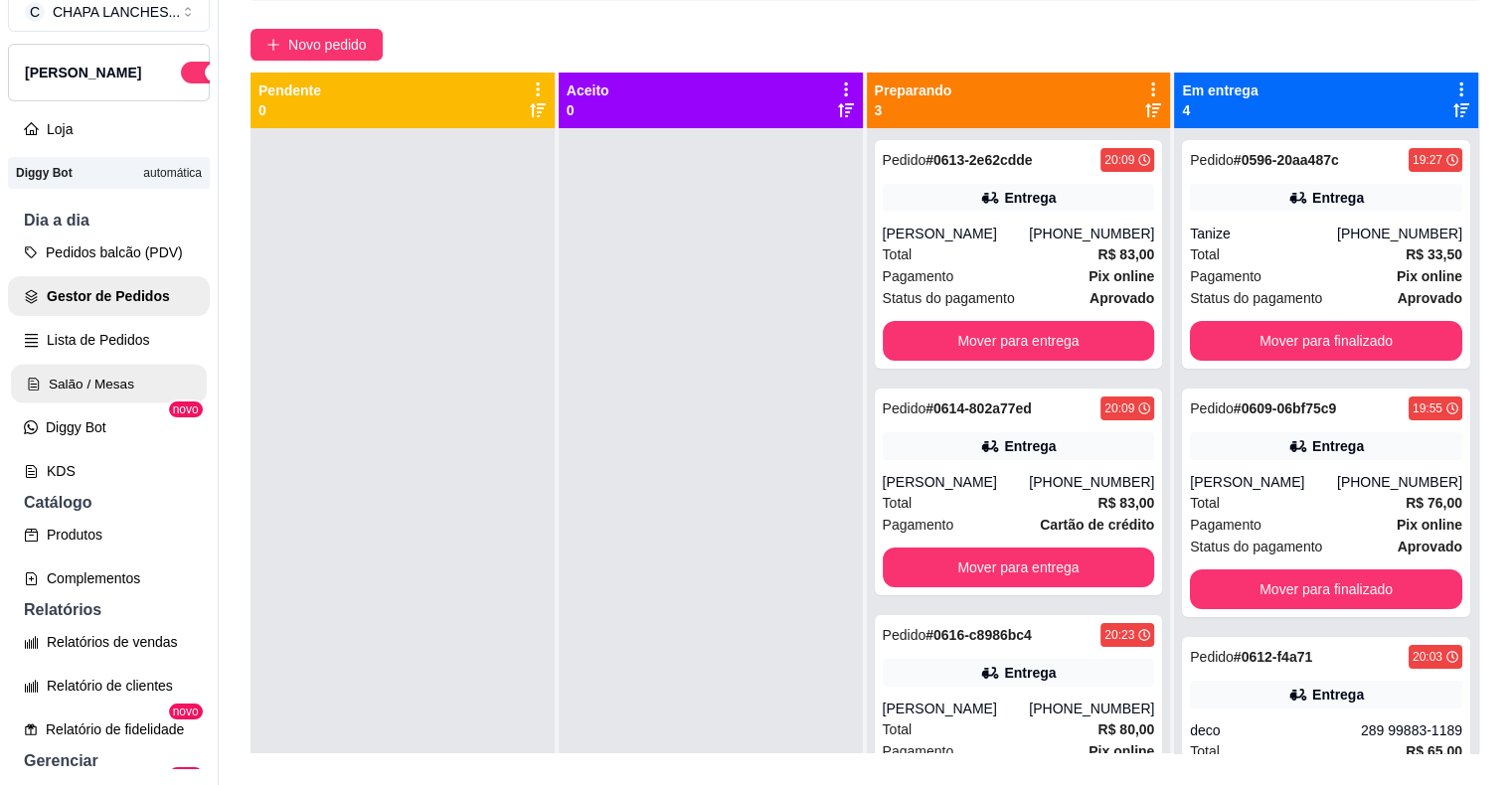 click on "Salão / Mesas" at bounding box center [108, 384] 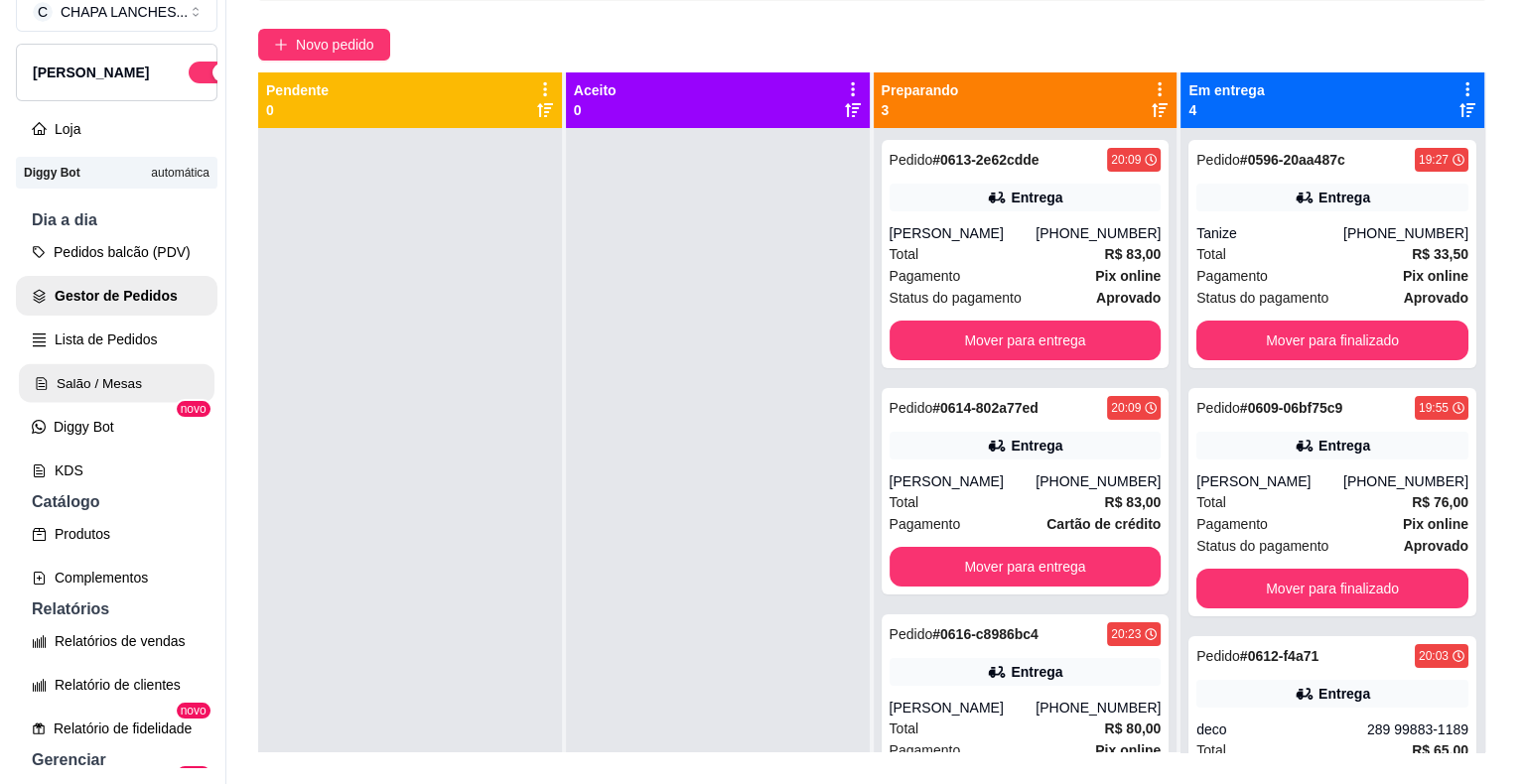 scroll, scrollTop: 0, scrollLeft: 0, axis: both 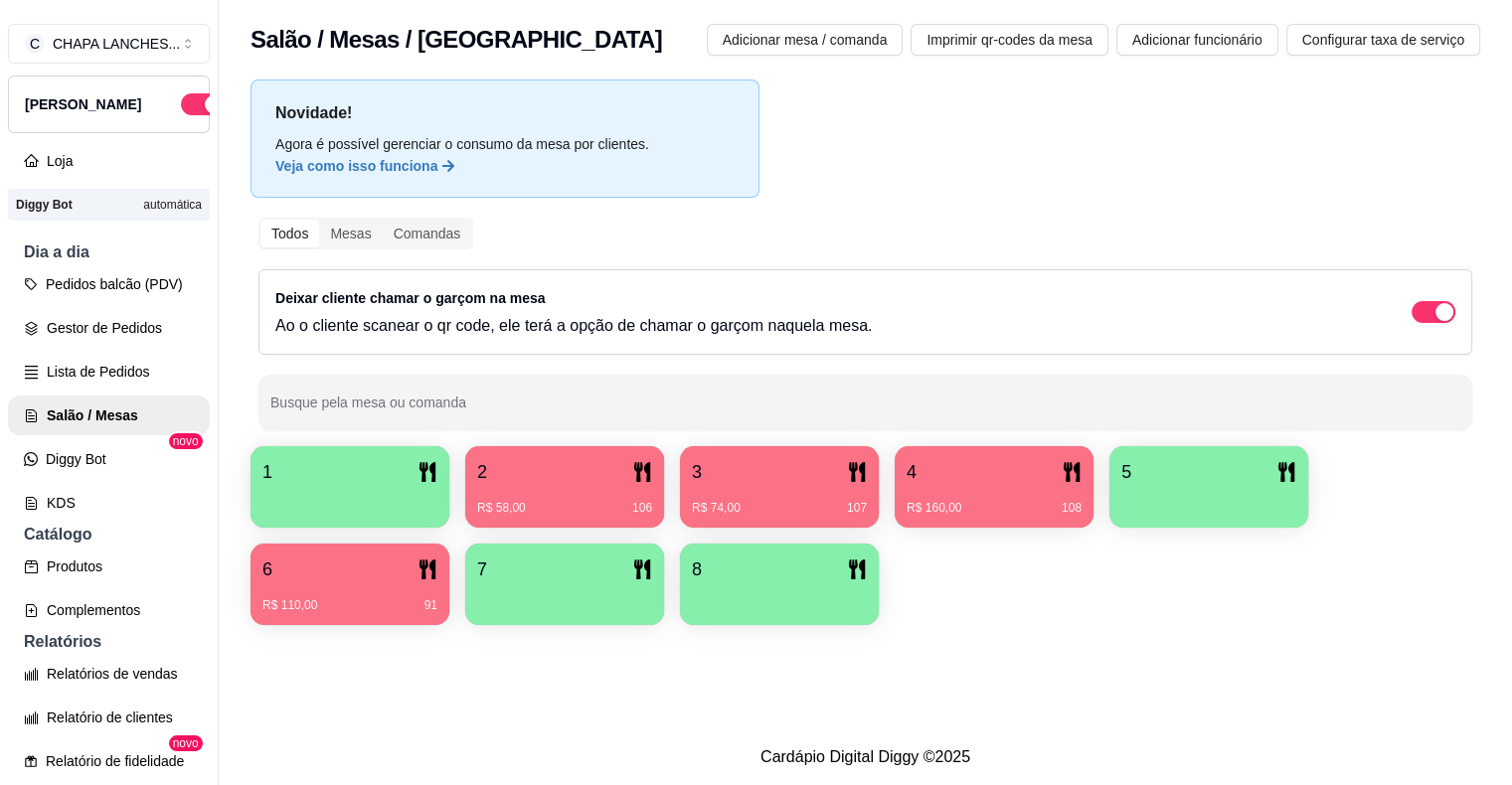 click on "R$ 110,00 91" at bounding box center [350, 598] 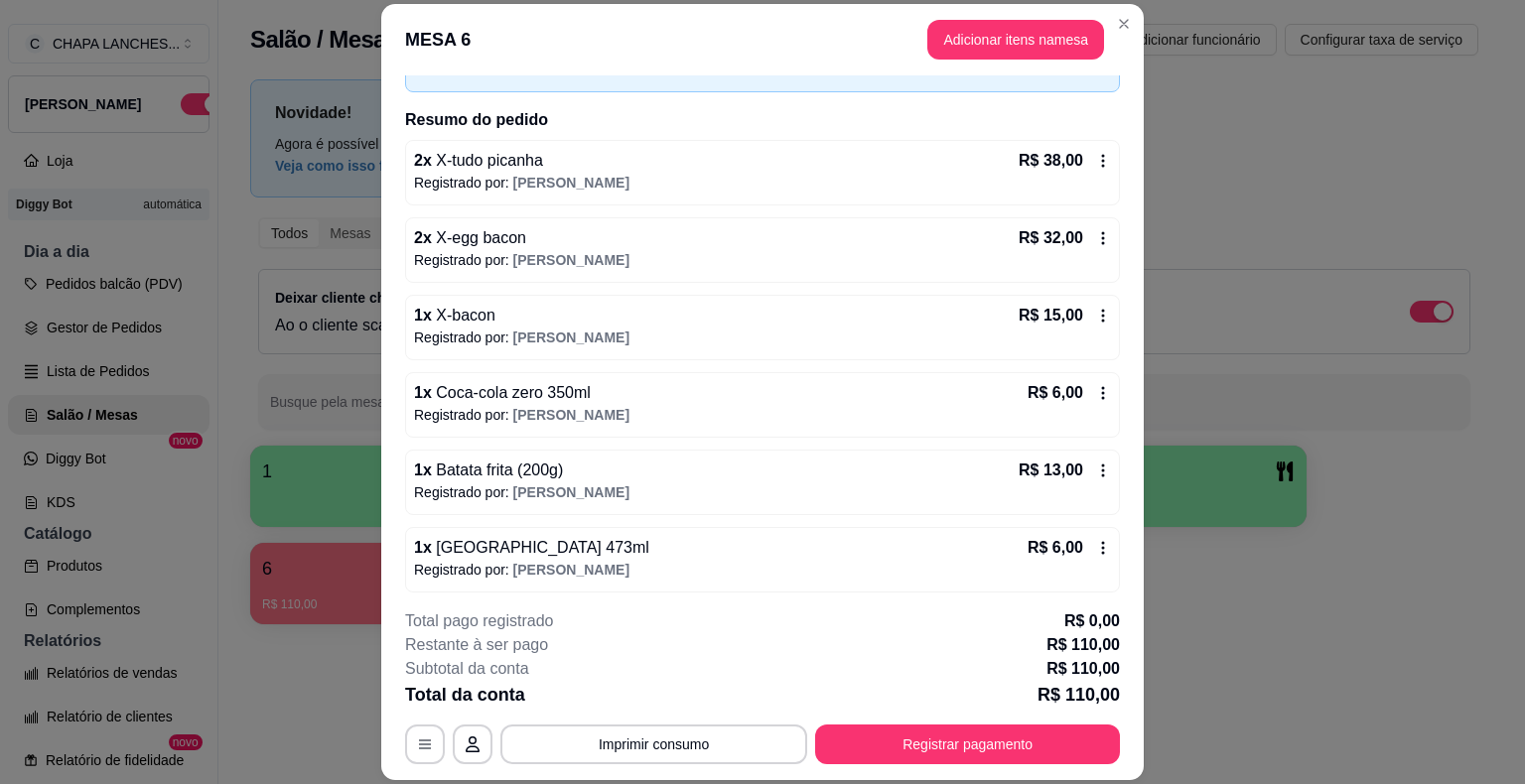 scroll, scrollTop: 127, scrollLeft: 0, axis: vertical 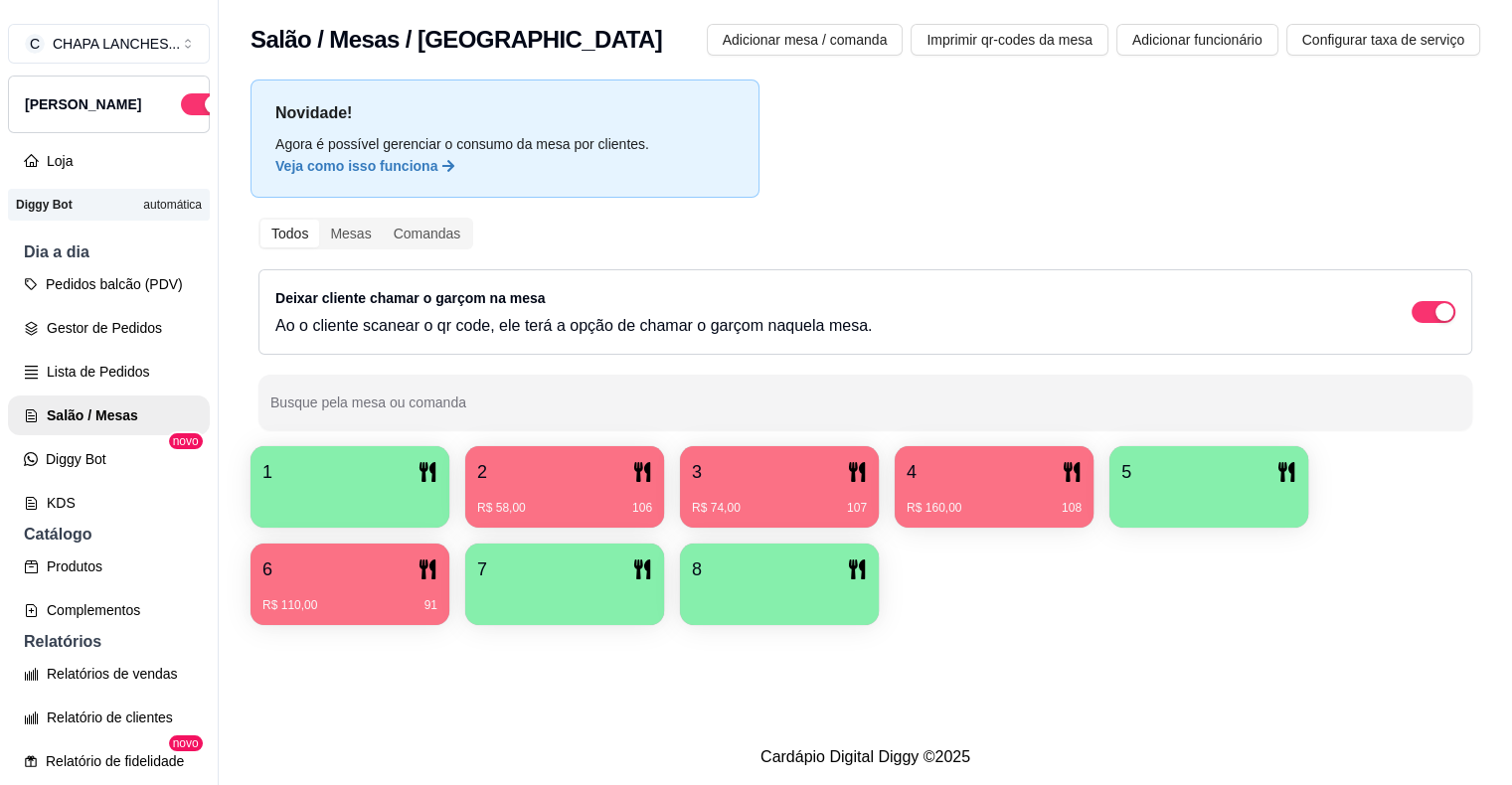 click on "2" at bounding box center (565, 472) 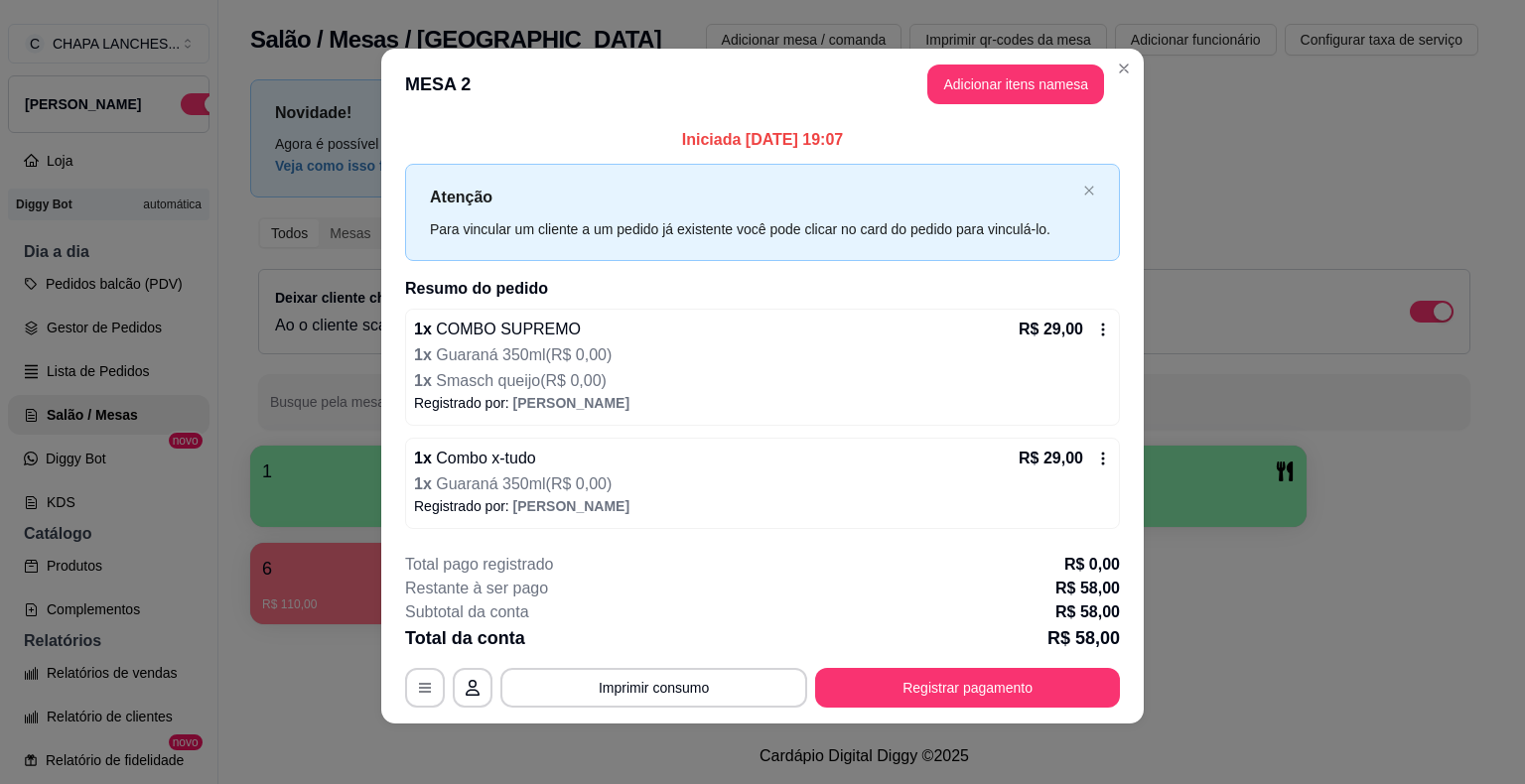 scroll, scrollTop: 8, scrollLeft: 0, axis: vertical 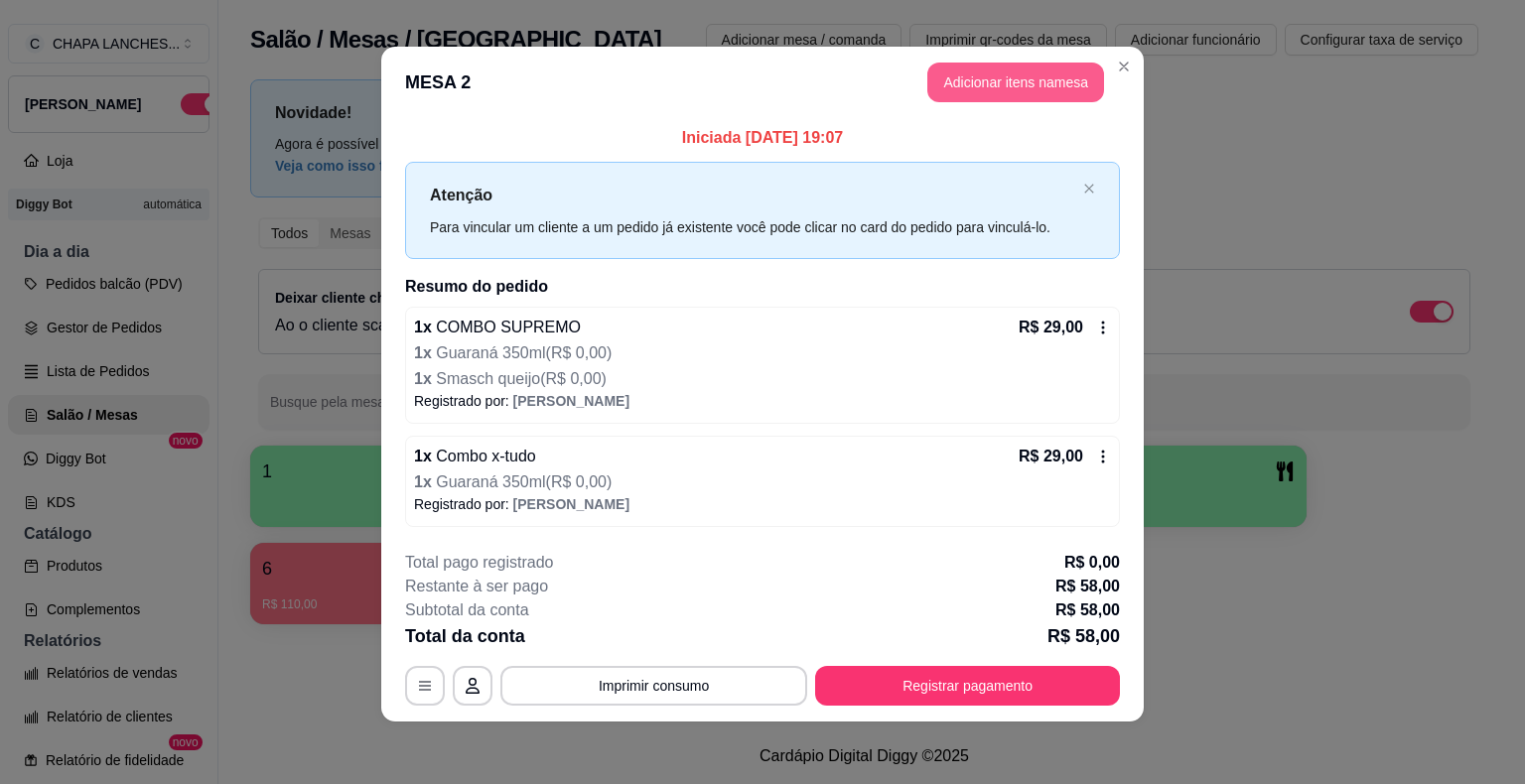 click on "Adicionar itens na  mesa" at bounding box center (1016, 82) 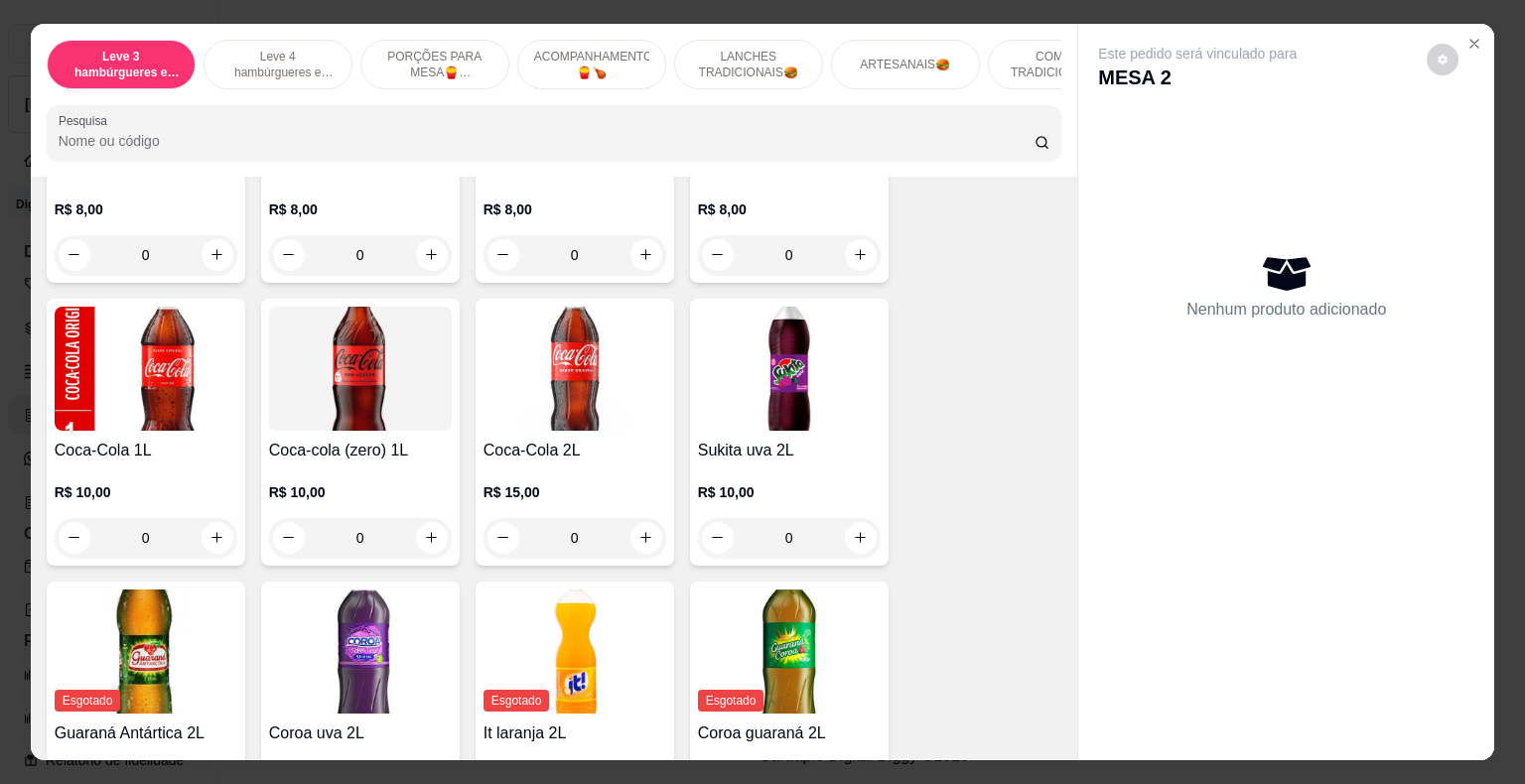 scroll, scrollTop: 5855, scrollLeft: 0, axis: vertical 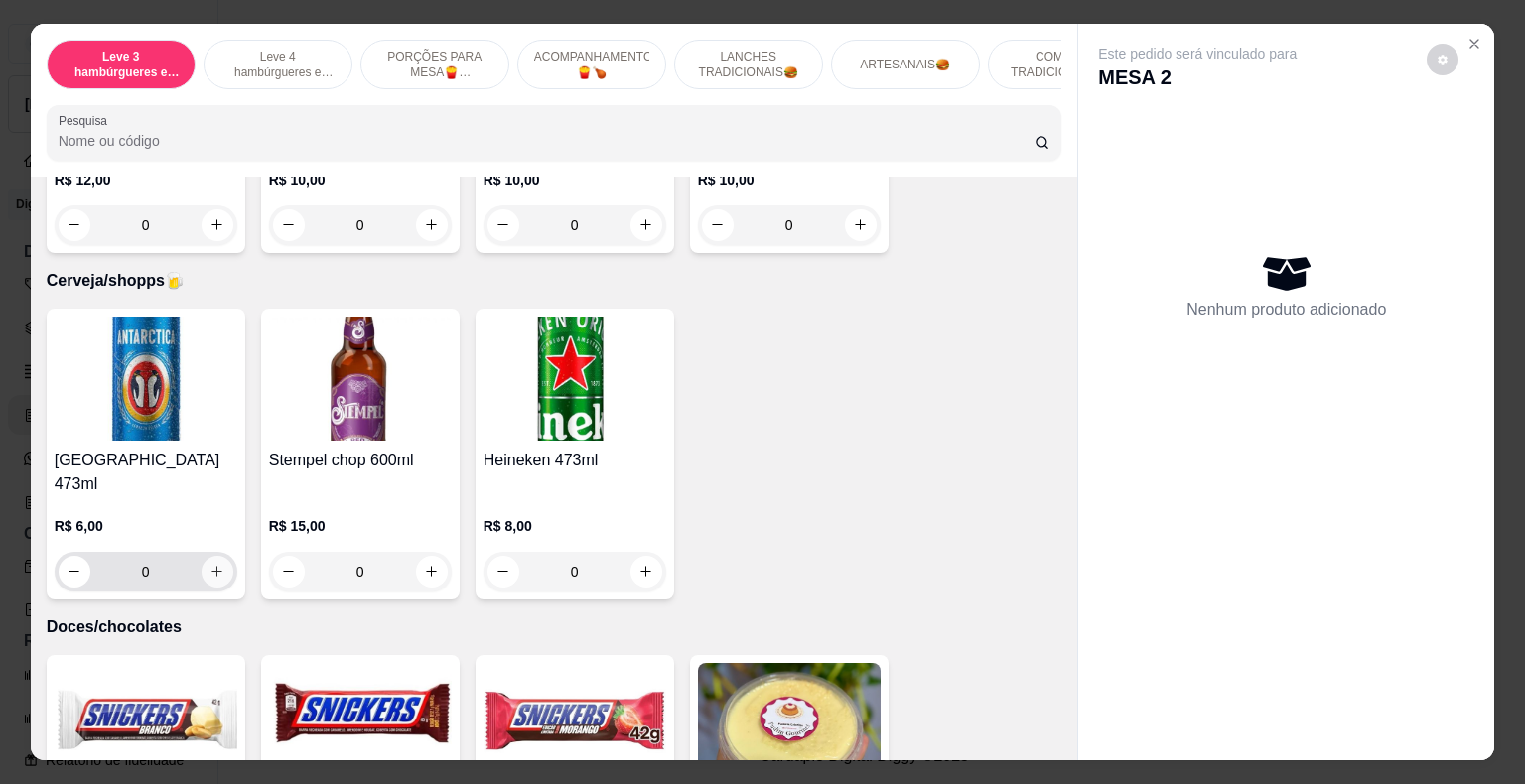click 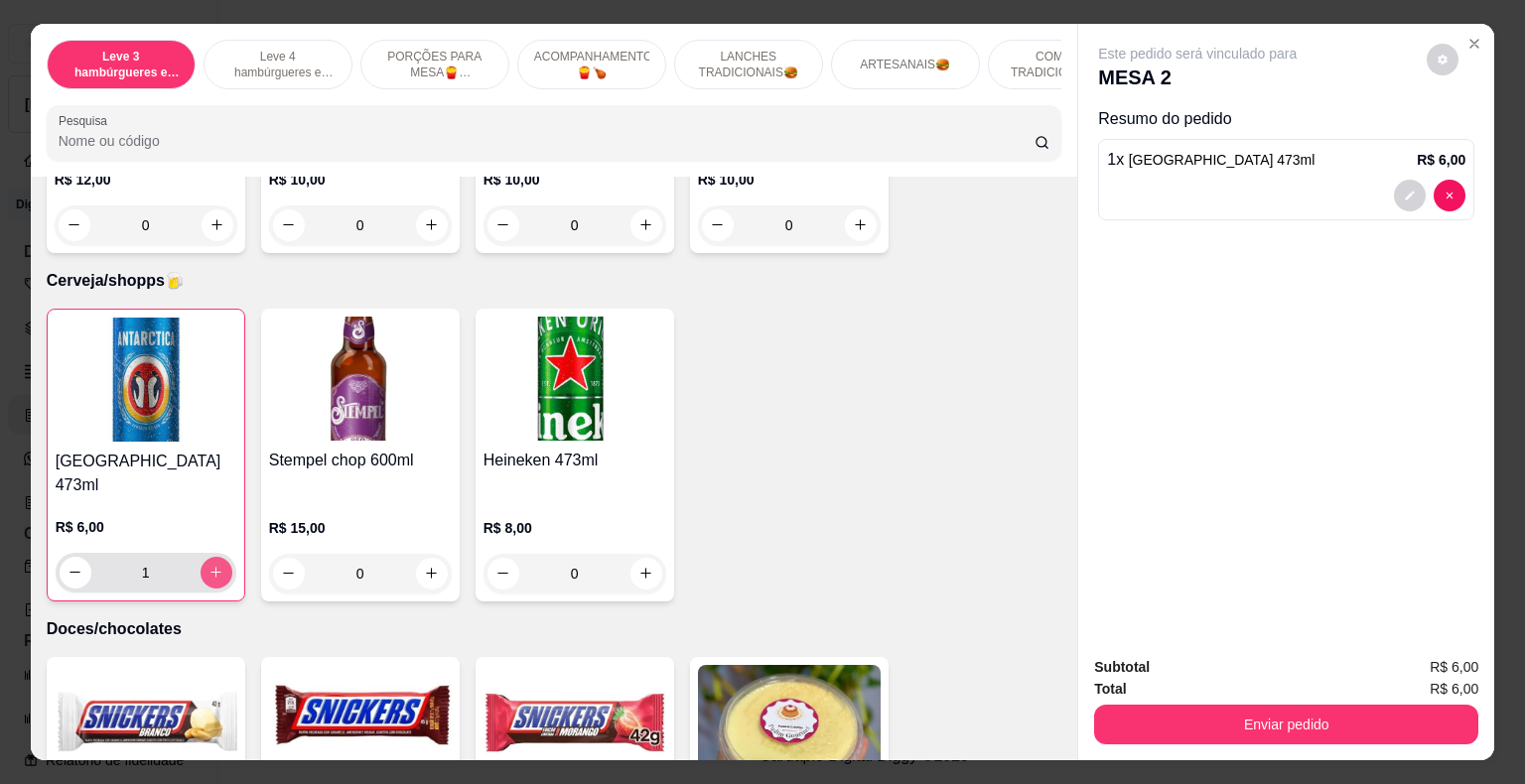 click 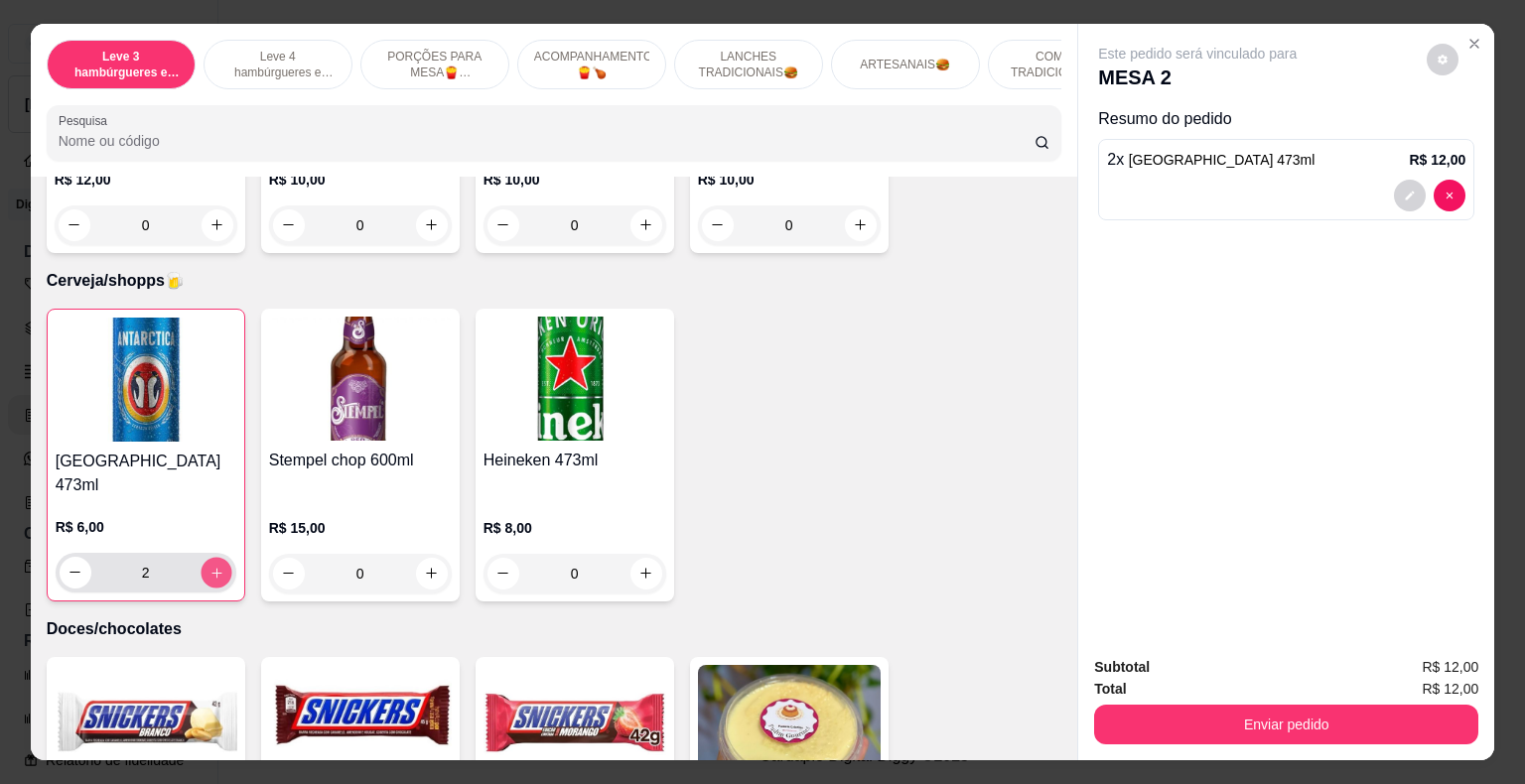 click 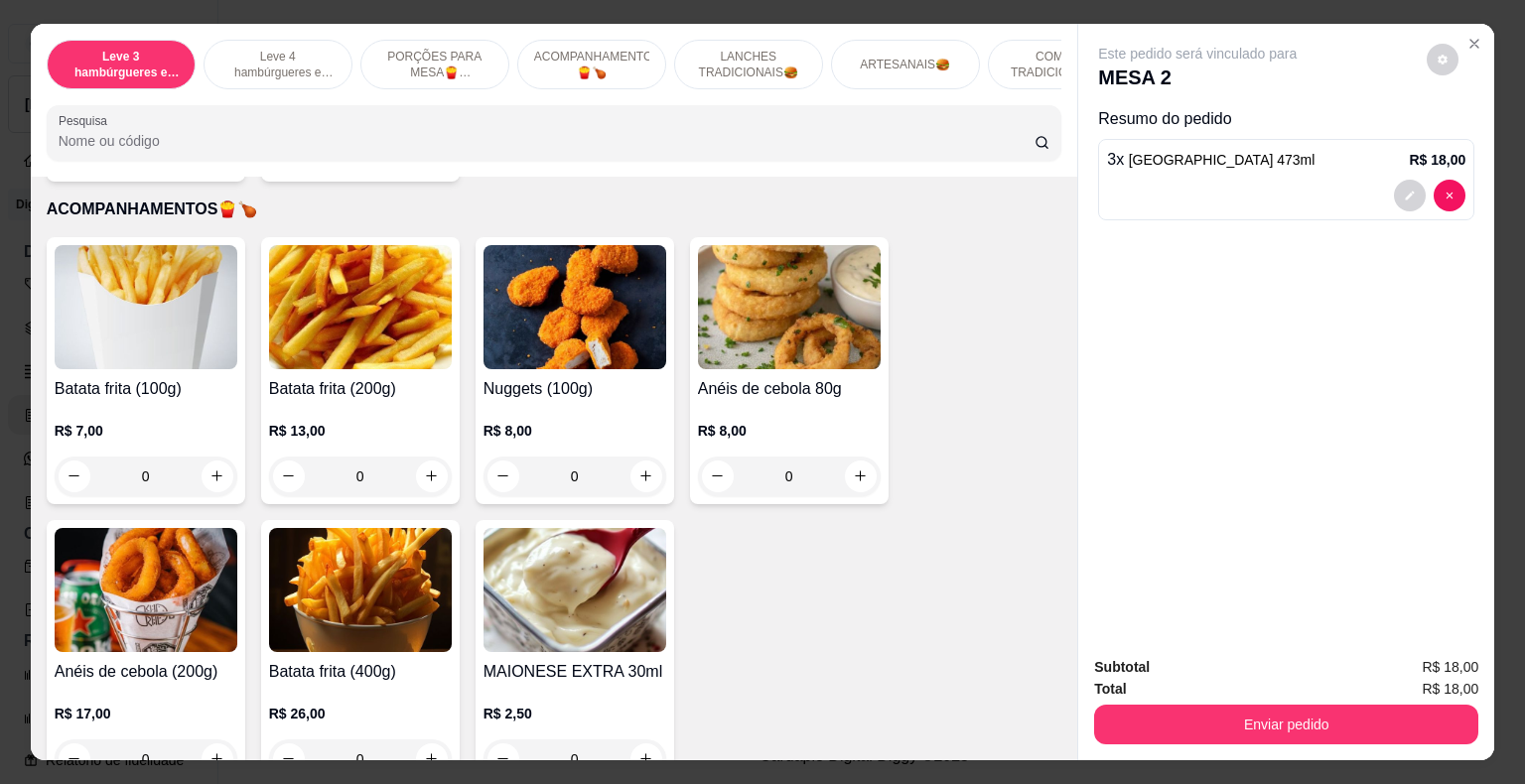 scroll, scrollTop: 1092, scrollLeft: 0, axis: vertical 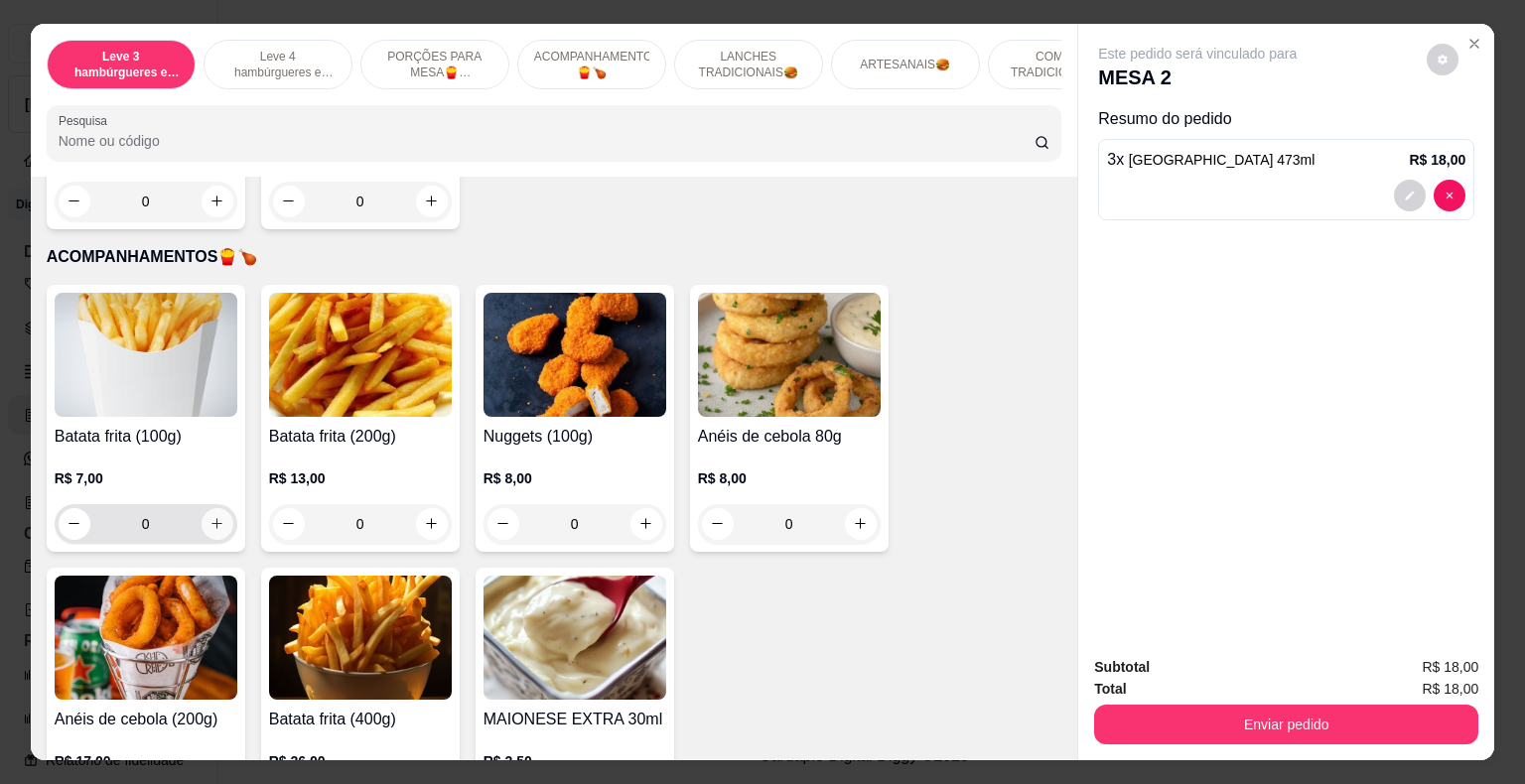 click 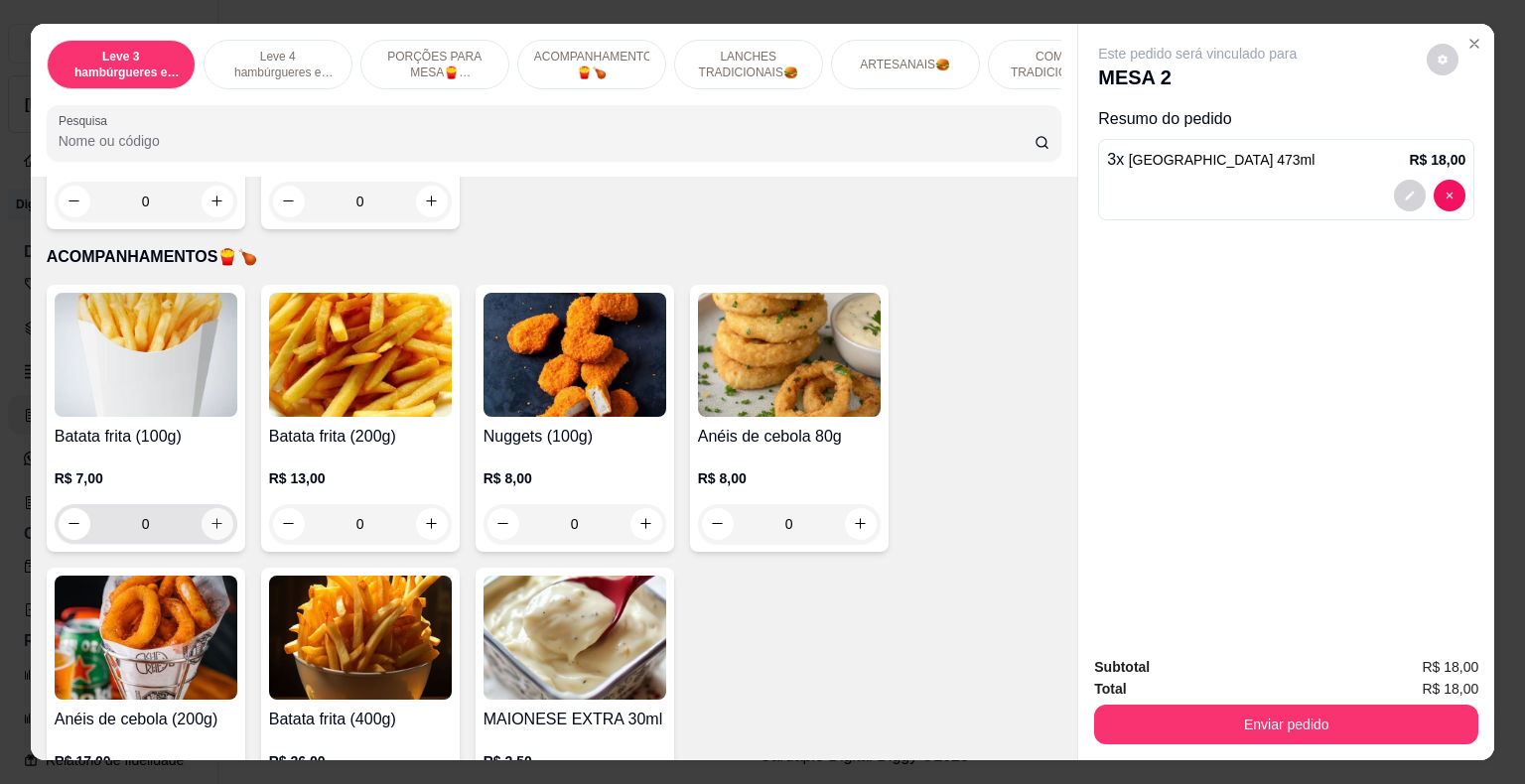 type on "1" 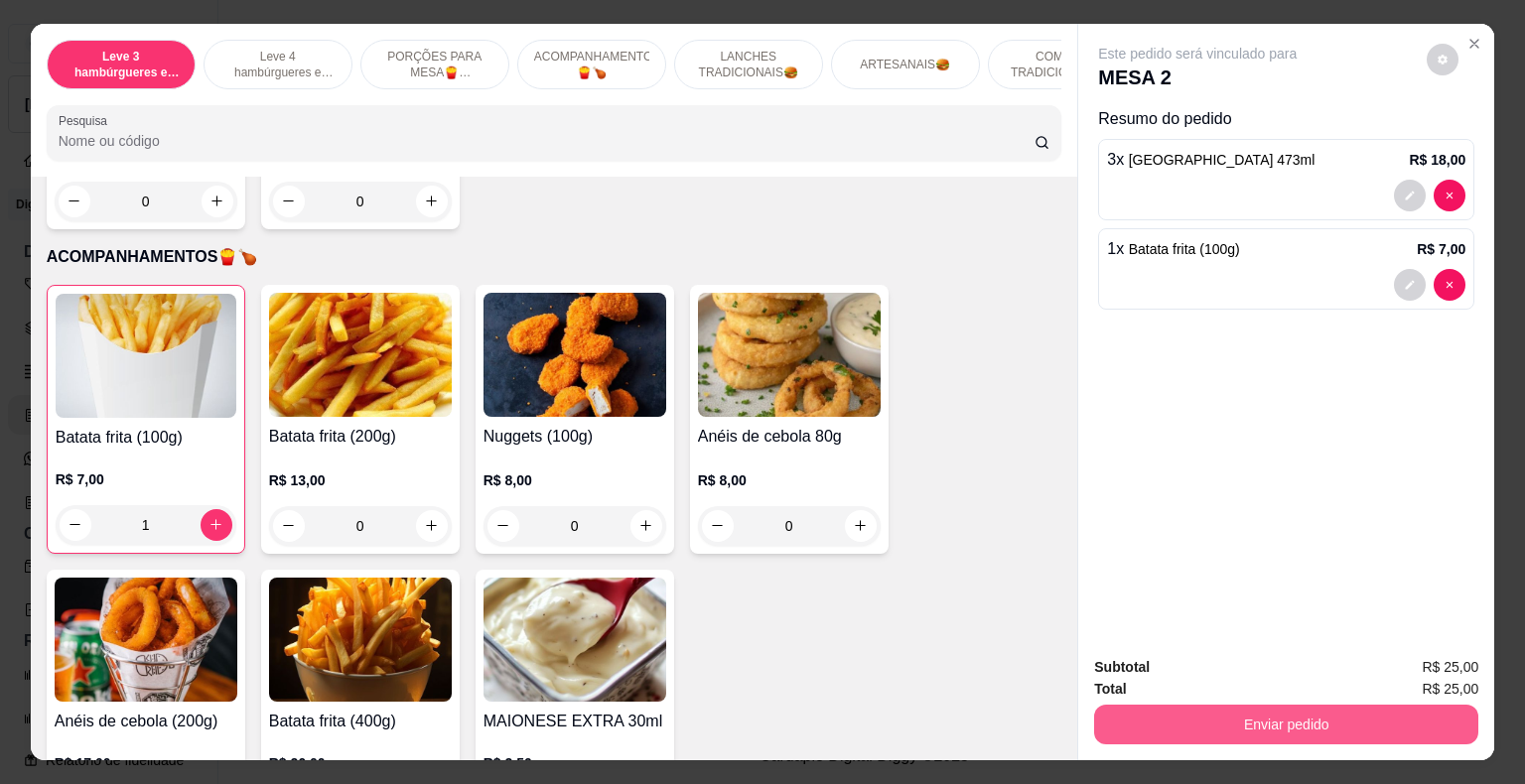 click on "Enviar pedido" at bounding box center [1286, 724] 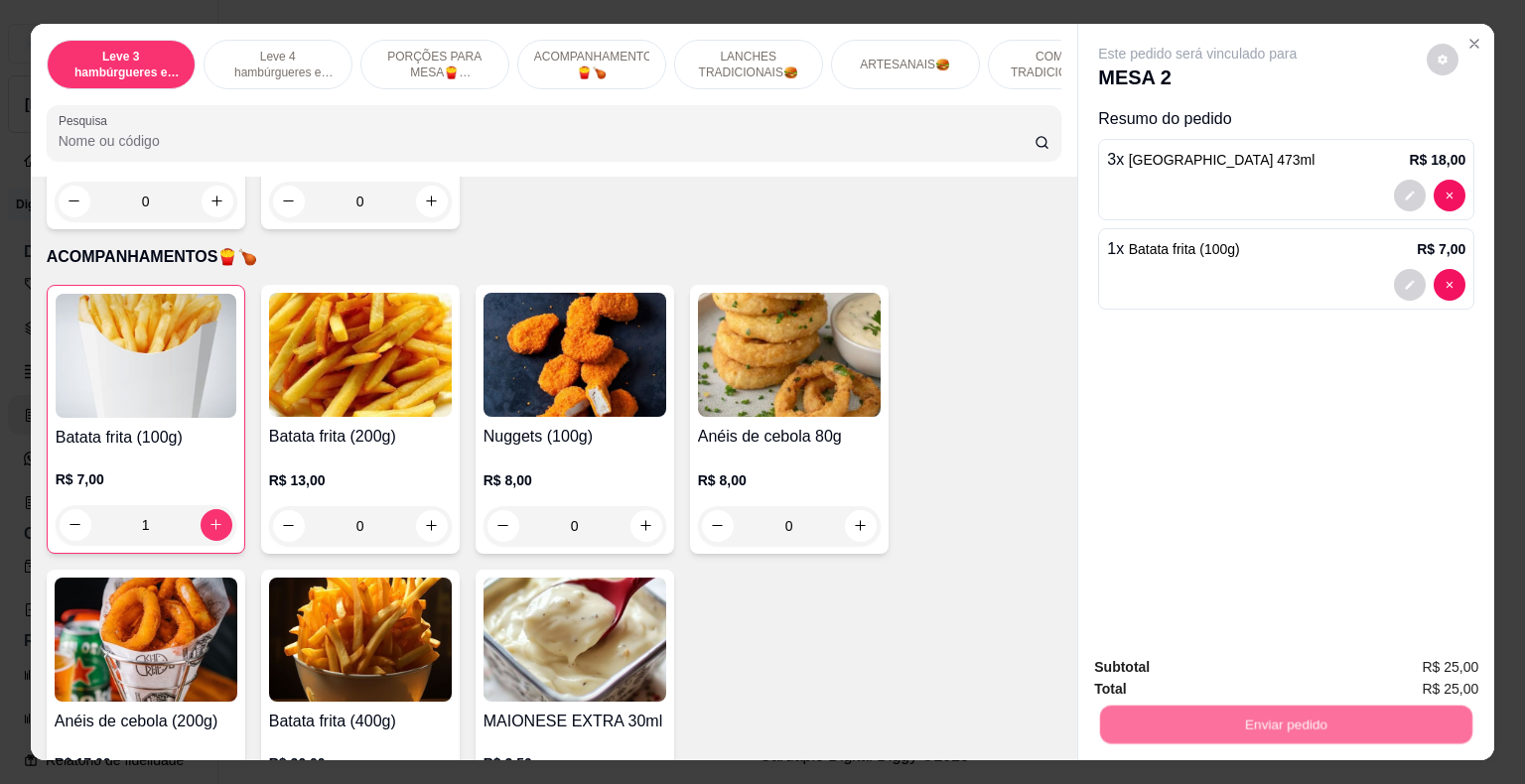 click on "Não registrar e enviar pedido" at bounding box center (1220, 669) 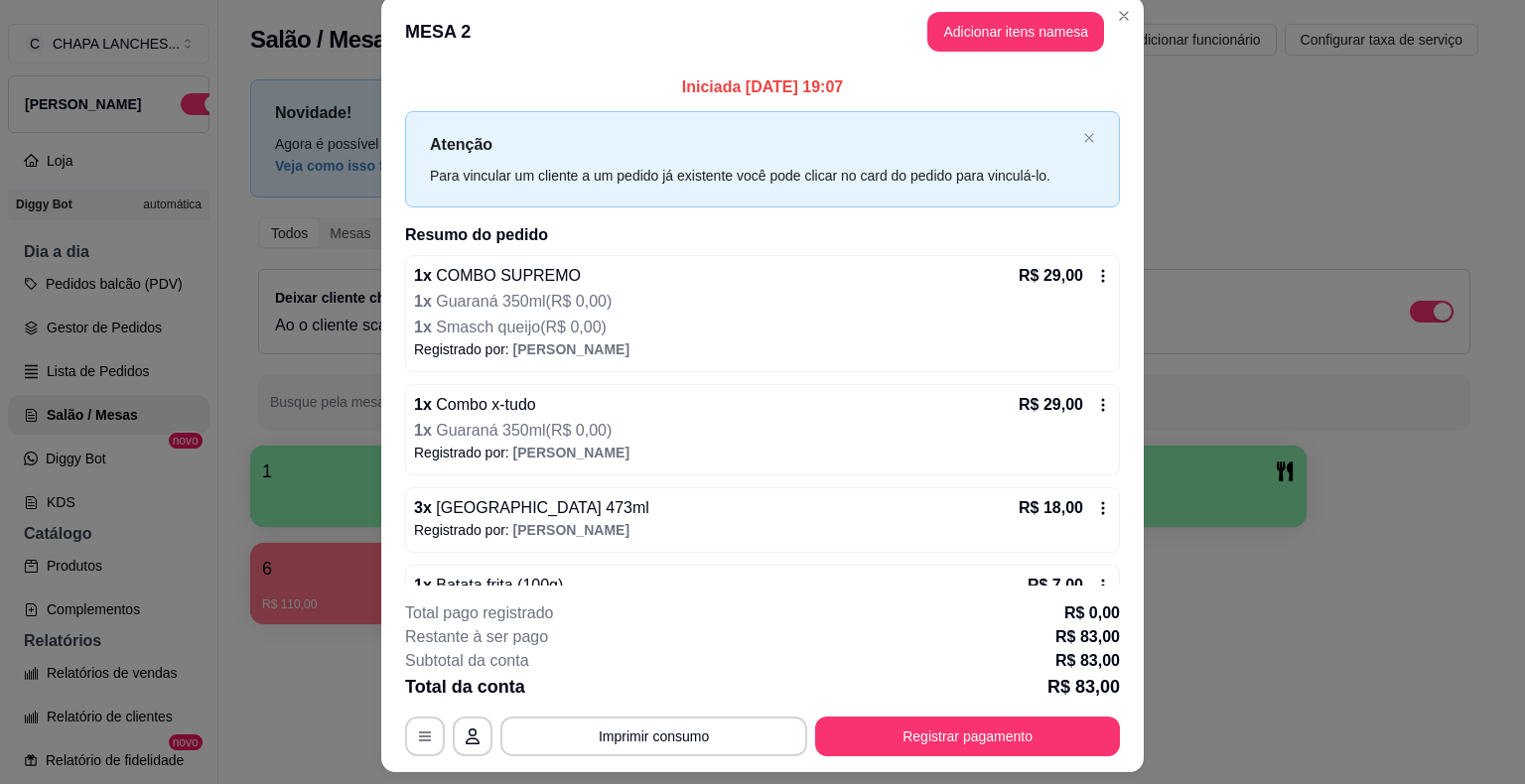 scroll, scrollTop: 0, scrollLeft: 0, axis: both 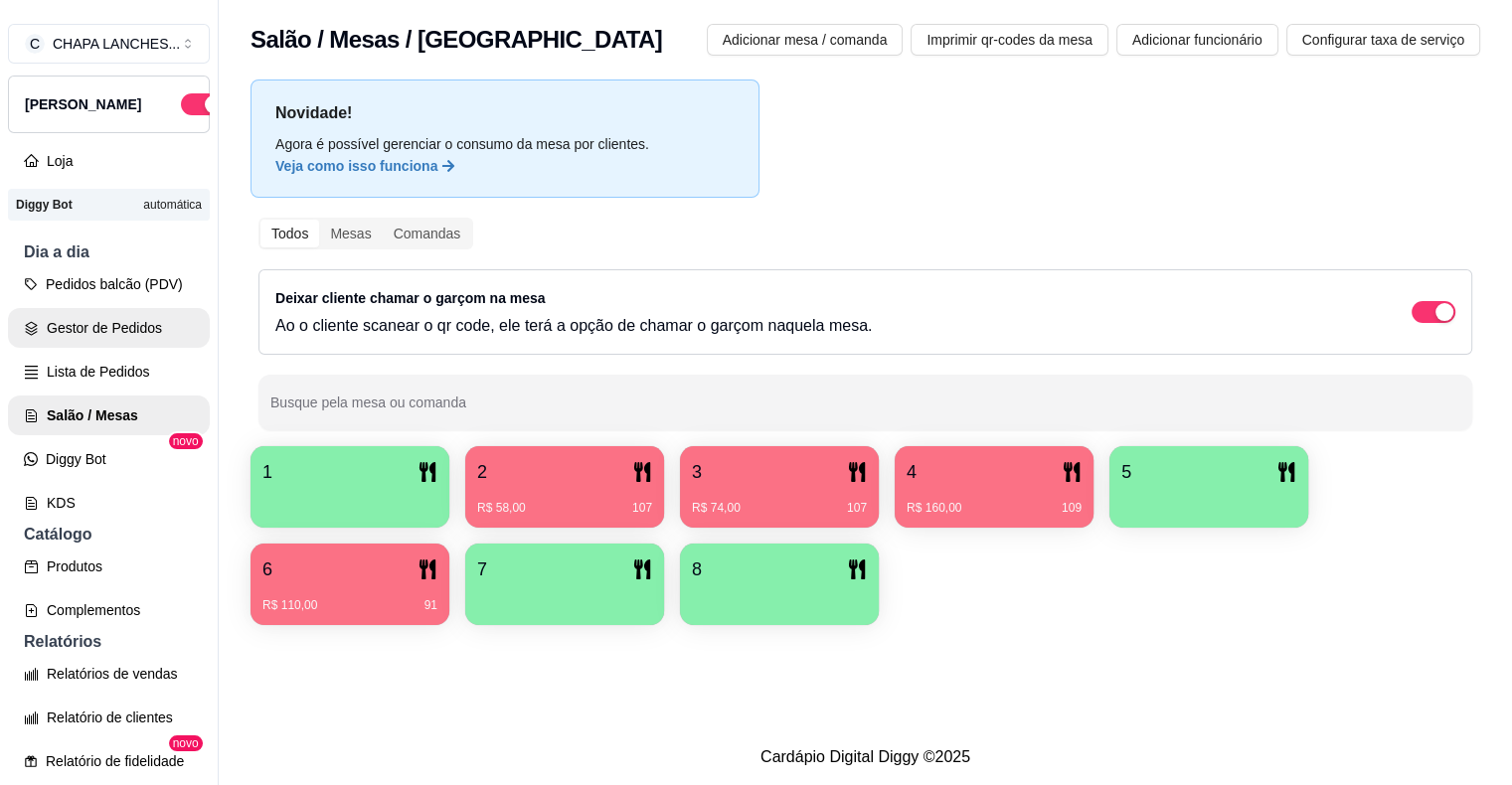 click on "Gestor de Pedidos" at bounding box center [108, 328] 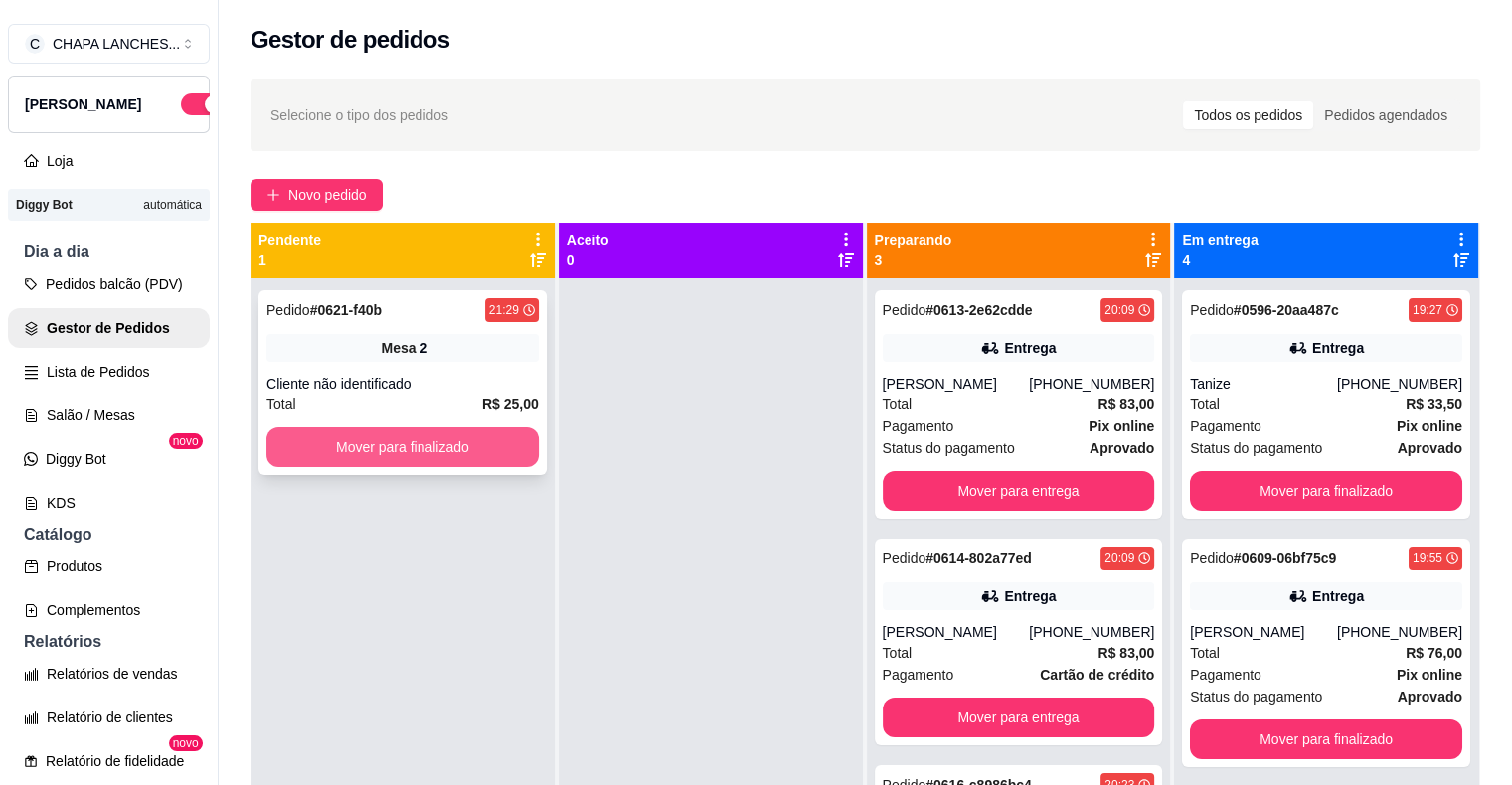 click on "Mover para finalizado" at bounding box center [403, 447] 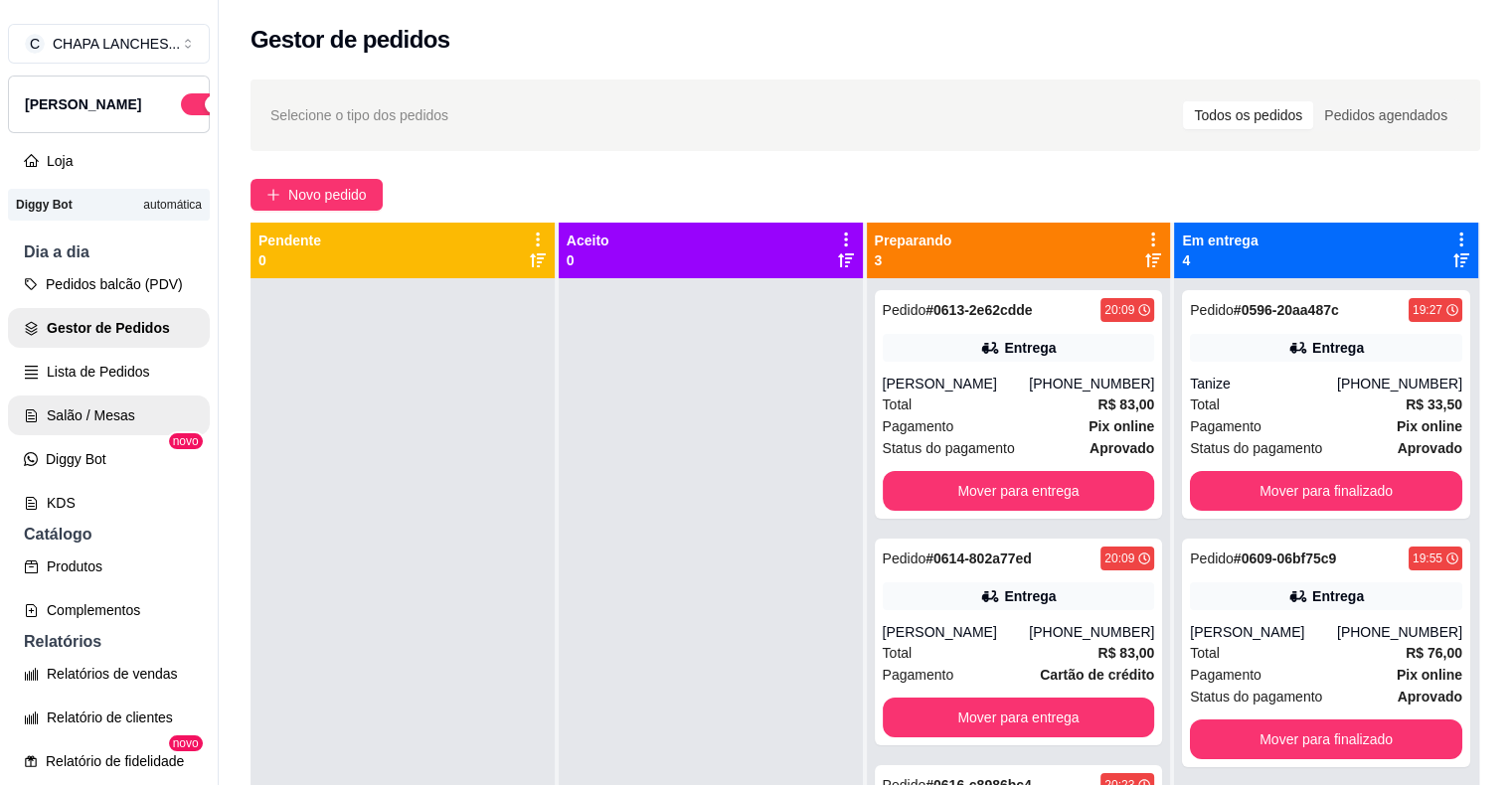 click on "Salão / Mesas" at bounding box center (108, 415) 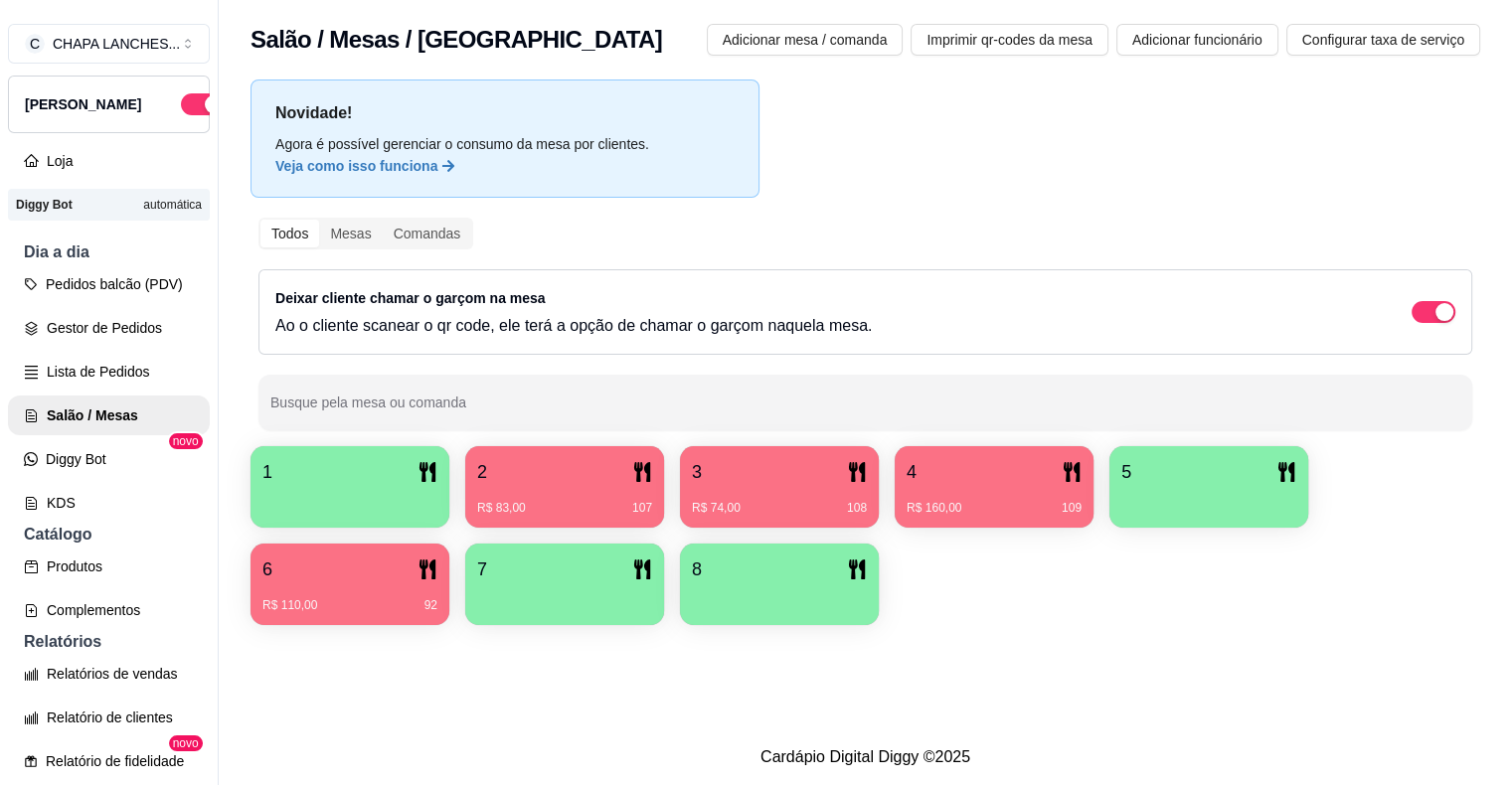click on "2" at bounding box center (565, 472) 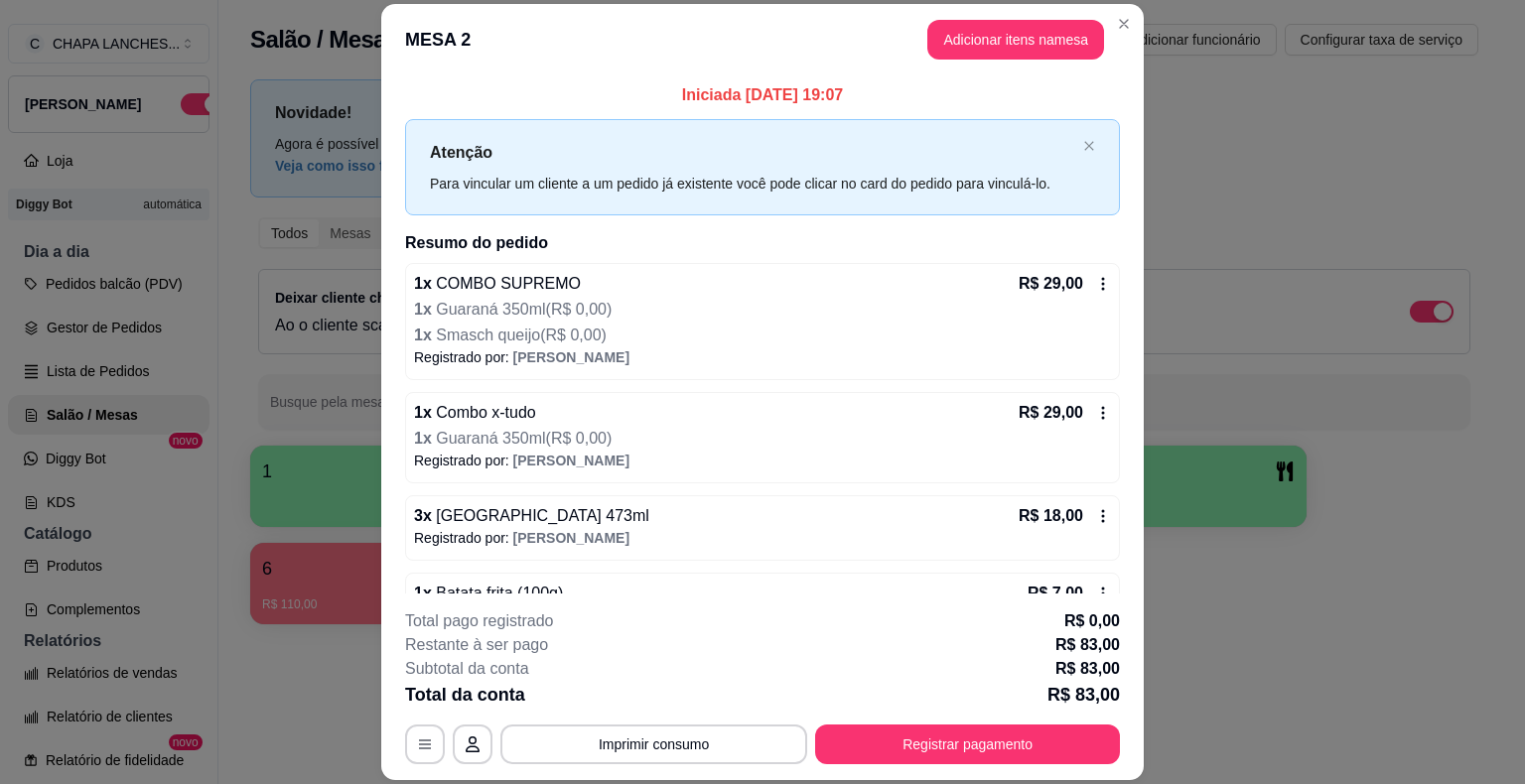 scroll, scrollTop: 50, scrollLeft: 0, axis: vertical 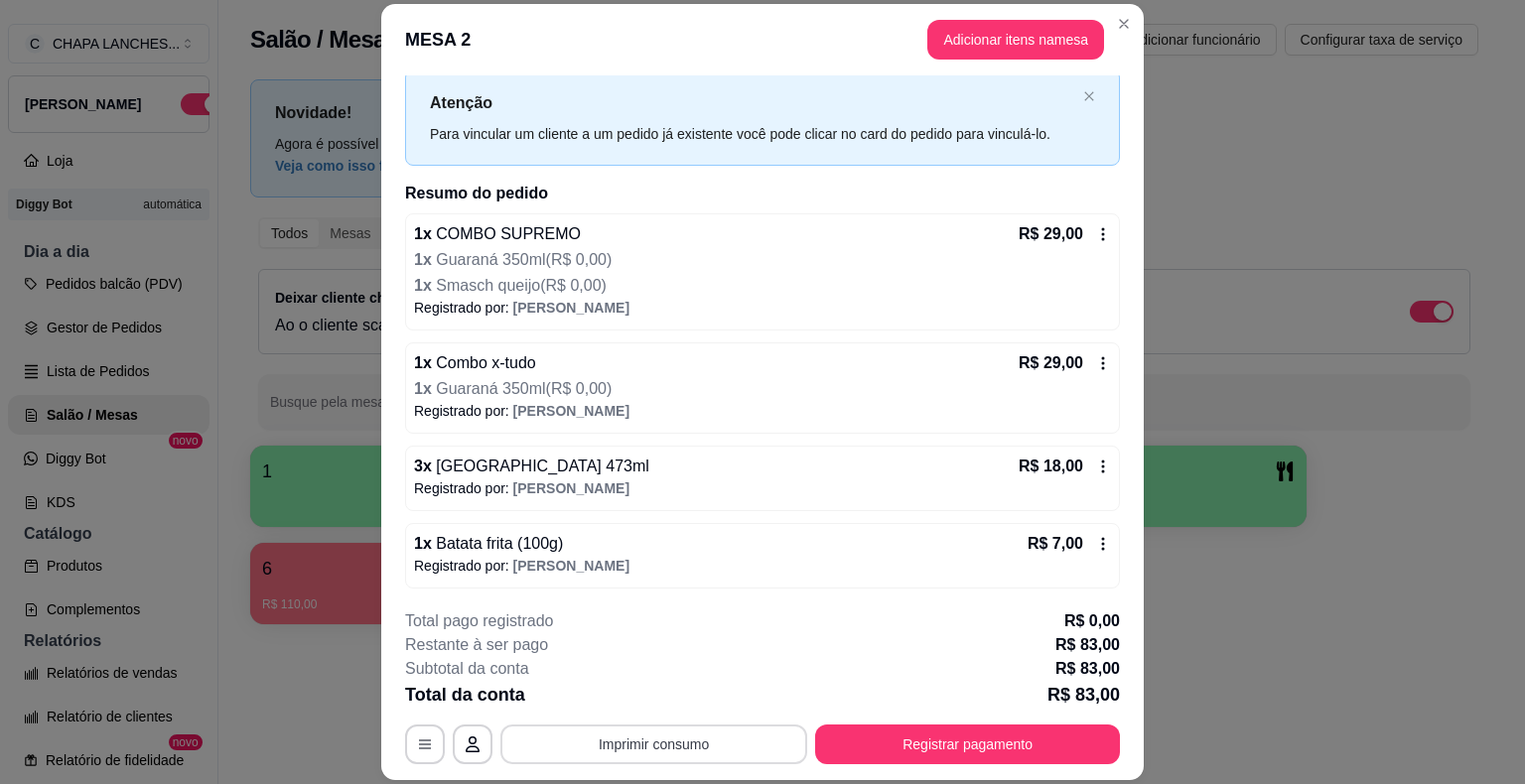 click on "Imprimir consumo" at bounding box center [653, 744] 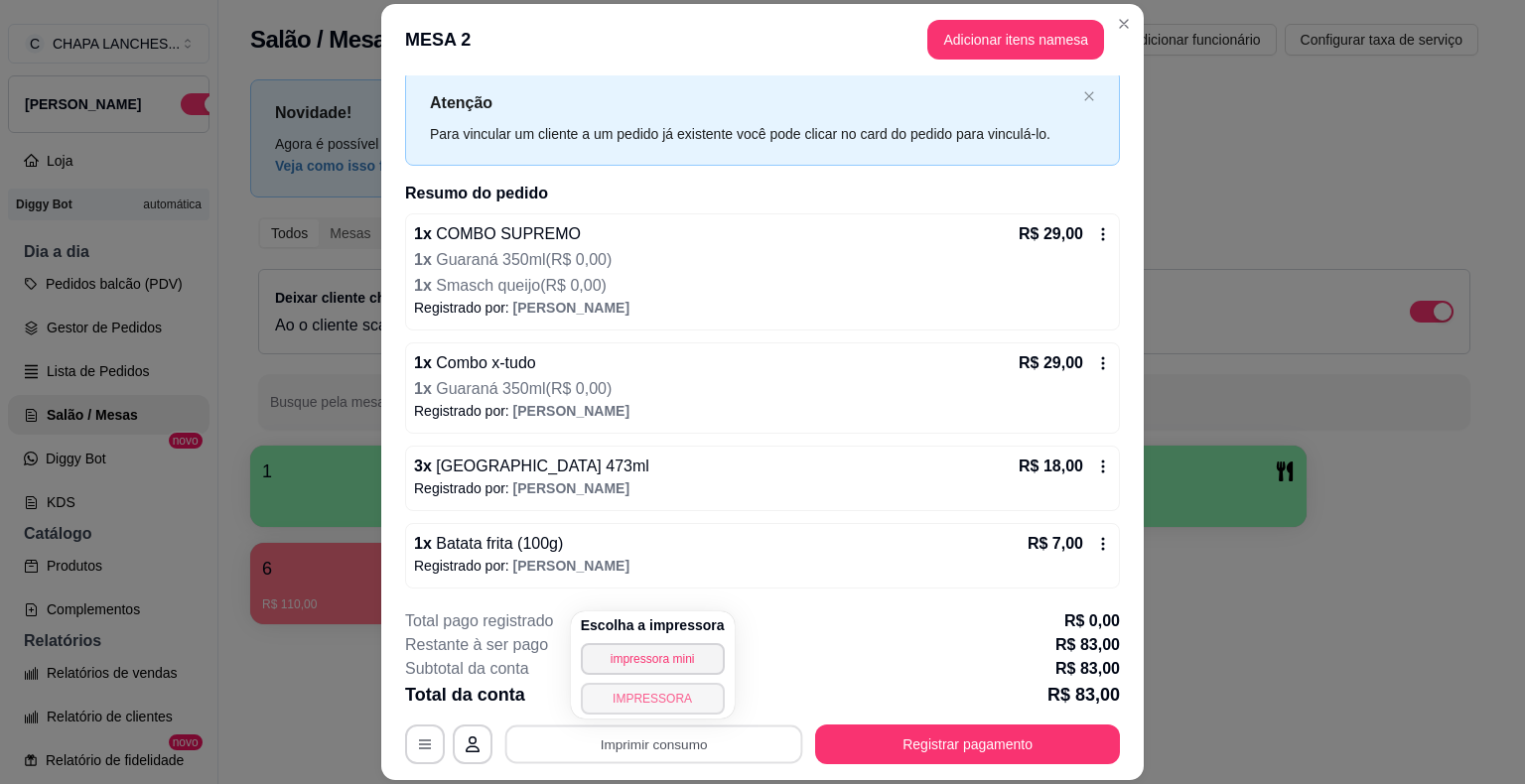 click on "IMPRESSORA" at bounding box center (652, 699) 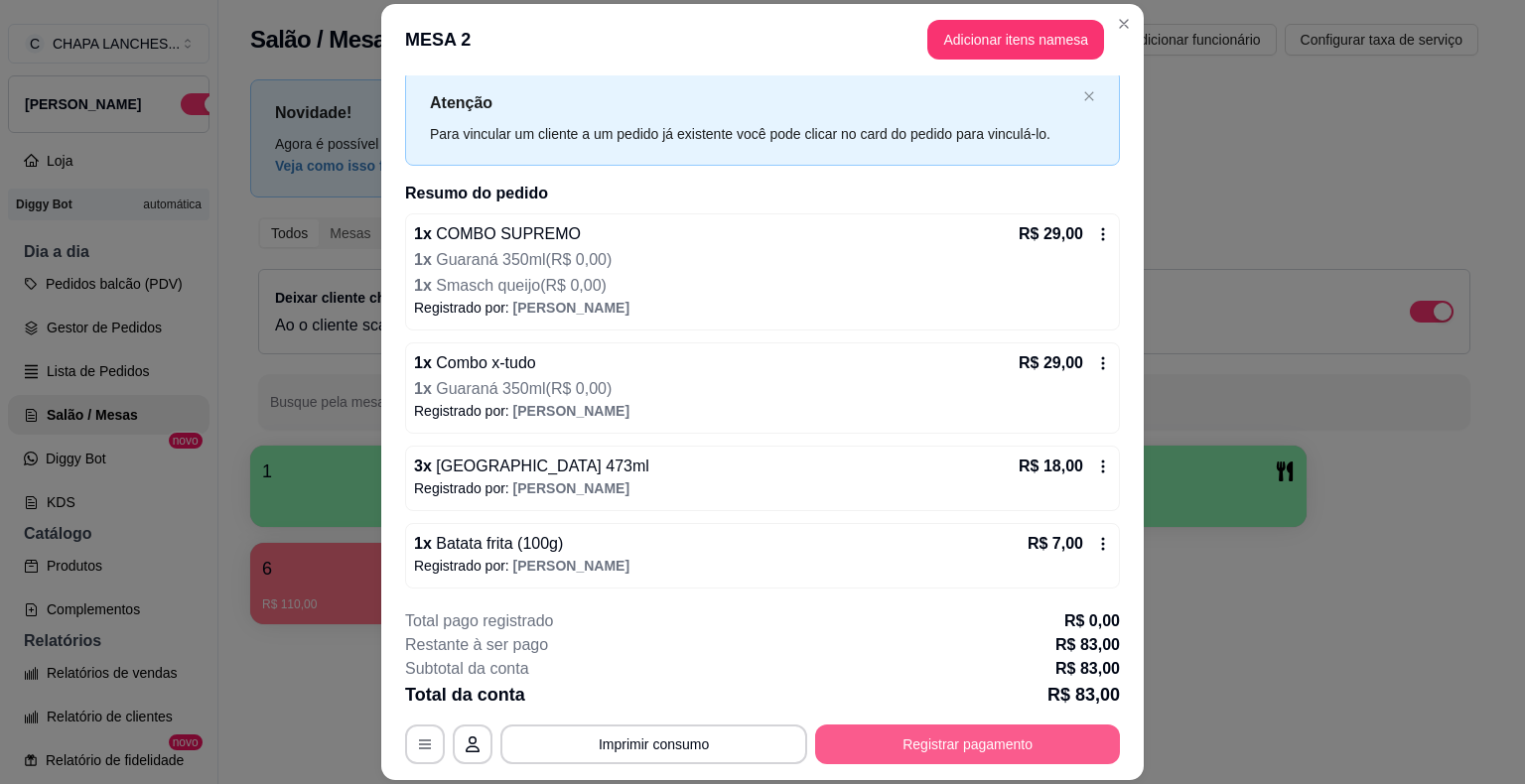 click on "Registrar pagamento" at bounding box center (967, 744) 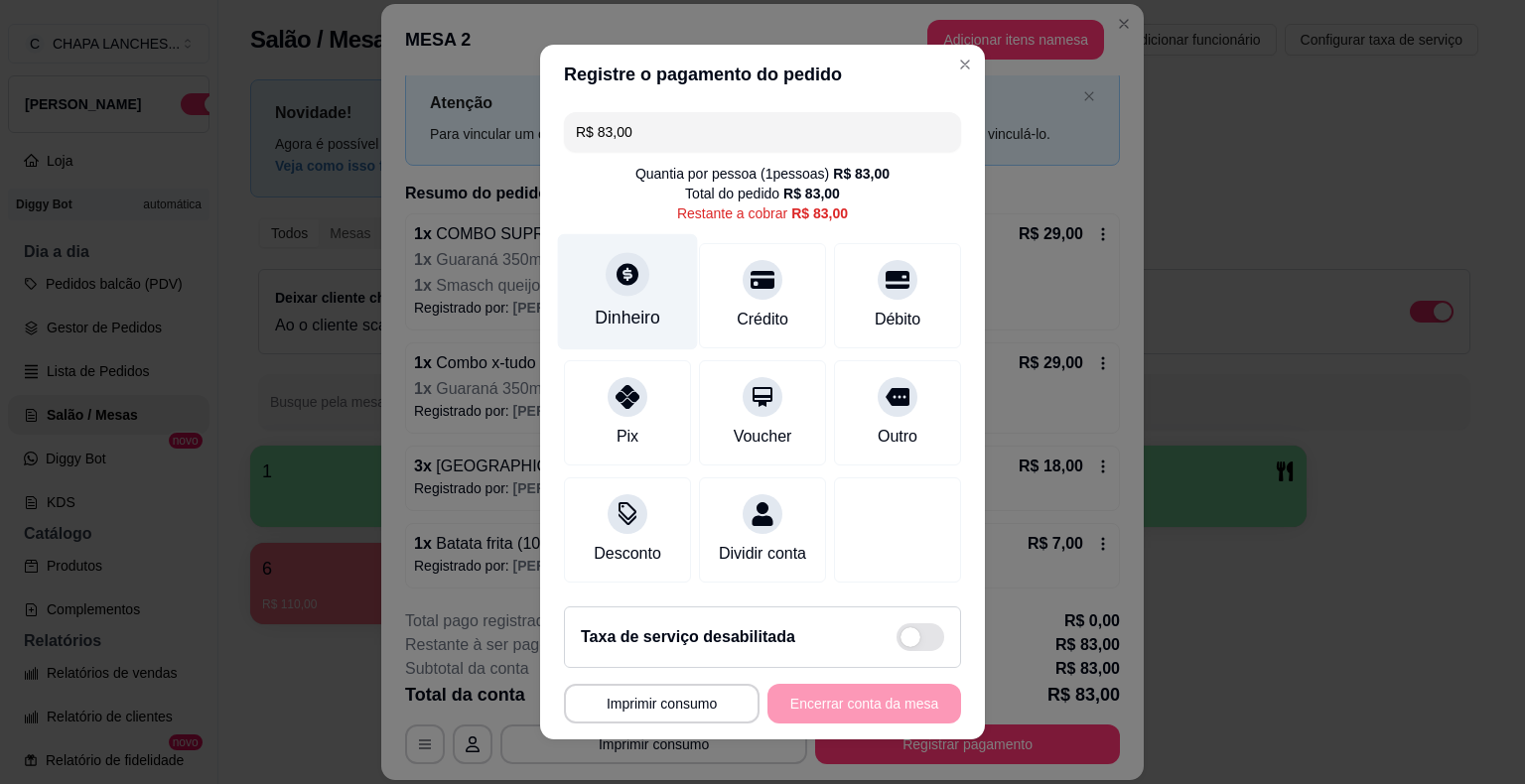 click 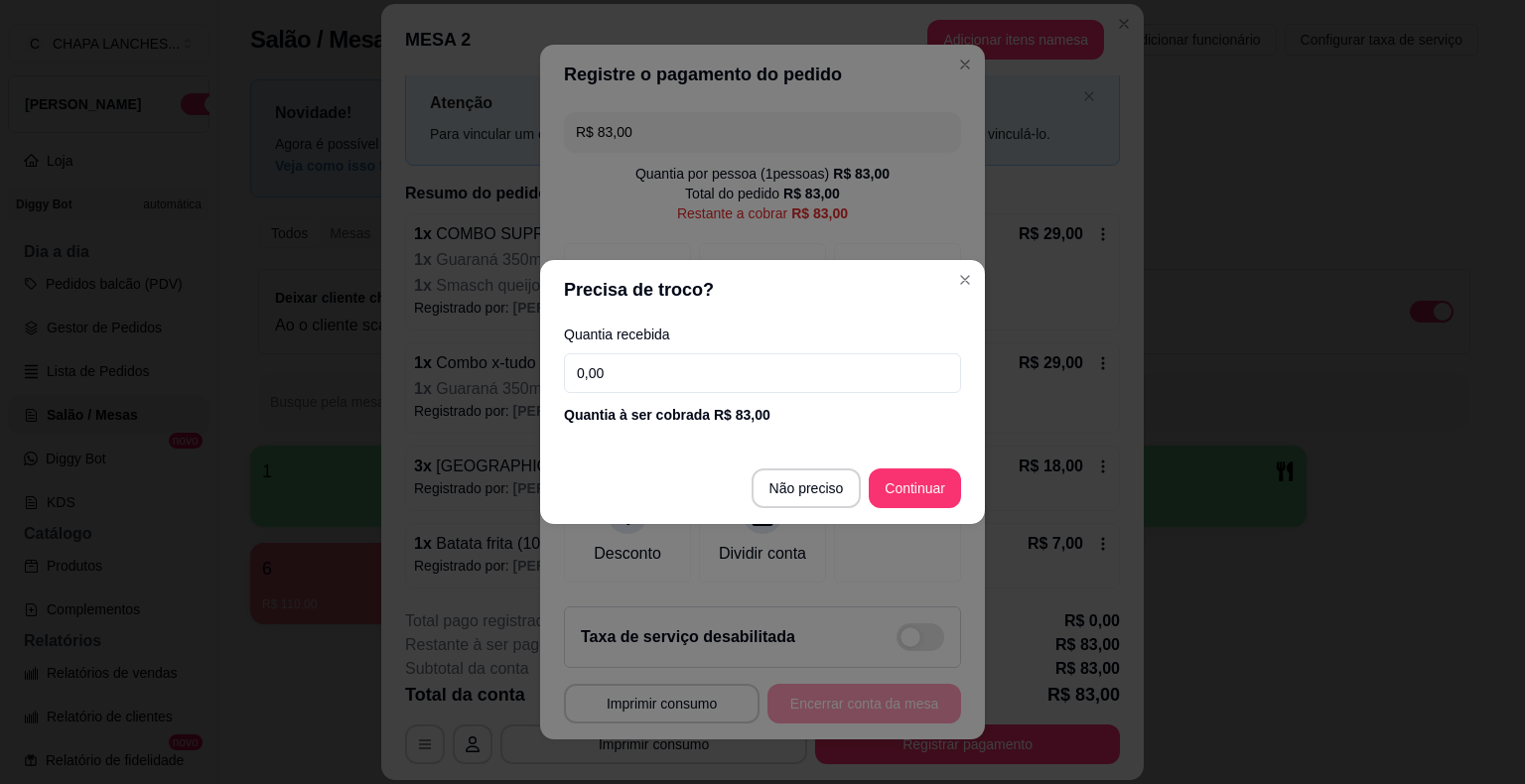 click on "0,00" at bounding box center [762, 373] 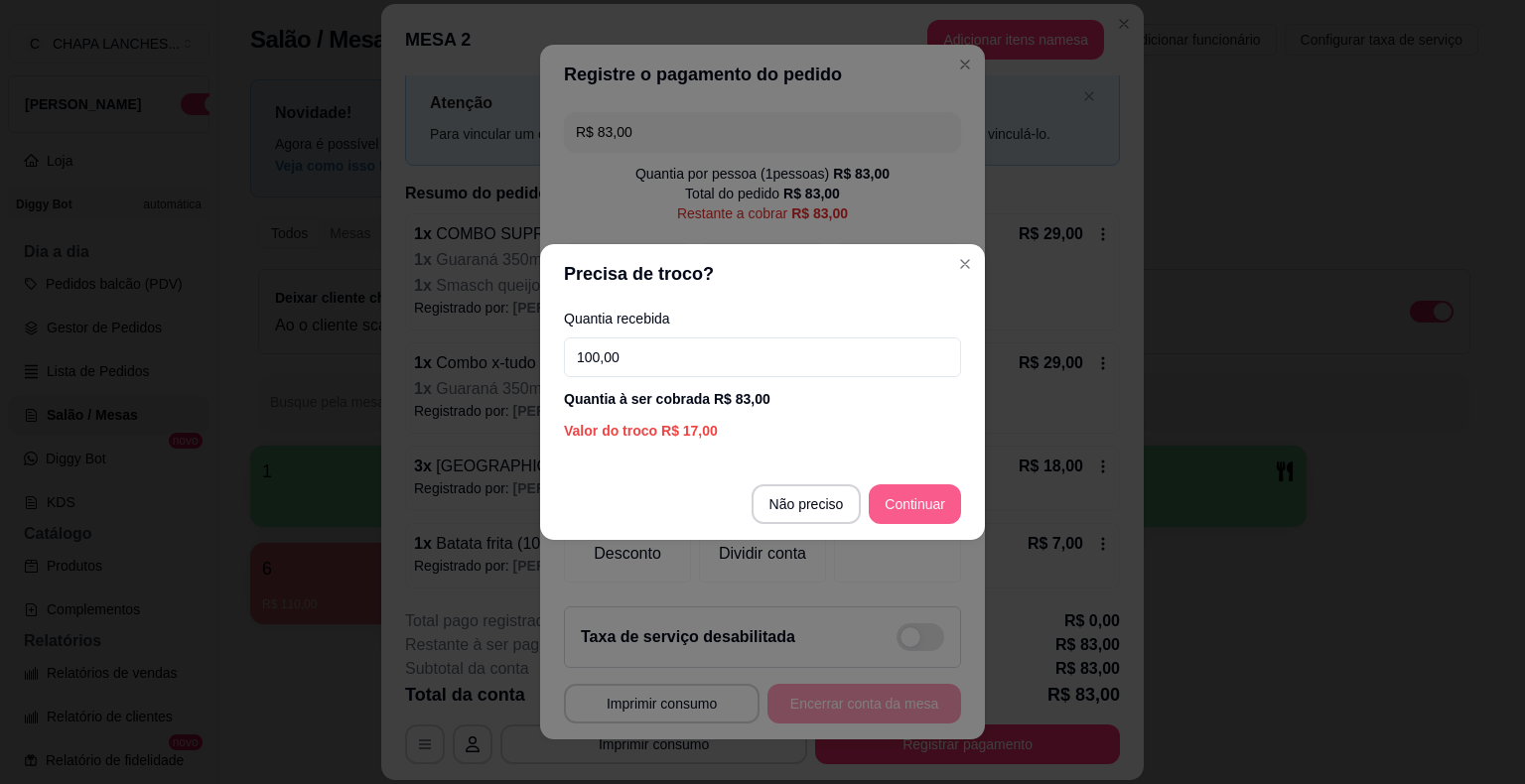 type on "100,00" 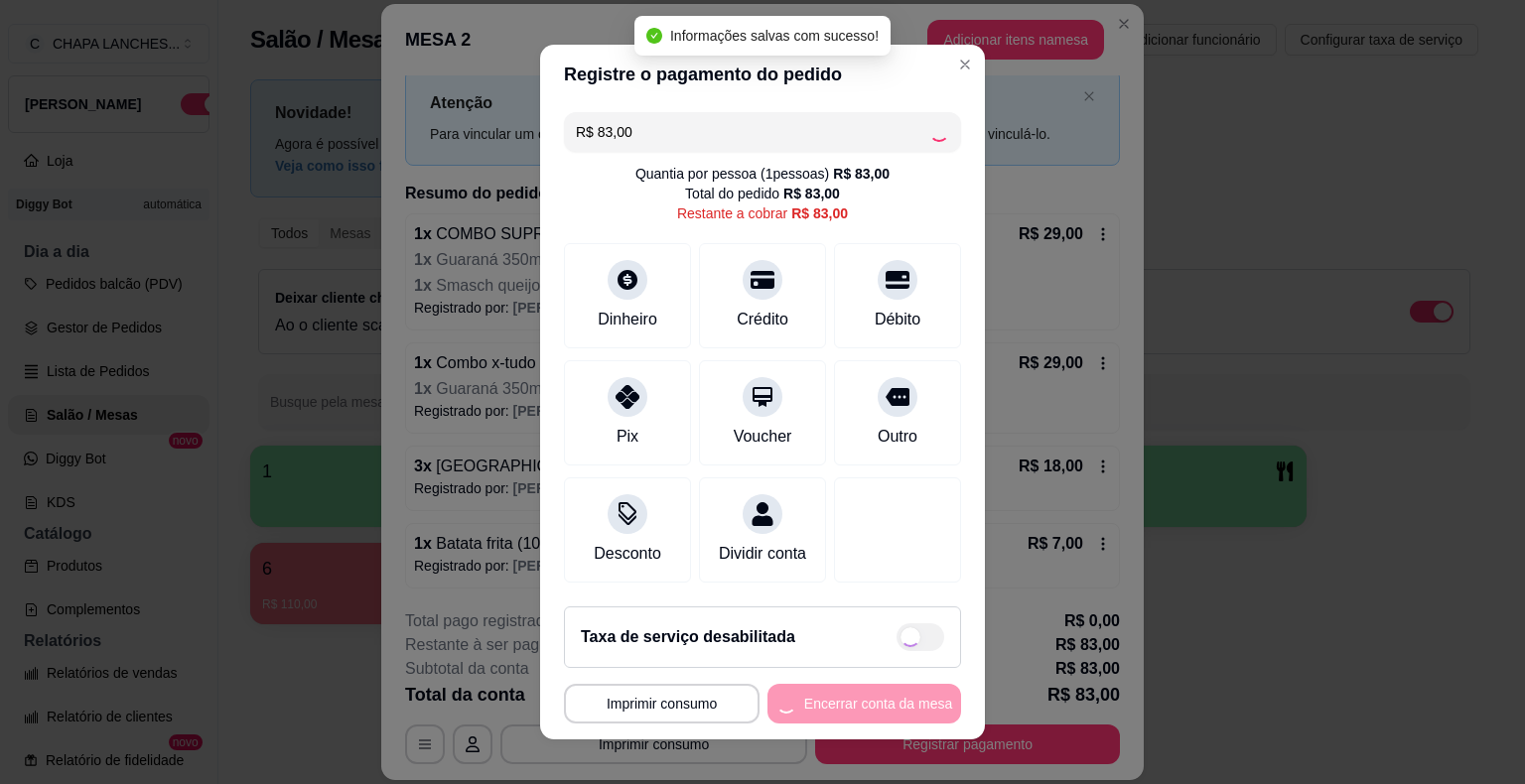 type on "R$ 0,00" 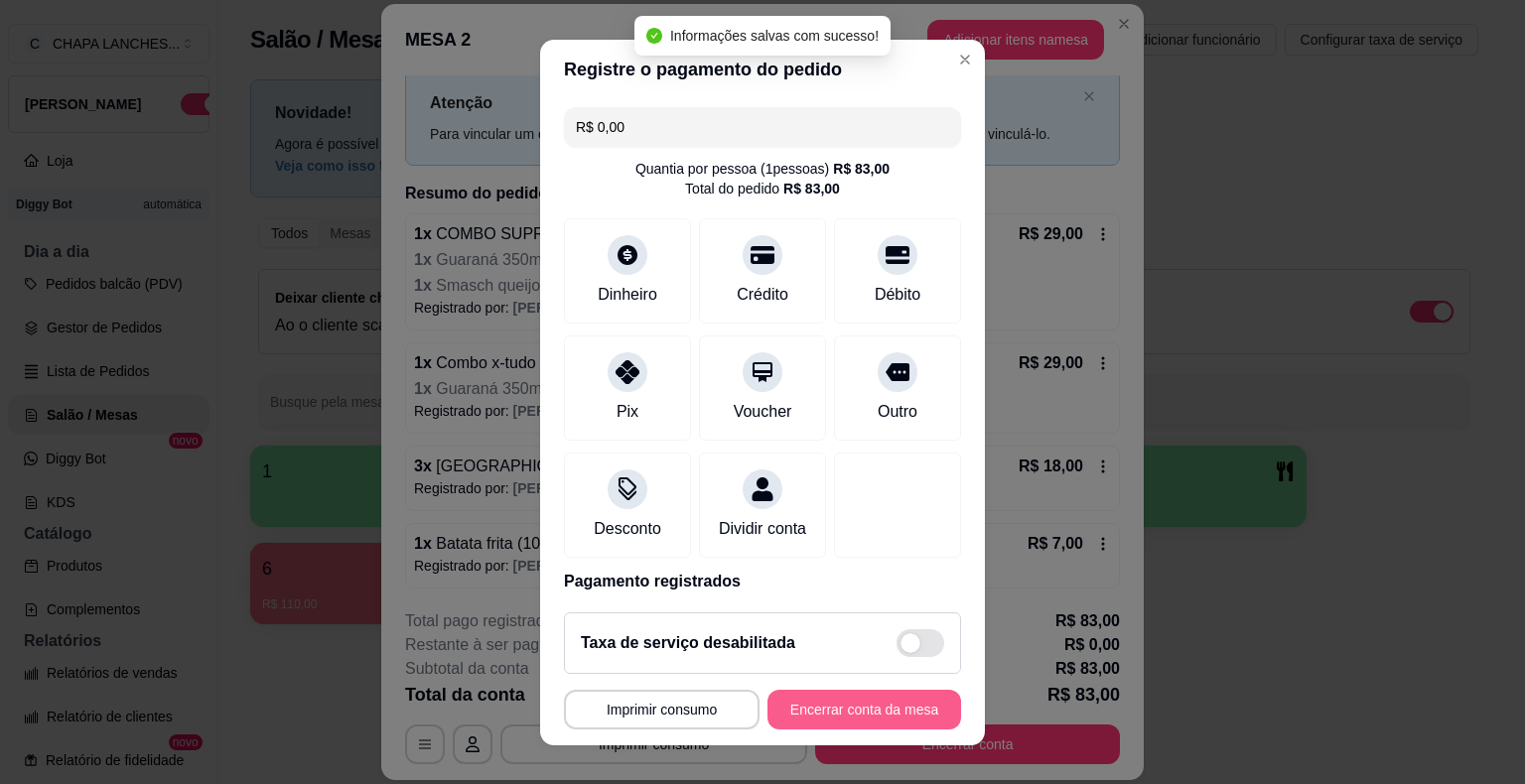 click on "Encerrar conta da mesa" at bounding box center (864, 710) 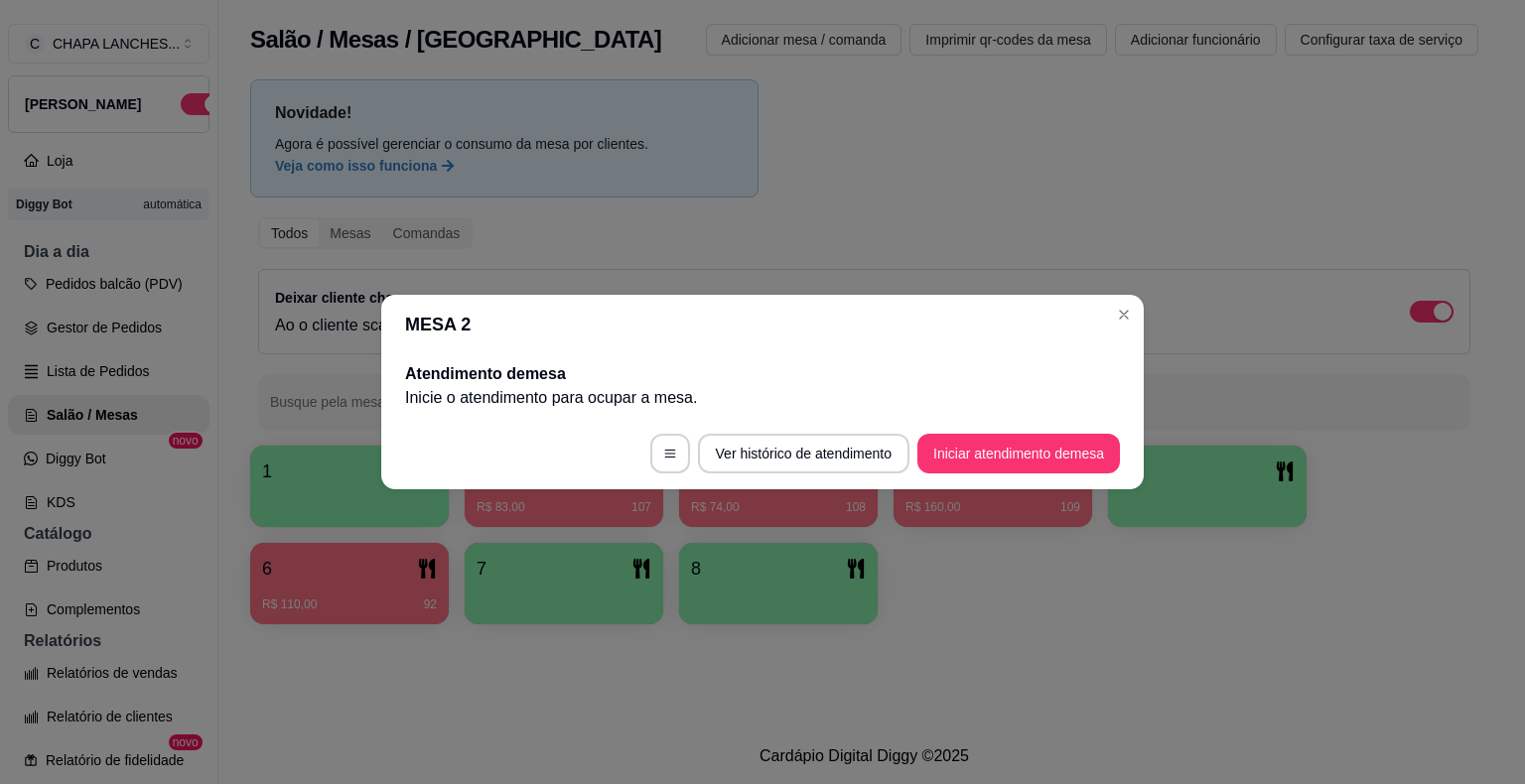 scroll, scrollTop: 0, scrollLeft: 0, axis: both 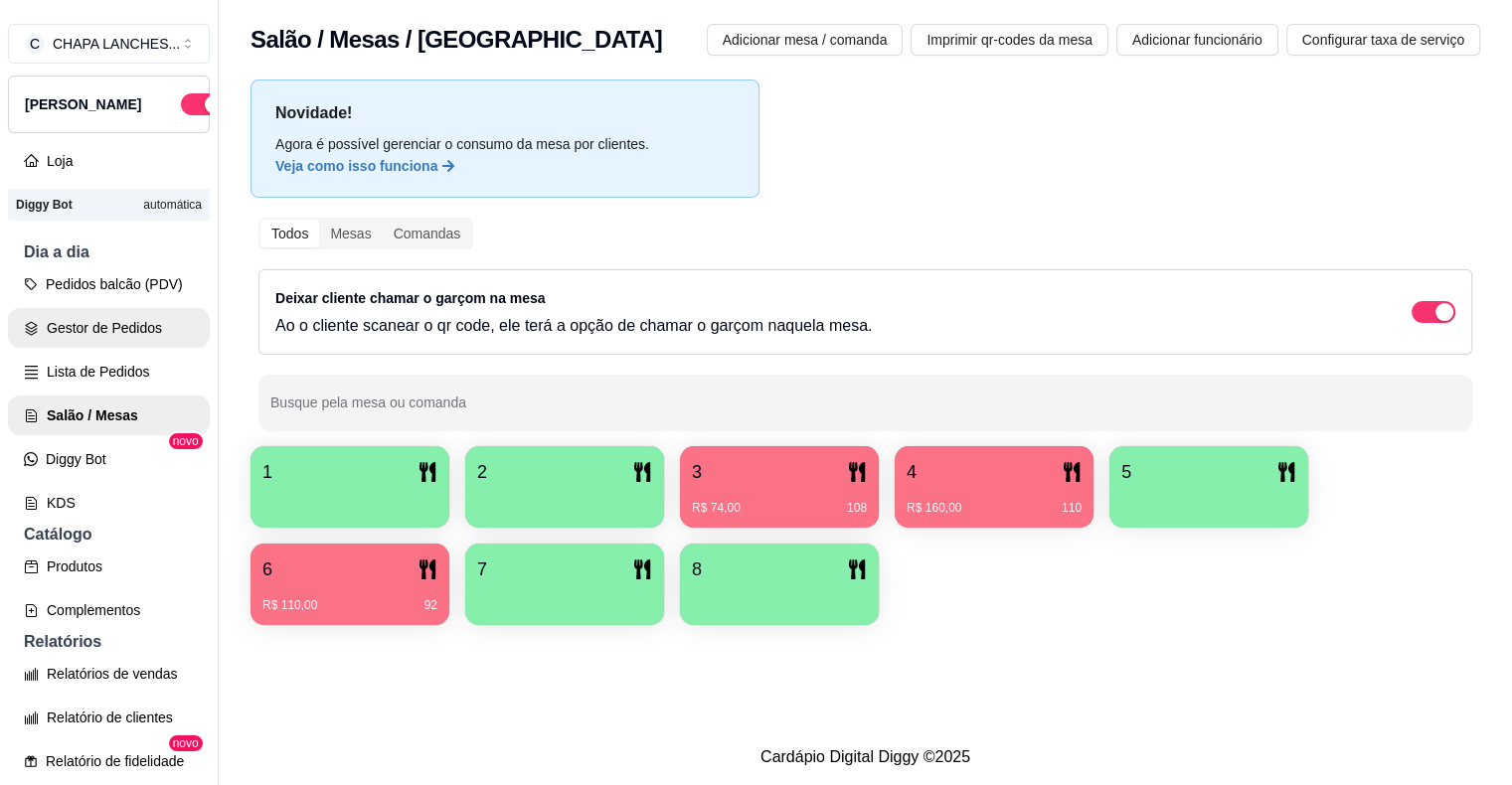 click on "Gestor de Pedidos" at bounding box center [108, 328] 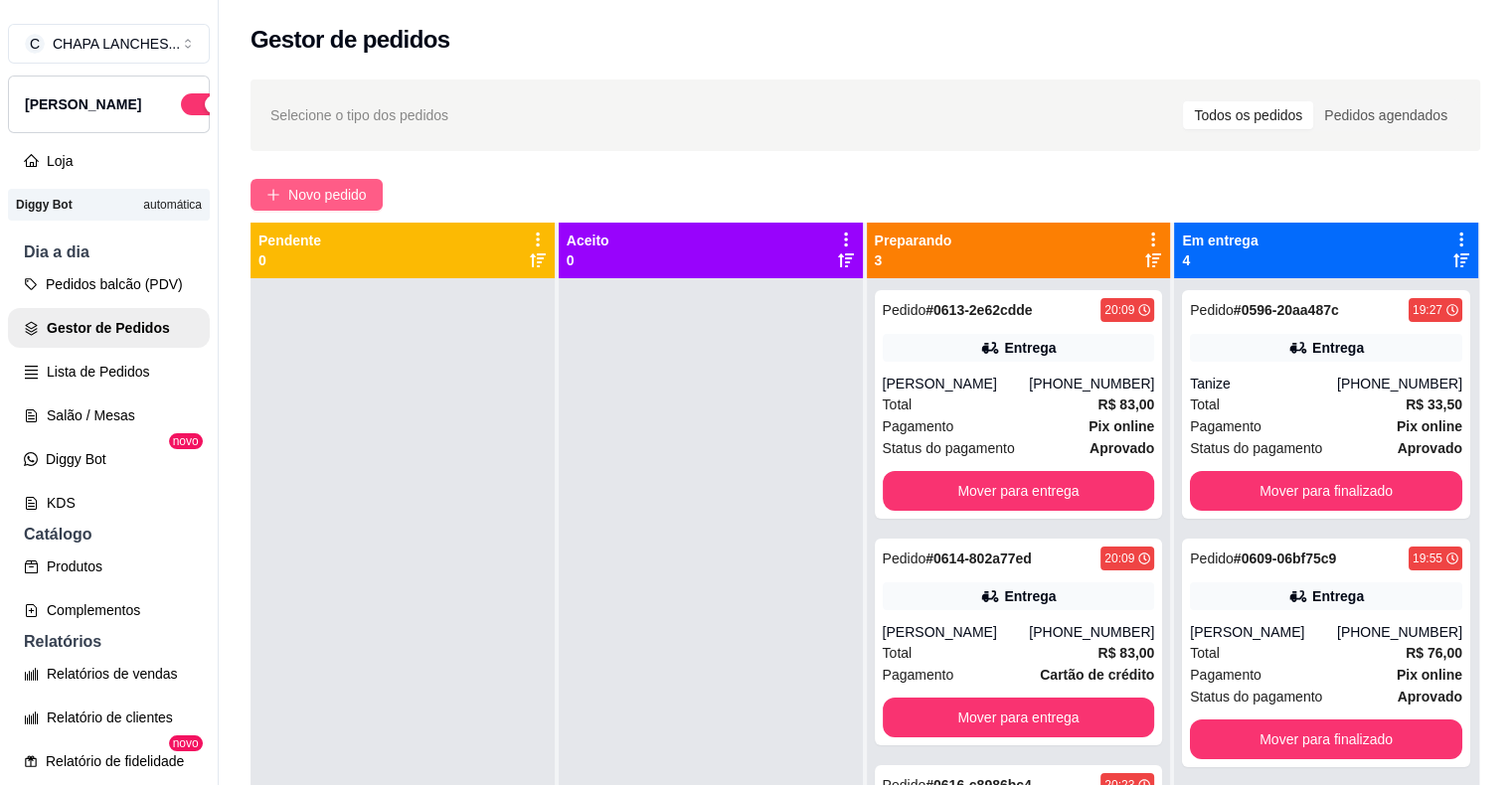 click on "Novo pedido" at bounding box center (327, 195) 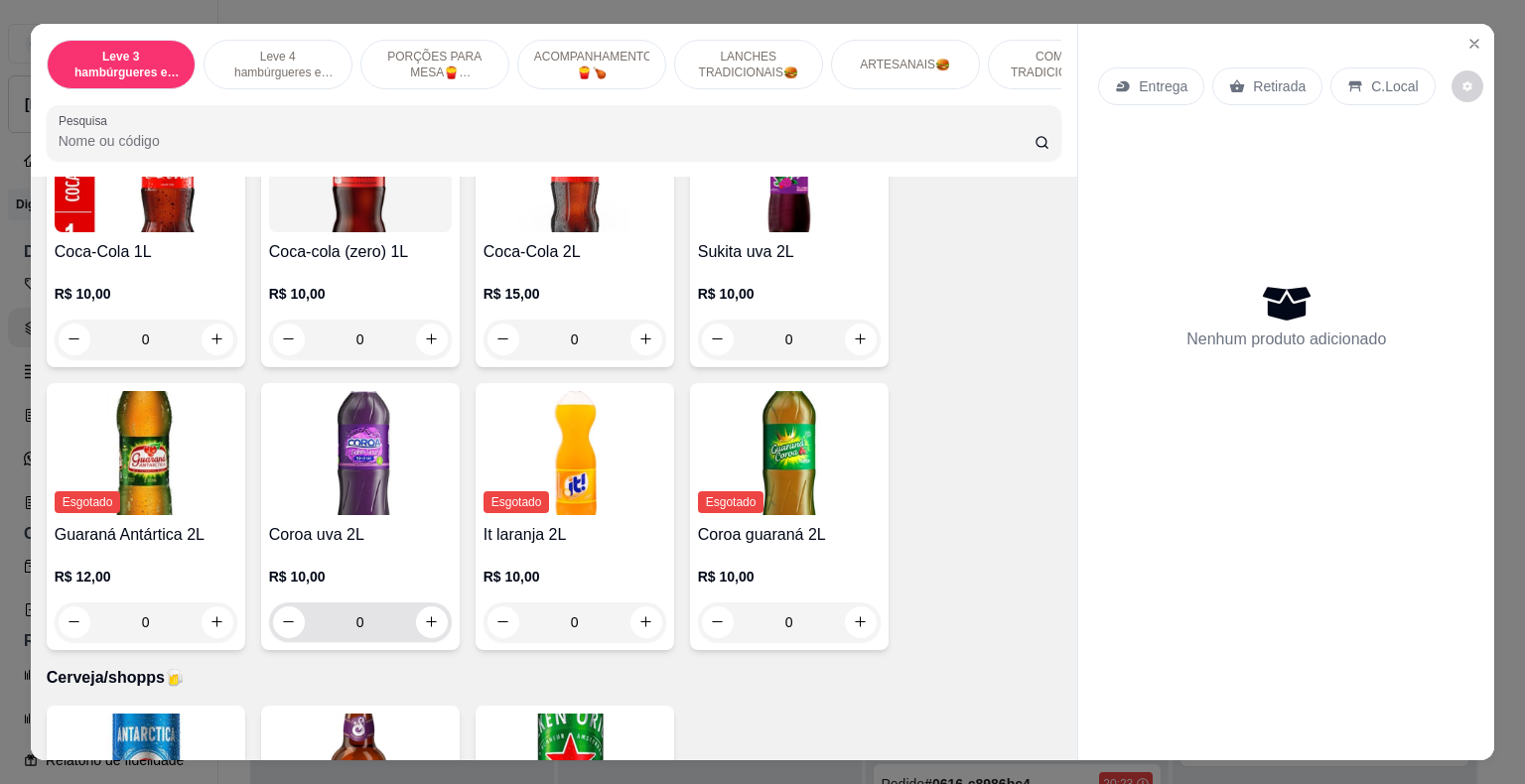 scroll, scrollTop: 5998, scrollLeft: 0, axis: vertical 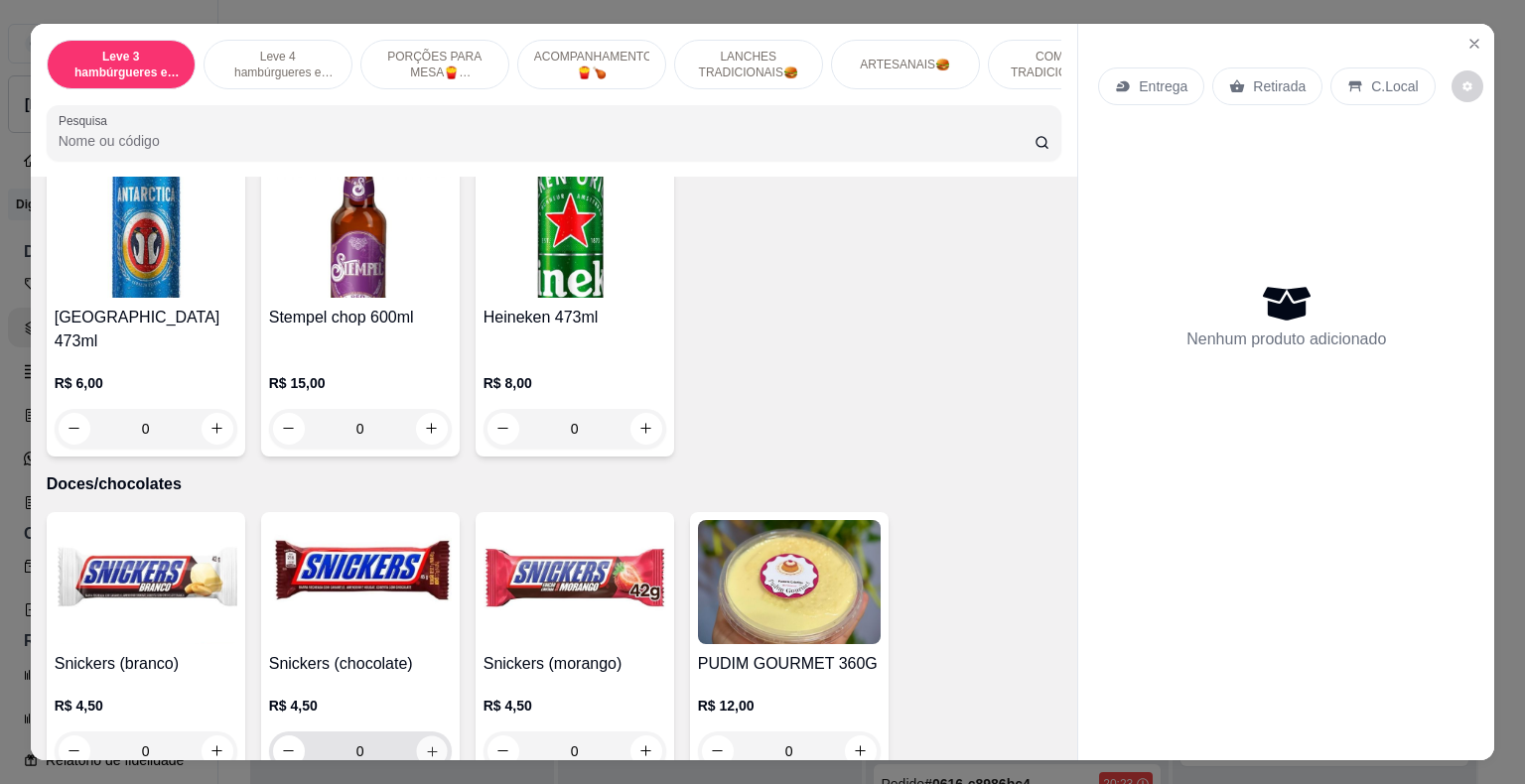 click 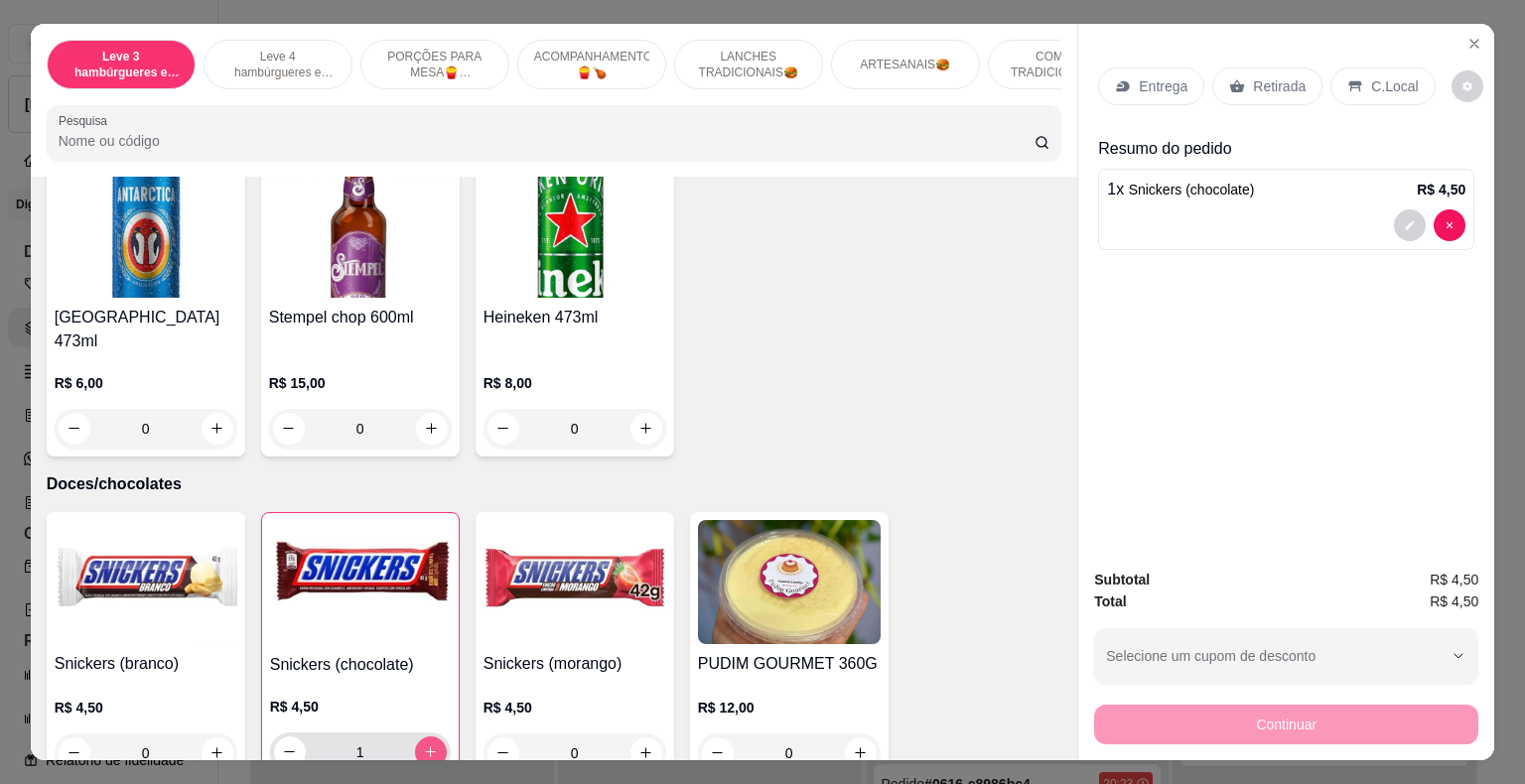 click at bounding box center (431, 752) 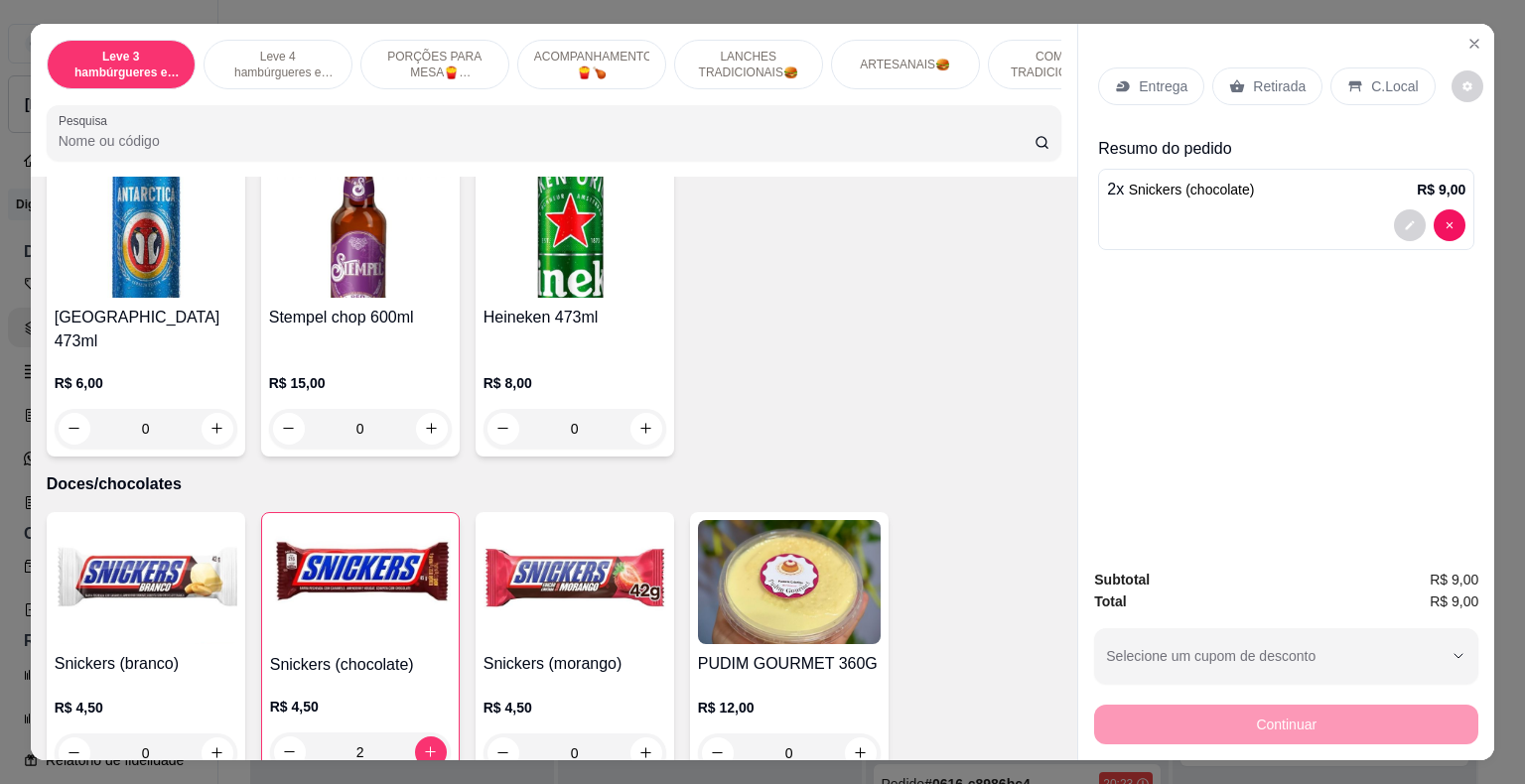 click on "Retirada" at bounding box center [1279, 86] 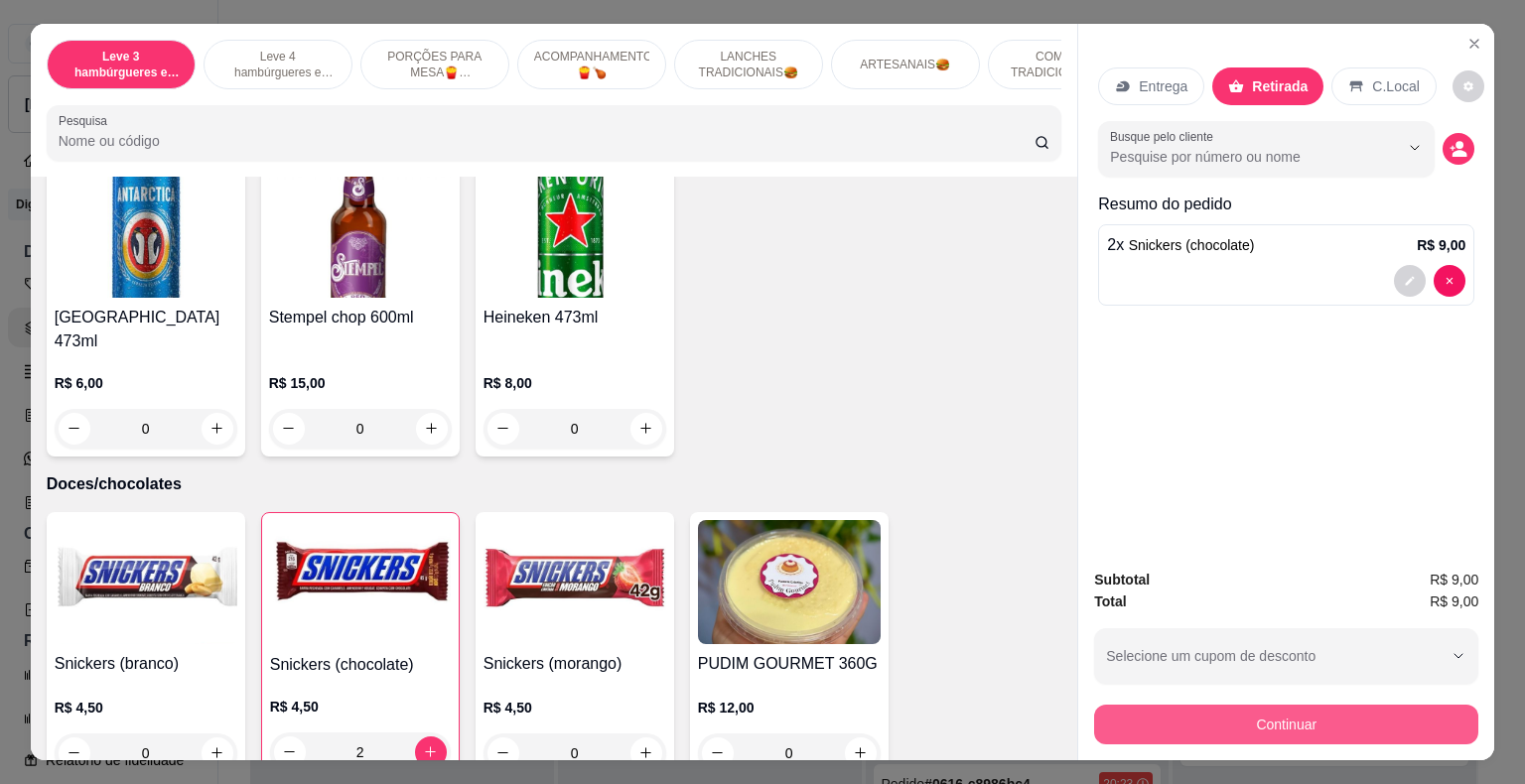click on "Continuar" at bounding box center (1286, 724) 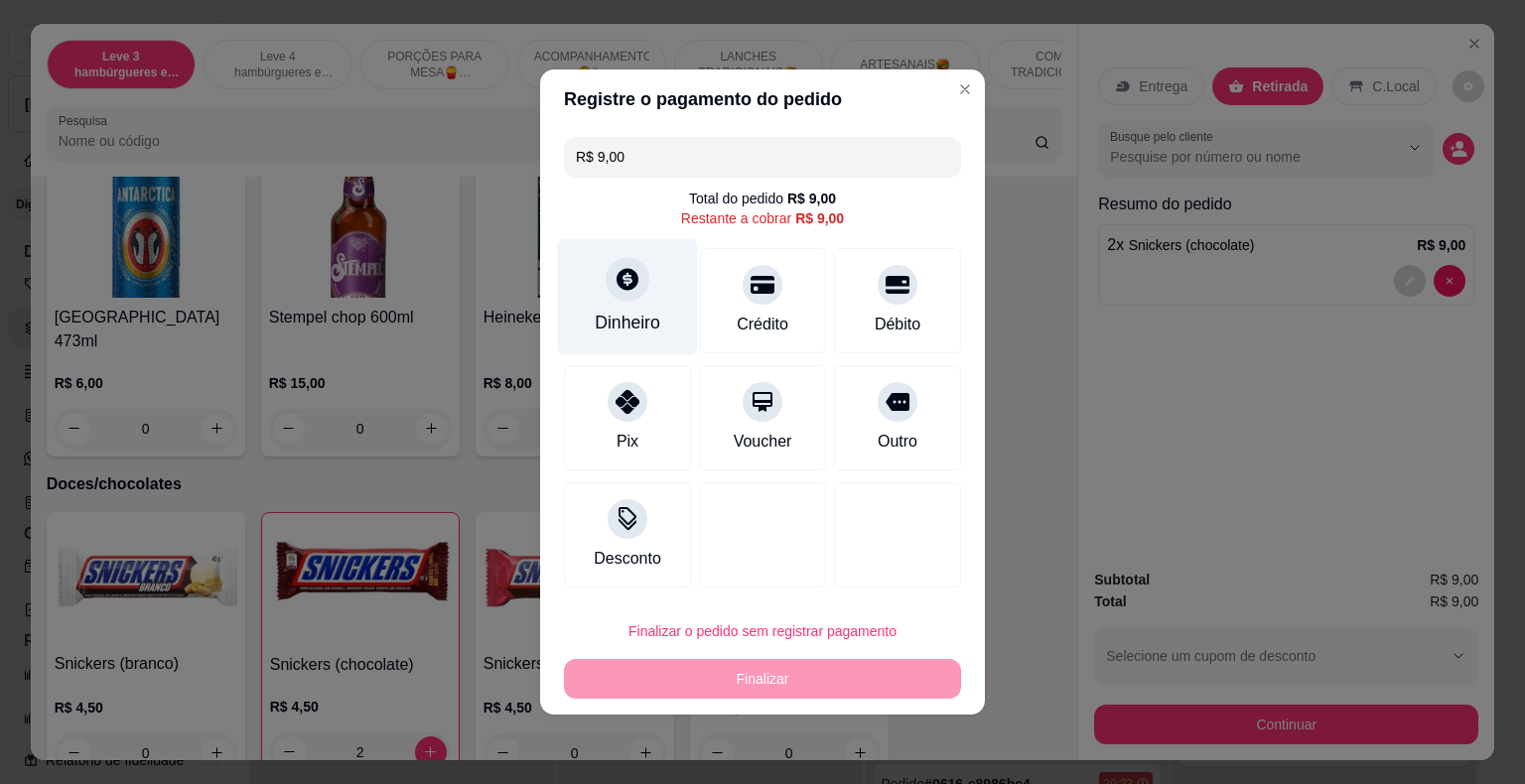 click on "Dinheiro" at bounding box center [627, 297] 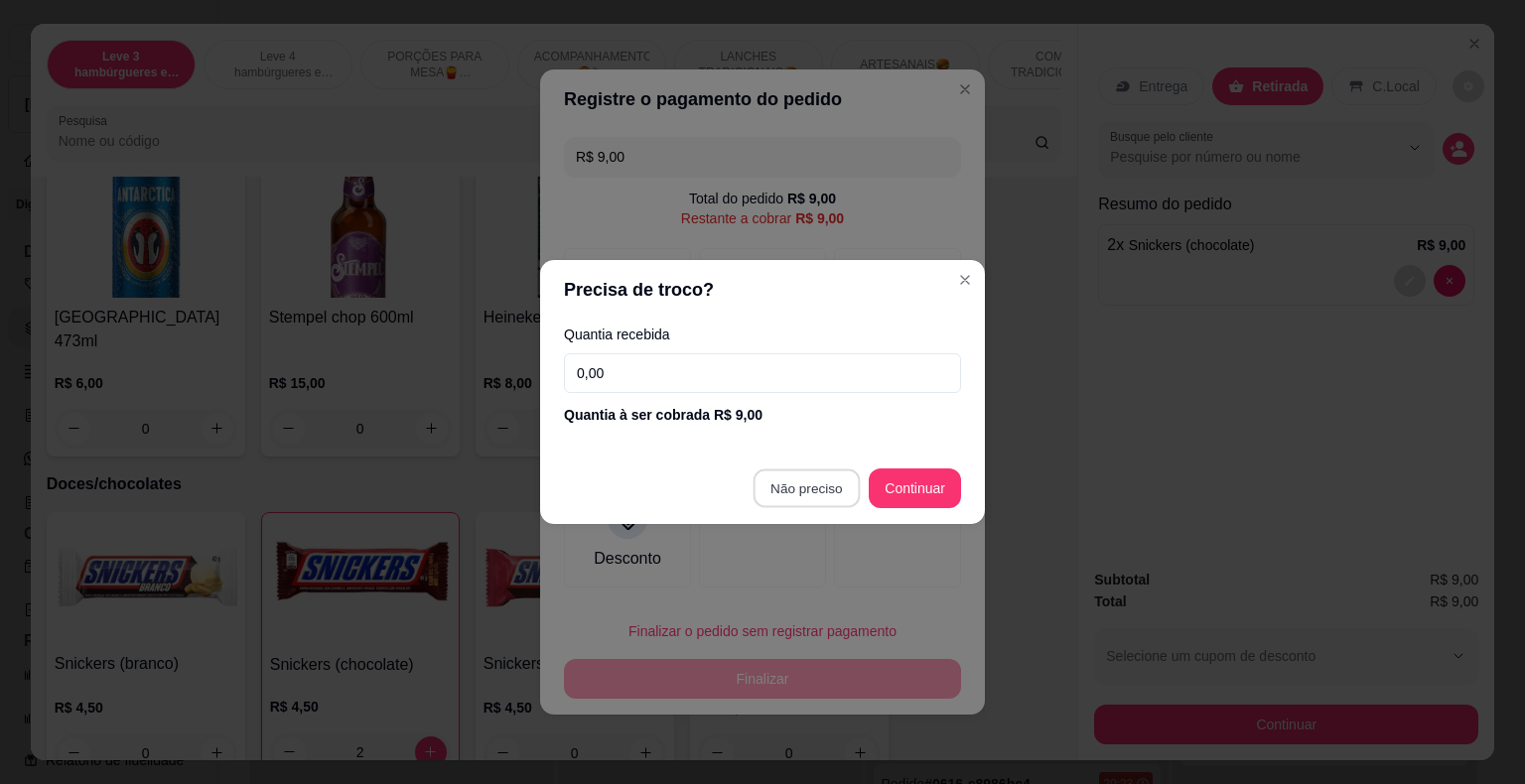 type on "R$ 0,00" 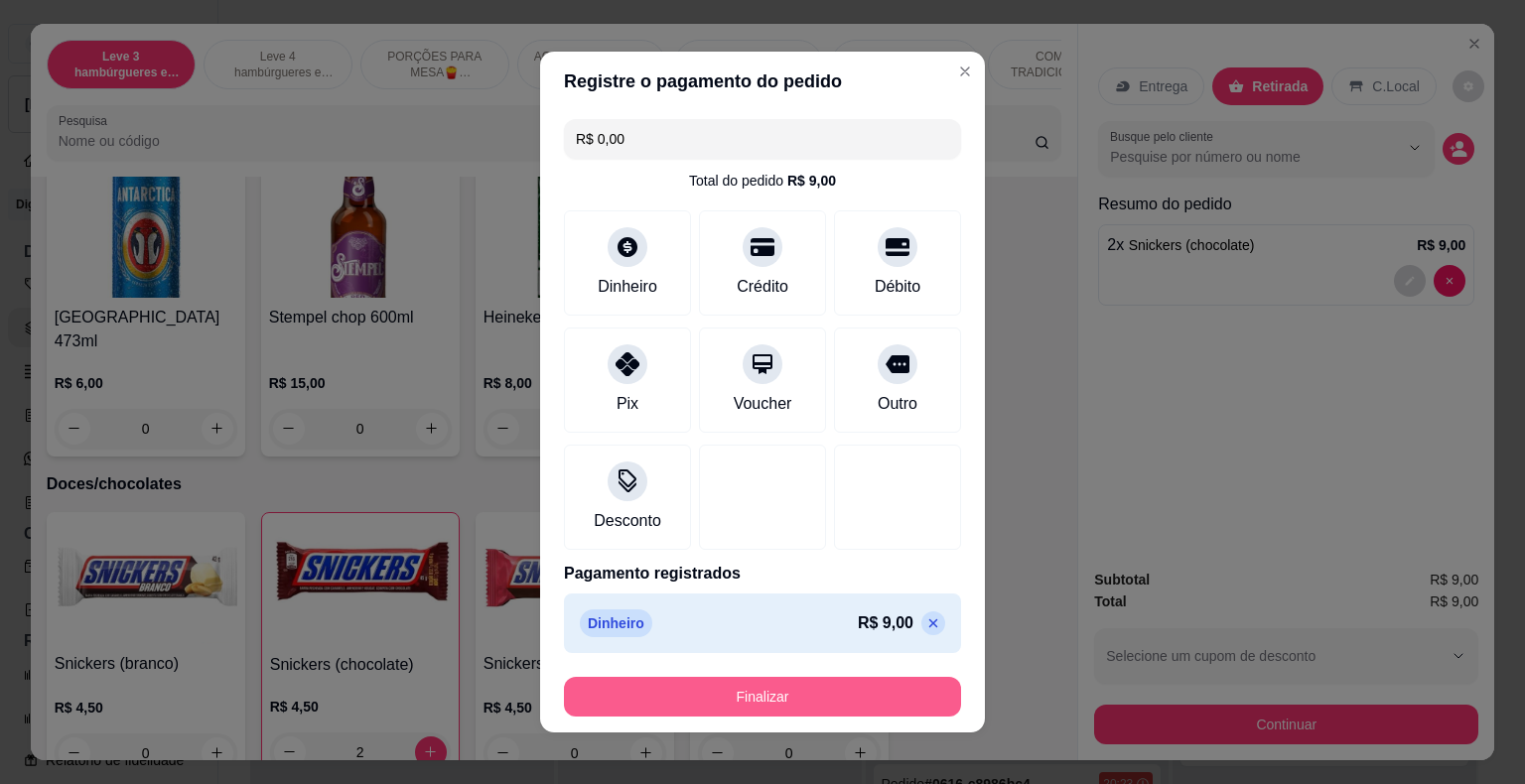 click on "Finalizar" at bounding box center (762, 697) 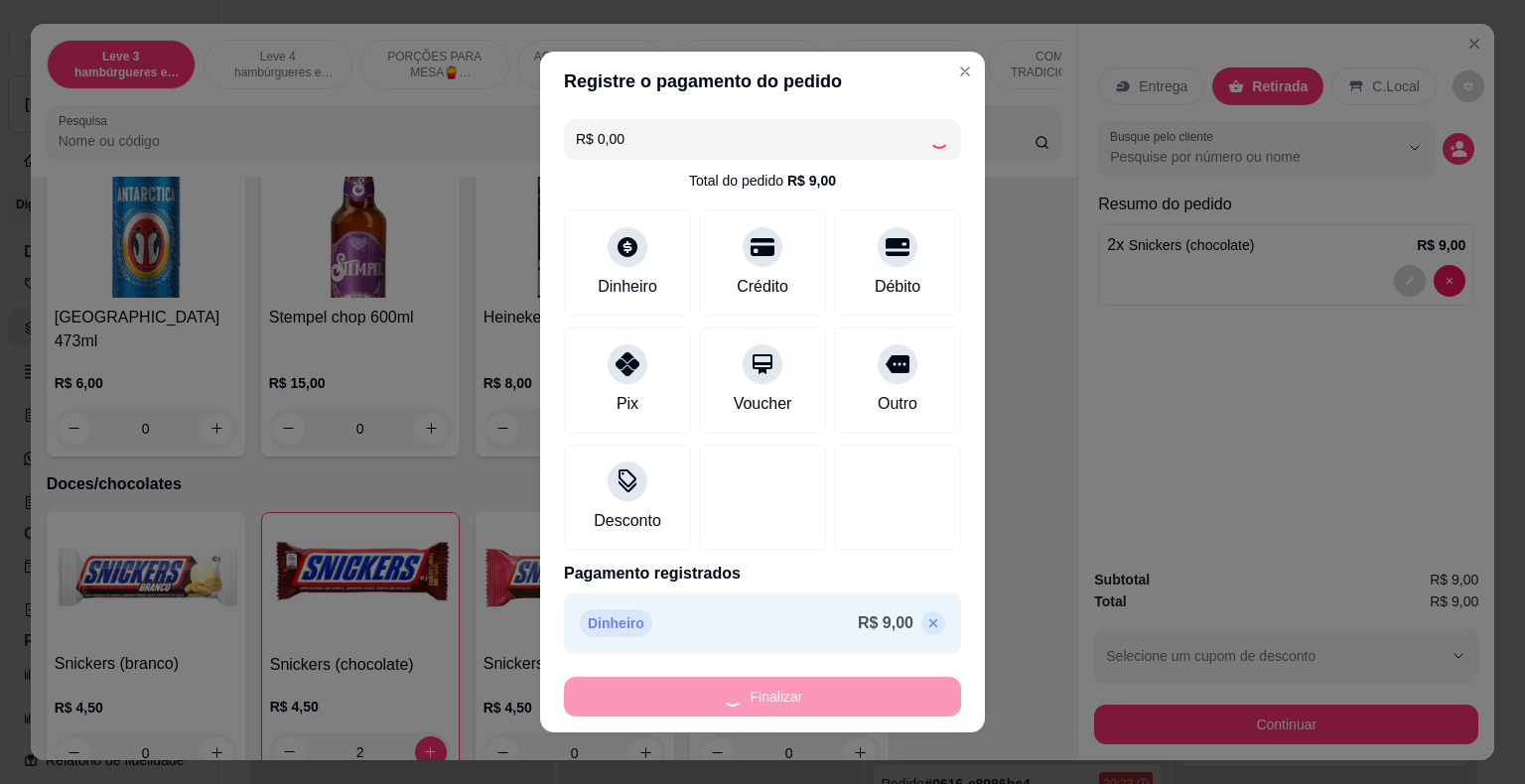 type on "0" 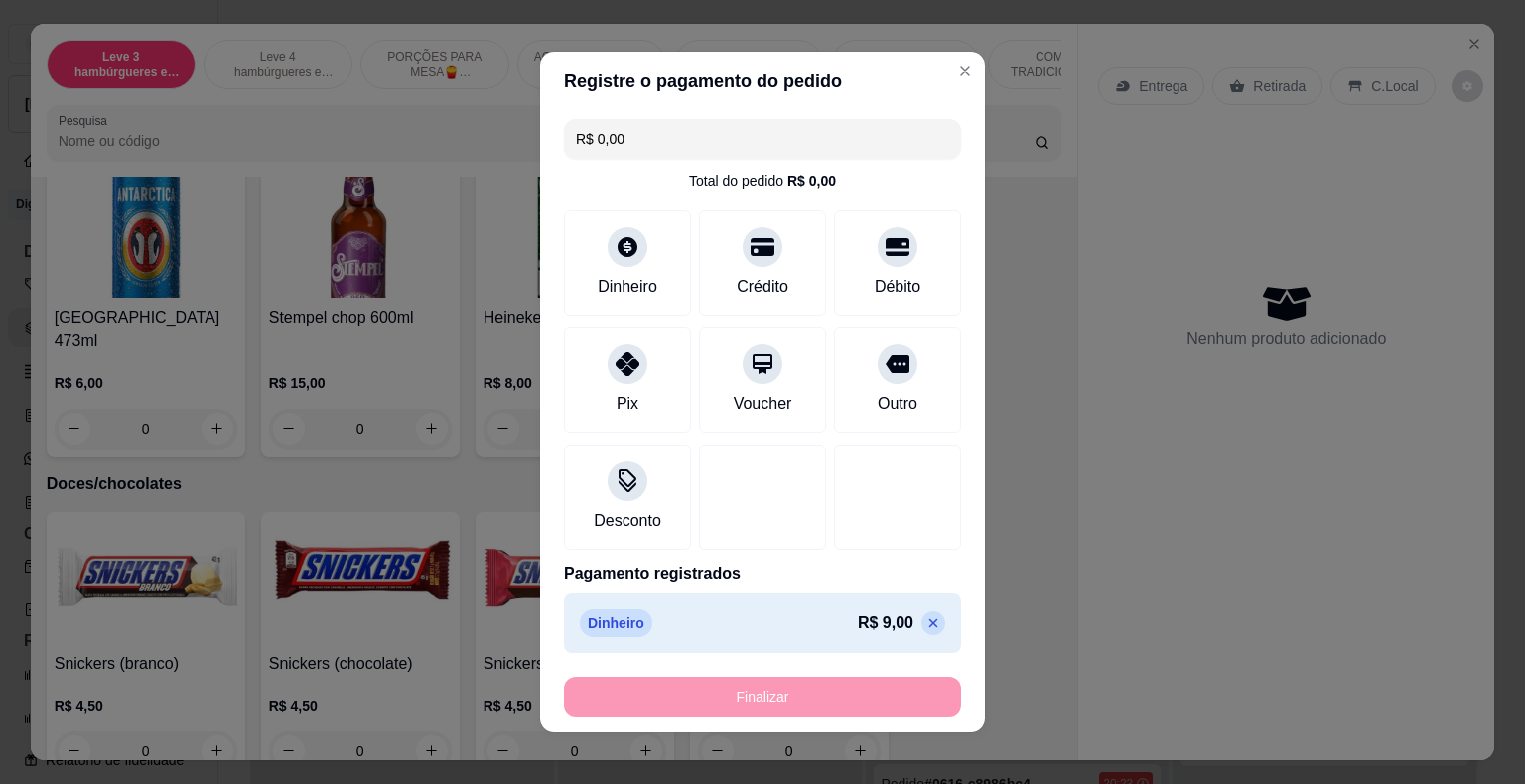 type on "-R$ 9,00" 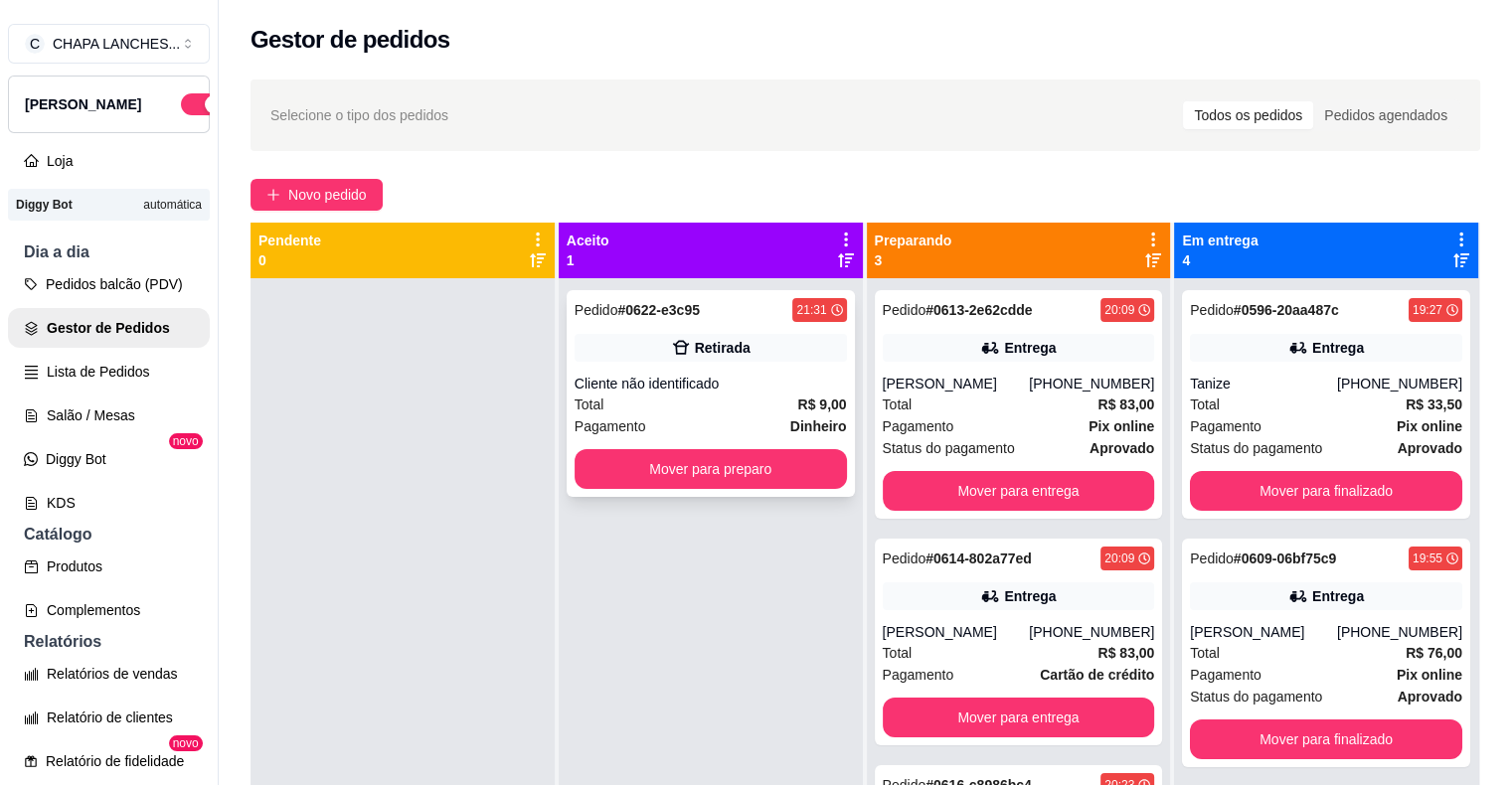 click on "Cliente não identificado" at bounding box center [711, 384] 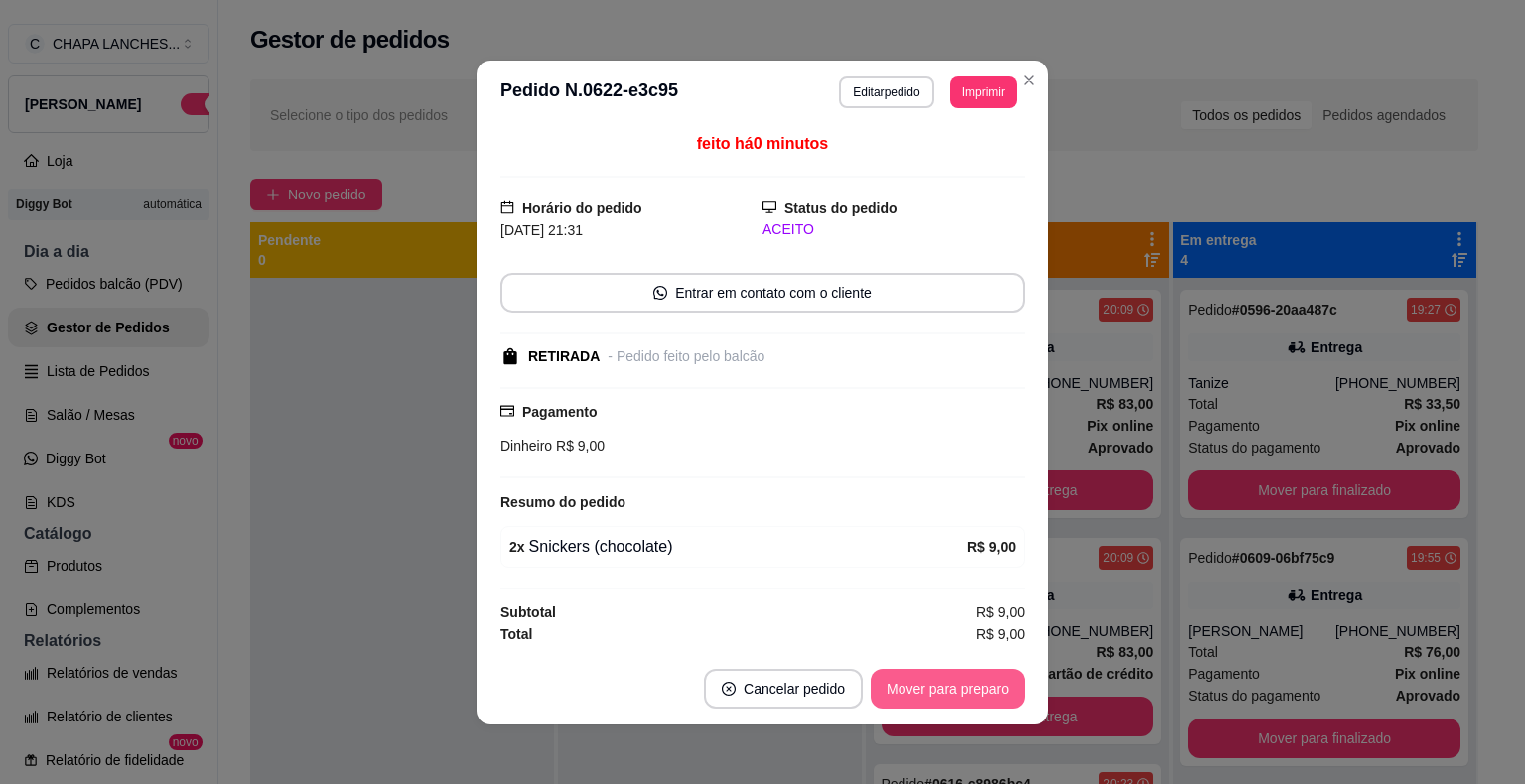 click on "Mover para preparo" at bounding box center [947, 689] 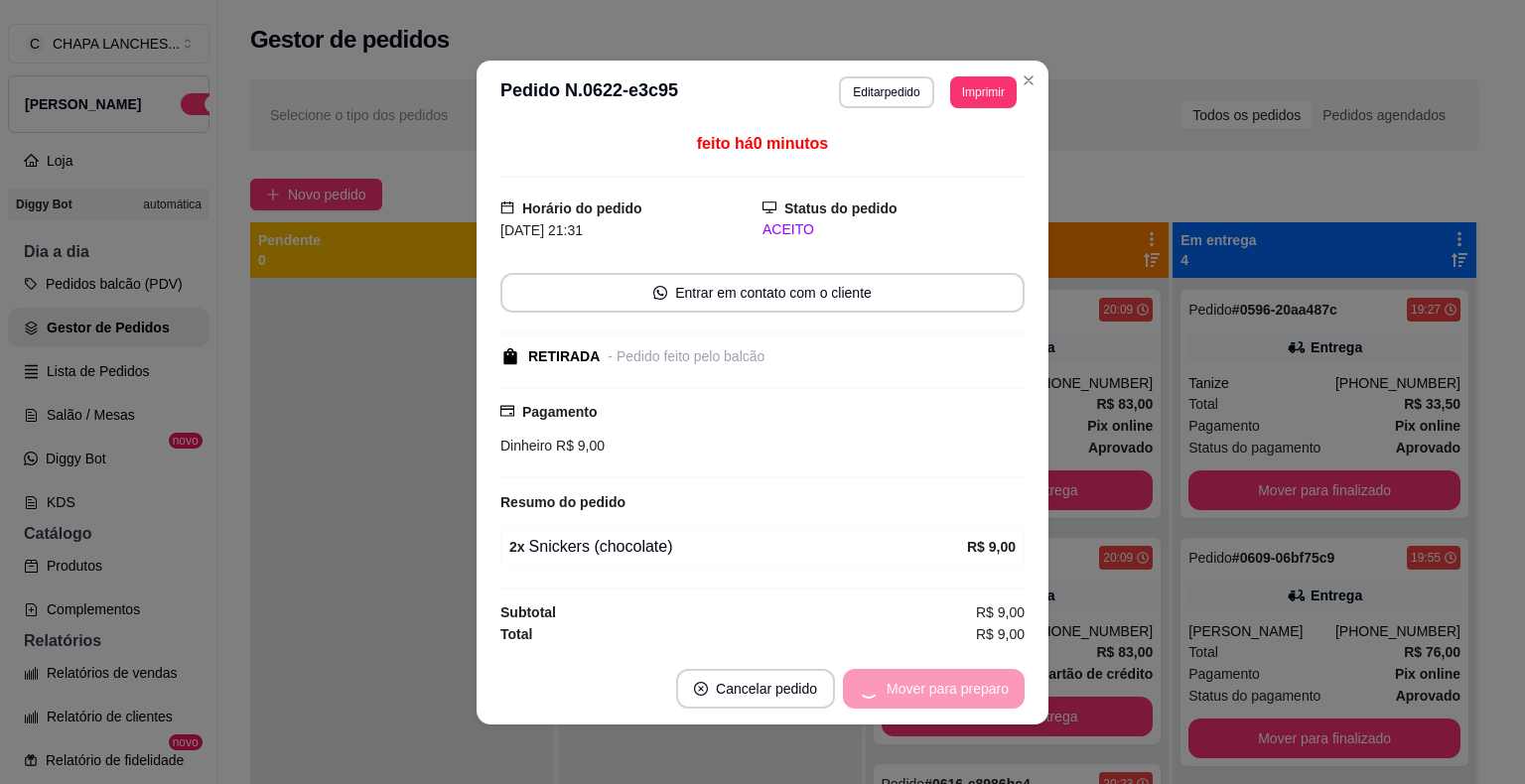 click on "Mover para preparo" at bounding box center [933, 689] 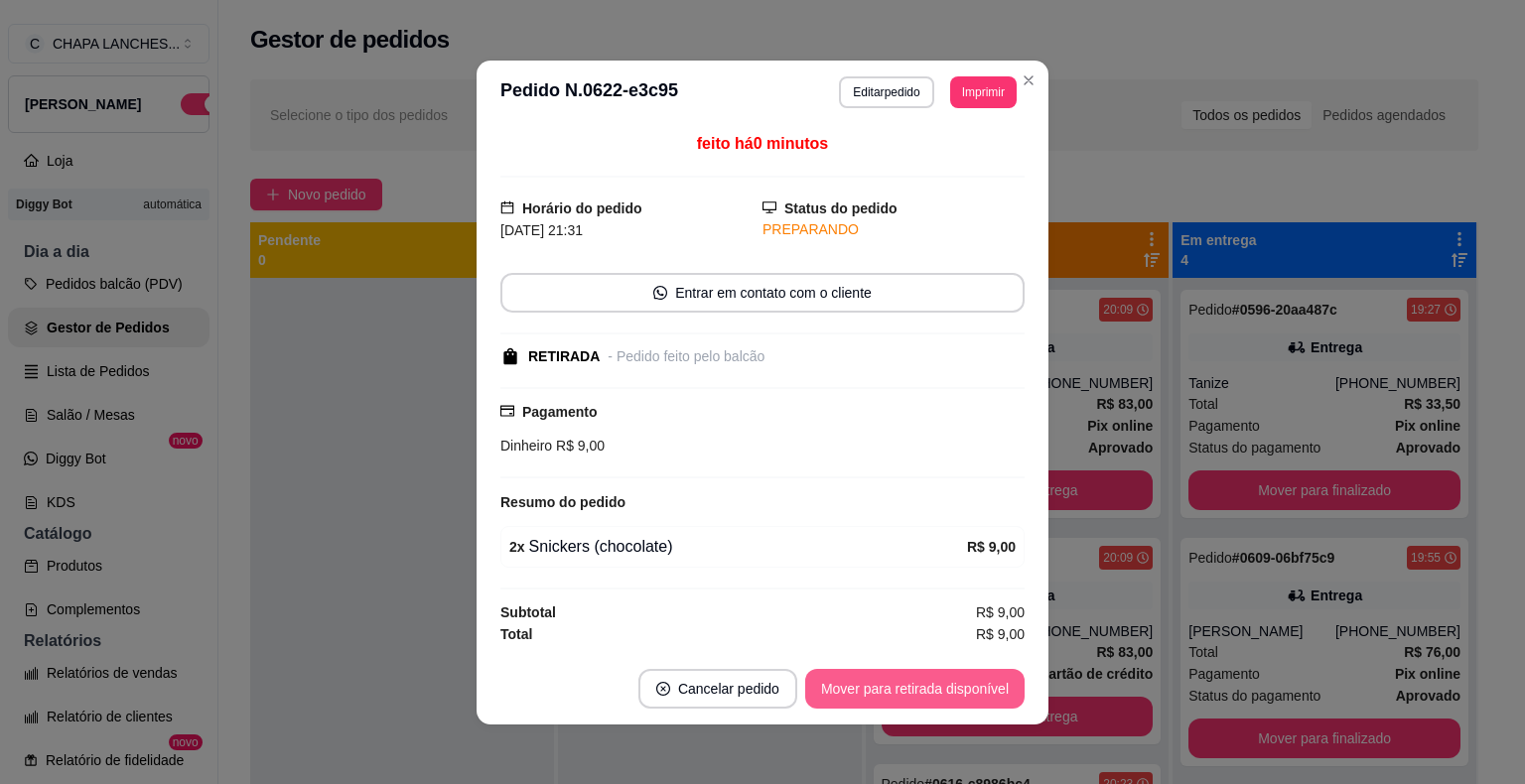 click on "Mover para retirada disponível" at bounding box center [914, 689] 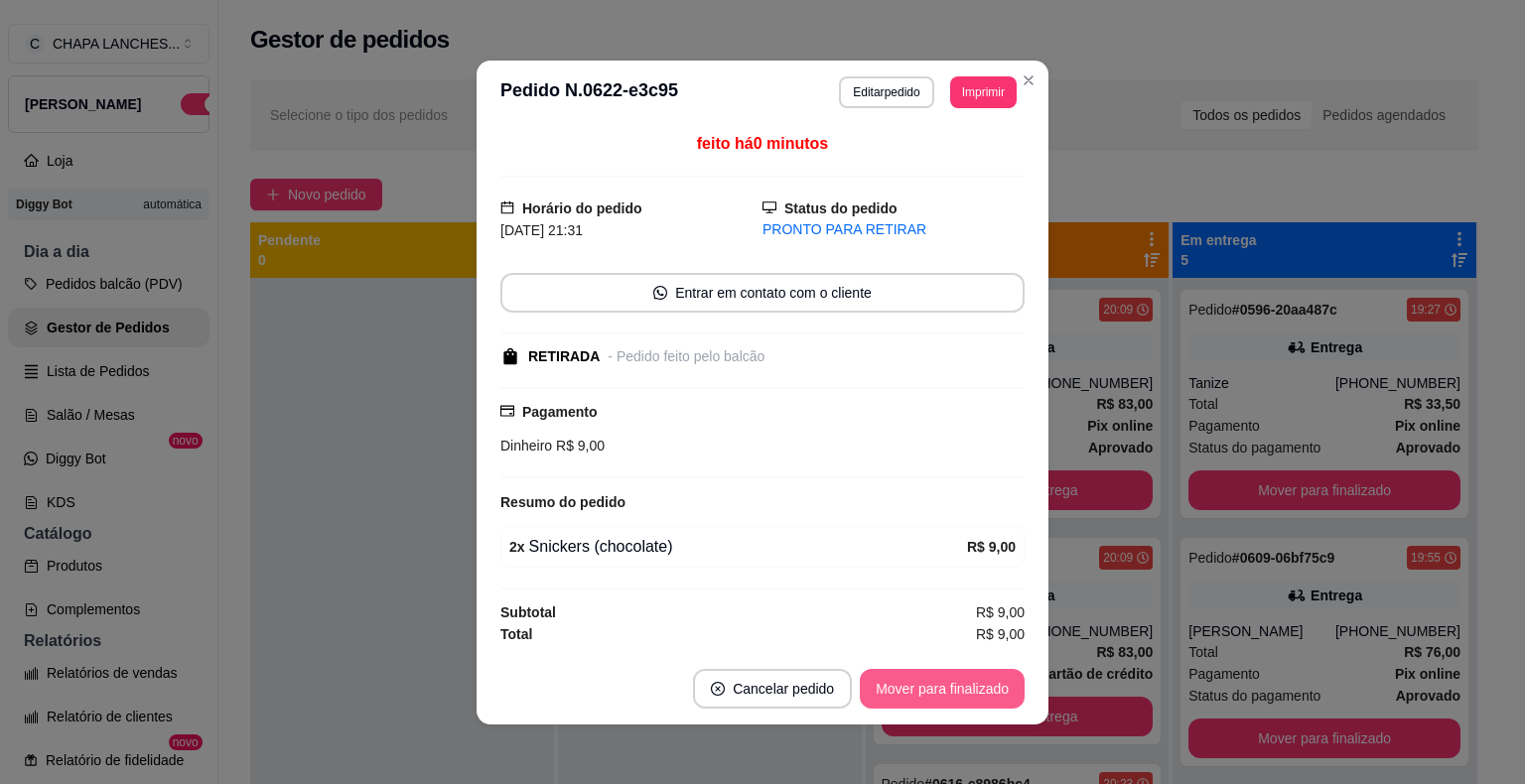 click on "Mover para finalizado" at bounding box center (942, 689) 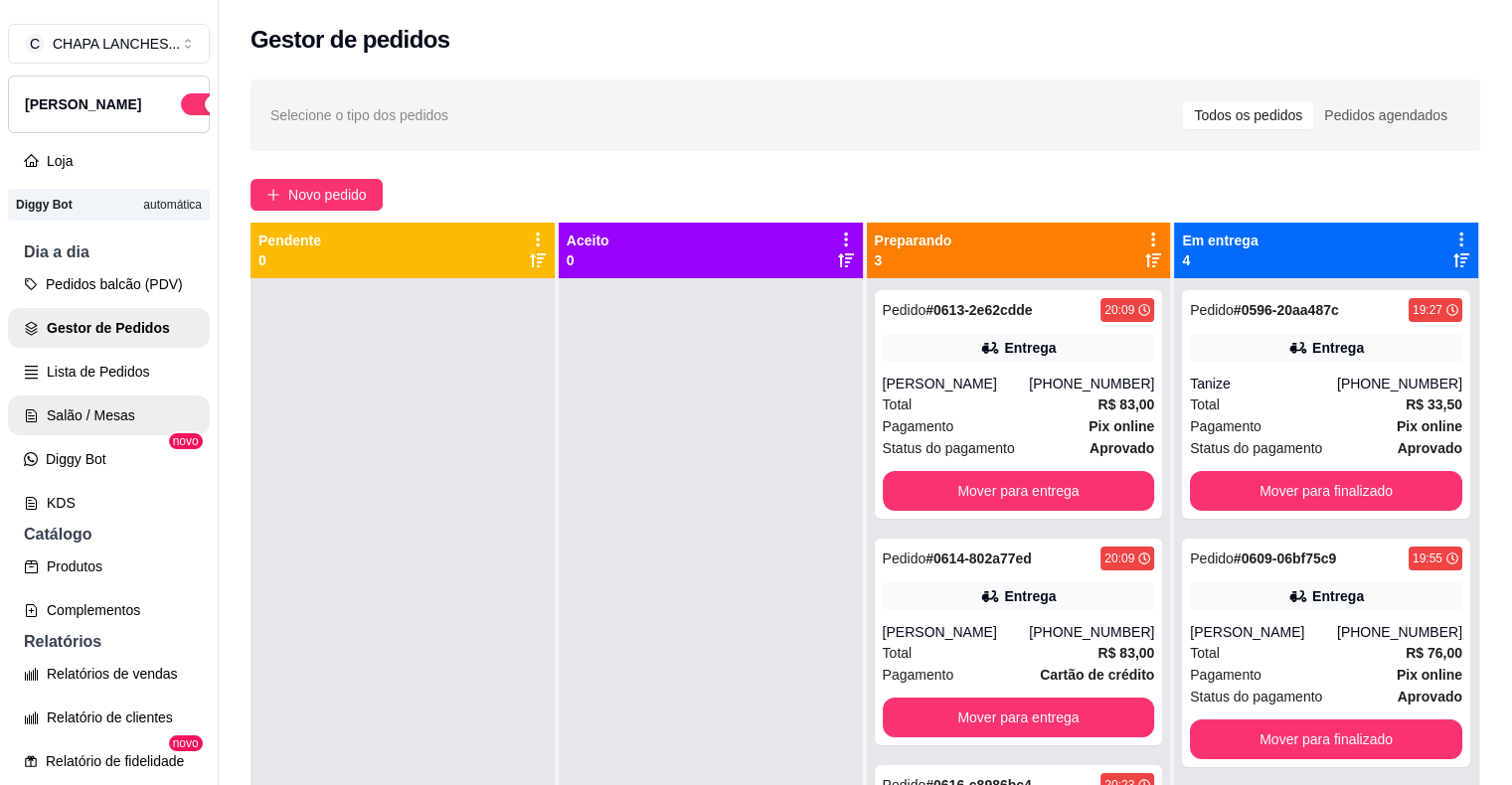 click on "Salão / Mesas" at bounding box center (108, 415) 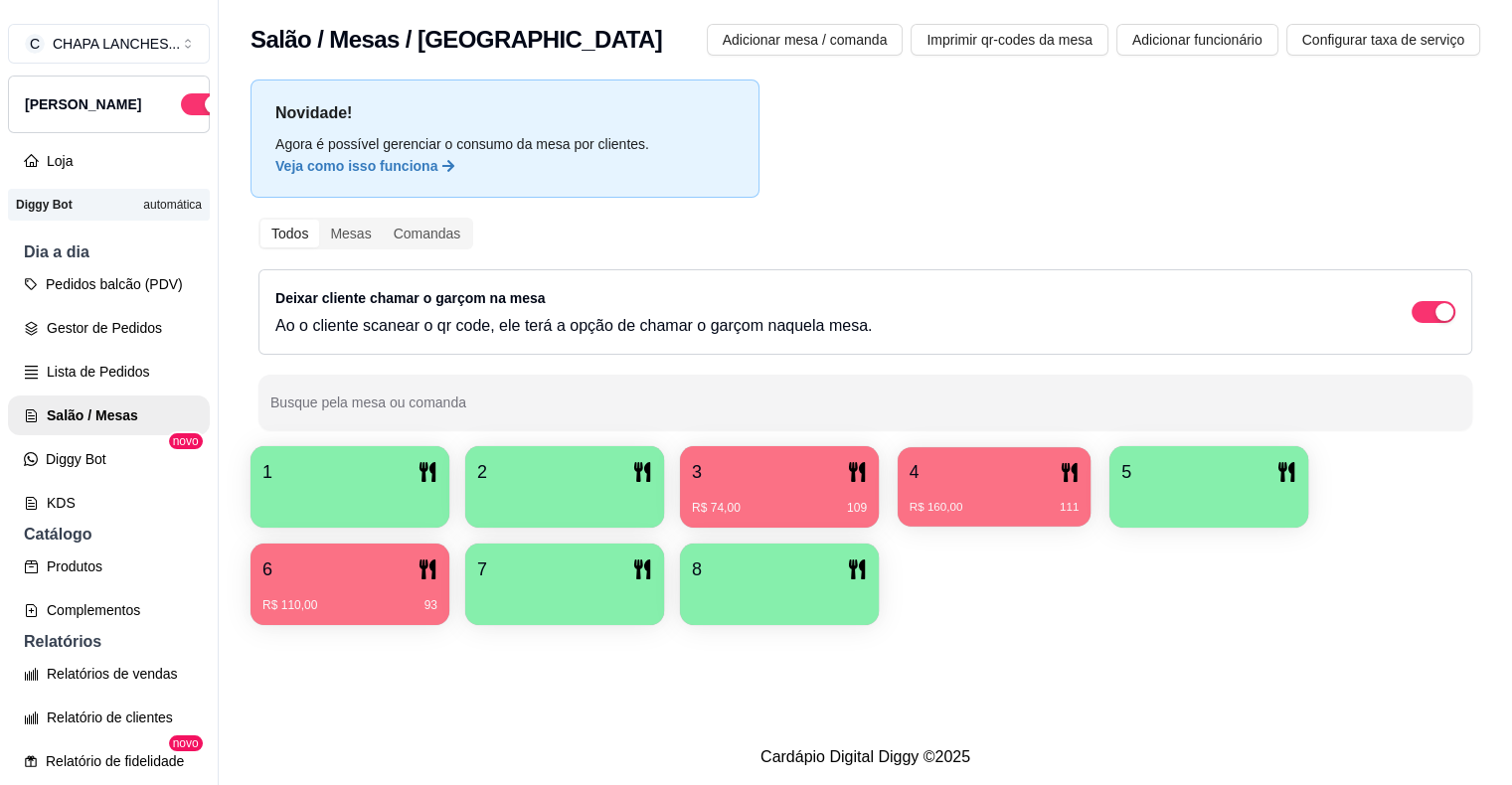 click on "R$ 160,00" at bounding box center (936, 508) 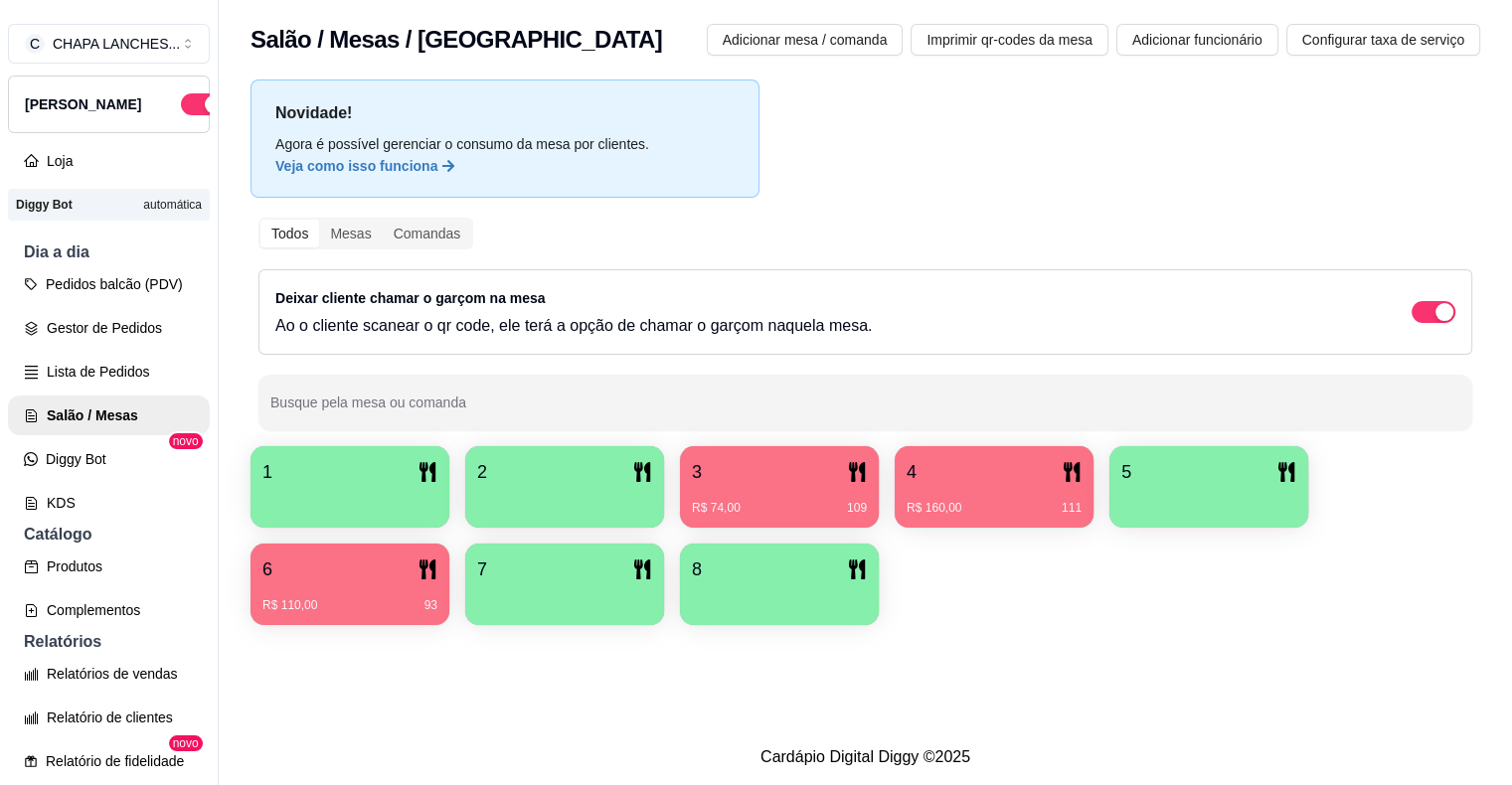 click on "6" at bounding box center (350, 569) 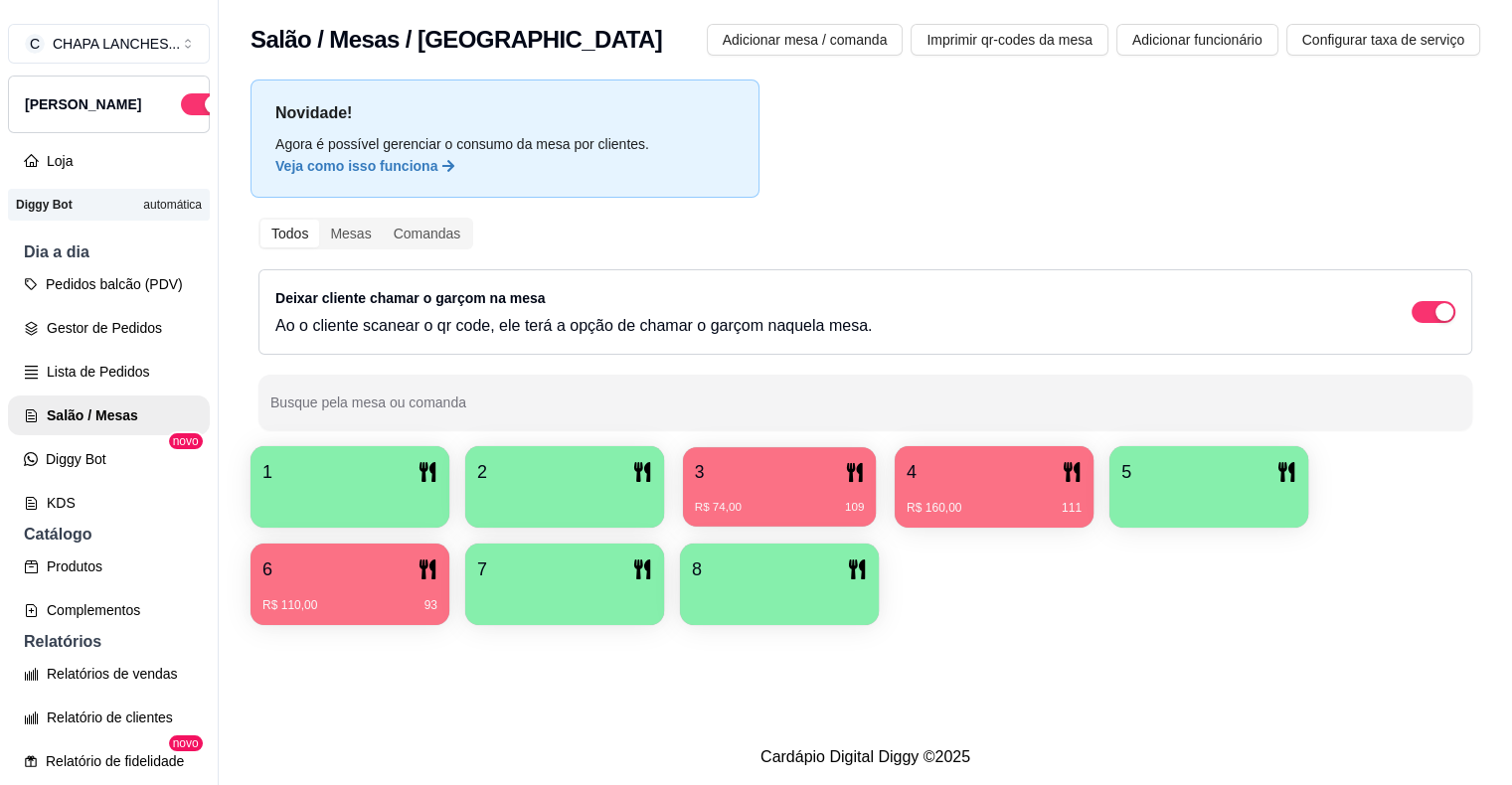 click on "3" at bounding box center (779, 472) 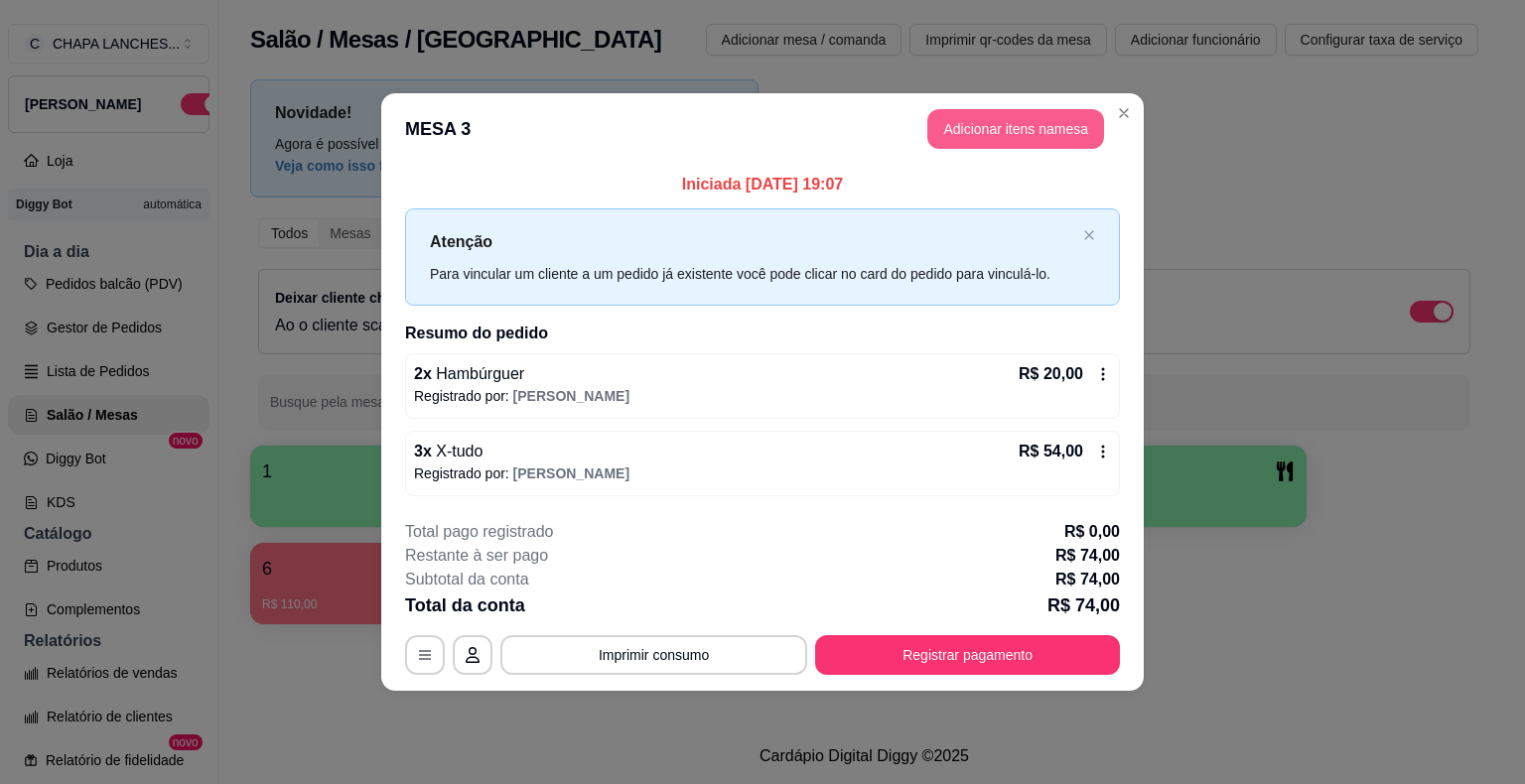 click on "Adicionar itens na  mesa" at bounding box center (1016, 129) 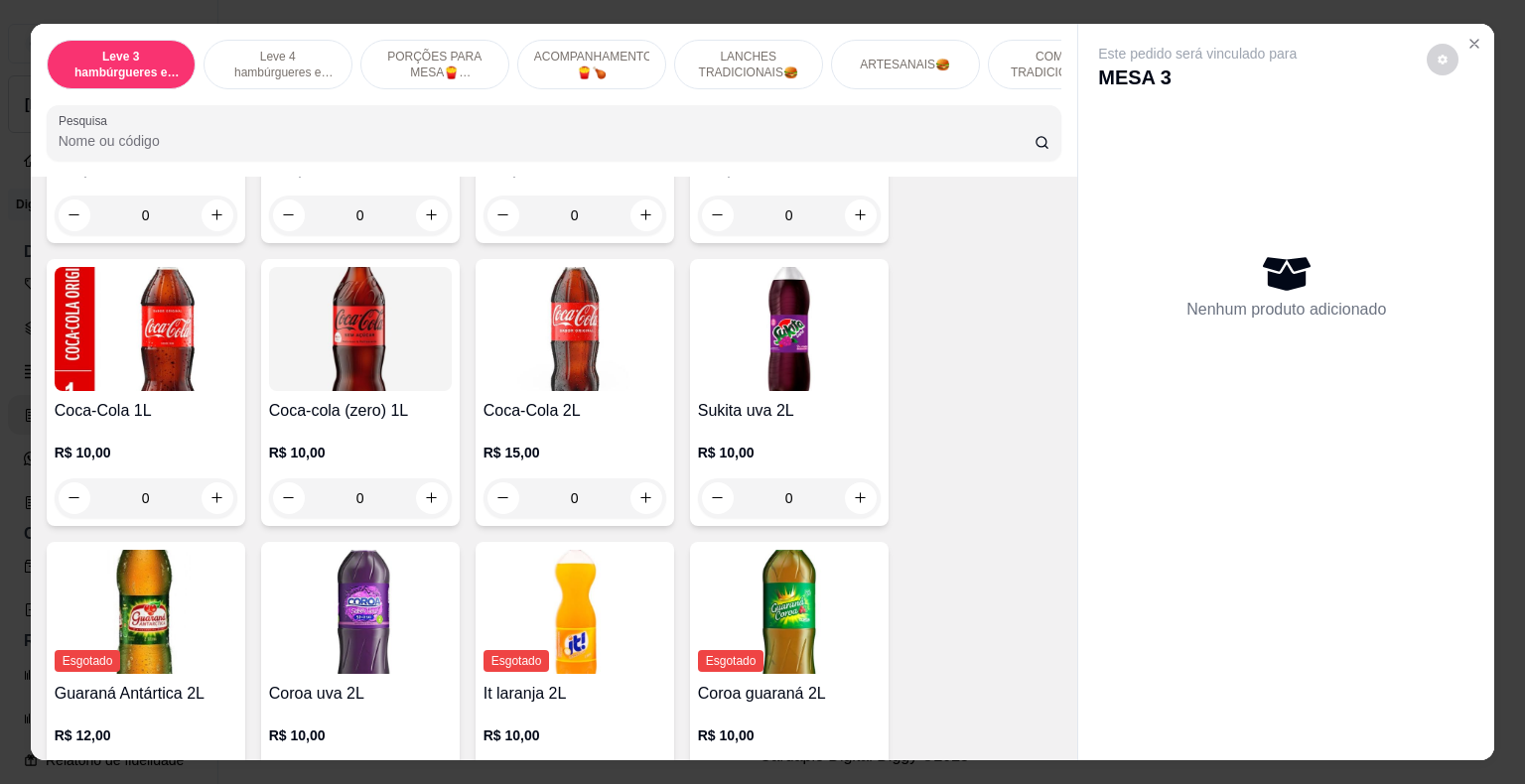 scroll, scrollTop: 5105, scrollLeft: 0, axis: vertical 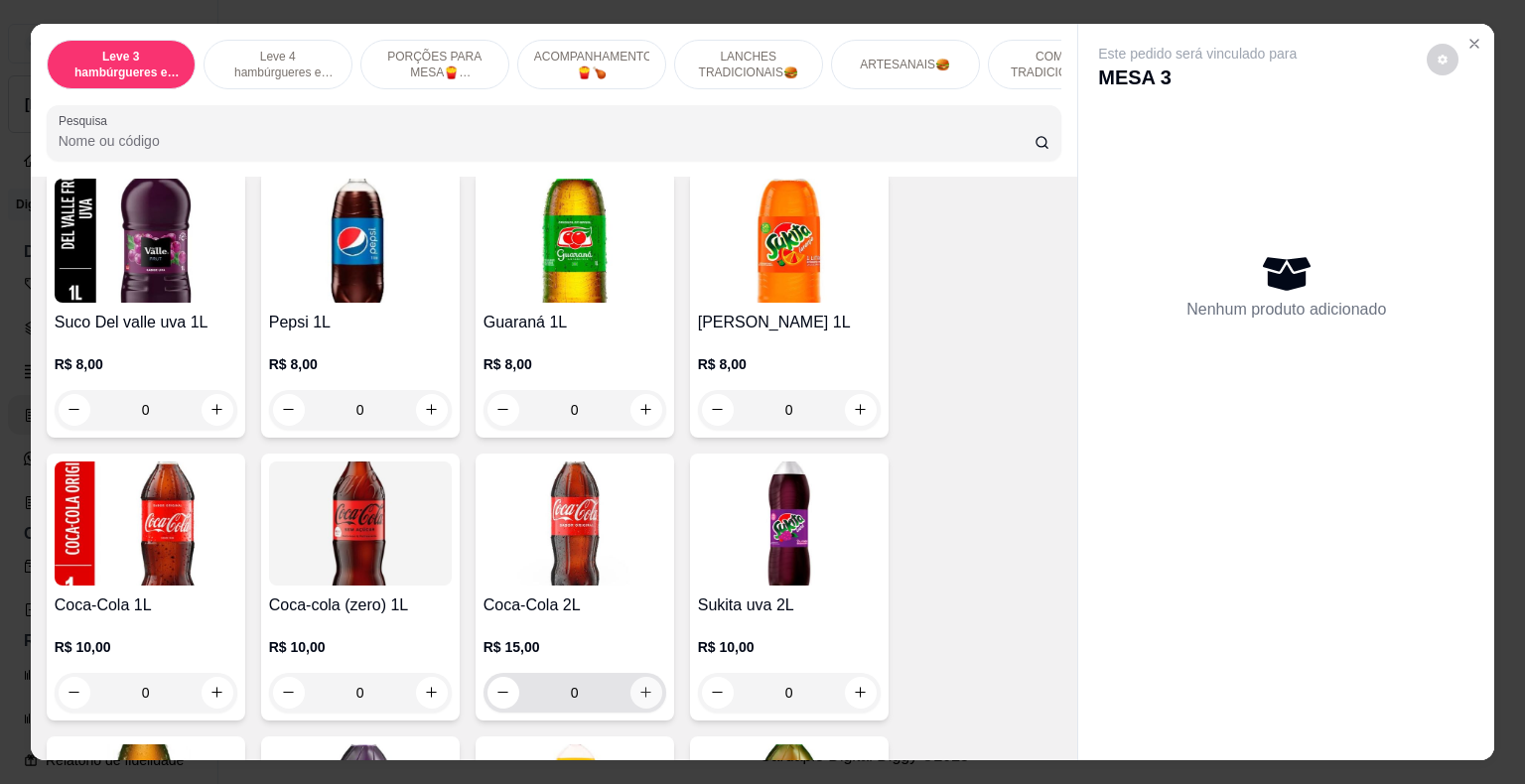 click 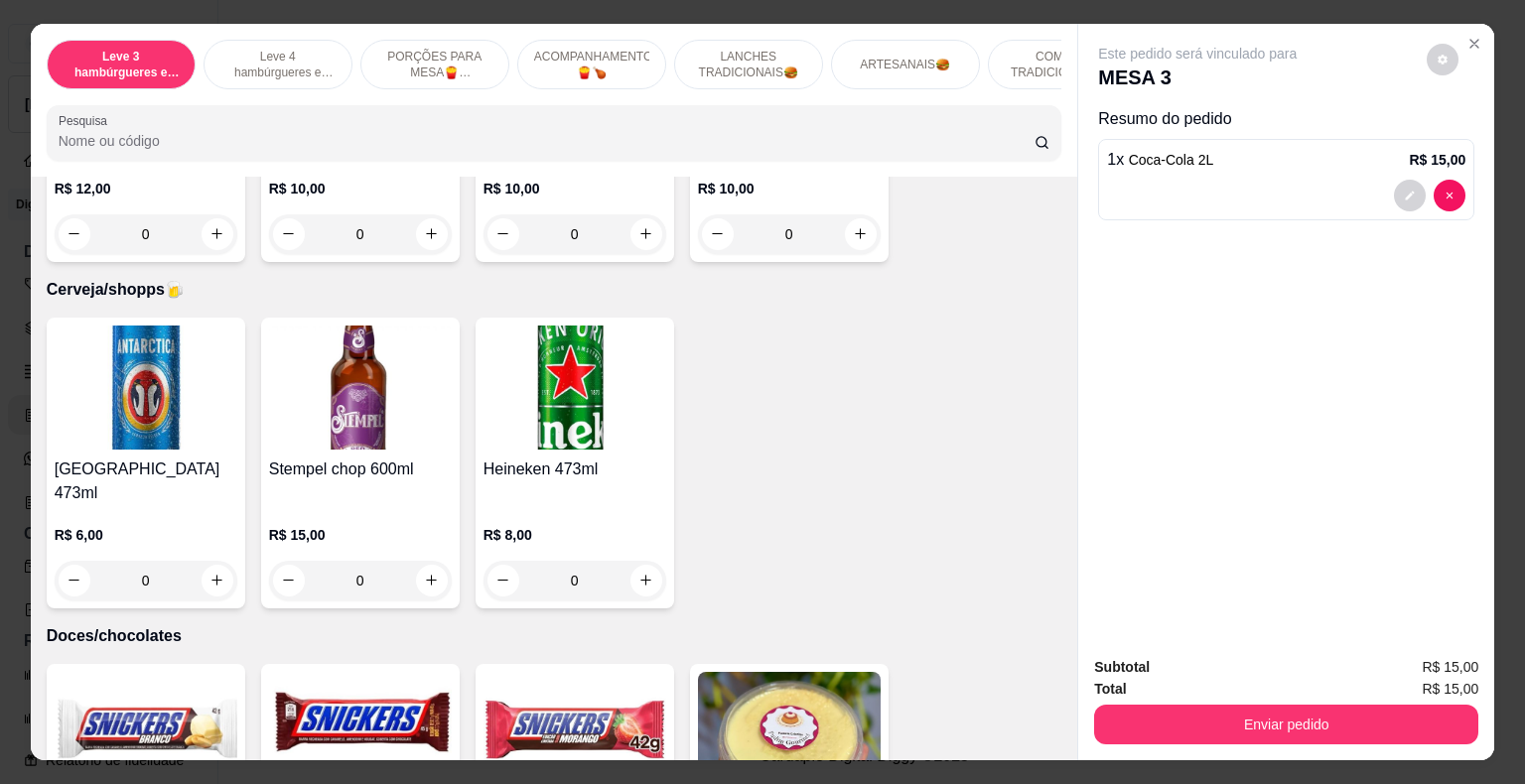 scroll, scrollTop: 5999, scrollLeft: 0, axis: vertical 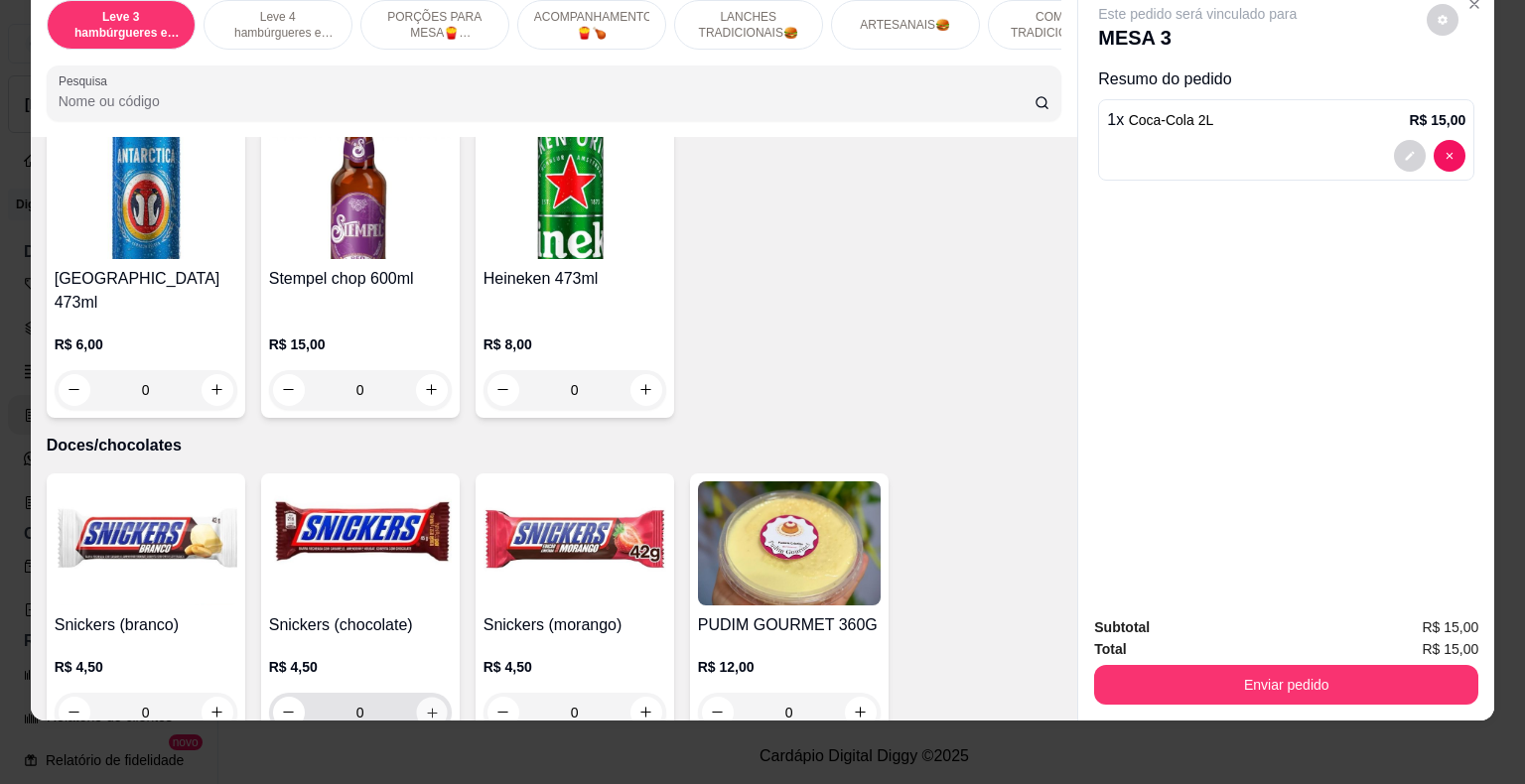 click 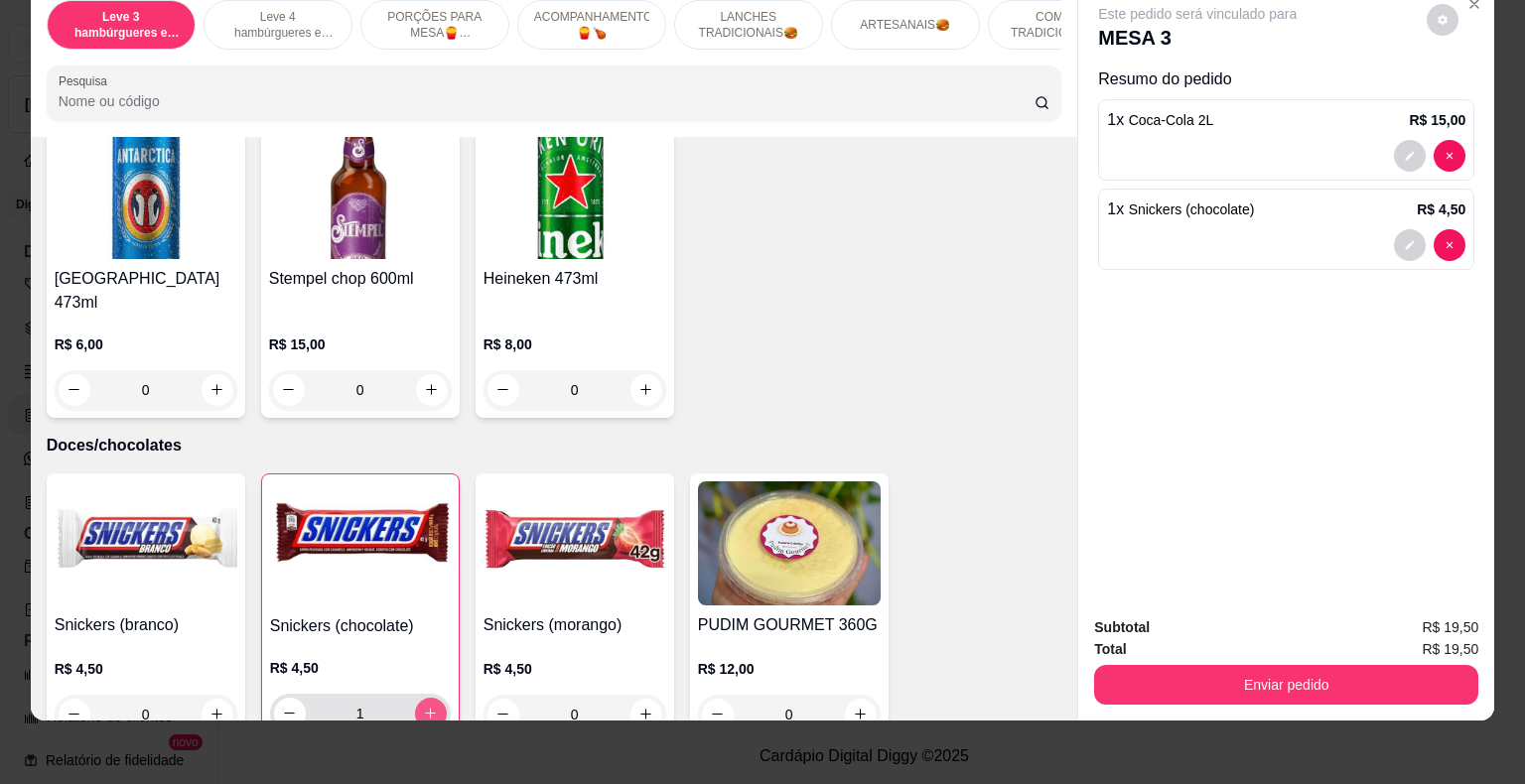 click 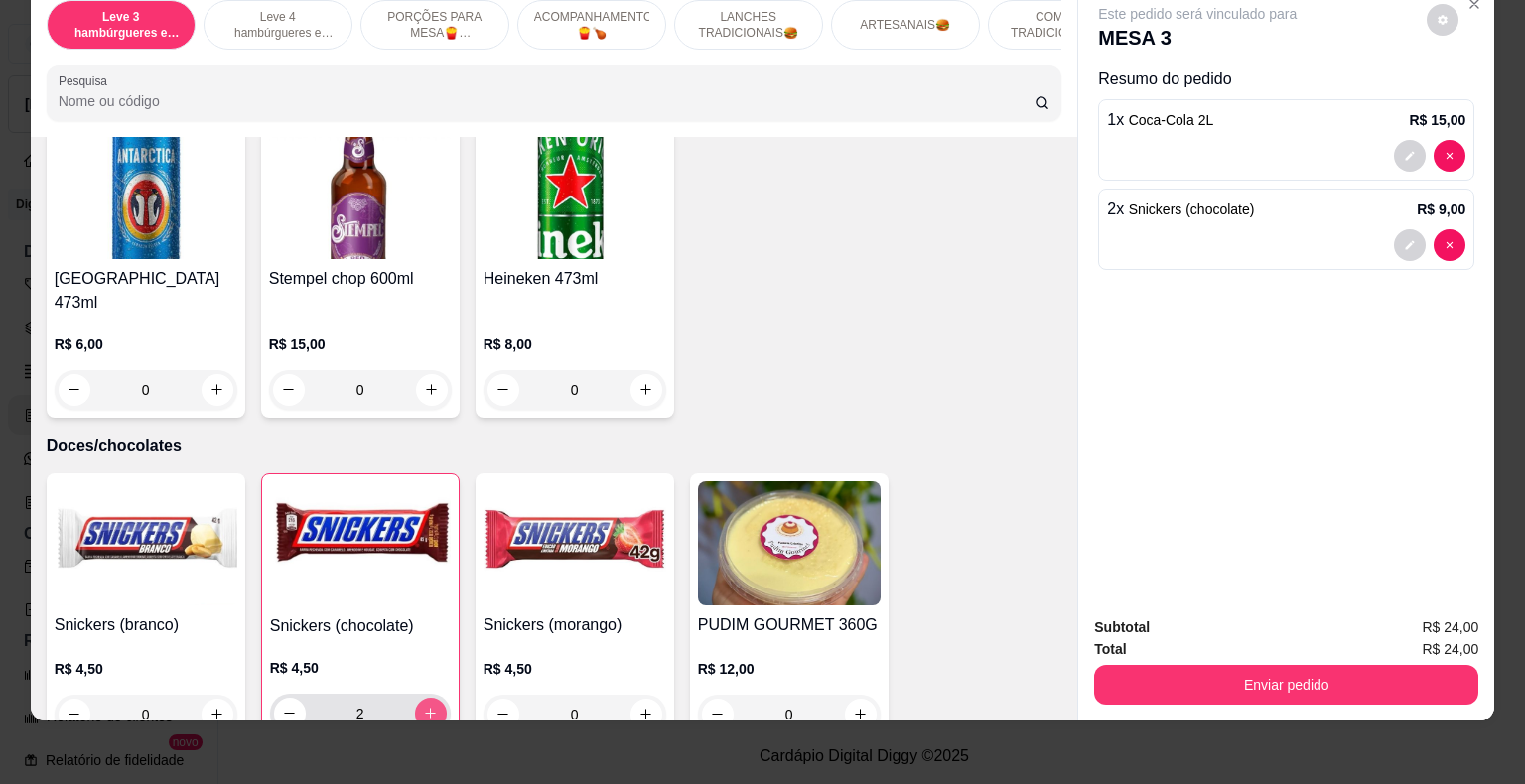 click 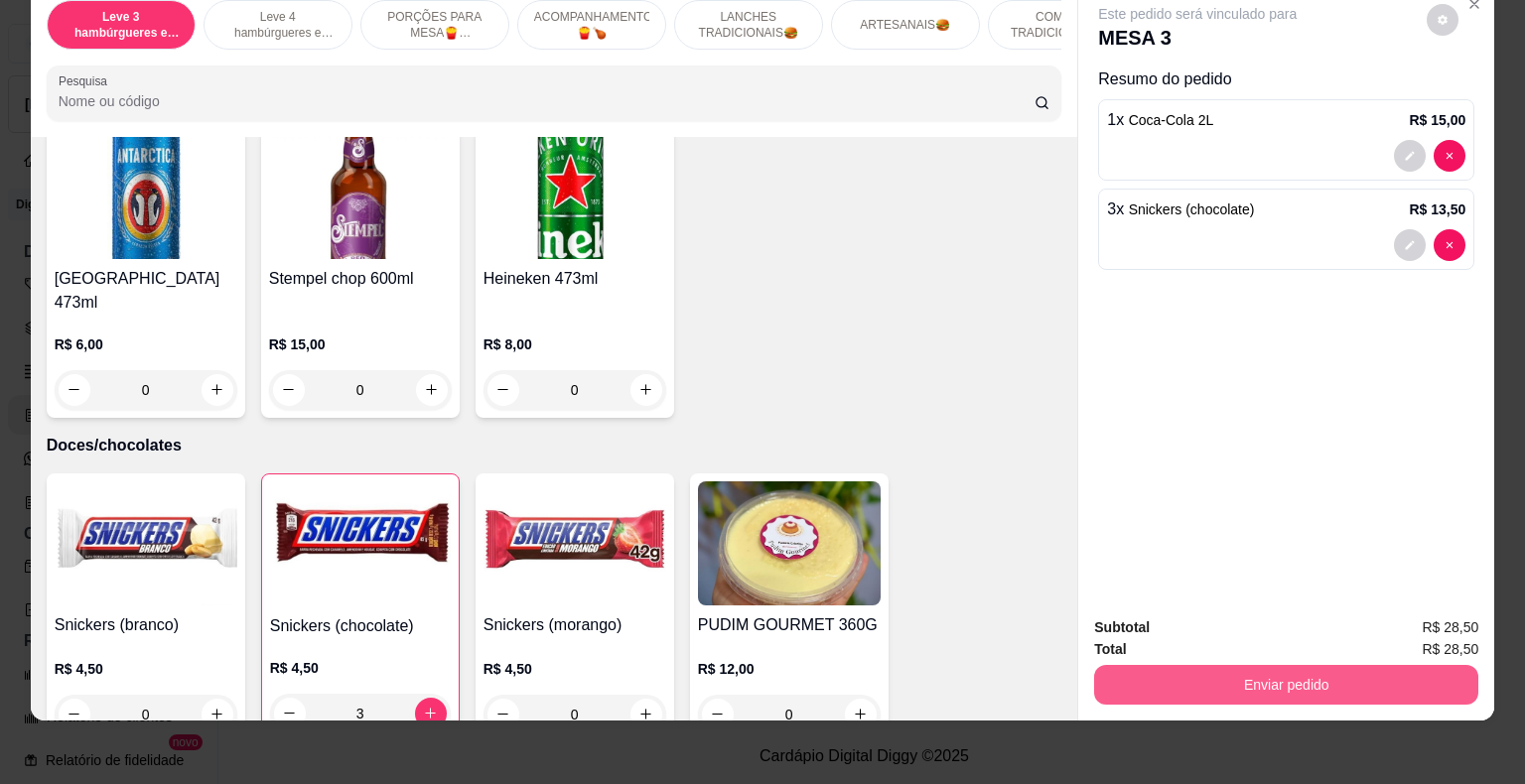 click on "Enviar pedido" at bounding box center [1286, 685] 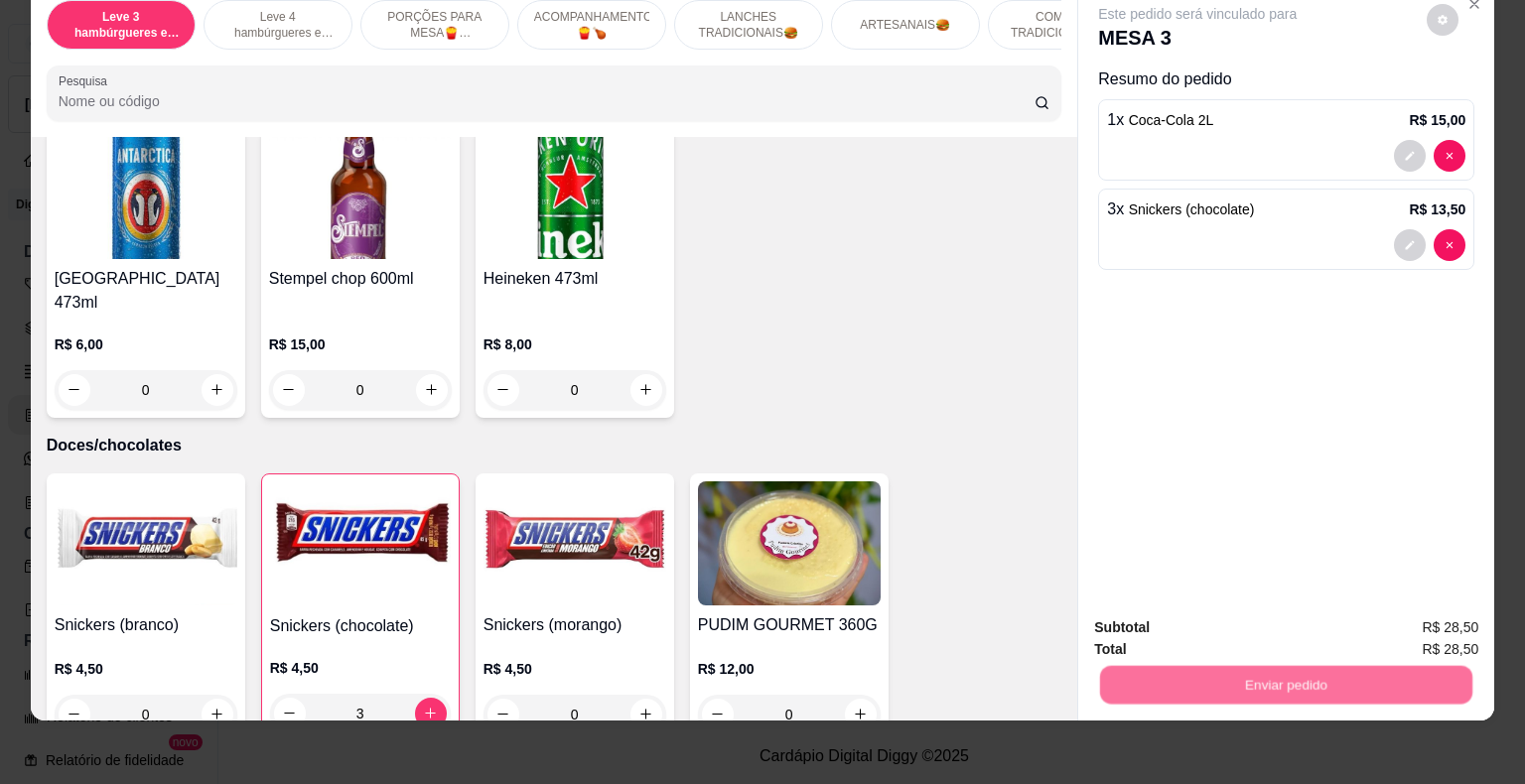 click on "Não registrar e enviar pedido" at bounding box center (1220, 621) 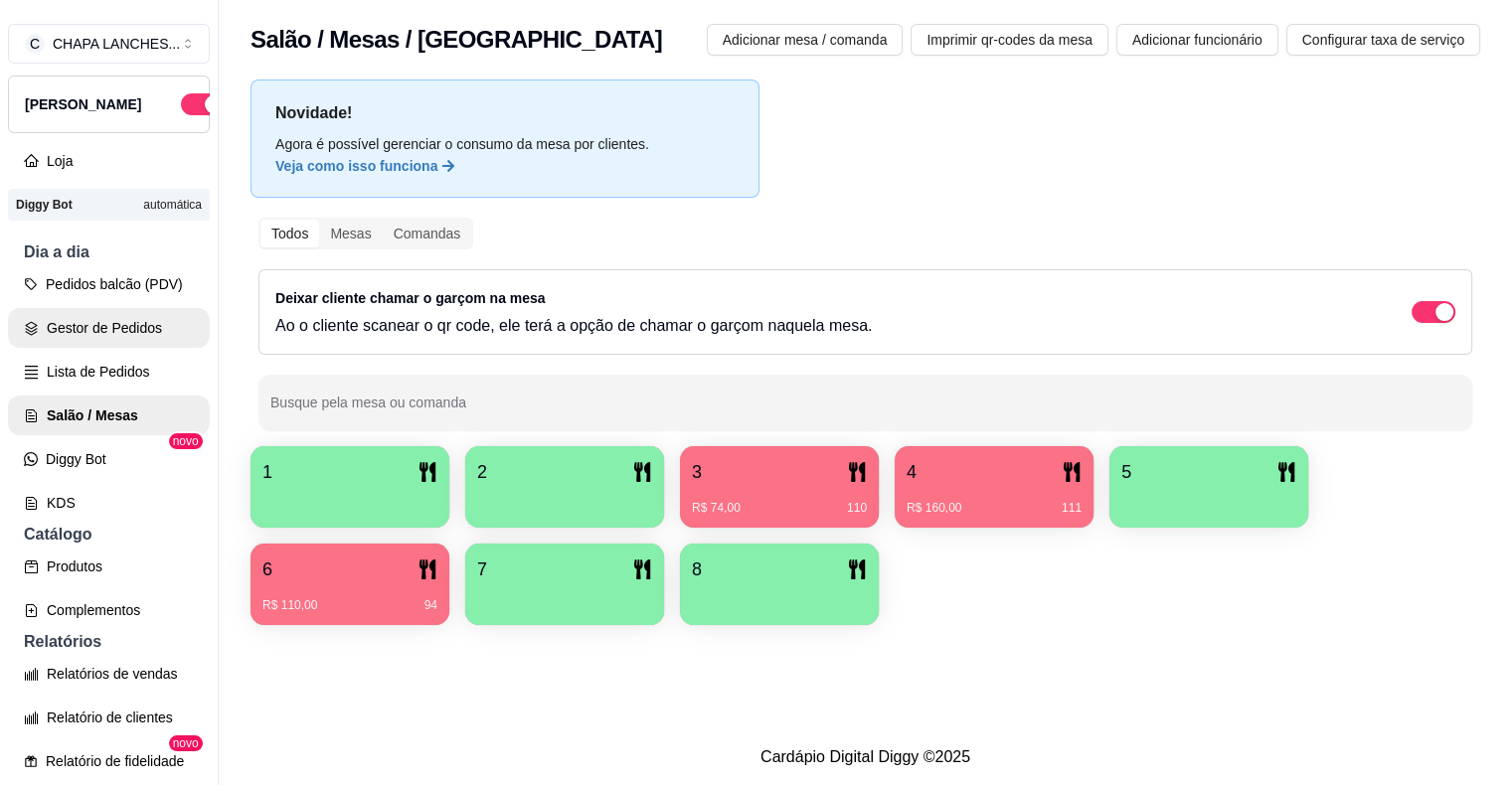 click on "Gestor de Pedidos" at bounding box center (108, 328) 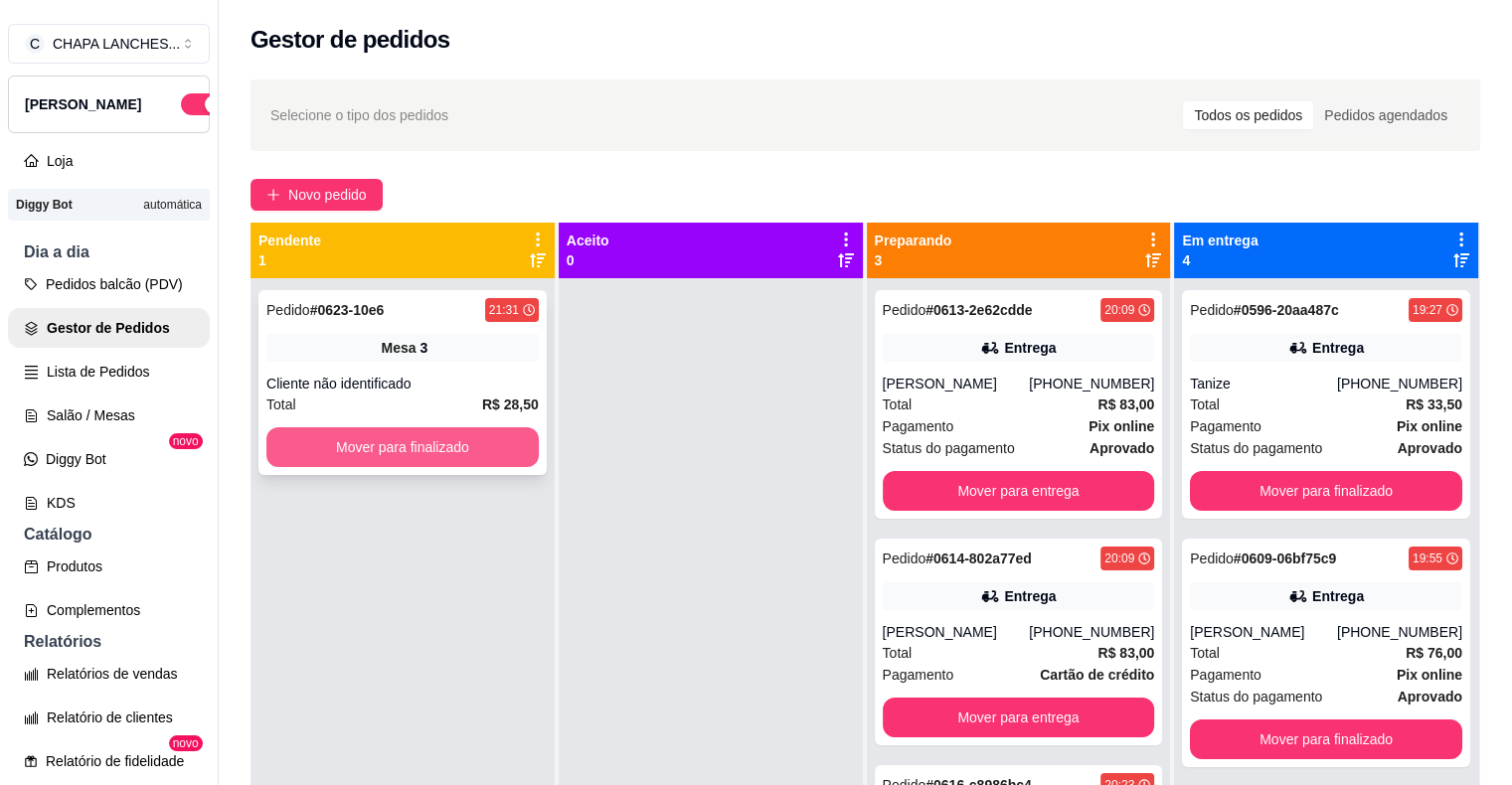 click on "Mover para finalizado" at bounding box center [403, 447] 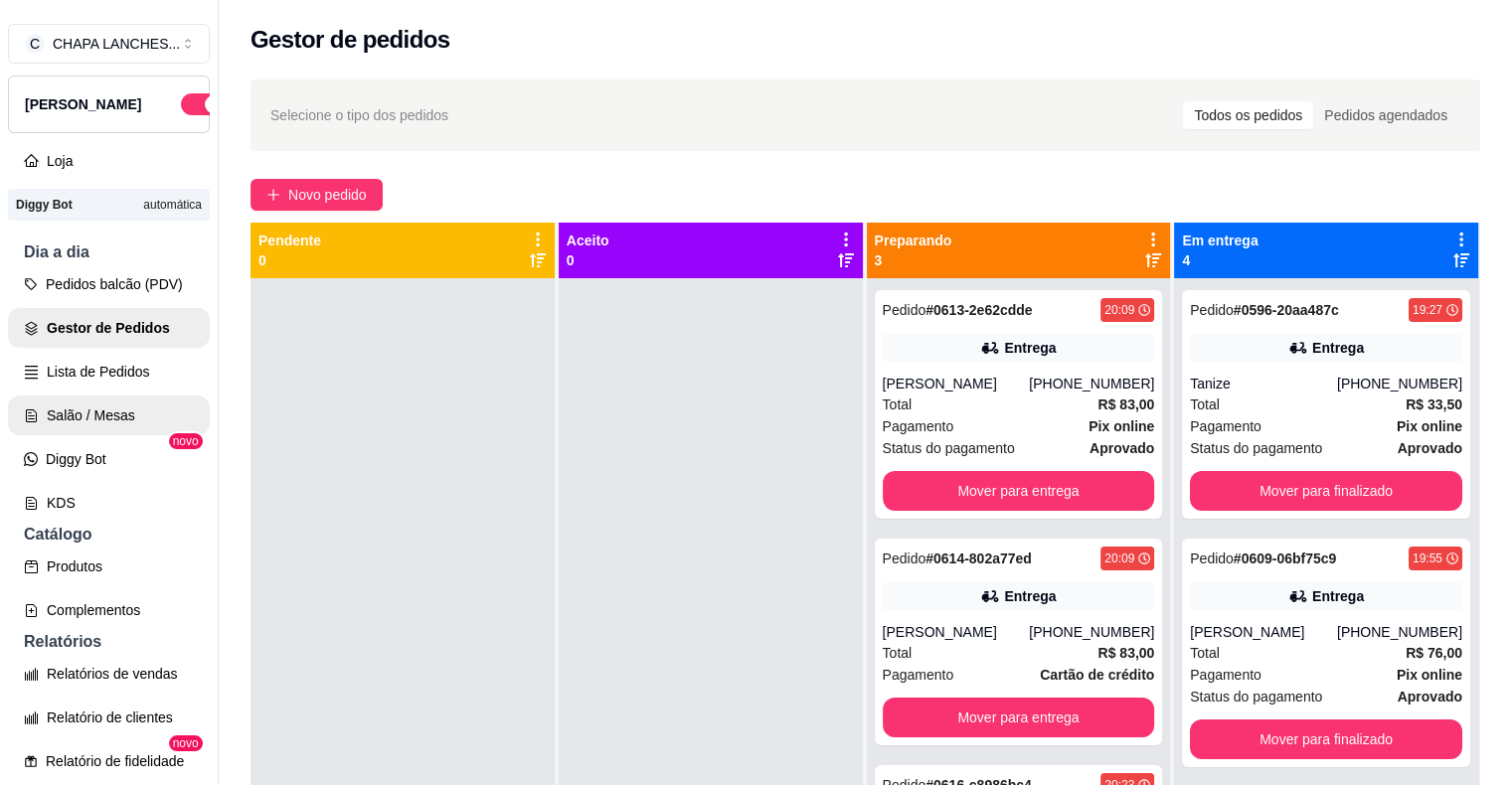 click on "Salão / Mesas" at bounding box center [108, 415] 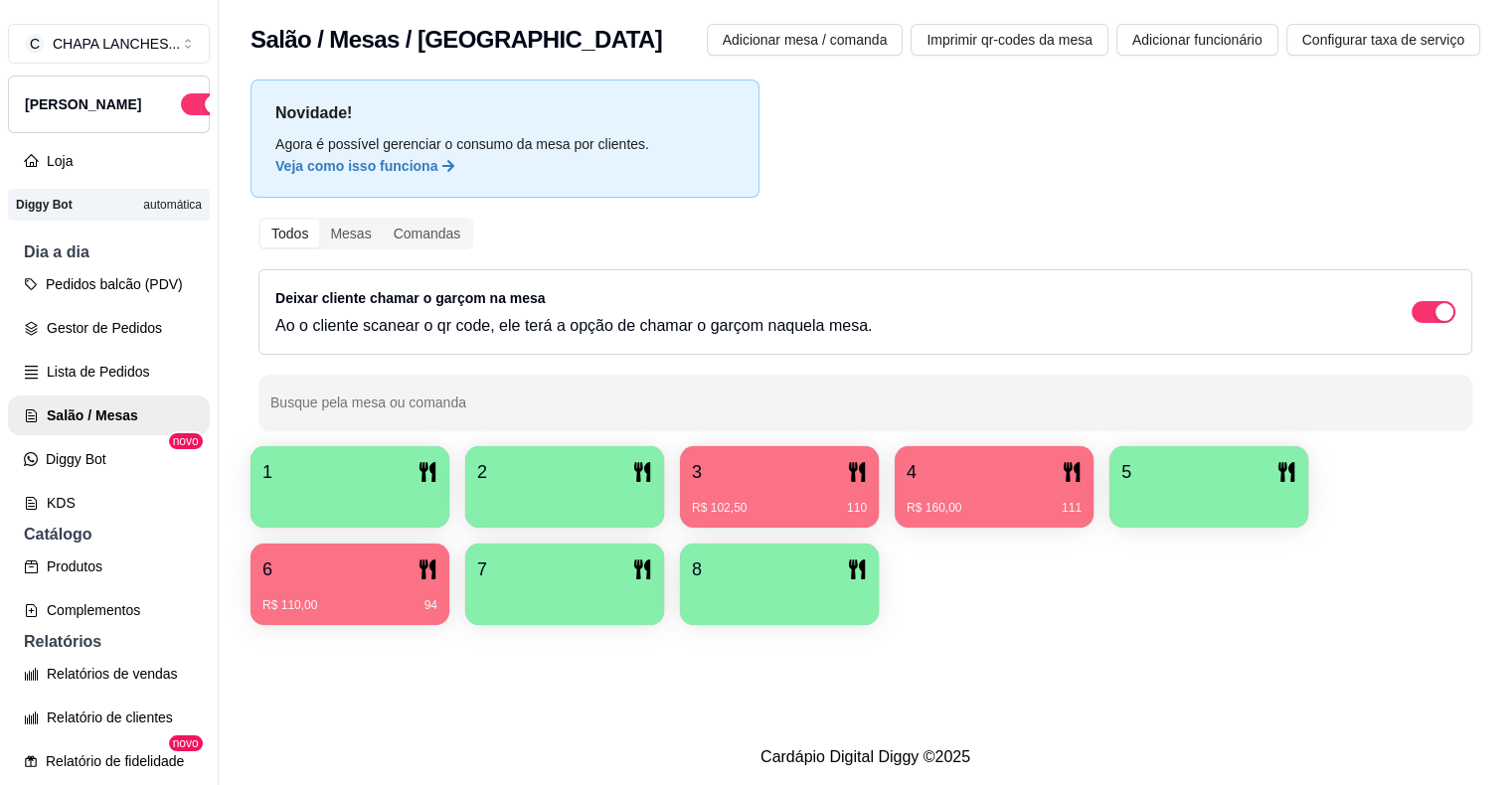 click on "R$ 102,50 110" at bounding box center (779, 501) 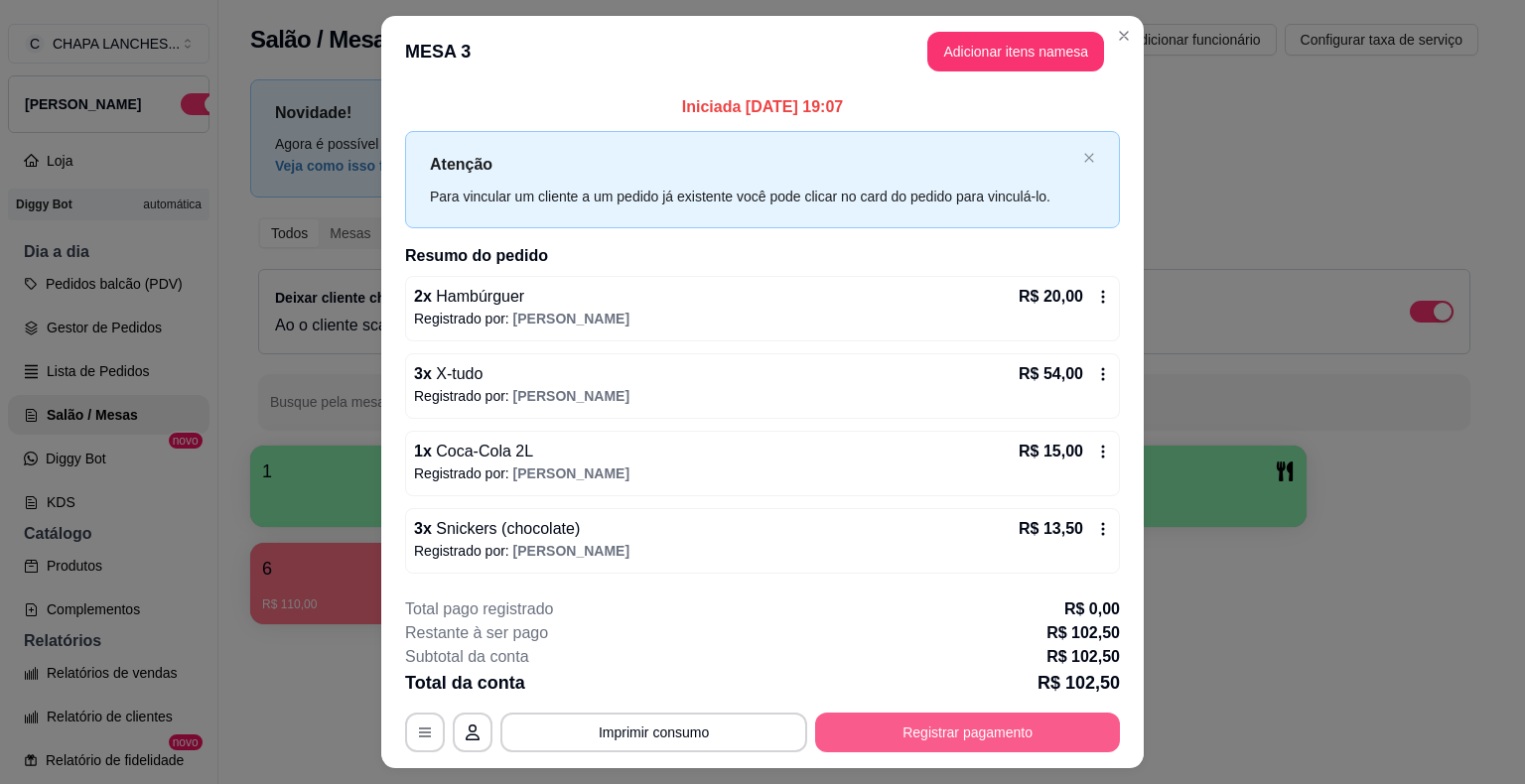 click on "Registrar pagamento" at bounding box center (967, 732) 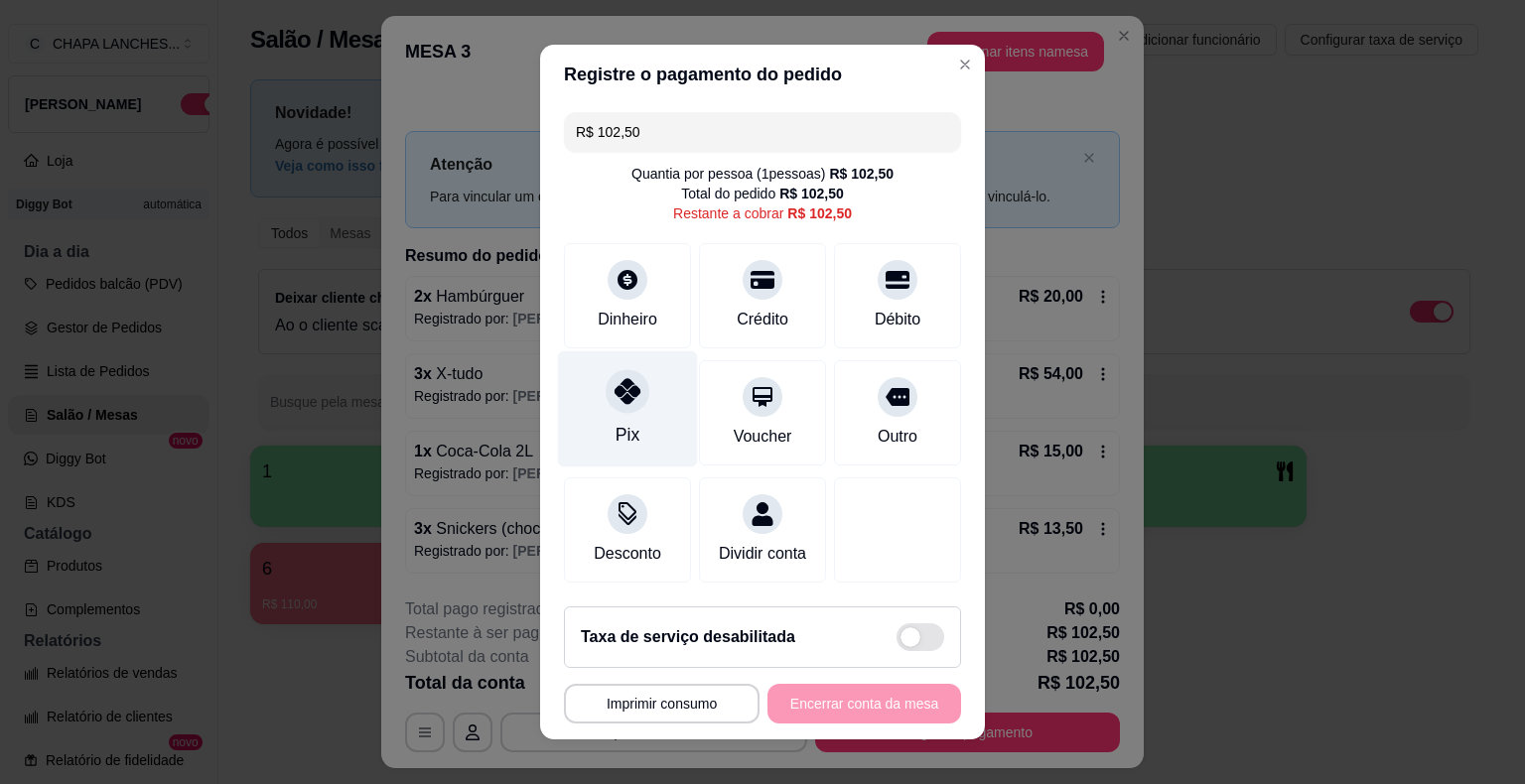 click 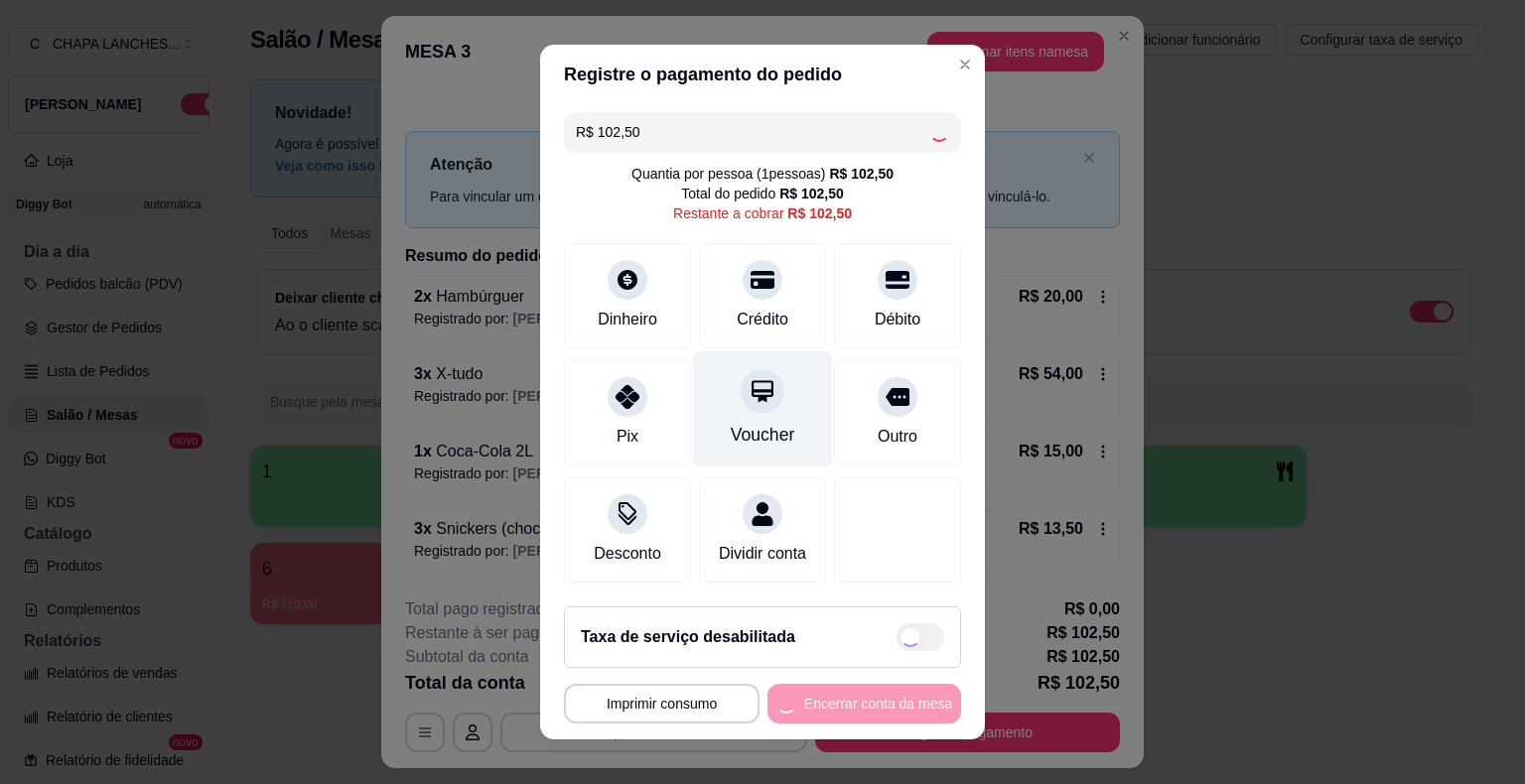 type on "R$ 0,00" 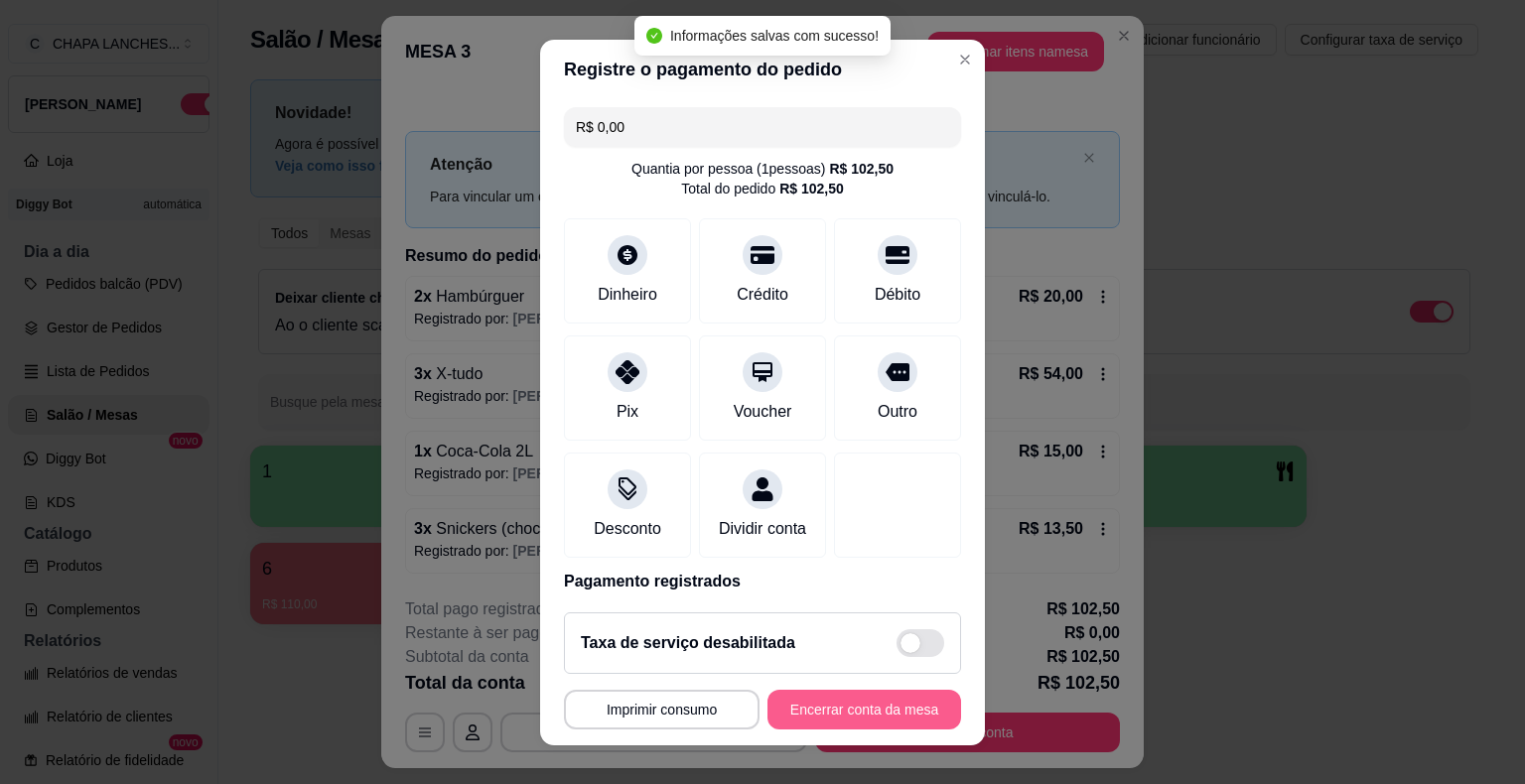 click on "Encerrar conta da mesa" at bounding box center (864, 710) 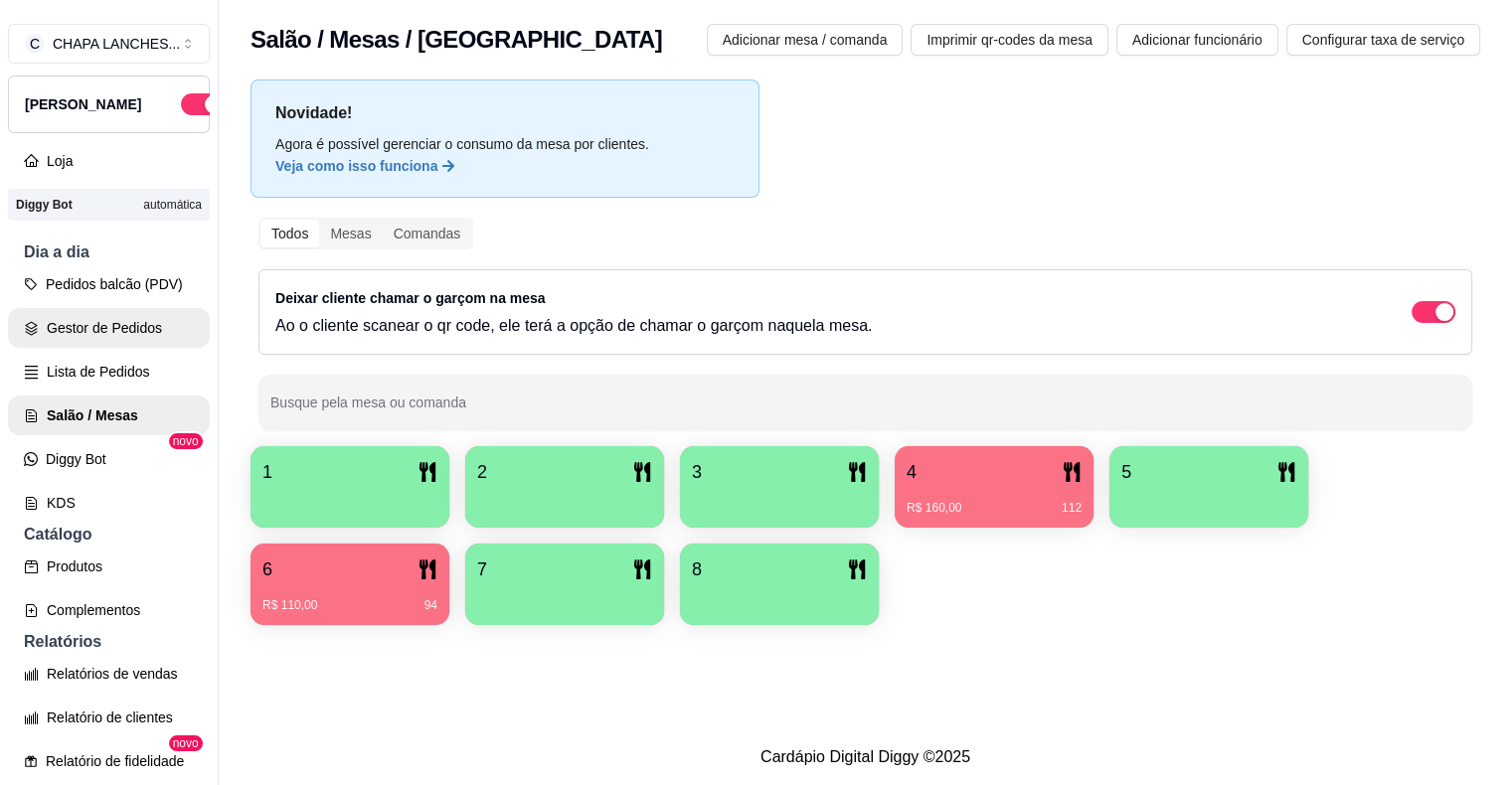 click on "Gestor de Pedidos" at bounding box center [108, 328] 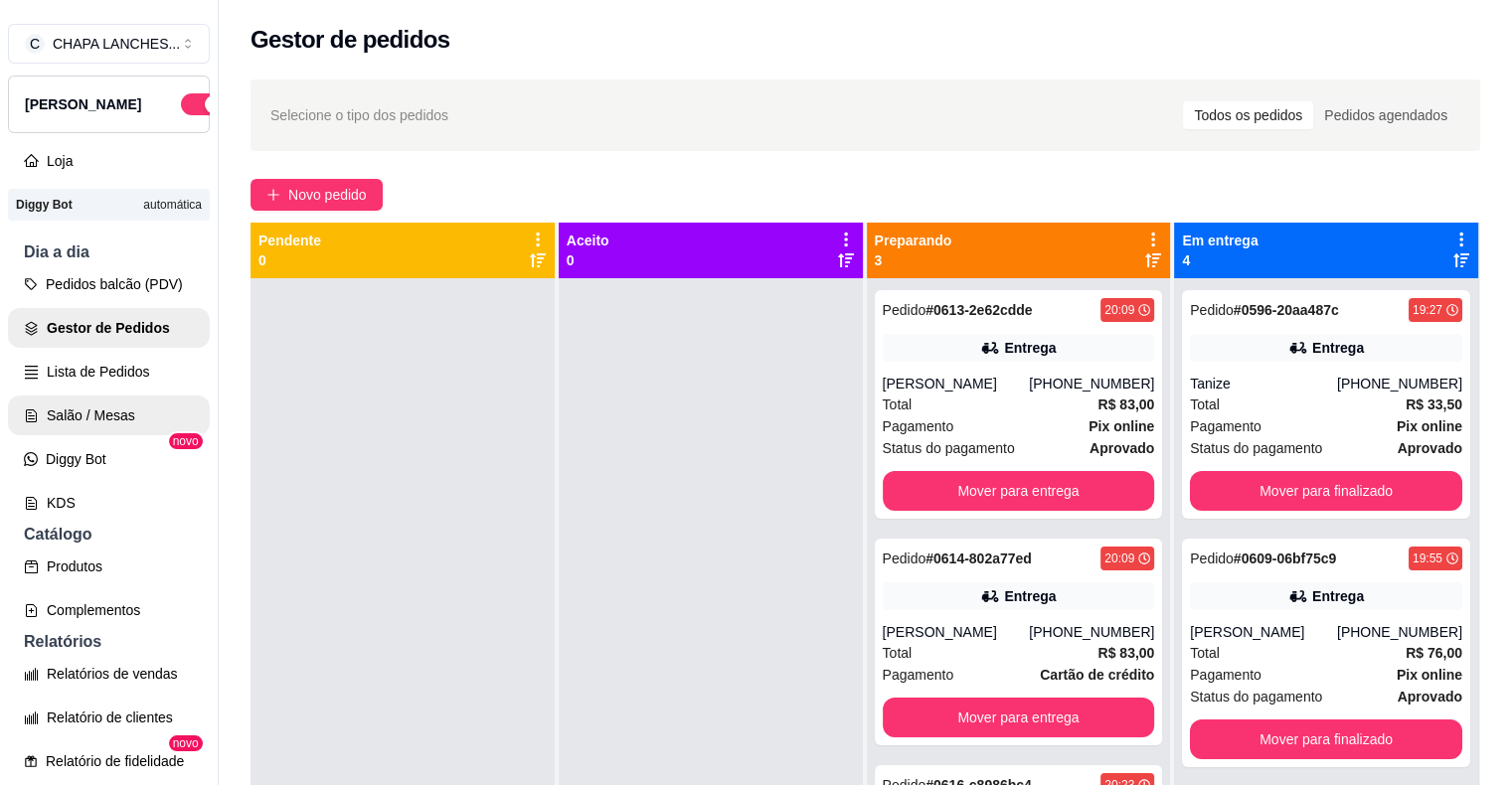 click on "Salão / Mesas" at bounding box center [108, 415] 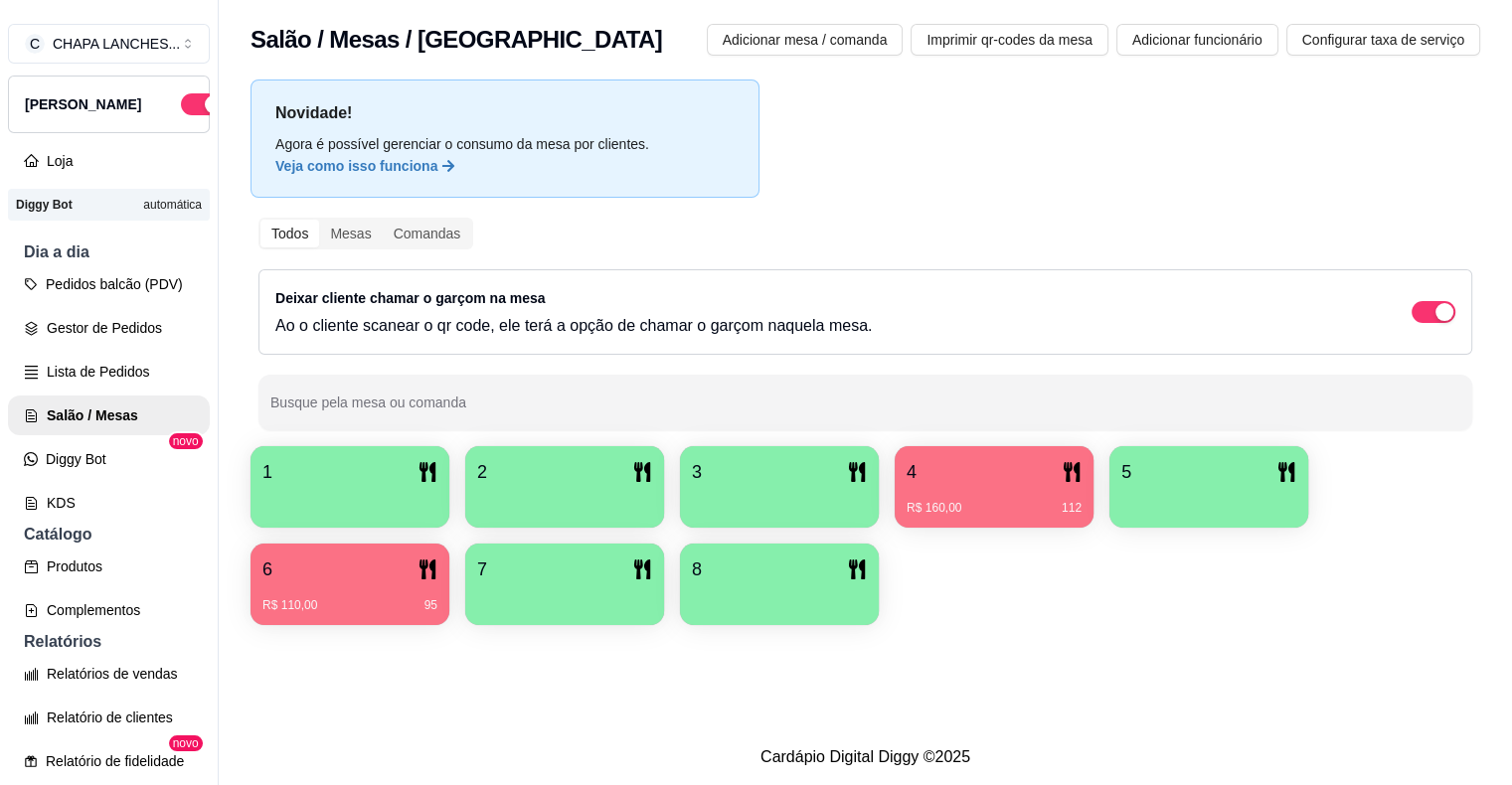 click on "R$ 160,00 112" at bounding box center (994, 501) 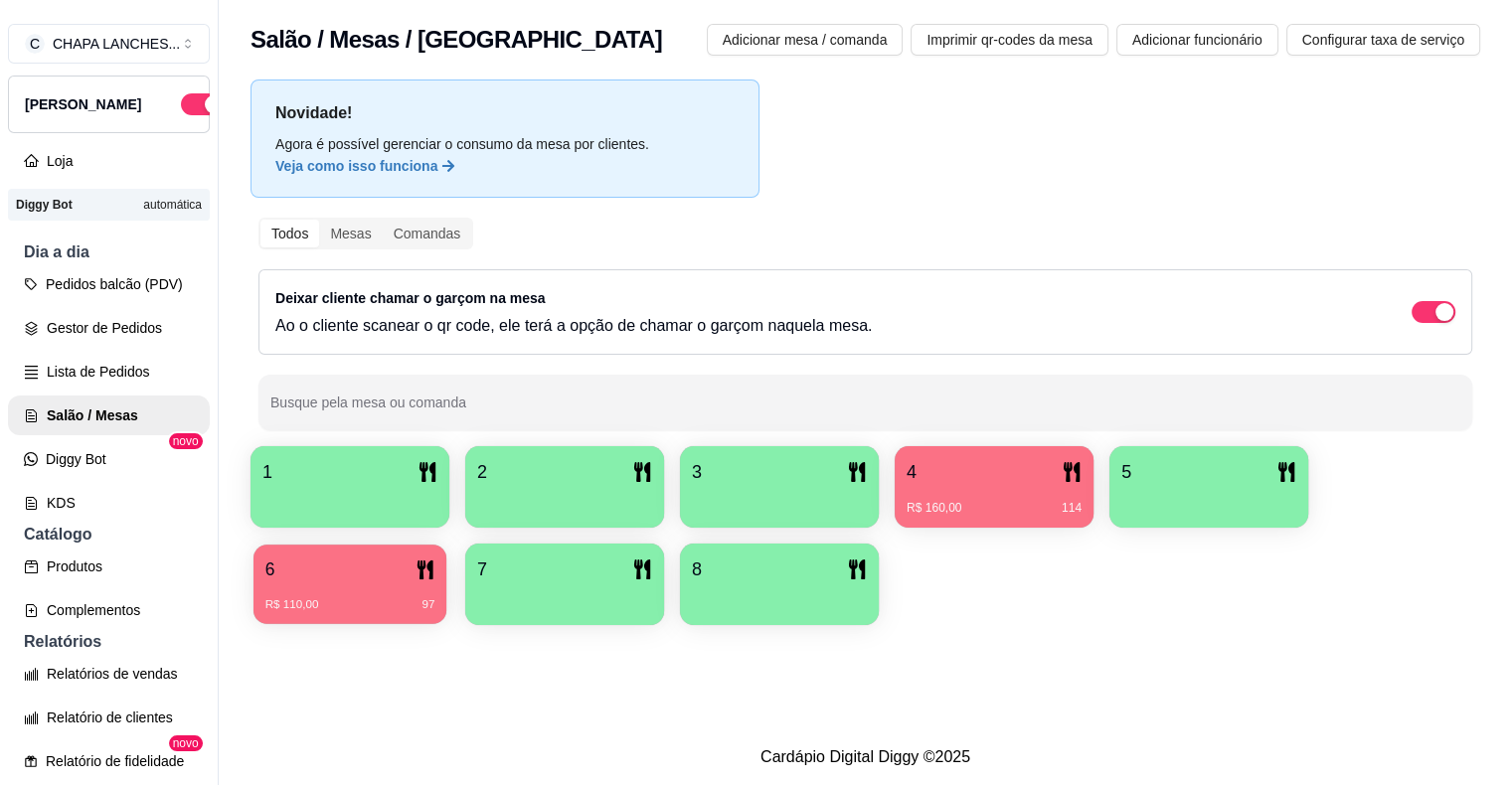 click on "6" at bounding box center [350, 569] 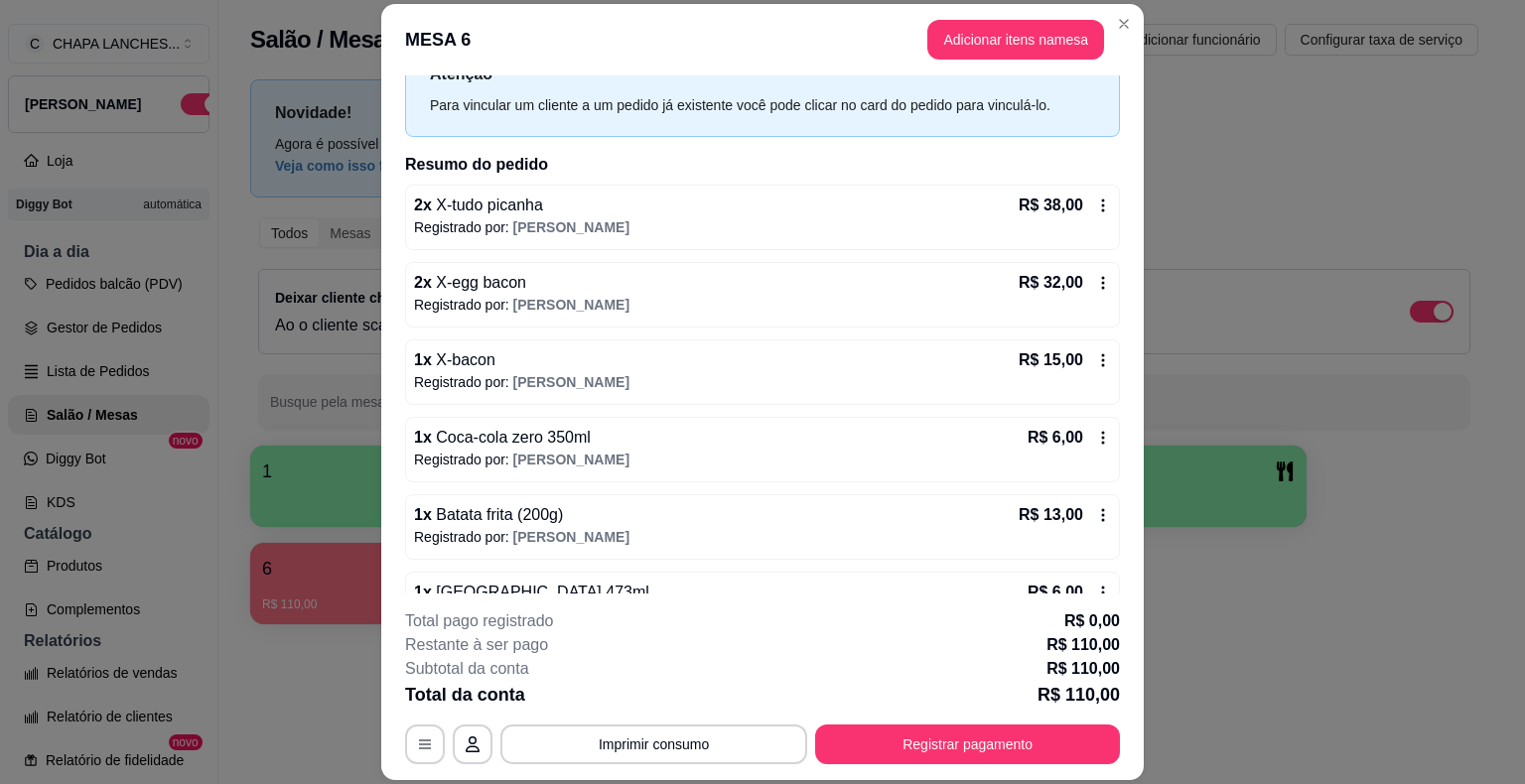 scroll, scrollTop: 127, scrollLeft: 0, axis: vertical 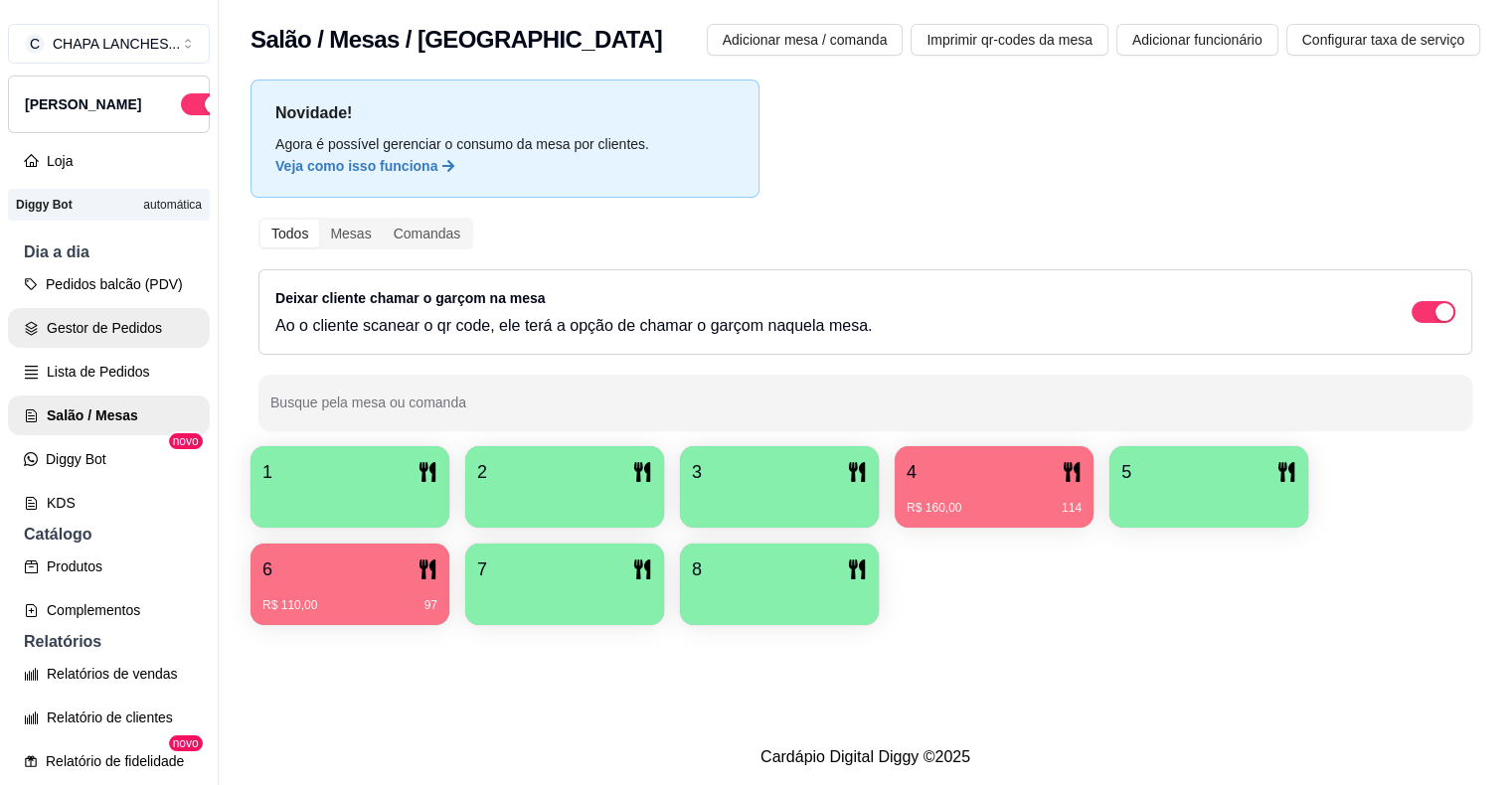 click on "Gestor de Pedidos" at bounding box center (108, 328) 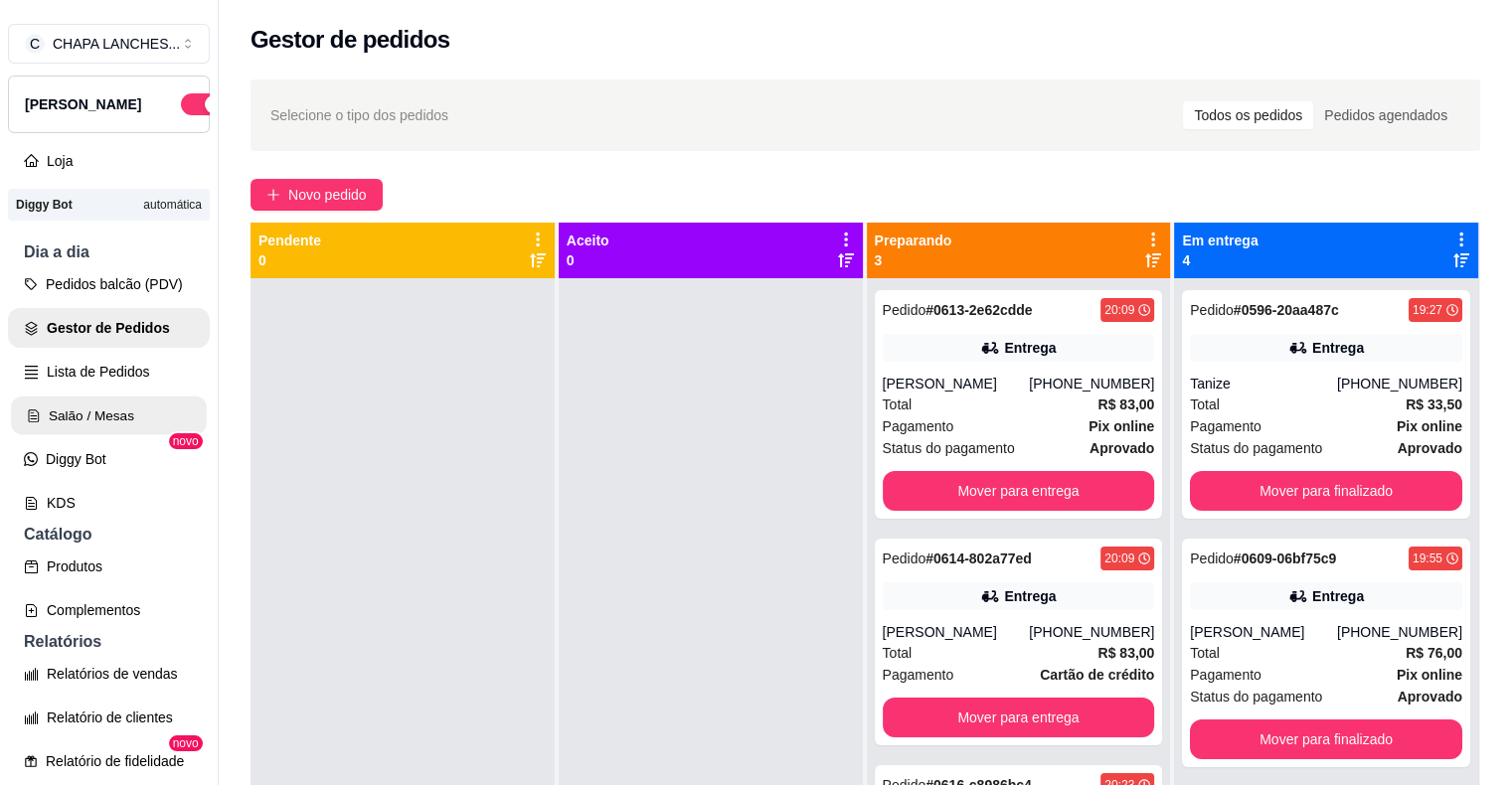 click on "Salão / Mesas" at bounding box center [108, 415] 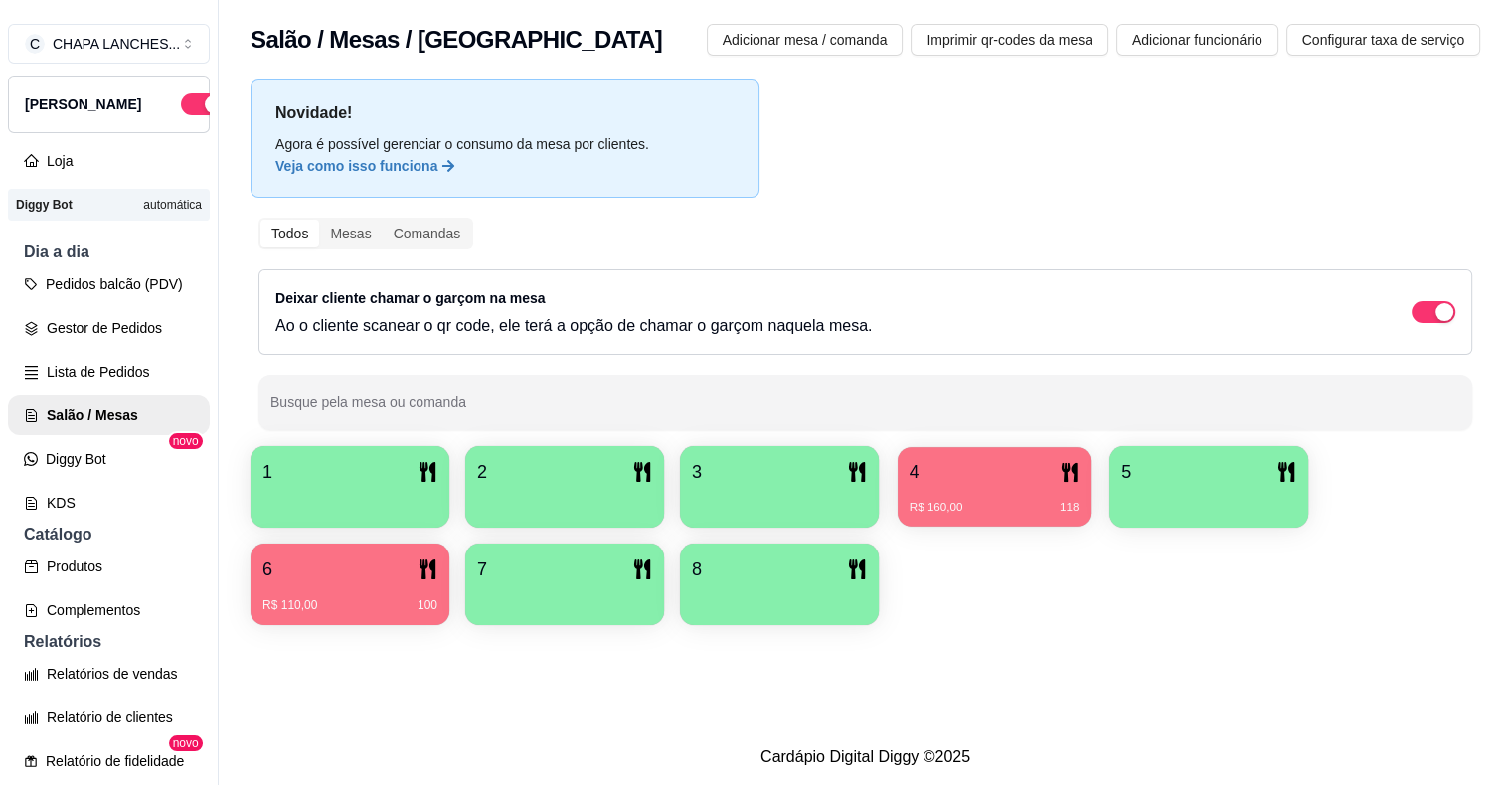 click on "R$ 160,00 118" at bounding box center (994, 500) 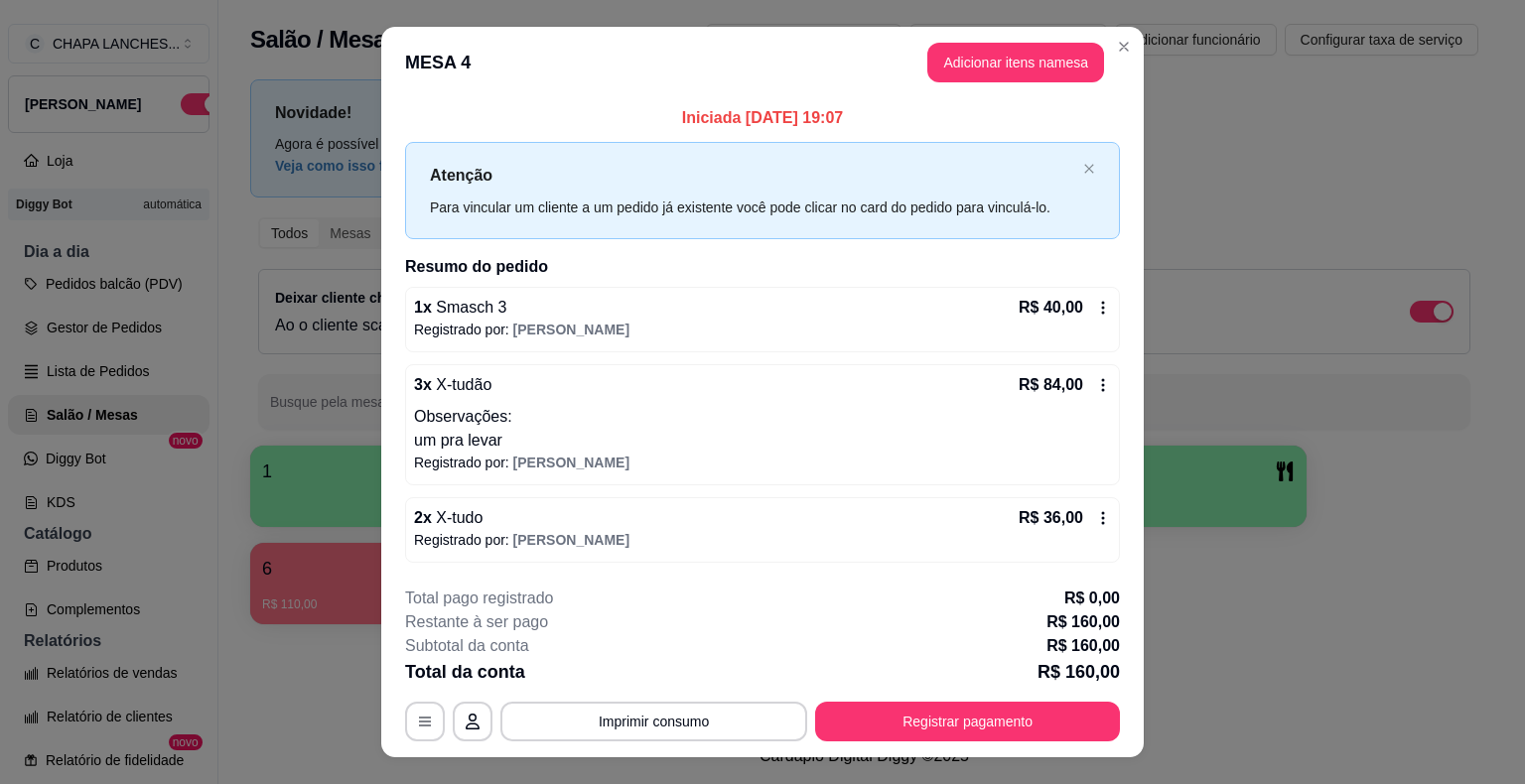 scroll, scrollTop: 35, scrollLeft: 0, axis: vertical 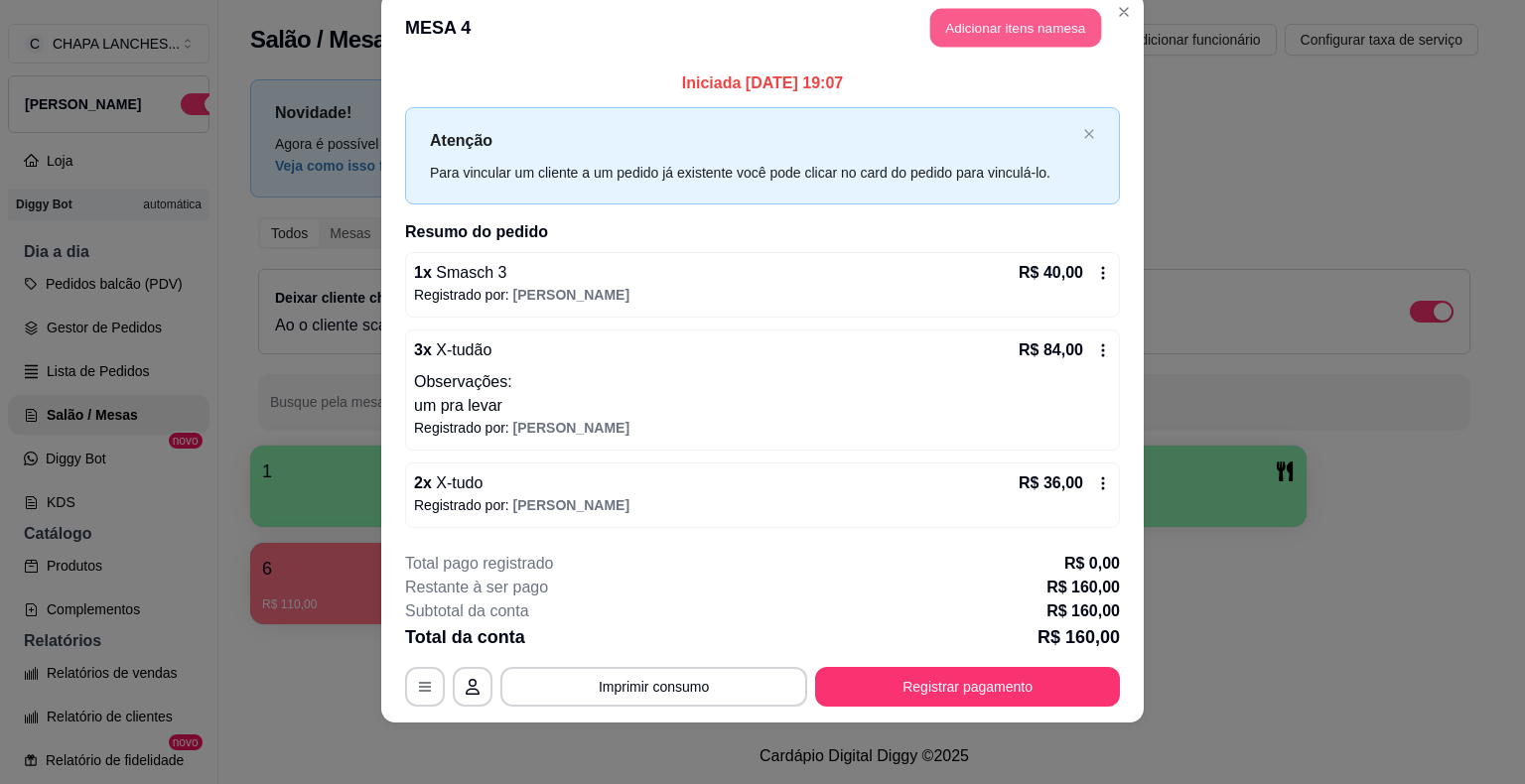 click on "Adicionar itens na  mesa" at bounding box center (1016, 28) 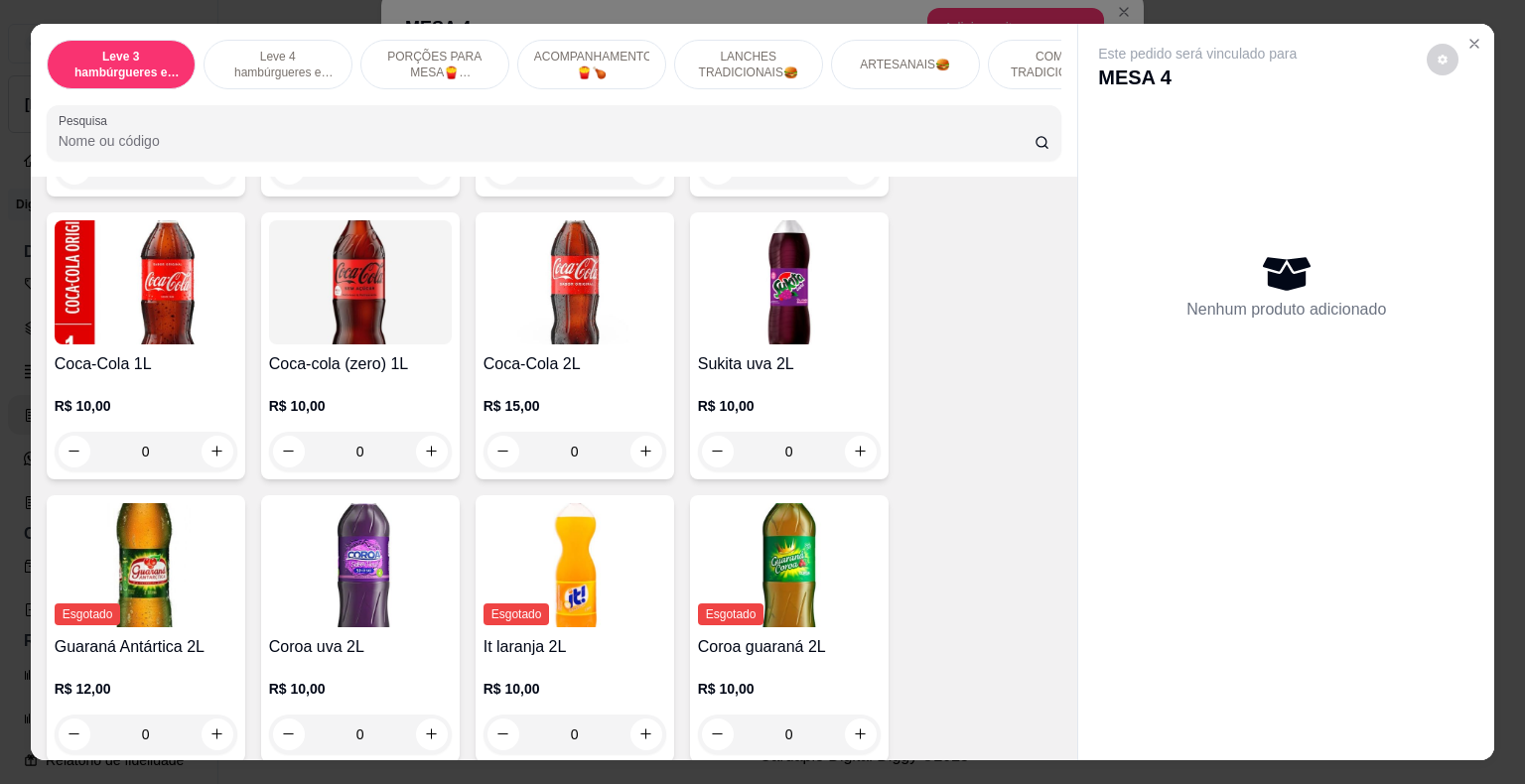 scroll, scrollTop: 5458, scrollLeft: 0, axis: vertical 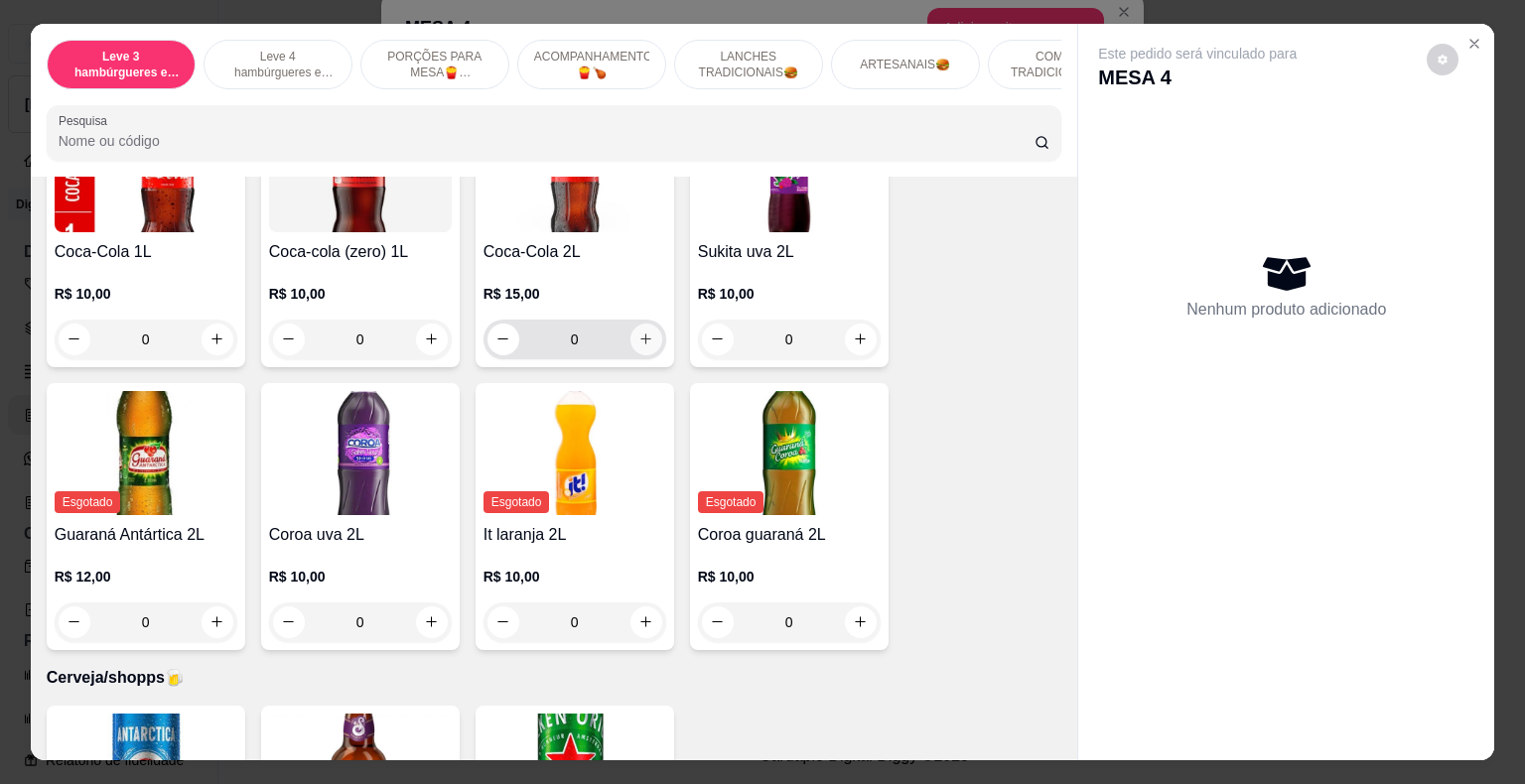 click 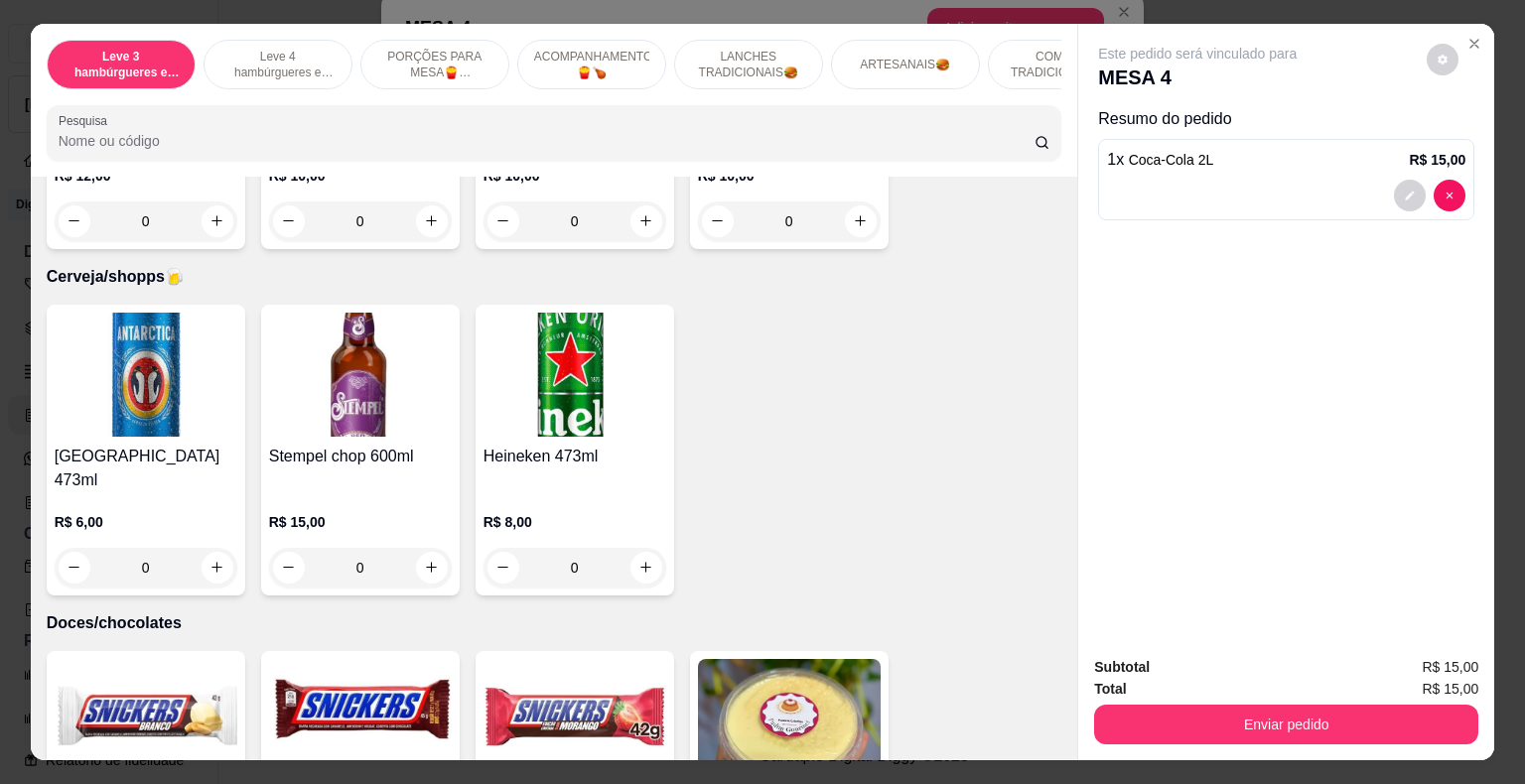 scroll, scrollTop: 5999, scrollLeft: 0, axis: vertical 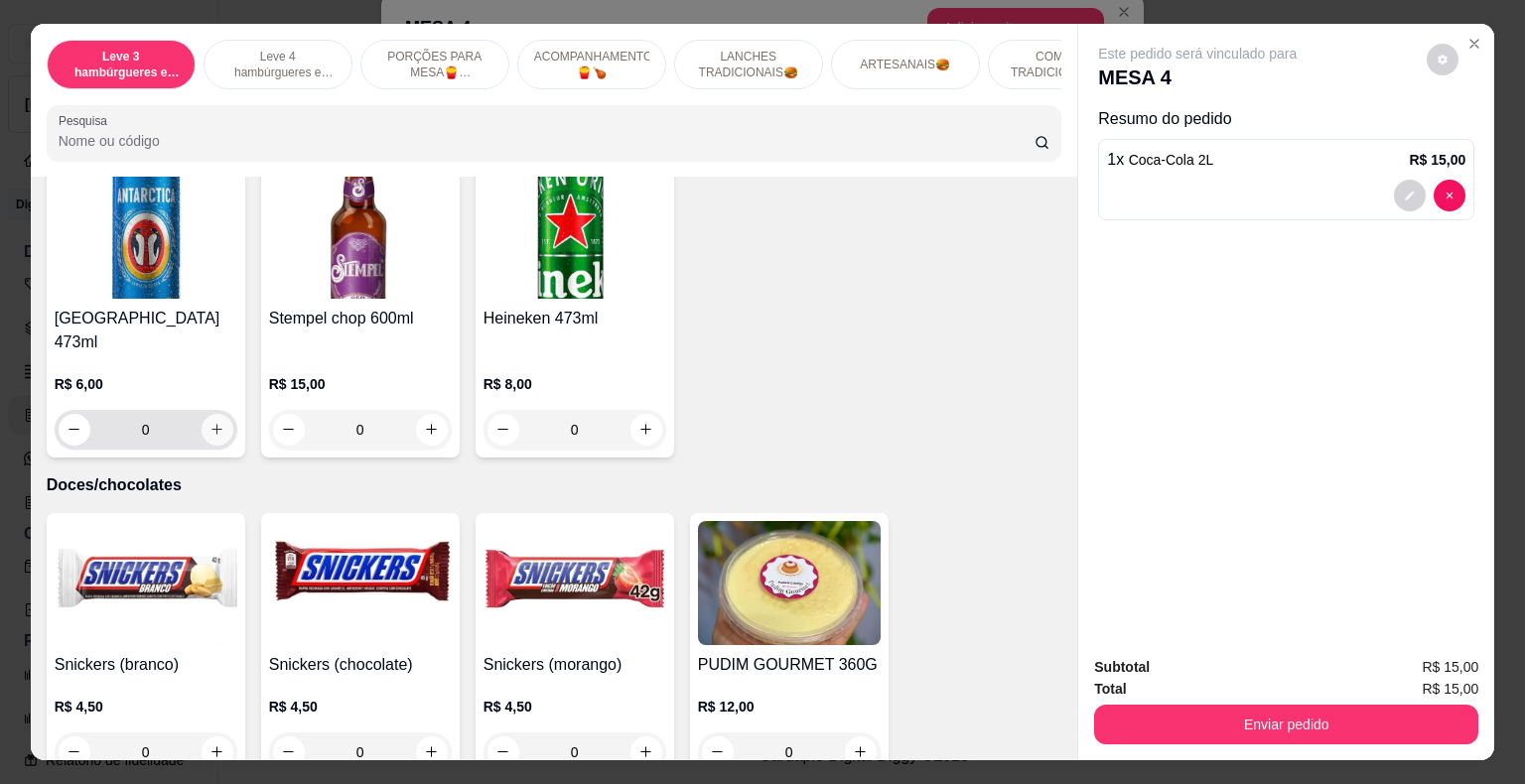 click 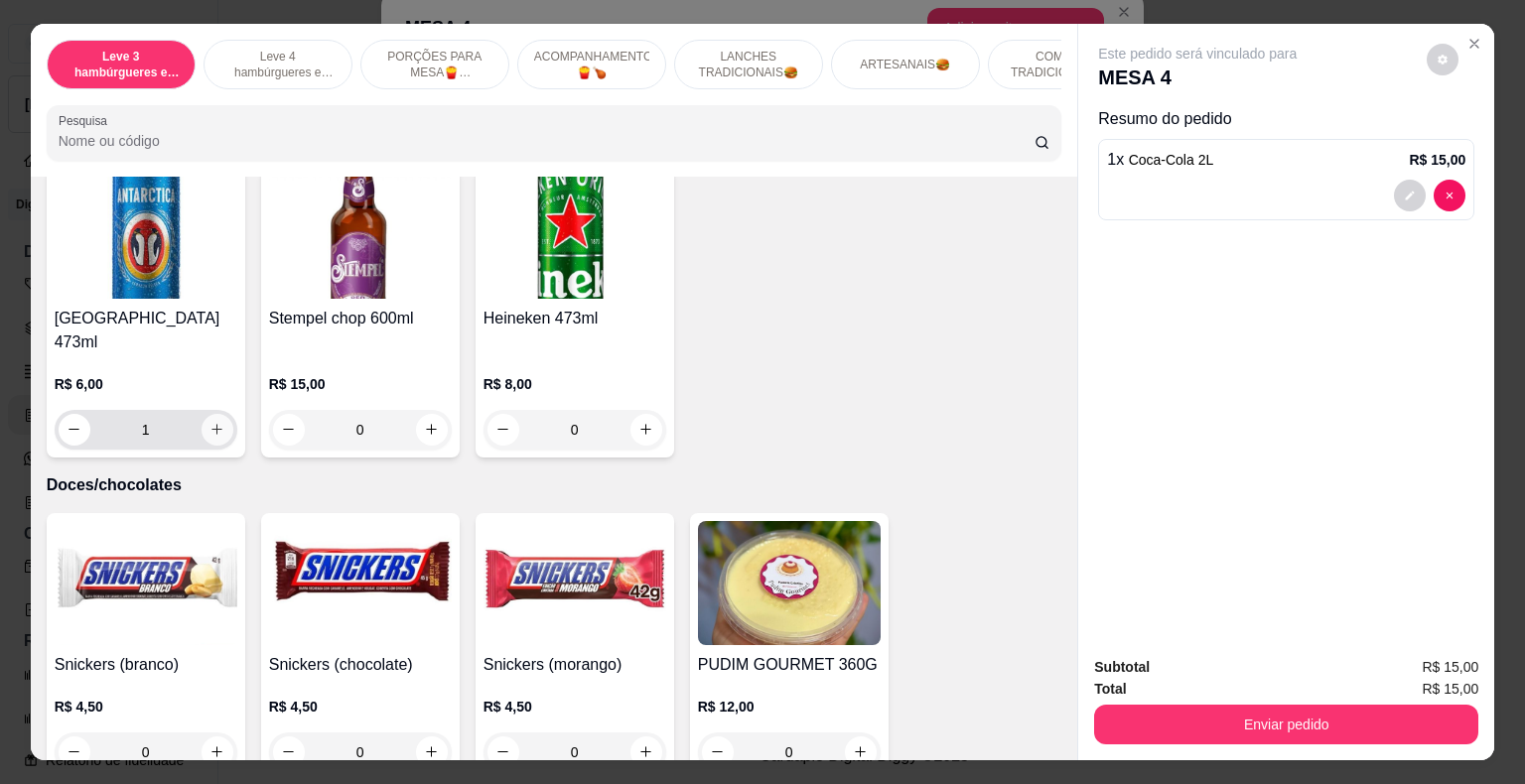 scroll, scrollTop: 6000, scrollLeft: 0, axis: vertical 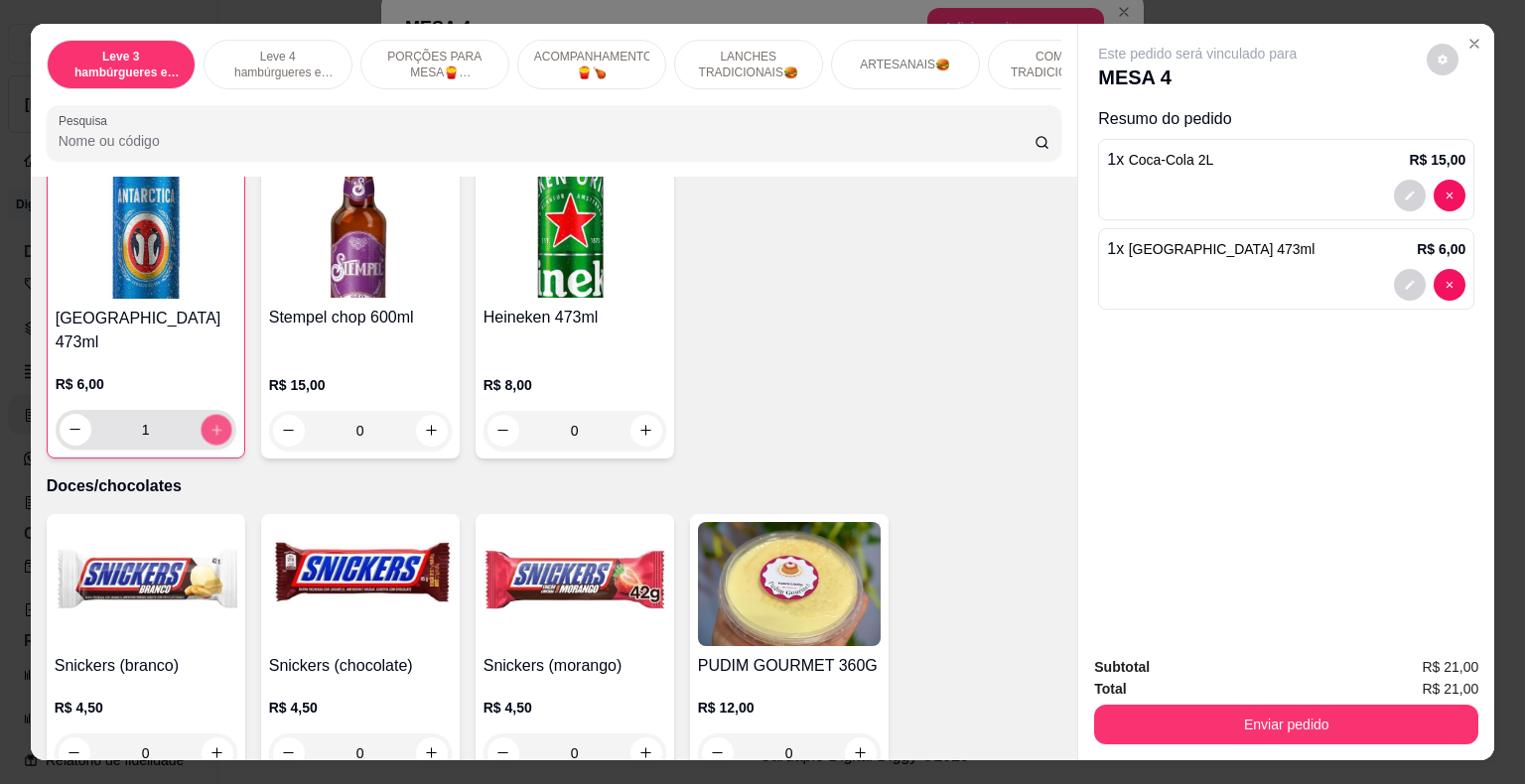 click 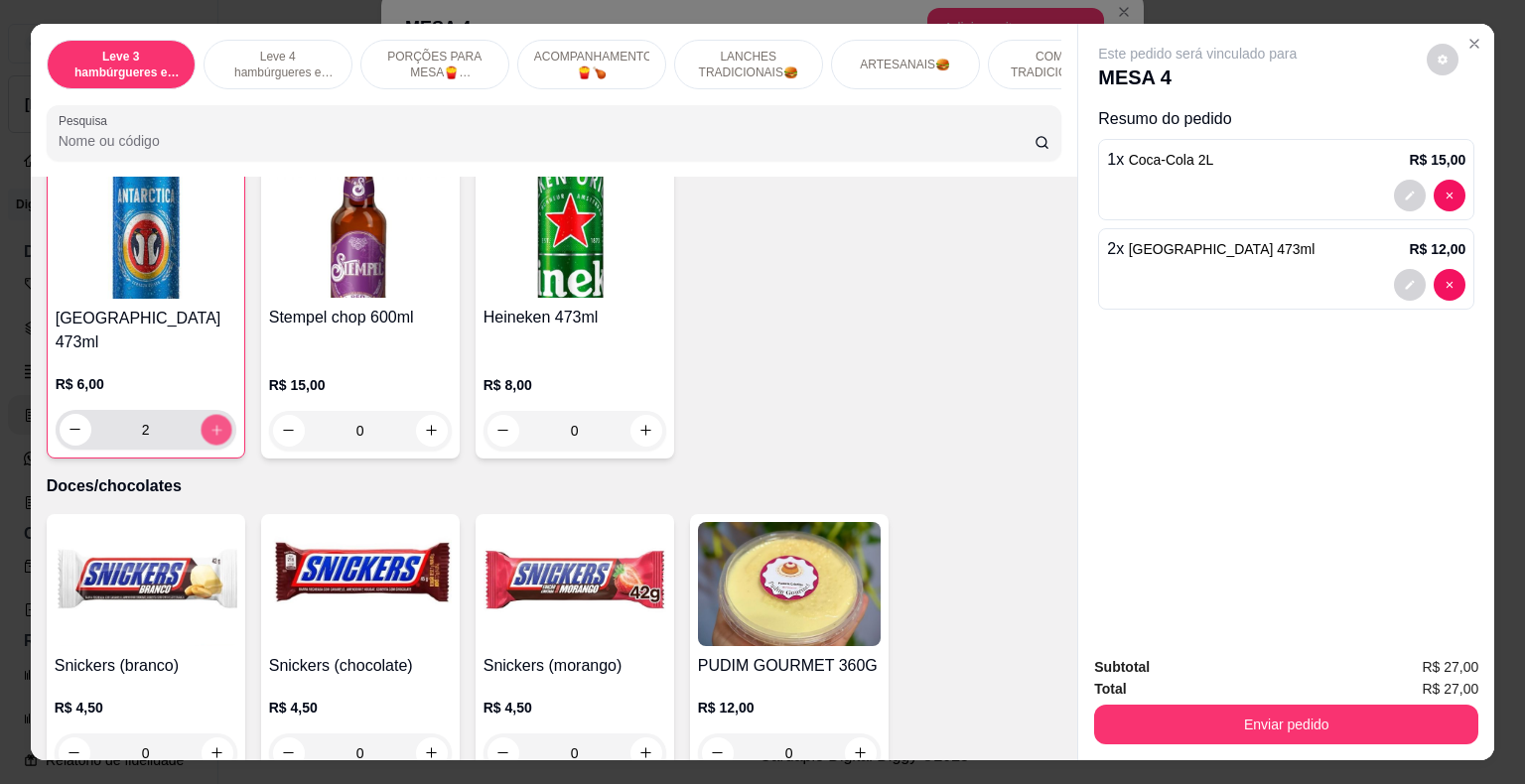 click 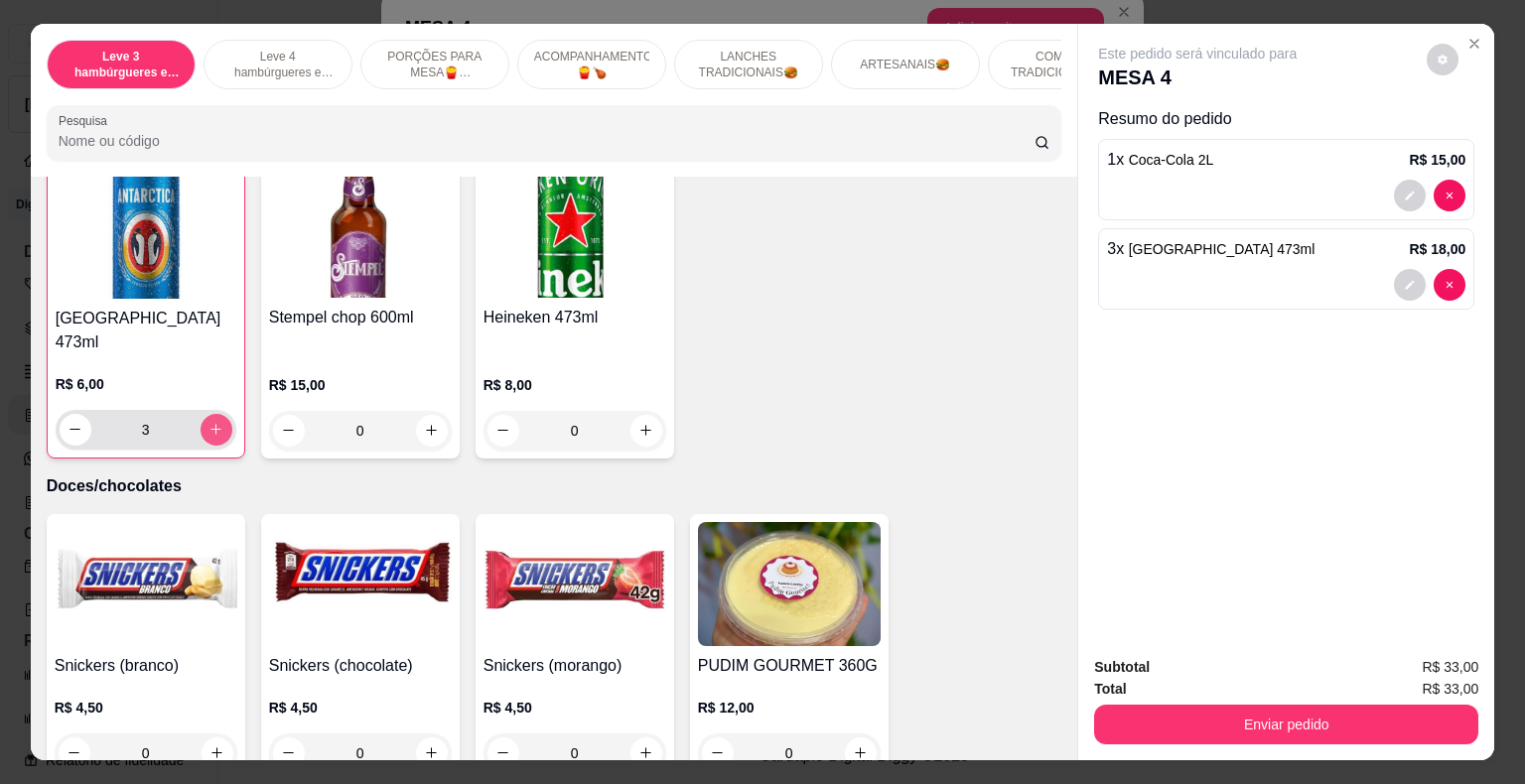 click 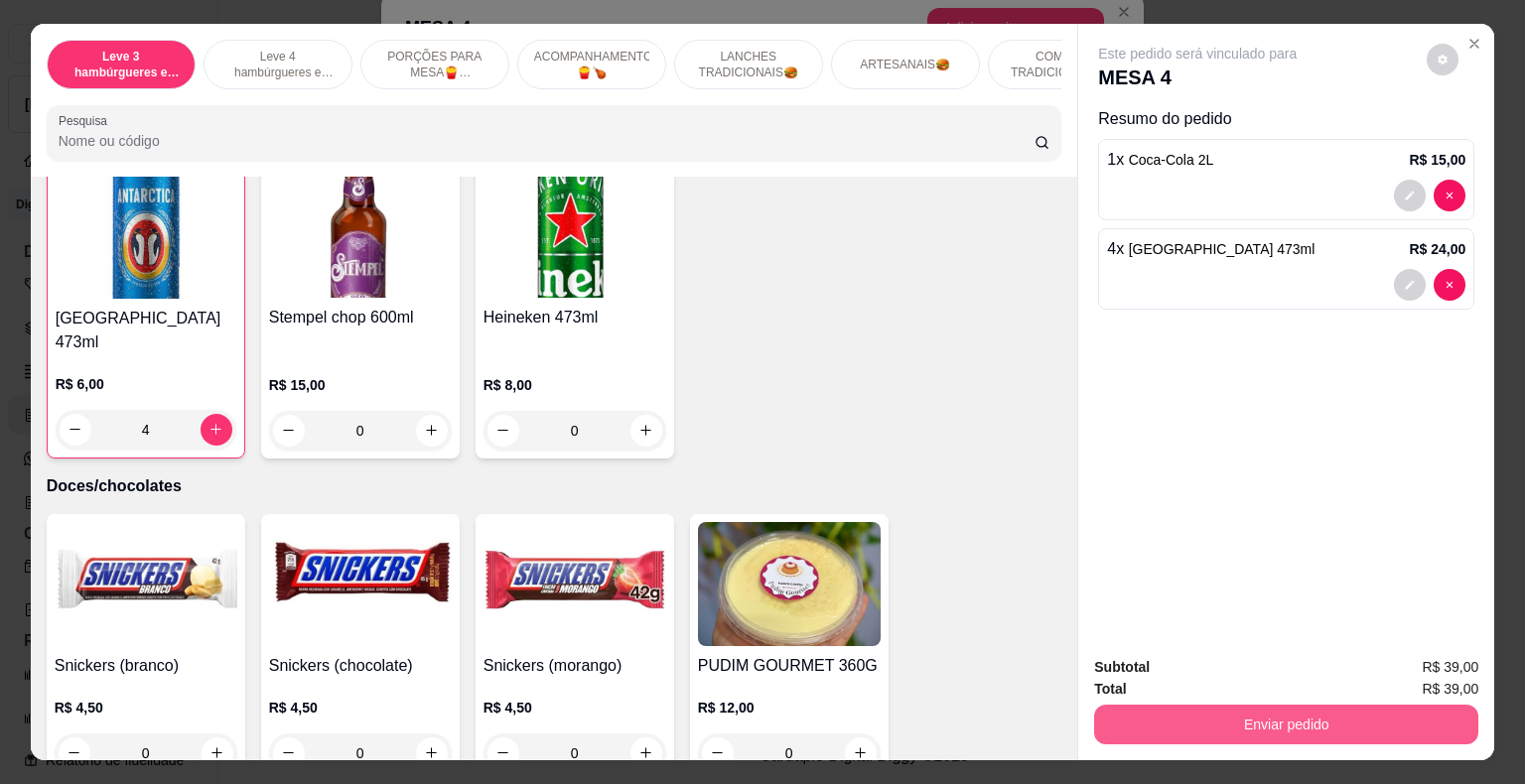 click on "Enviar pedido" at bounding box center (1286, 724) 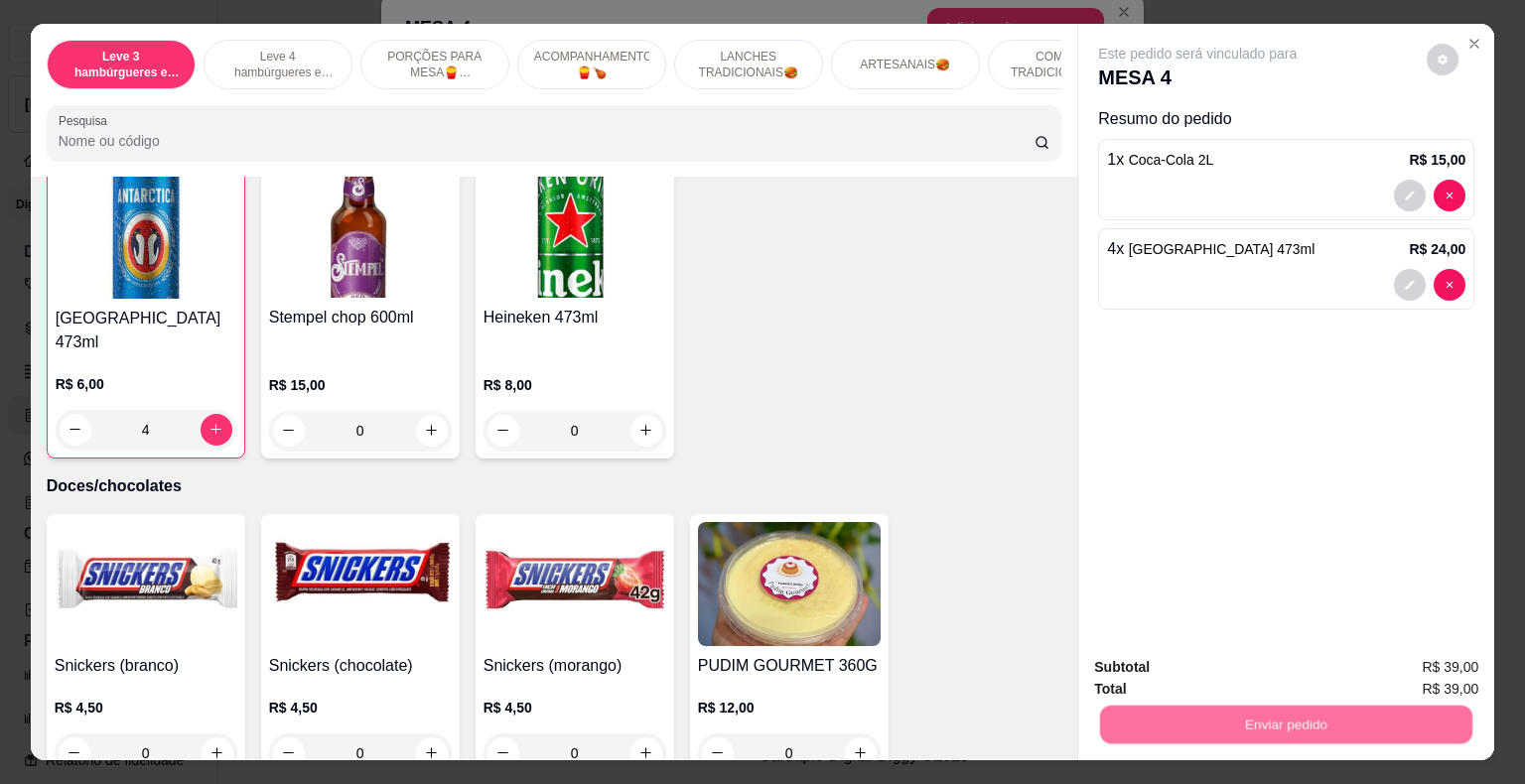 click on "Não registrar e enviar pedido" at bounding box center (1220, 669) 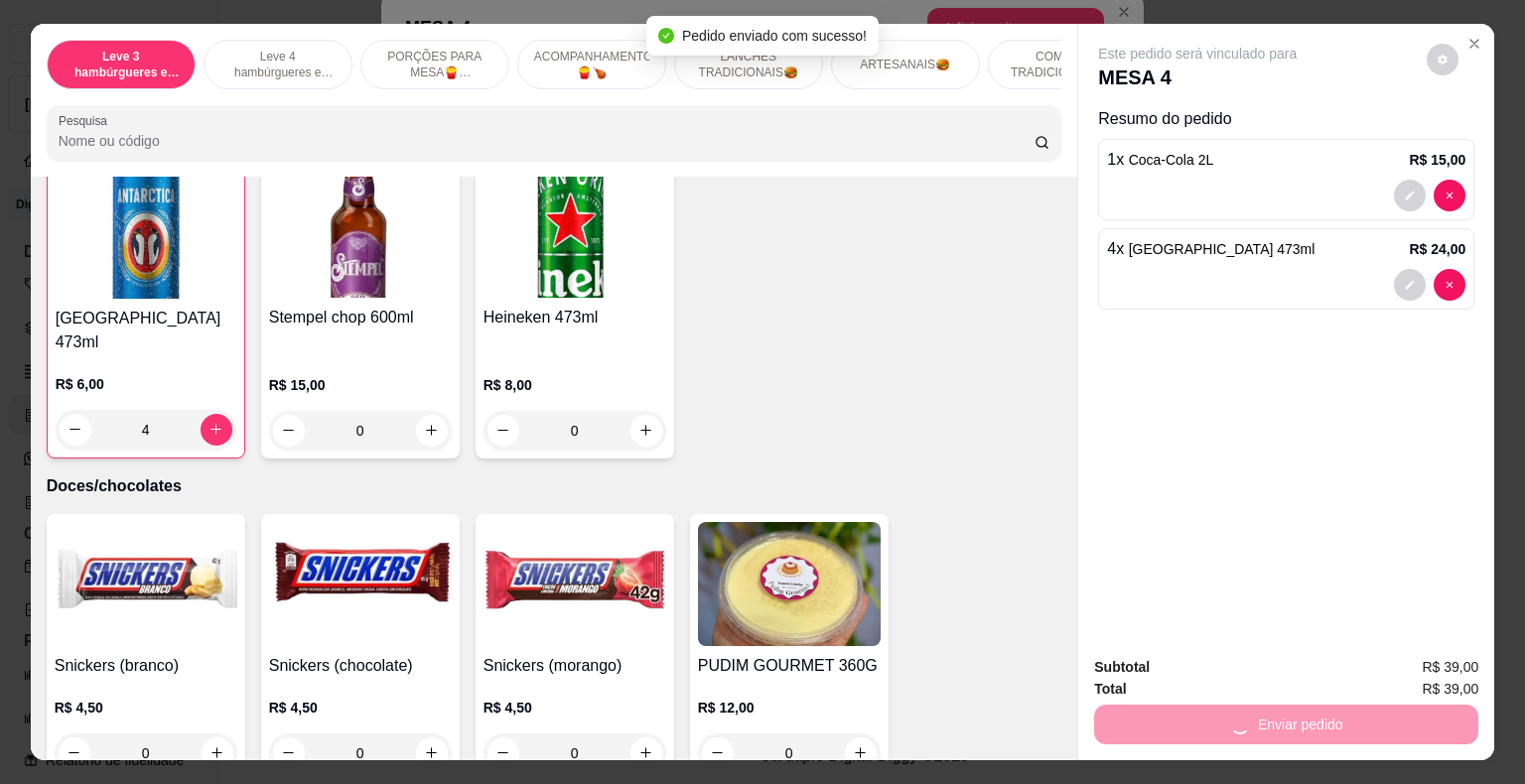 scroll, scrollTop: 10, scrollLeft: 0, axis: vertical 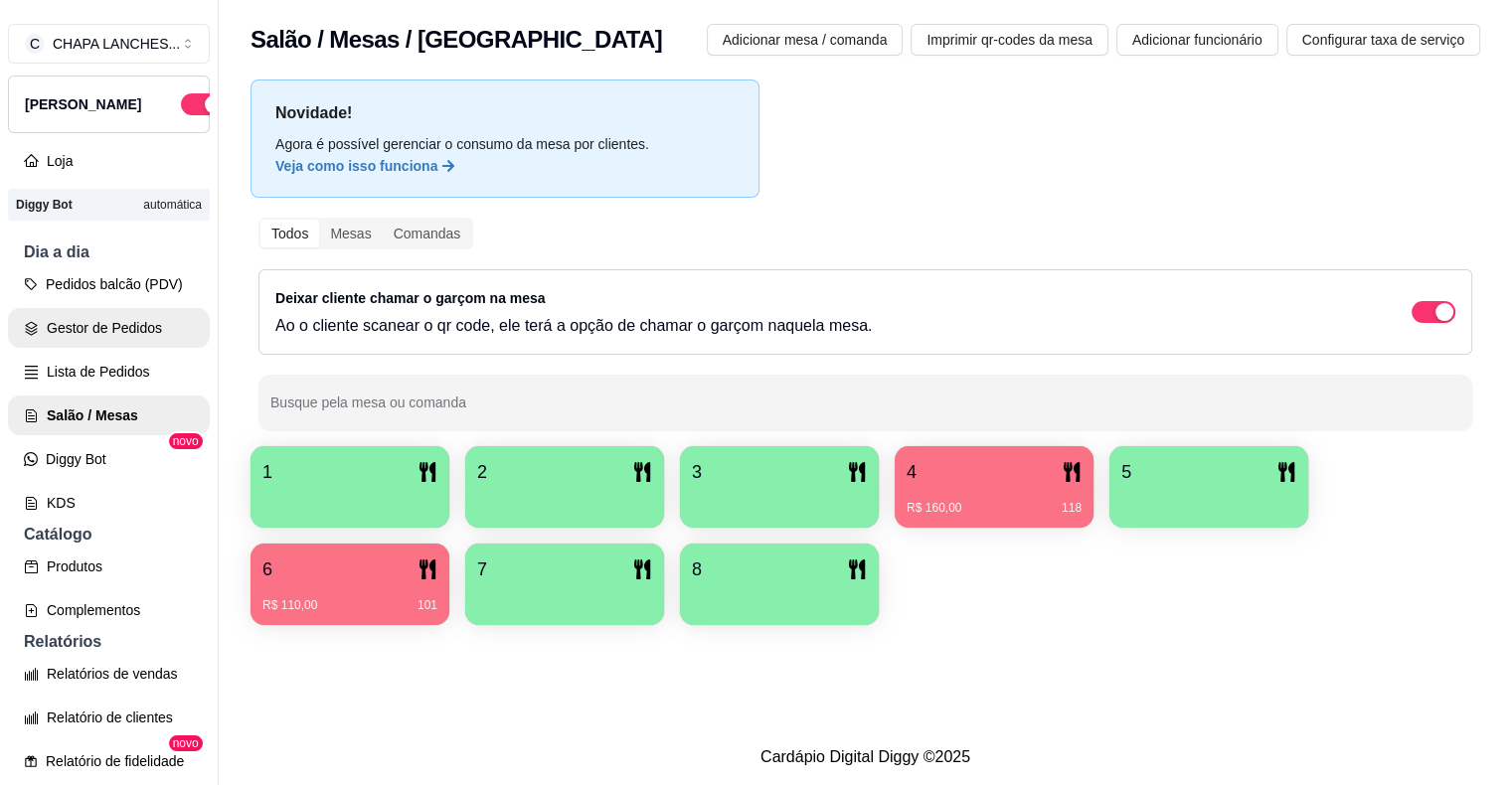 click on "Gestor de Pedidos" at bounding box center [108, 328] 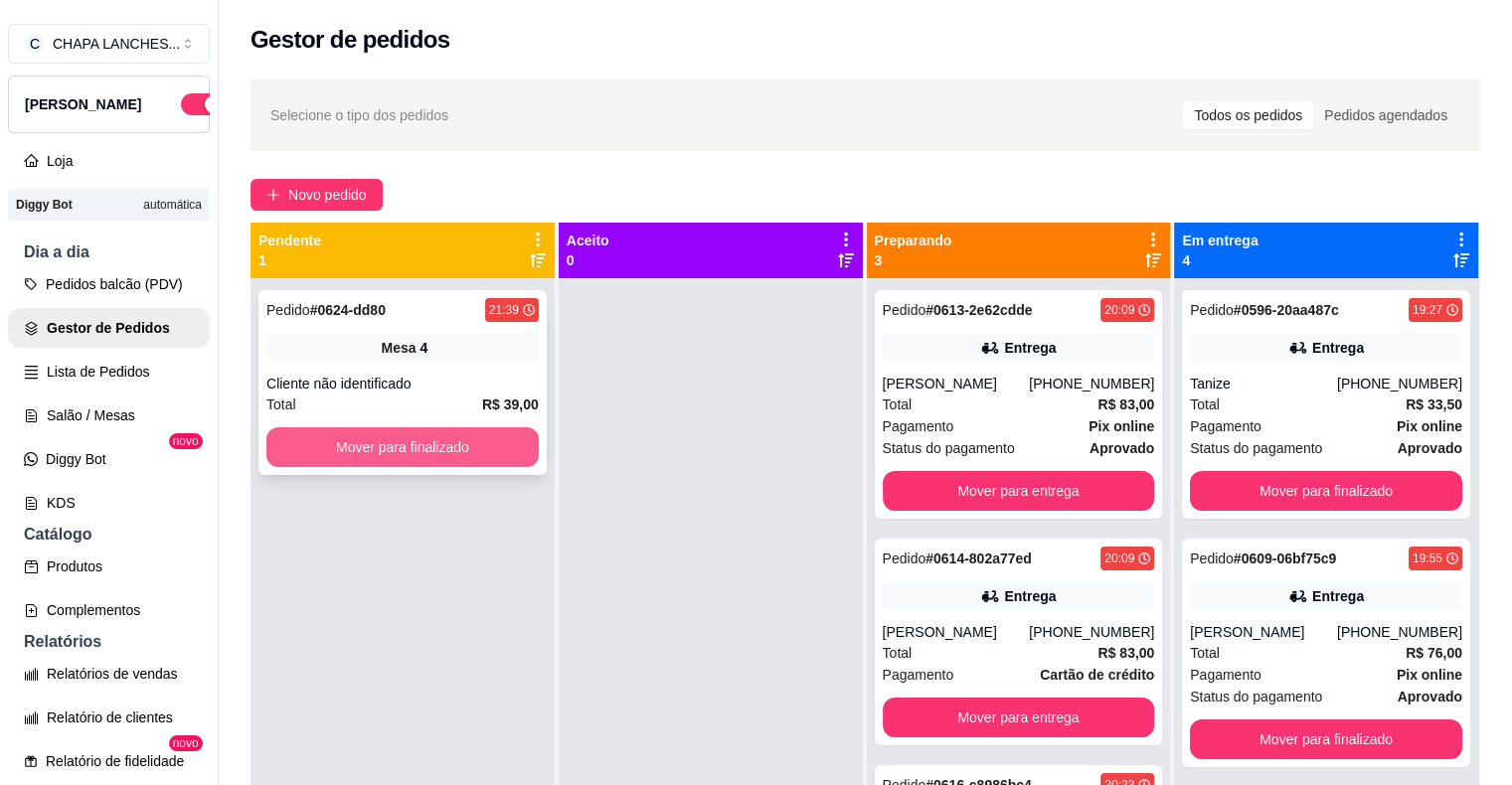click on "Mover para finalizado" at bounding box center (403, 447) 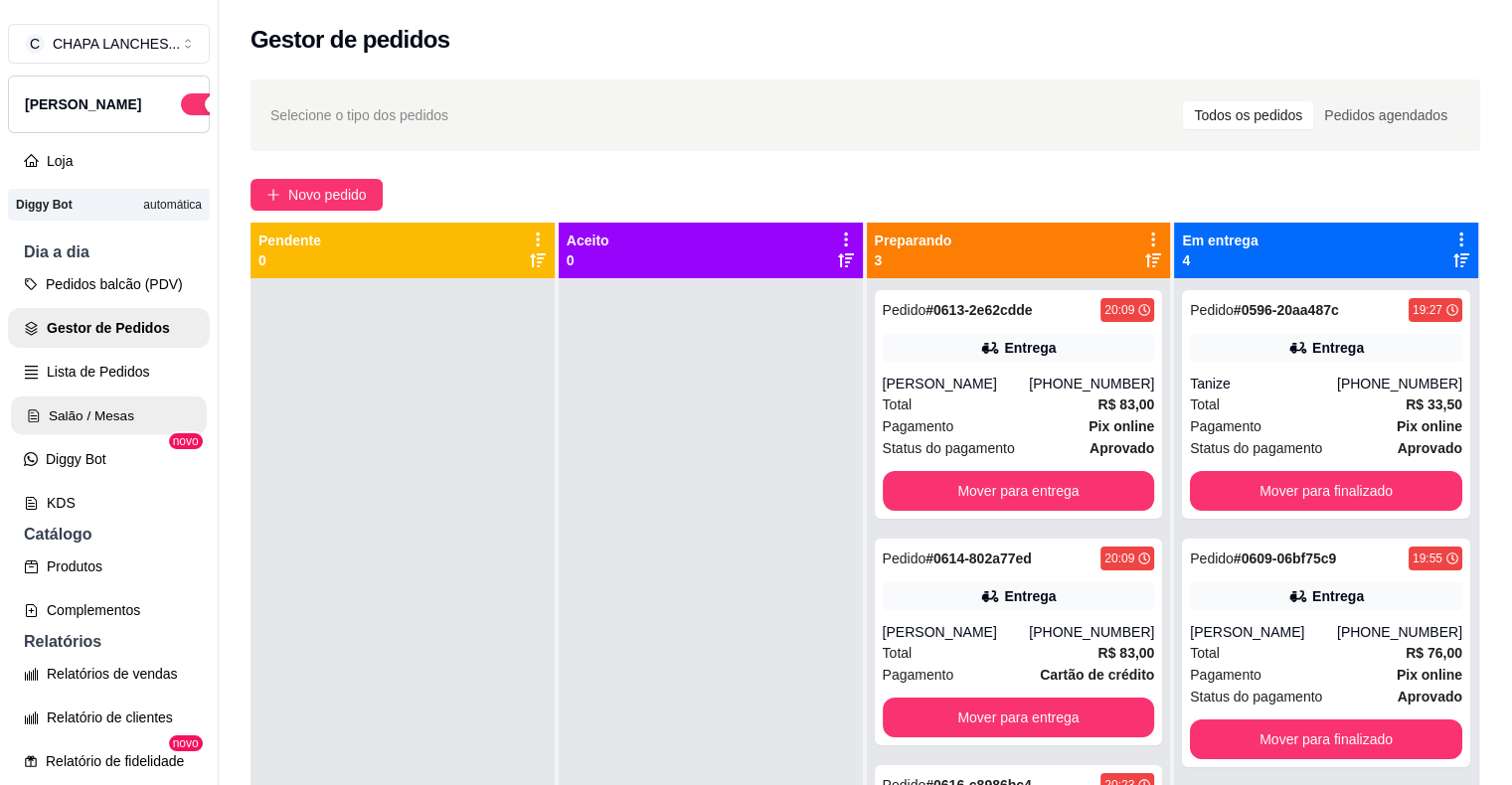 click on "Salão / Mesas" at bounding box center [108, 415] 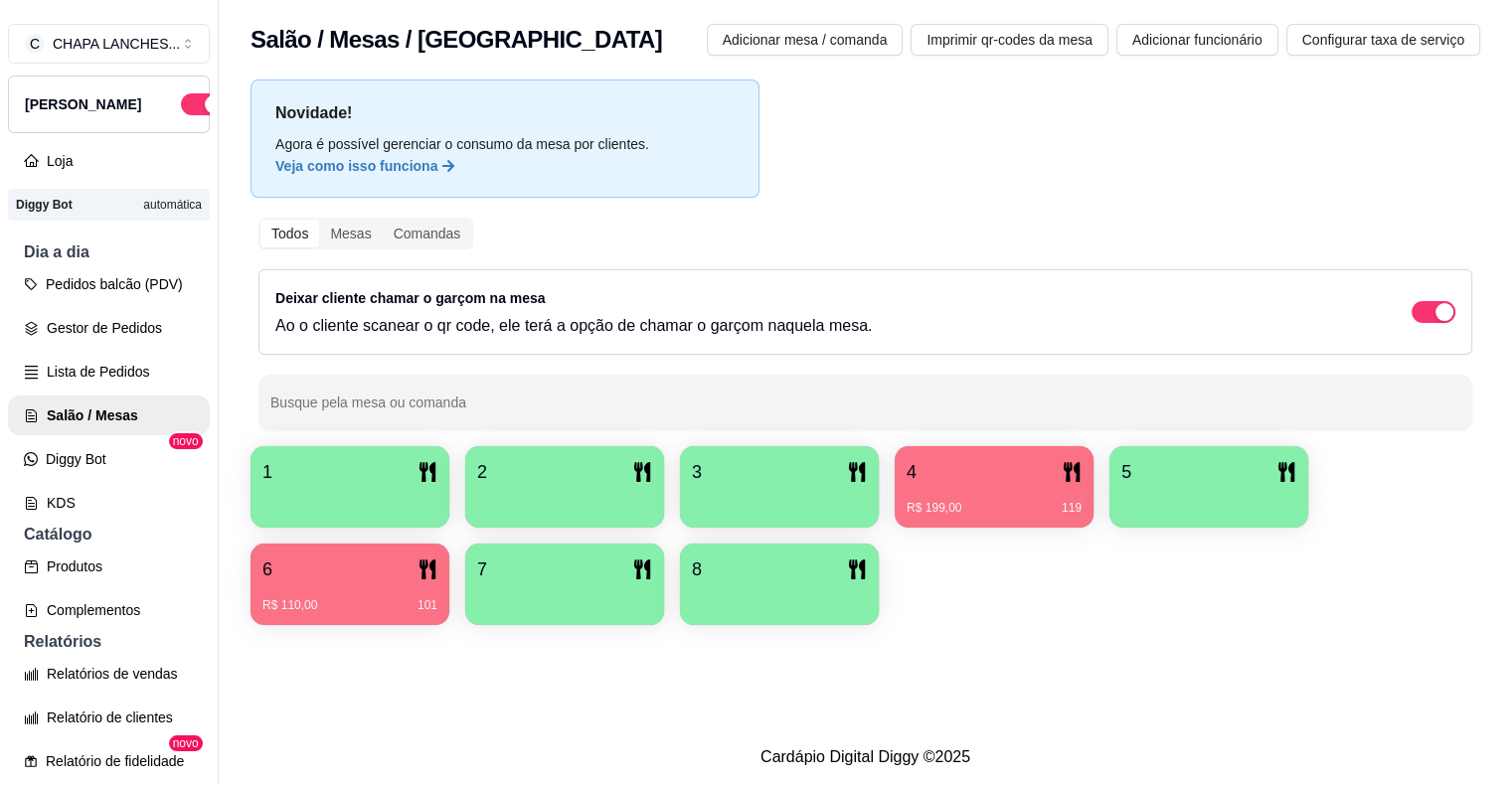 click on "R$ 110,00 101" at bounding box center [350, 598] 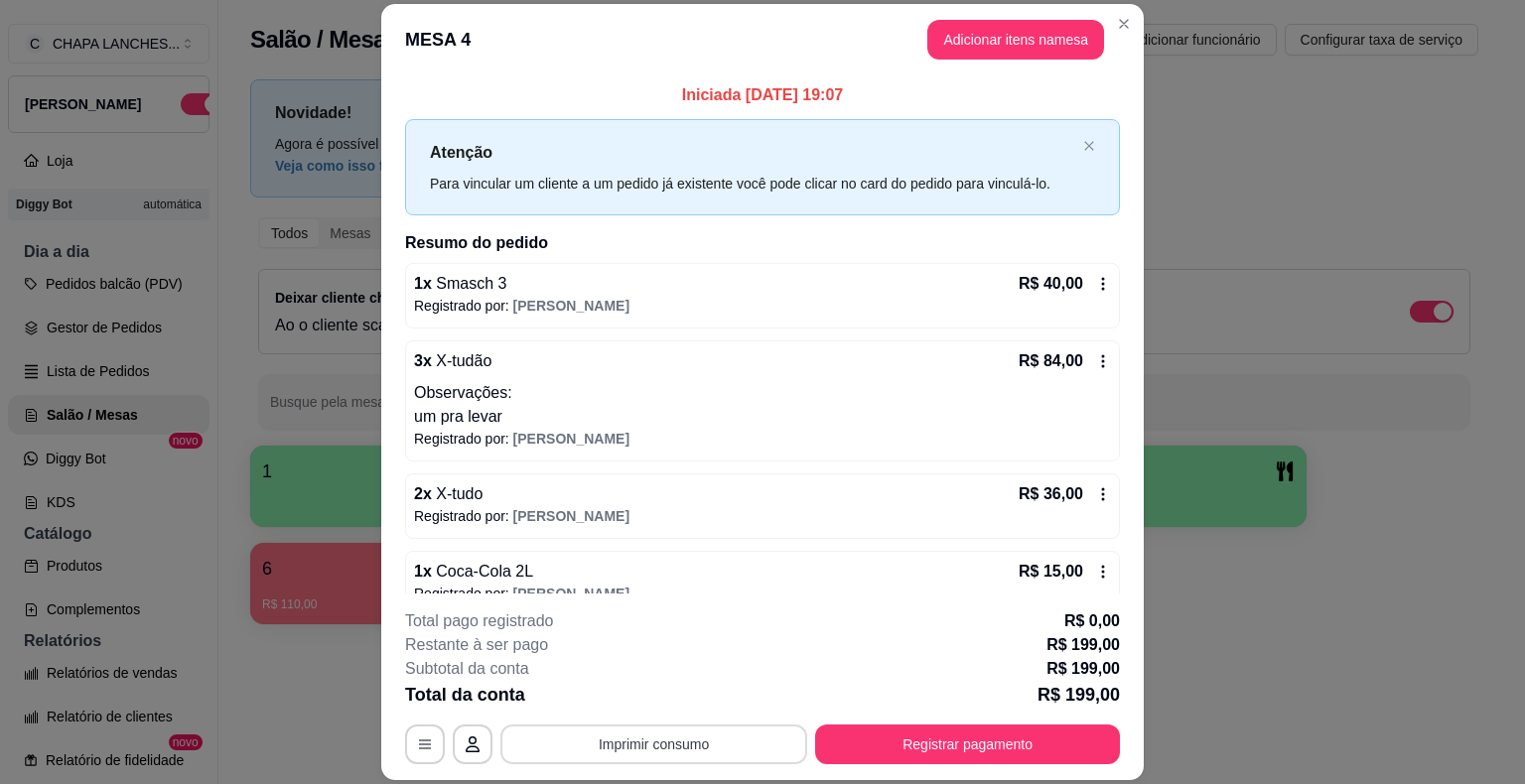 click on "Imprimir consumo" at bounding box center [653, 744] 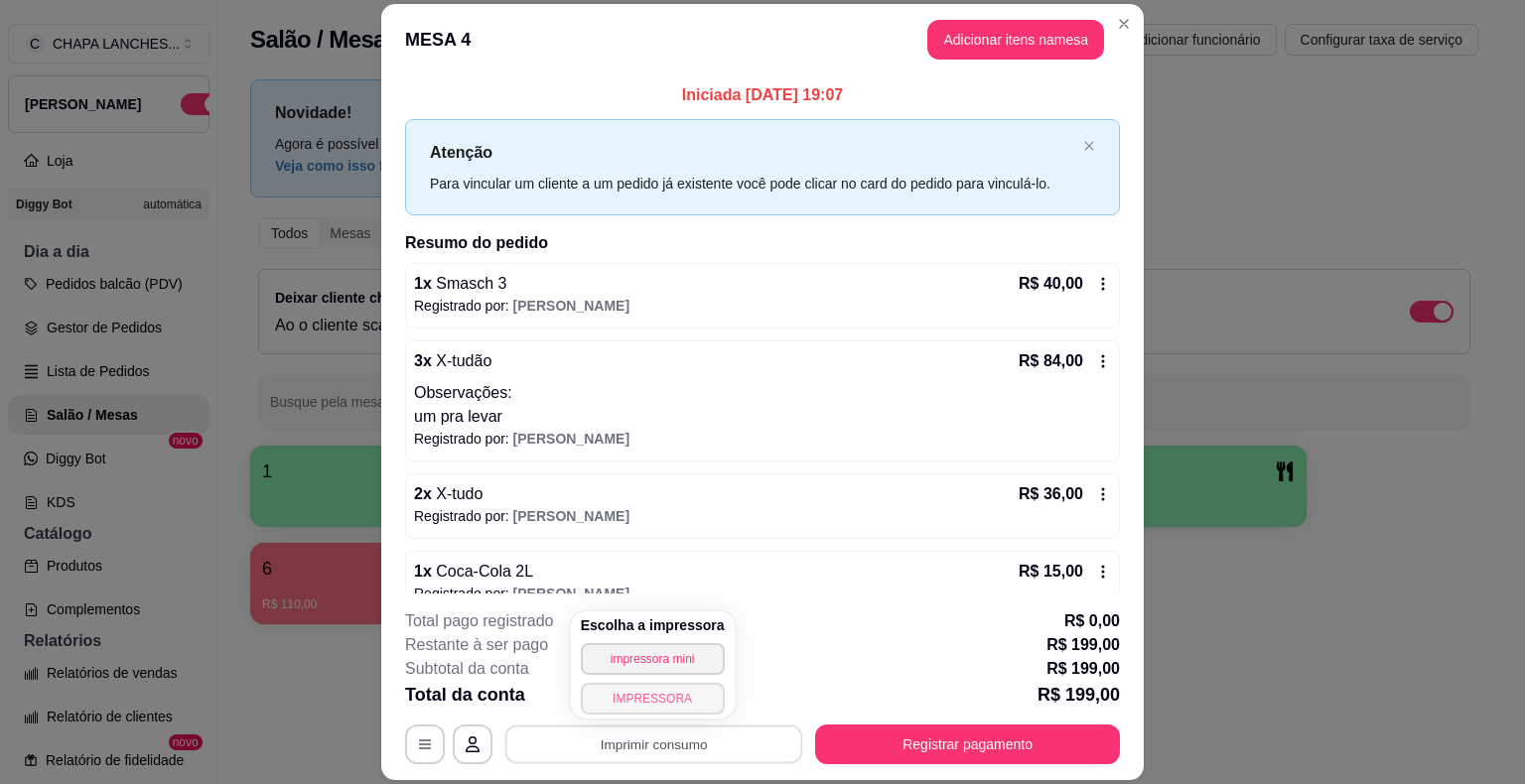 click on "IMPRESSORA" at bounding box center [652, 699] 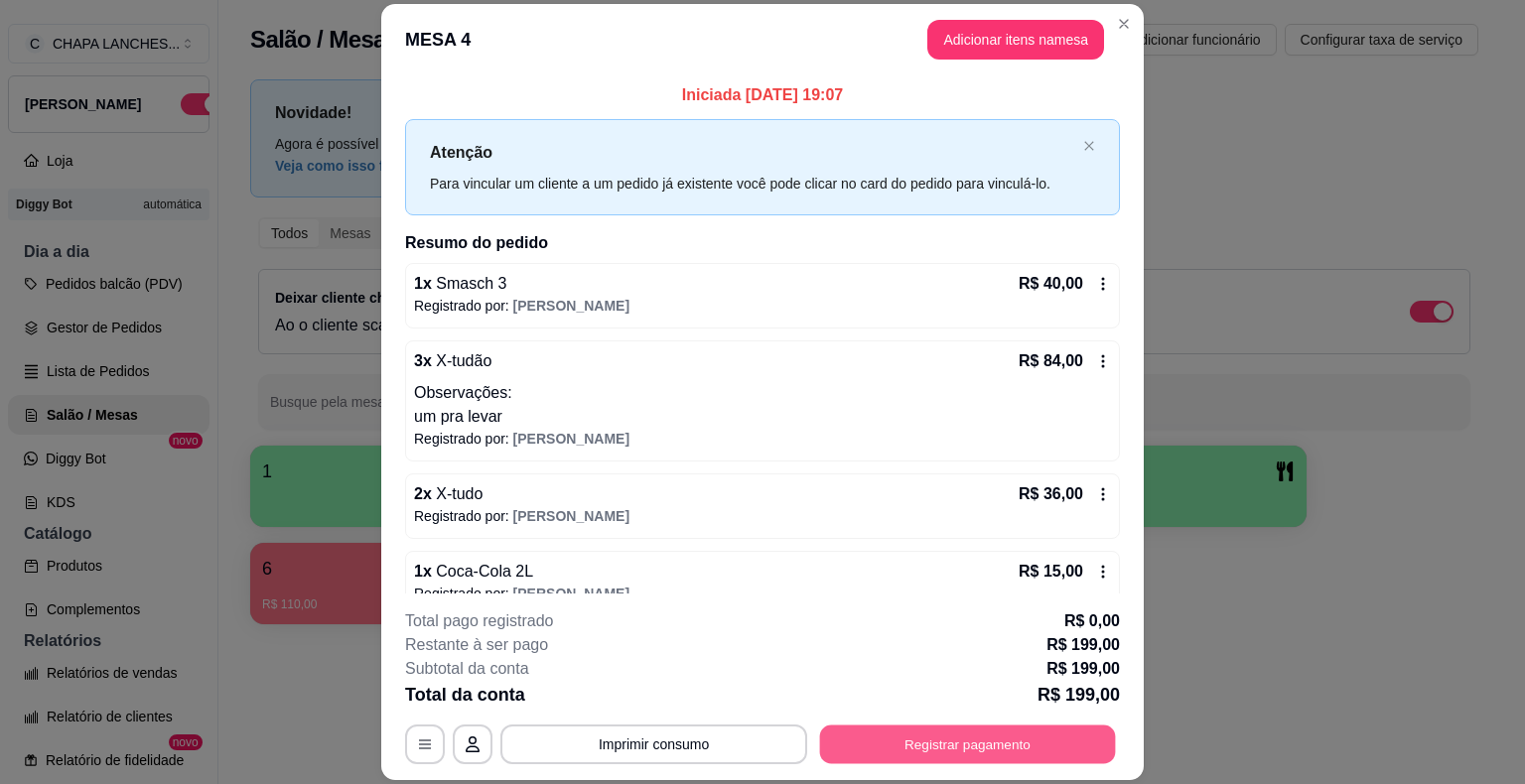 click on "Registrar pagamento" at bounding box center [968, 744] 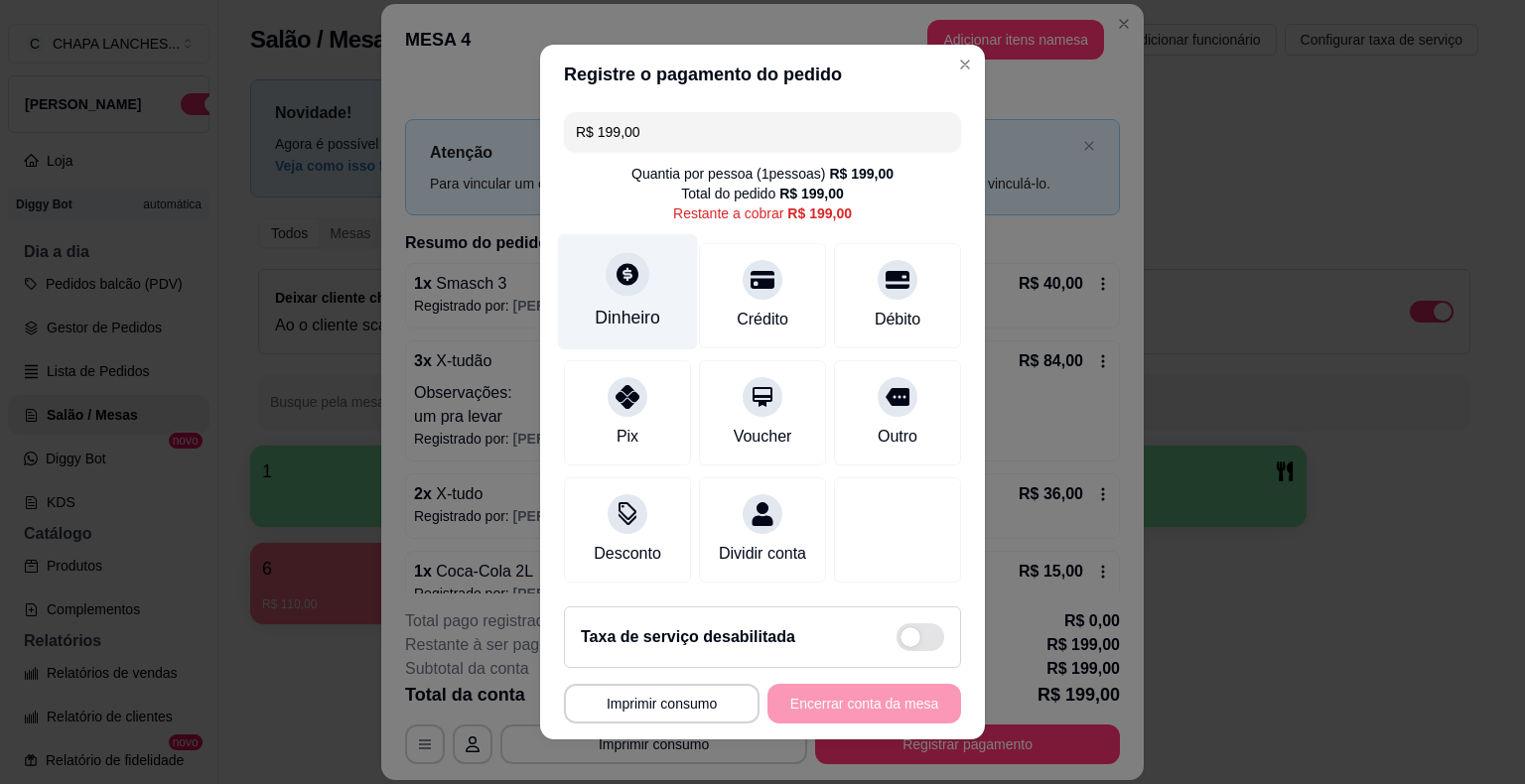 click at bounding box center (627, 274) 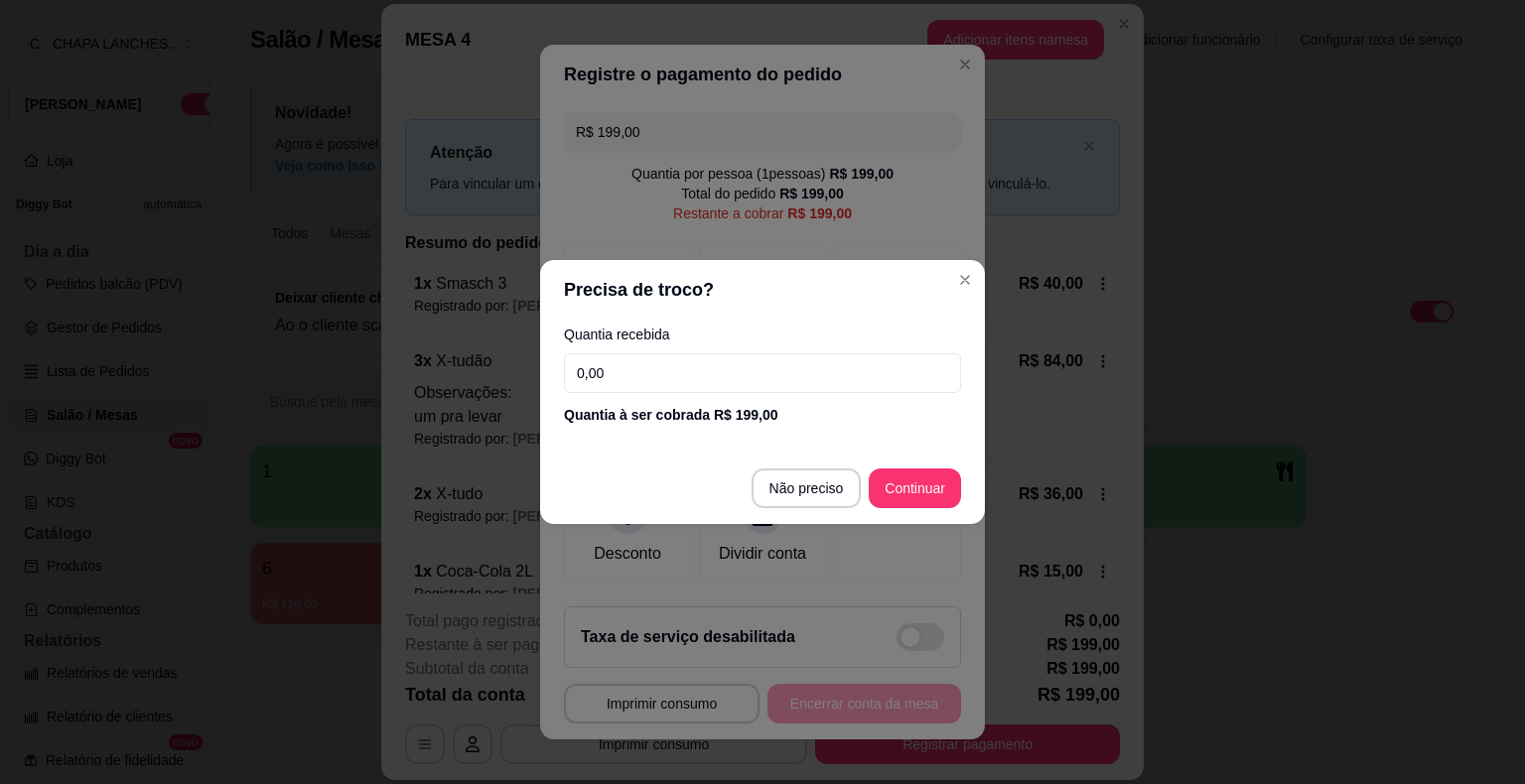 click on "0,00" at bounding box center [762, 373] 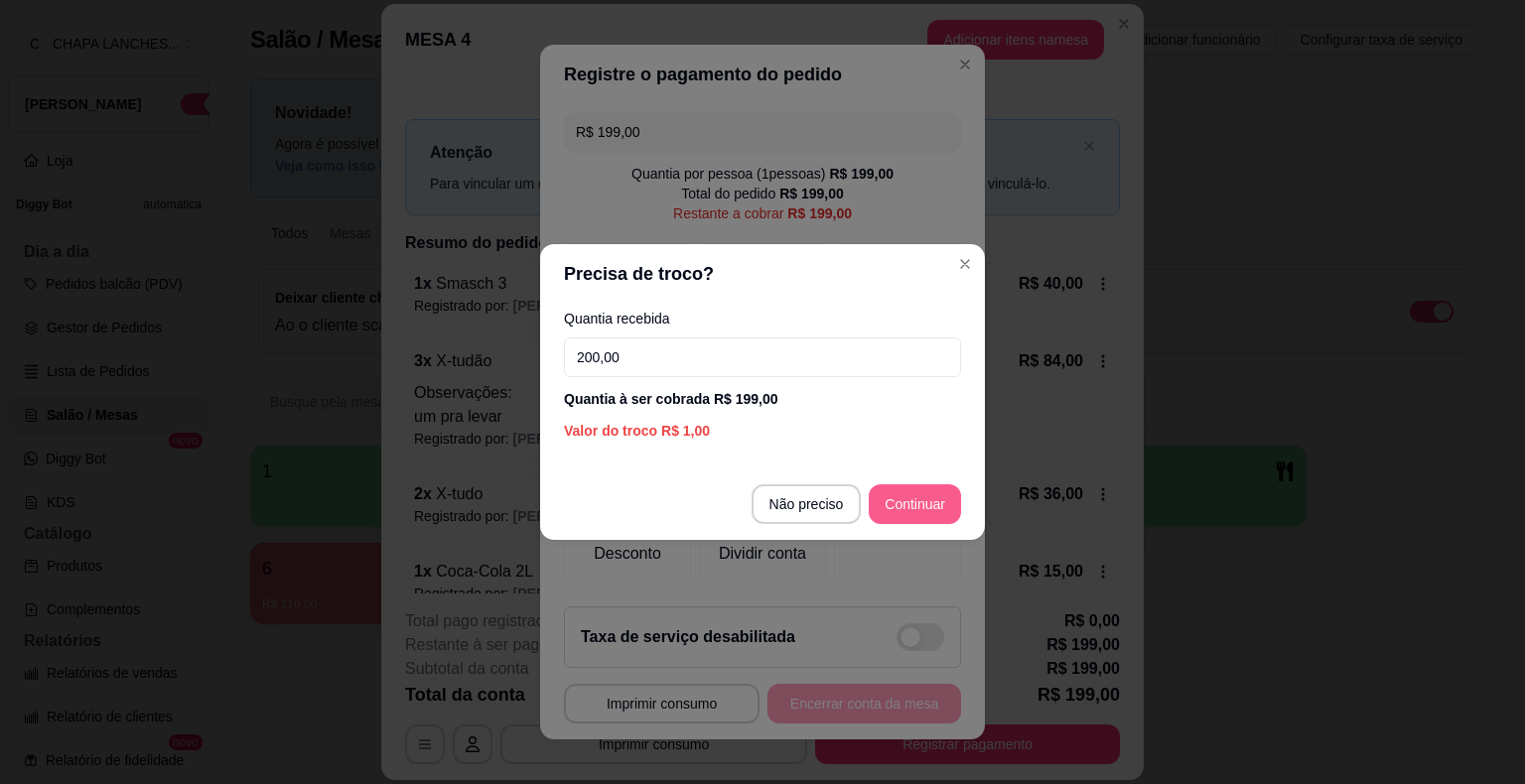 type on "200,00" 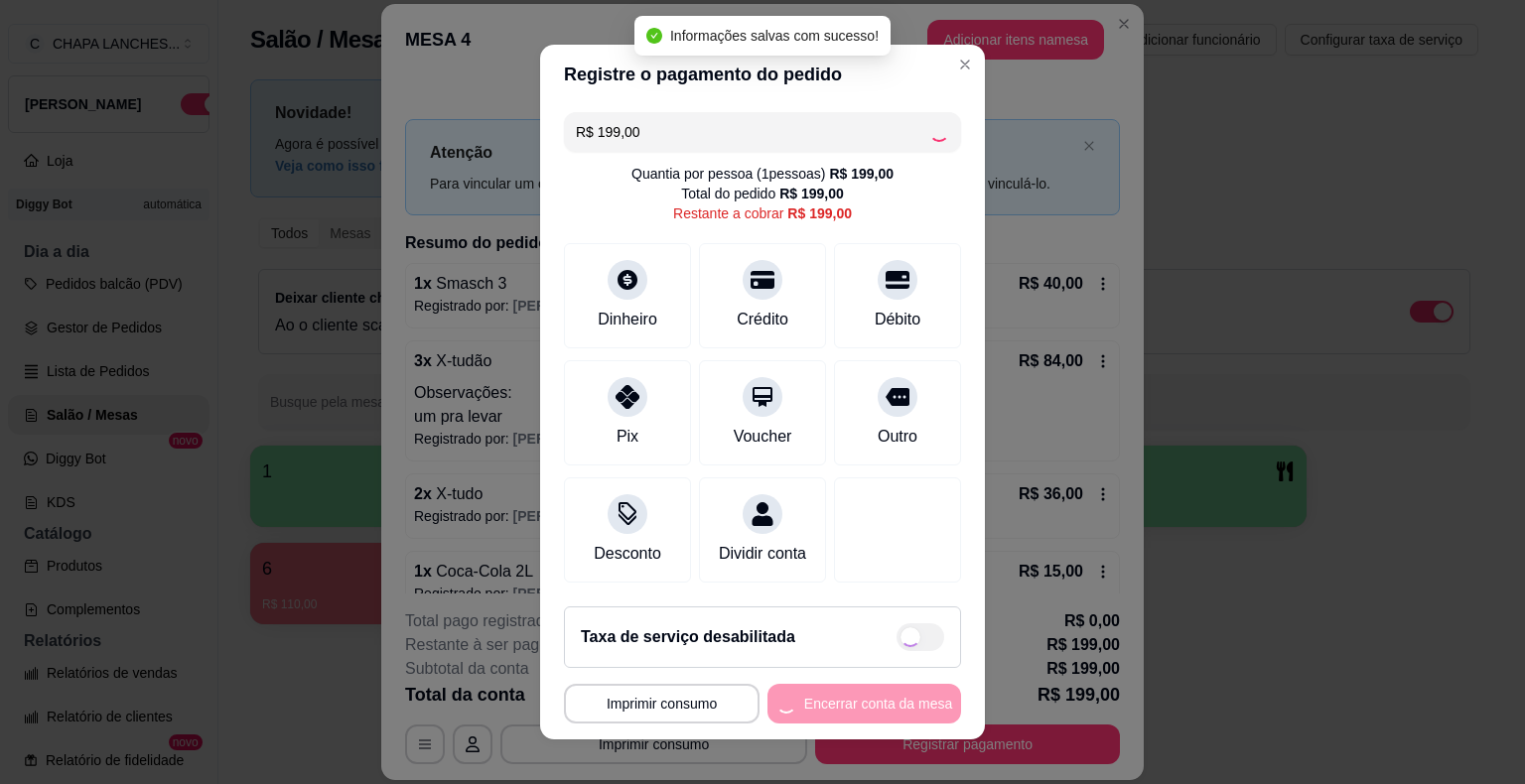 type on "R$ 0,00" 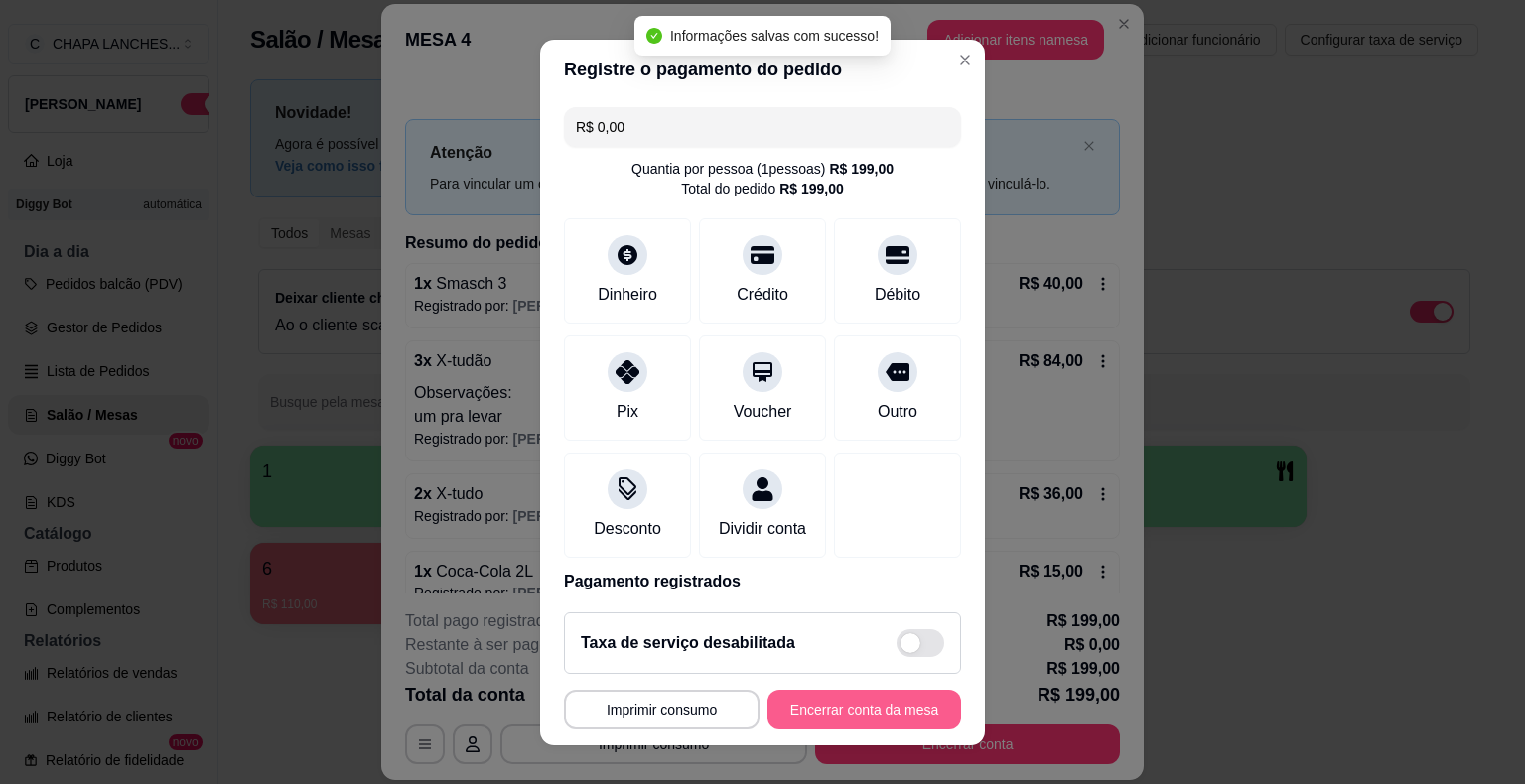 click on "Encerrar conta da mesa" at bounding box center [864, 710] 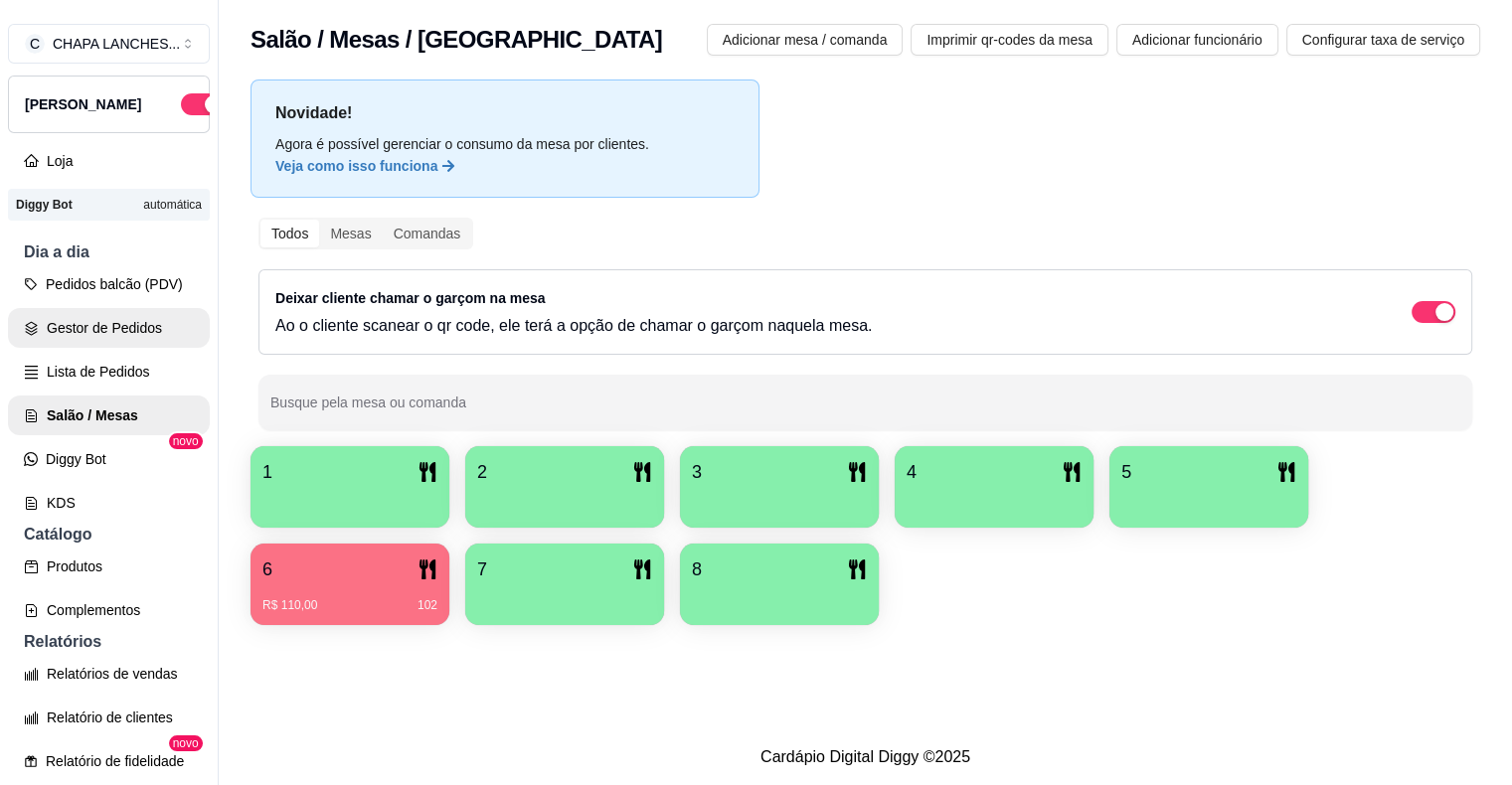 click on "Gestor de Pedidos" at bounding box center [108, 328] 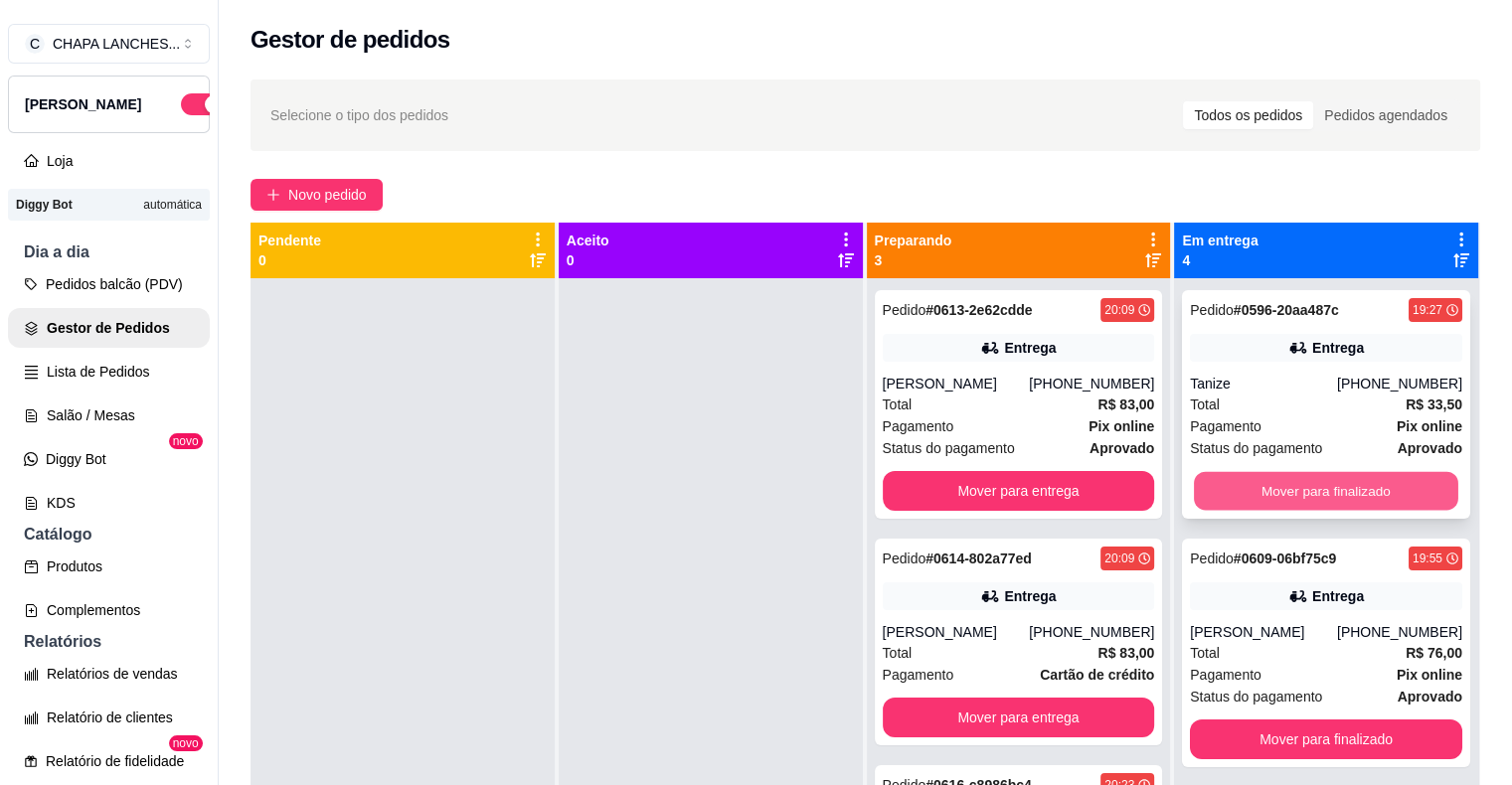 click on "Mover para finalizado" at bounding box center [1326, 491] 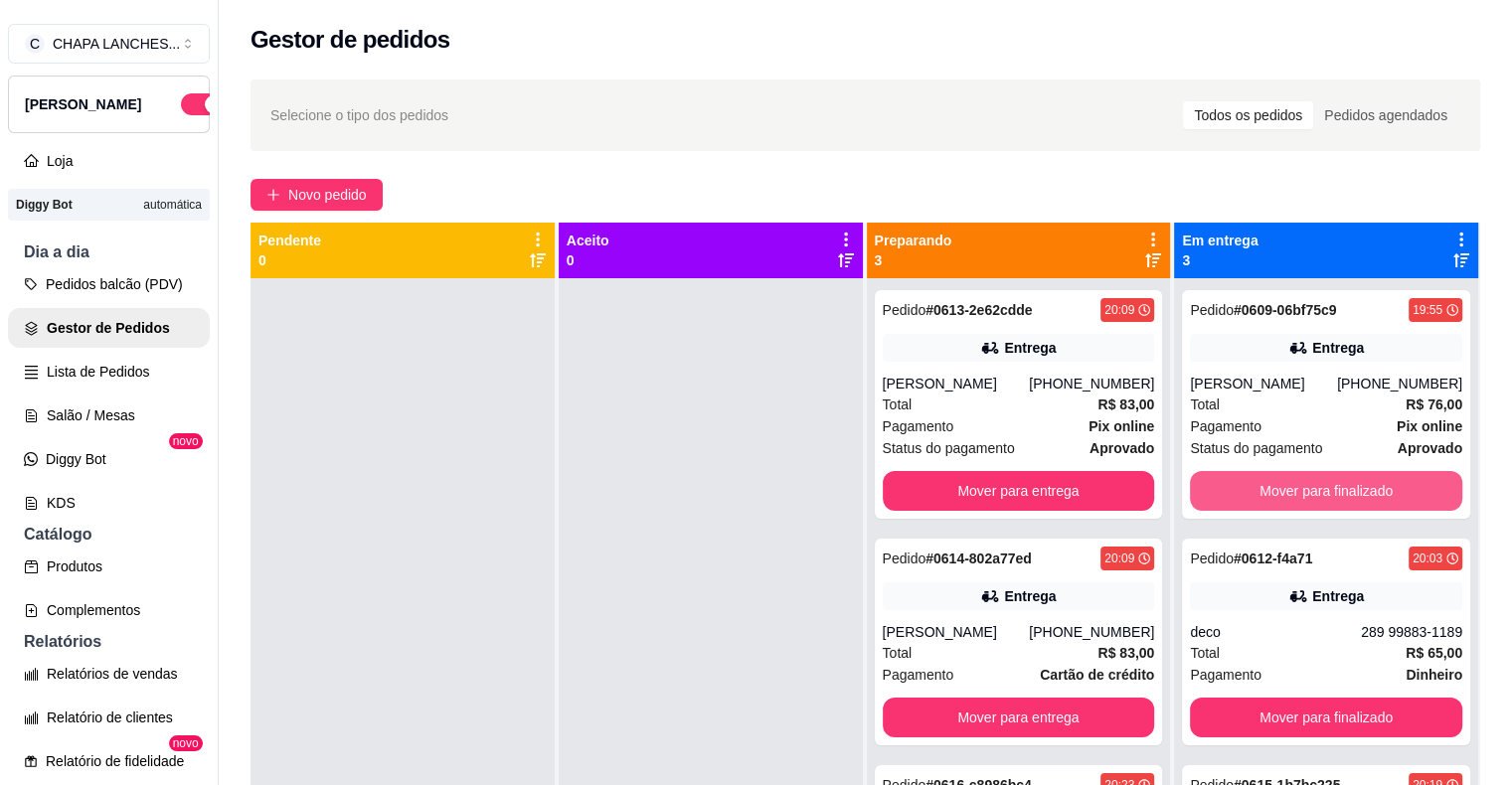 click on "Mover para finalizado" at bounding box center (1326, 491) 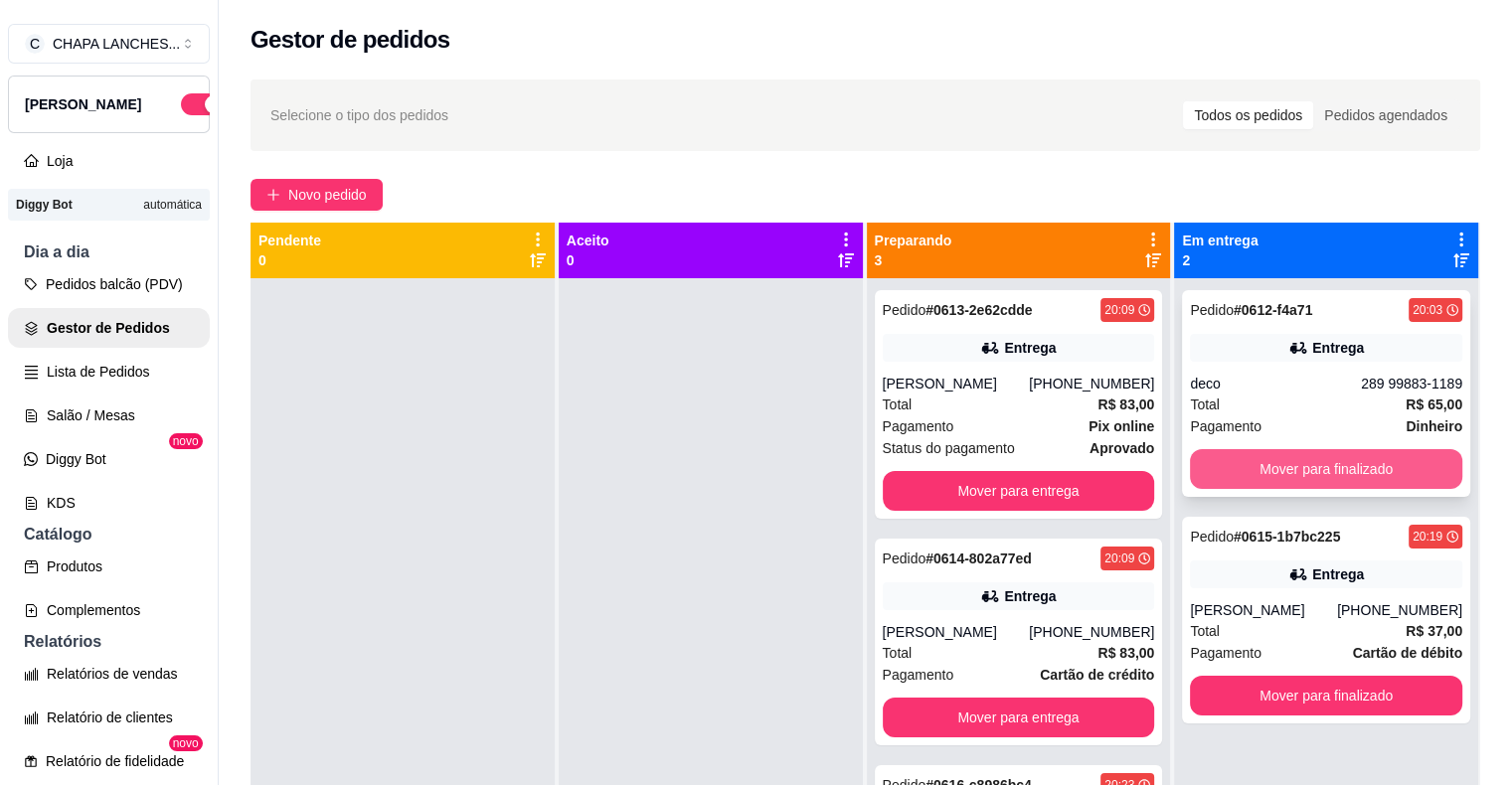 click on "Mover para finalizado" at bounding box center (1326, 469) 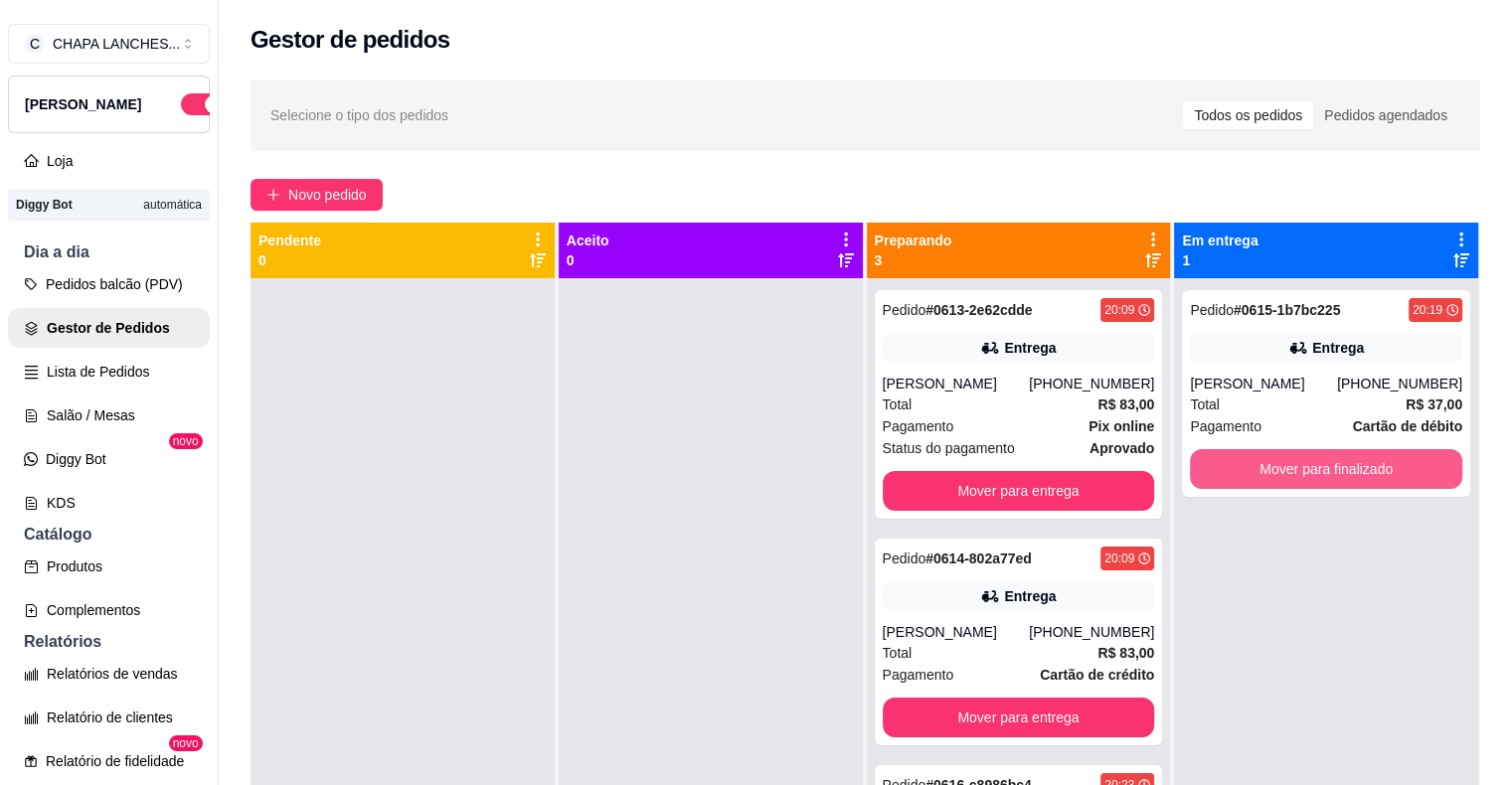 click on "Mover para finalizado" at bounding box center [1326, 469] 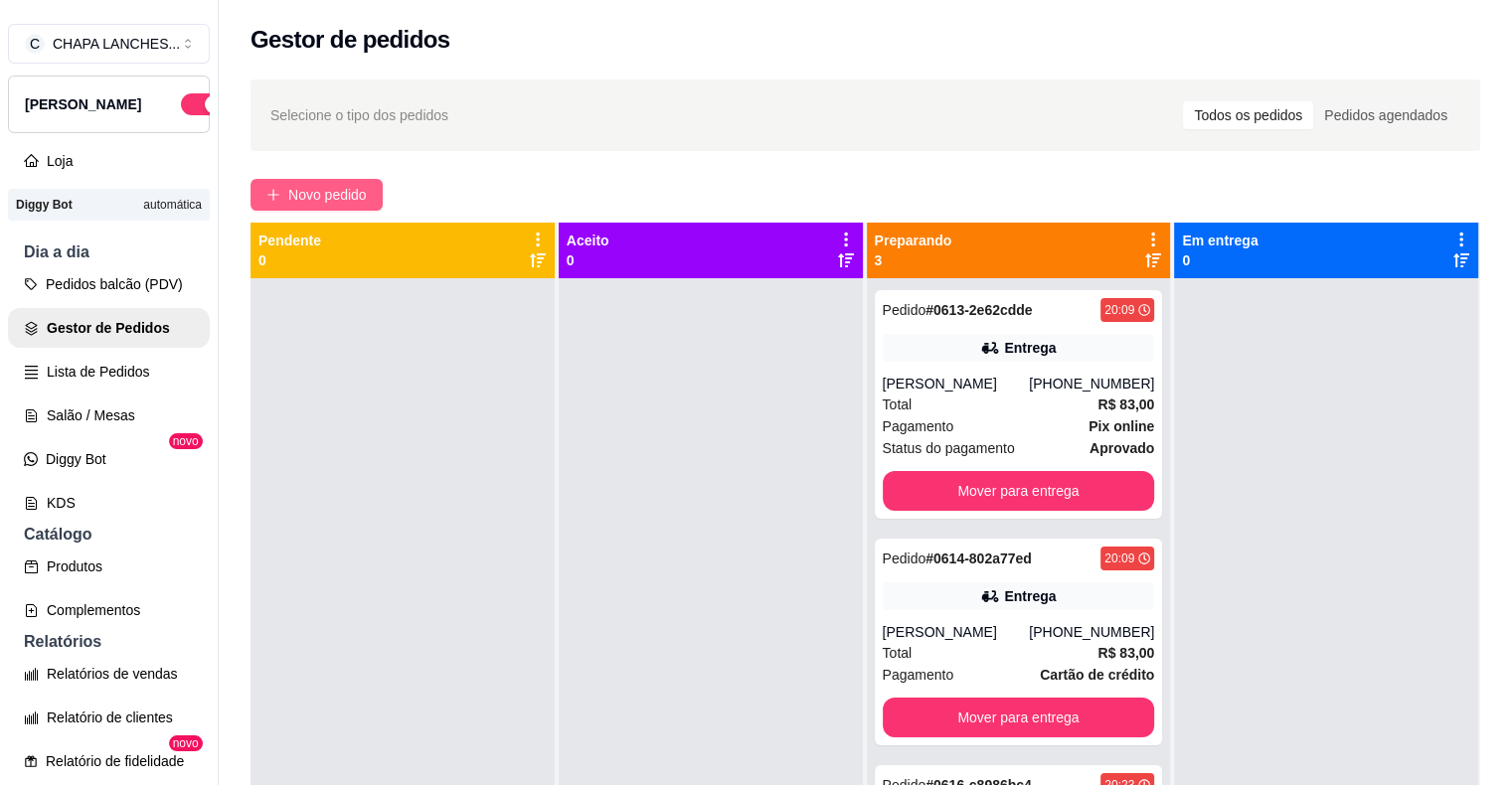 click on "Novo pedido" at bounding box center [327, 195] 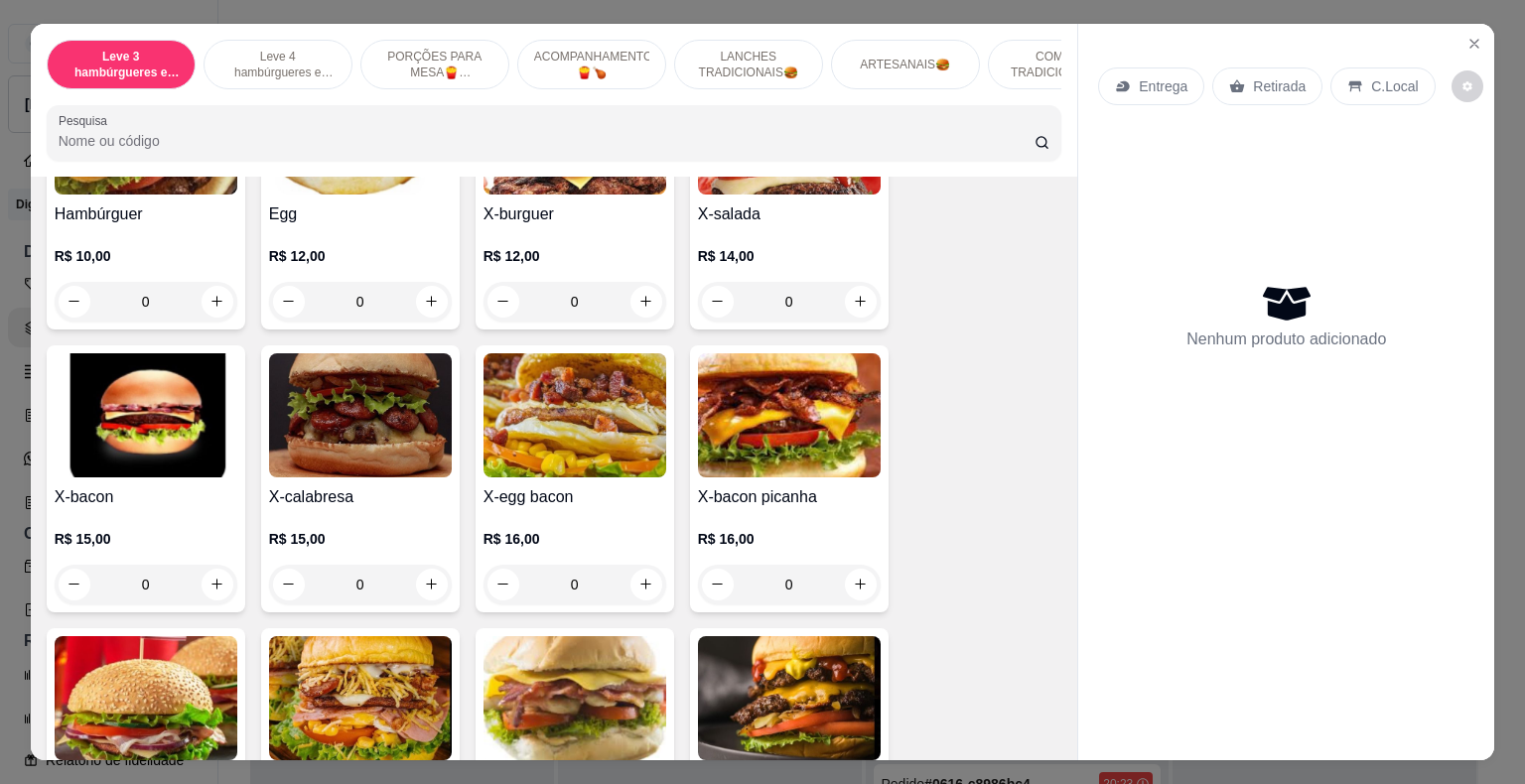 scroll, scrollTop: 1886, scrollLeft: 0, axis: vertical 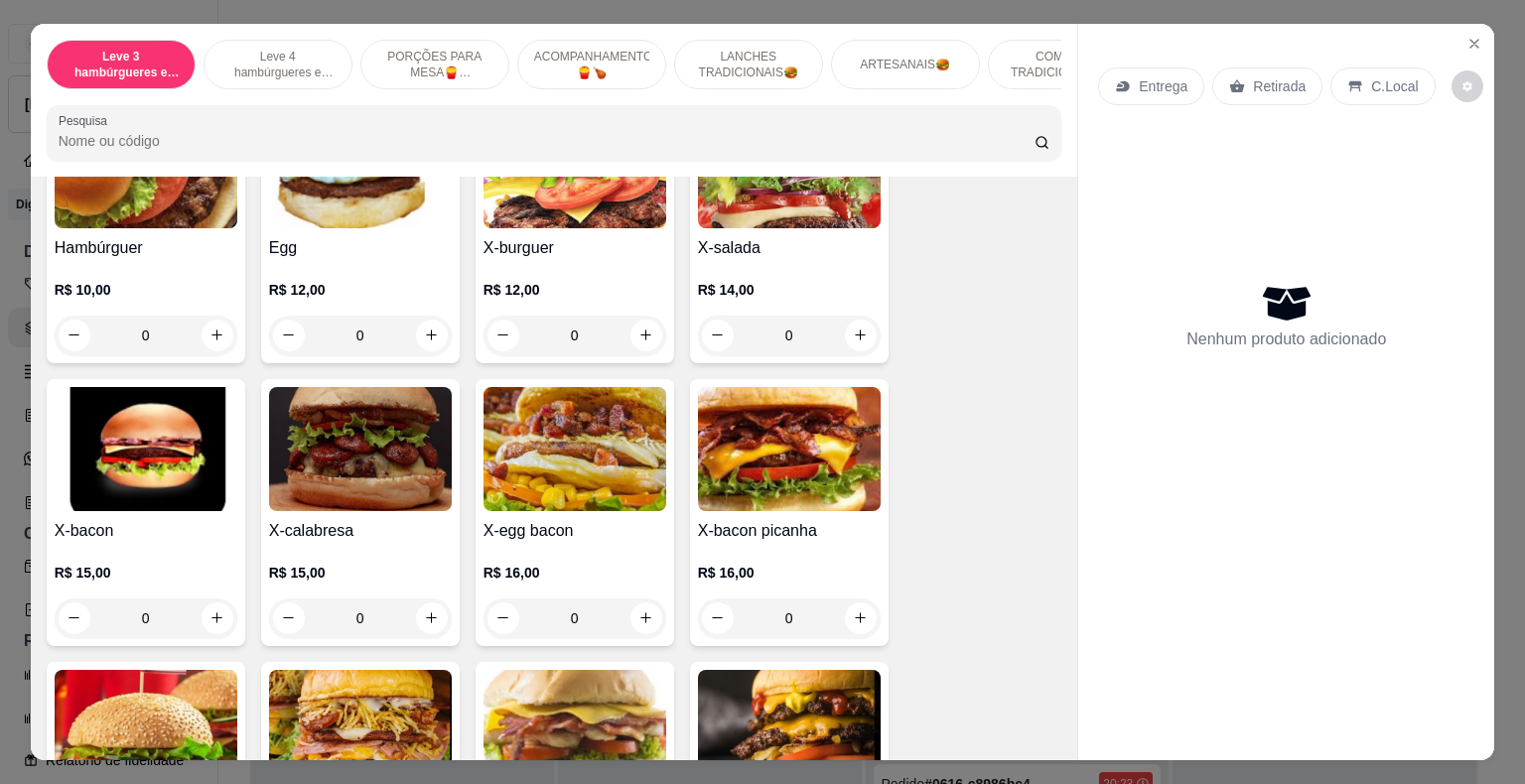 click on "0" at bounding box center [146, 335] 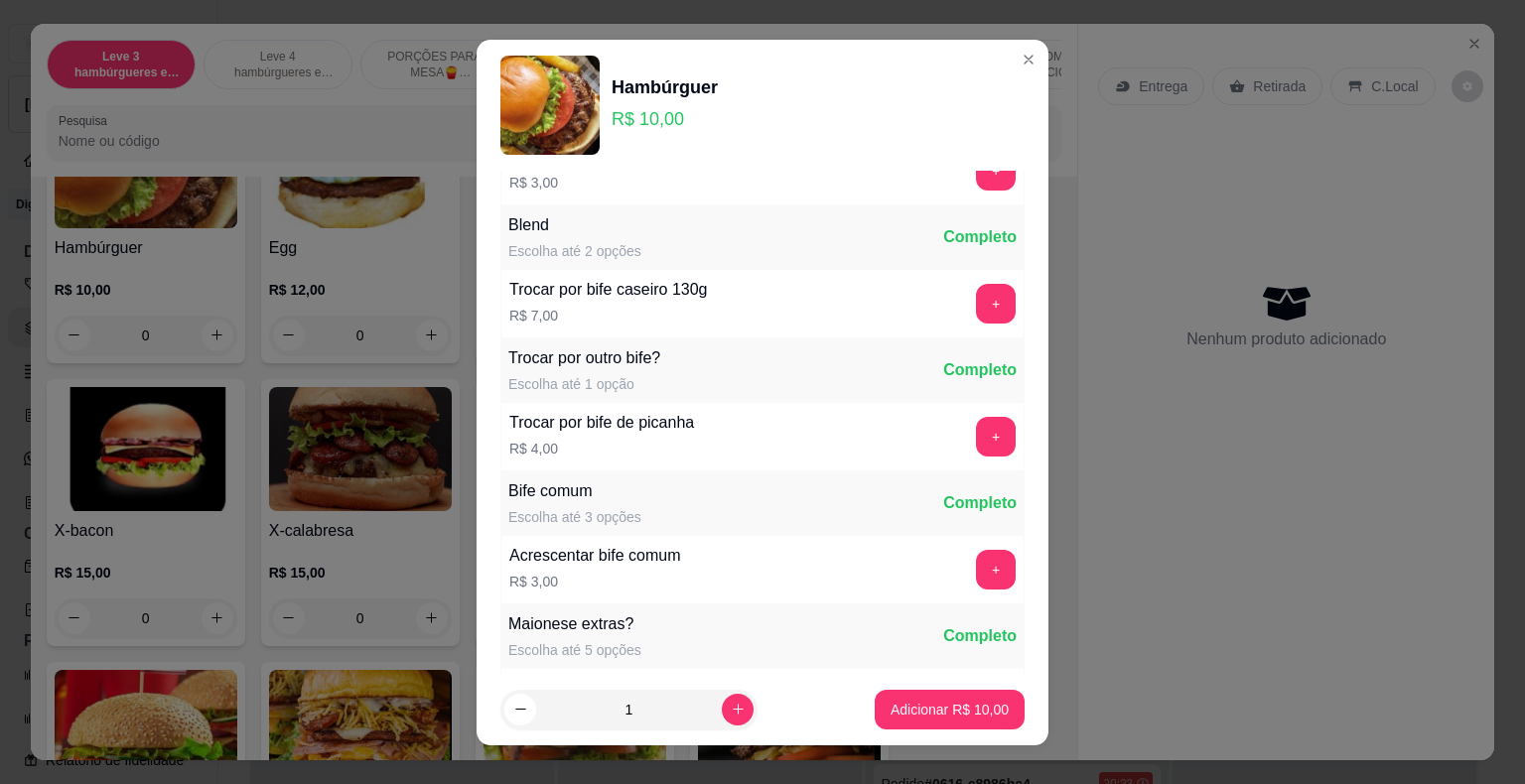scroll, scrollTop: 385, scrollLeft: 0, axis: vertical 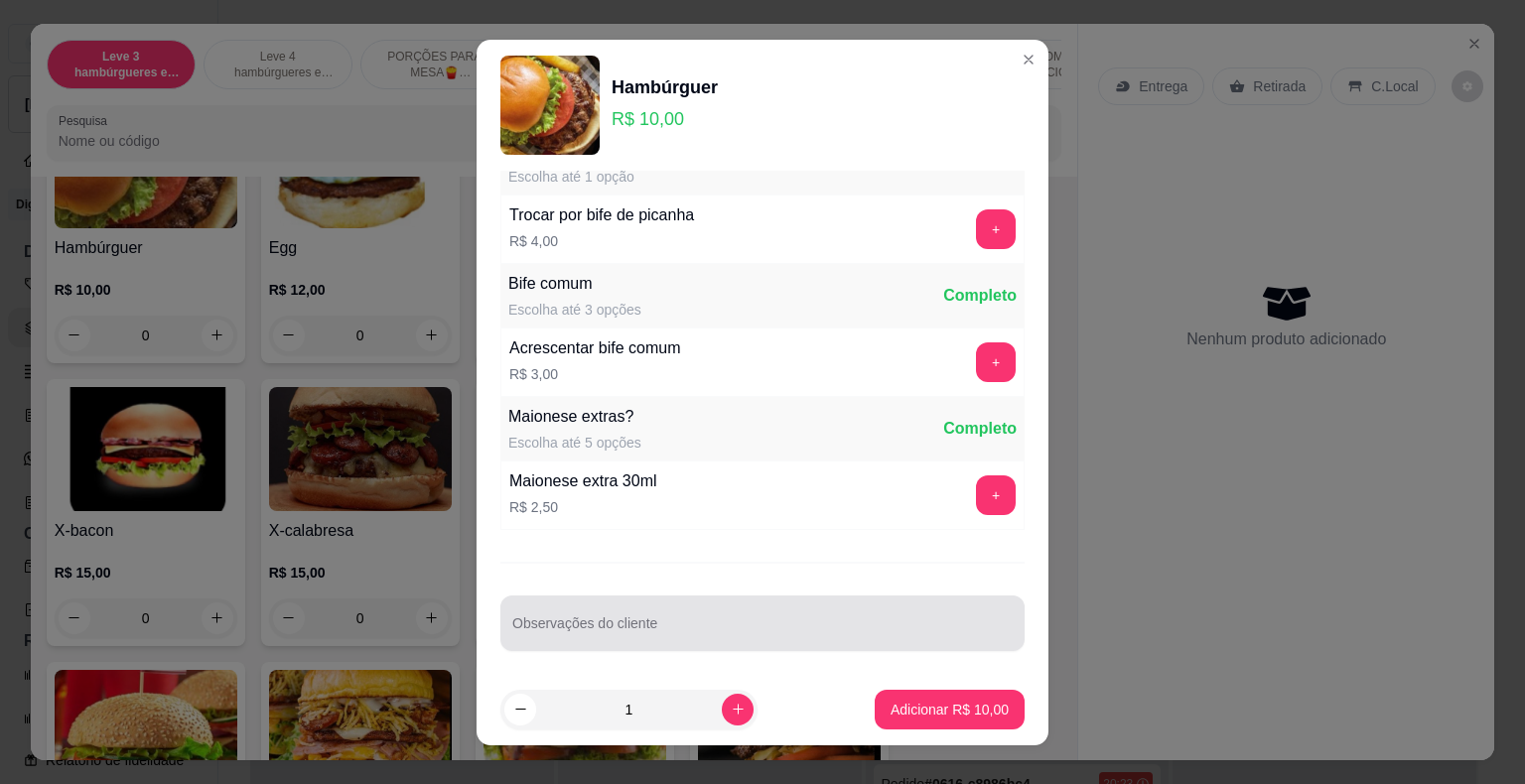 click at bounding box center (762, 623) 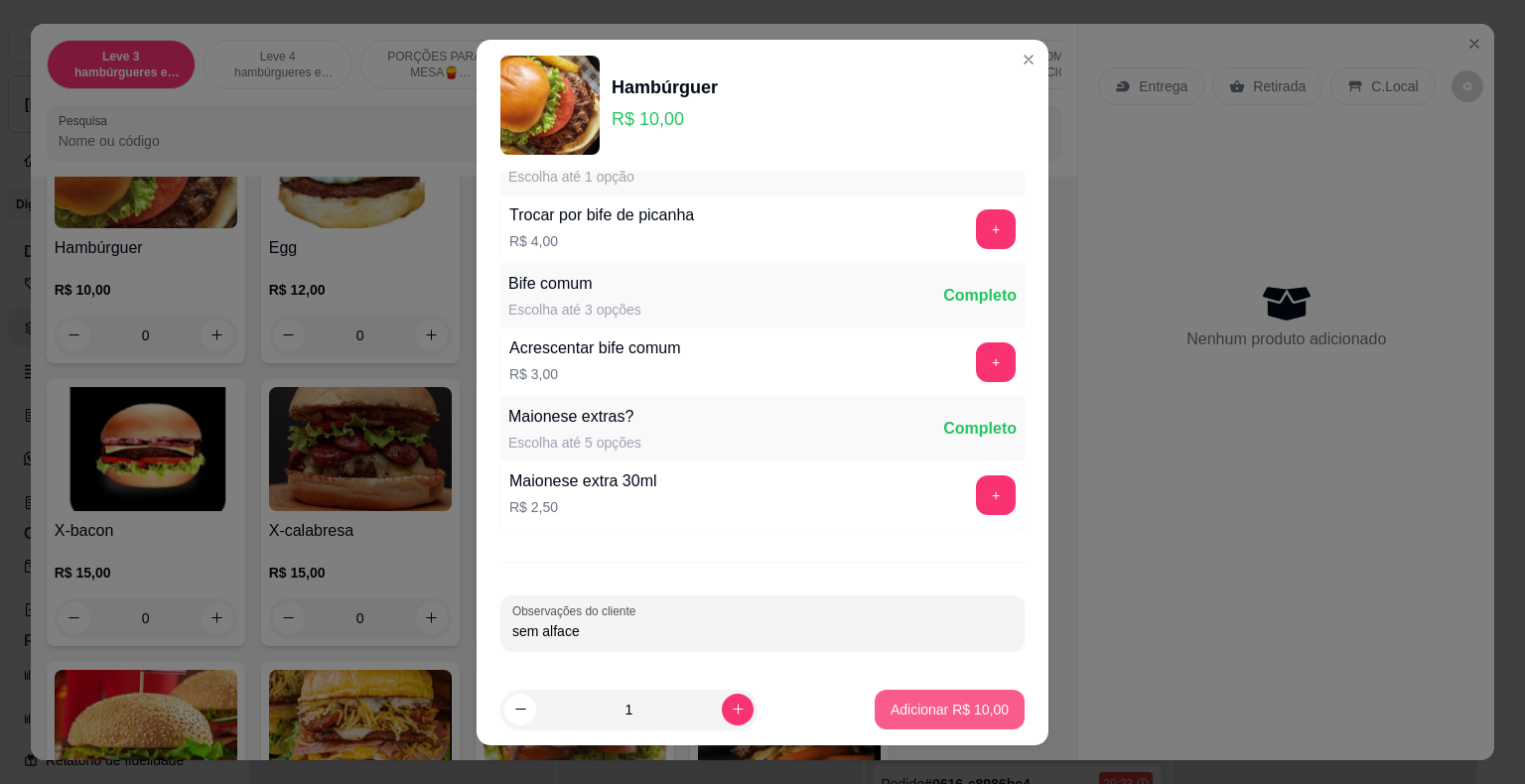 type on "sem alface" 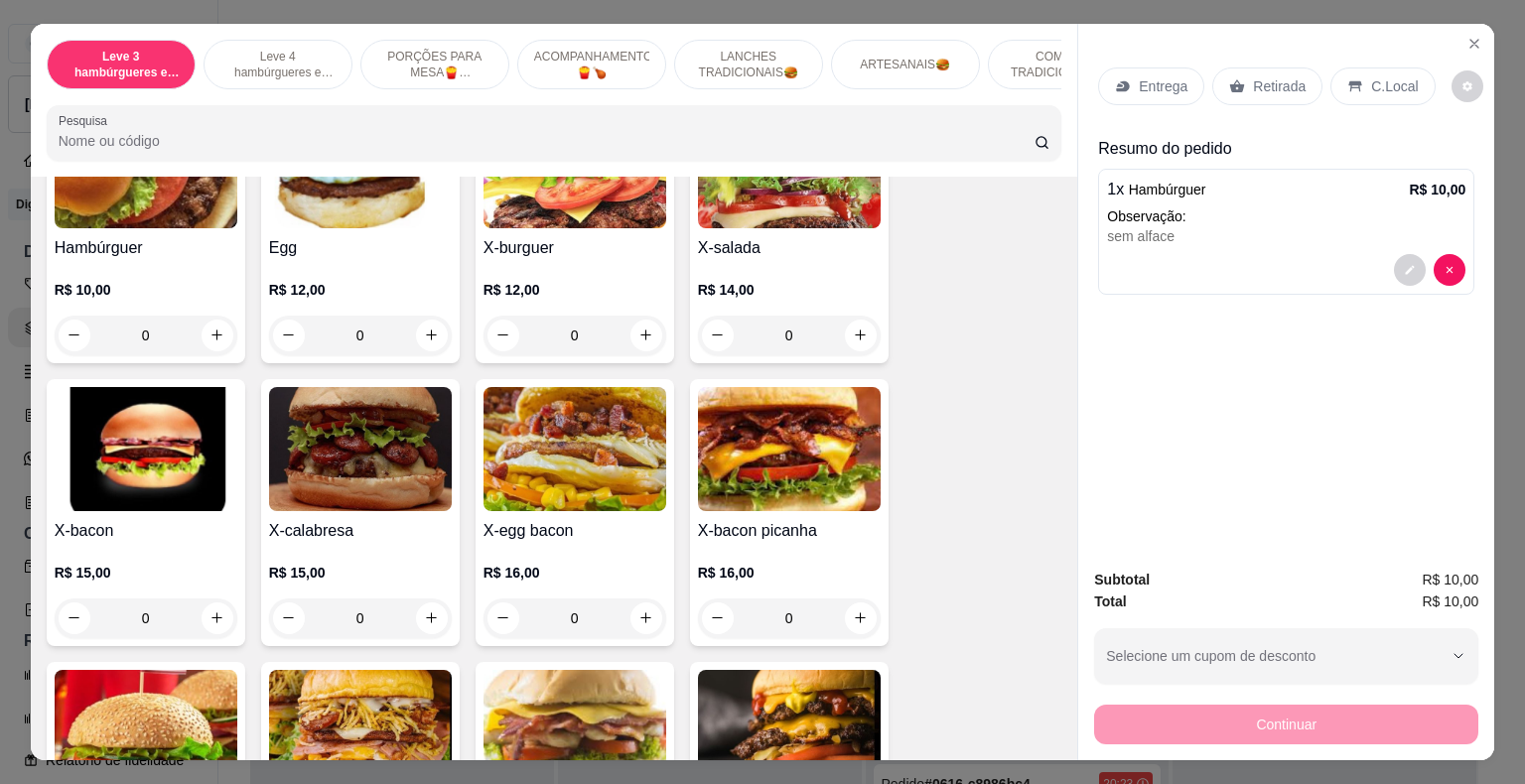click on "0" at bounding box center [575, 618] 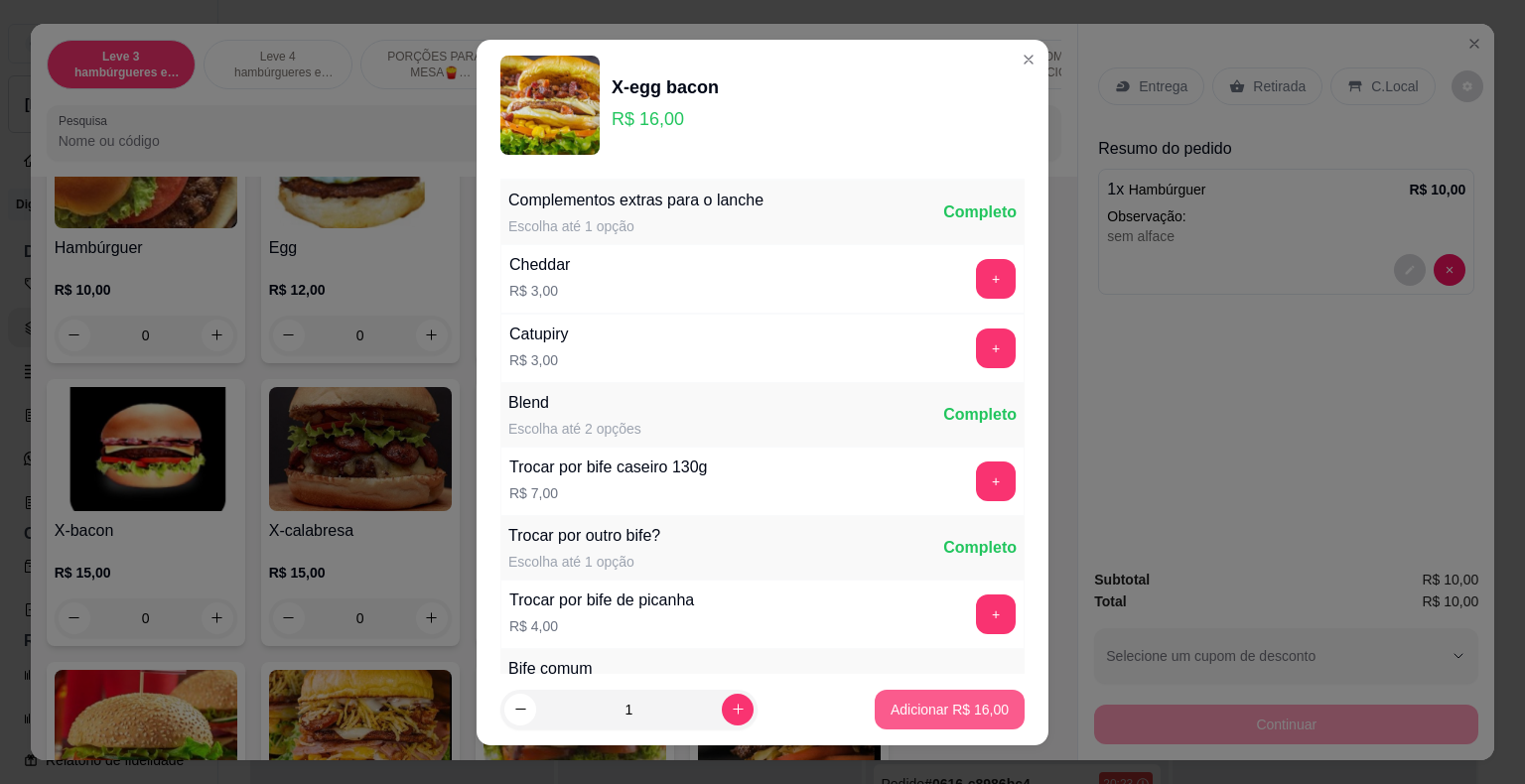 click on "Adicionar   R$ 16,00" at bounding box center [949, 710] 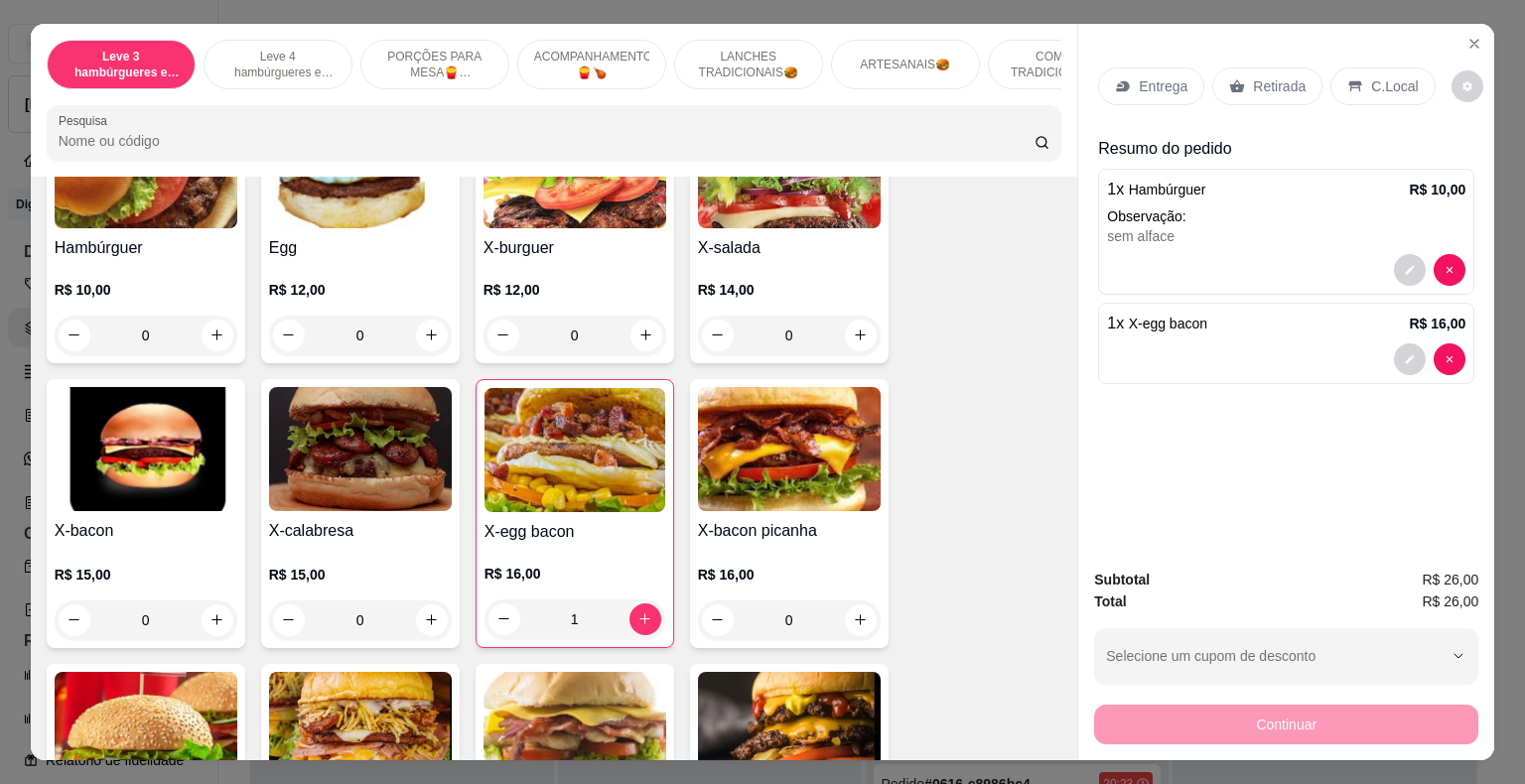 click on "Retirada" at bounding box center [1279, 86] 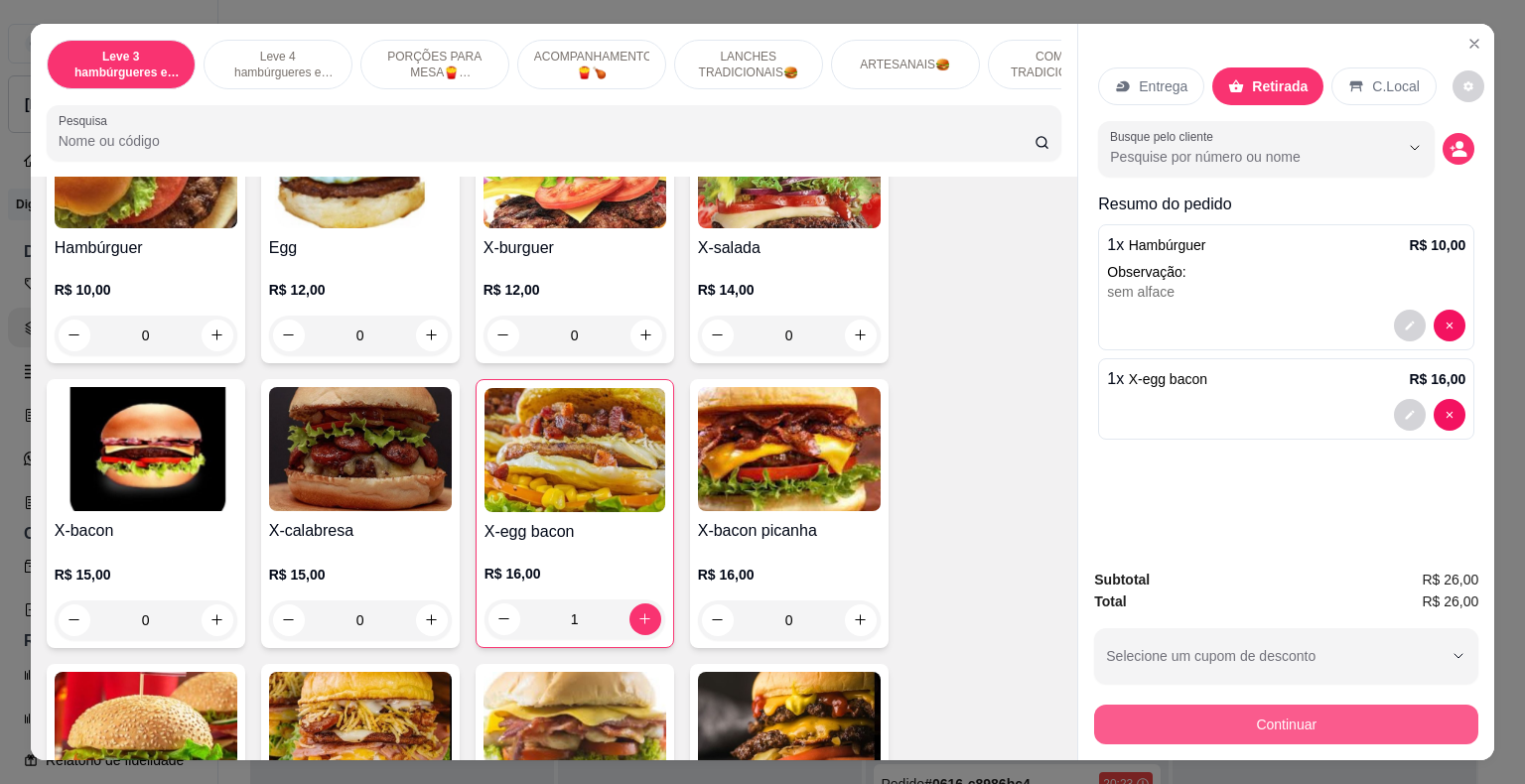 click on "Continuar" at bounding box center (1286, 724) 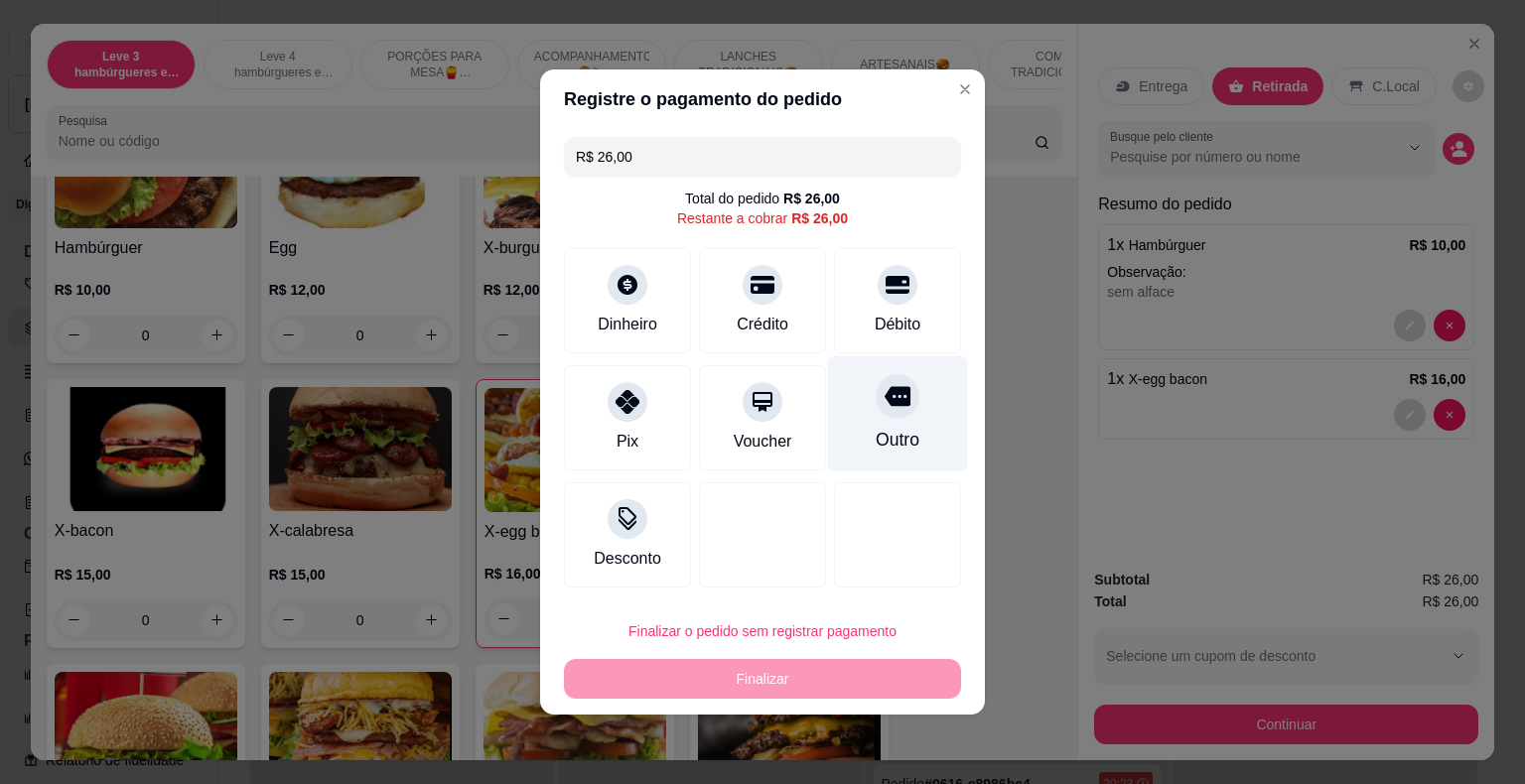 click at bounding box center (898, 396) 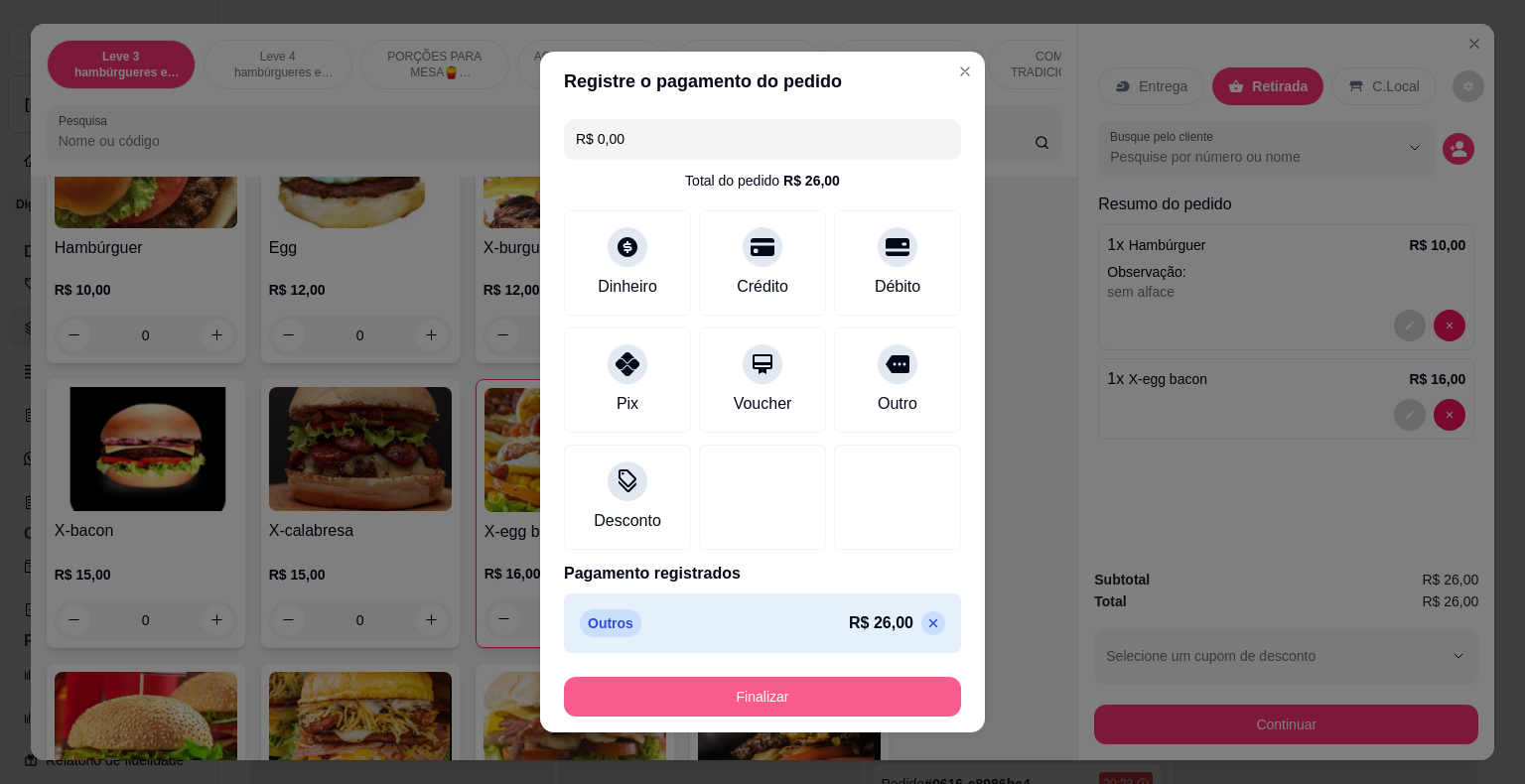 click on "Finalizar" at bounding box center (762, 697) 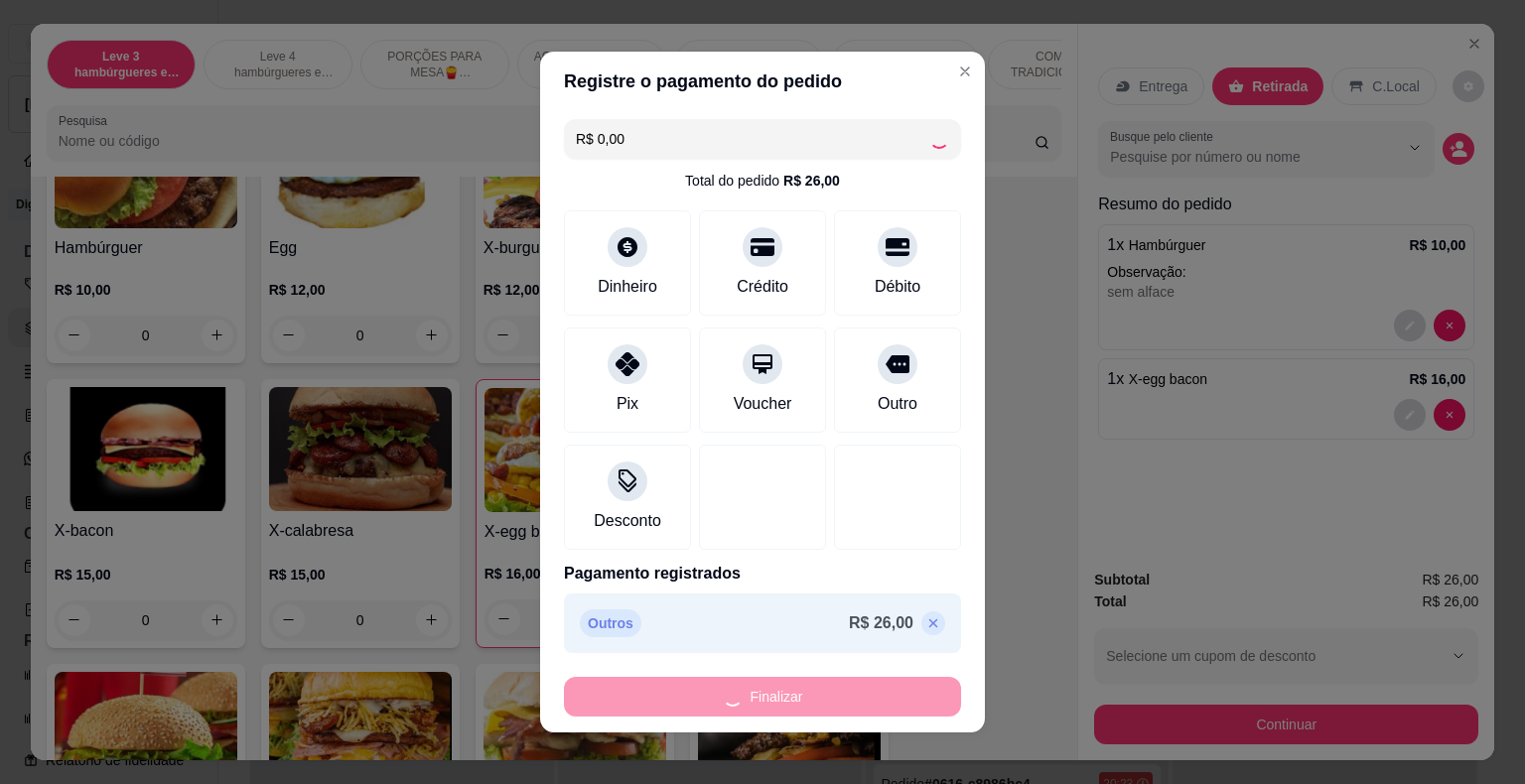 type on "0" 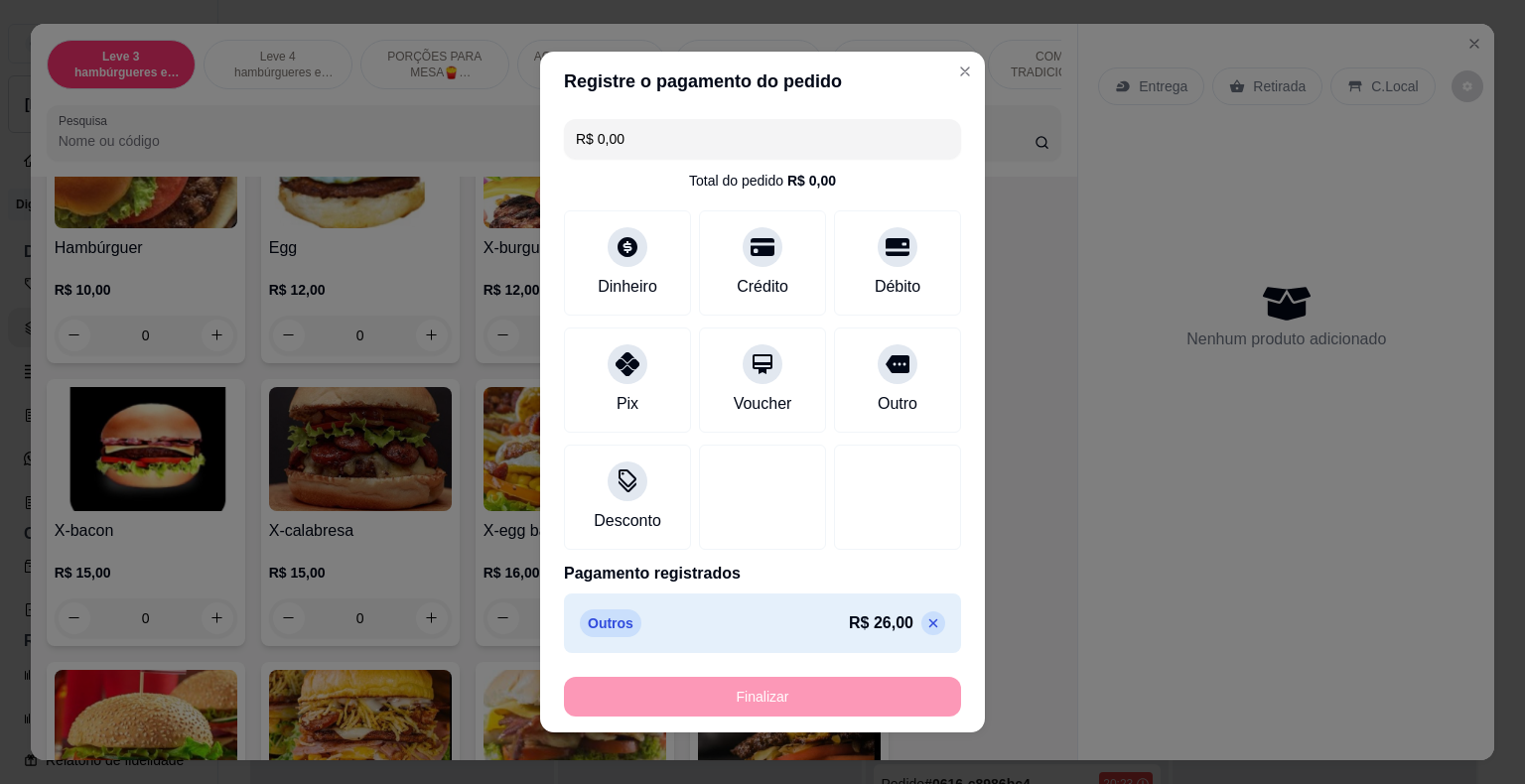 type on "-R$ 26,00" 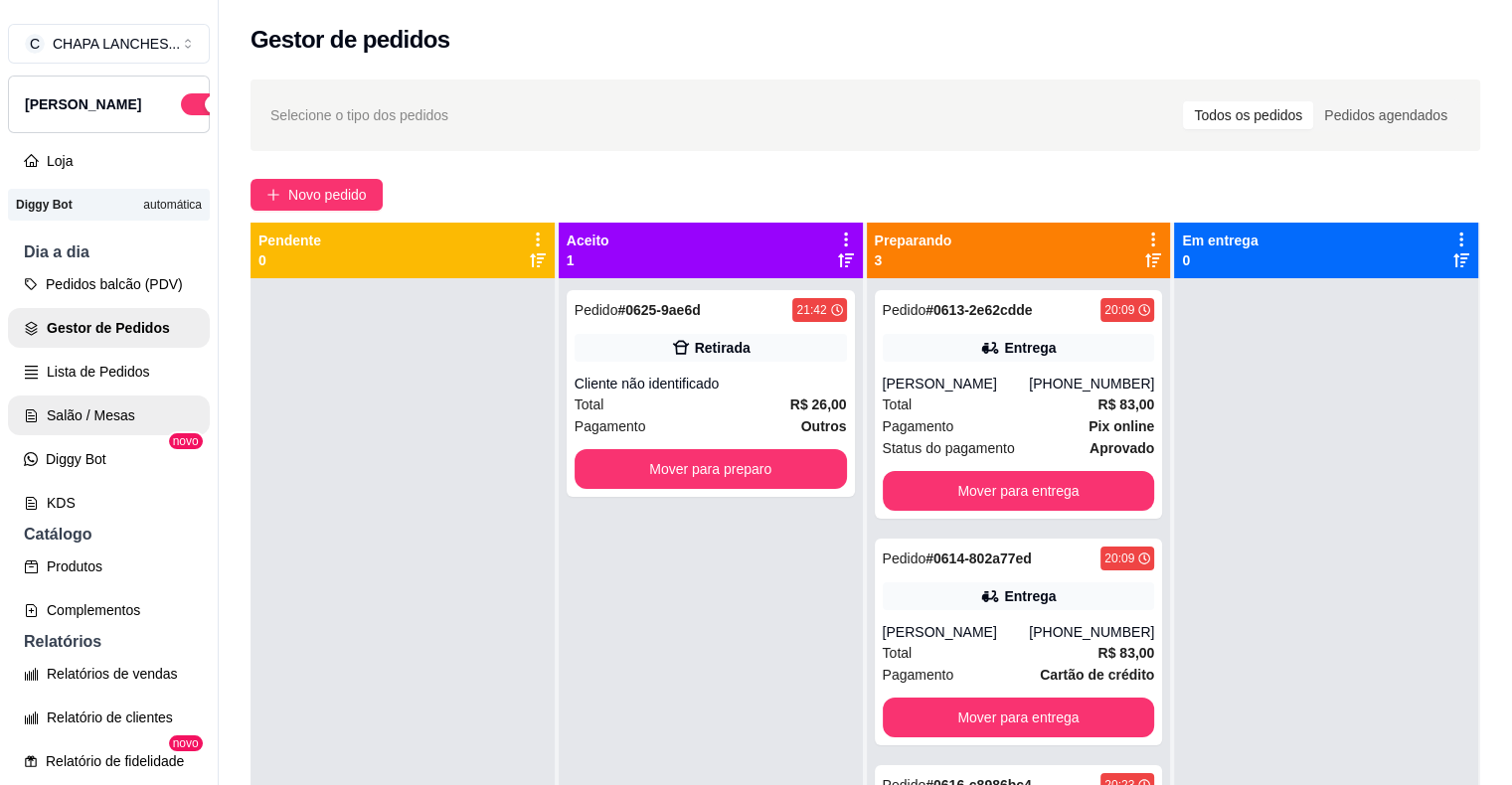 click on "Salão / Mesas" at bounding box center (108, 415) 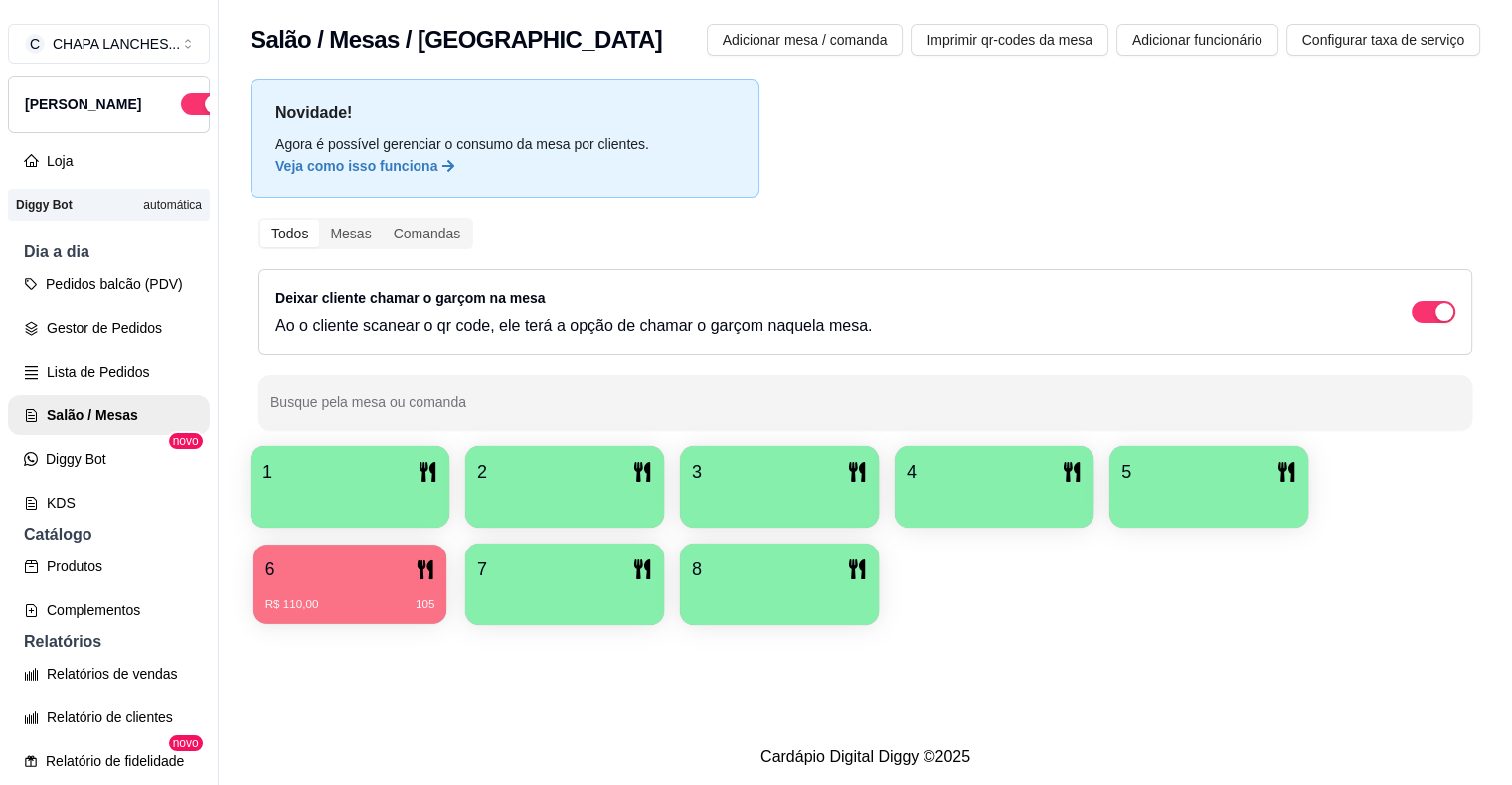 click on "R$ 110,00 105" at bounding box center (350, 597) 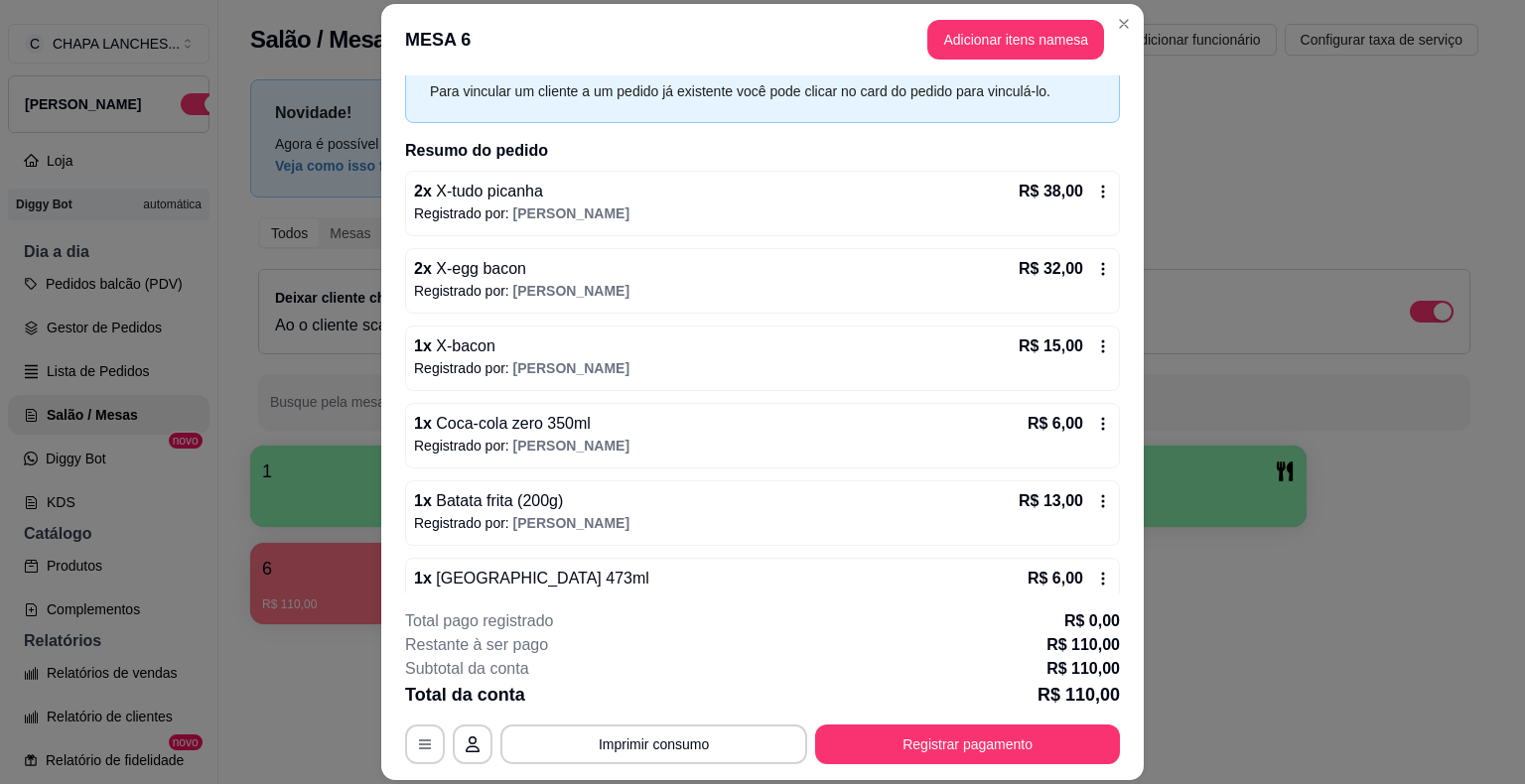 scroll, scrollTop: 127, scrollLeft: 0, axis: vertical 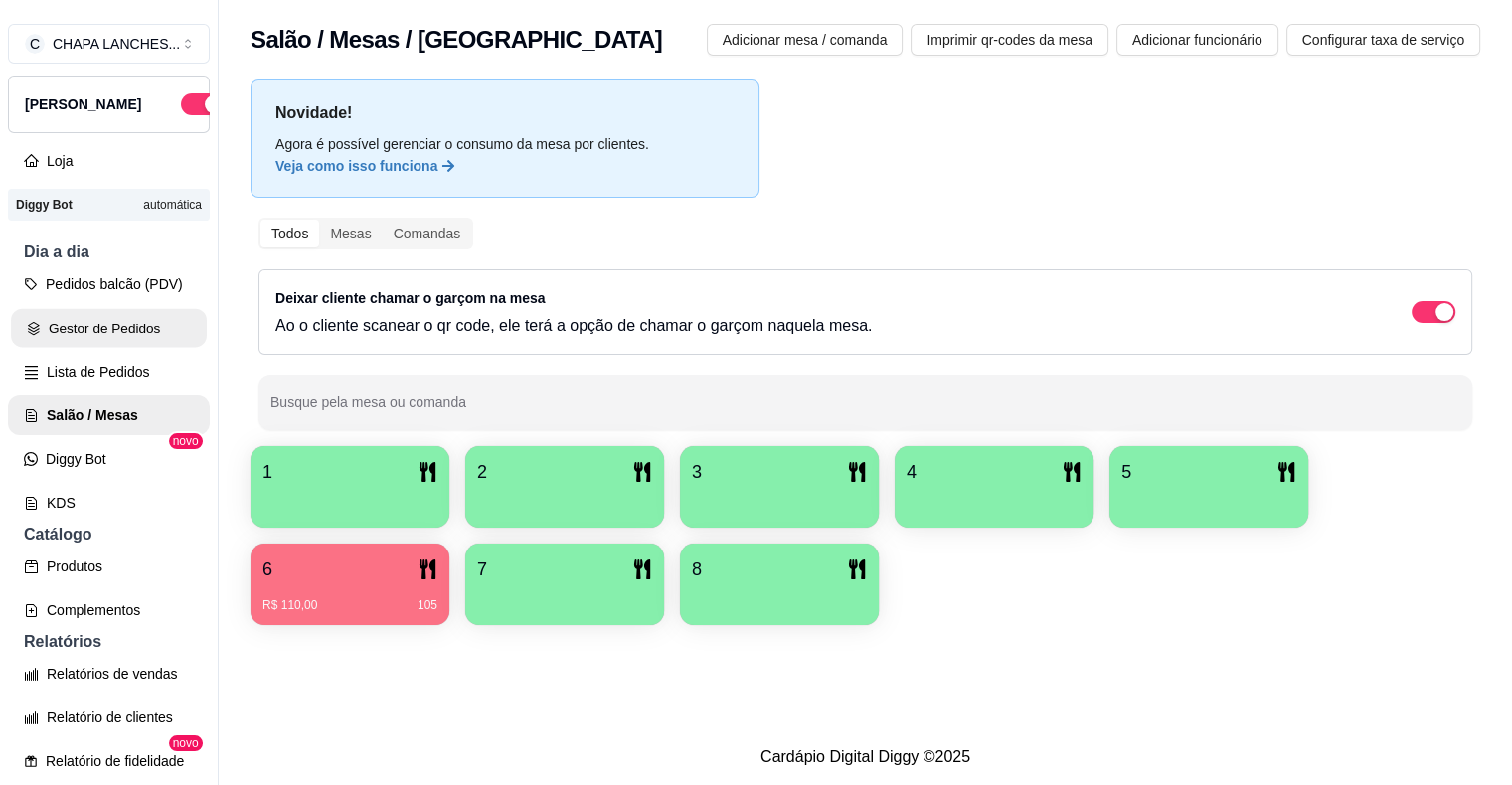 click on "Gestor de Pedidos" at bounding box center (108, 328) 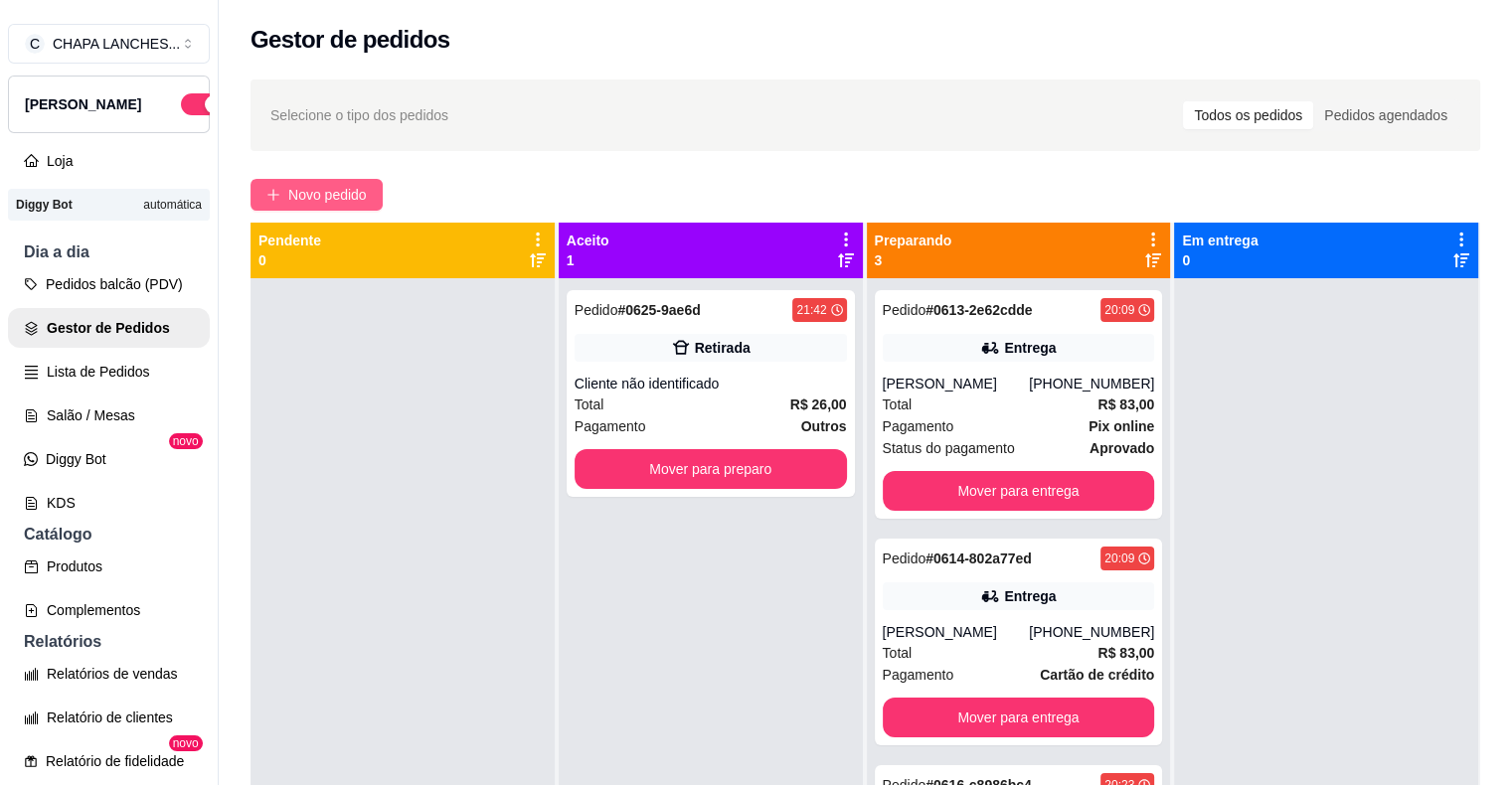 click on "Novo pedido" at bounding box center [327, 195] 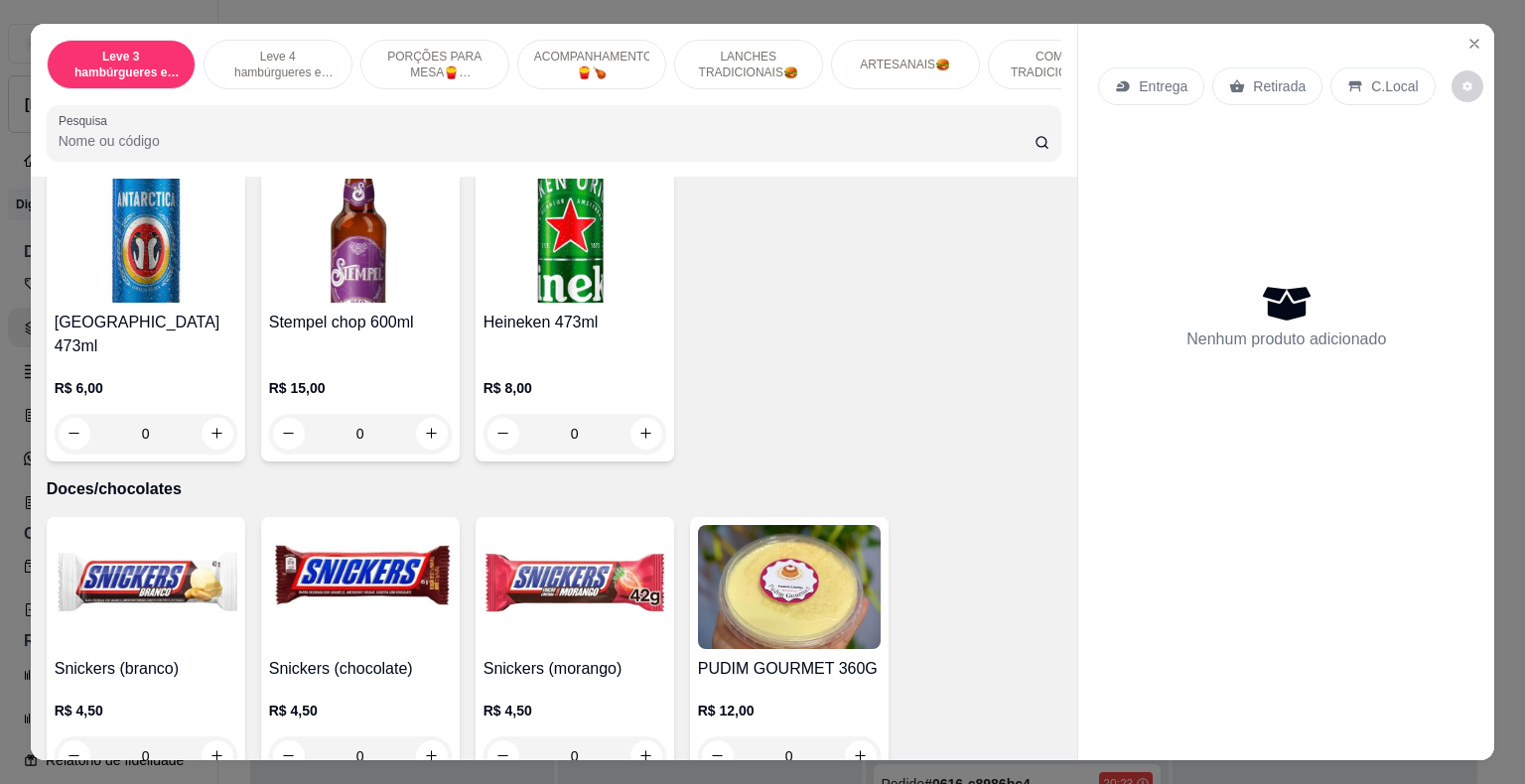 scroll, scrollTop: 5998, scrollLeft: 0, axis: vertical 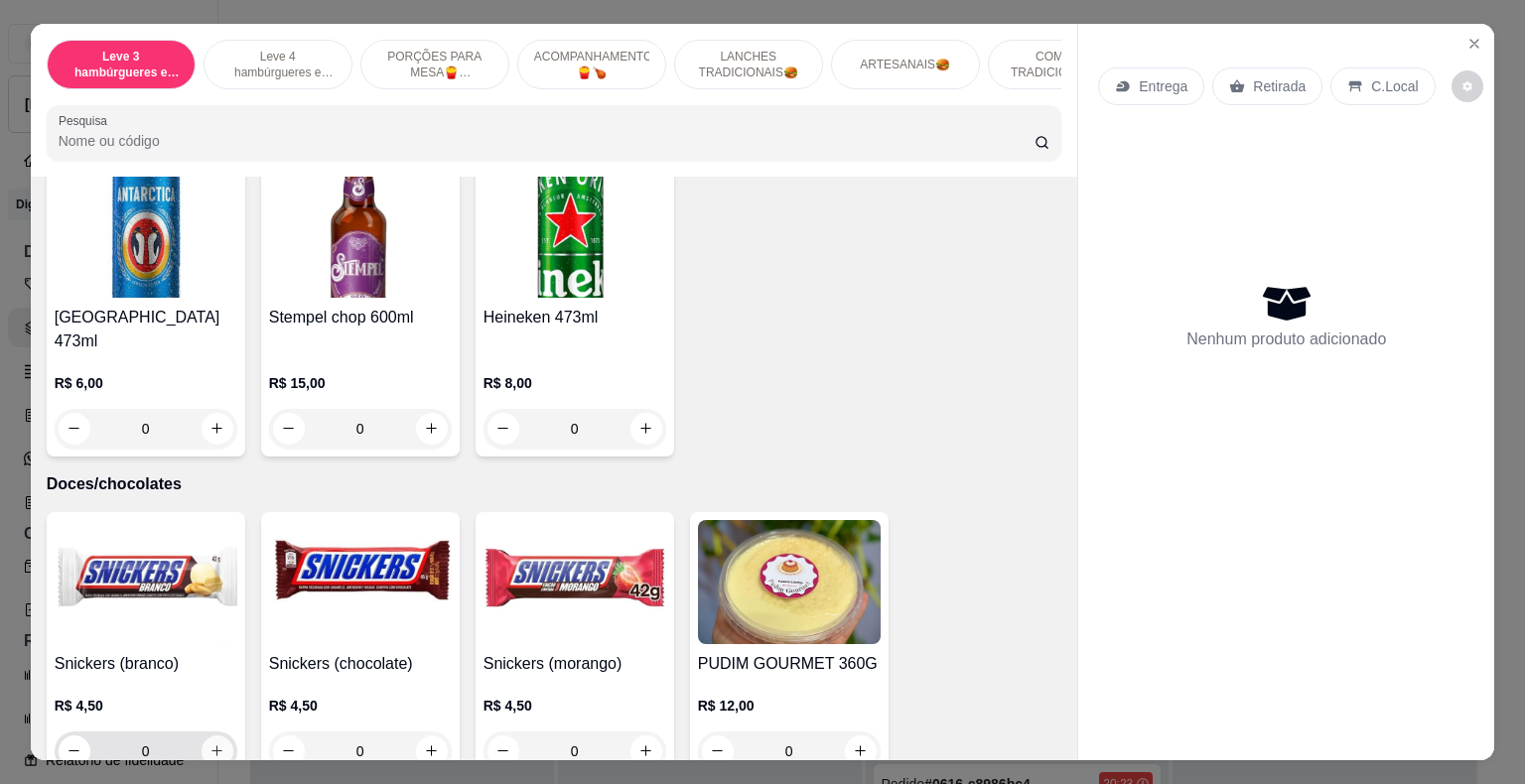 click 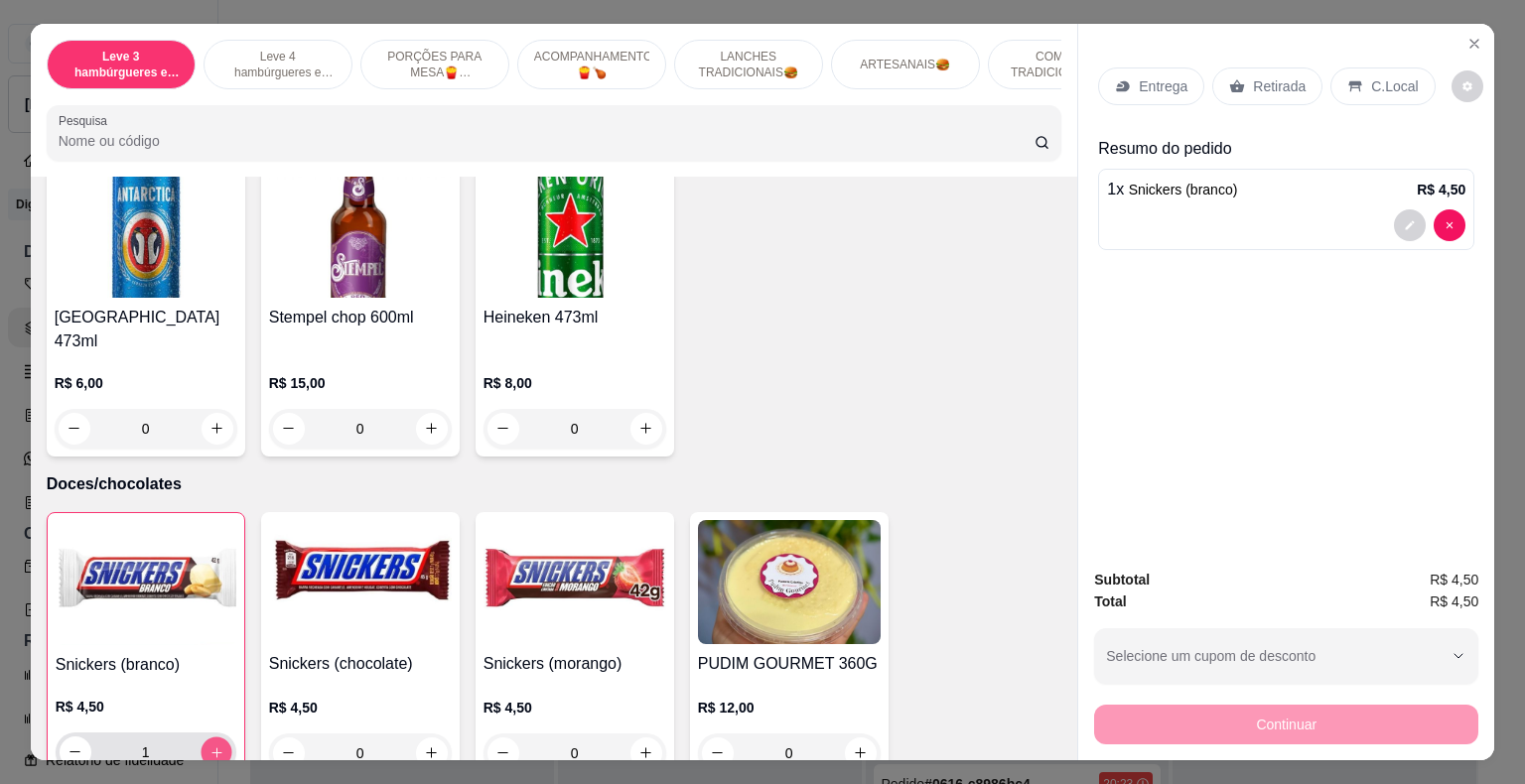 click 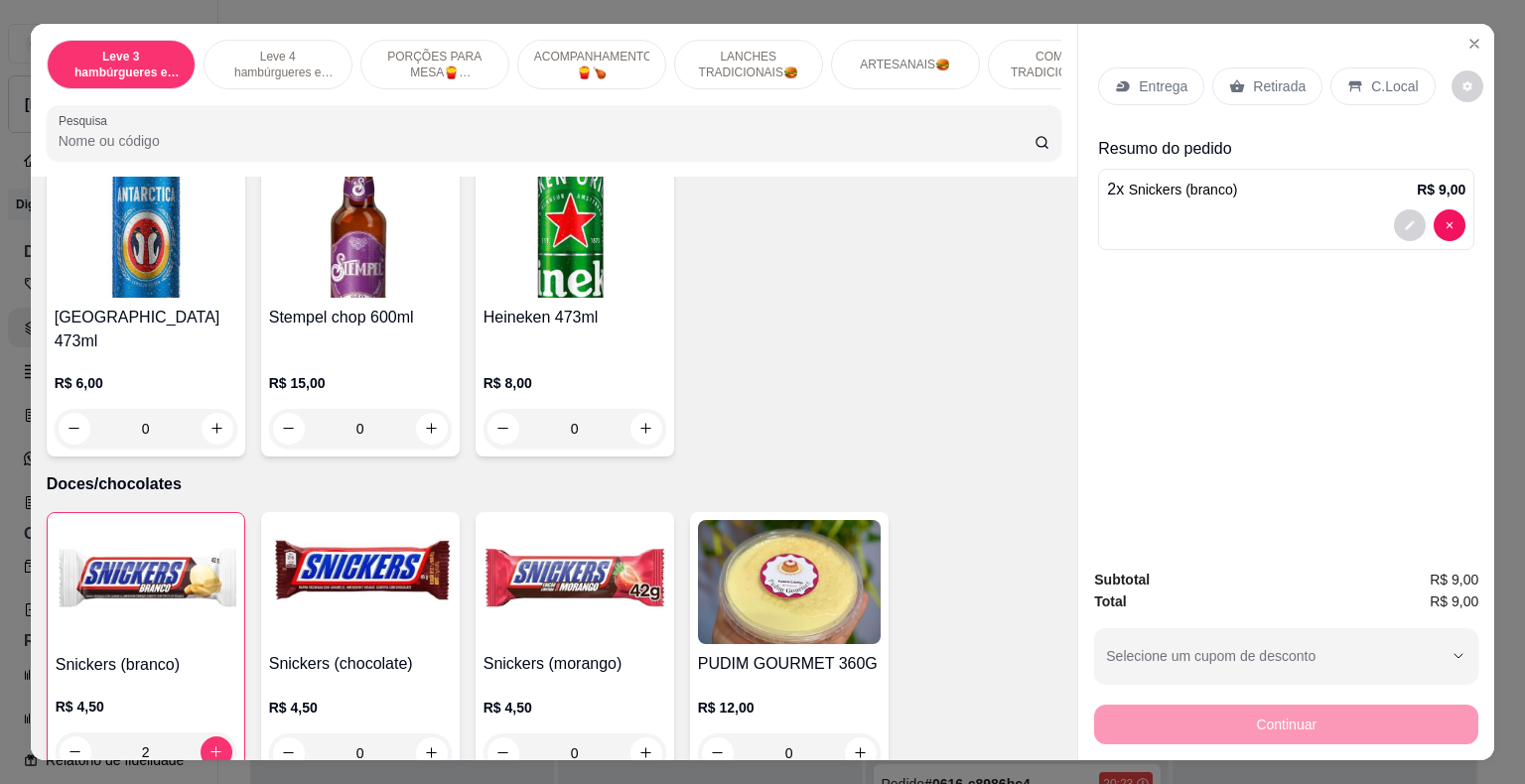 click on "Retirada" at bounding box center [1279, 86] 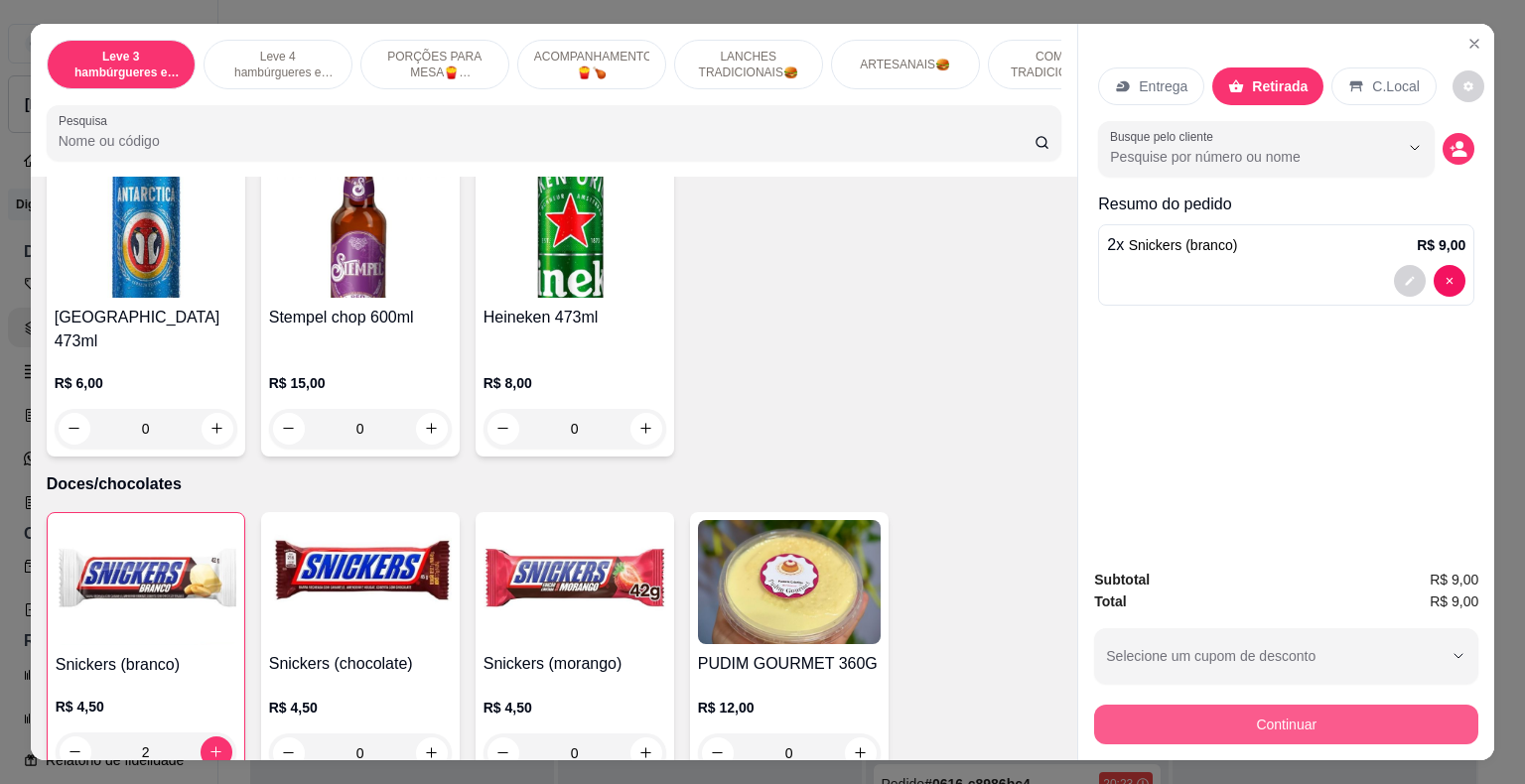 click on "Continuar" at bounding box center [1286, 724] 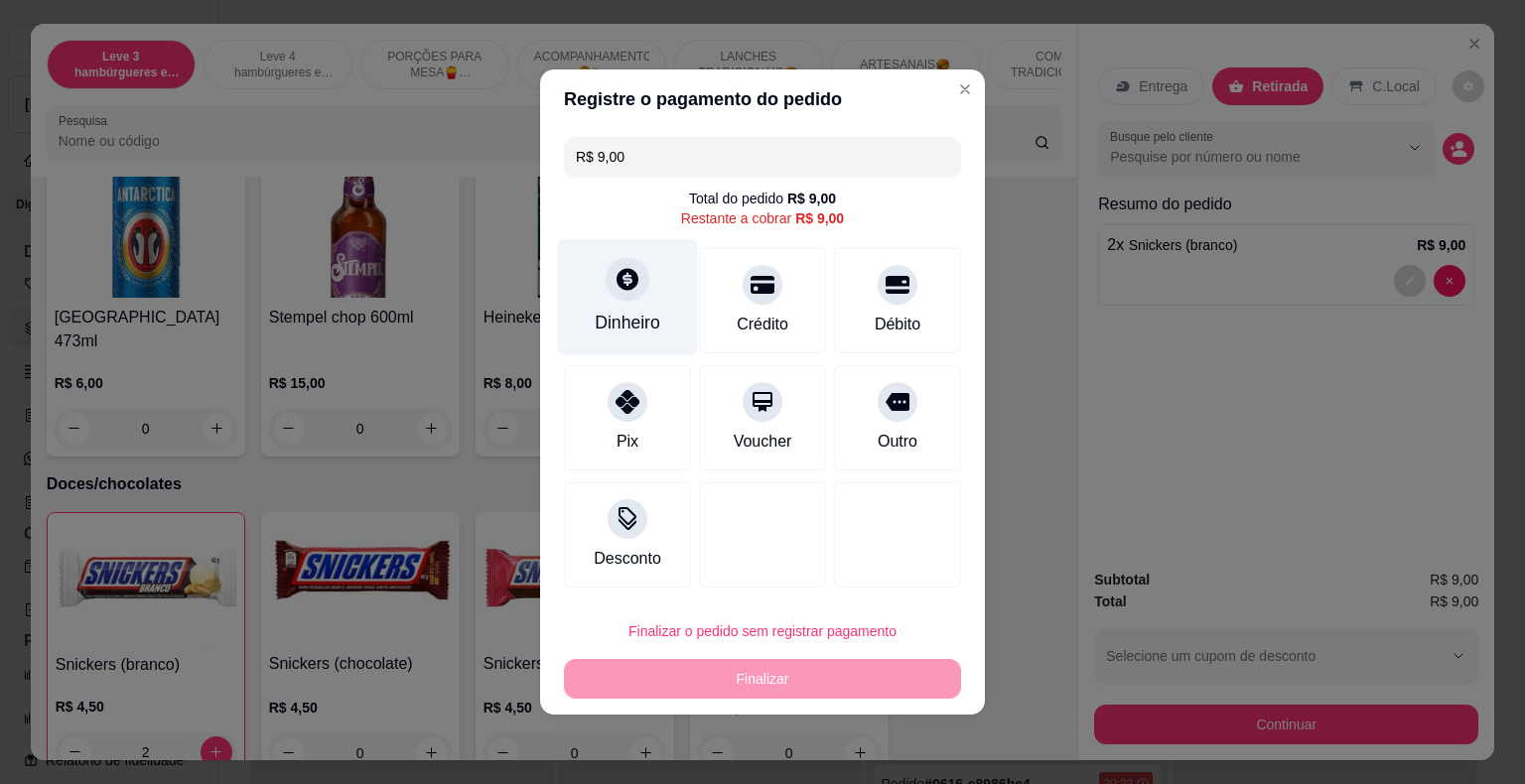click at bounding box center [627, 279] 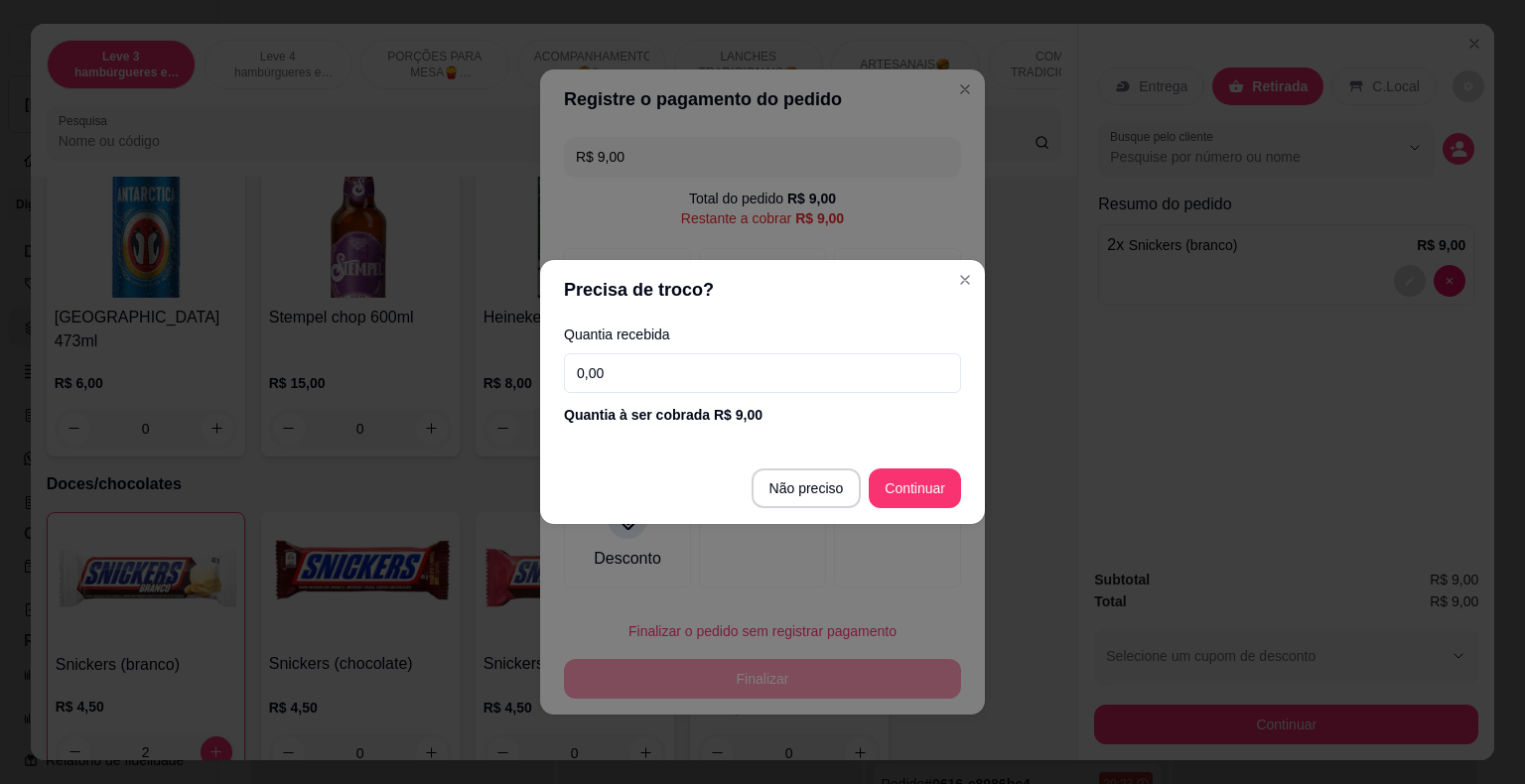 click on "0,00" at bounding box center [762, 373] 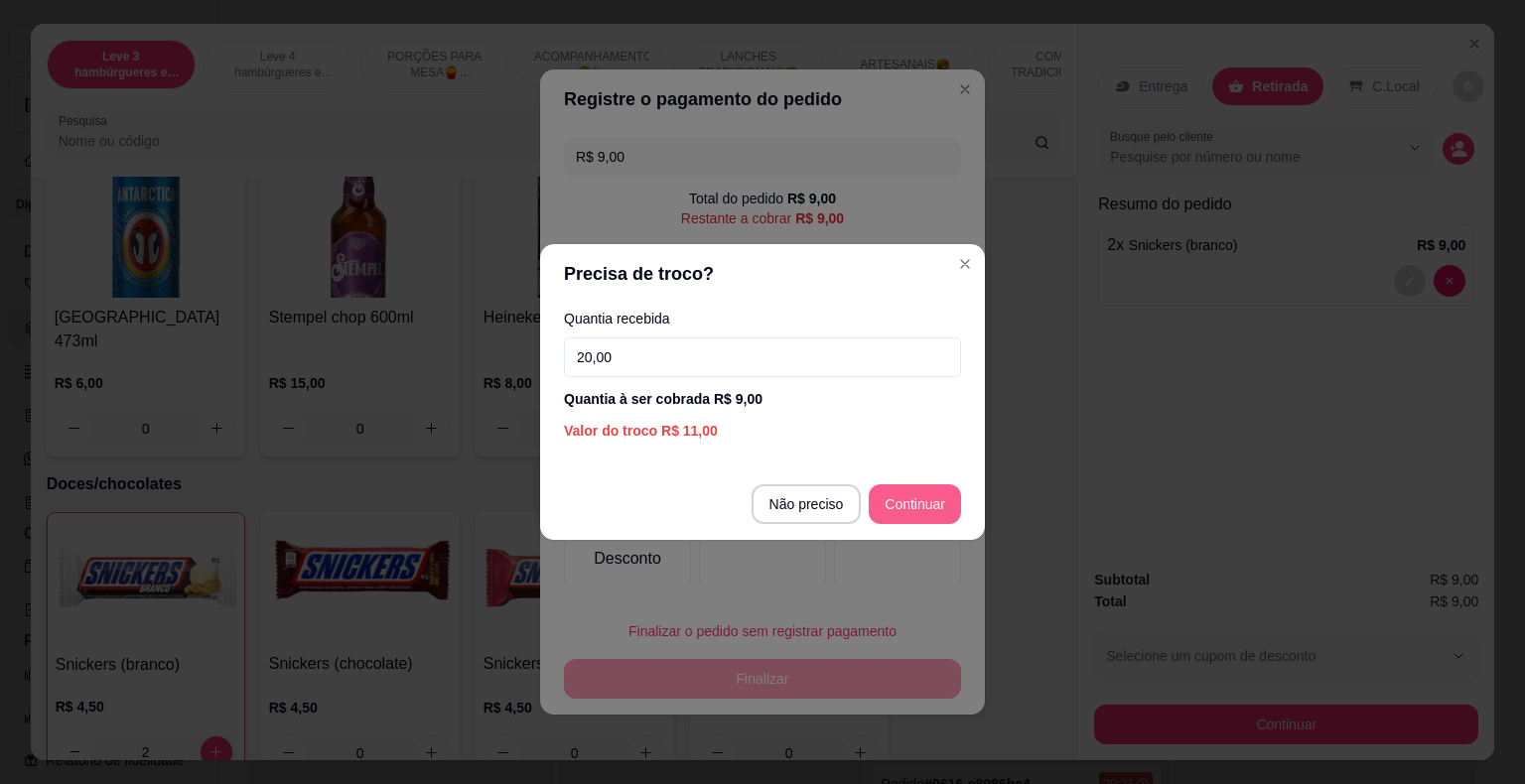 type on "20,00" 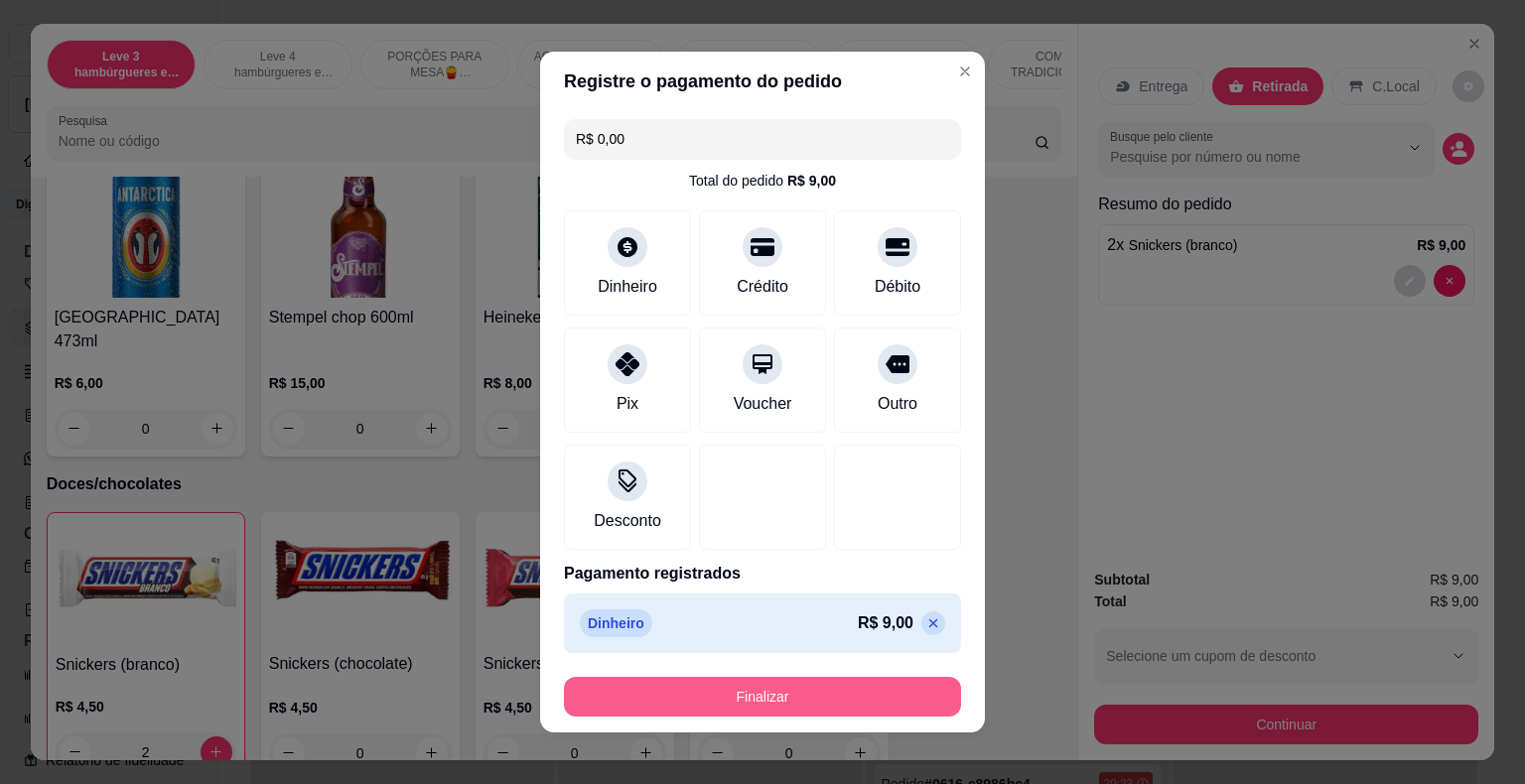 click on "Finalizar" at bounding box center (762, 697) 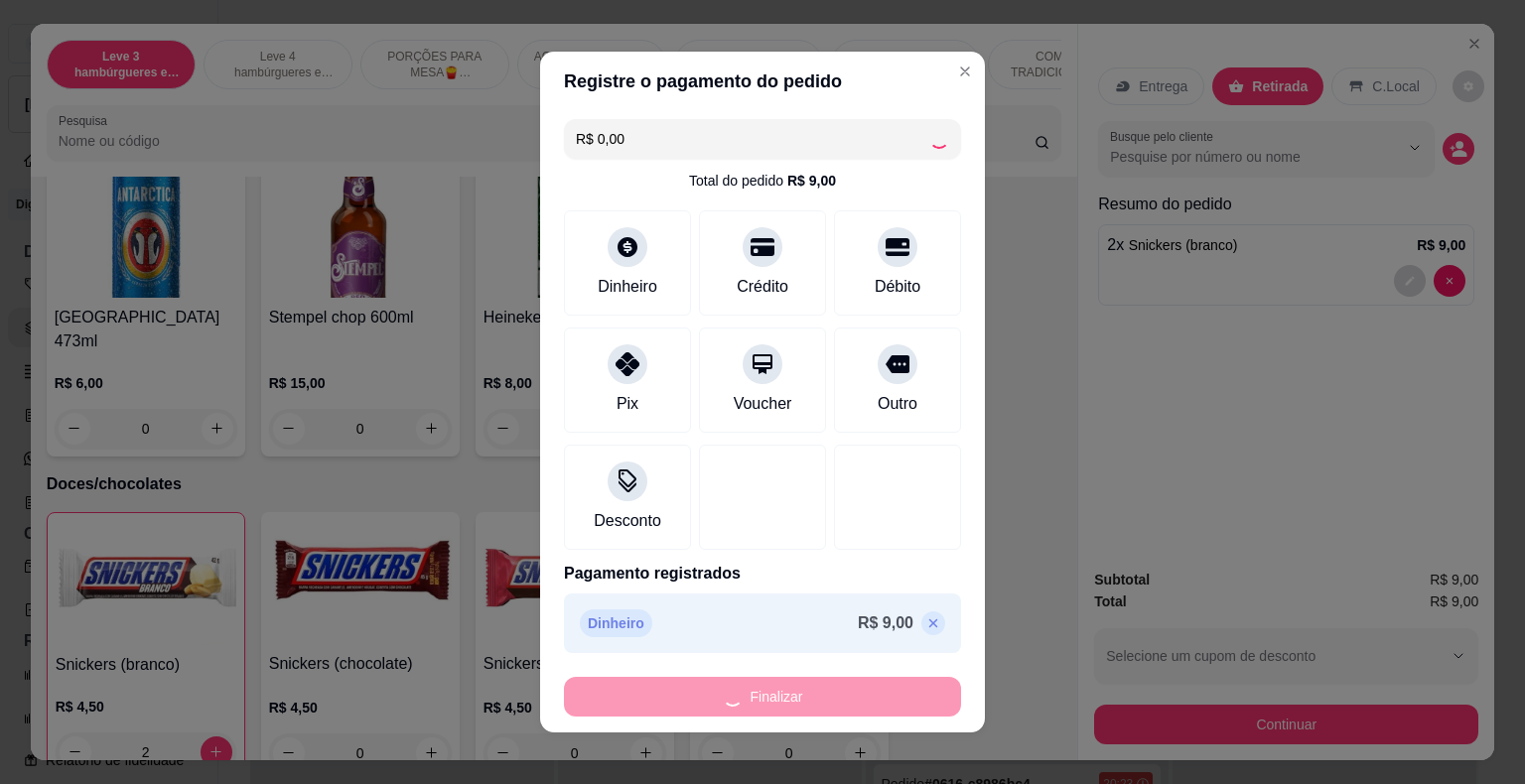type on "0" 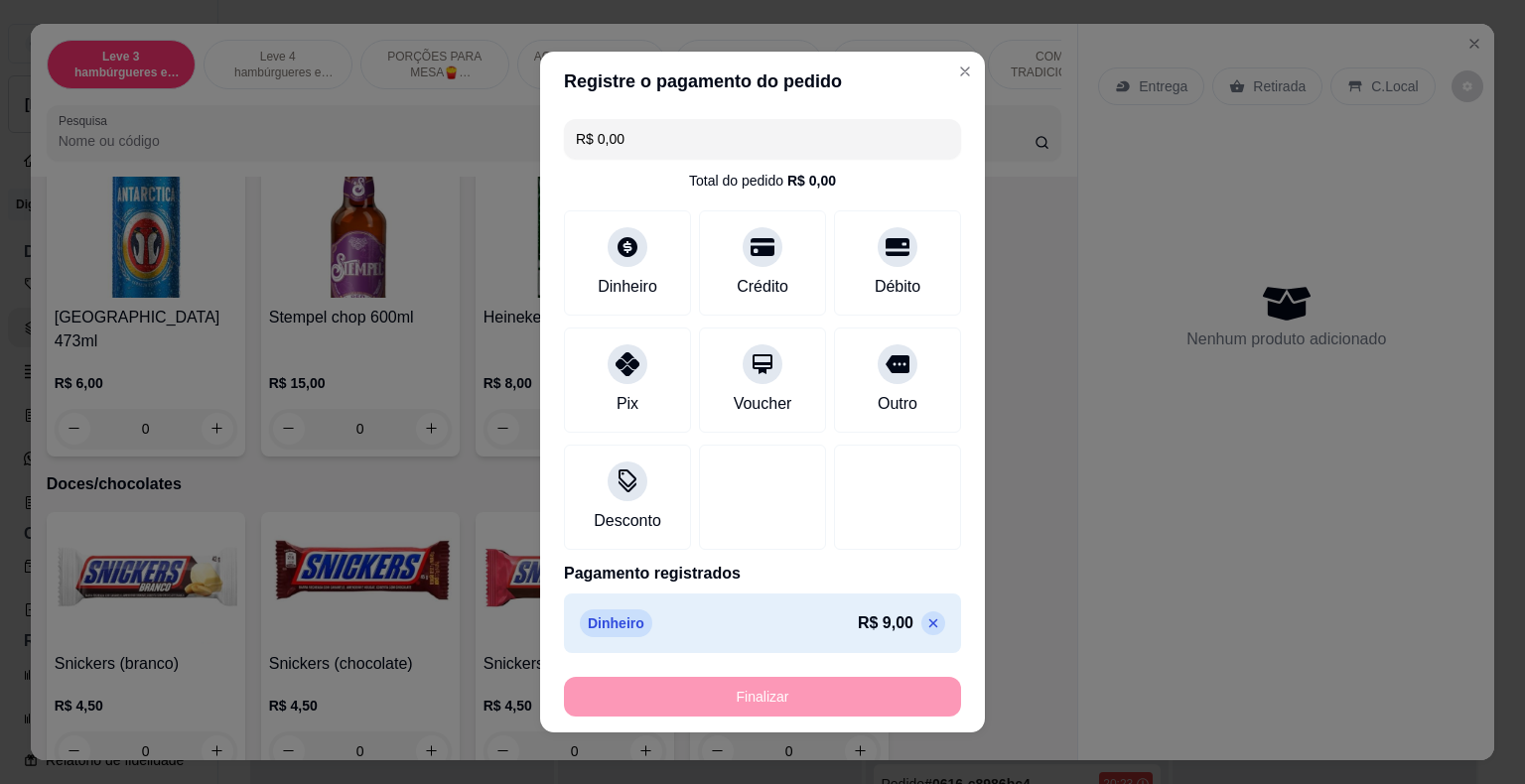 type on "-R$ 9,00" 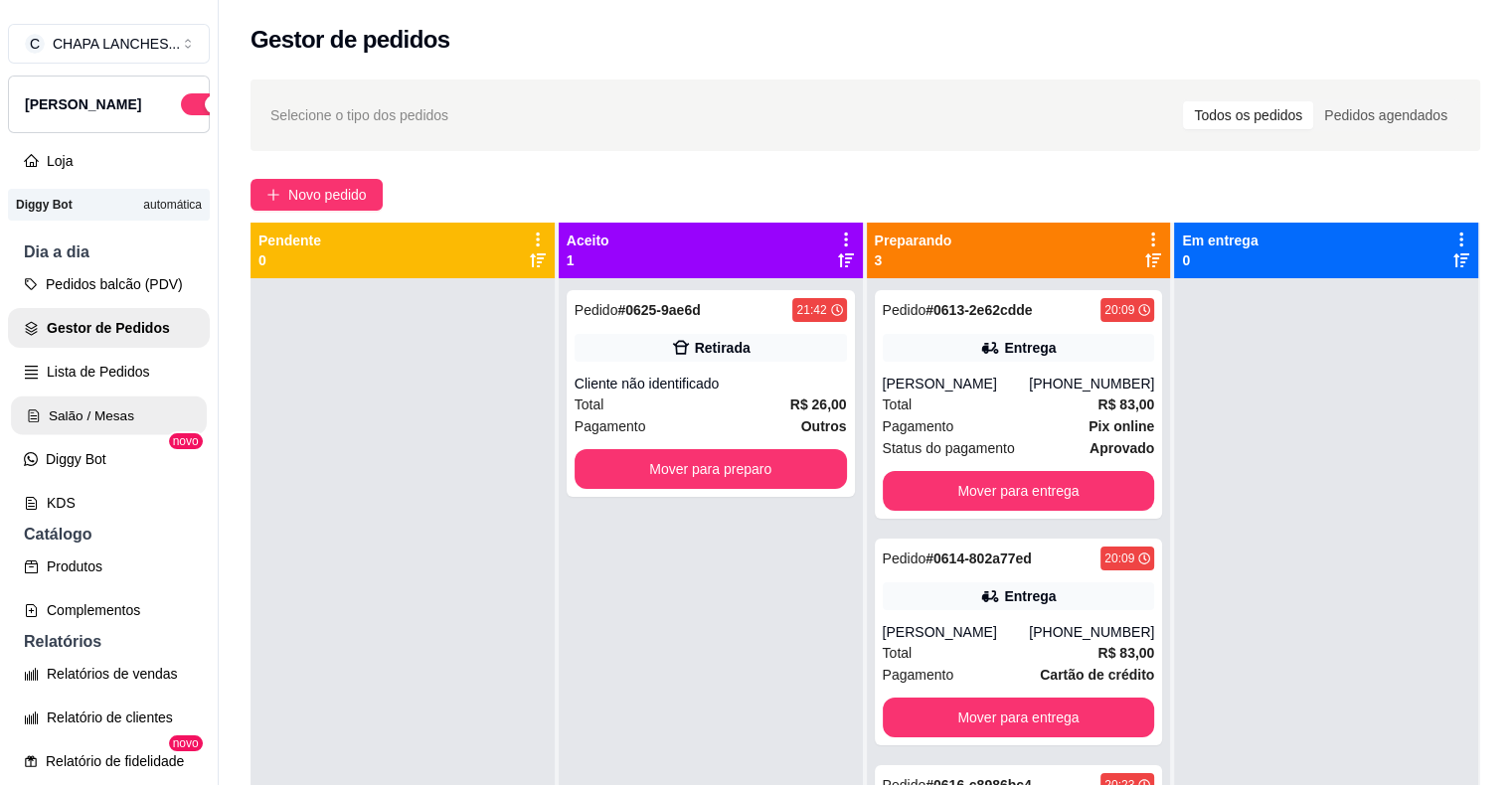 click on "Salão / Mesas" at bounding box center [108, 415] 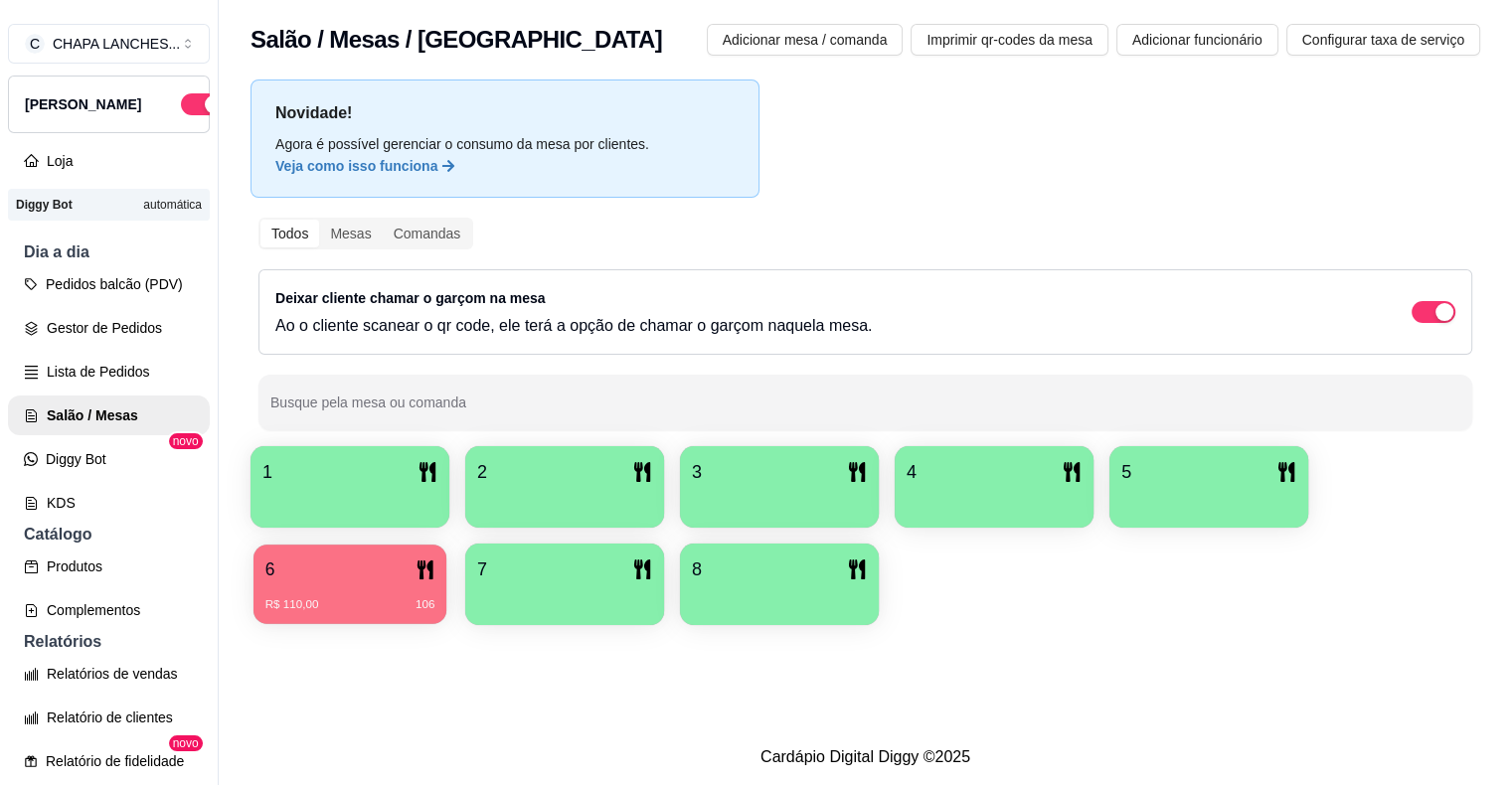 click on "R$ 110,00 106" at bounding box center [350, 597] 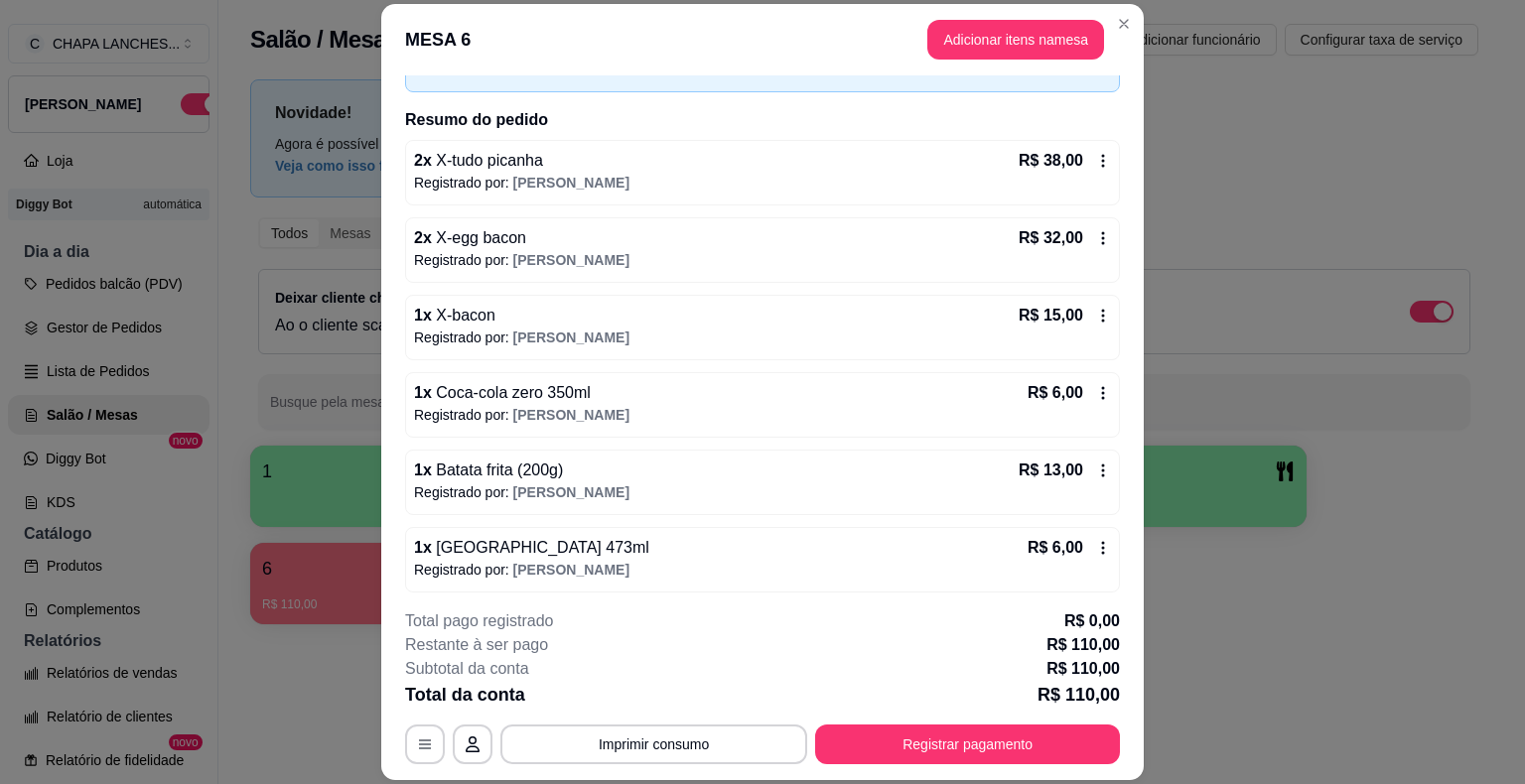 scroll, scrollTop: 127, scrollLeft: 0, axis: vertical 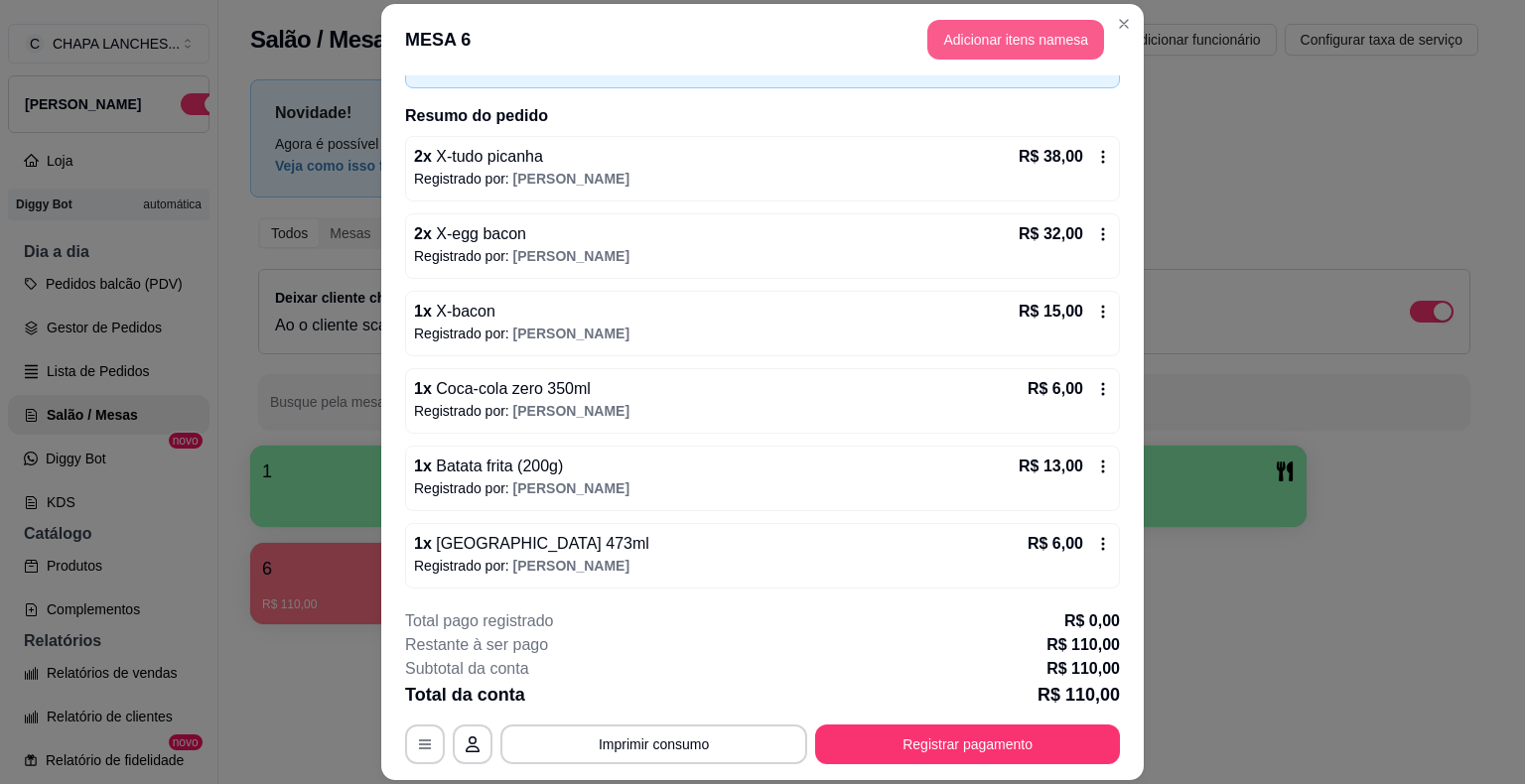 click on "Adicionar itens na  mesa" at bounding box center [1016, 40] 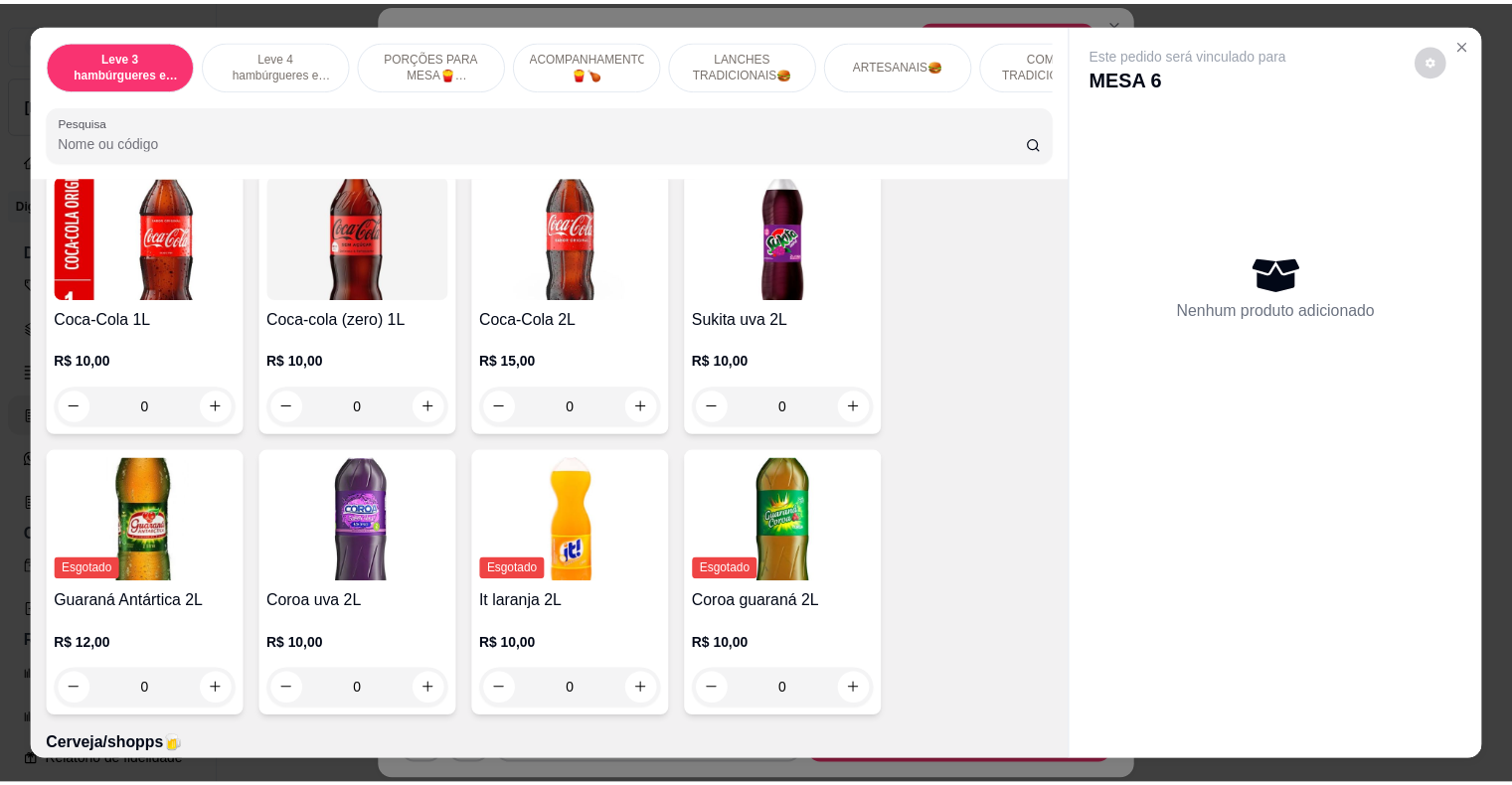 scroll, scrollTop: 5366, scrollLeft: 0, axis: vertical 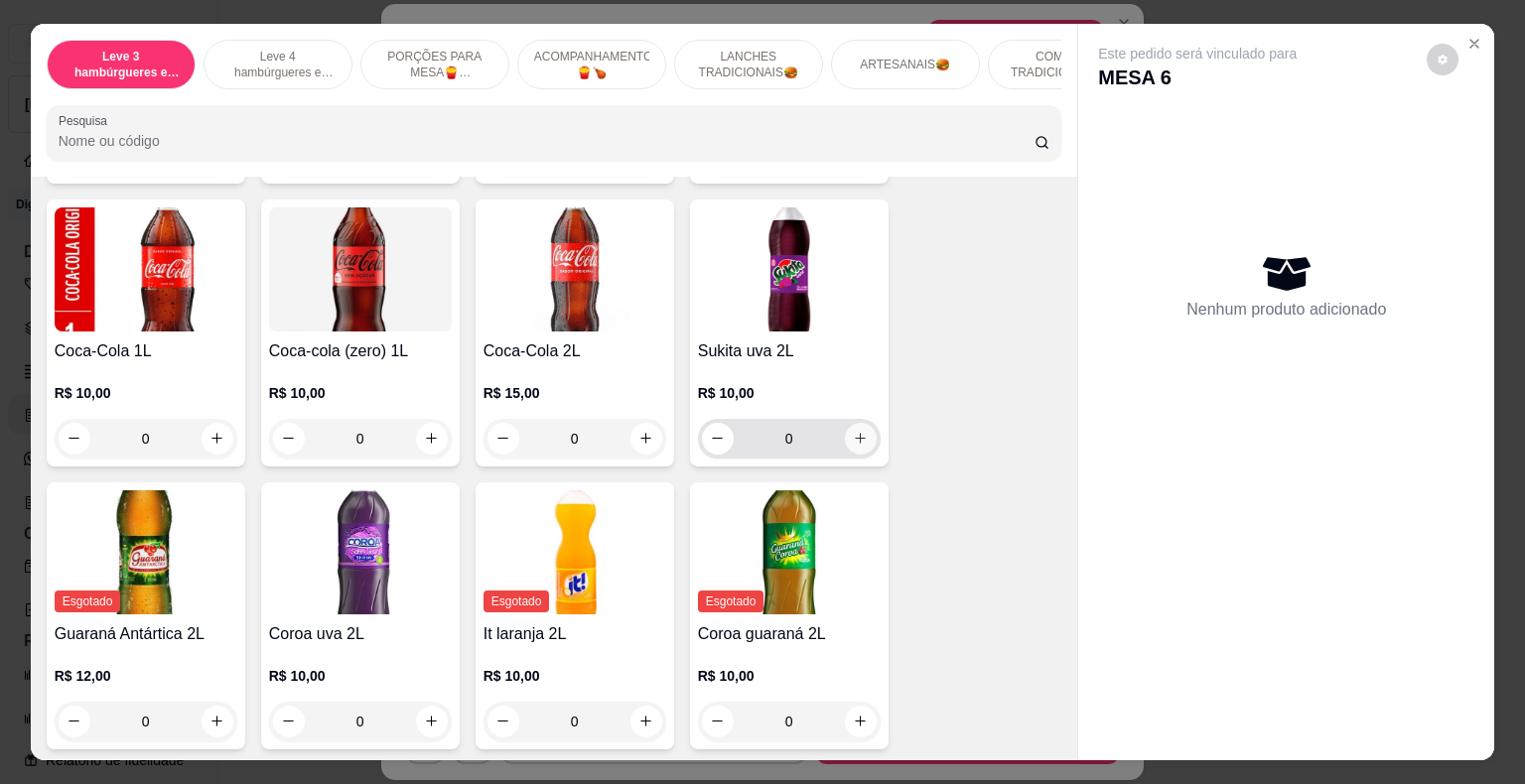 click 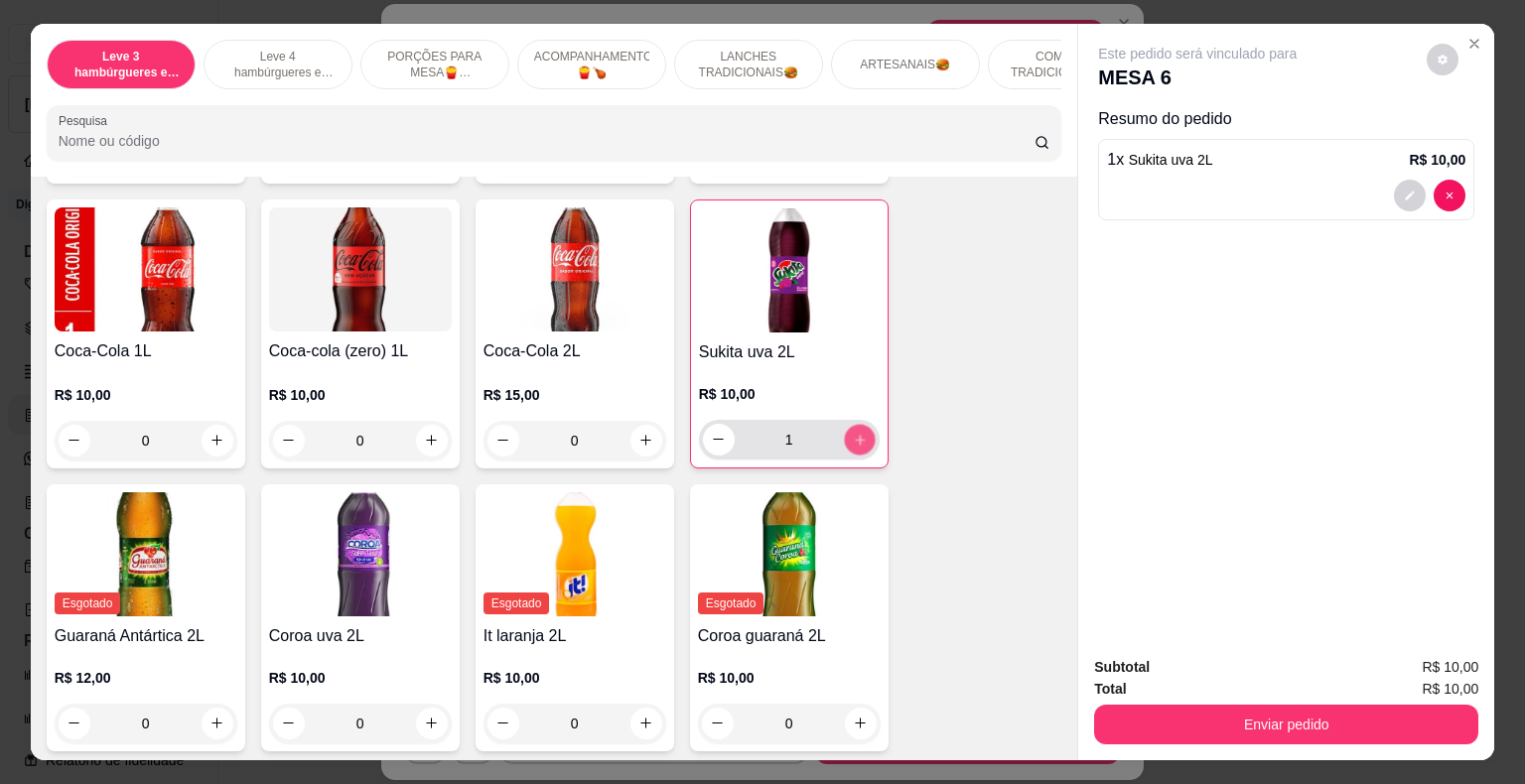 click 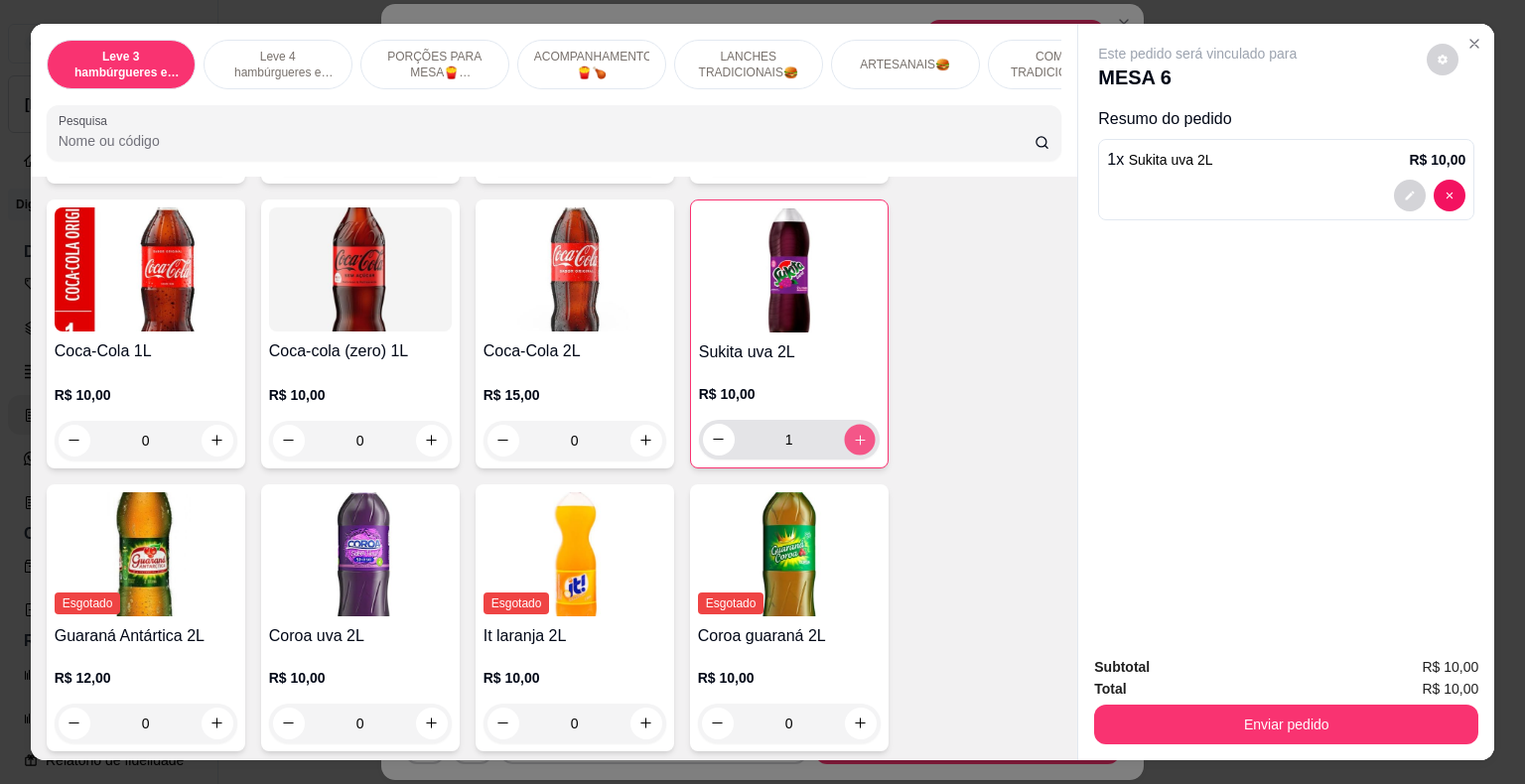 type on "2" 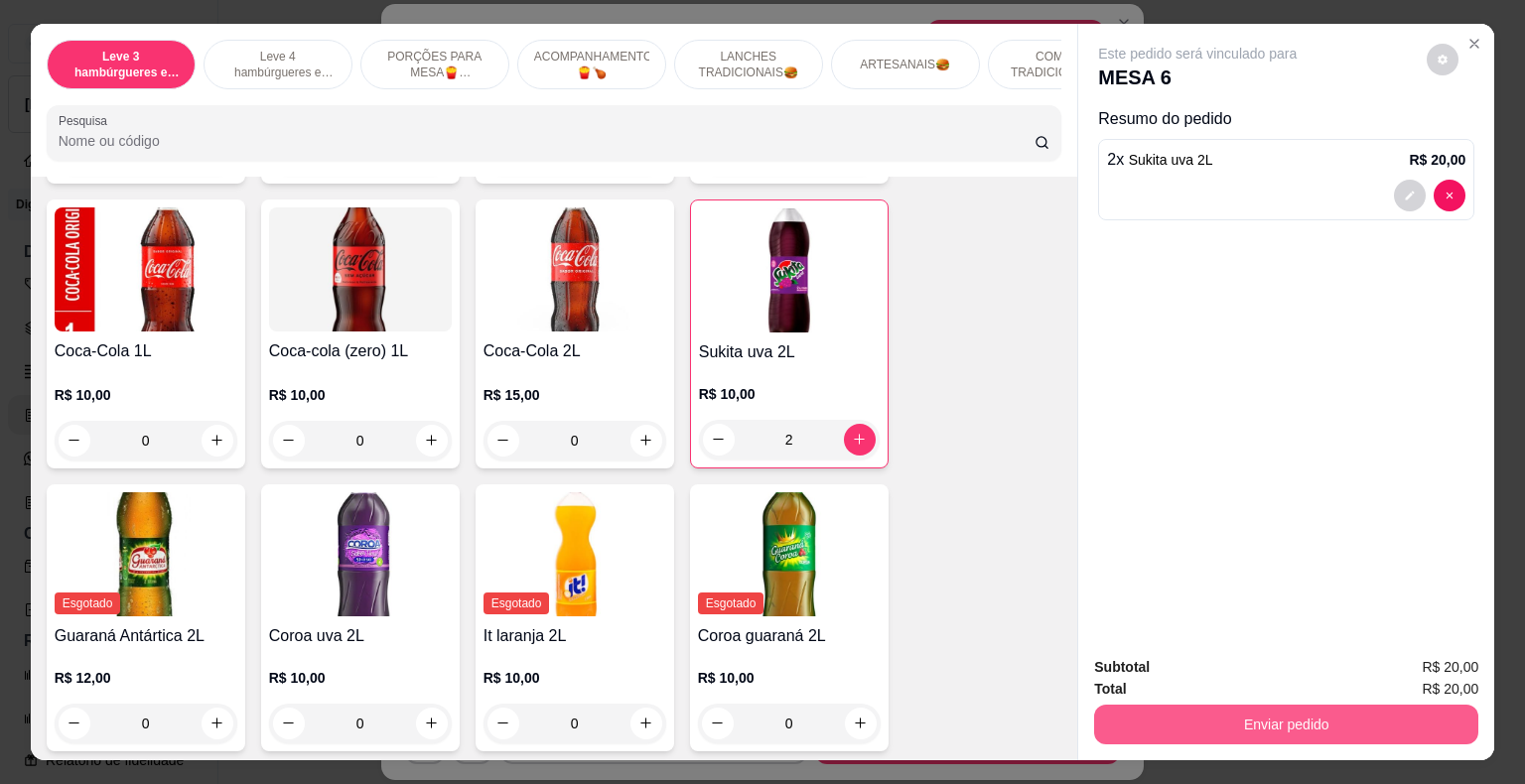 click on "Enviar pedido" at bounding box center (1286, 724) 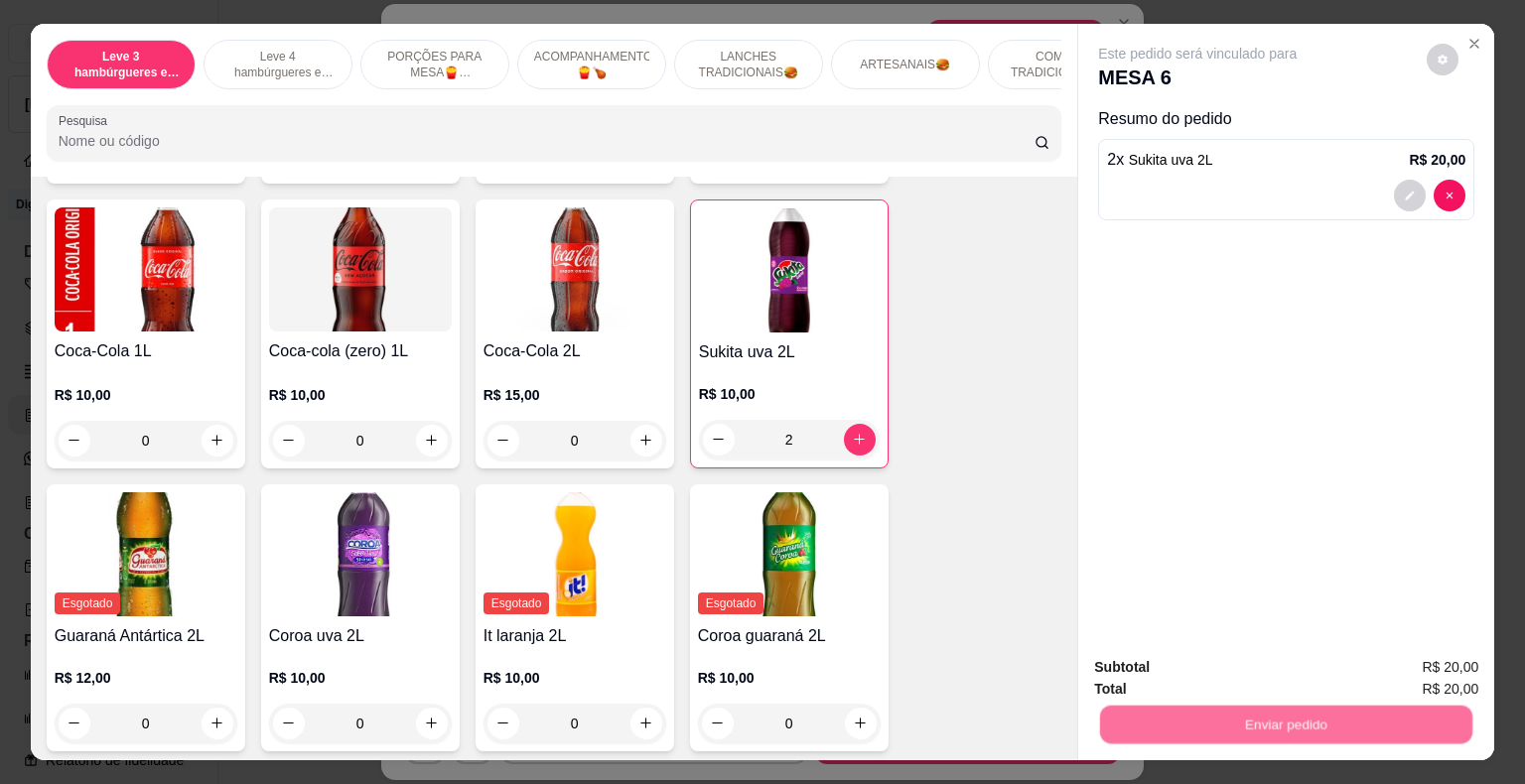 click on "Não registrar e enviar pedido" at bounding box center (1220, 669) 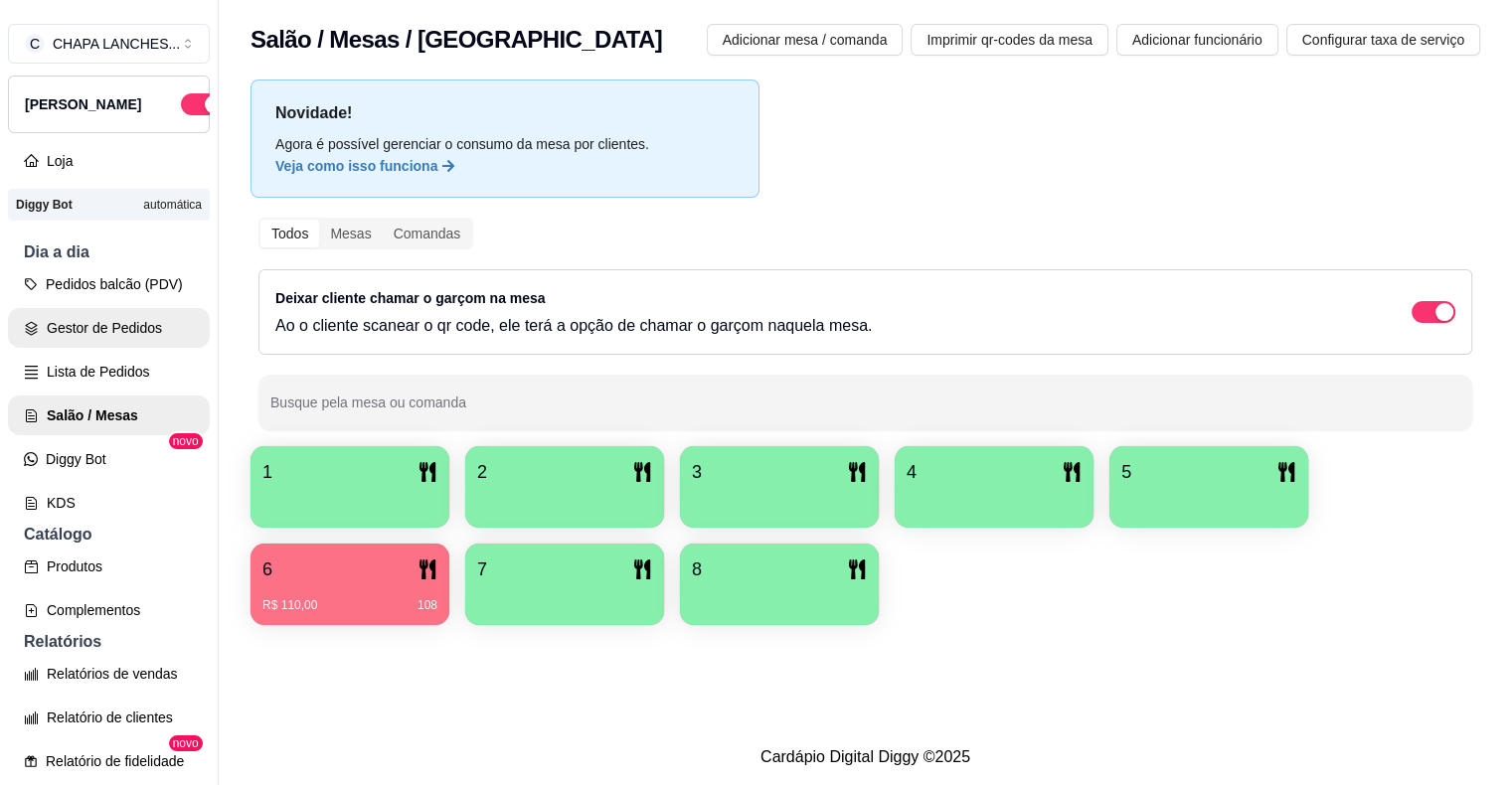 click on "Gestor de Pedidos" at bounding box center (108, 328) 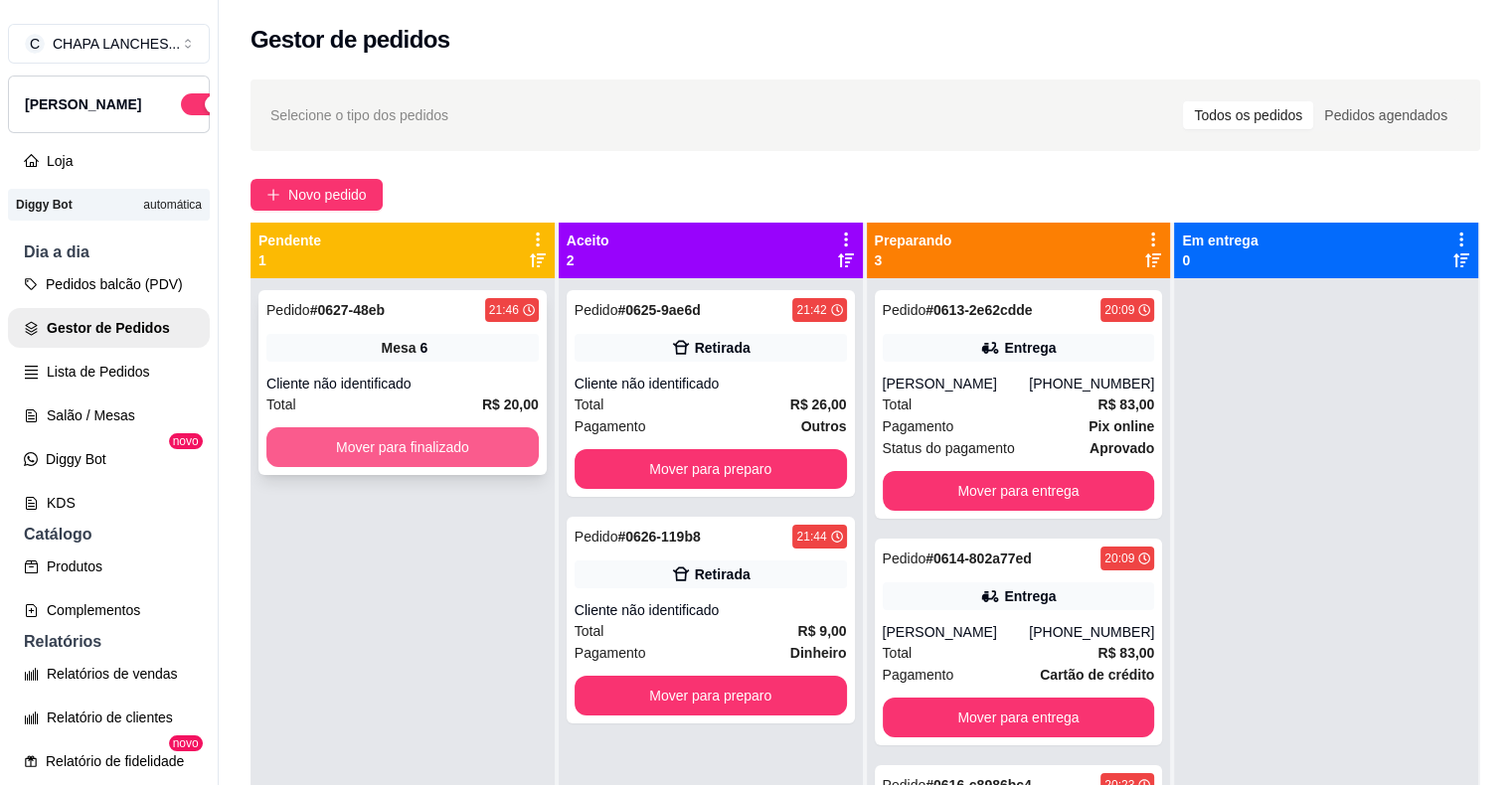 click on "Mover para finalizado" at bounding box center (403, 447) 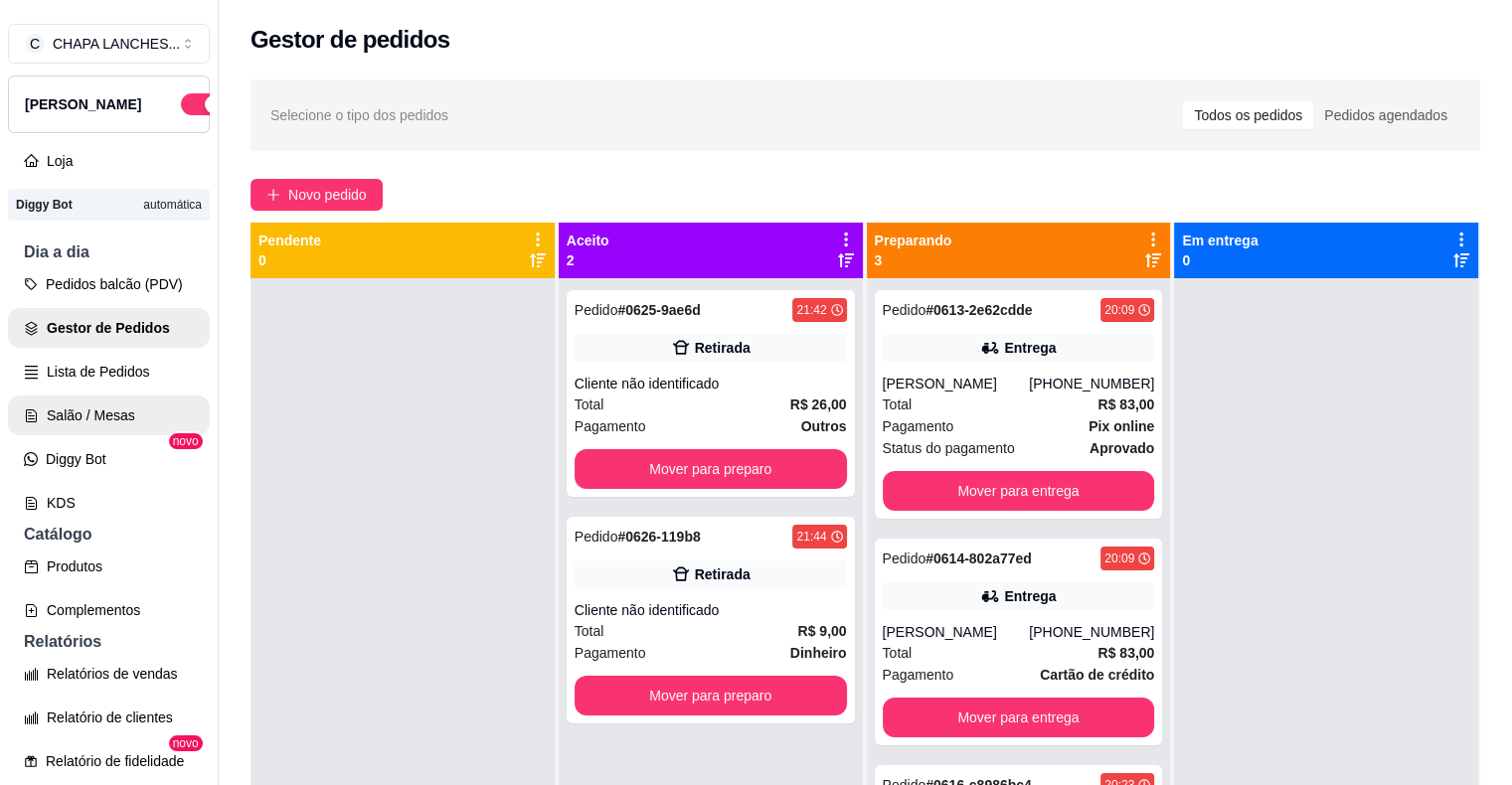 click on "Salão / Mesas" at bounding box center (108, 415) 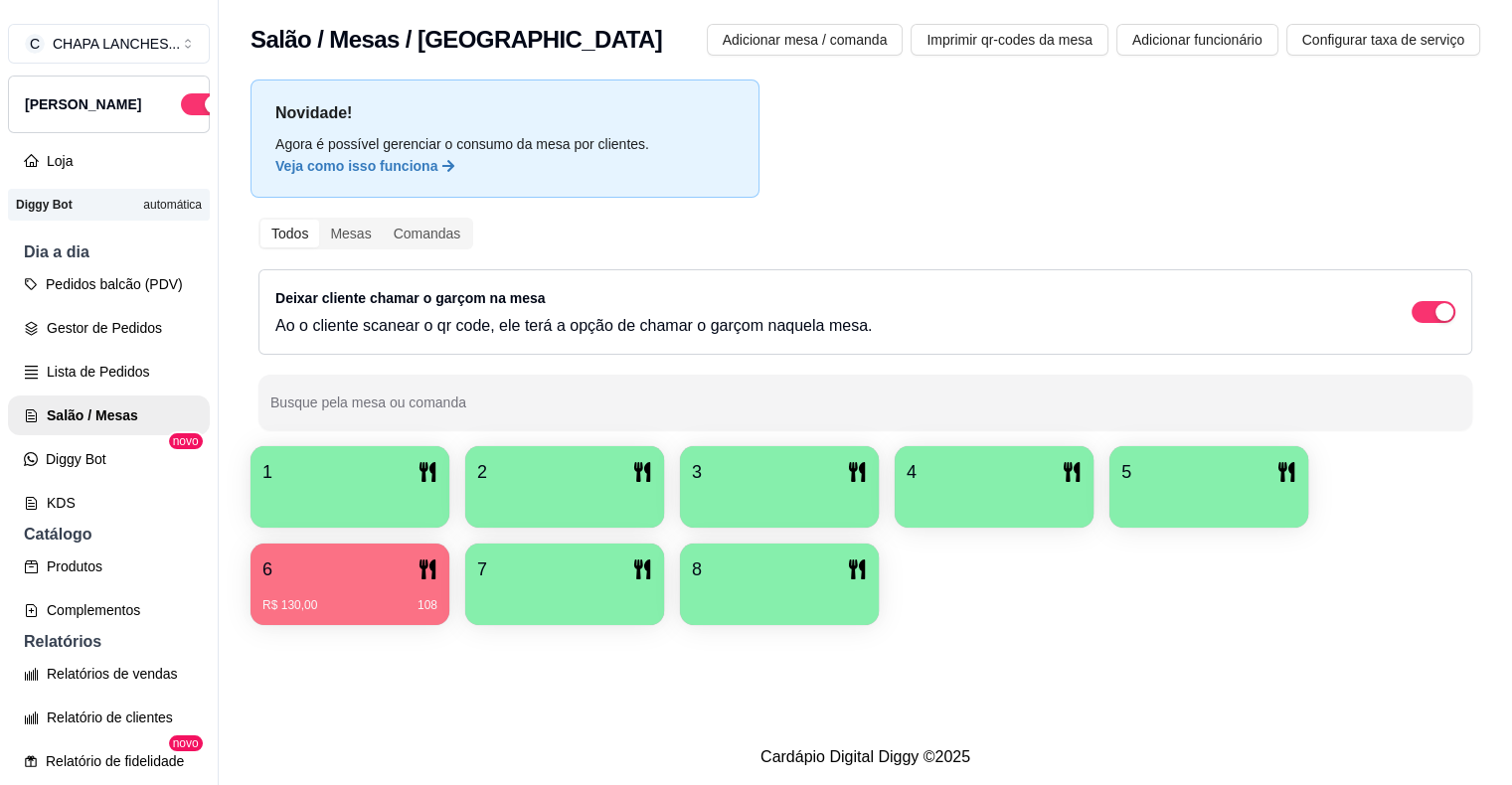 click on "6" at bounding box center (350, 569) 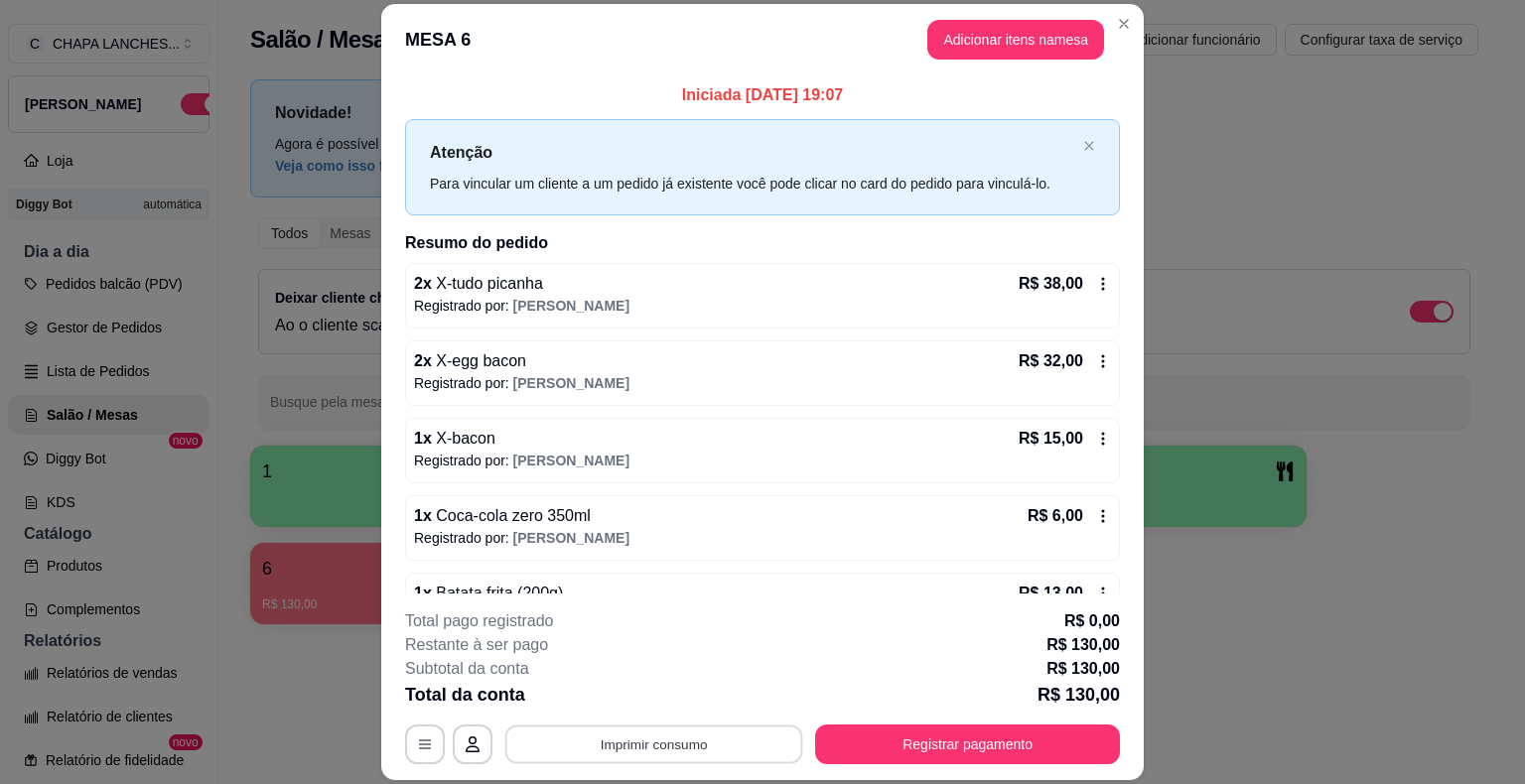 click on "Imprimir consumo" at bounding box center (654, 744) 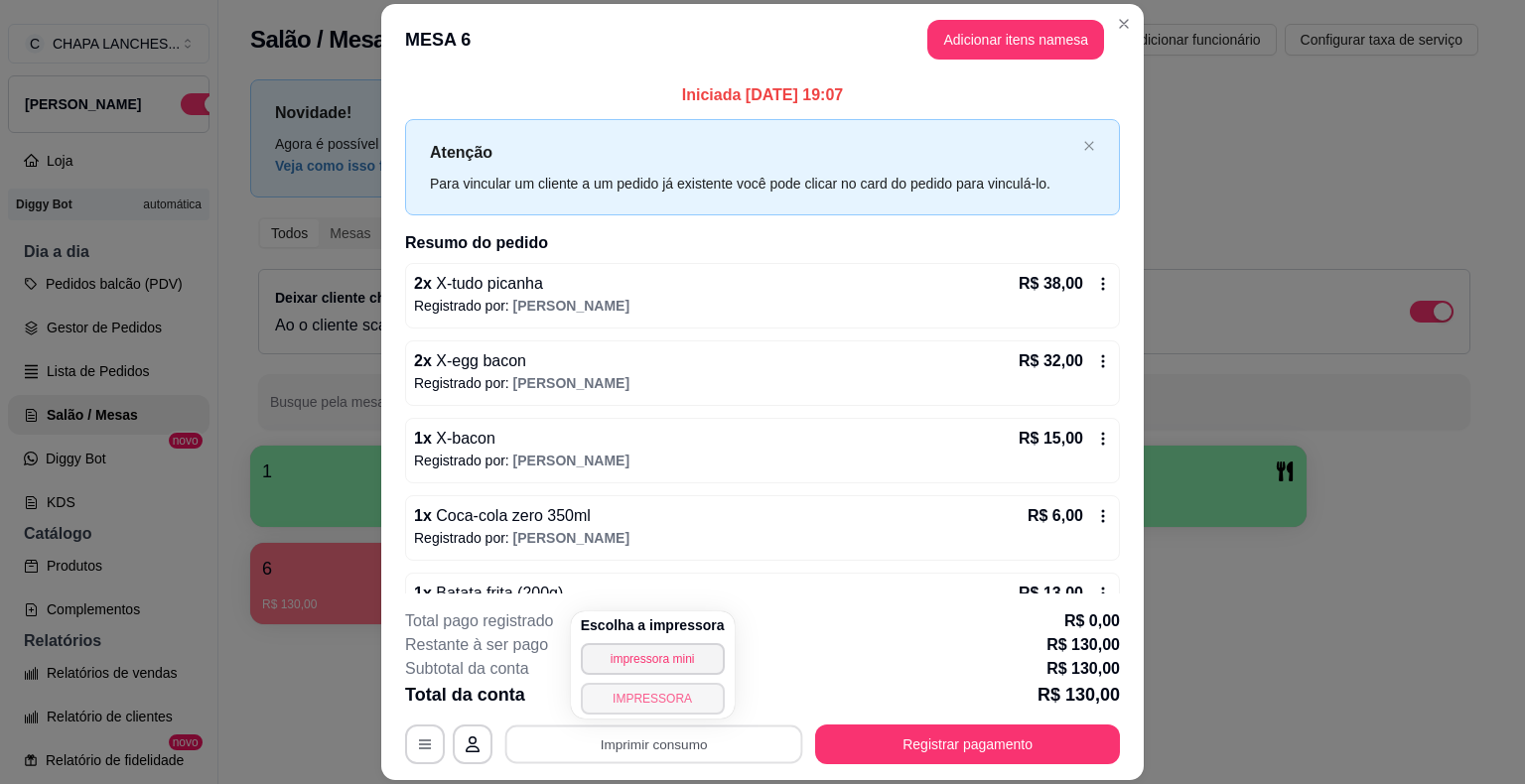 click on "IMPRESSORA" at bounding box center [652, 699] 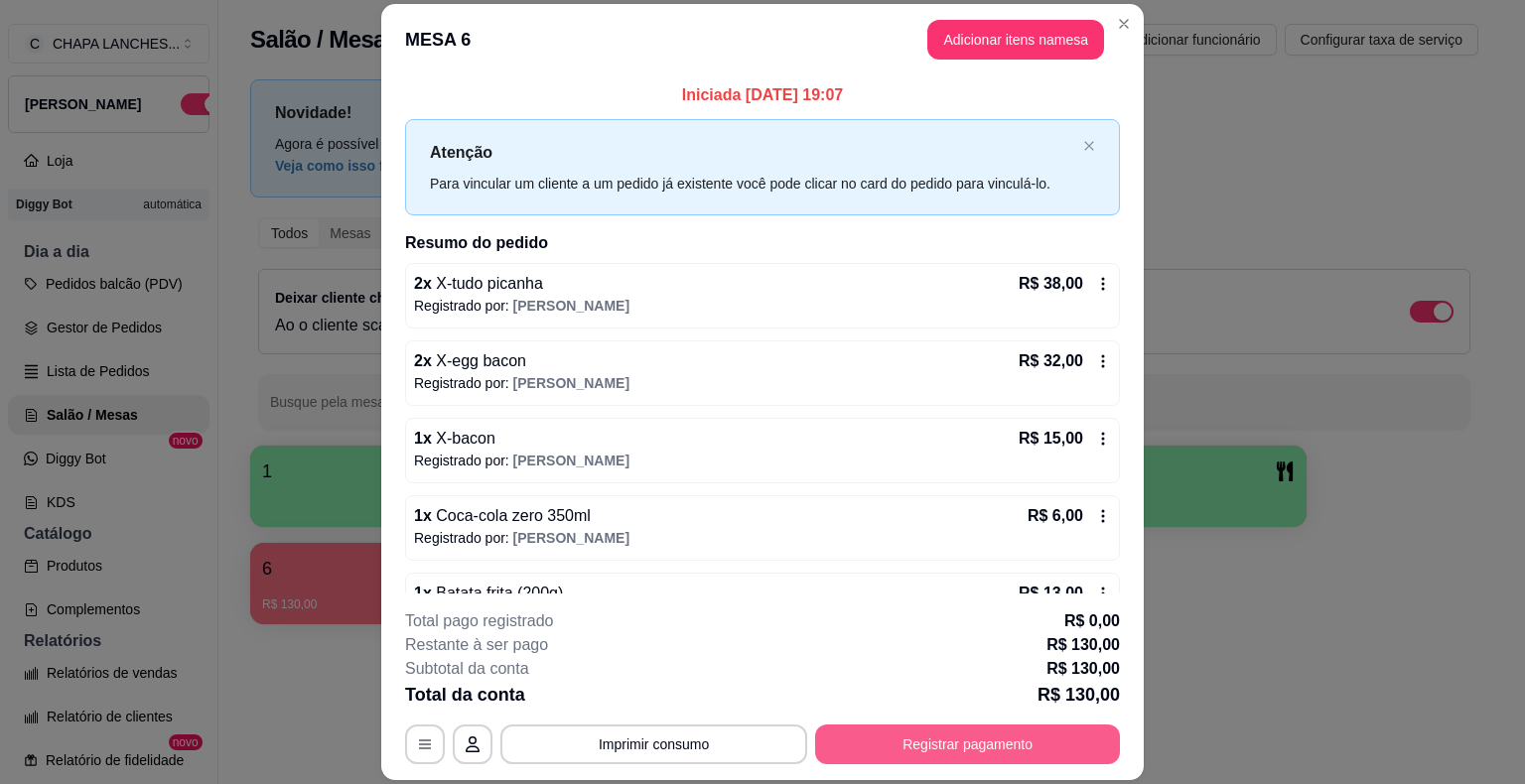 click on "Registrar pagamento" at bounding box center (967, 744) 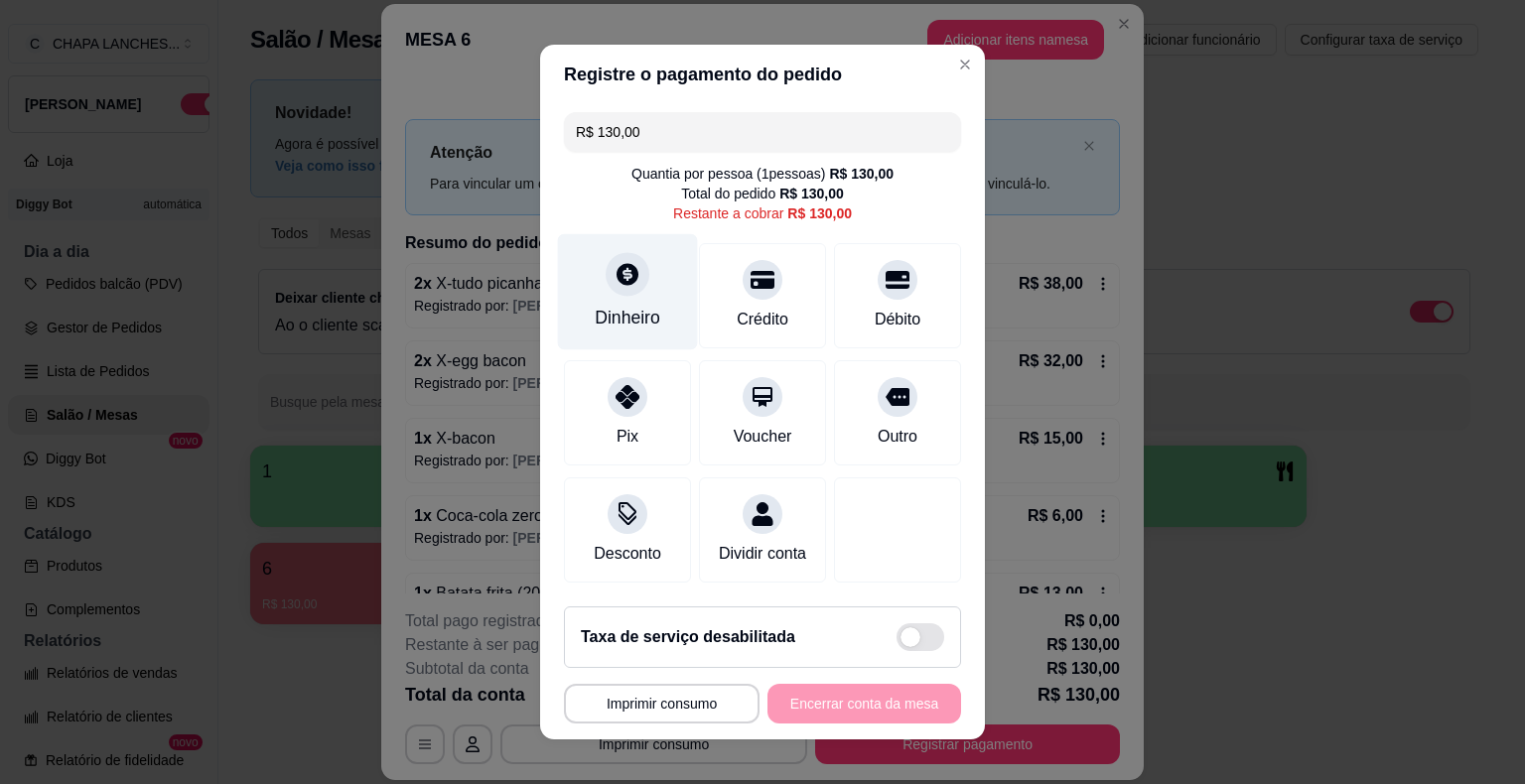click on "Dinheiro" at bounding box center (627, 292) 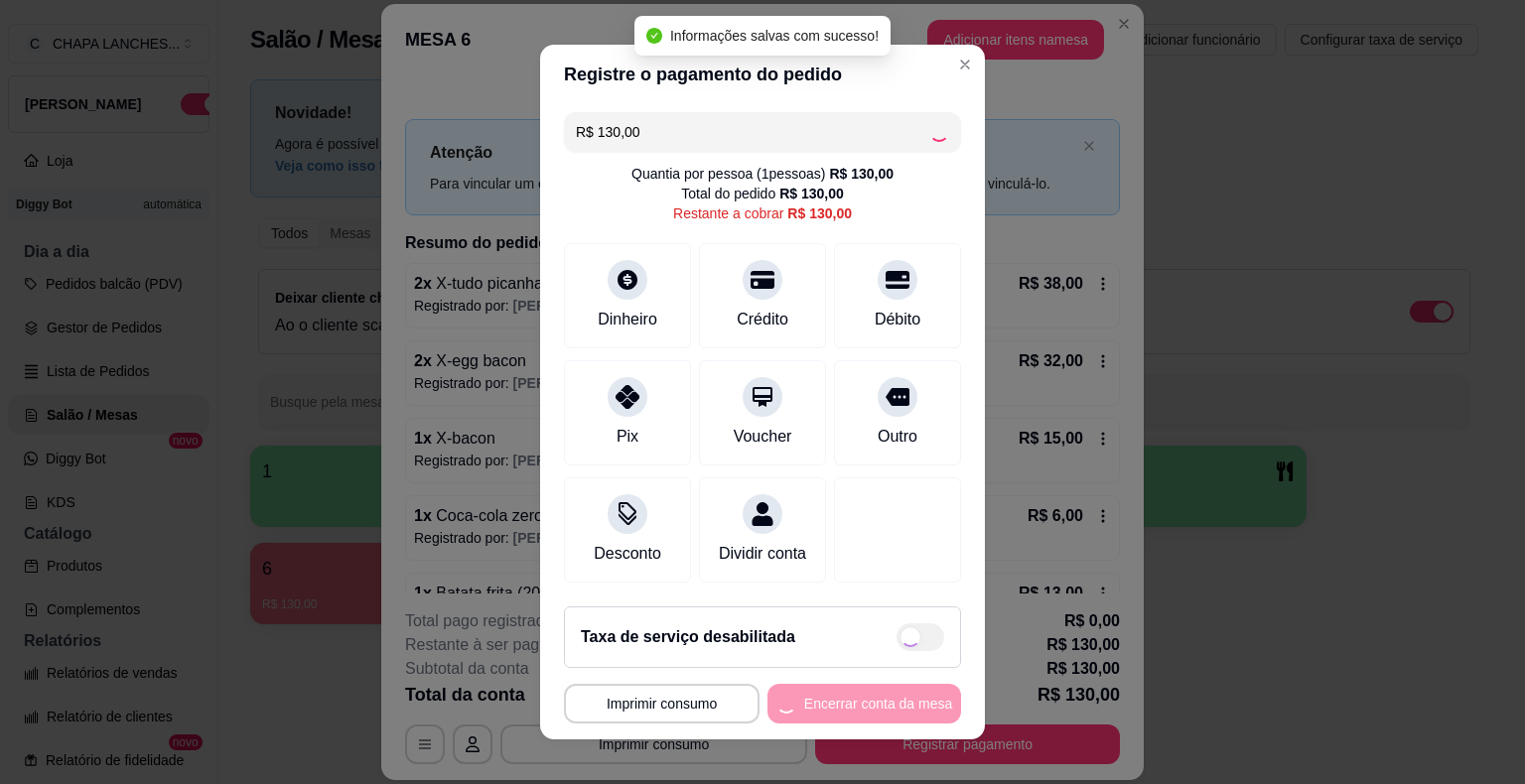 type on "R$ 0,00" 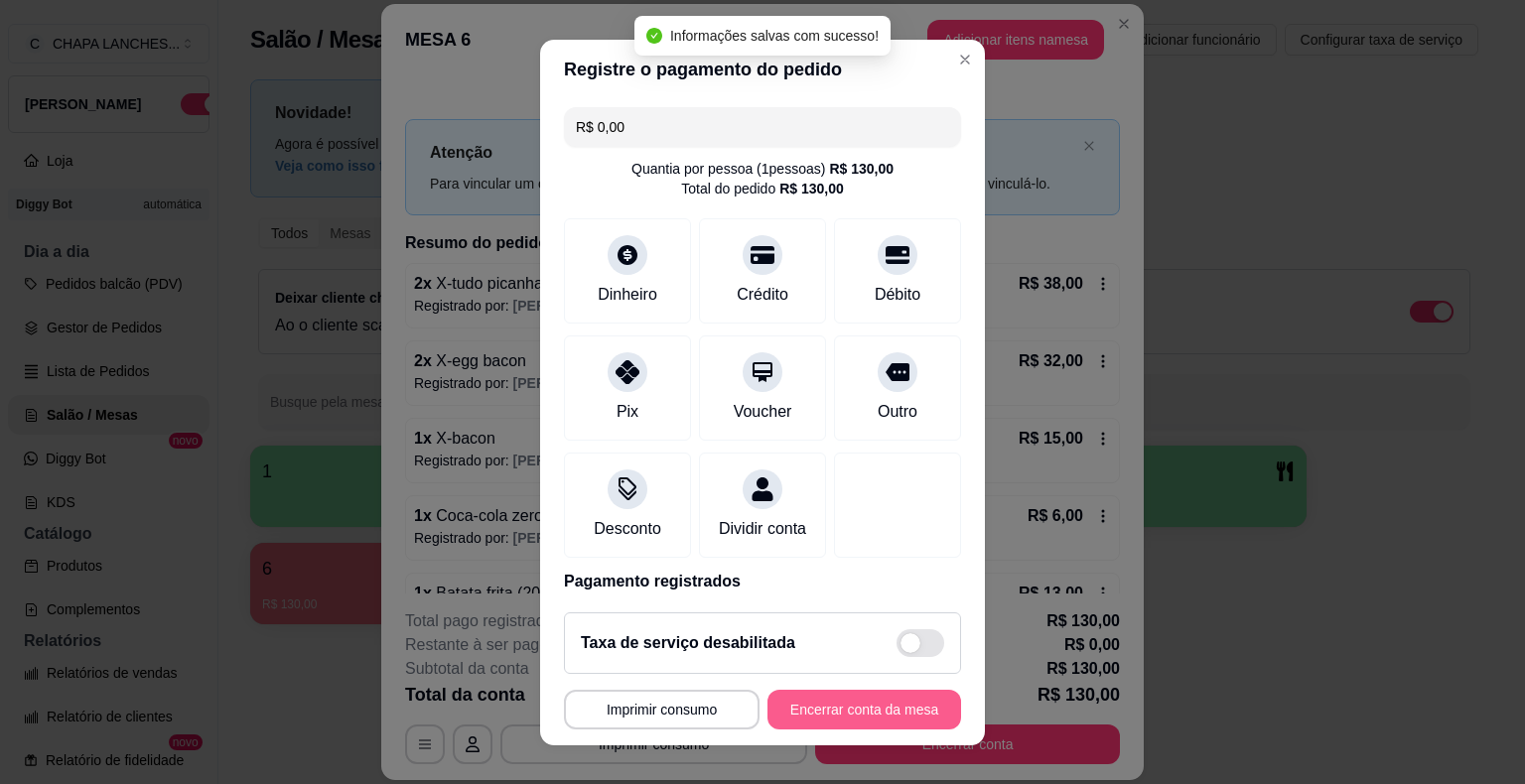 click on "Encerrar conta da mesa" at bounding box center (864, 710) 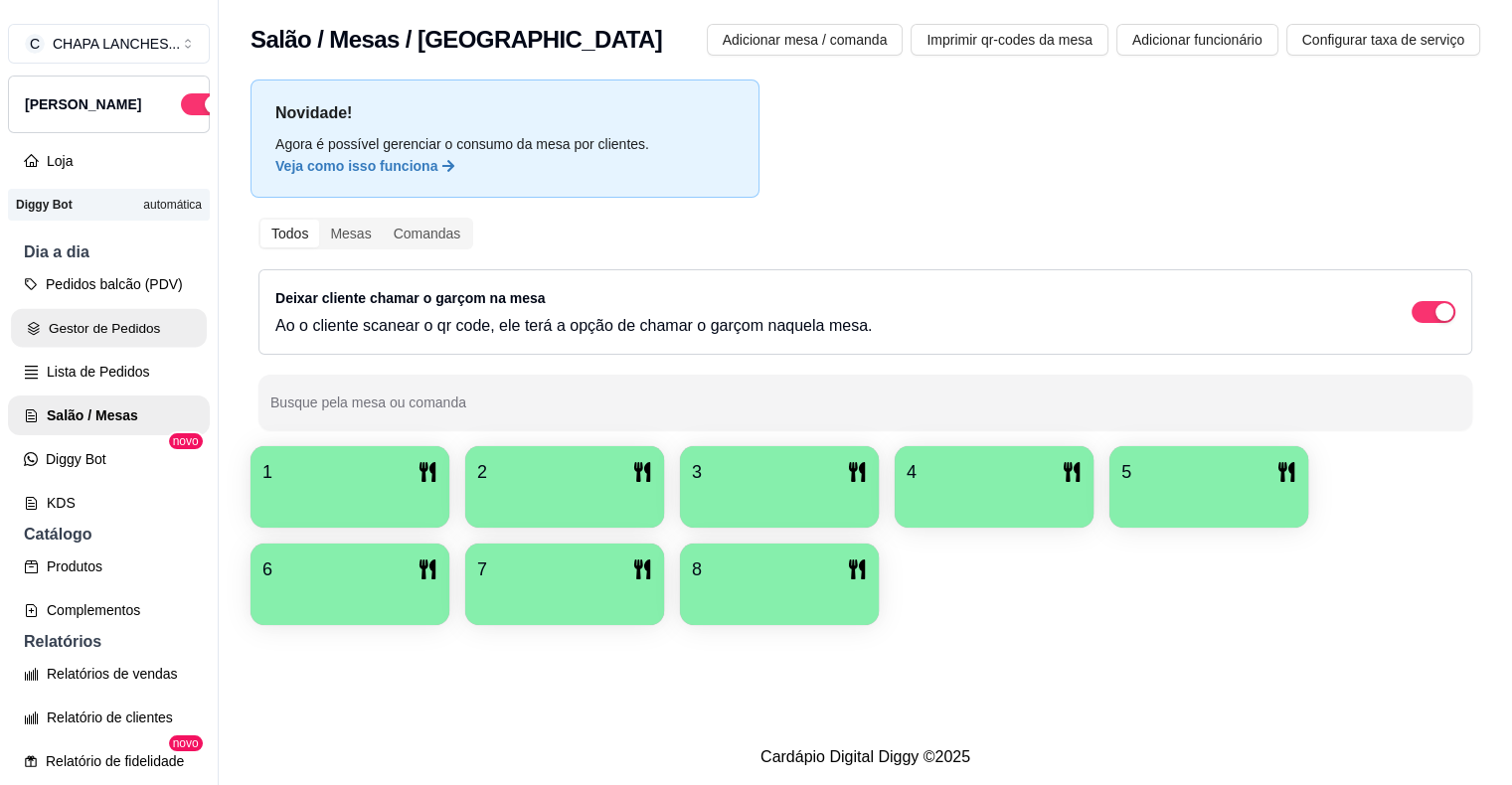 click on "Gestor de Pedidos" at bounding box center [108, 328] 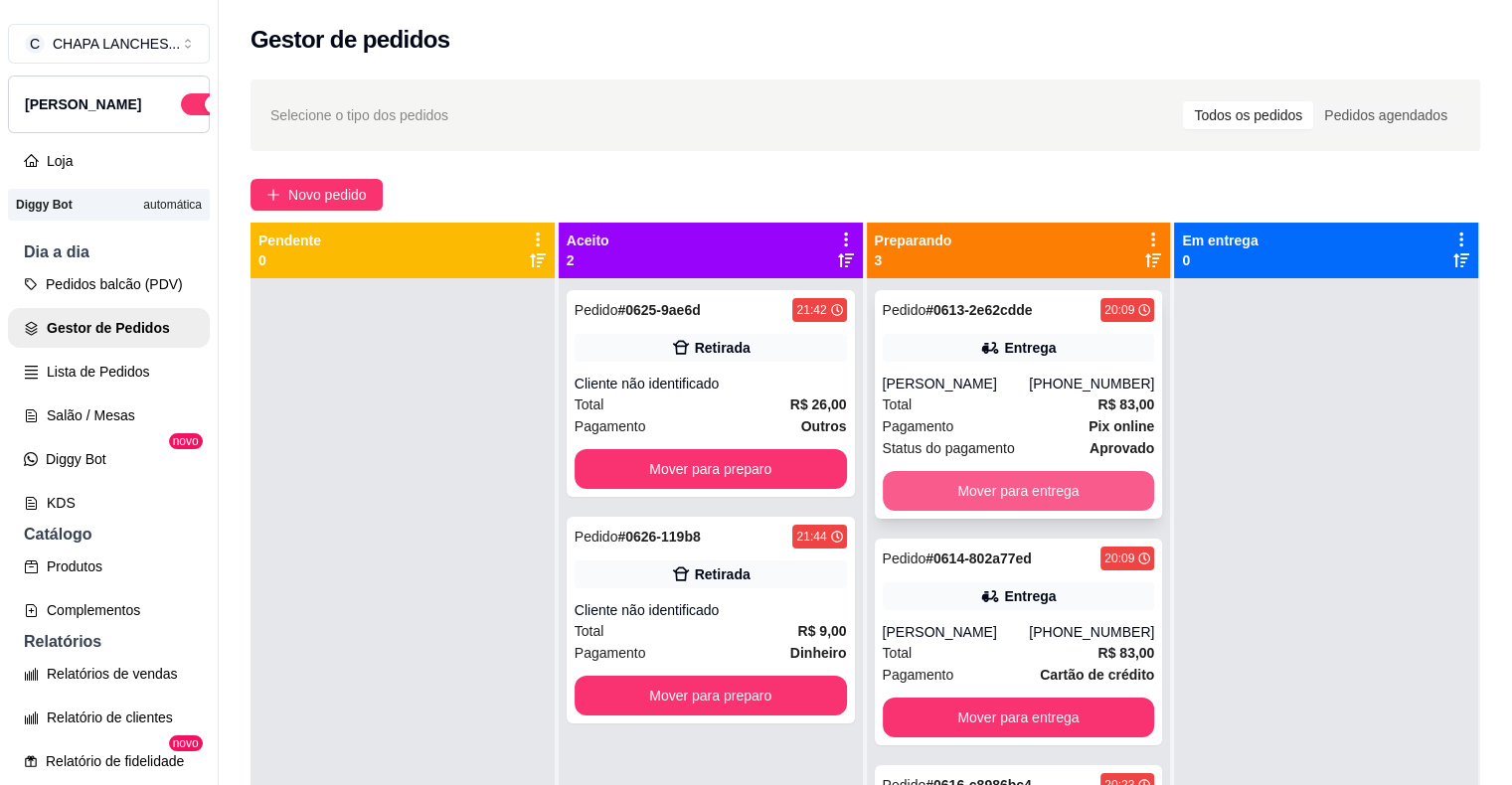 click on "Mover para entrega" at bounding box center (1019, 491) 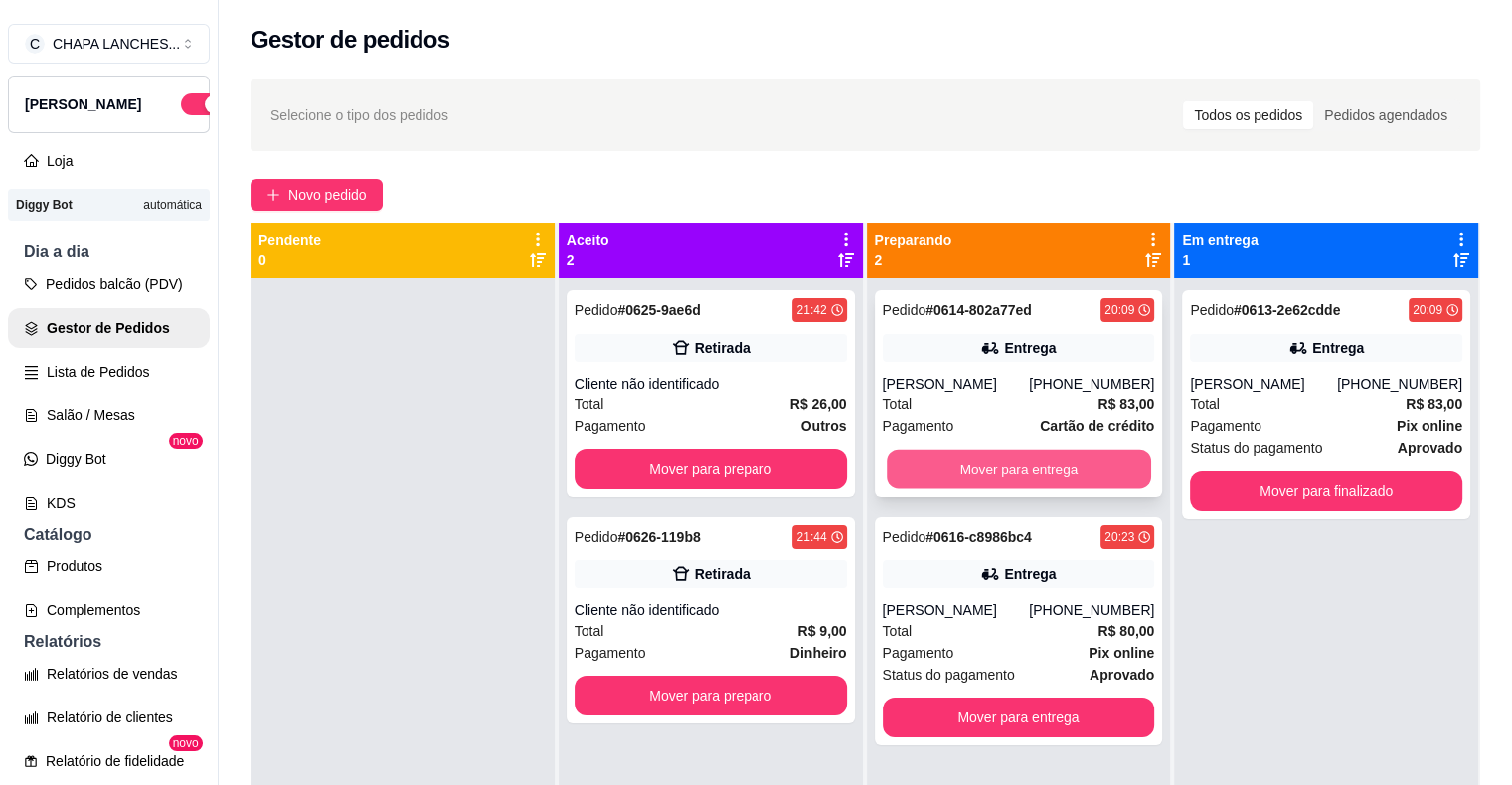 click on "Mover para entrega" at bounding box center [1019, 469] 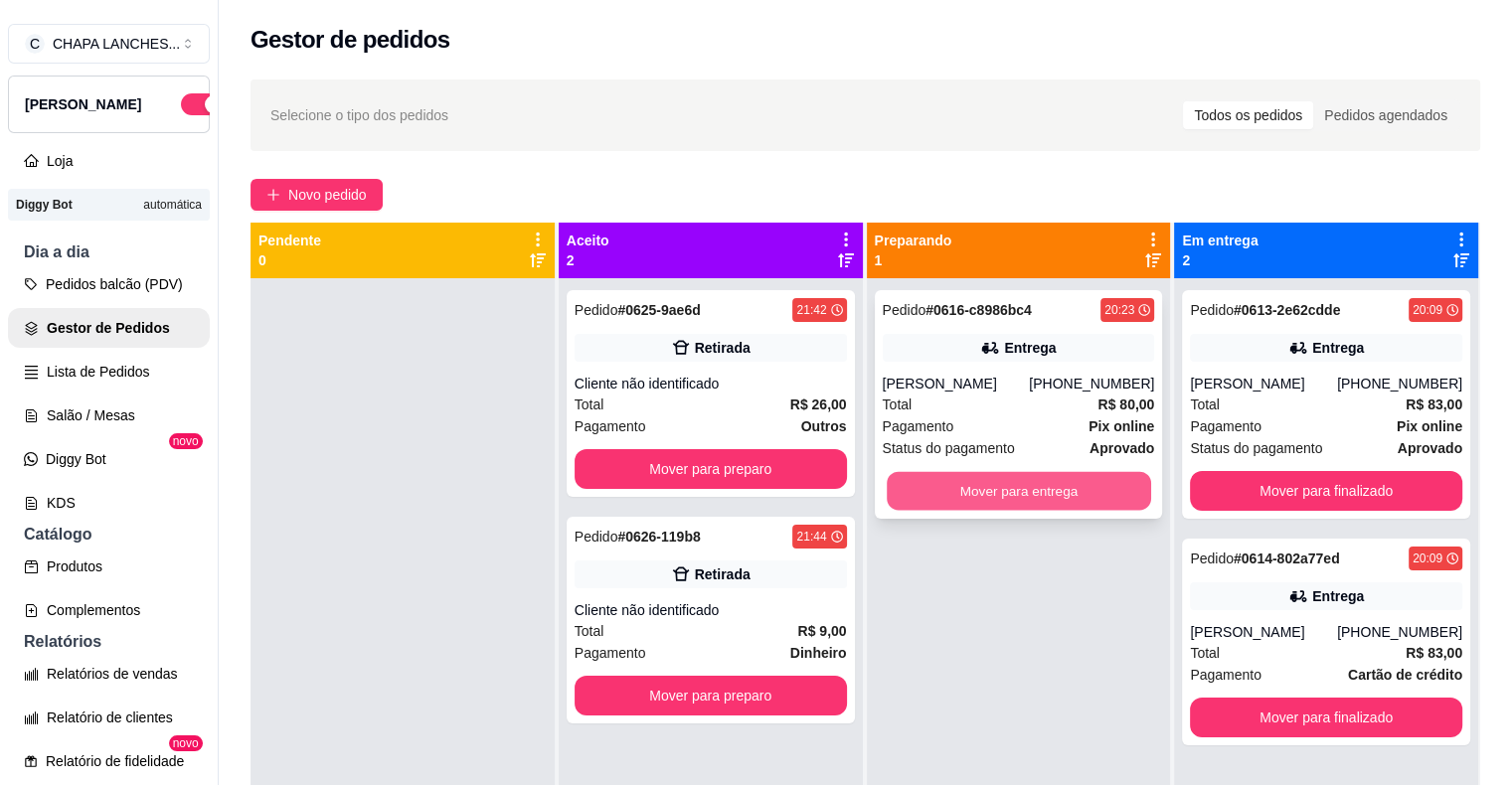 click on "Mover para entrega" at bounding box center (1019, 491) 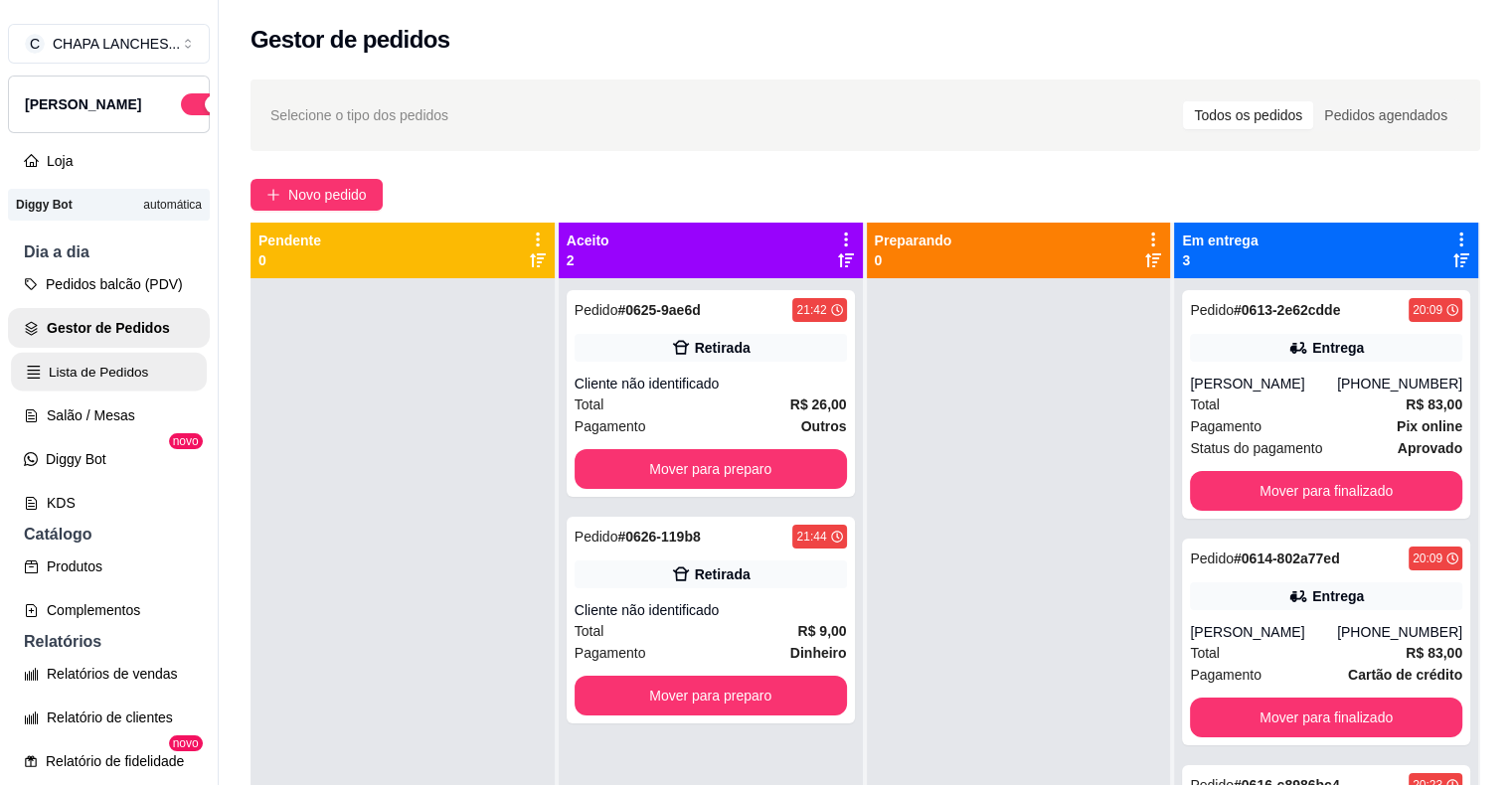 click on "Lista de Pedidos" at bounding box center (108, 372) 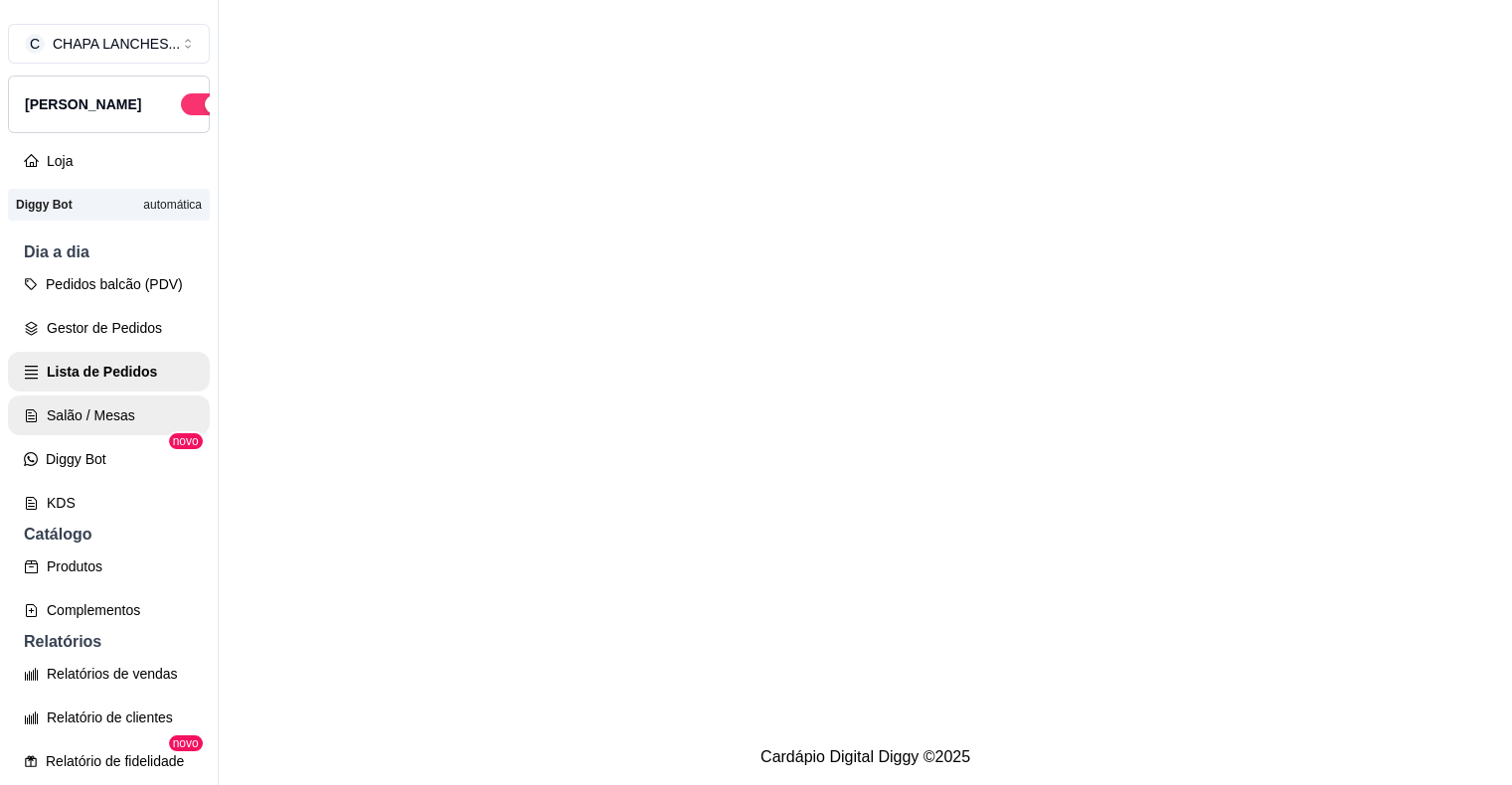 click on "Salão / Mesas" at bounding box center (108, 415) 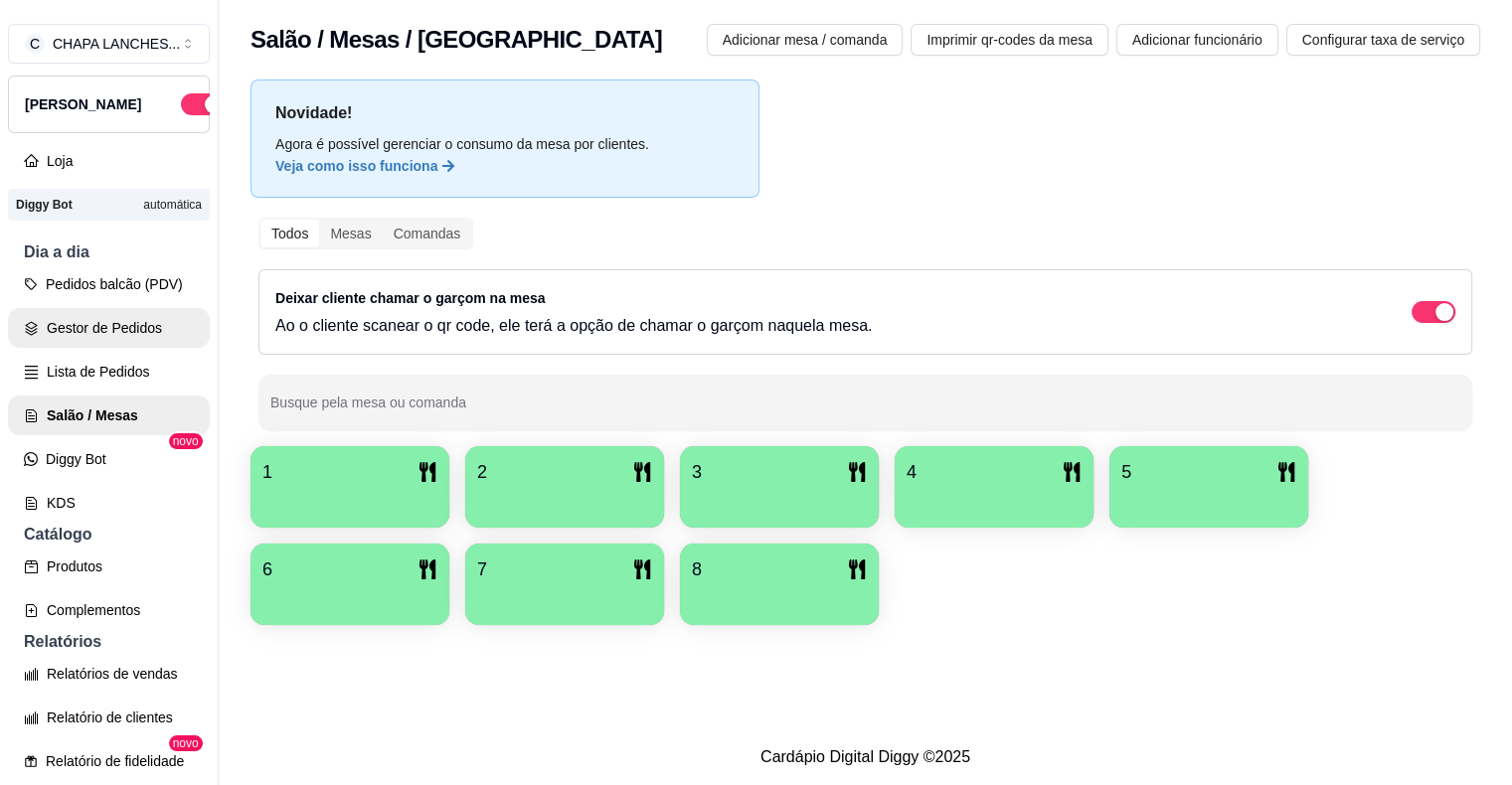 click on "Gestor de Pedidos" at bounding box center [108, 328] 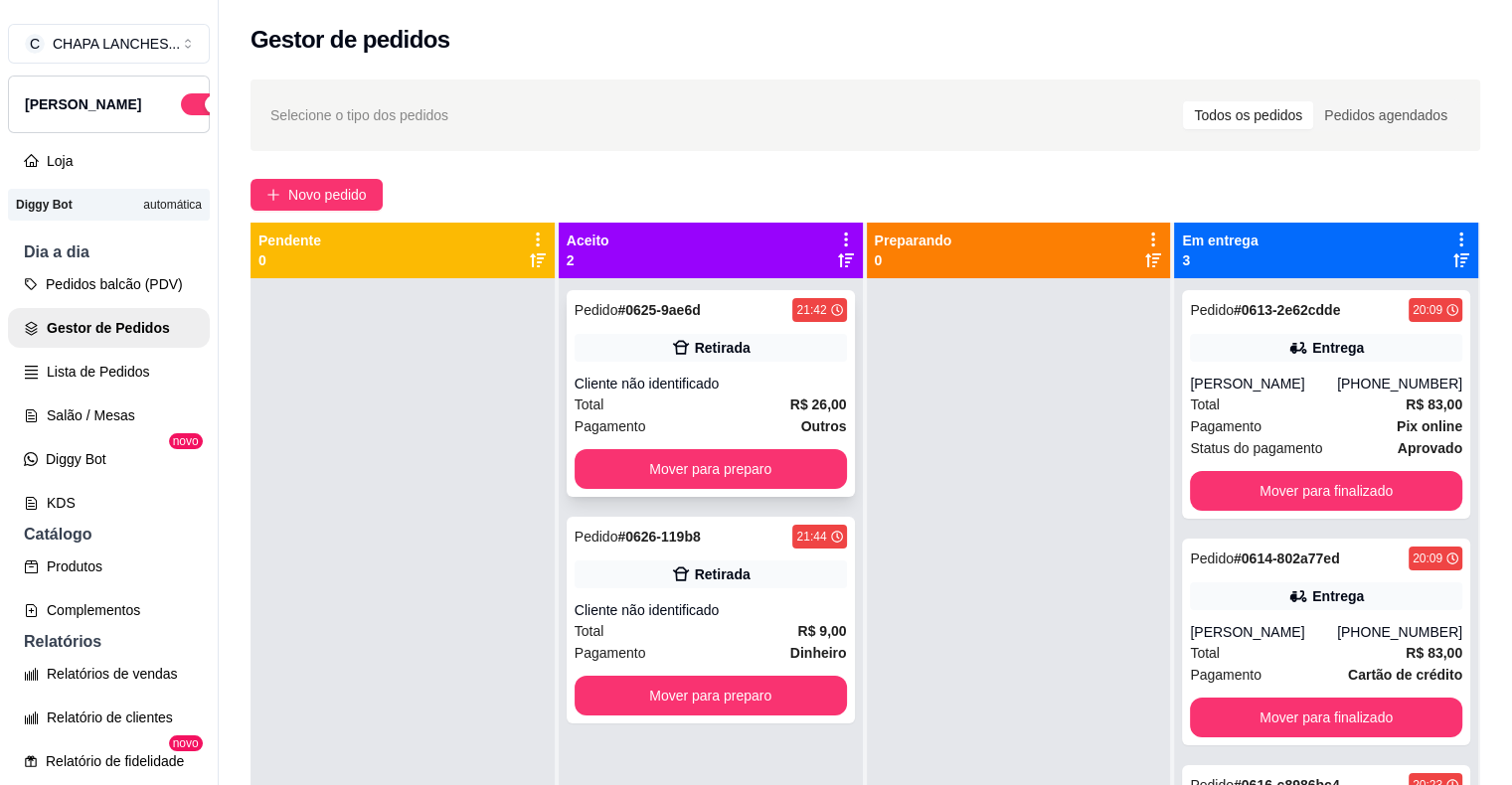 click on "Total R$ 26,00" at bounding box center [711, 404] 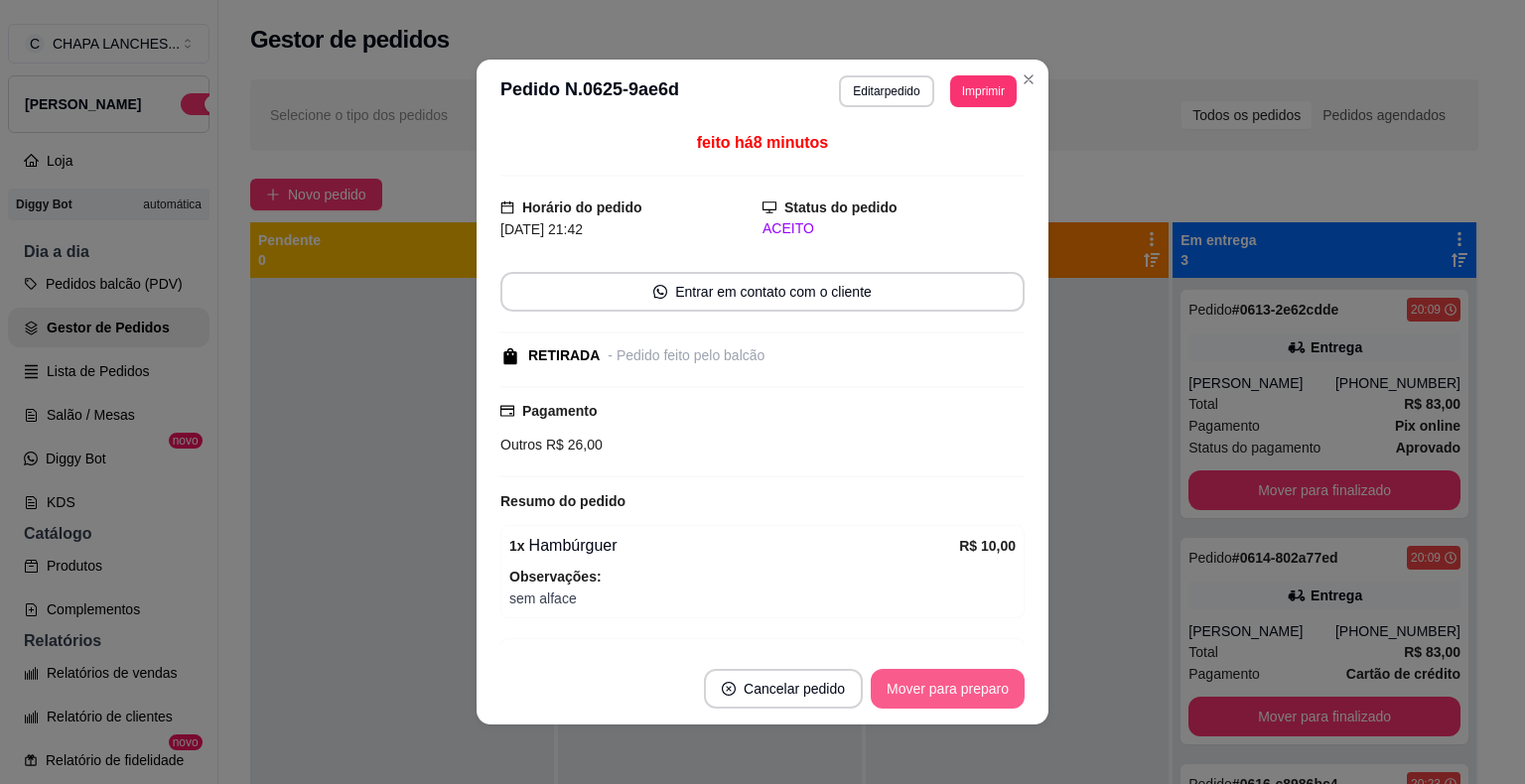 click on "Mover para preparo" at bounding box center (947, 689) 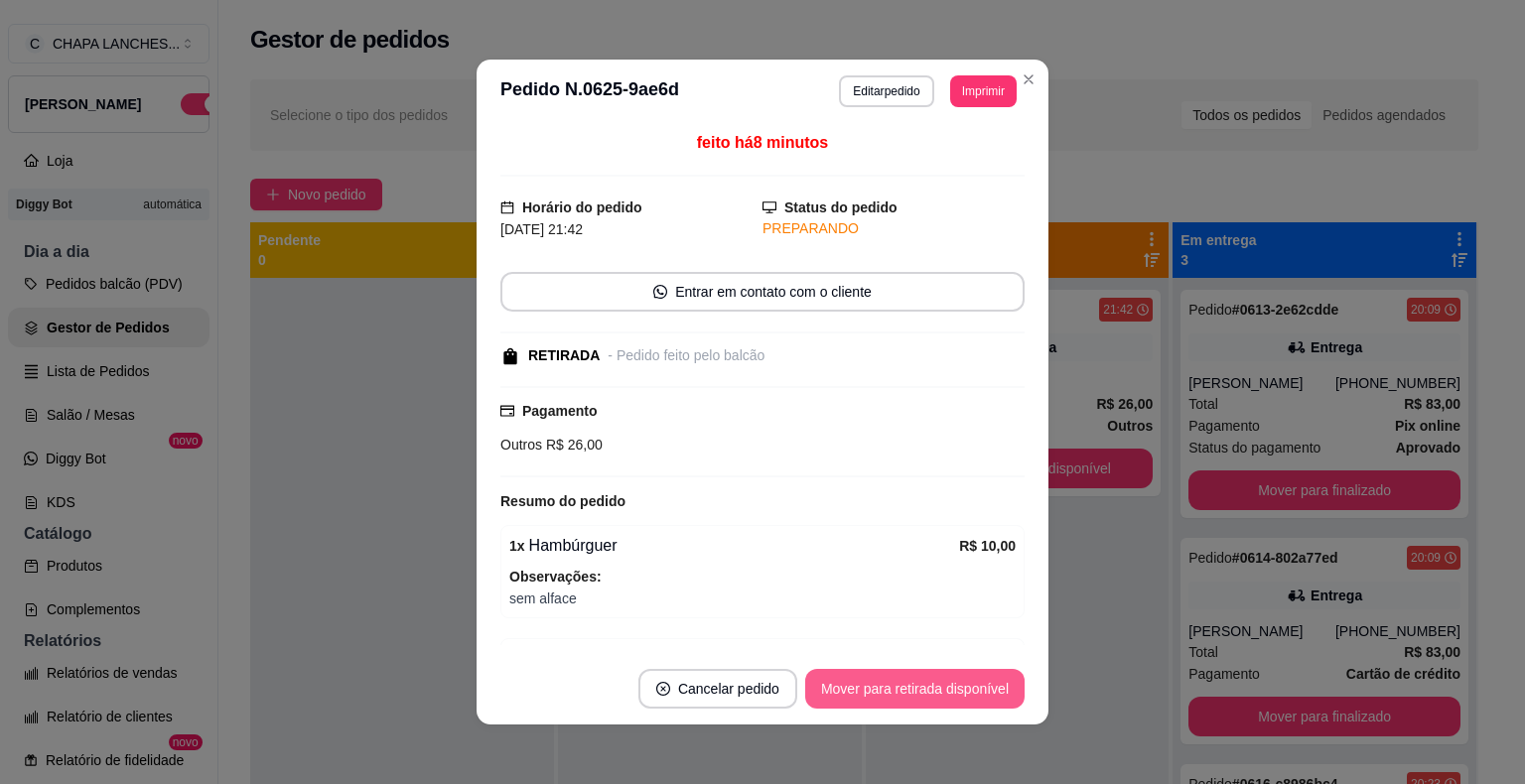 click on "Mover para retirada disponível" at bounding box center (914, 689) 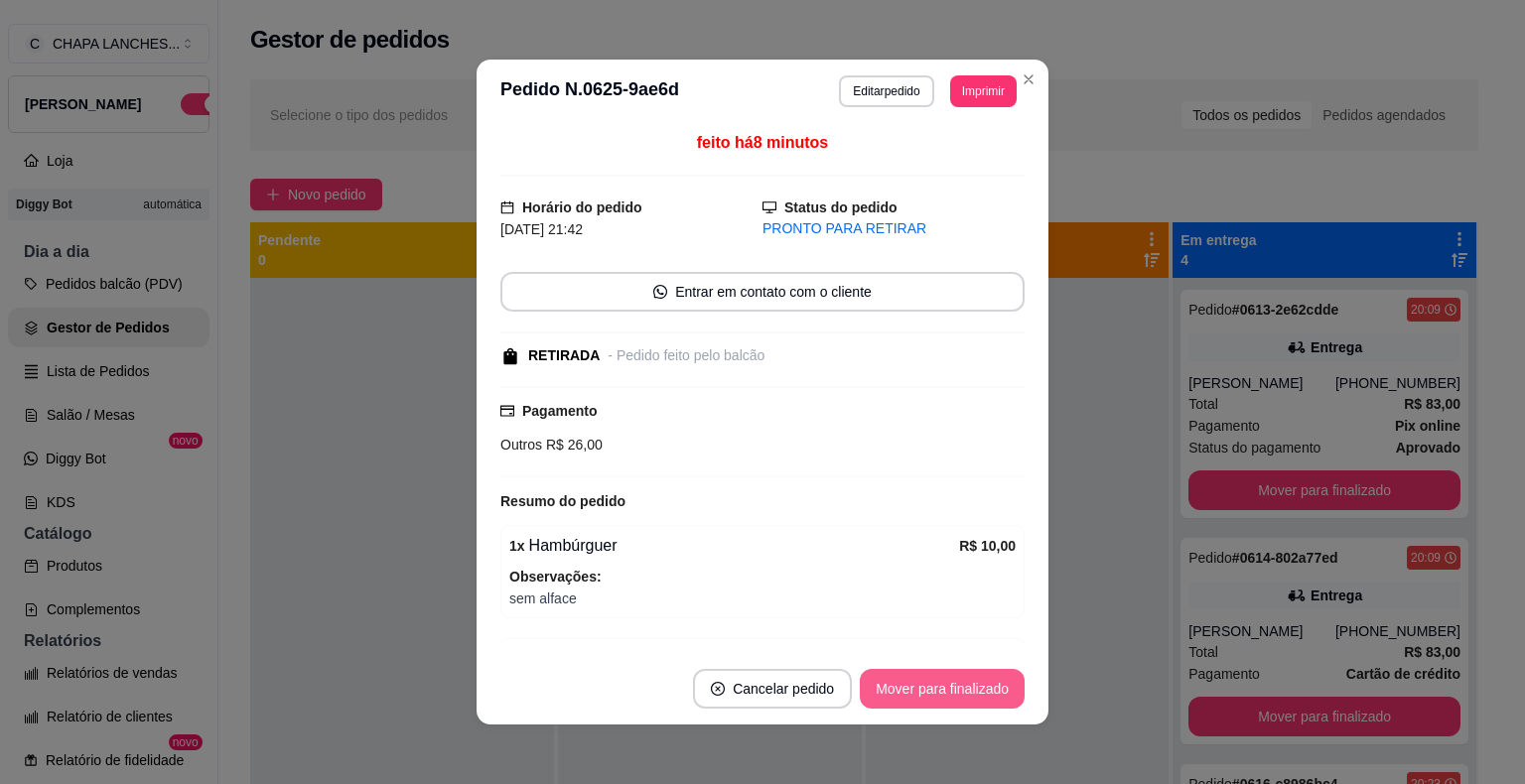 click on "Mover para finalizado" at bounding box center [942, 689] 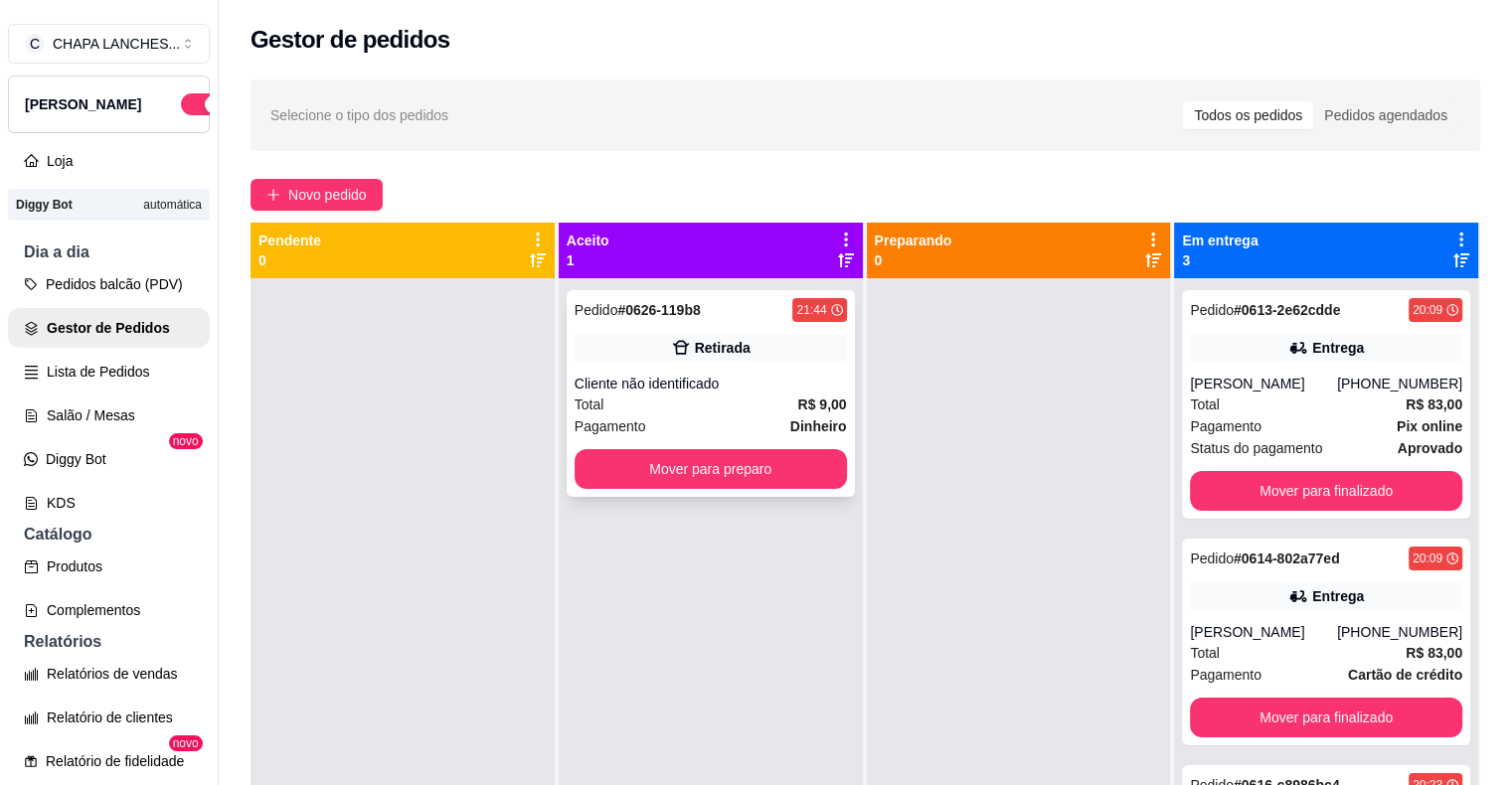 click on "Cliente não identificado" at bounding box center (711, 384) 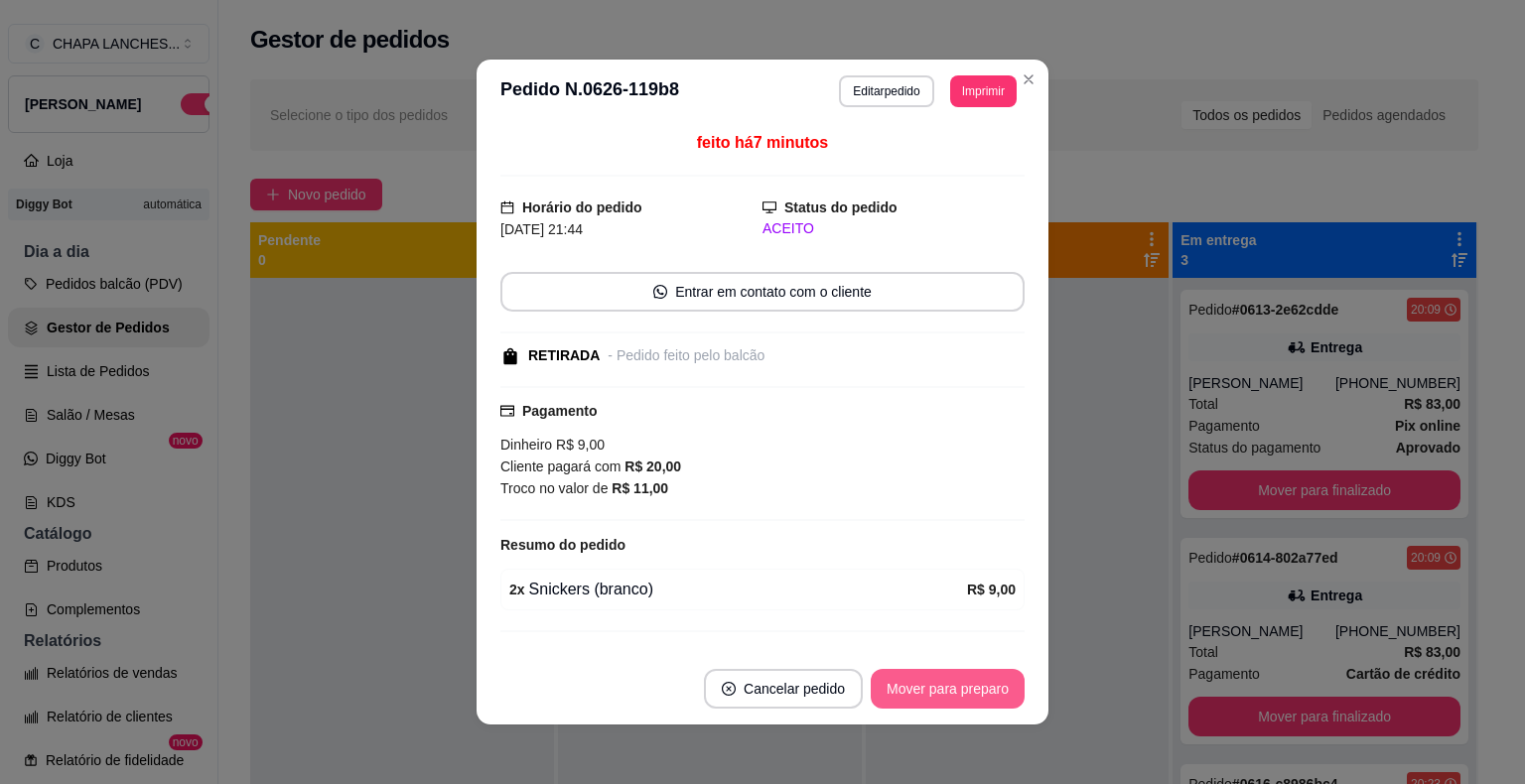 click on "Mover para preparo" at bounding box center [947, 689] 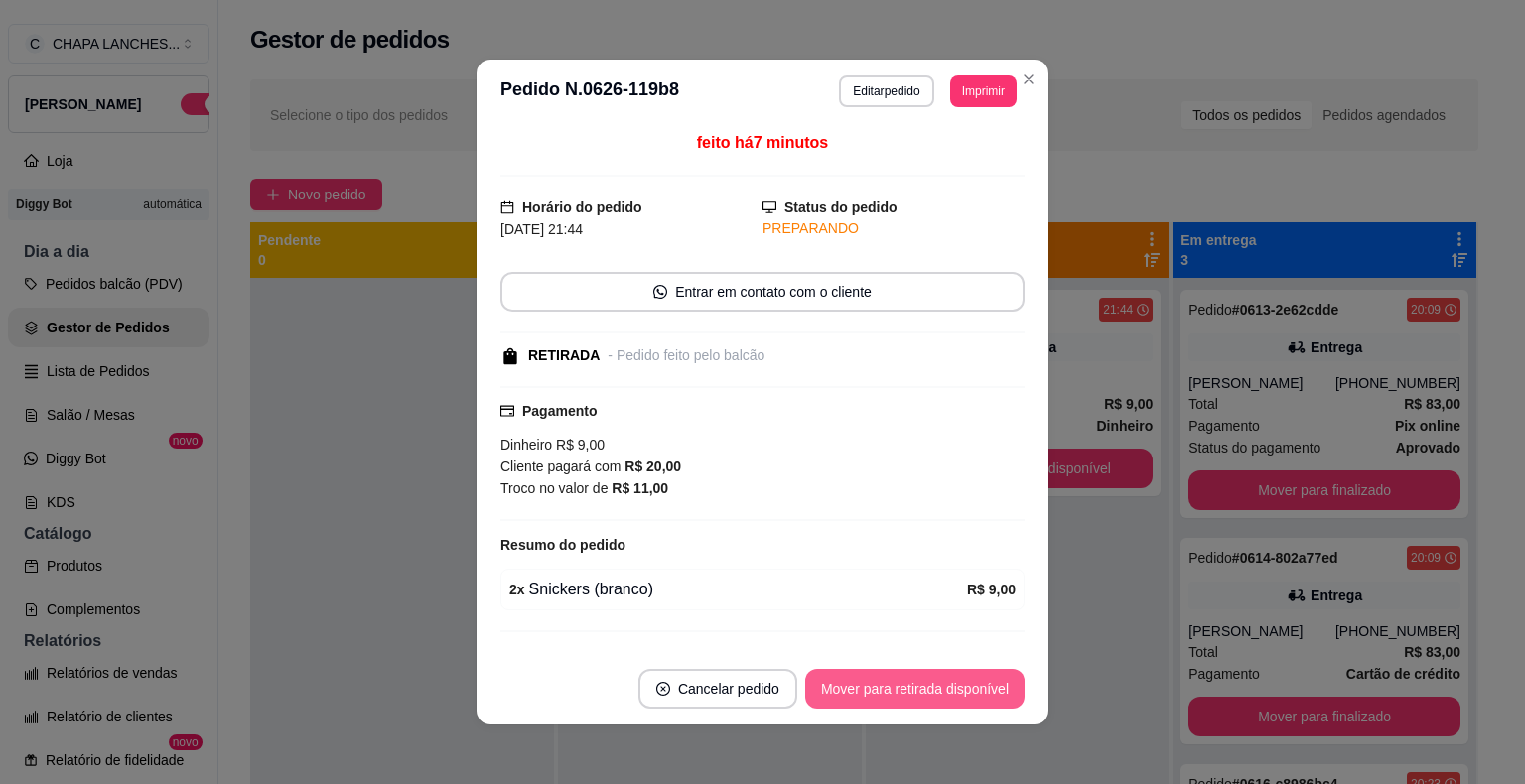 click on "Mover para retirada disponível" at bounding box center (914, 689) 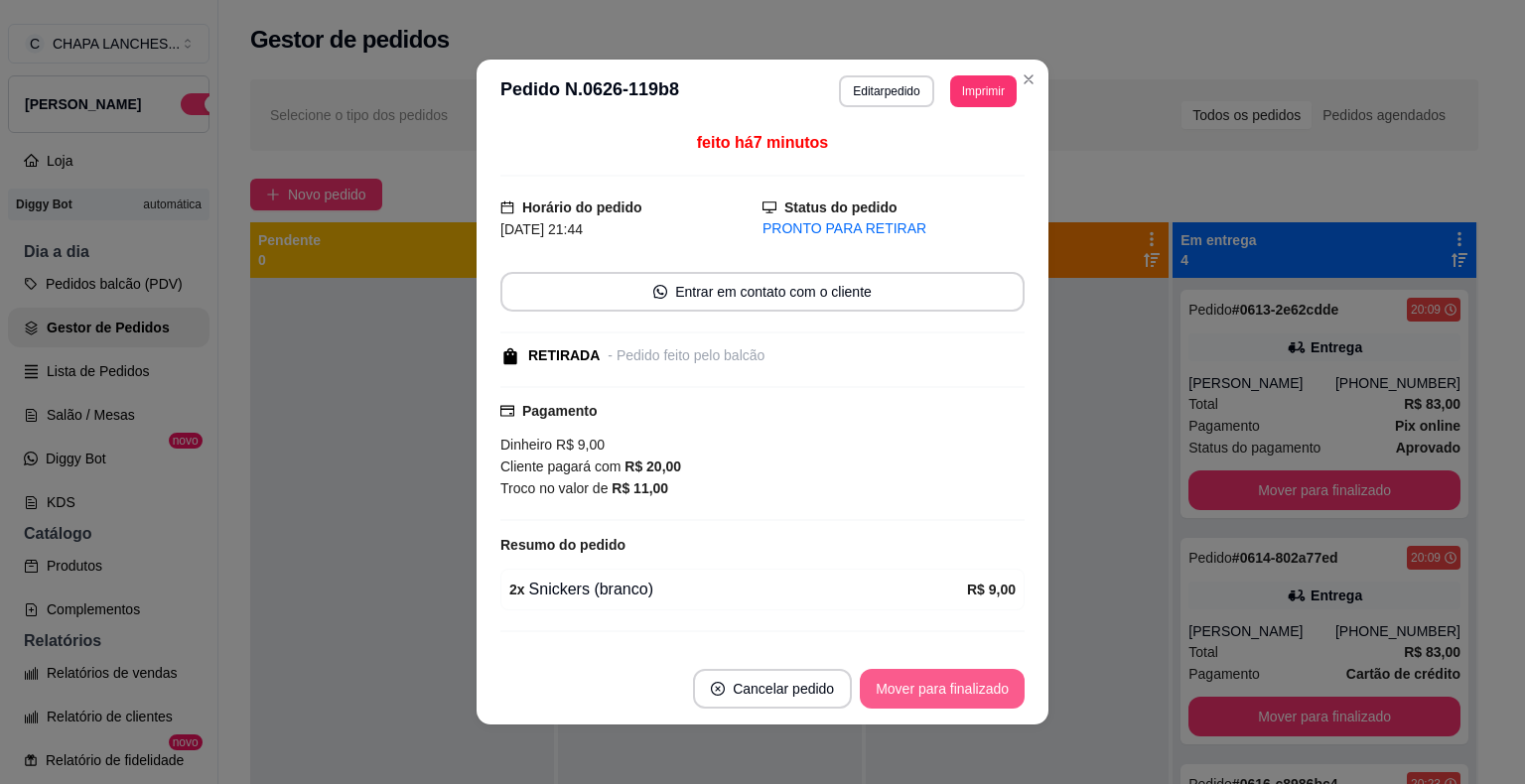 click on "Mover para finalizado" at bounding box center (942, 689) 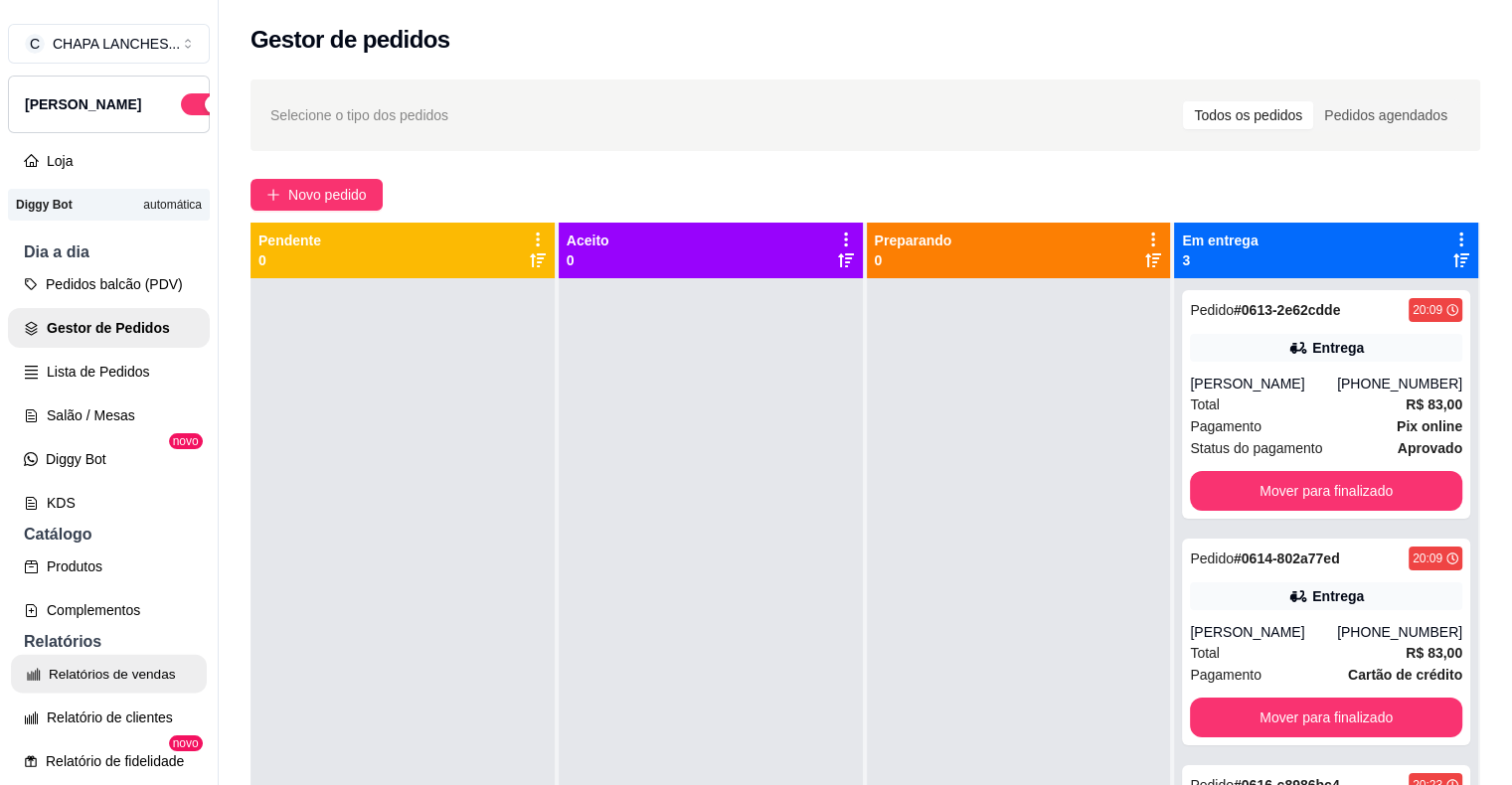 click on "Relatórios de vendas" at bounding box center (108, 674) 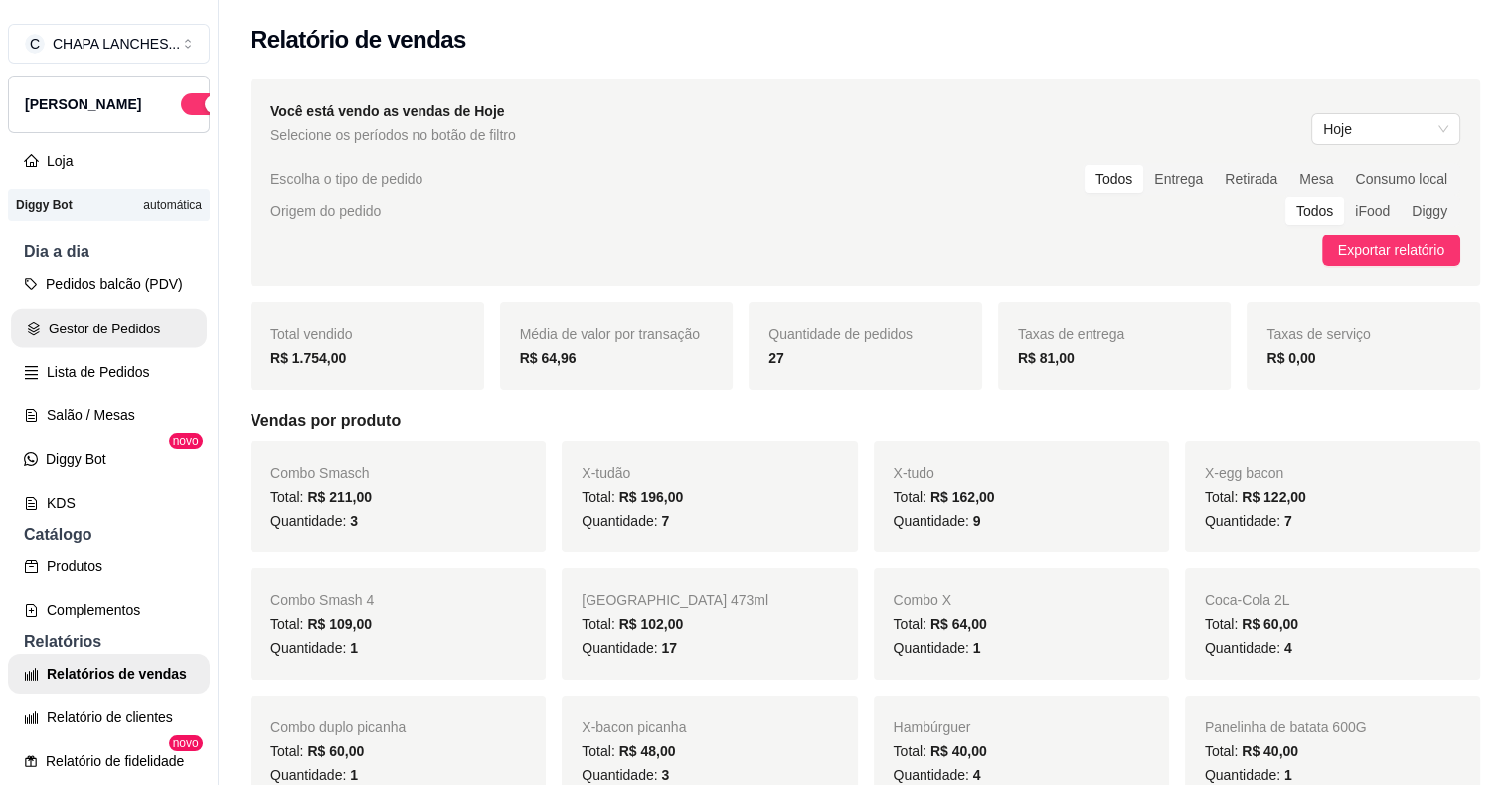 click on "Gestor de Pedidos" at bounding box center (108, 328) 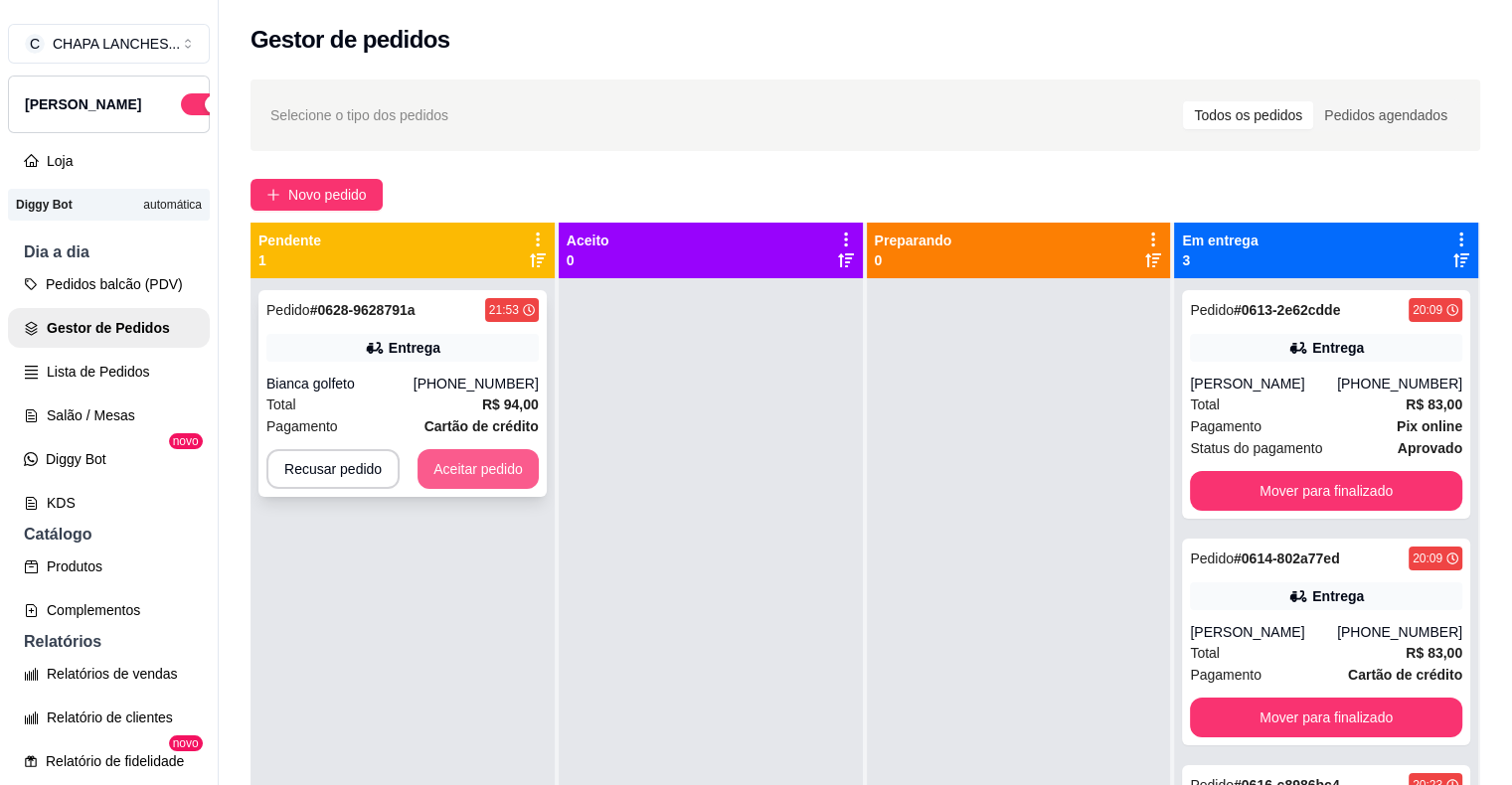 click on "Aceitar pedido" at bounding box center [478, 469] 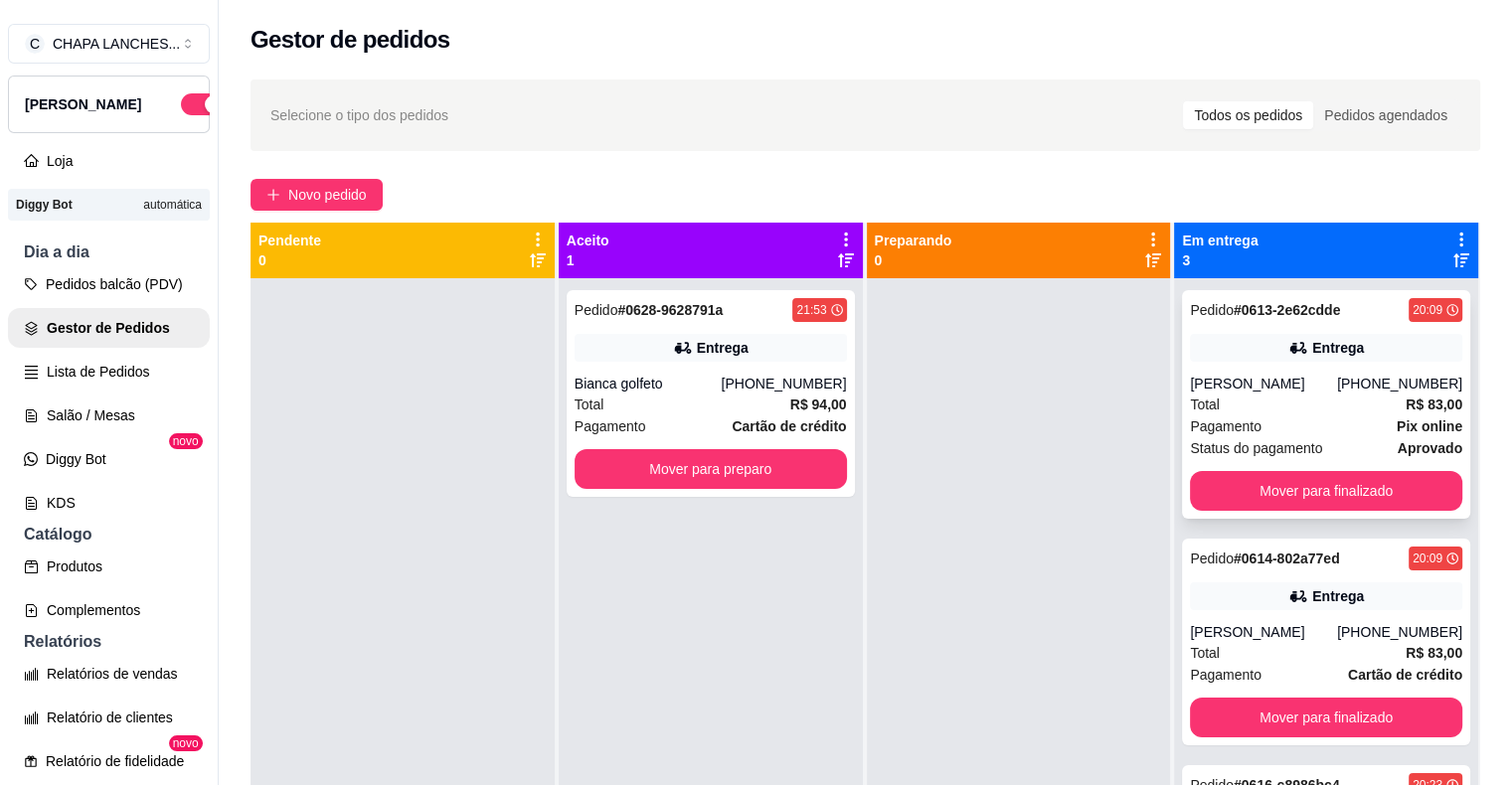 click on "Total R$ 83,00" at bounding box center (1326, 404) 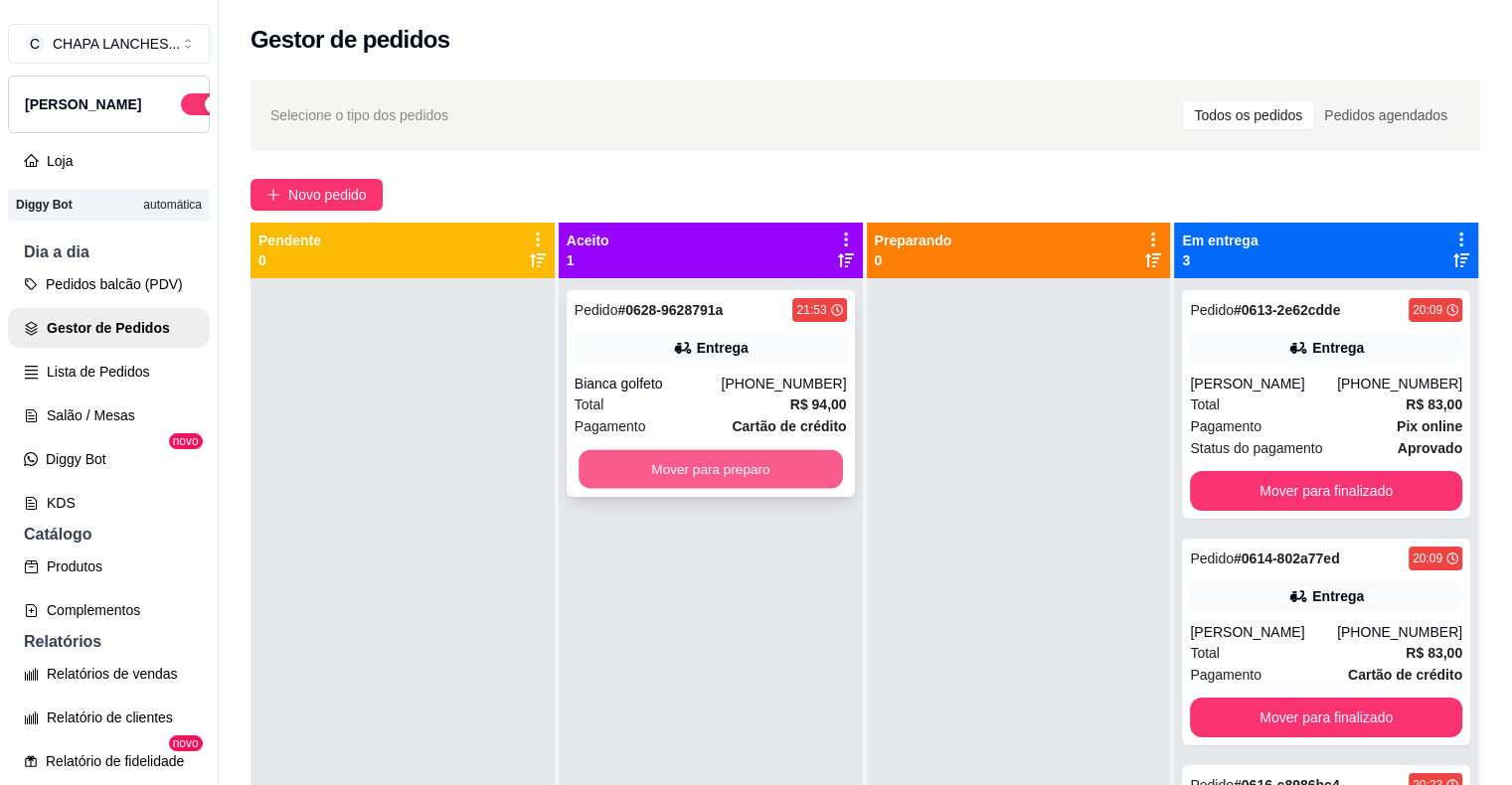 click on "Mover para preparo" at bounding box center (711, 469) 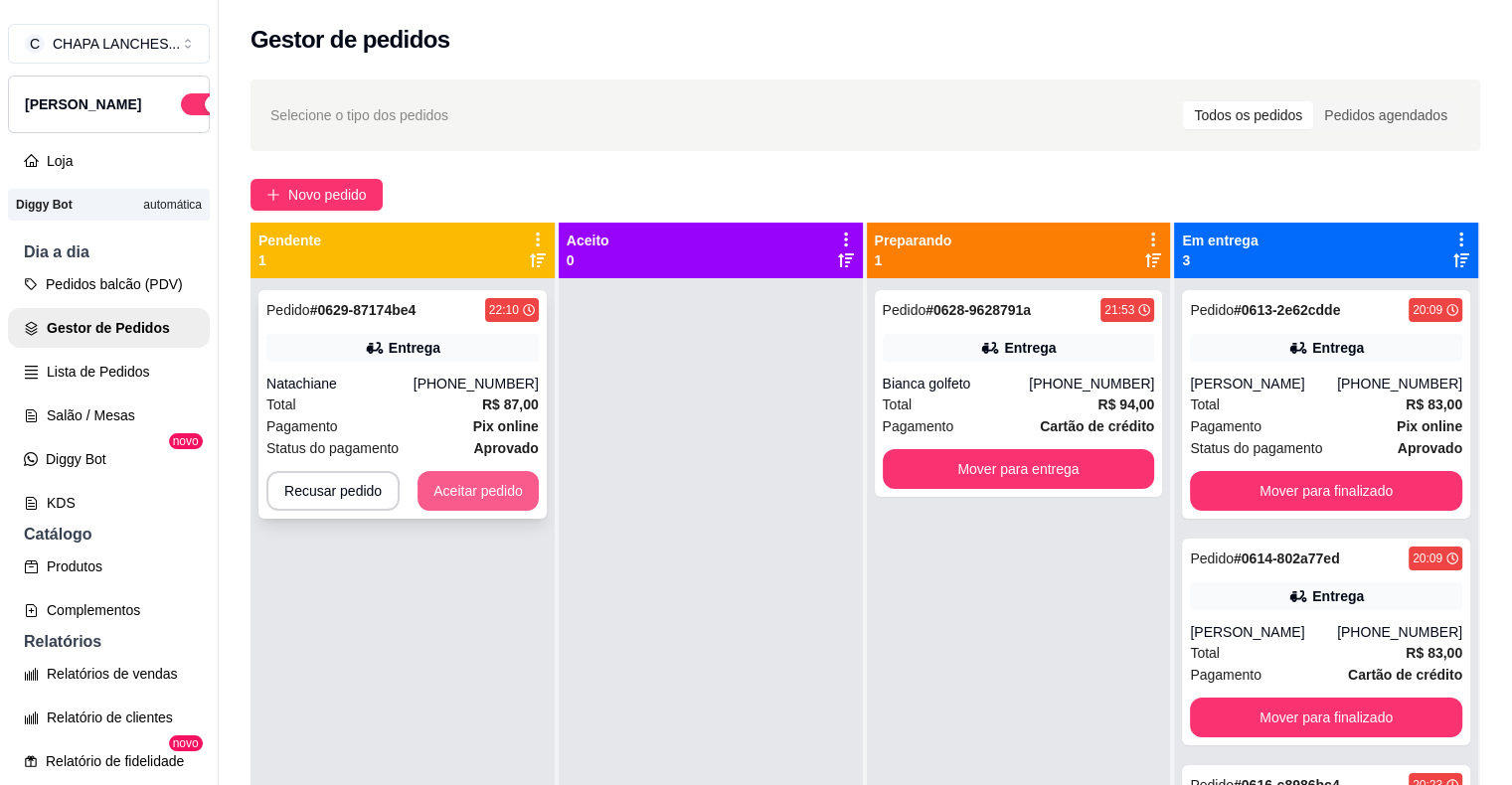 click on "Aceitar pedido" at bounding box center (478, 491) 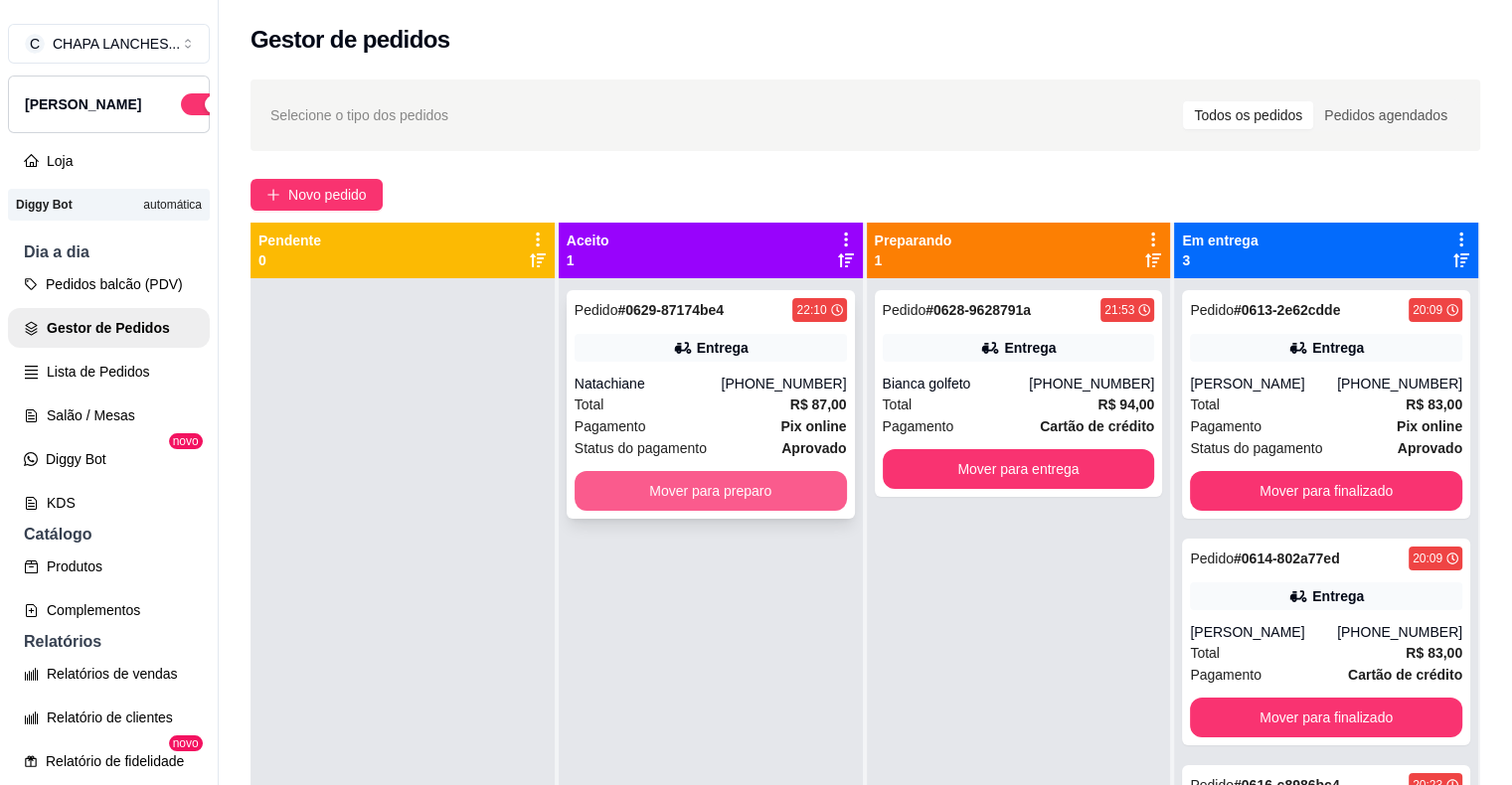 click on "Mover para preparo" at bounding box center (711, 491) 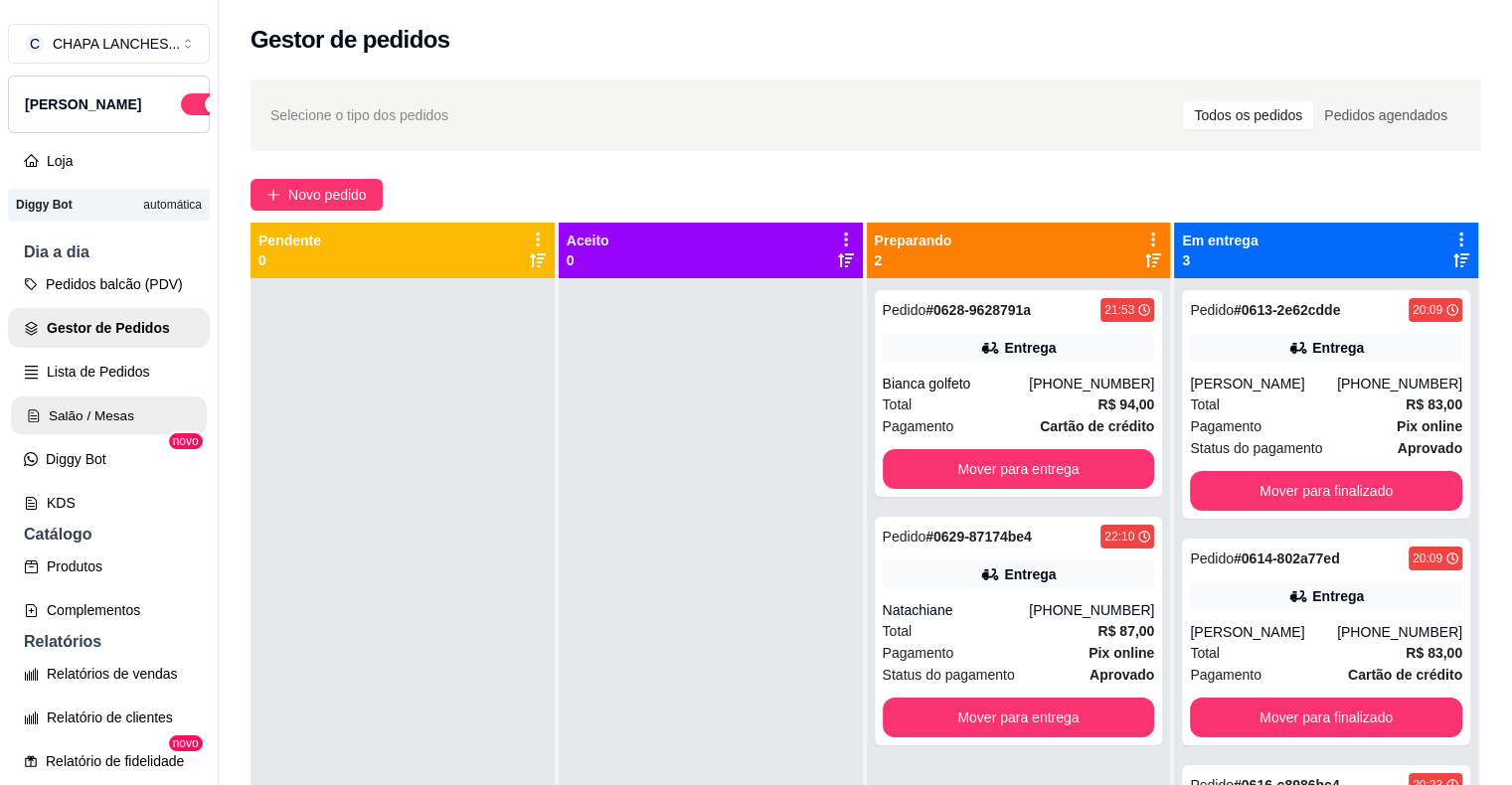 click on "Salão / Mesas" at bounding box center [108, 415] 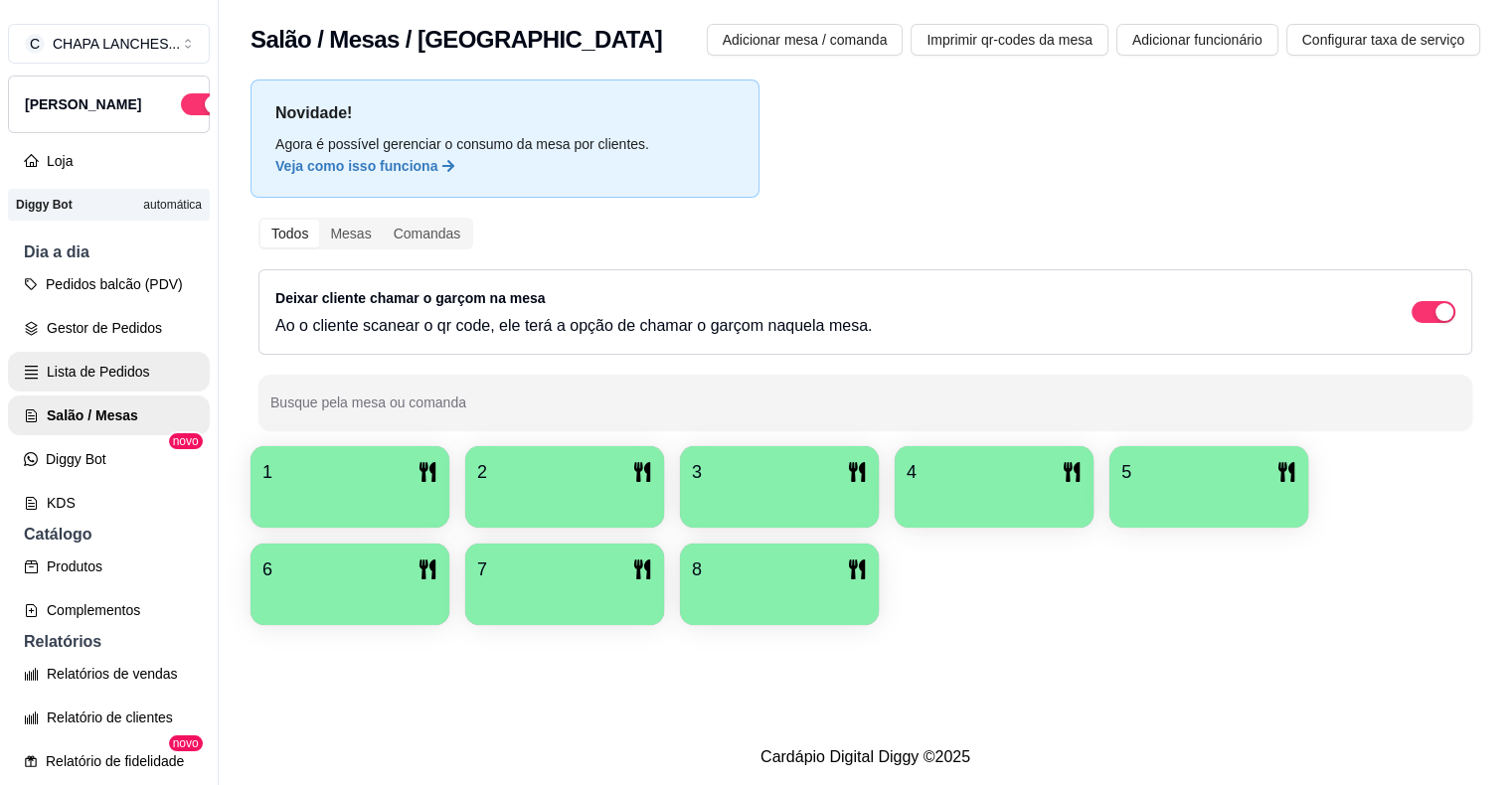 click on "Lista de Pedidos" at bounding box center (108, 372) 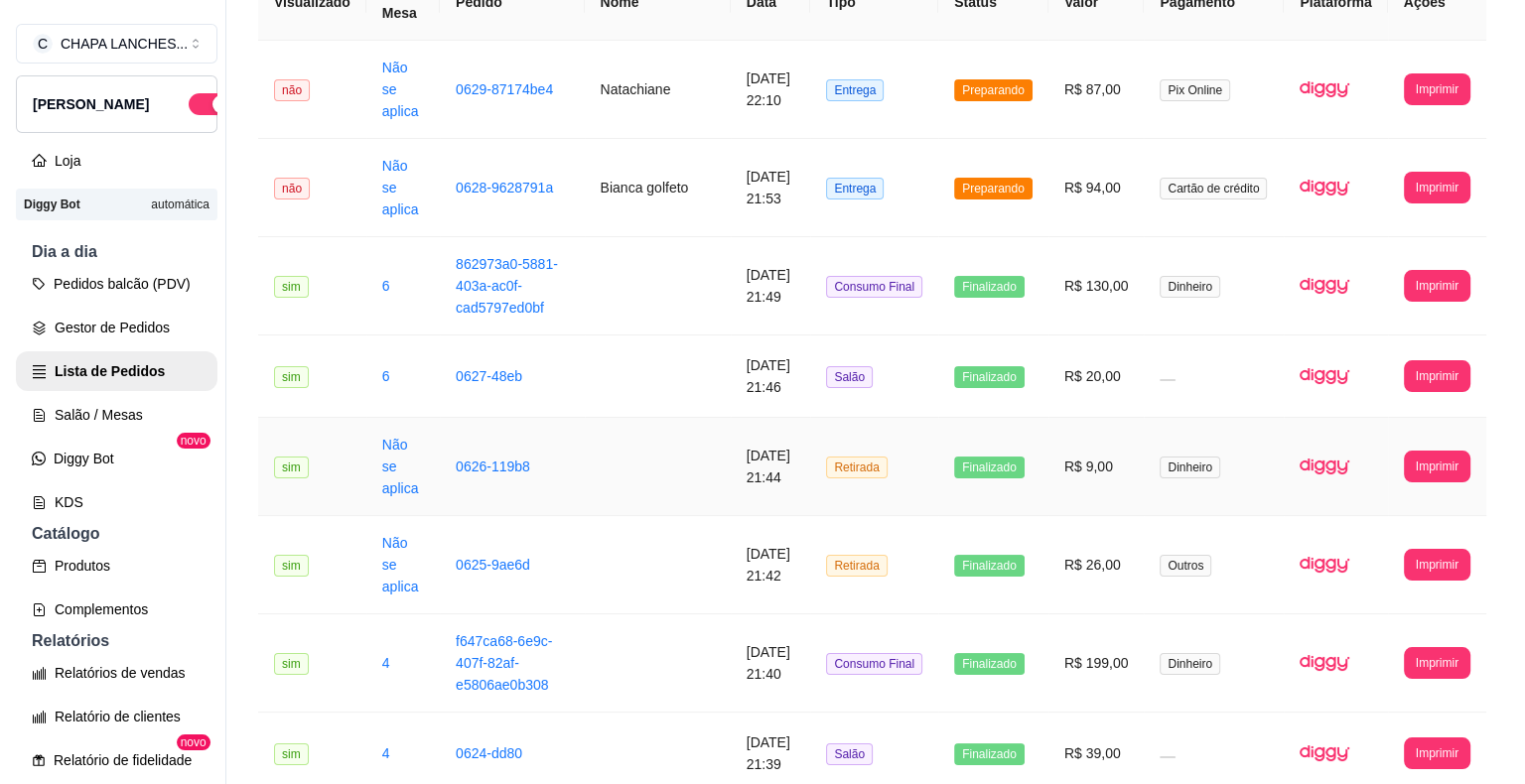 scroll, scrollTop: 298, scrollLeft: 0, axis: vertical 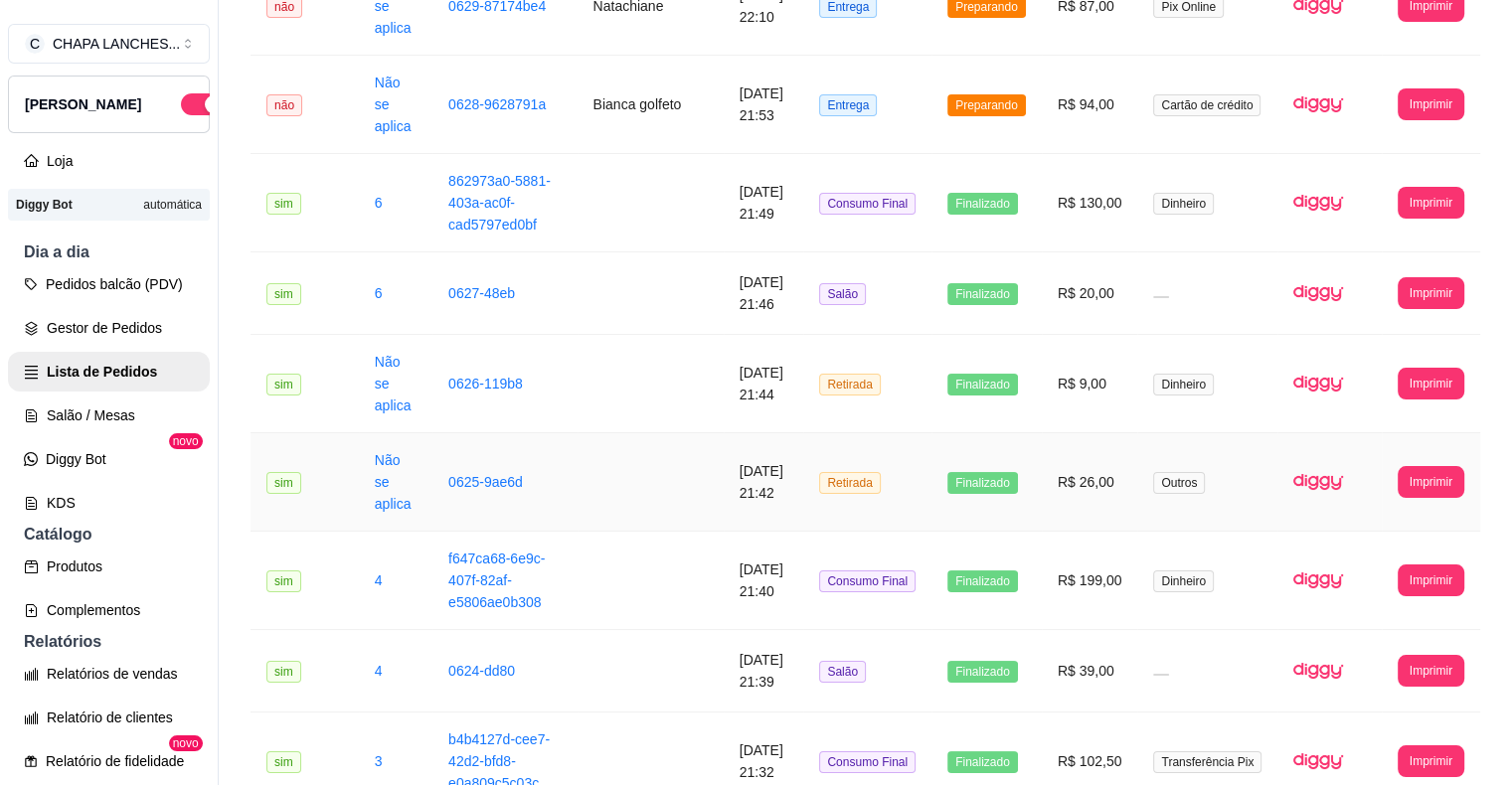 click on "Retirada" at bounding box center [867, 482] 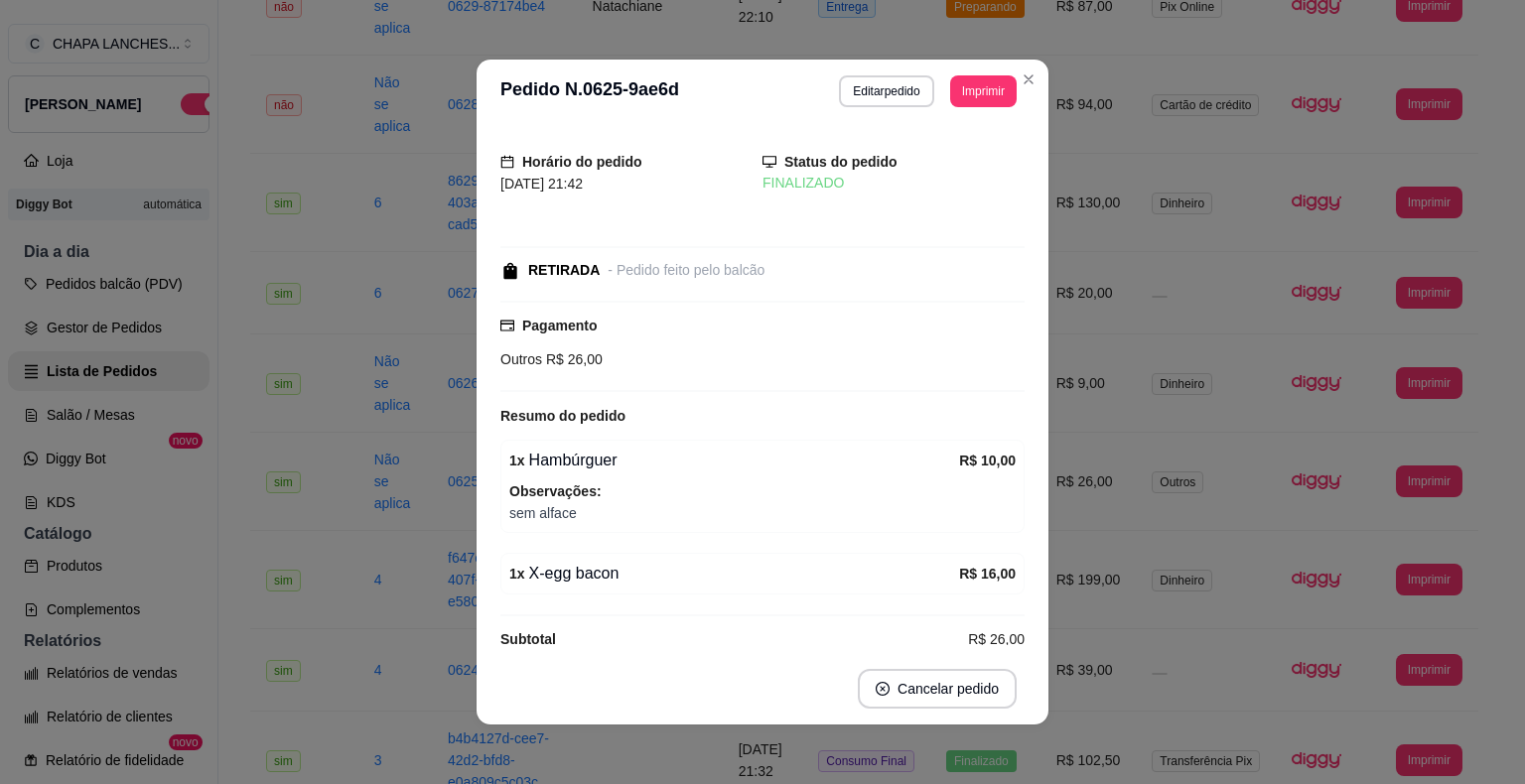 scroll, scrollTop: 24, scrollLeft: 0, axis: vertical 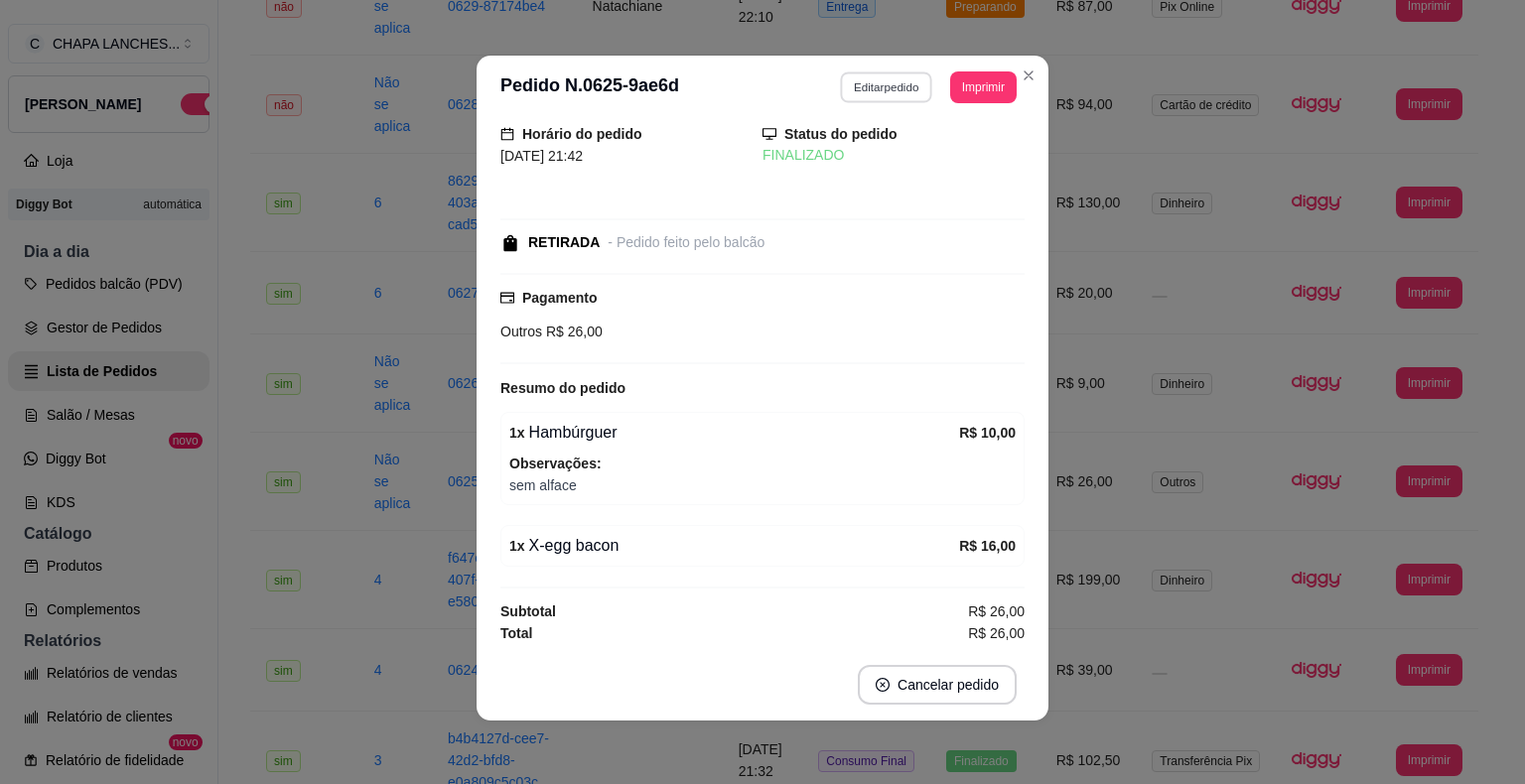 click on "Editar  pedido" at bounding box center (887, 86) 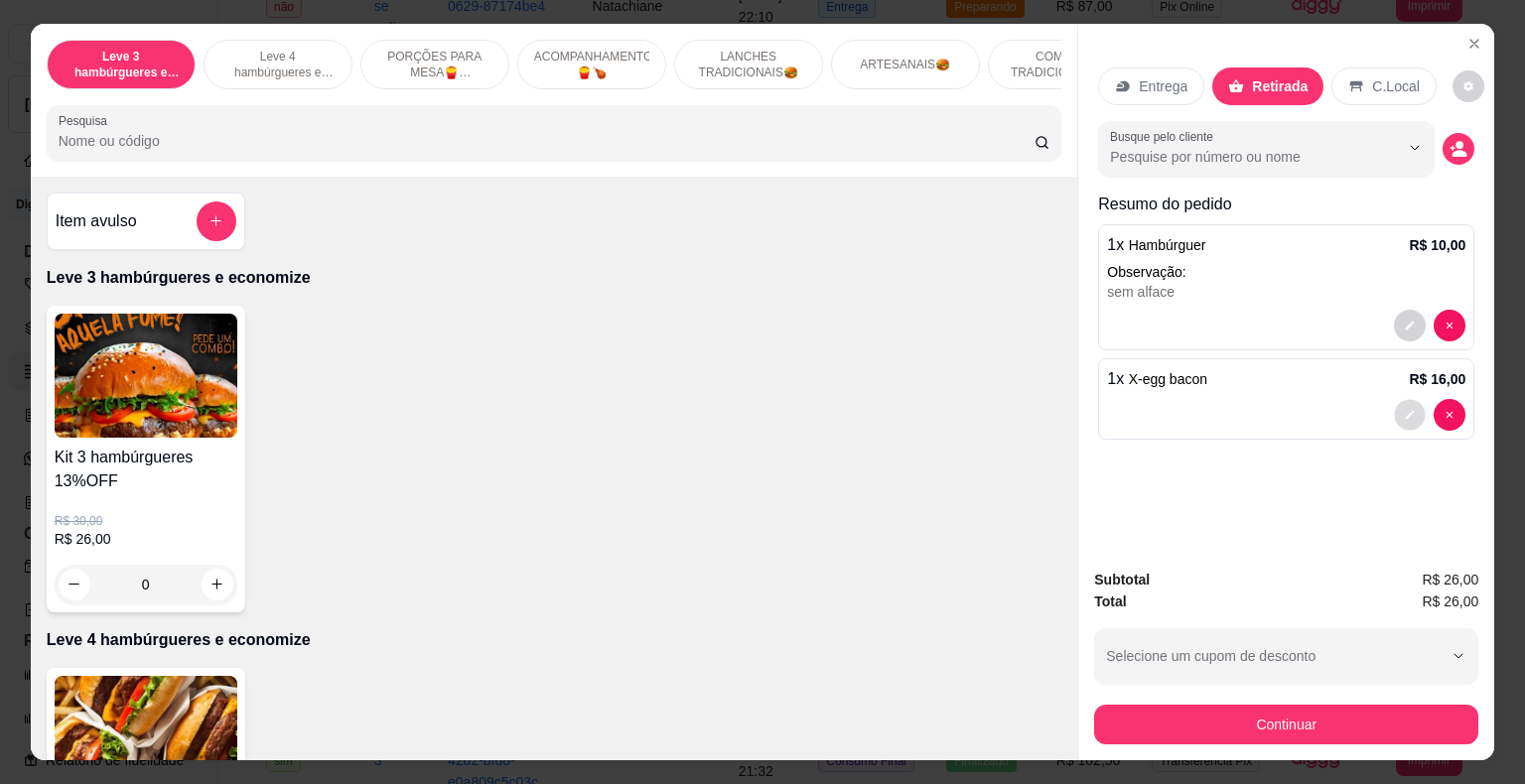 click 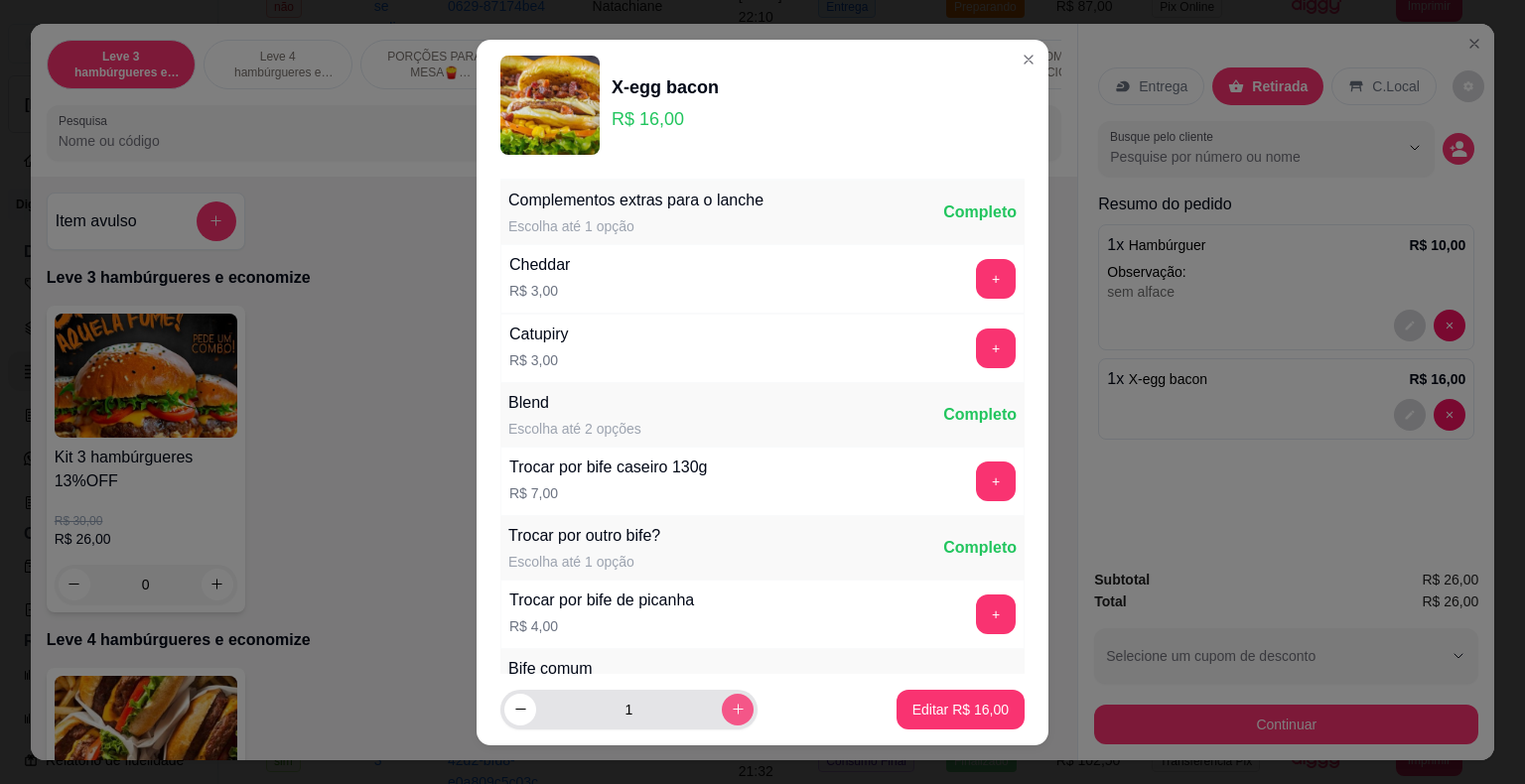 click 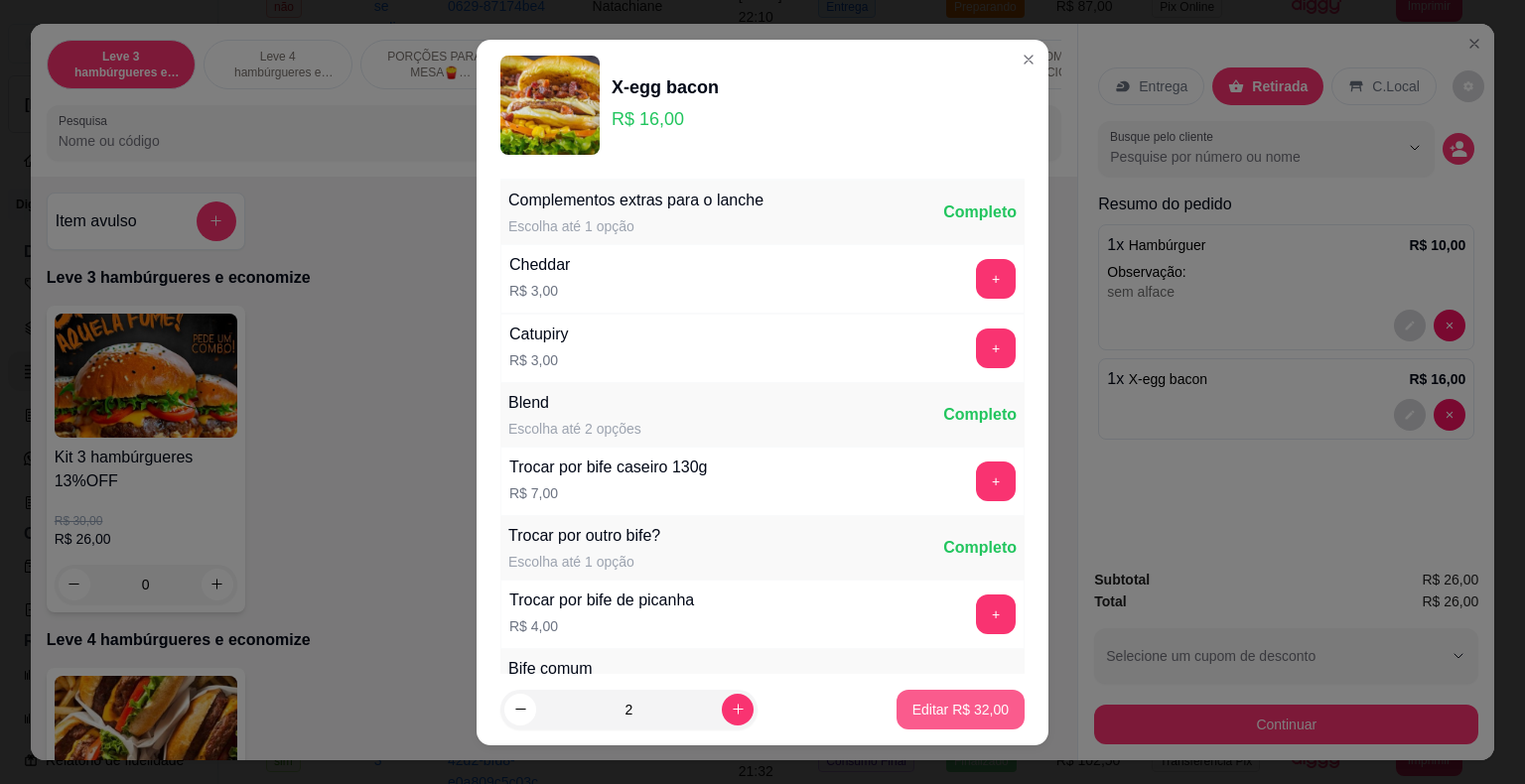 click on "Editar   R$ 32,00" at bounding box center [960, 710] 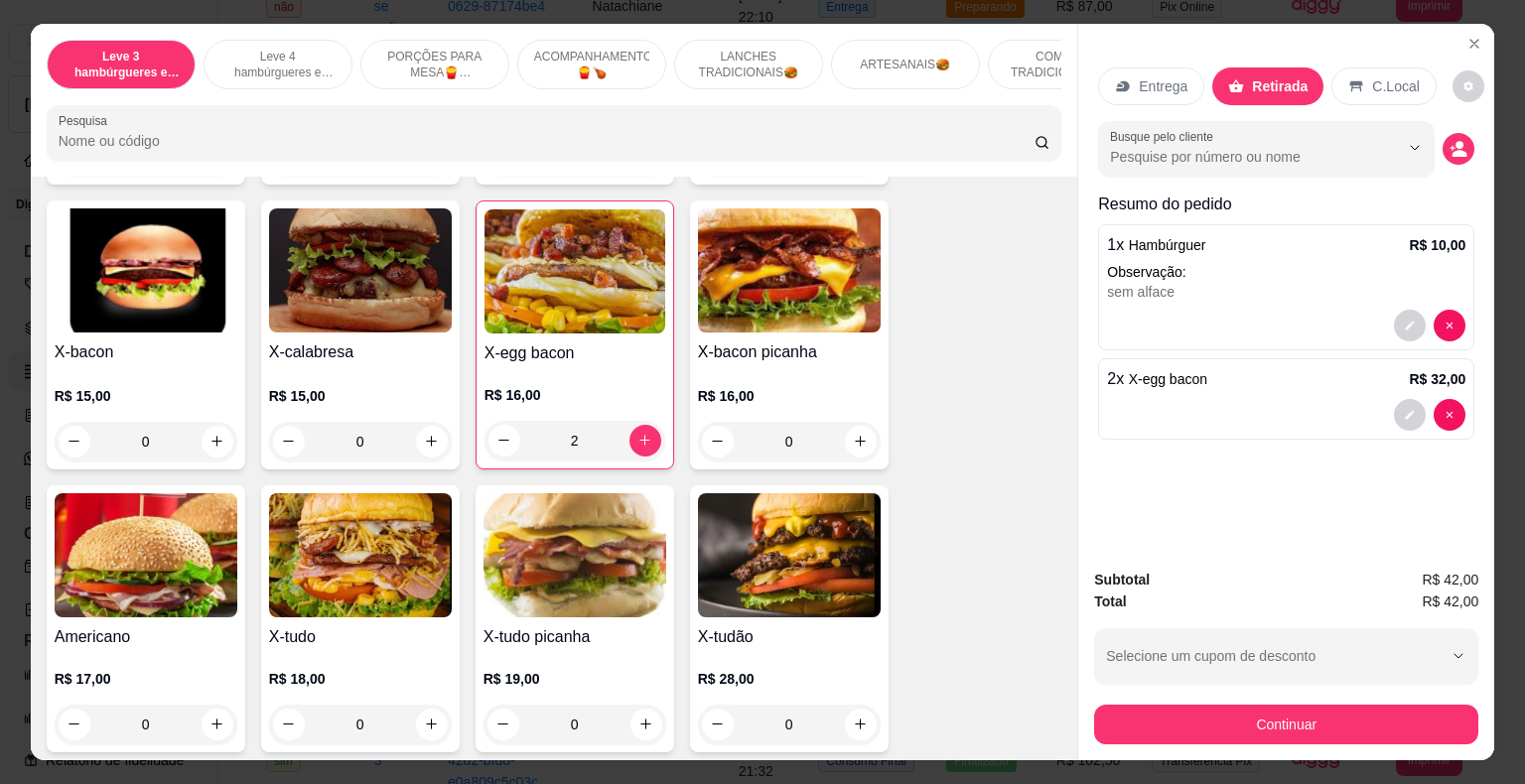 scroll, scrollTop: 2183, scrollLeft: 0, axis: vertical 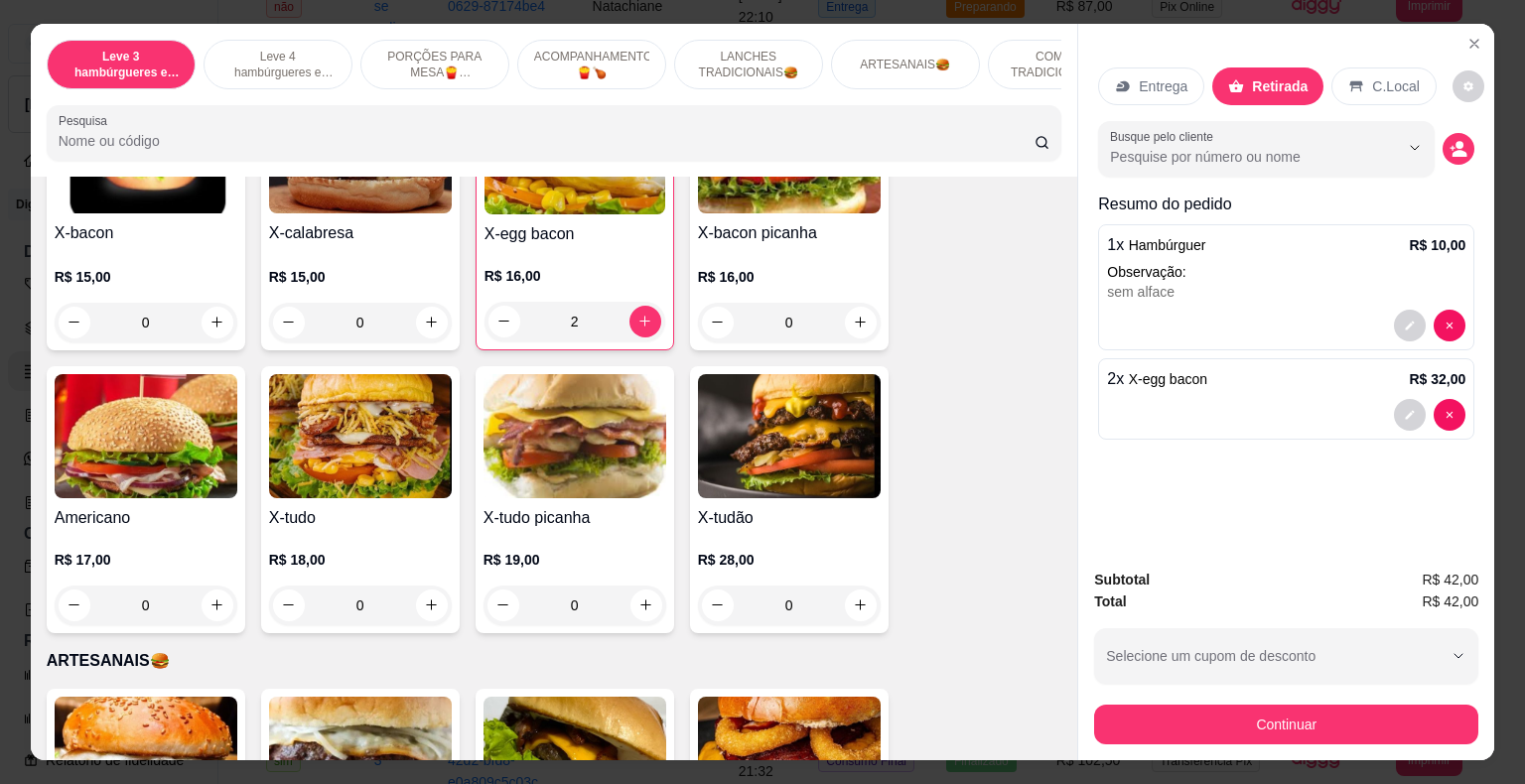 click on "0" at bounding box center [360, 605] 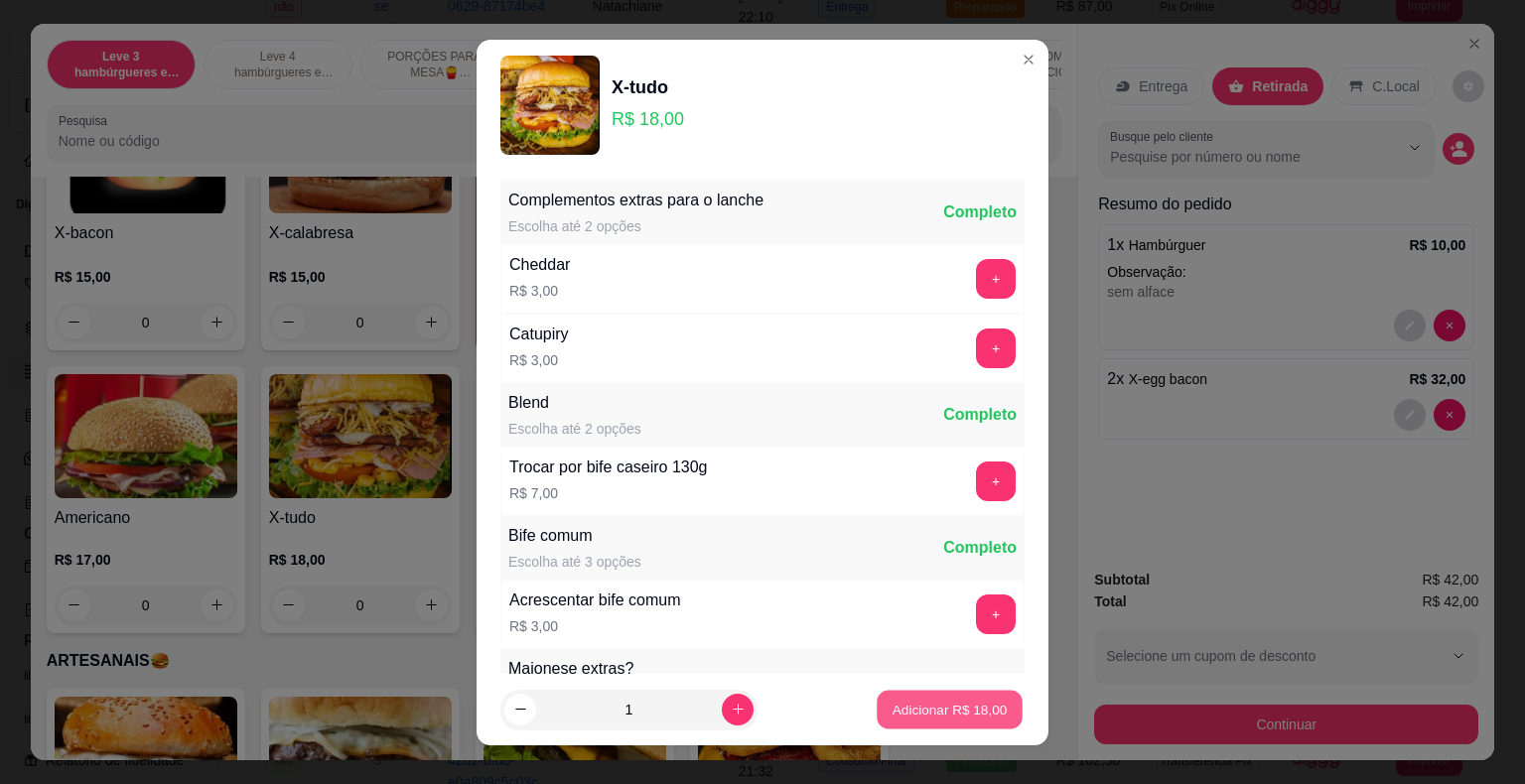 click on "Adicionar   R$ 18,00" at bounding box center (950, 709) 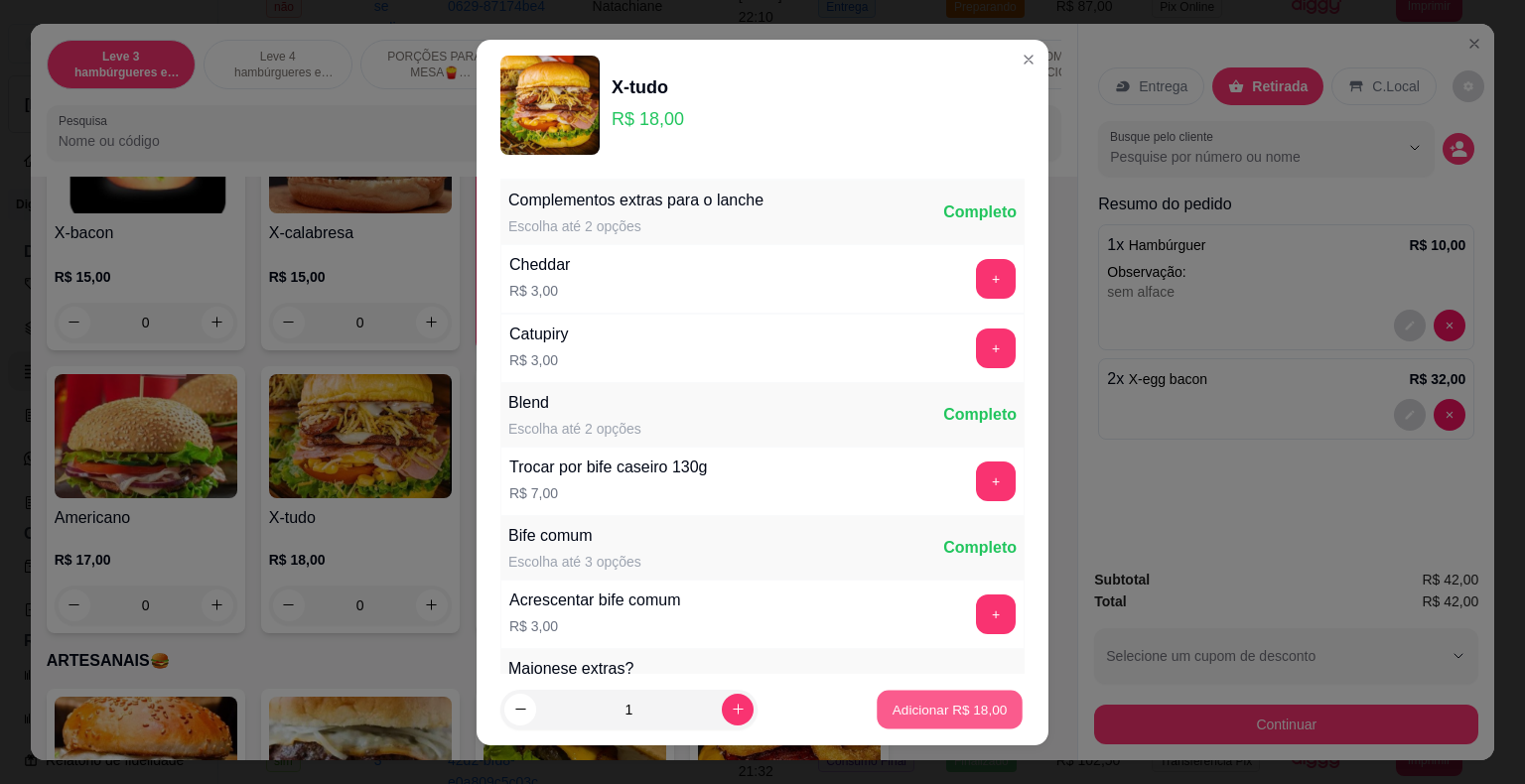 type on "1" 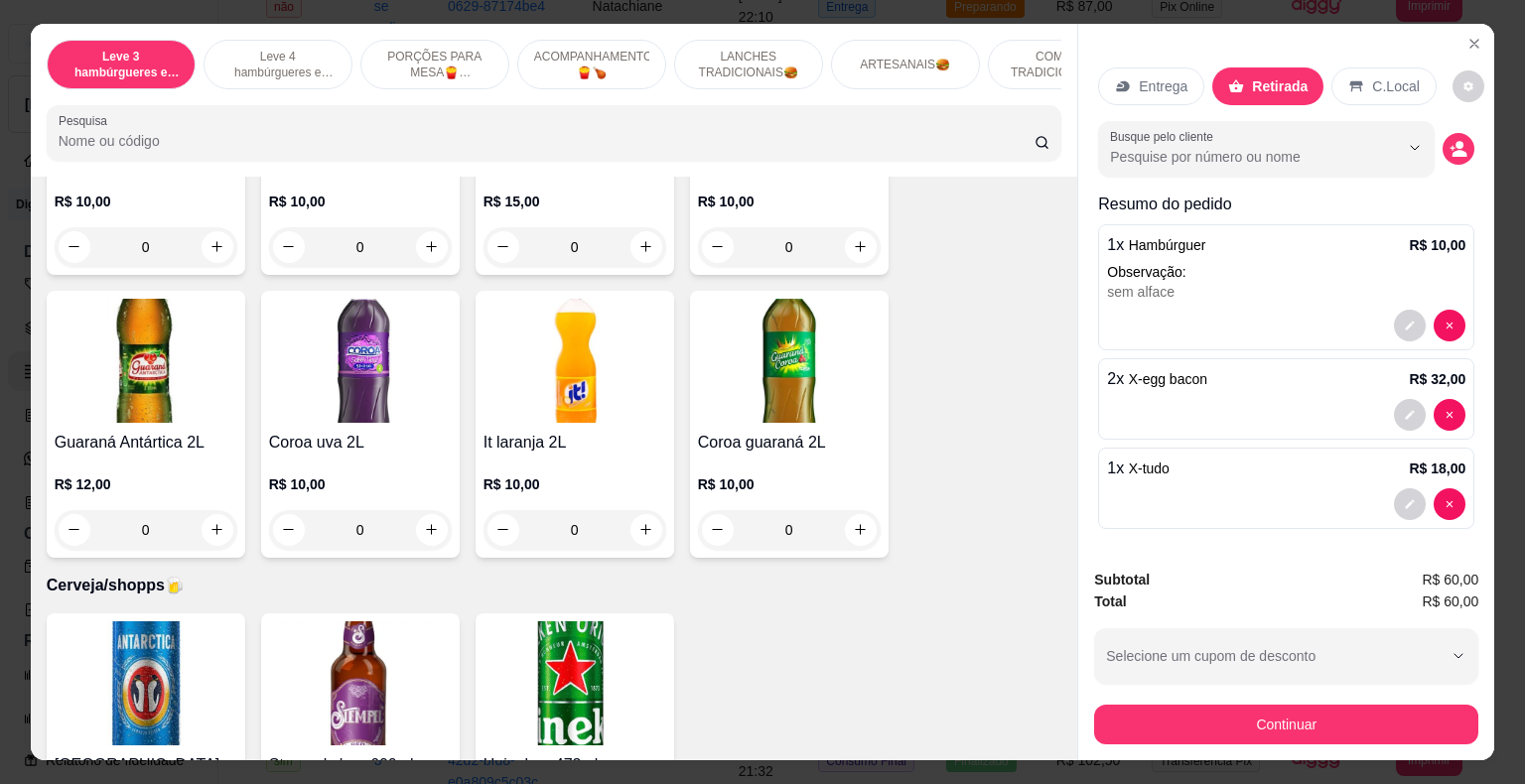 scroll, scrollTop: 5855, scrollLeft: 0, axis: vertical 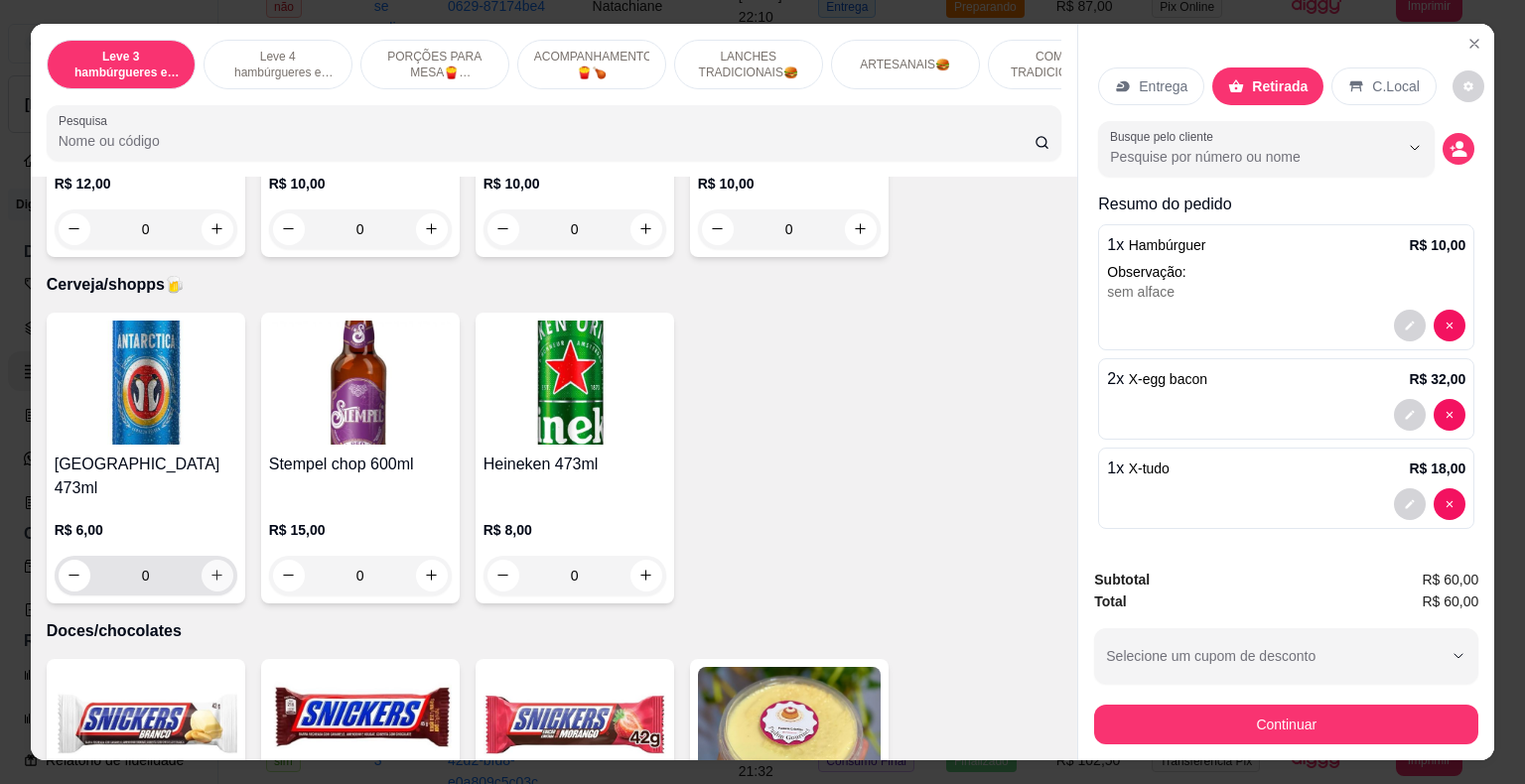 click 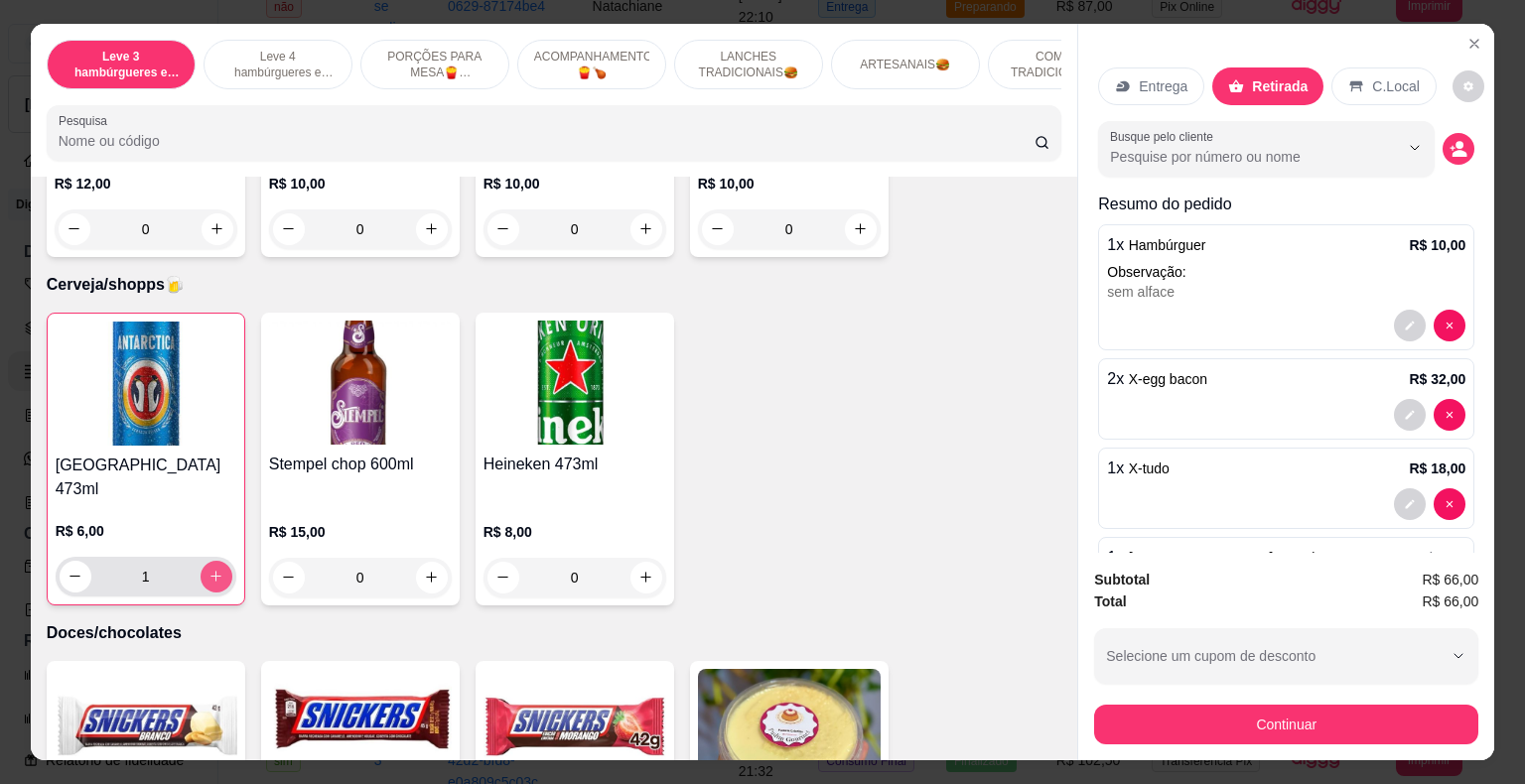 click 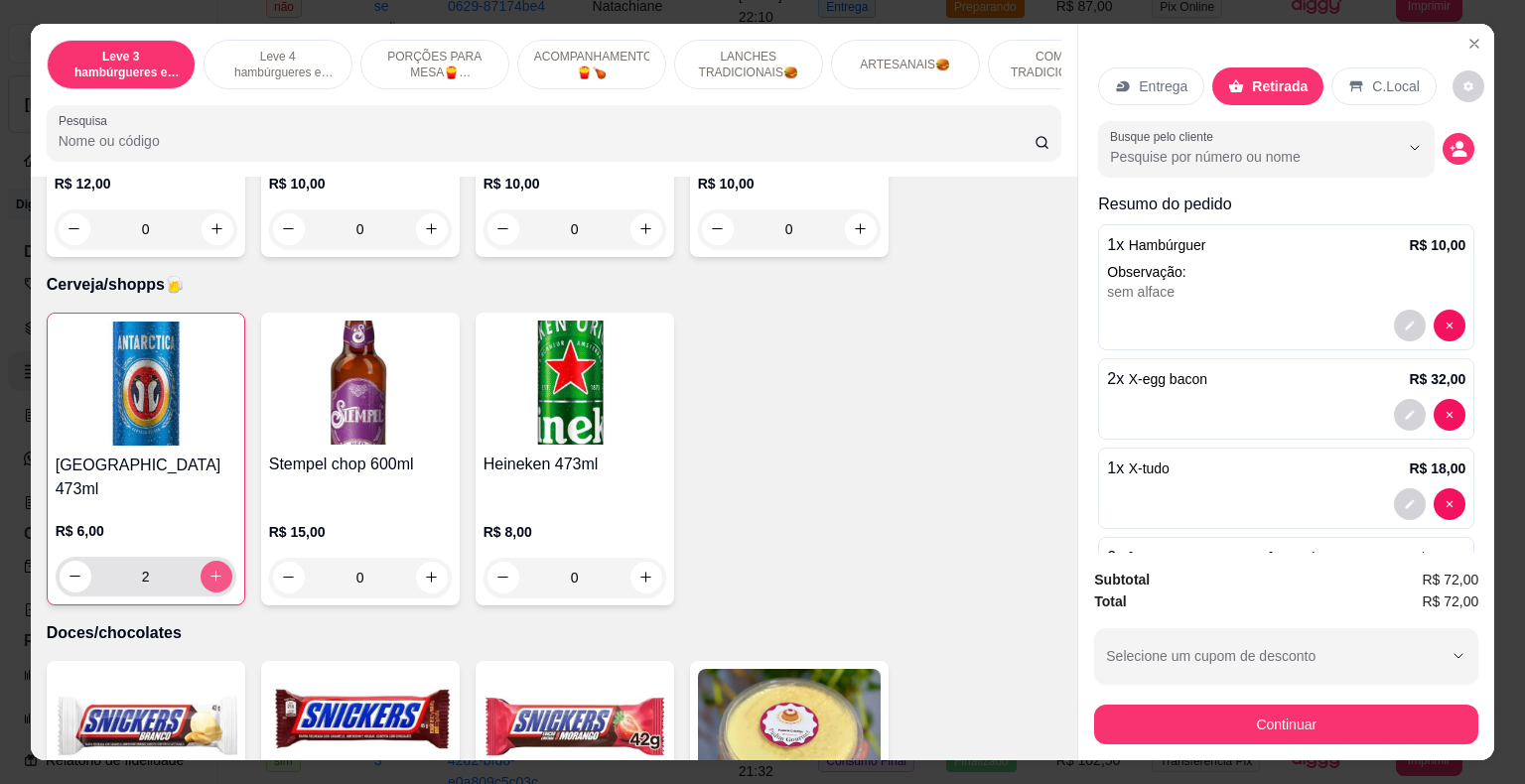 click 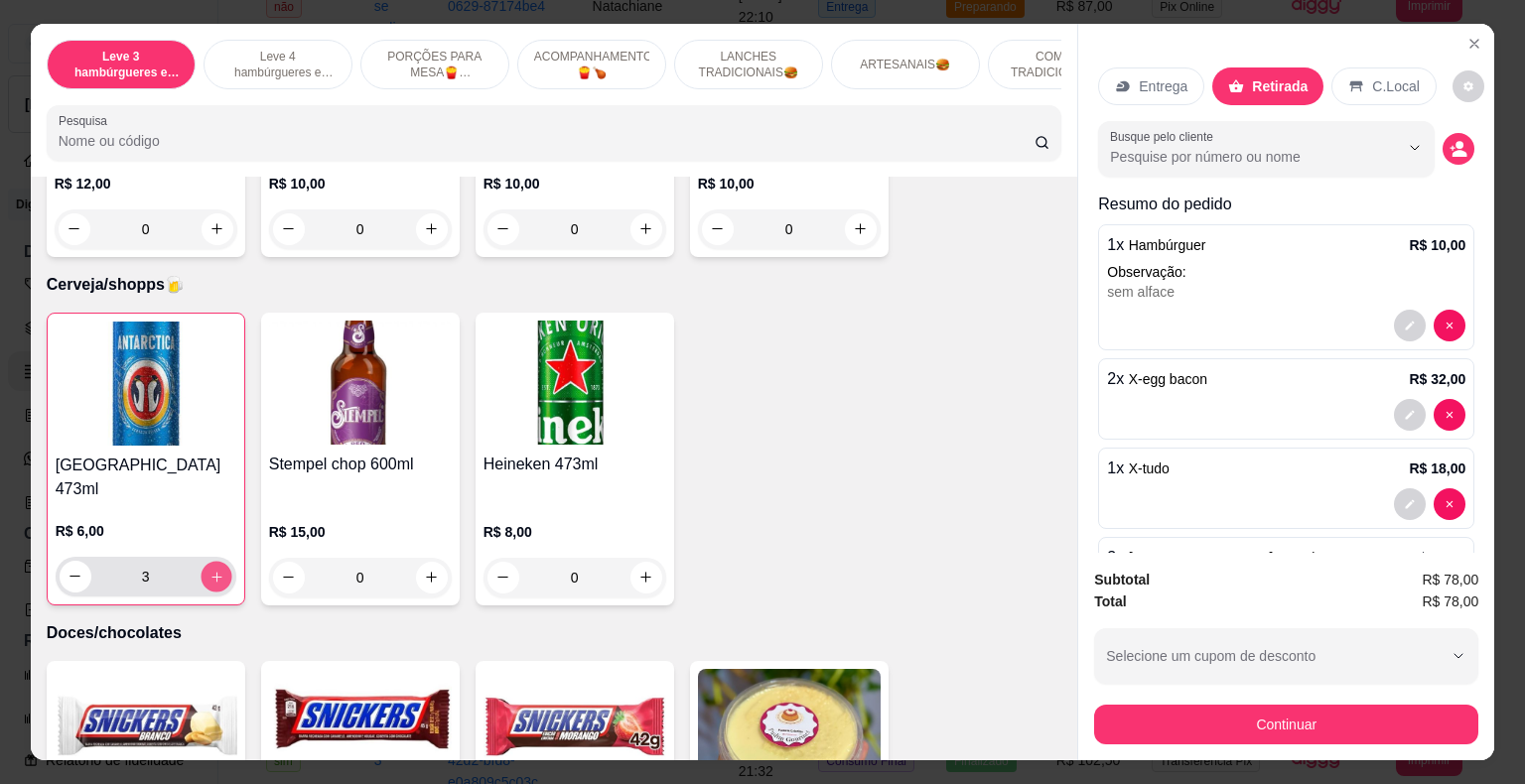 click 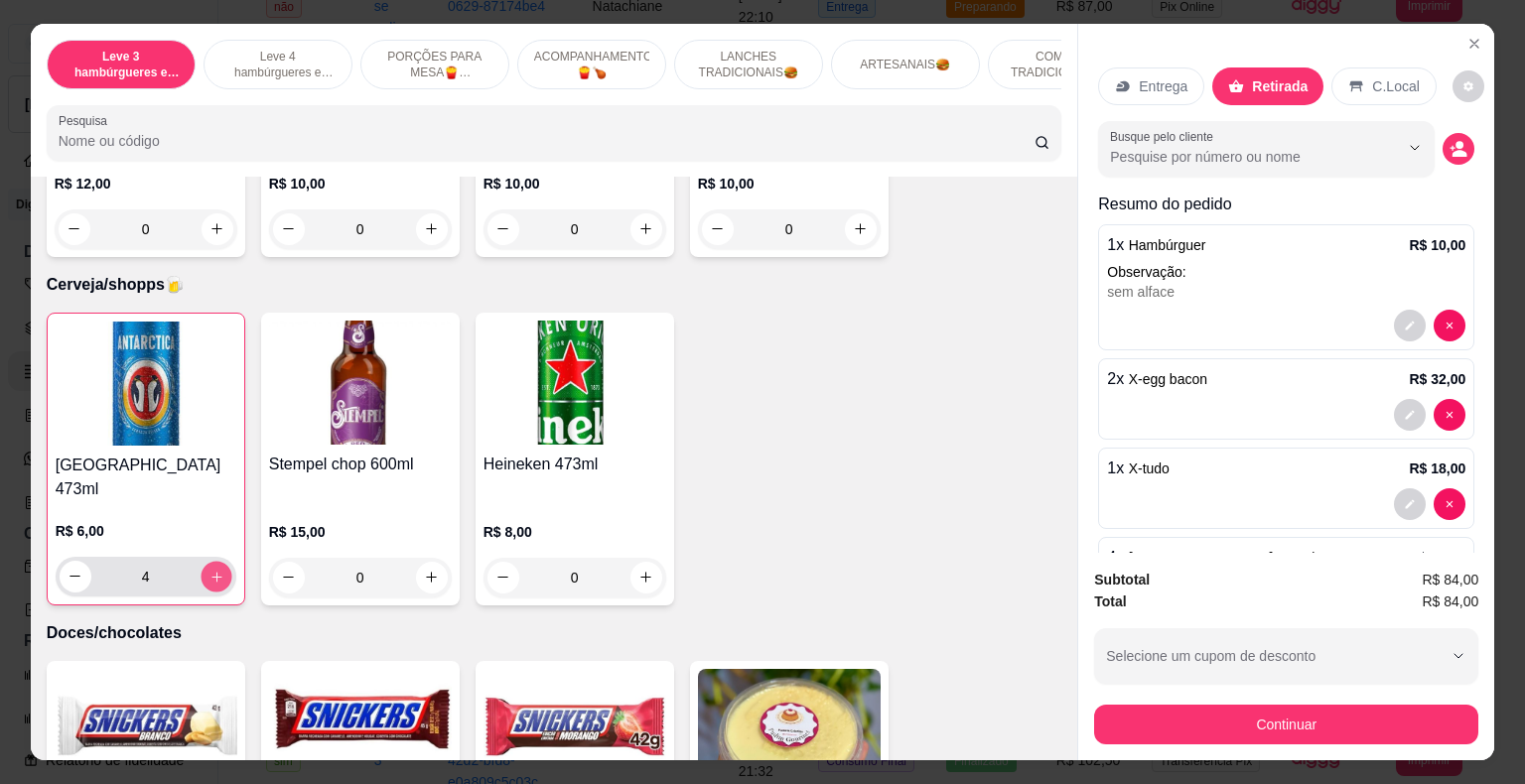 click 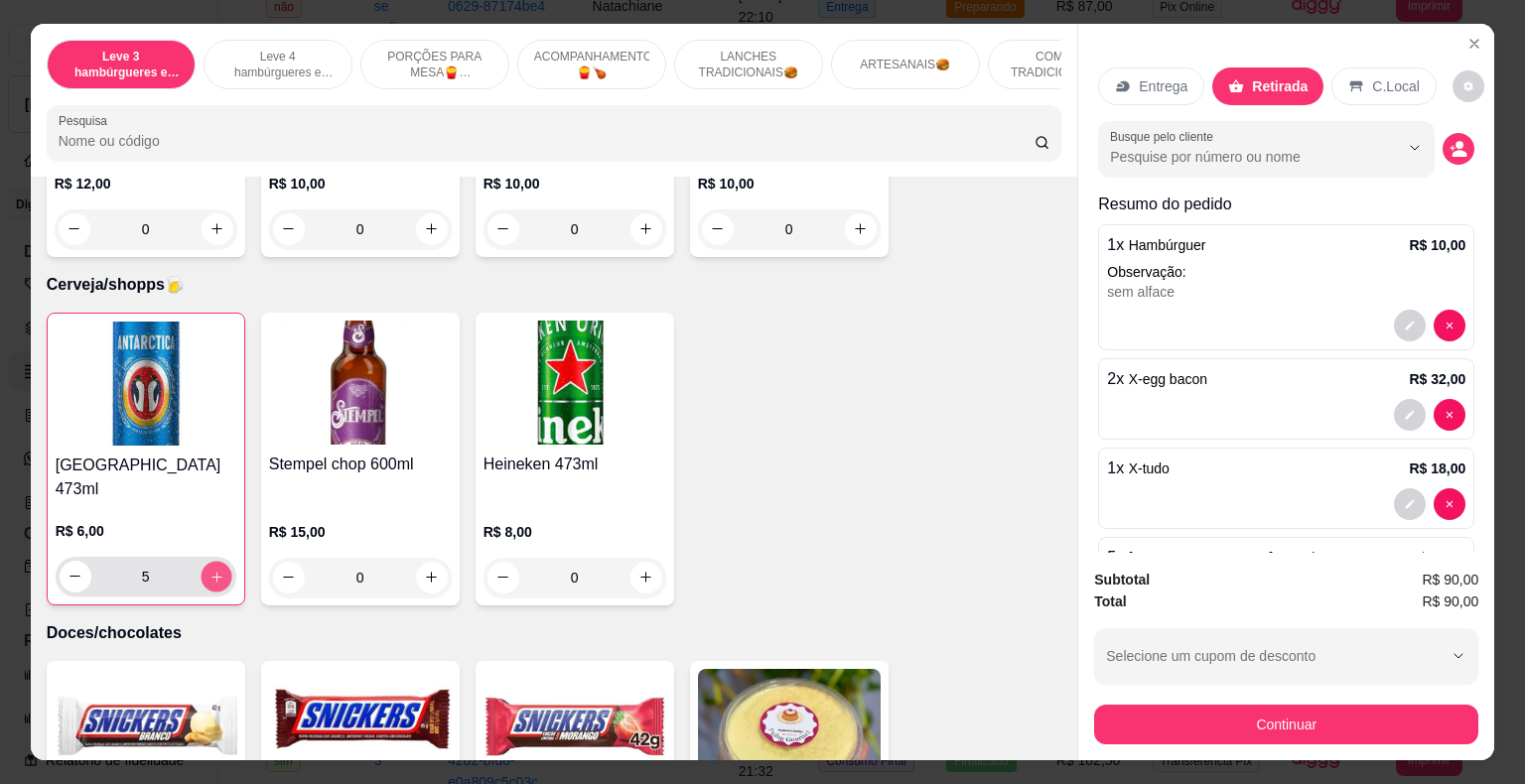 click 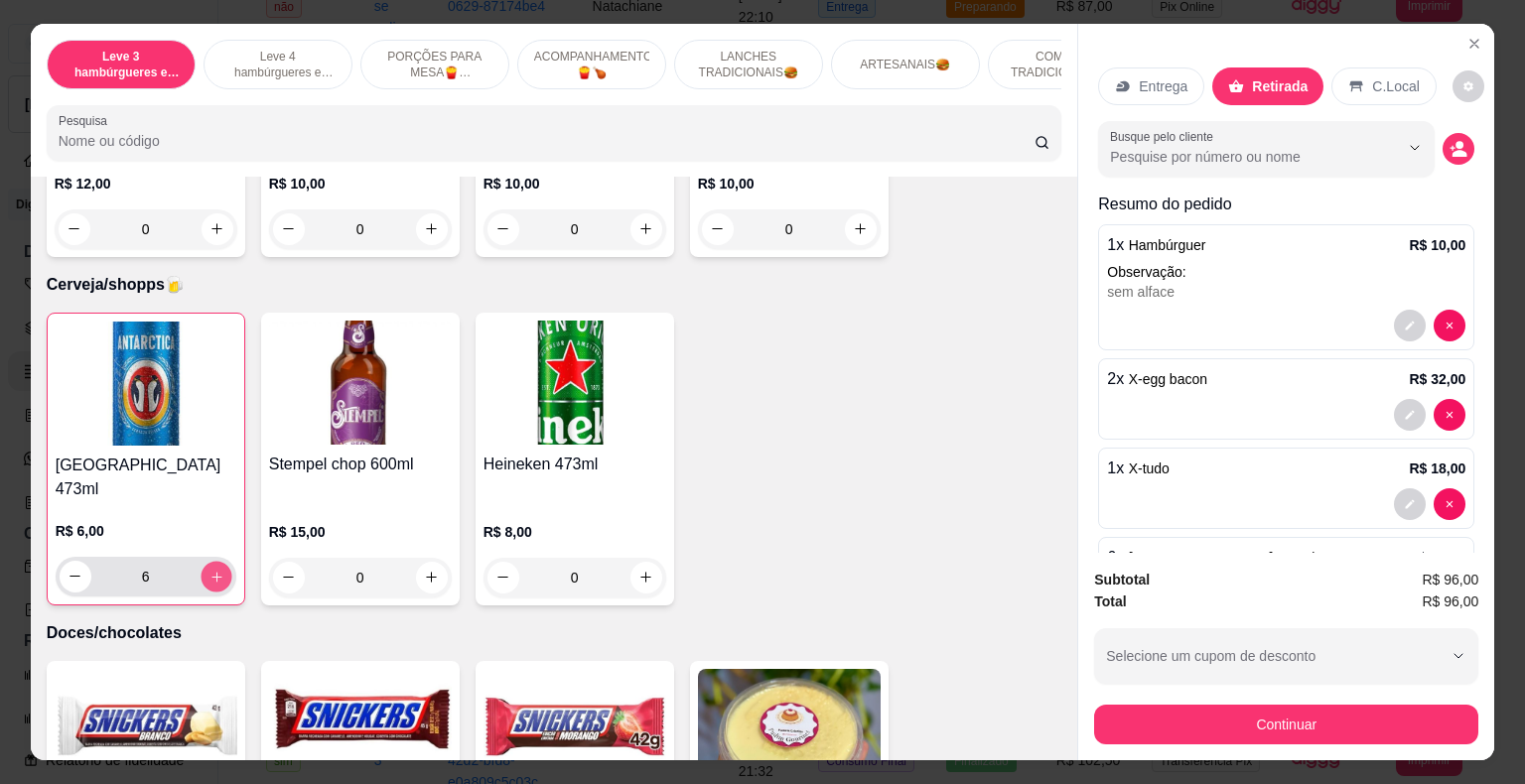 click 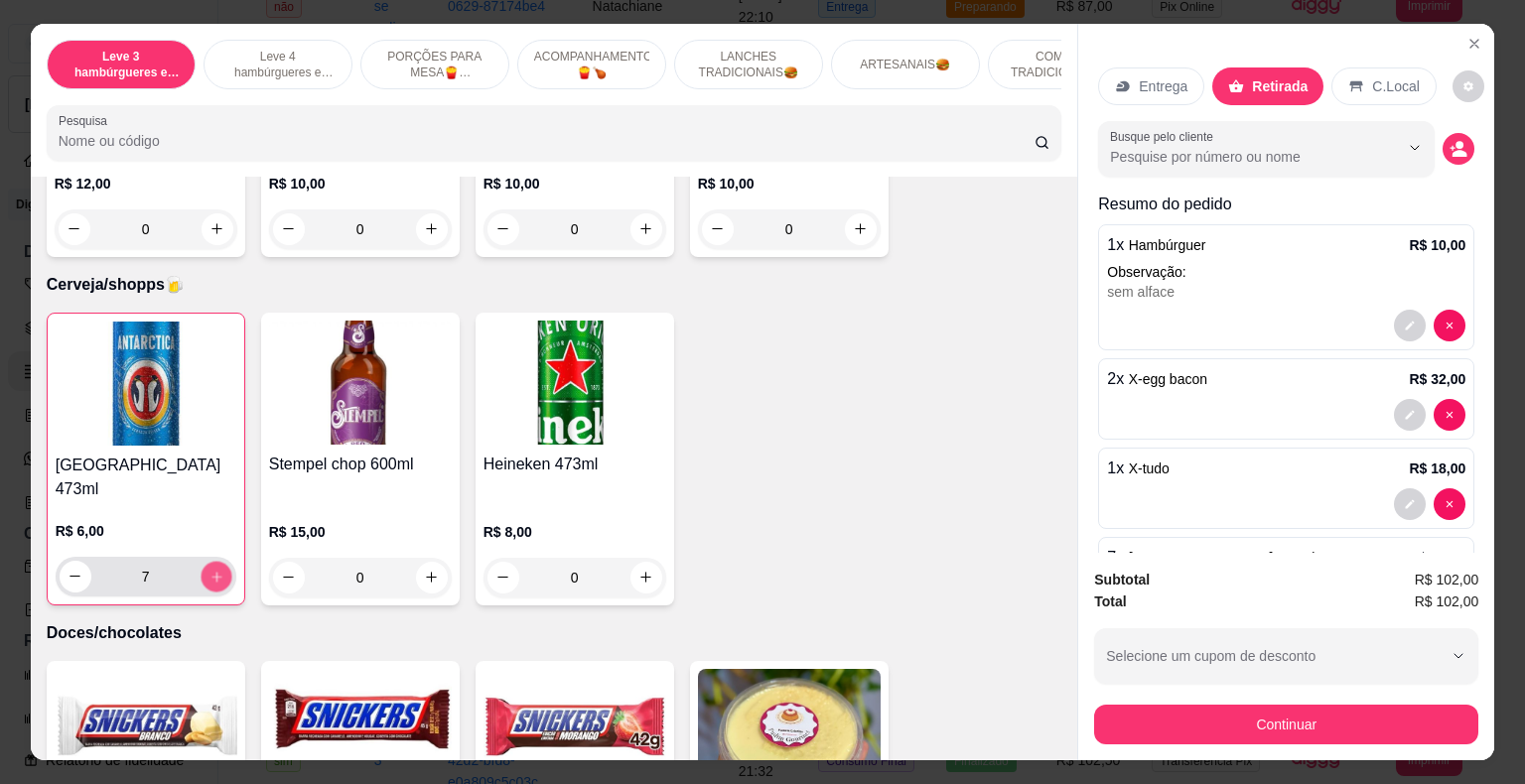 click 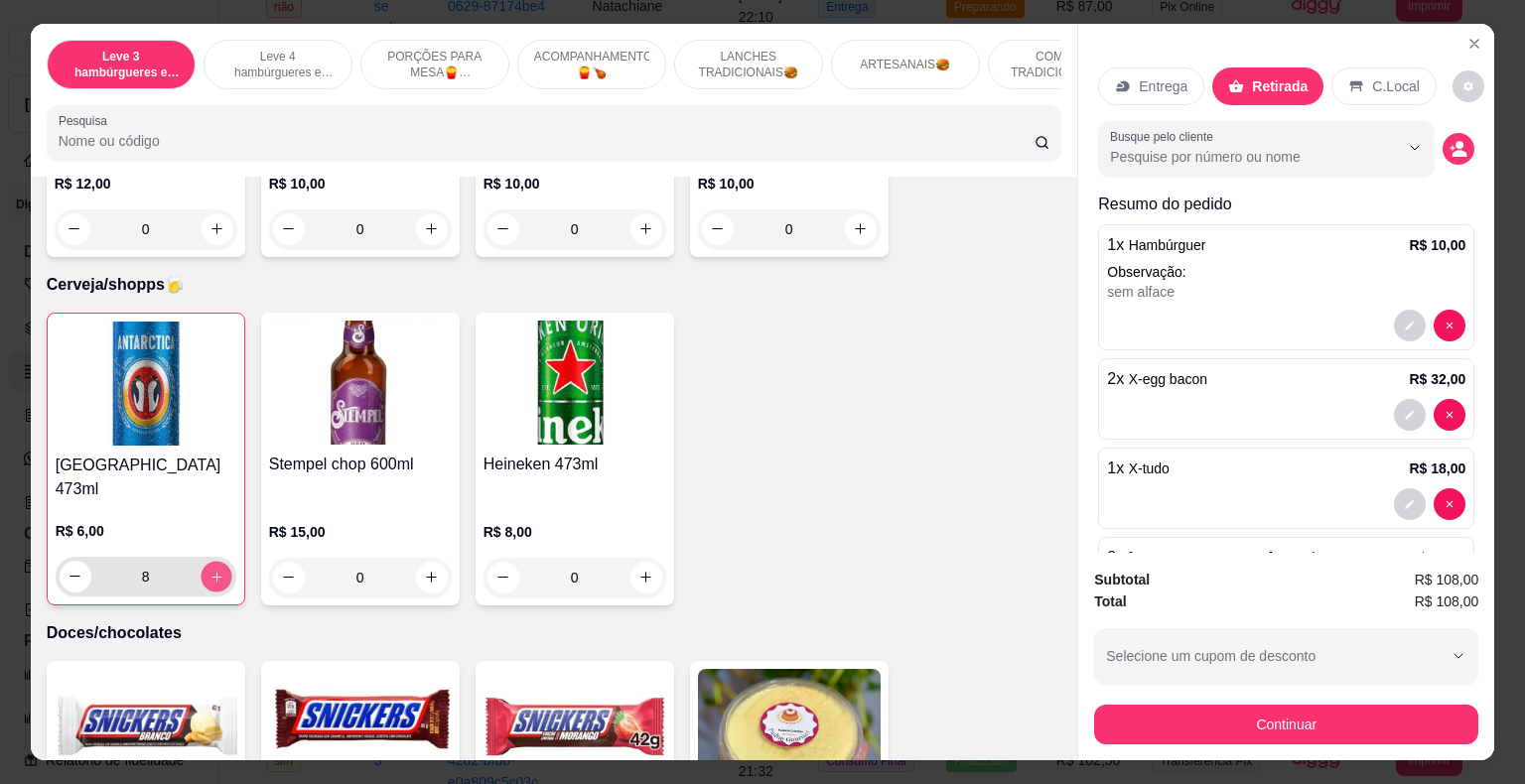 click 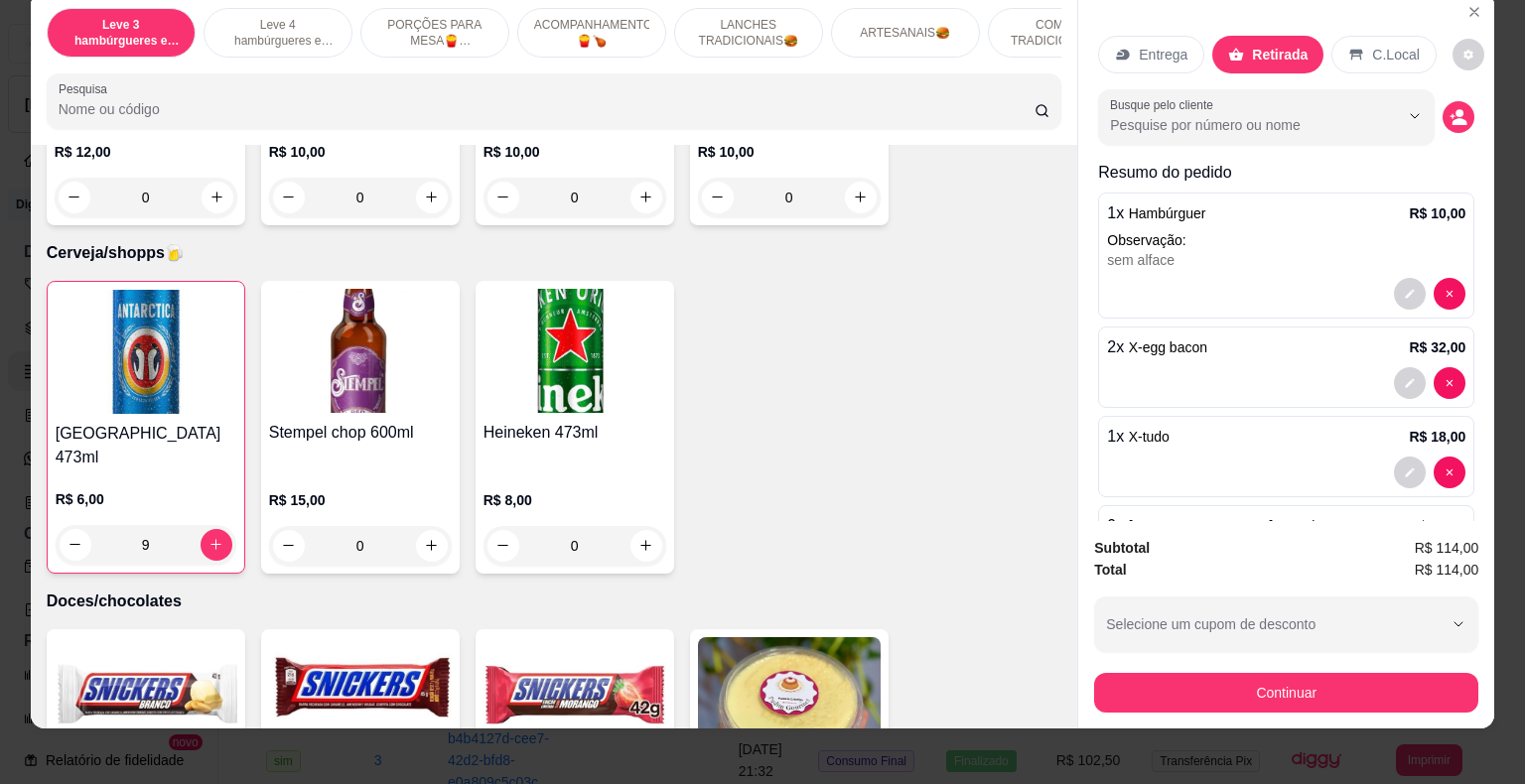 scroll, scrollTop: 48, scrollLeft: 0, axis: vertical 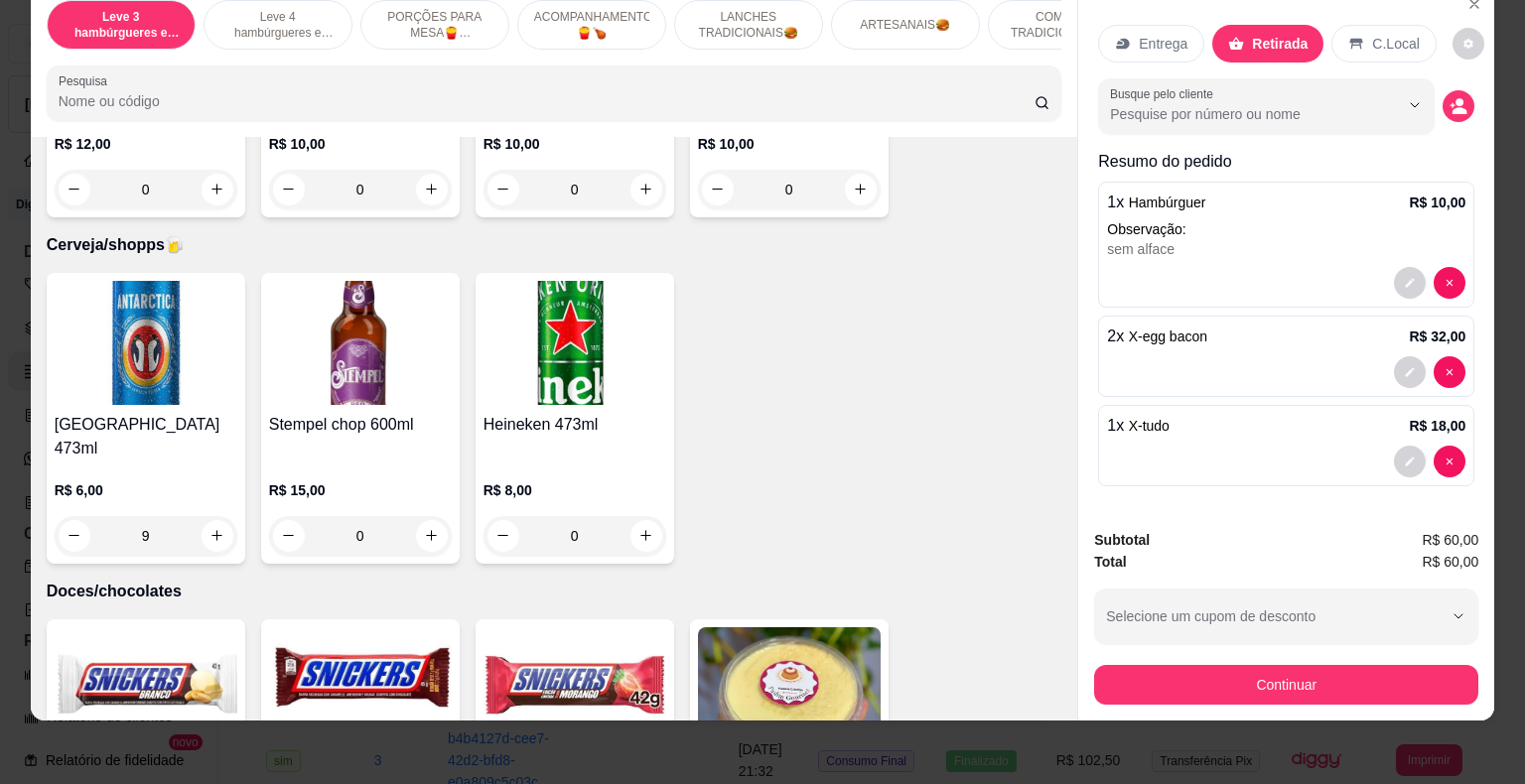 type on "0" 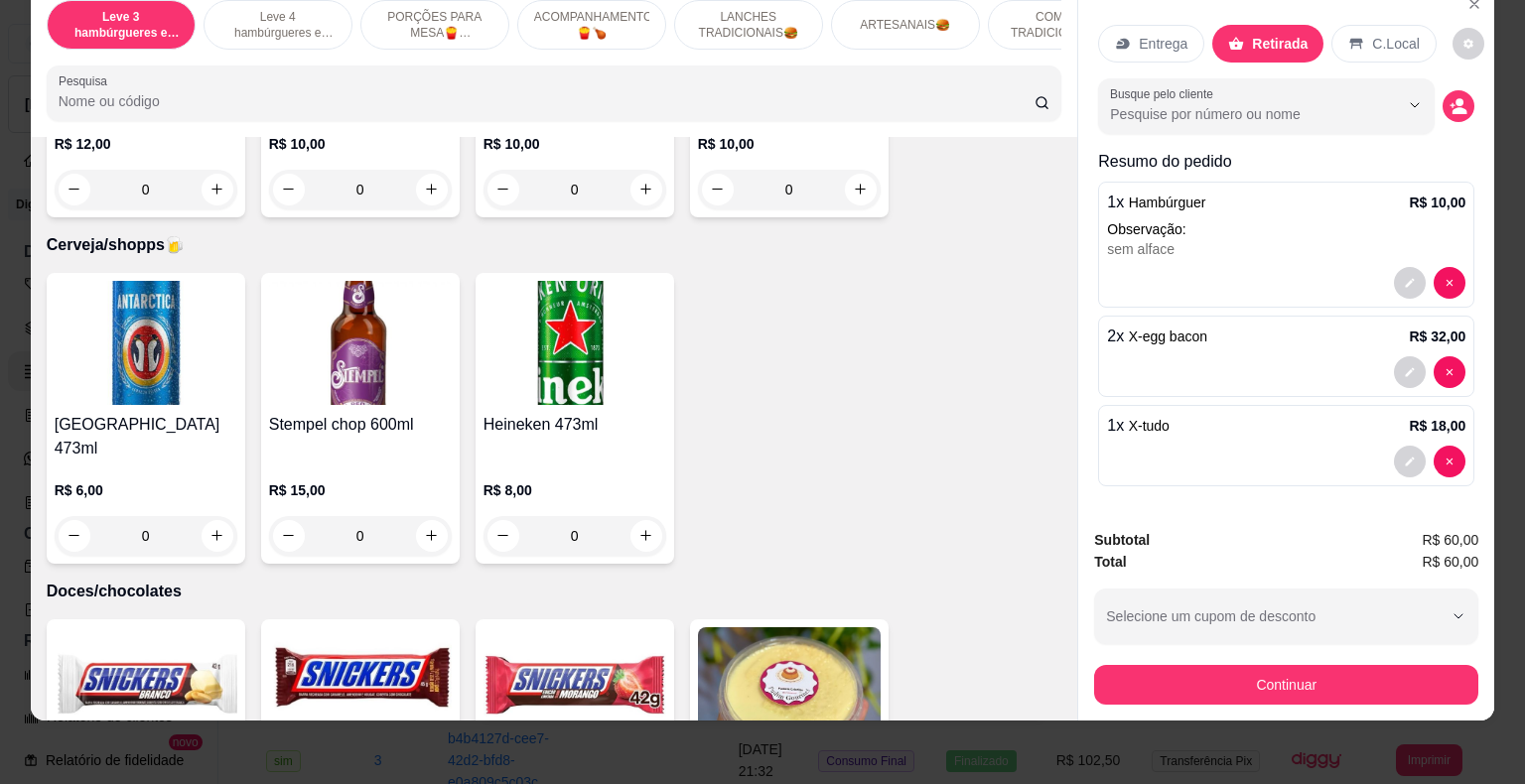 scroll, scrollTop: 1, scrollLeft: 0, axis: vertical 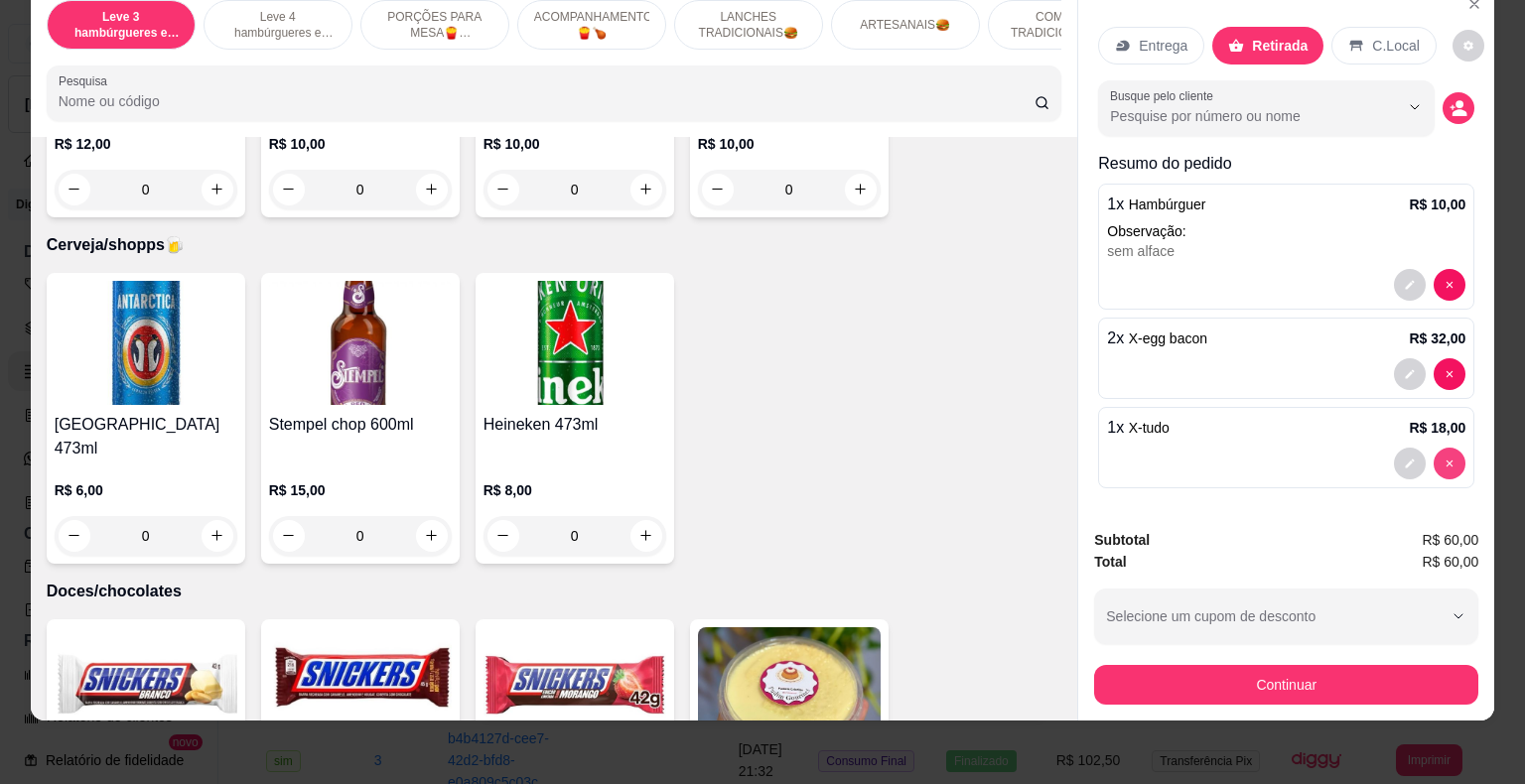 type on "0" 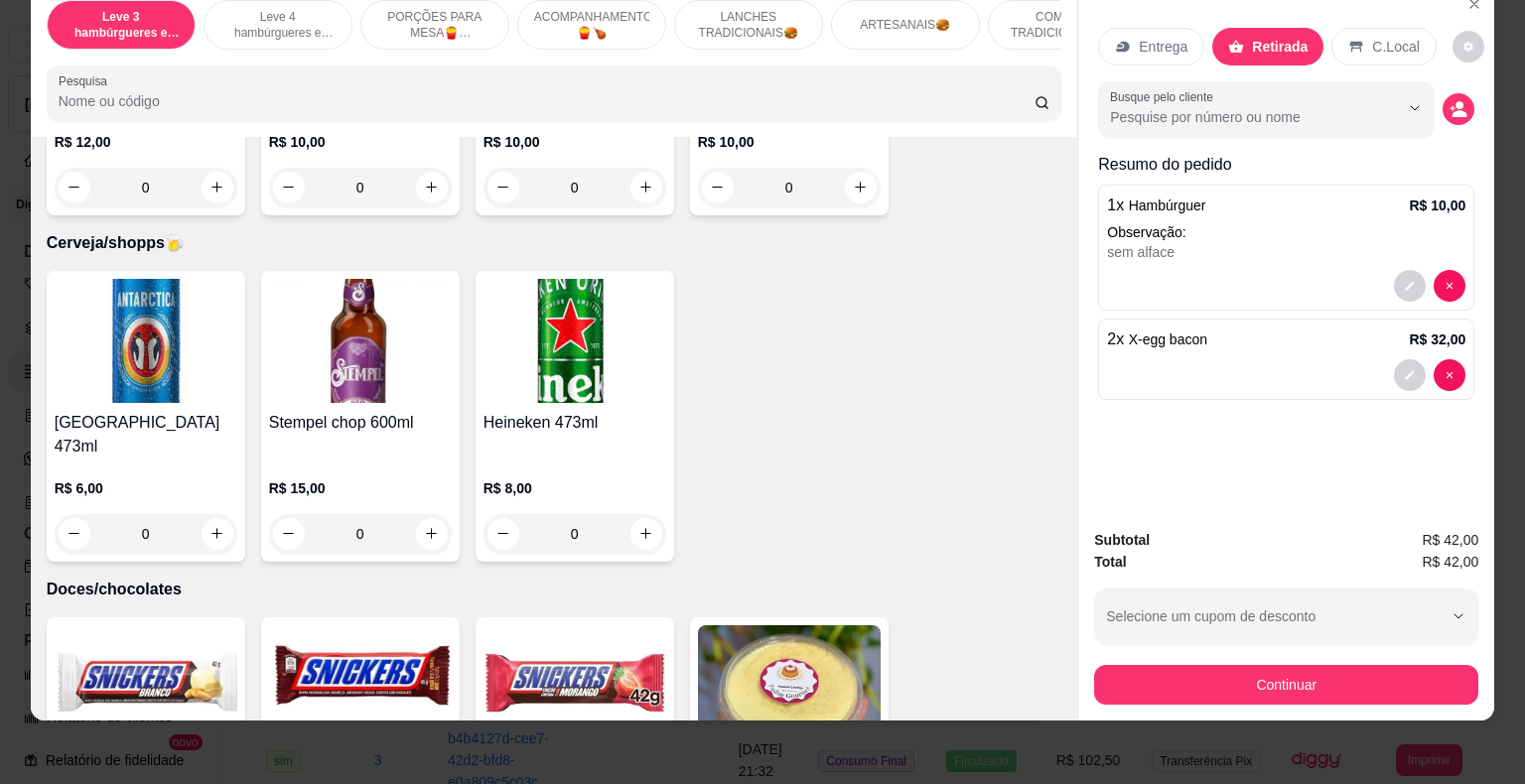 scroll, scrollTop: 5853, scrollLeft: 0, axis: vertical 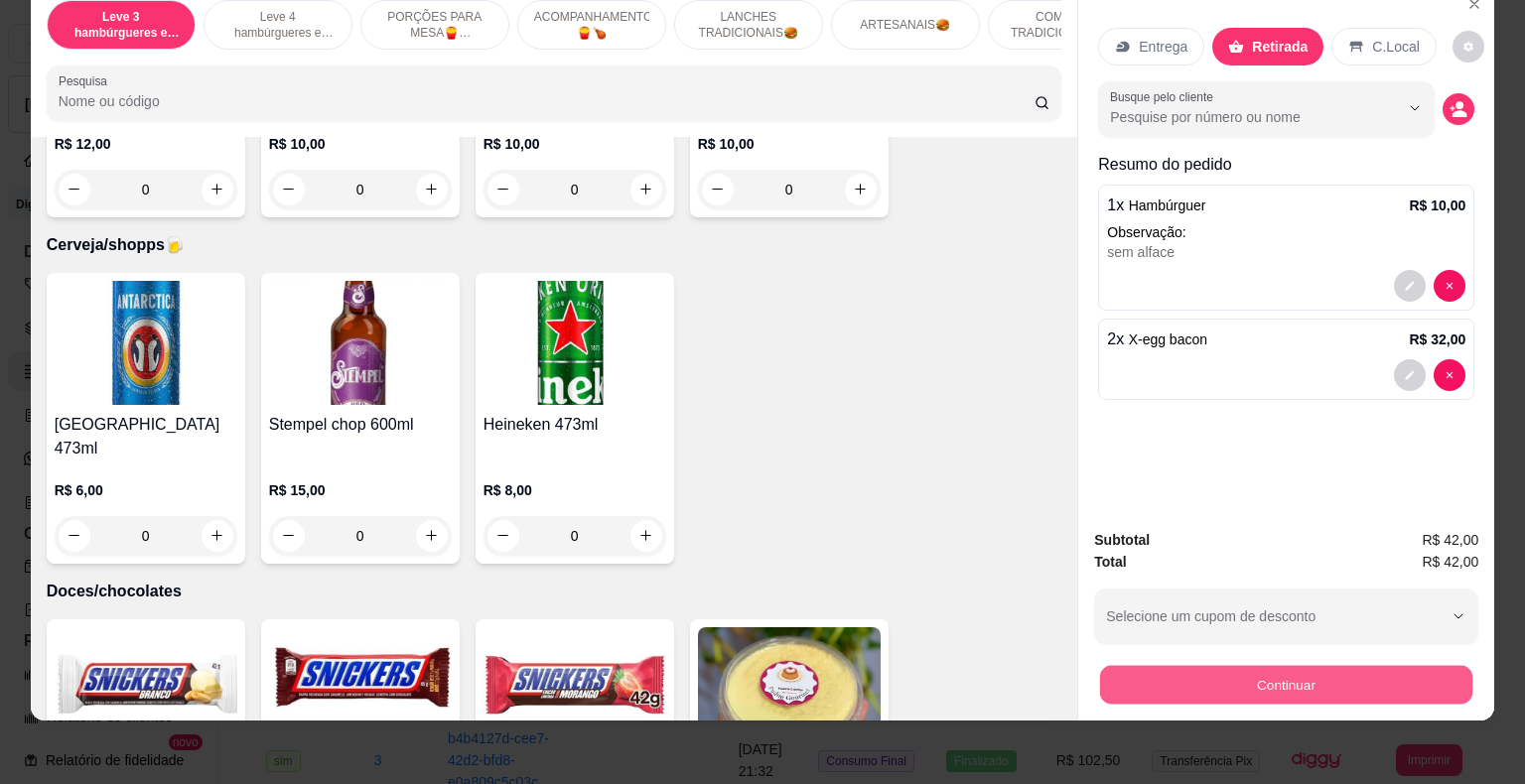 click on "Continuar" at bounding box center (1286, 685) 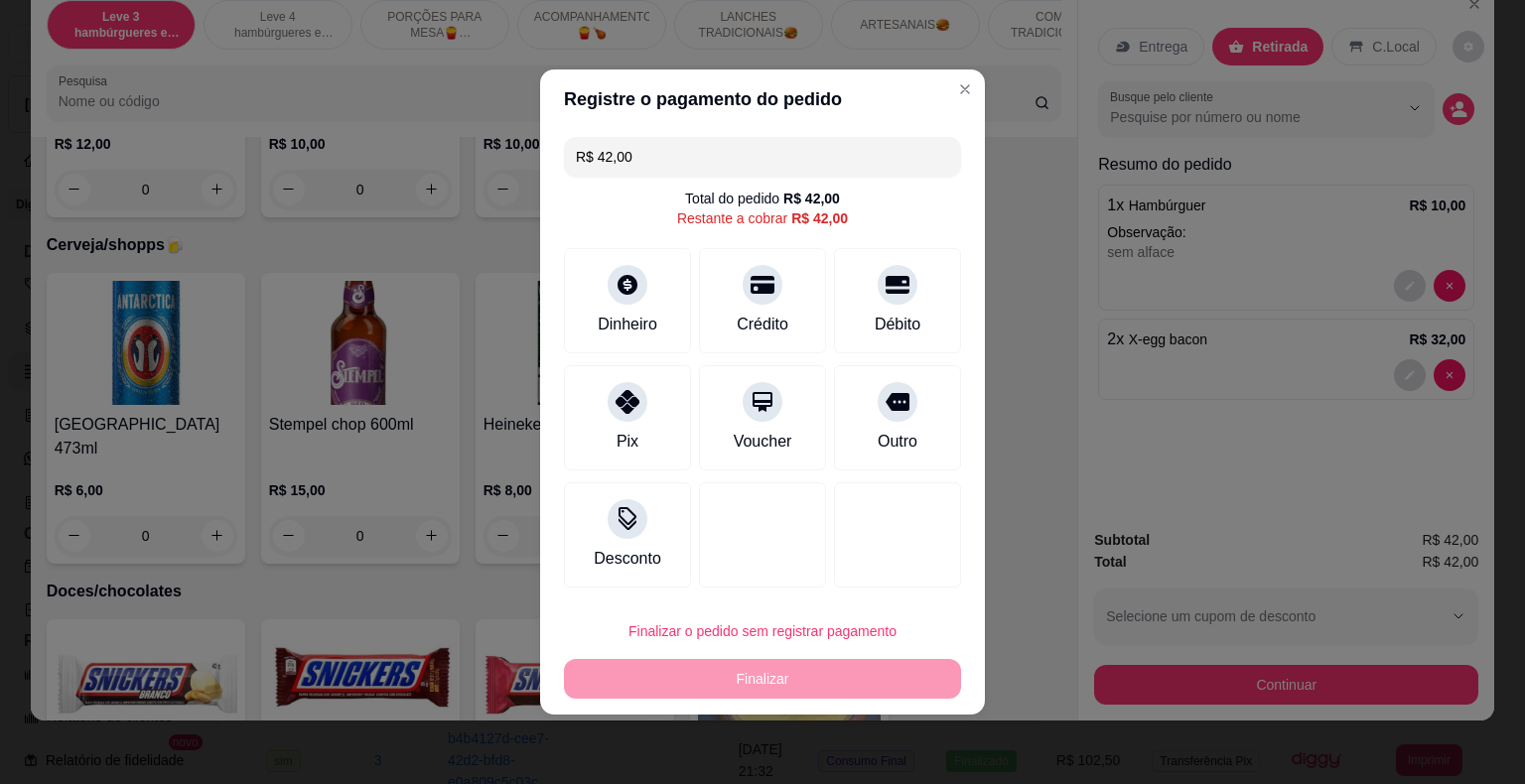 drag, startPoint x: 872, startPoint y: 417, endPoint x: 953, endPoint y: 451, distance: 87.84646 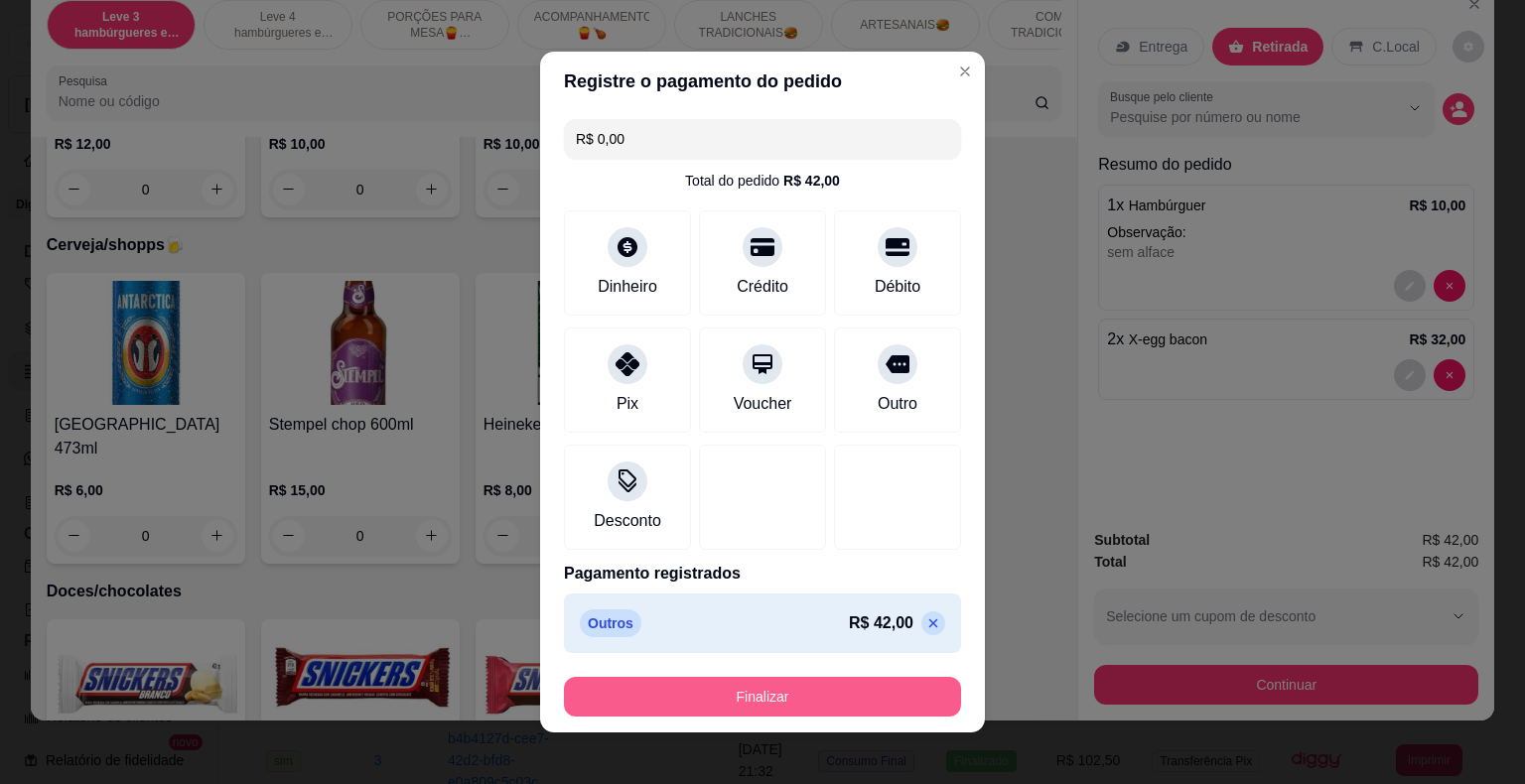 click on "Finalizar" at bounding box center [762, 697] 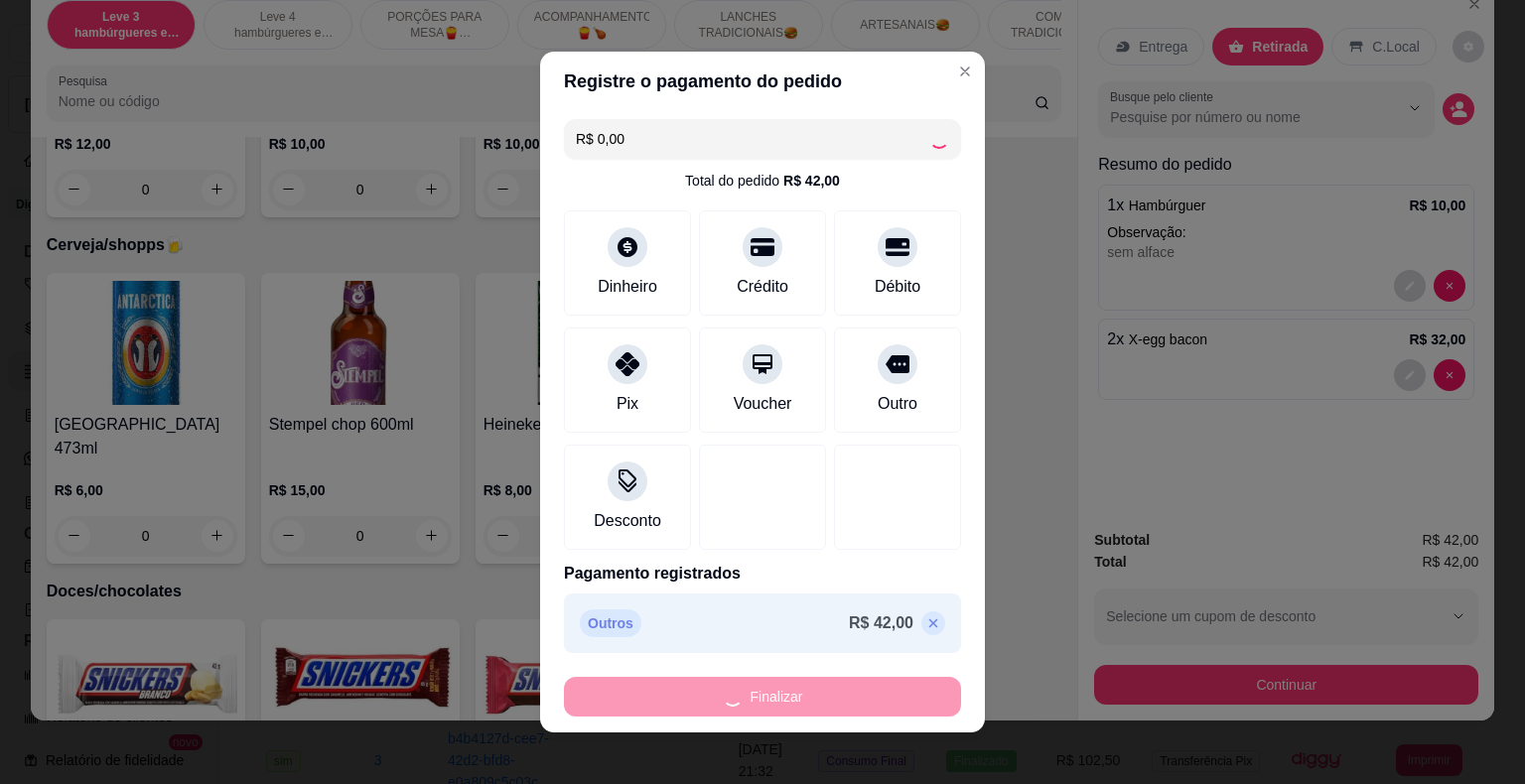 type on "0" 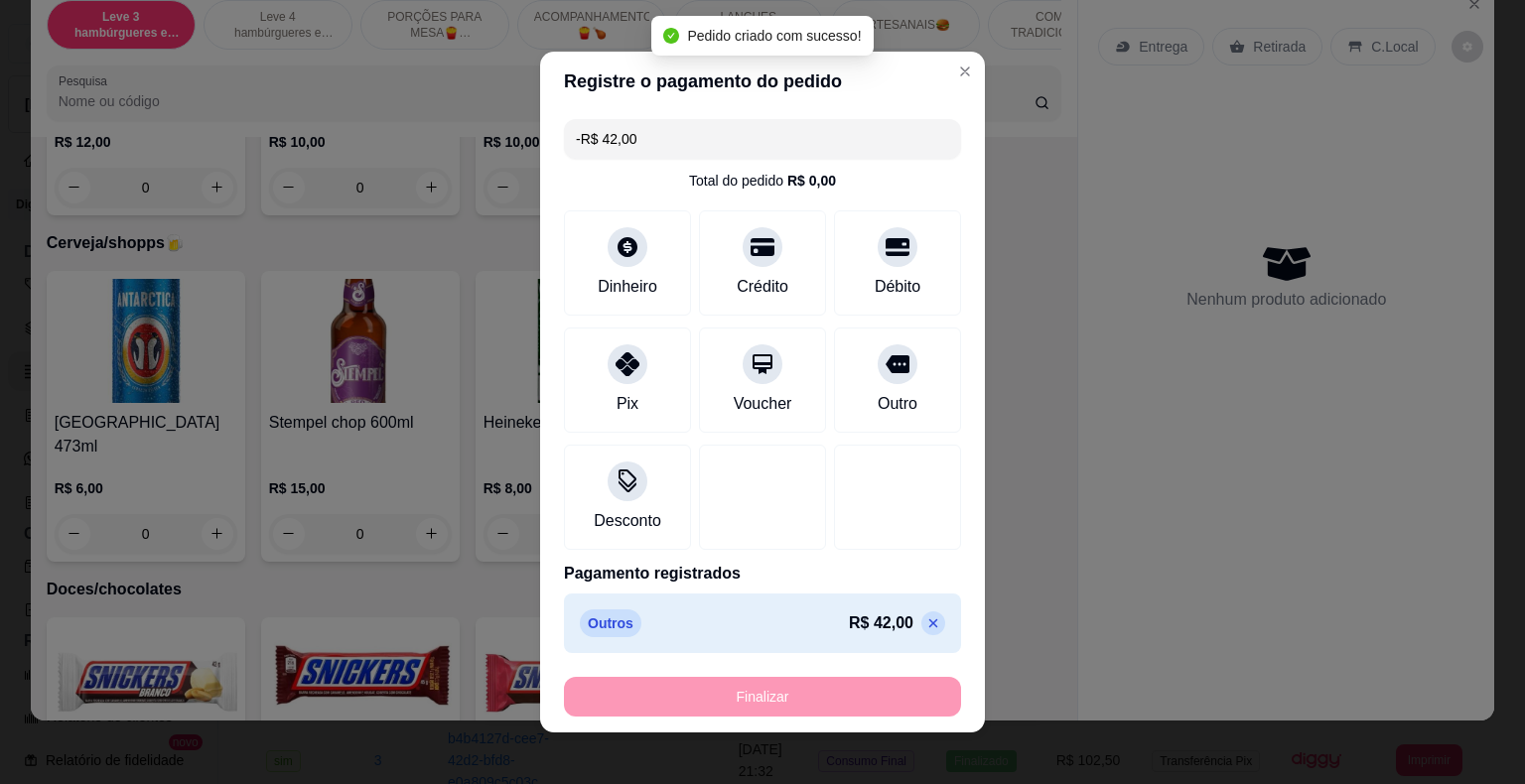 scroll, scrollTop: 5851, scrollLeft: 0, axis: vertical 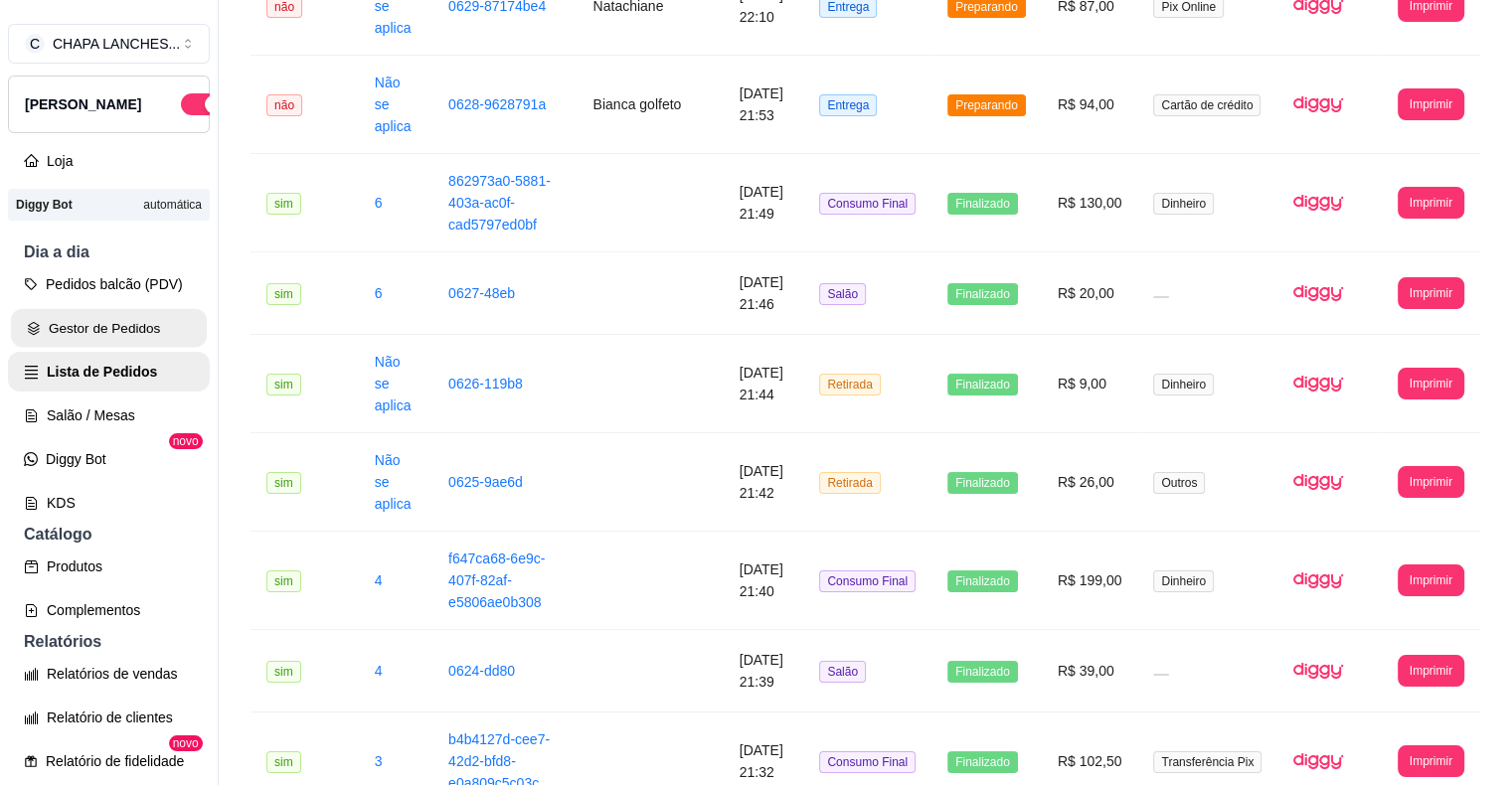 click on "Gestor de Pedidos" at bounding box center [108, 328] 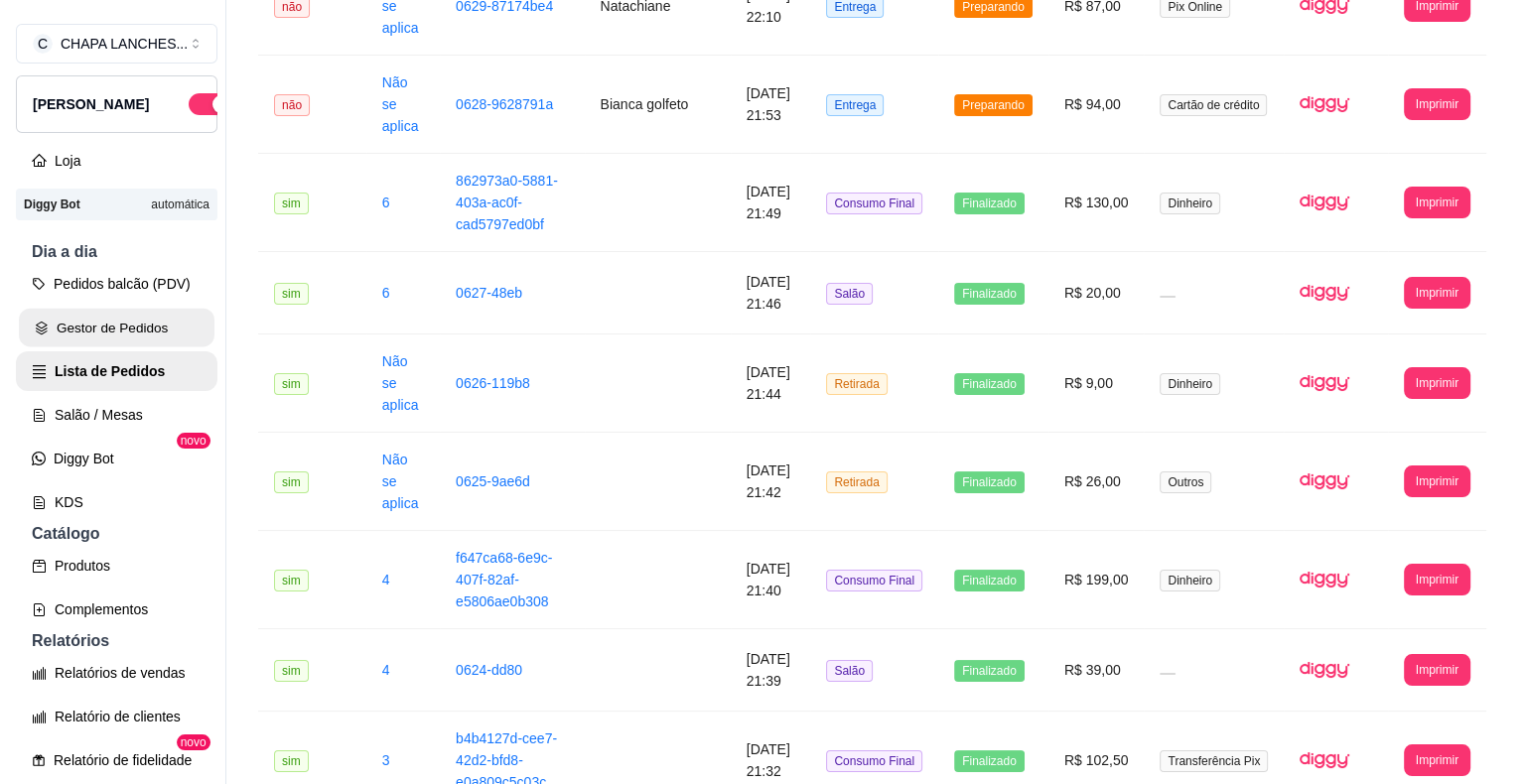 scroll, scrollTop: 0, scrollLeft: 0, axis: both 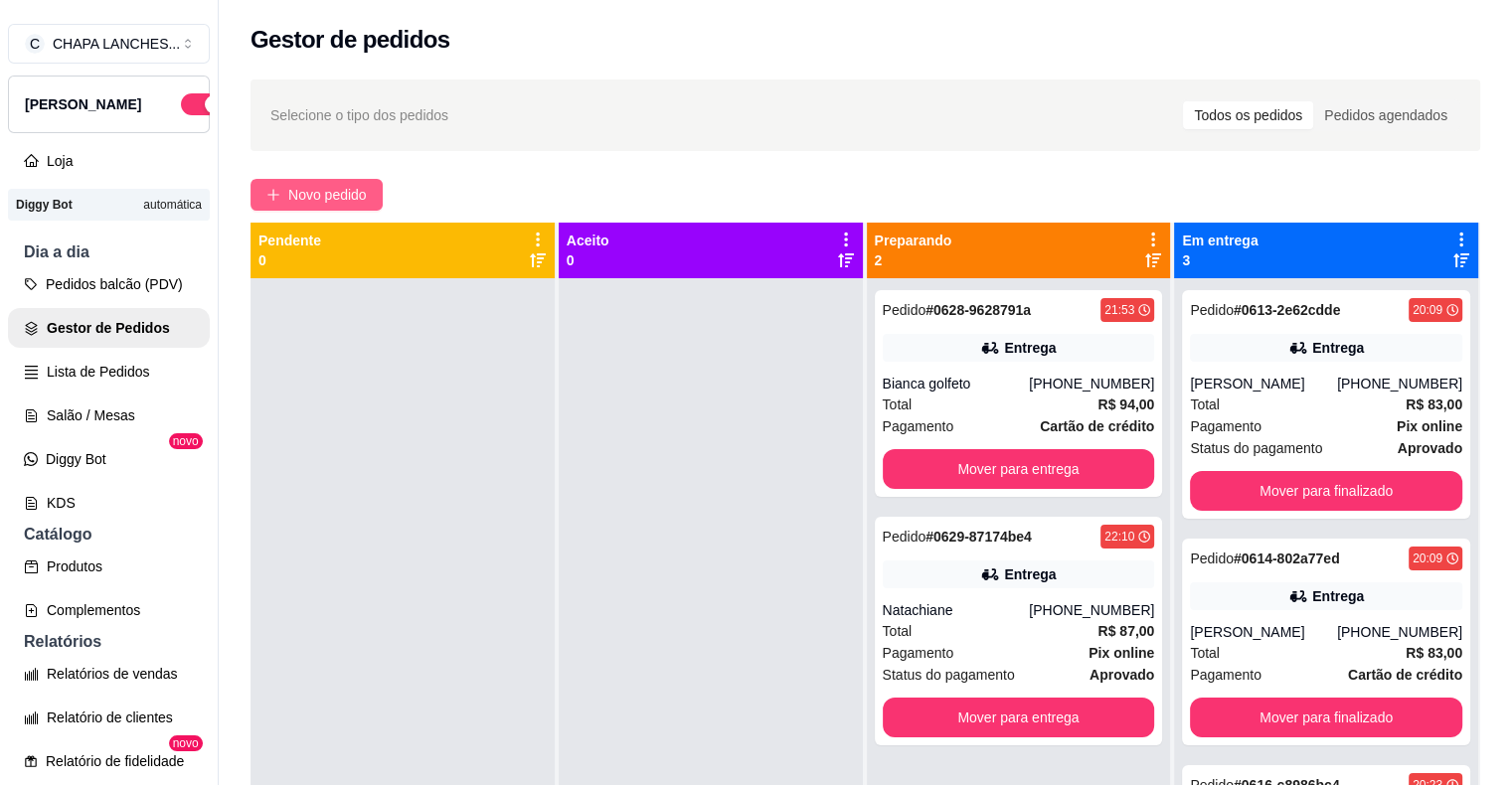 click on "Novo pedido" at bounding box center [327, 195] 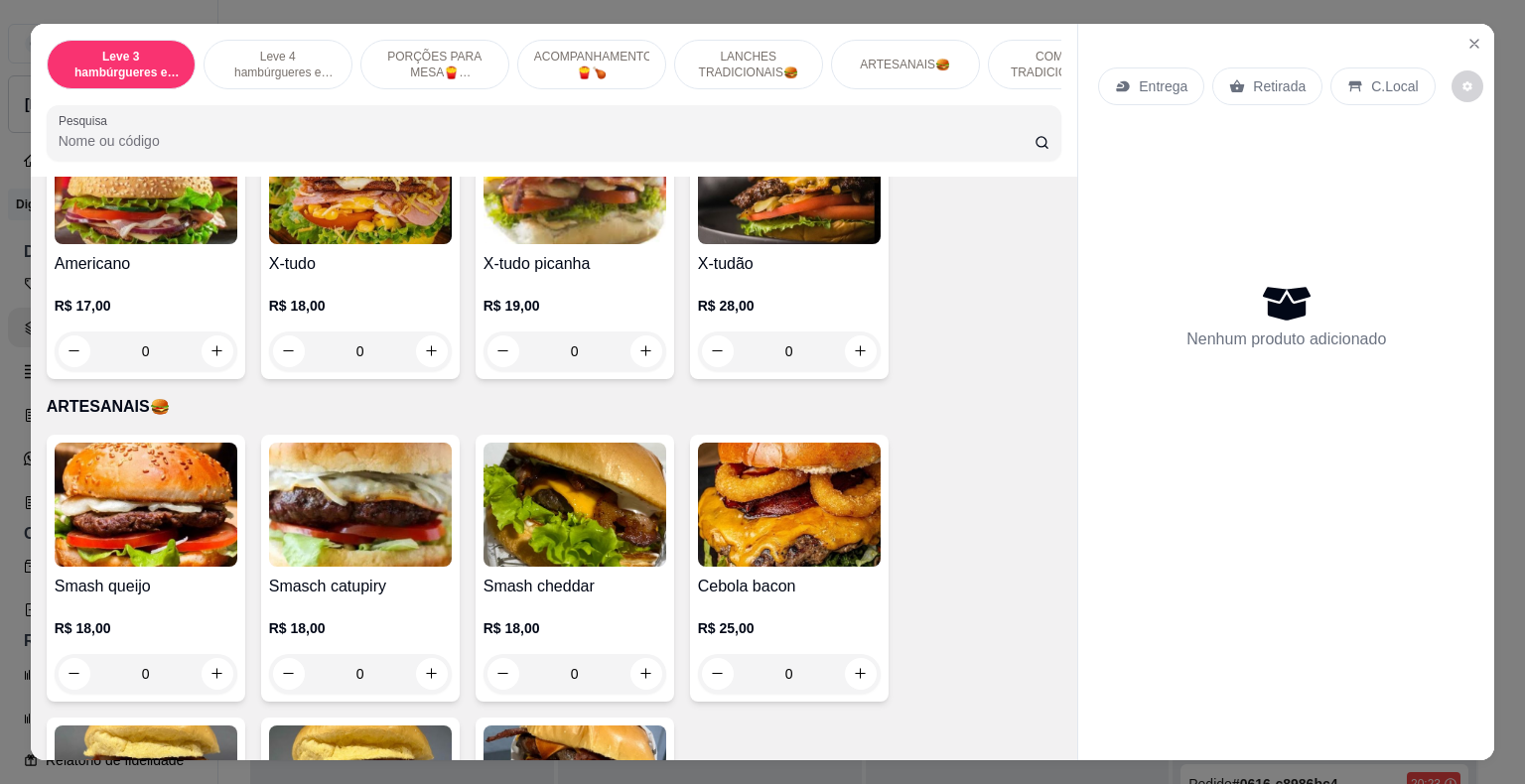 scroll, scrollTop: 2382, scrollLeft: 0, axis: vertical 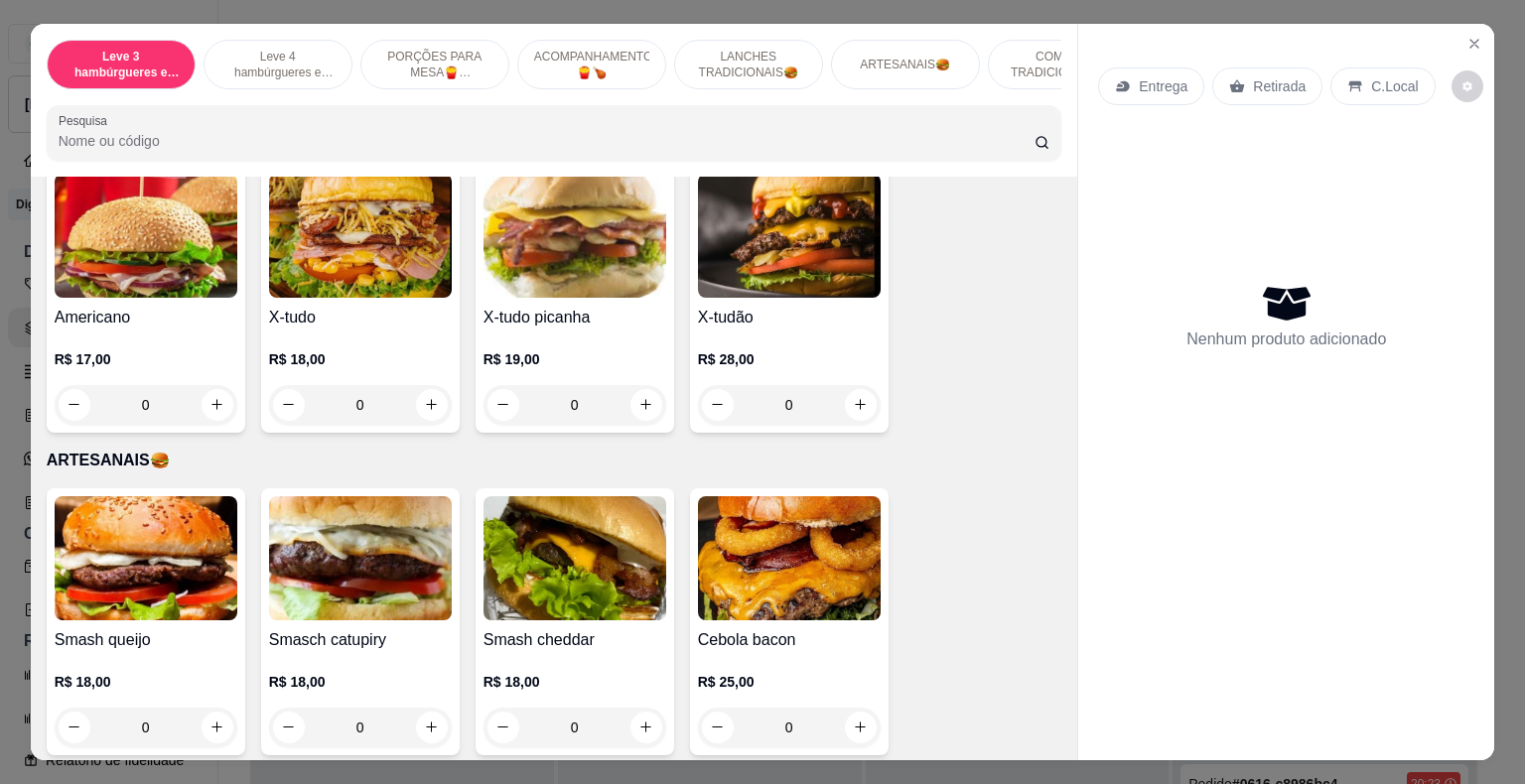 click on "0" at bounding box center [360, 405] 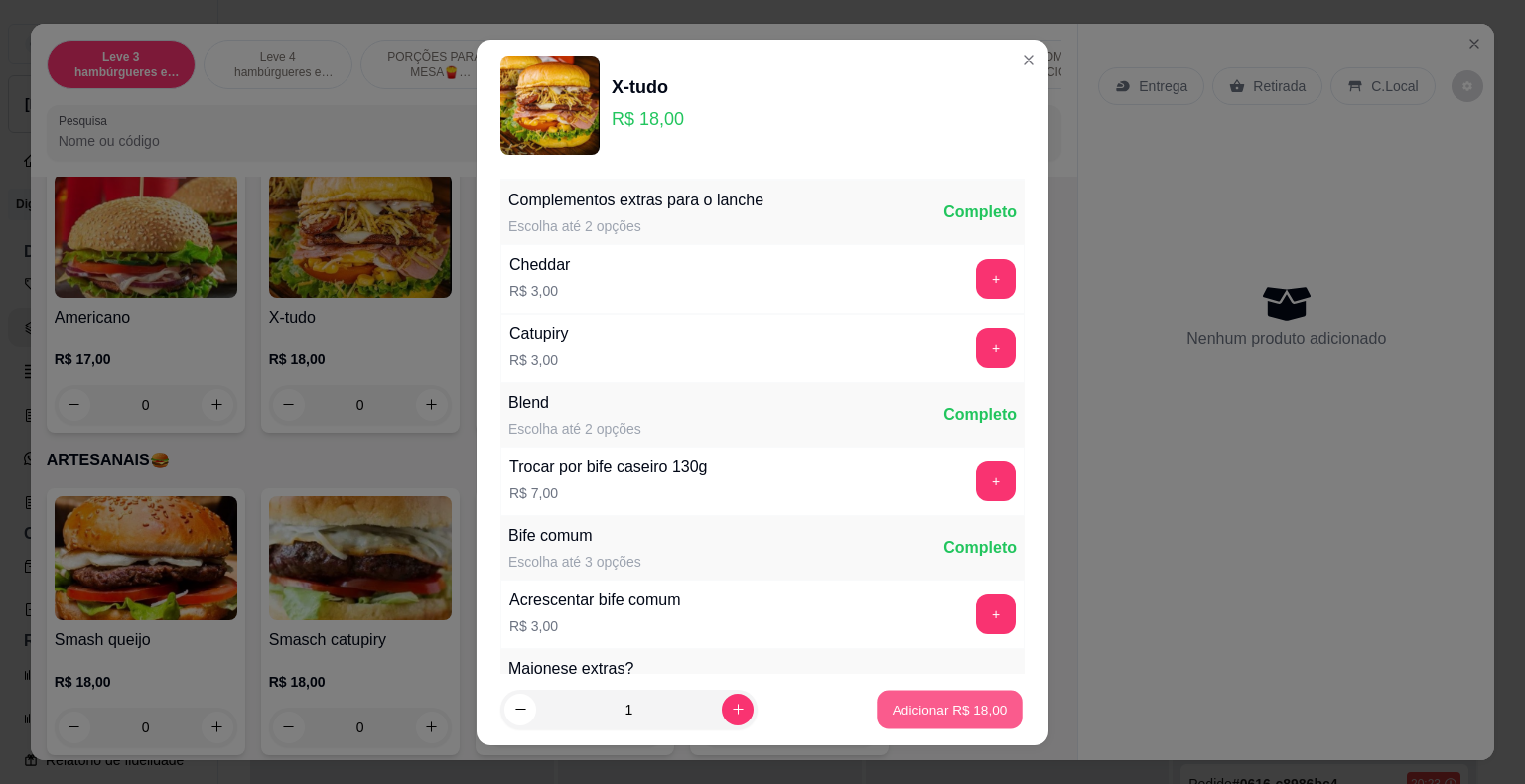 click on "Adicionar   R$ 18,00" at bounding box center (950, 709) 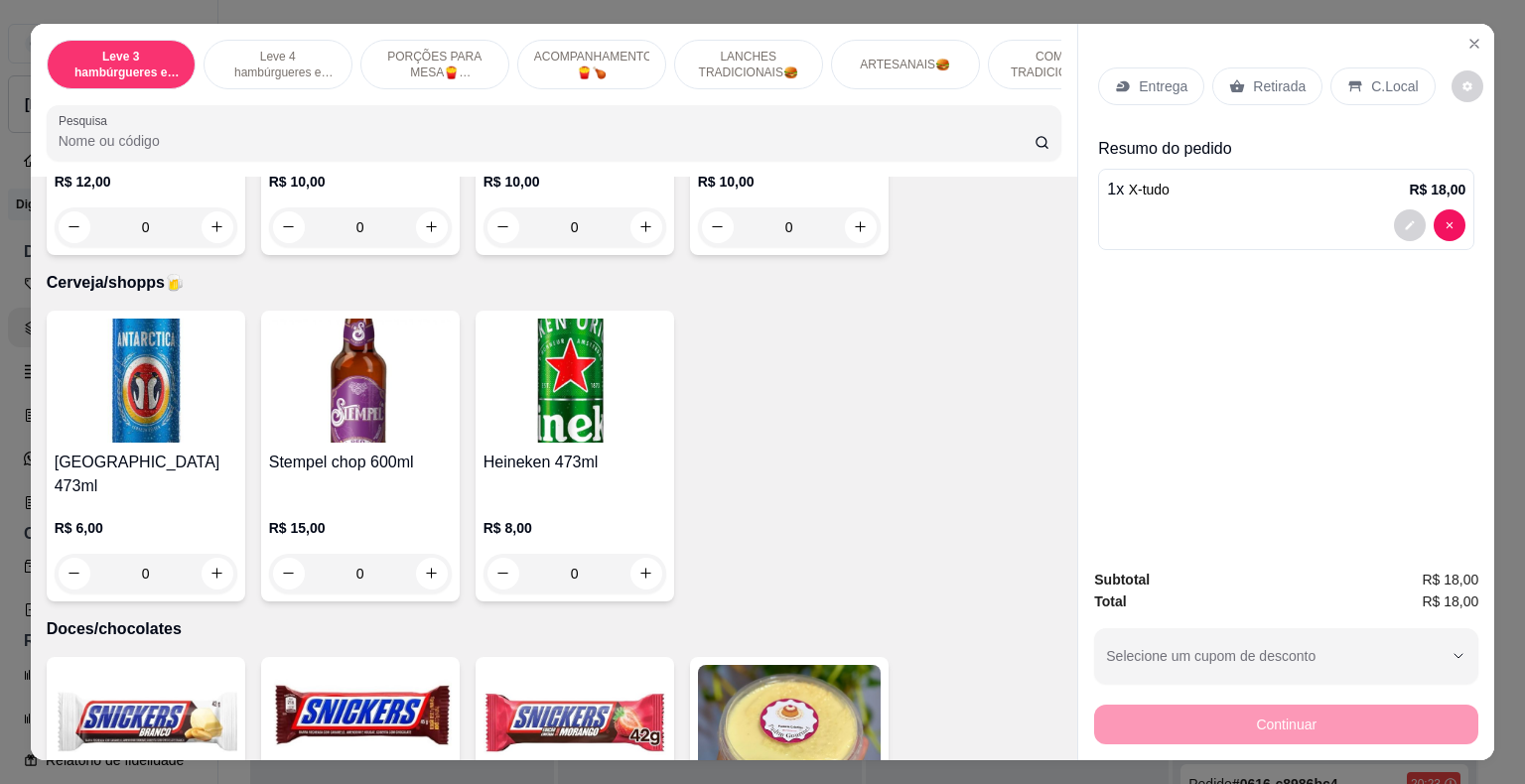 scroll, scrollTop: 5999, scrollLeft: 0, axis: vertical 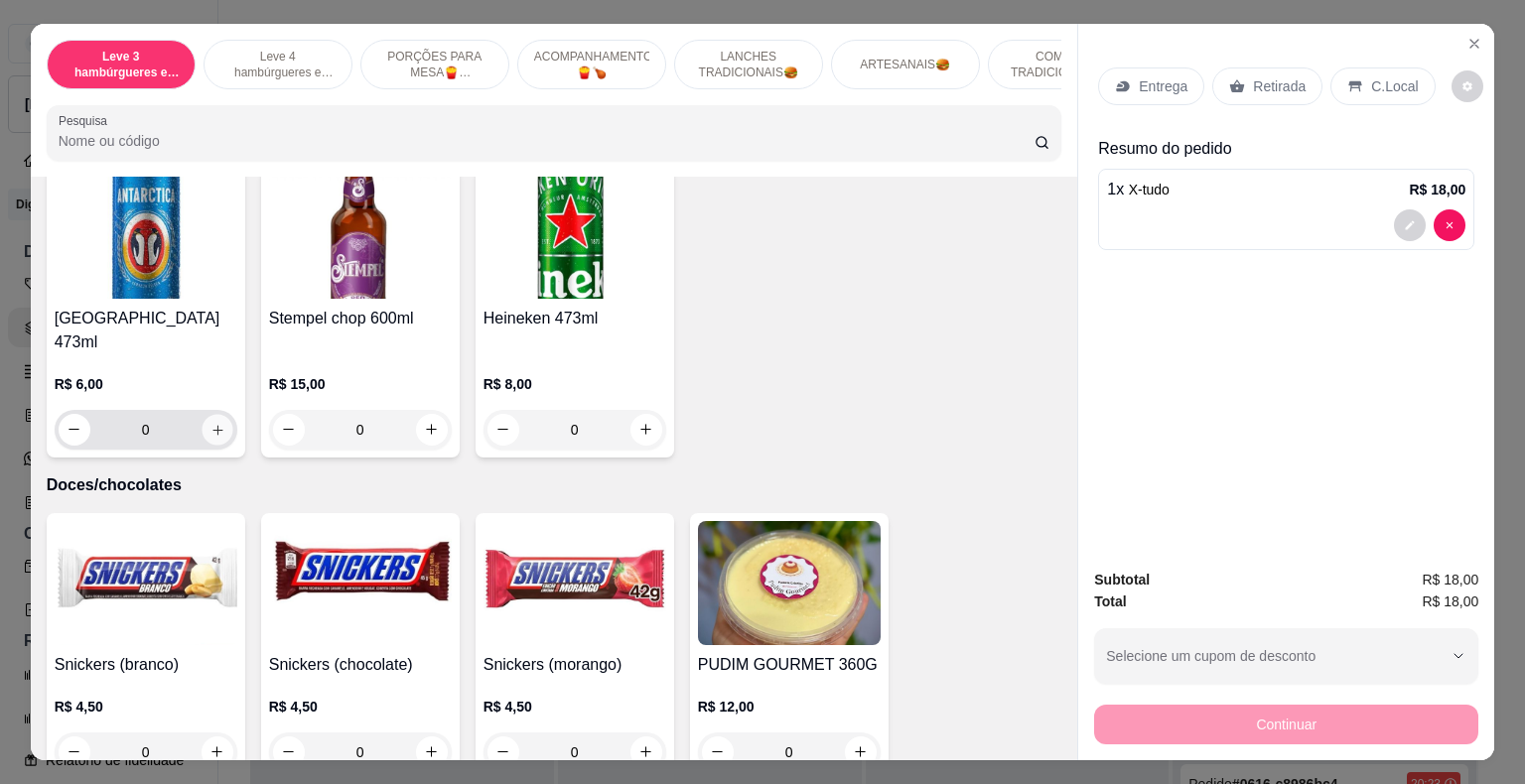 click 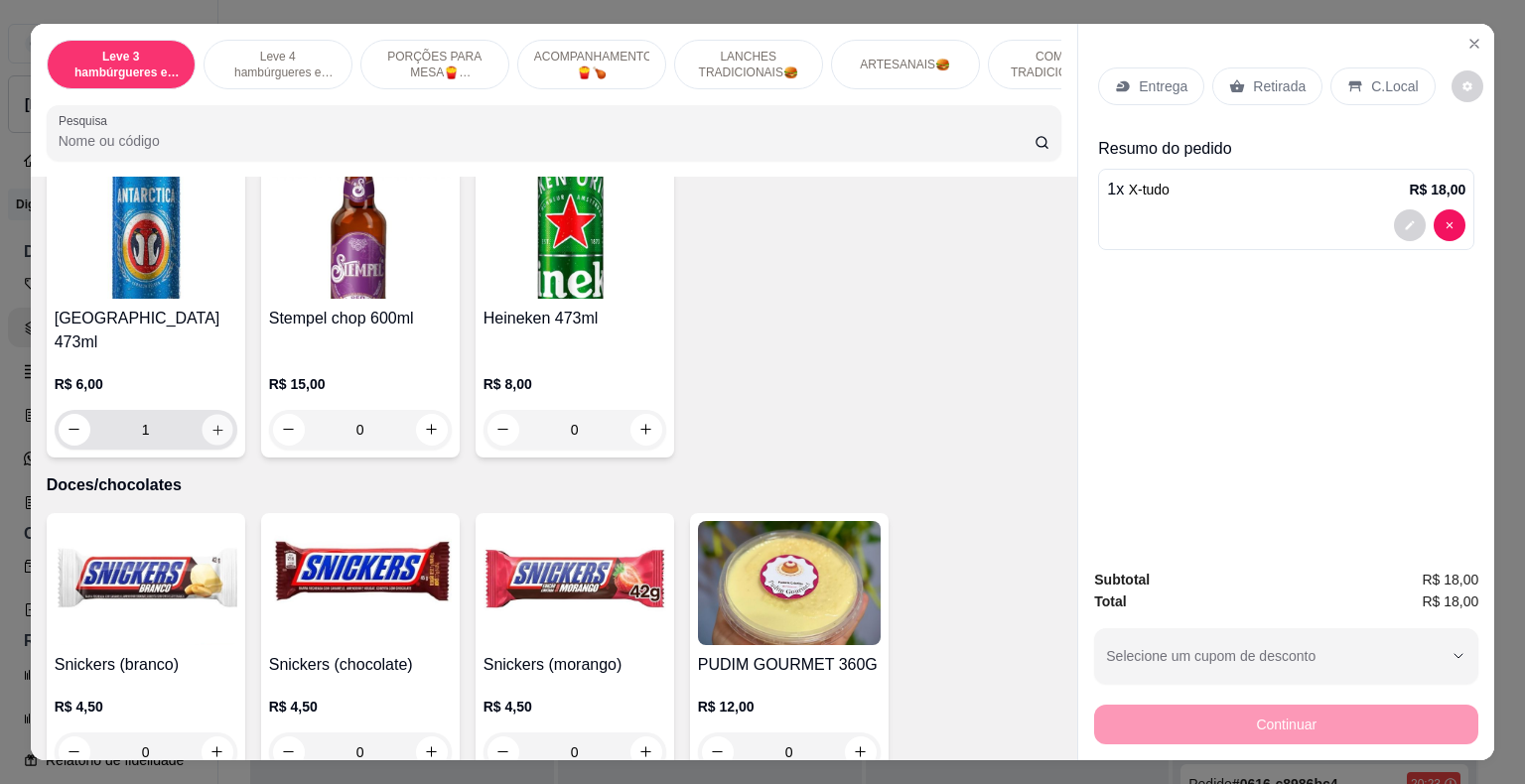 scroll, scrollTop: 6000, scrollLeft: 0, axis: vertical 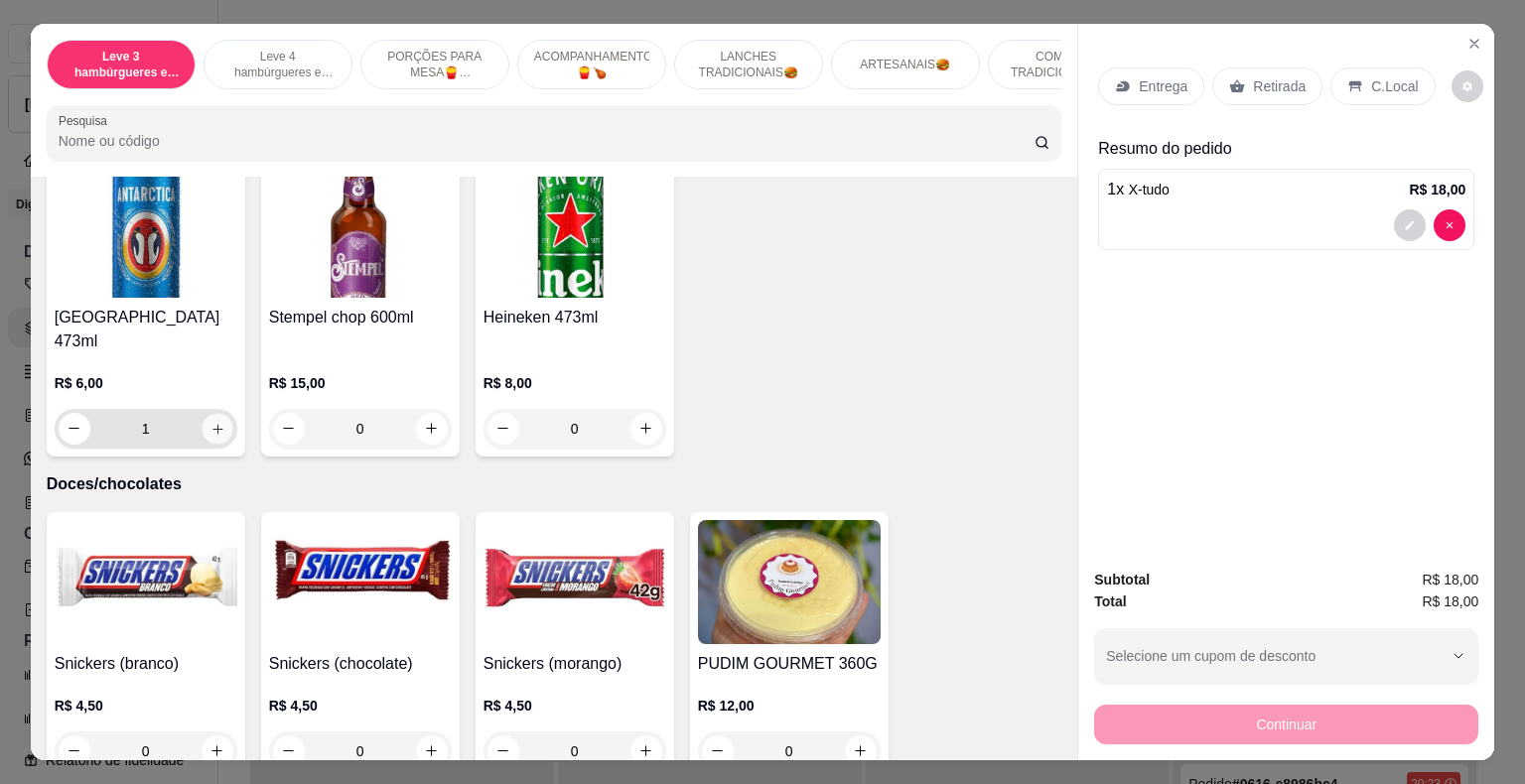 click 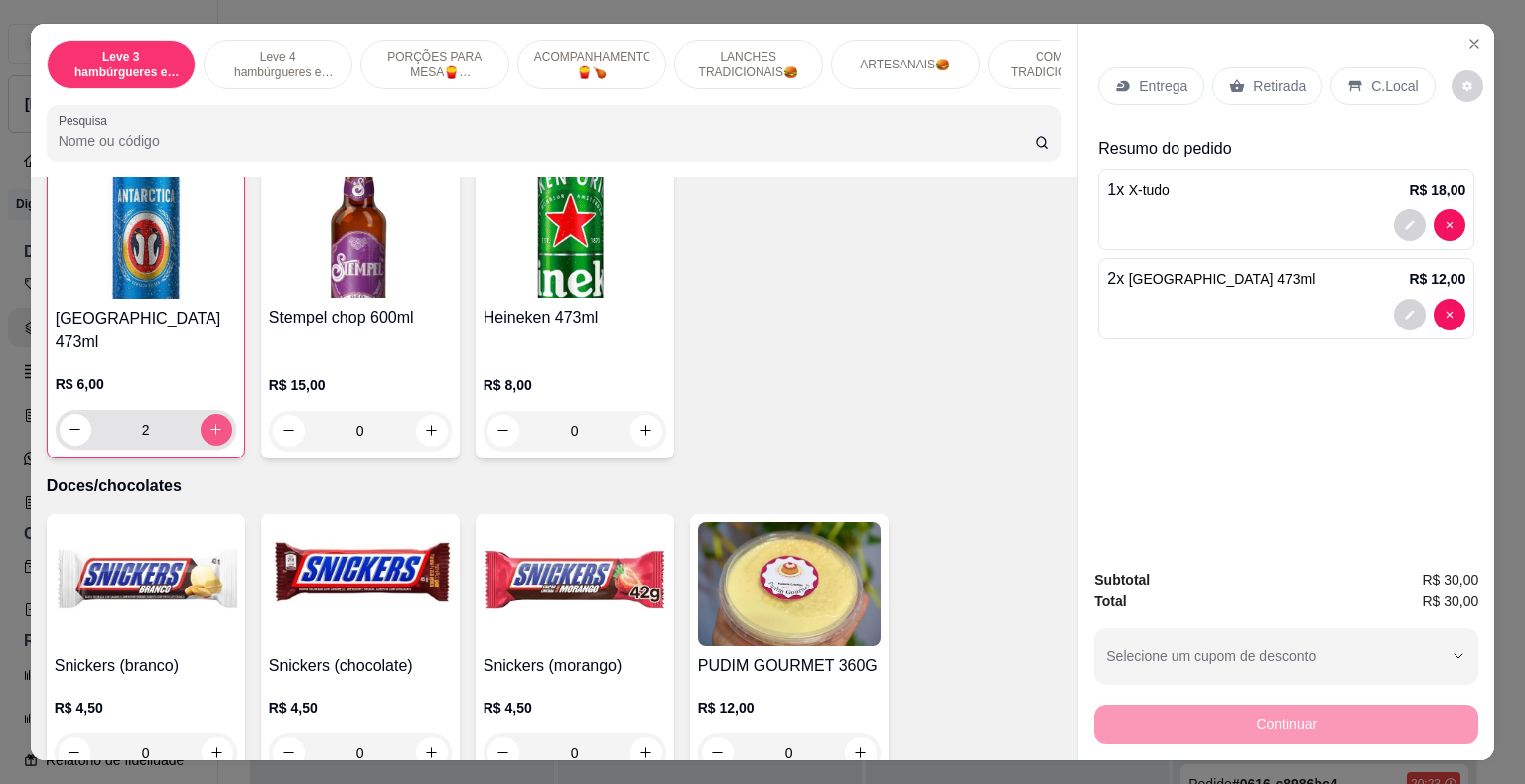 click 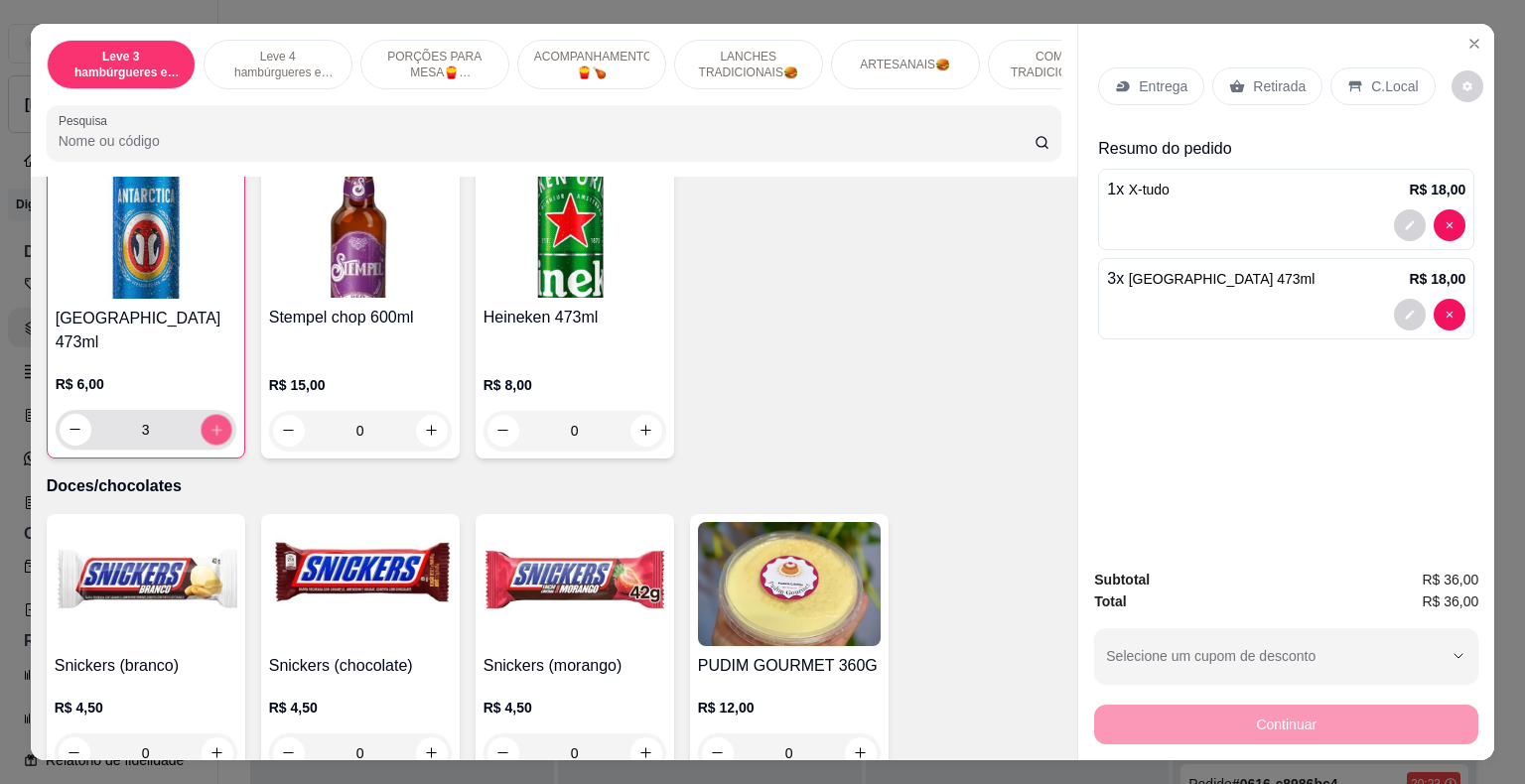 click 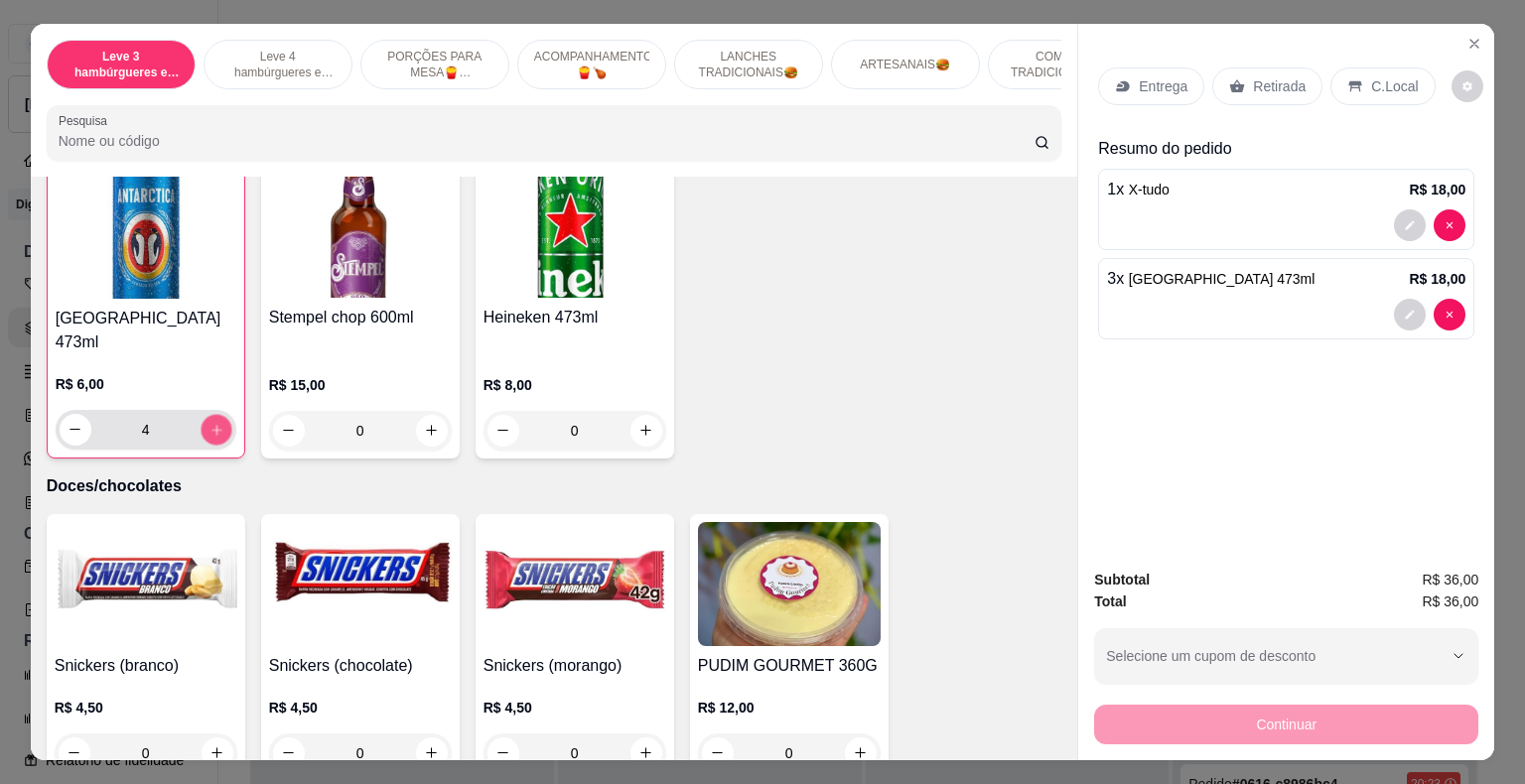 click 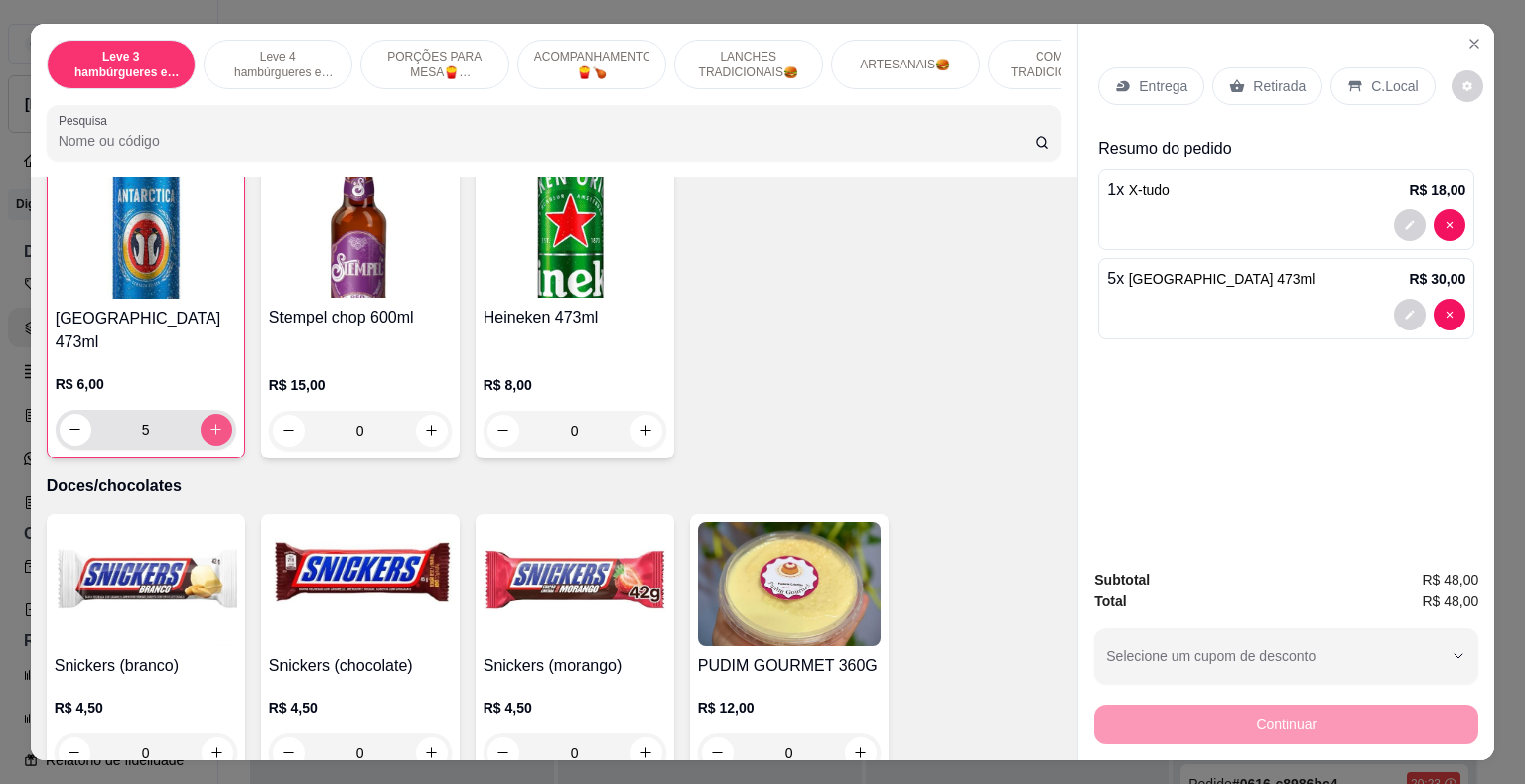 click 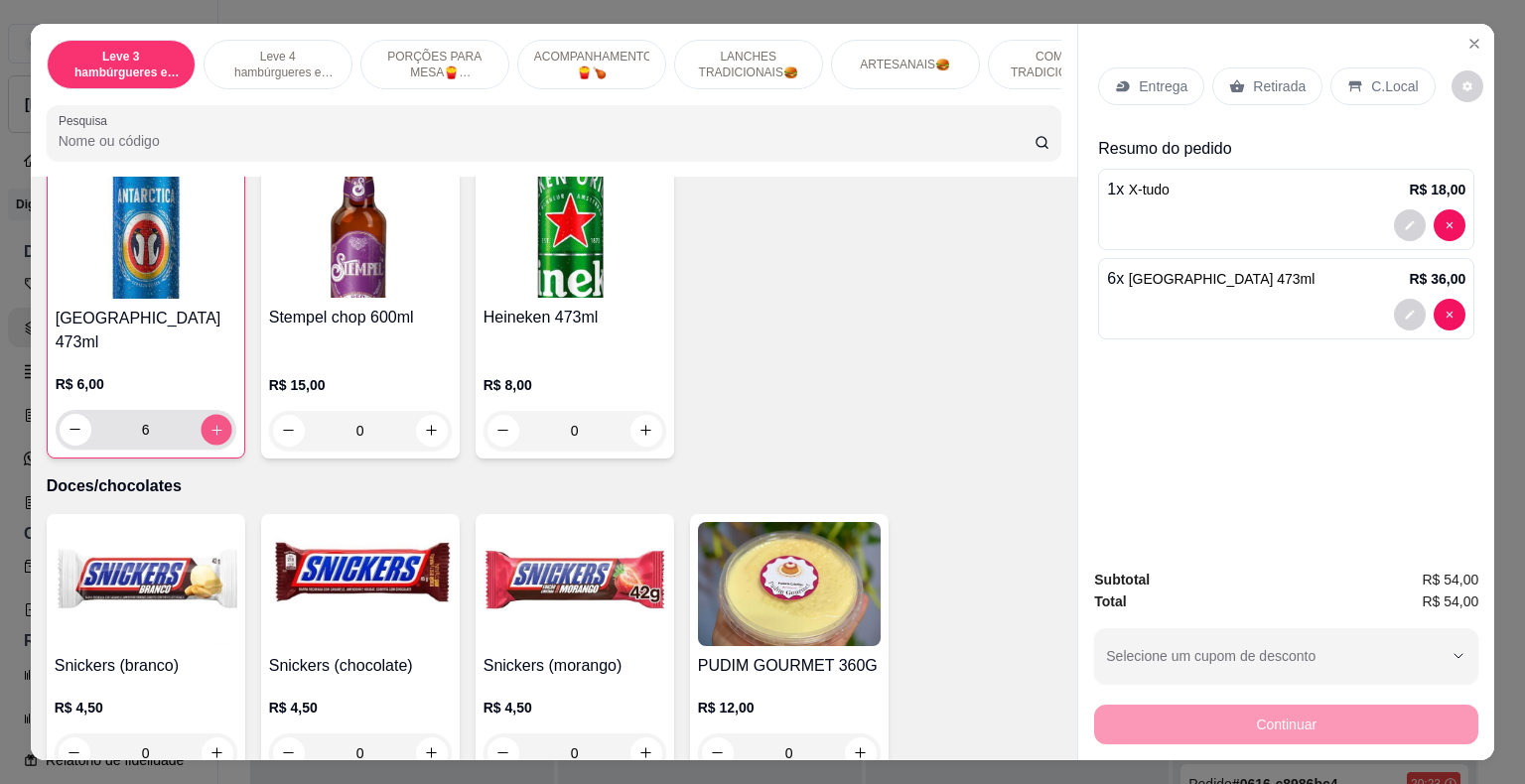 click 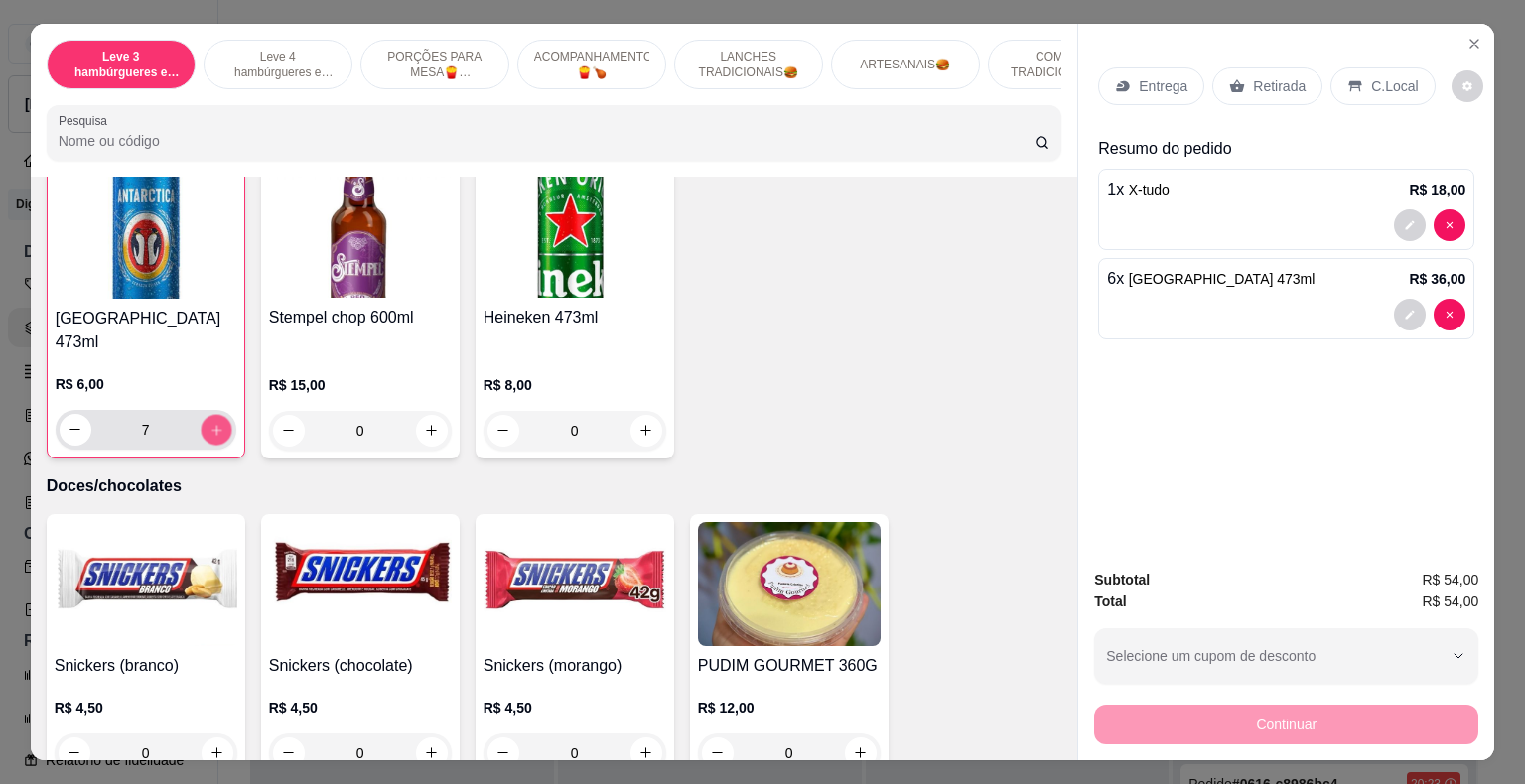 click 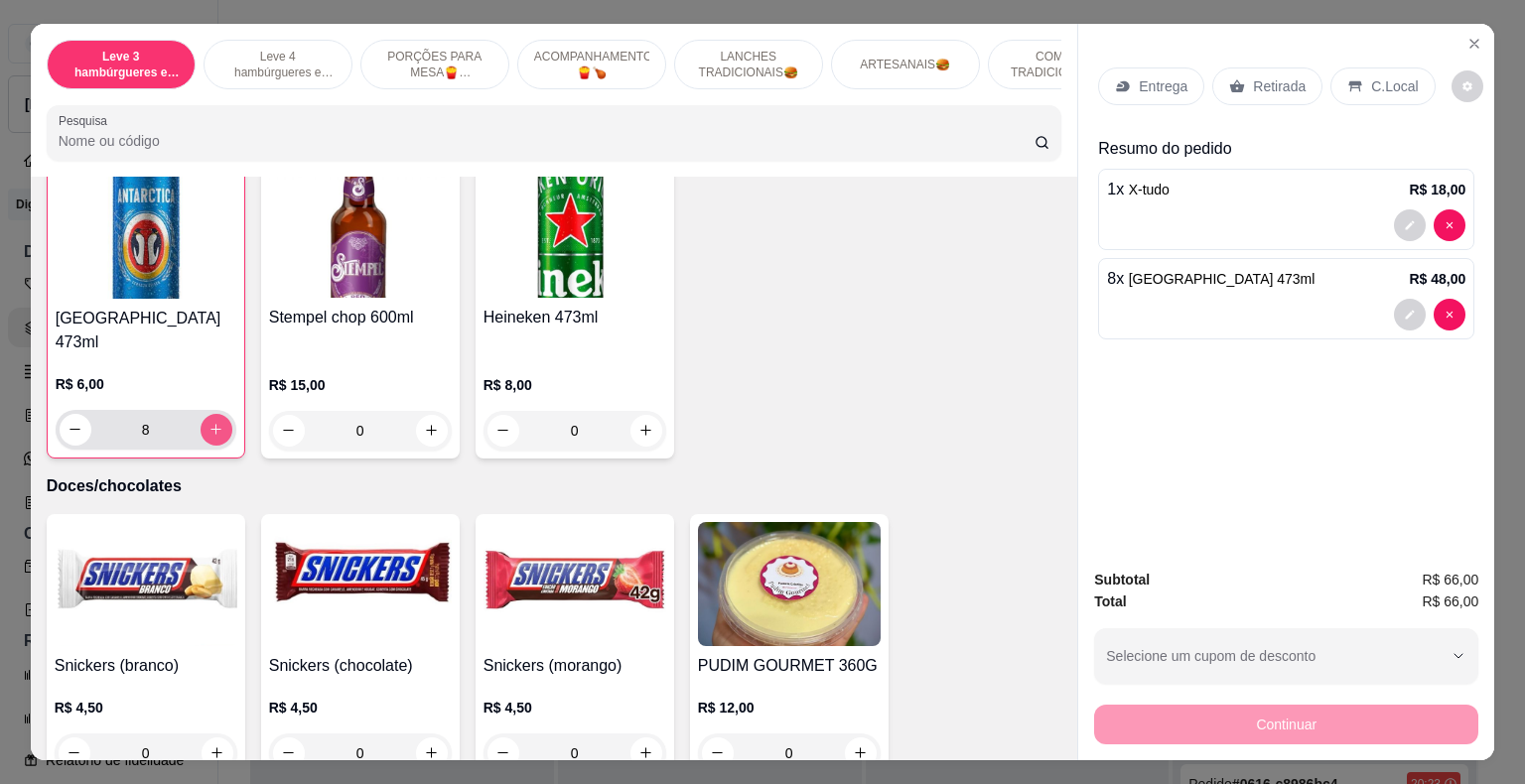 click 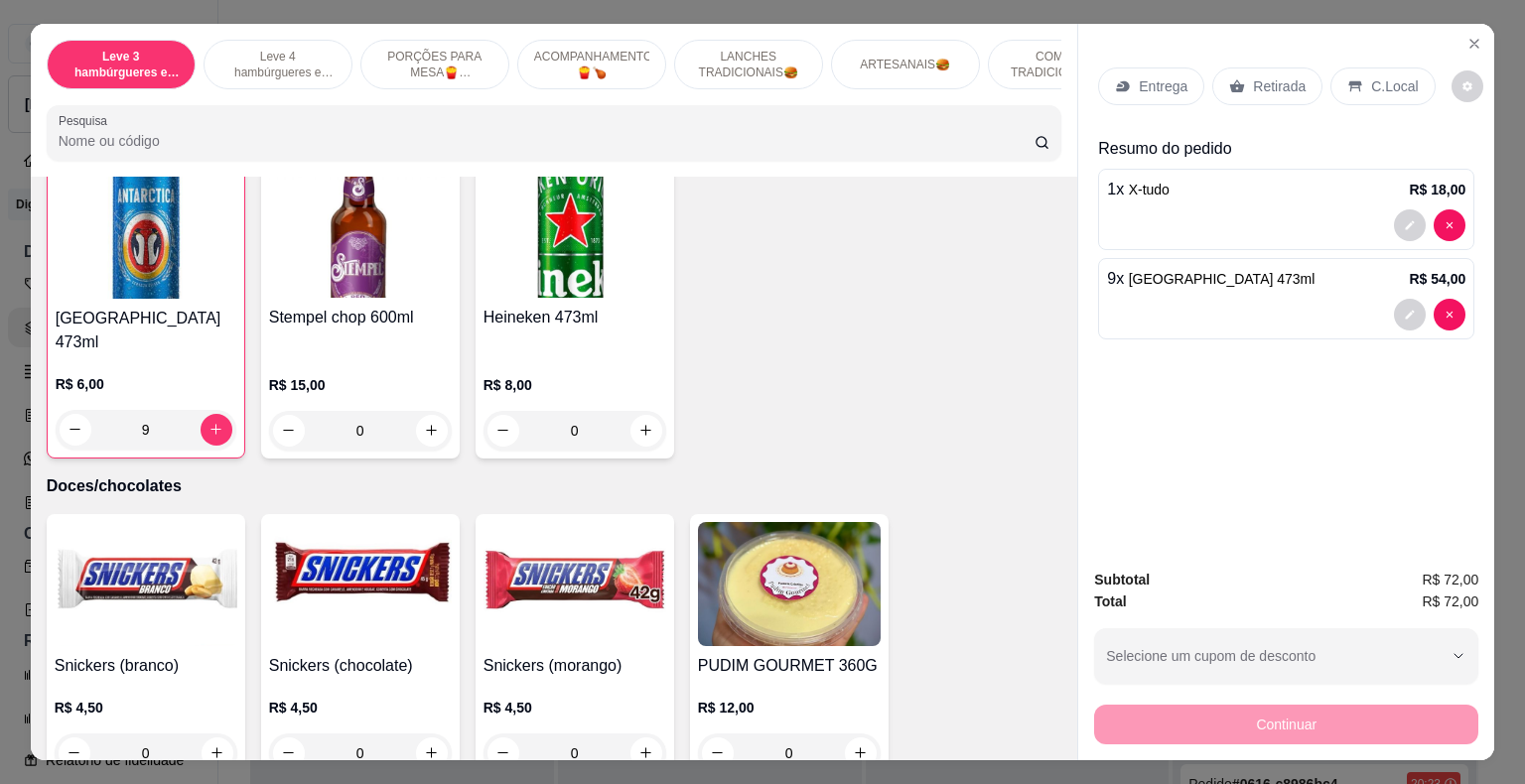 click on "Retirada" at bounding box center (1279, 86) 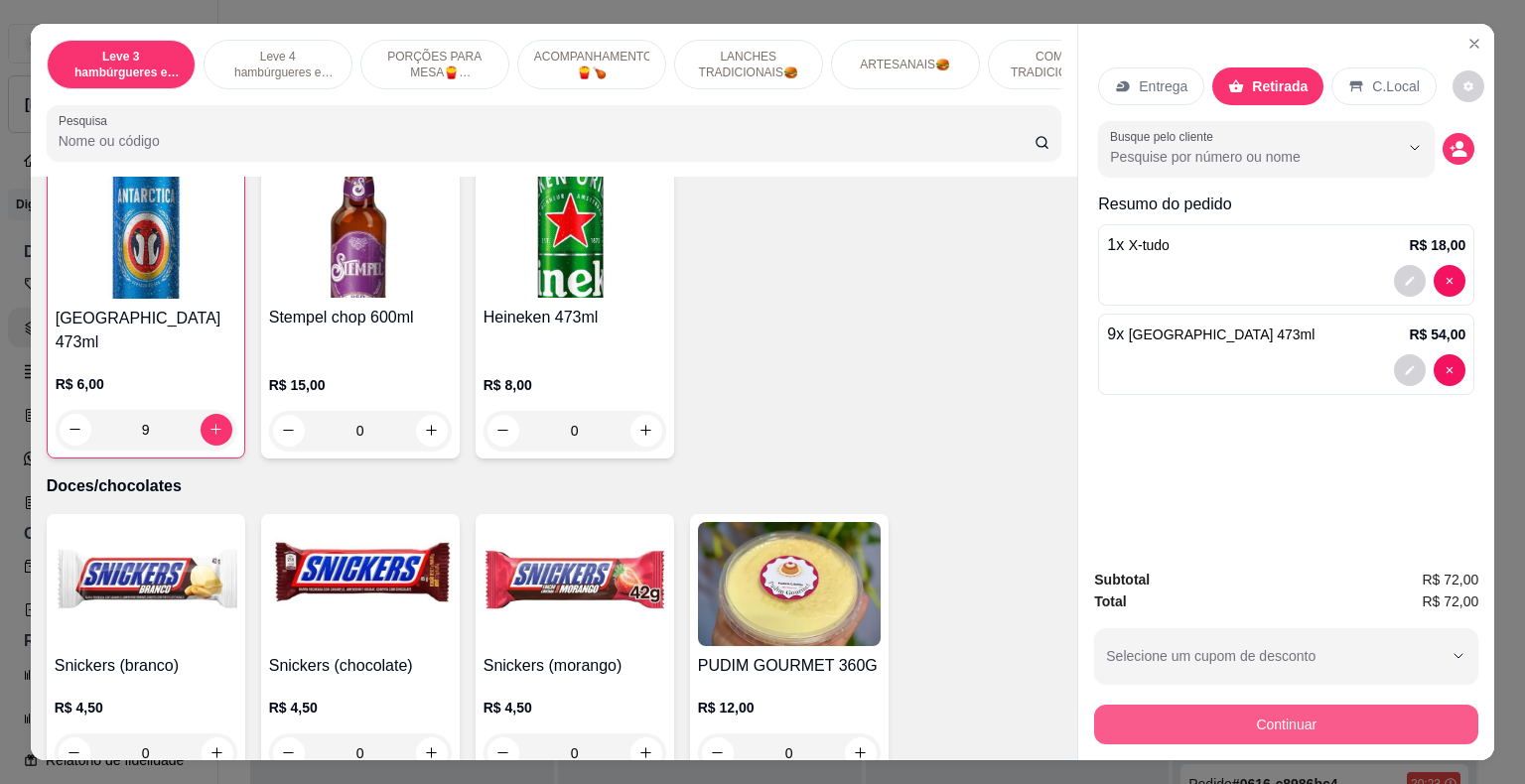 click on "Continuar" at bounding box center (1286, 724) 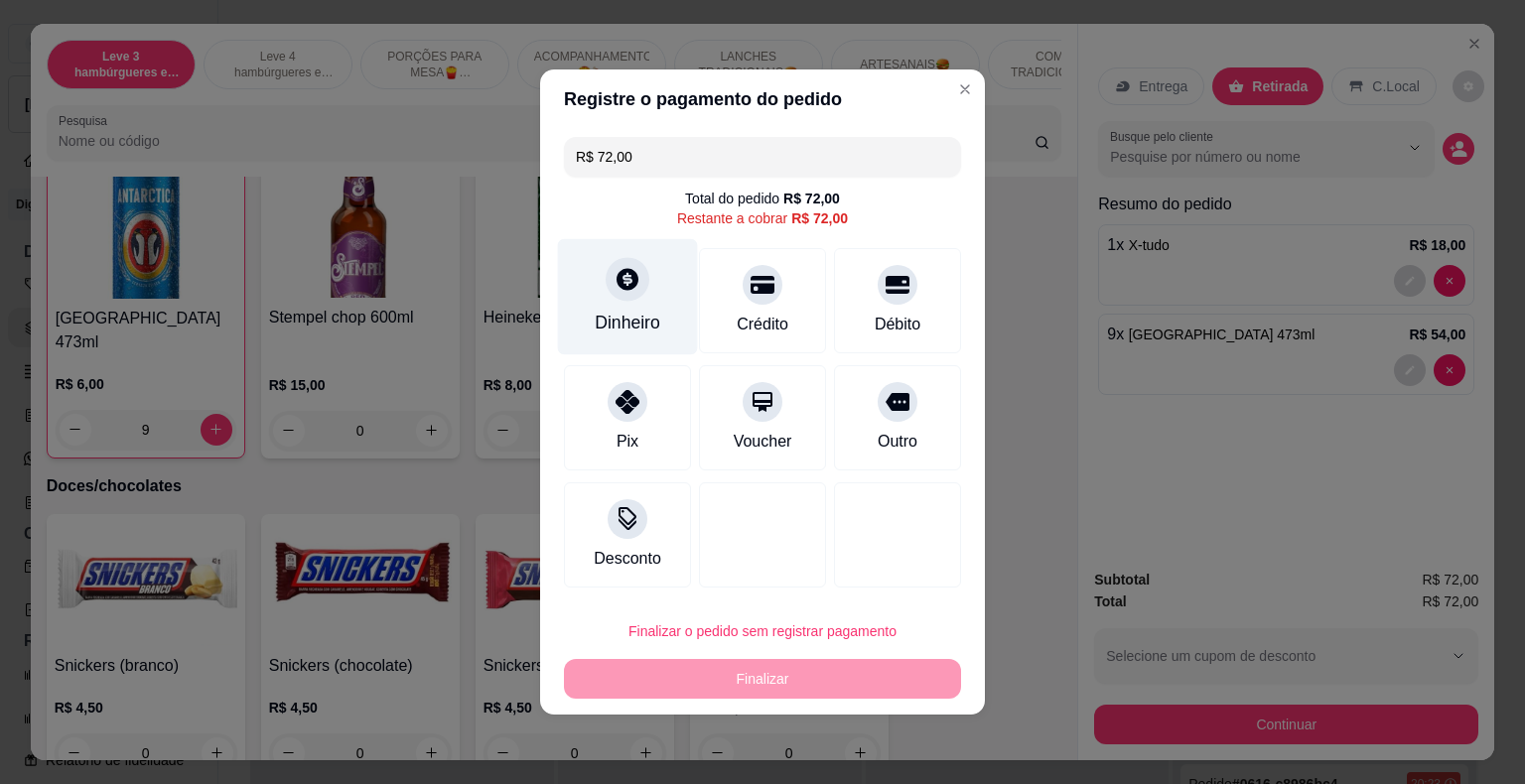 click 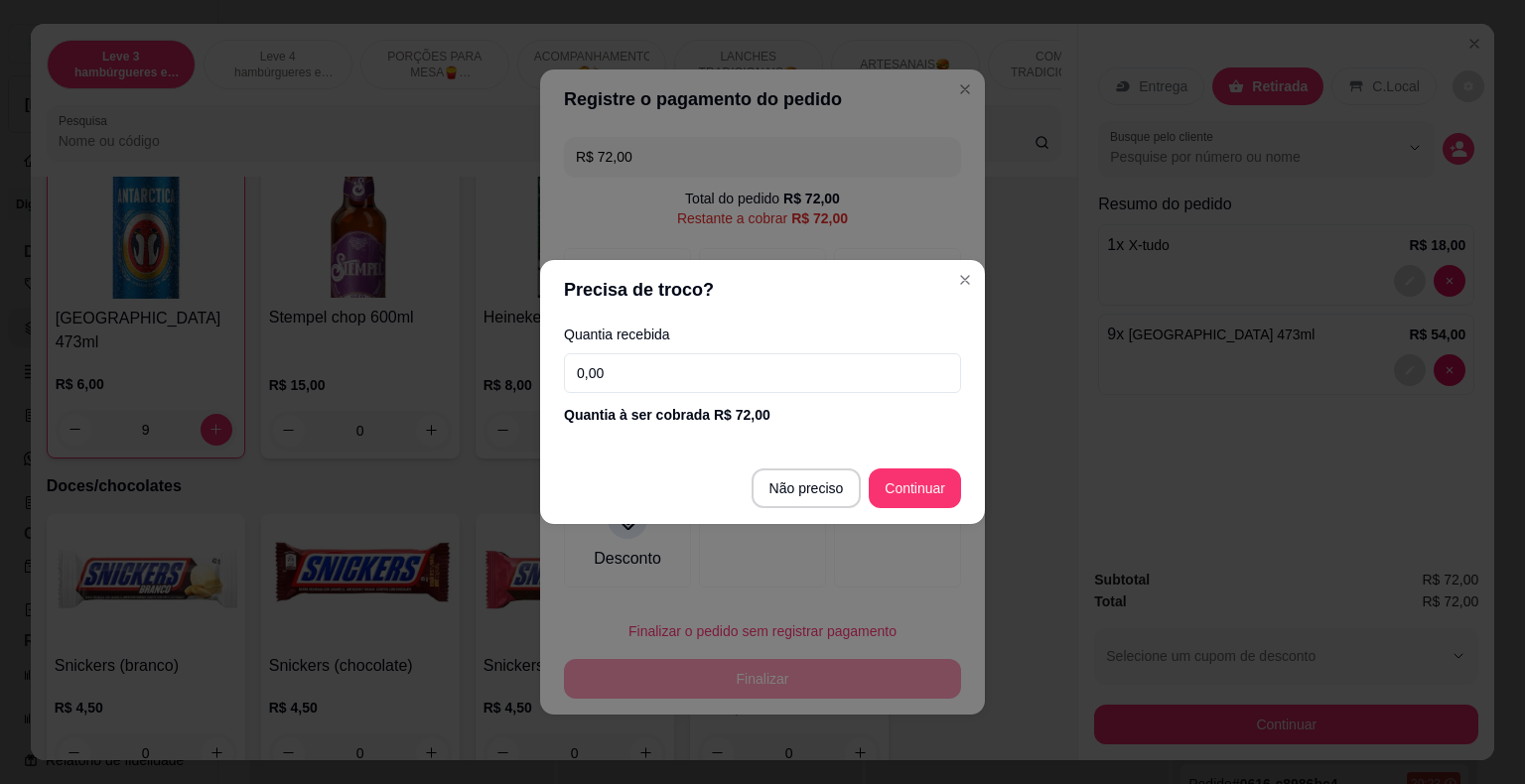 click on "0,00" at bounding box center [762, 373] 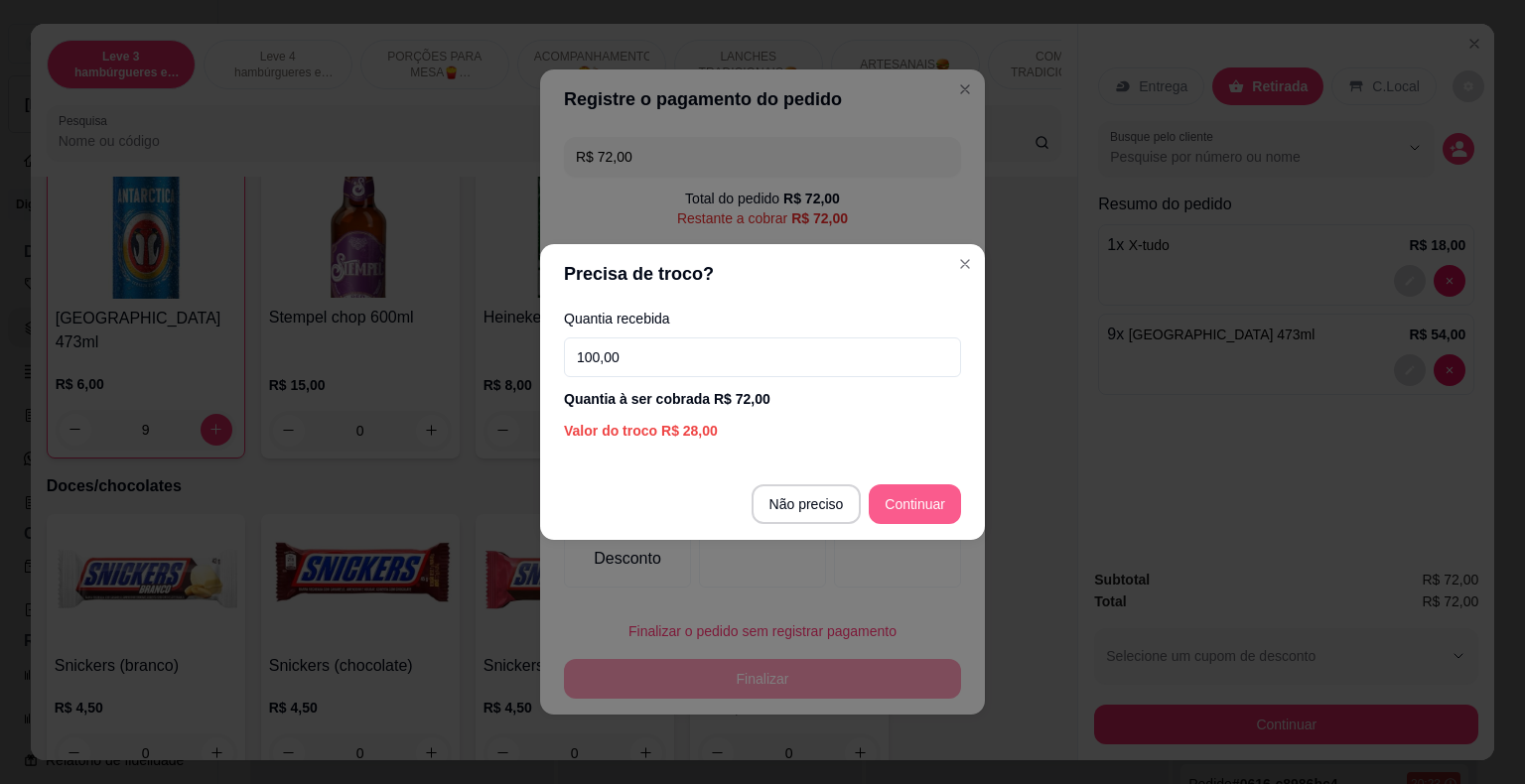 type on "100,00" 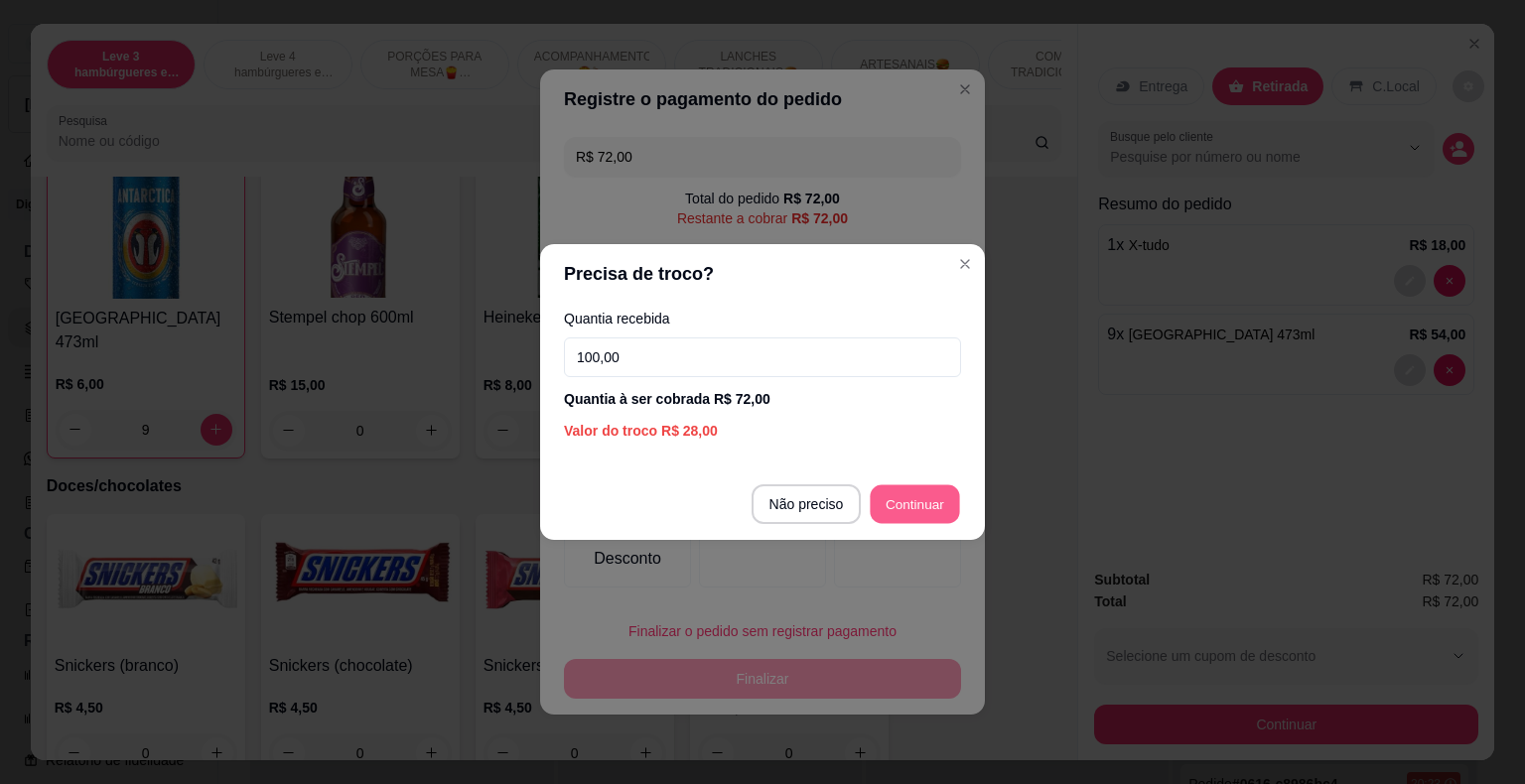 type on "R$ 0,00" 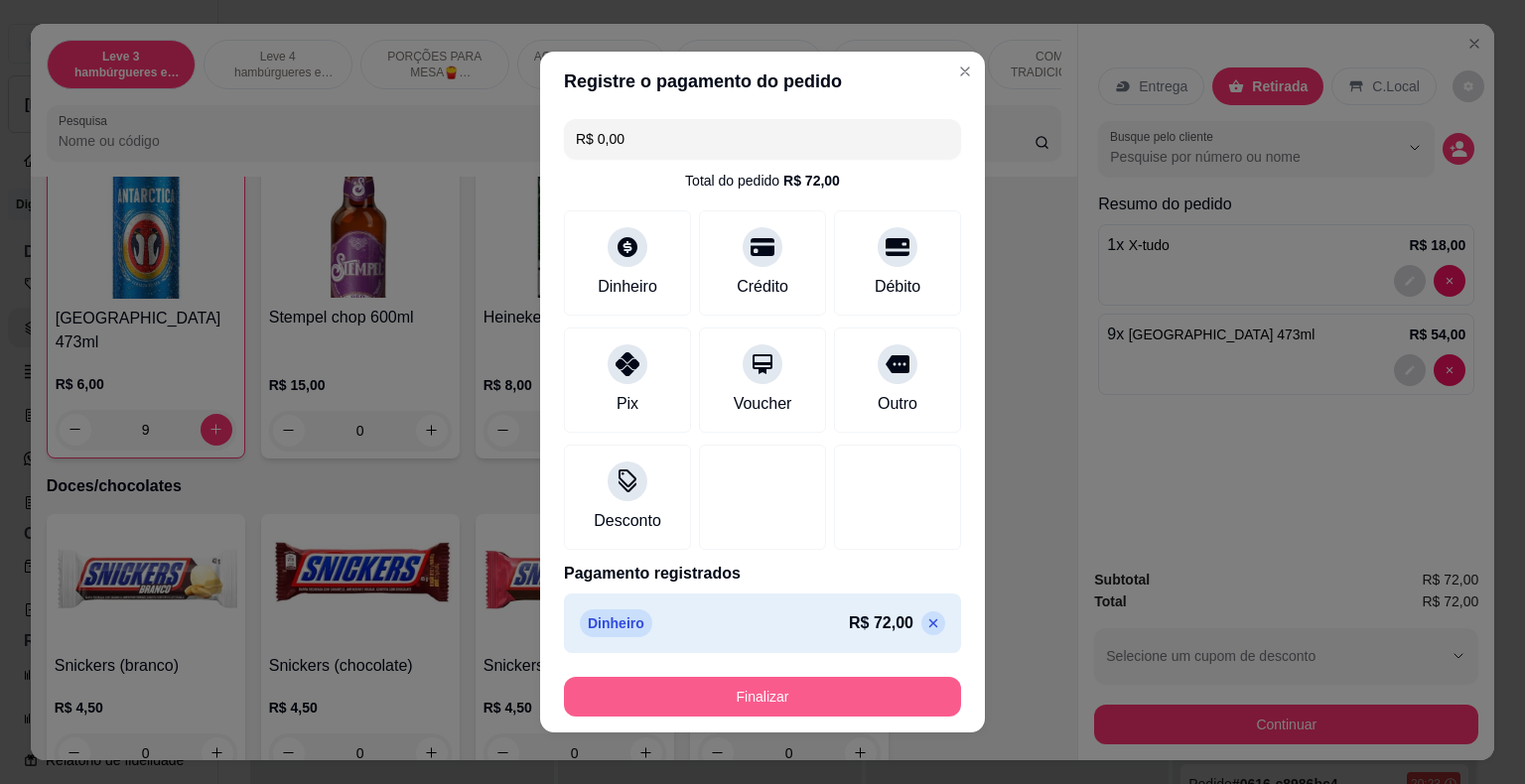 click on "Finalizar" at bounding box center (762, 697) 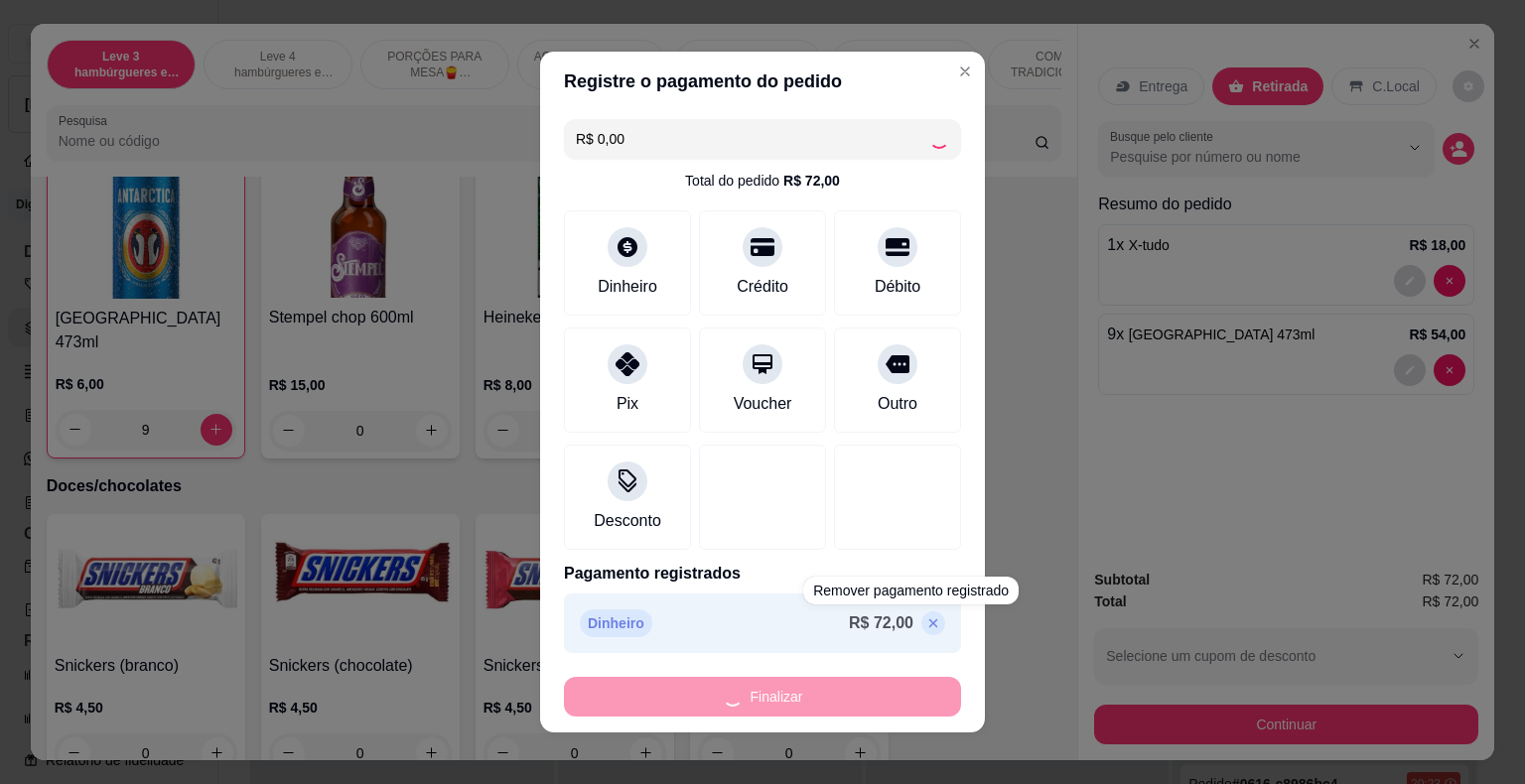 type on "0" 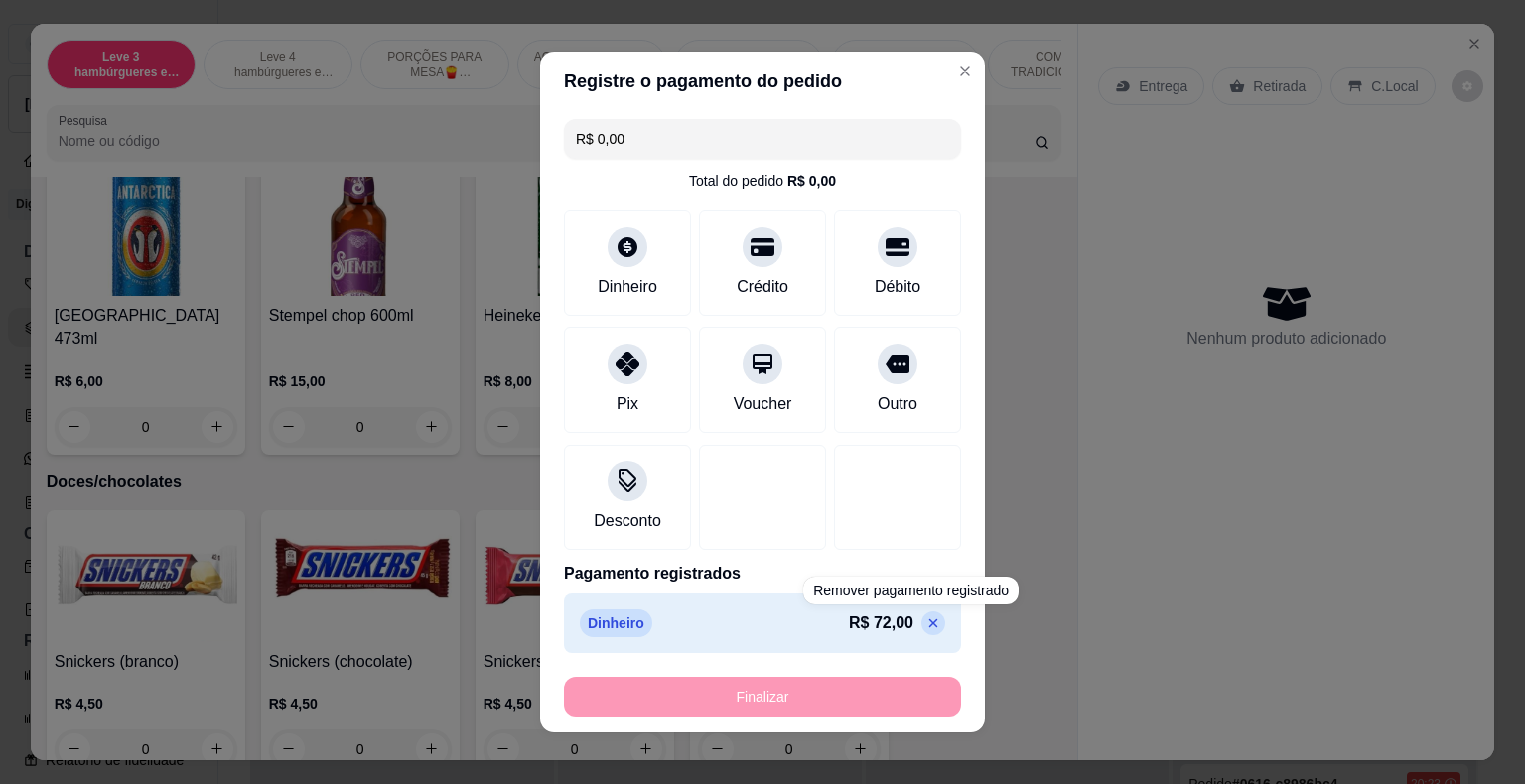 type on "-R$ 72,00" 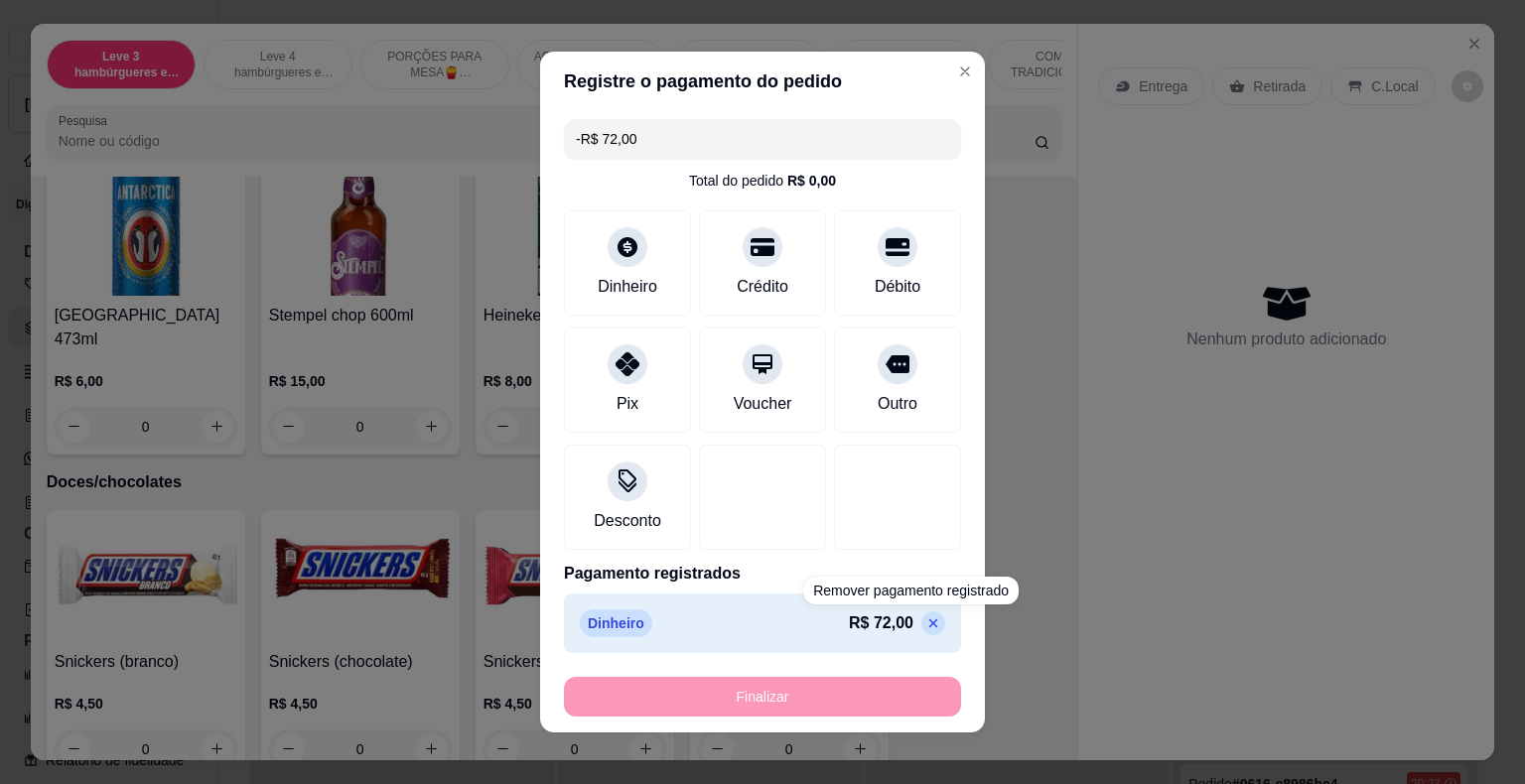 scroll, scrollTop: 5998, scrollLeft: 0, axis: vertical 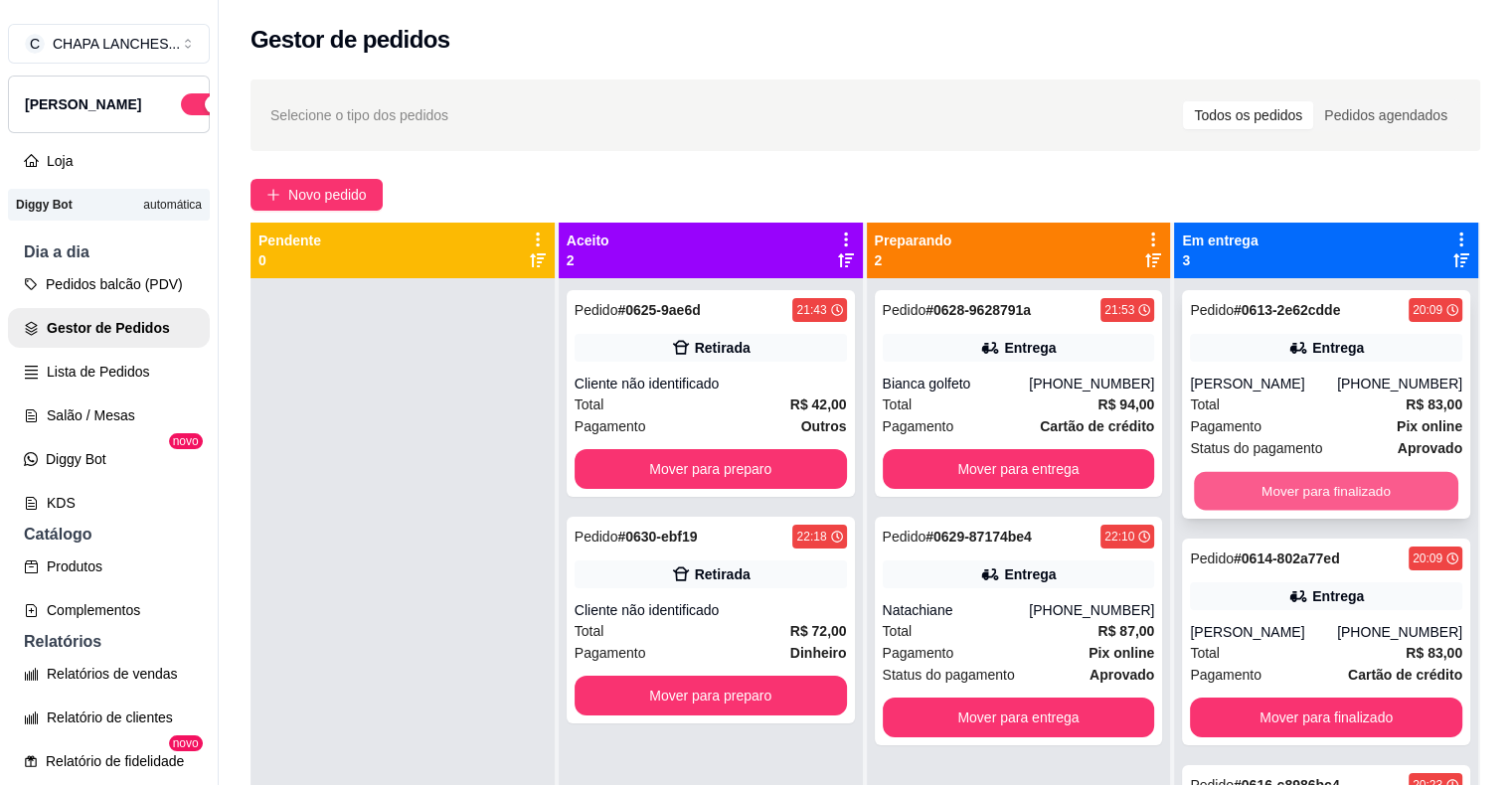 click on "Mover para finalizado" at bounding box center [1326, 491] 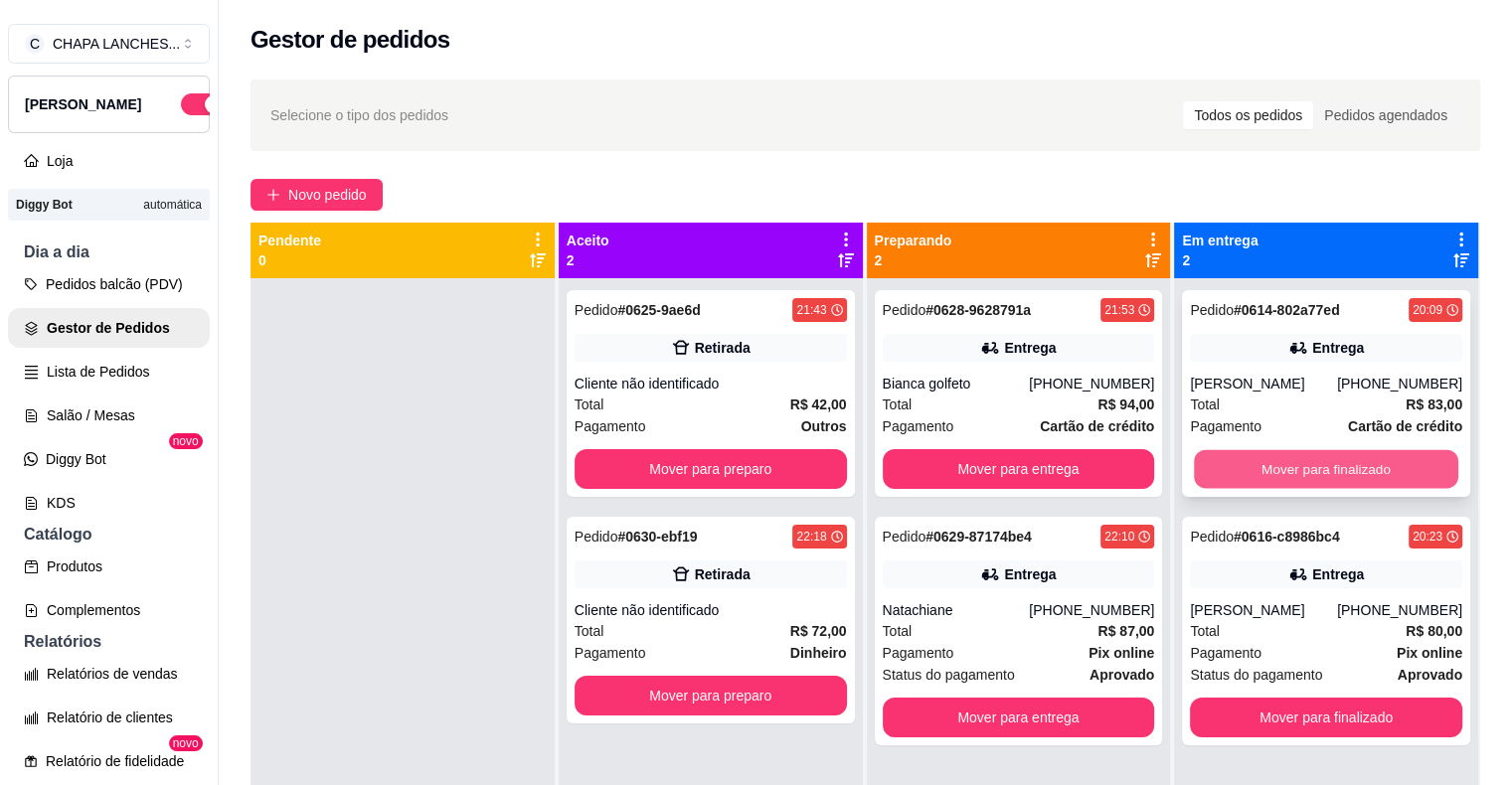 click on "Mover para finalizado" at bounding box center (1326, 469) 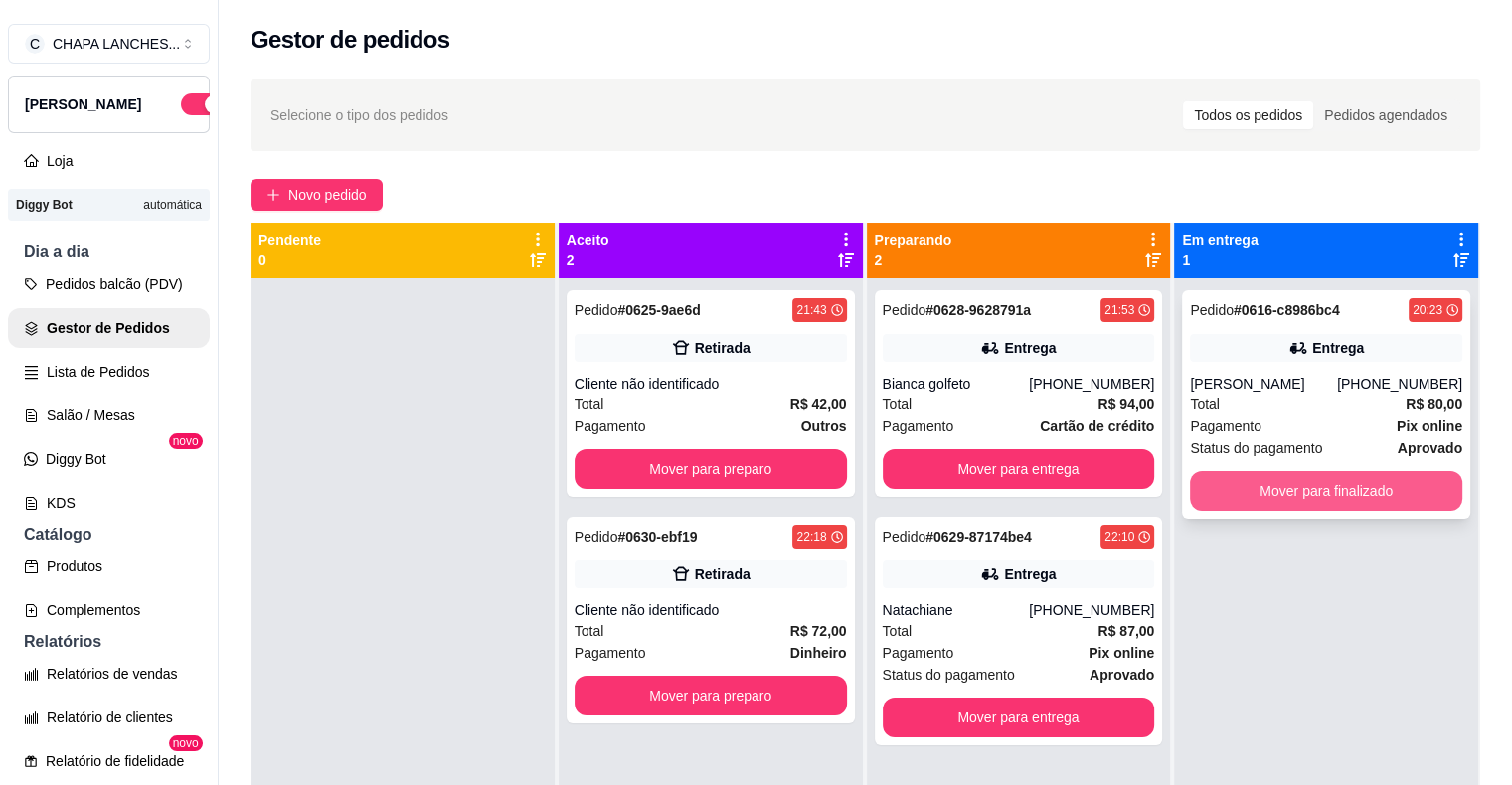 click on "Mover para finalizado" at bounding box center (1326, 491) 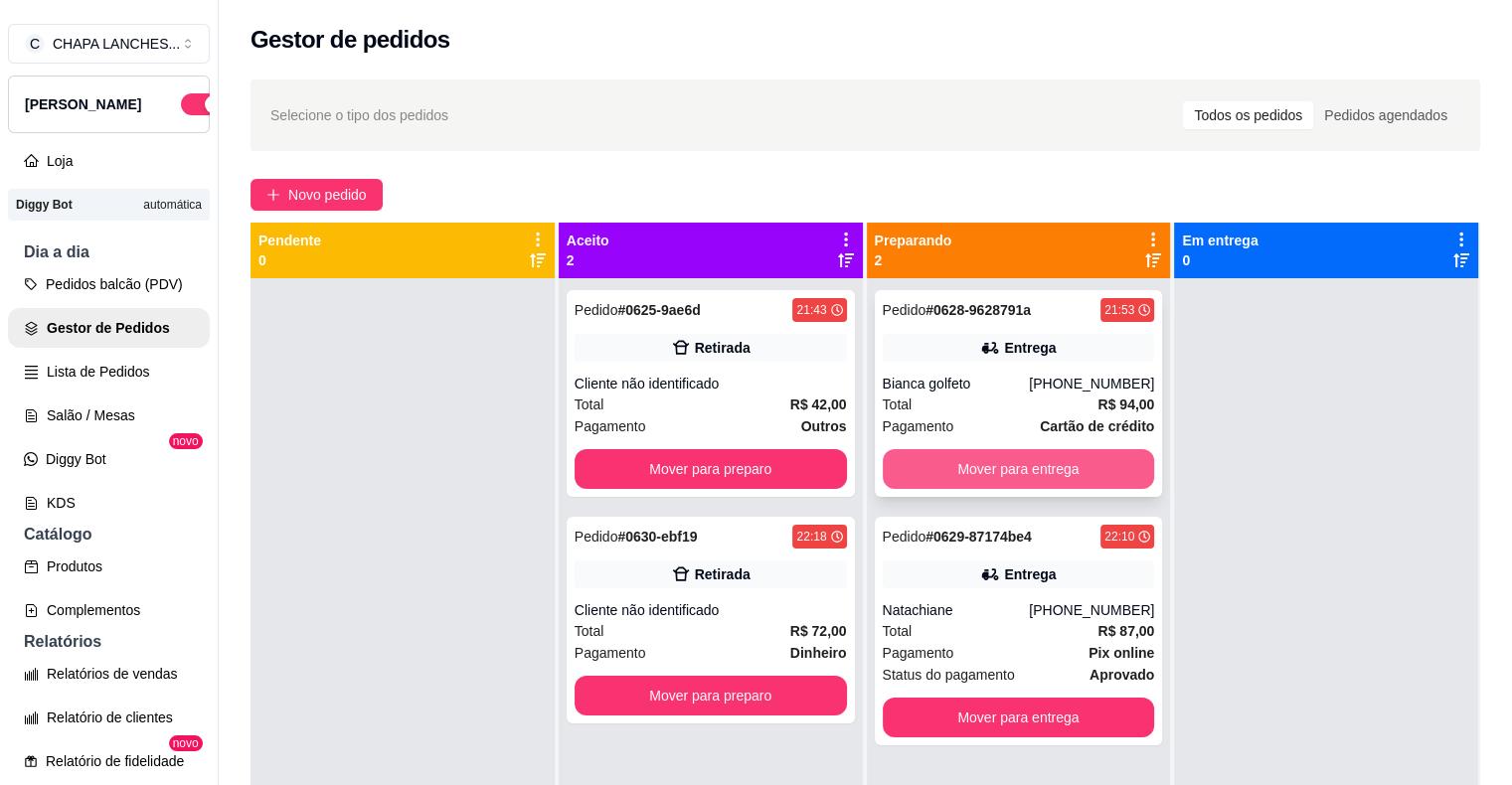 click on "Mover para entrega" at bounding box center [1019, 469] 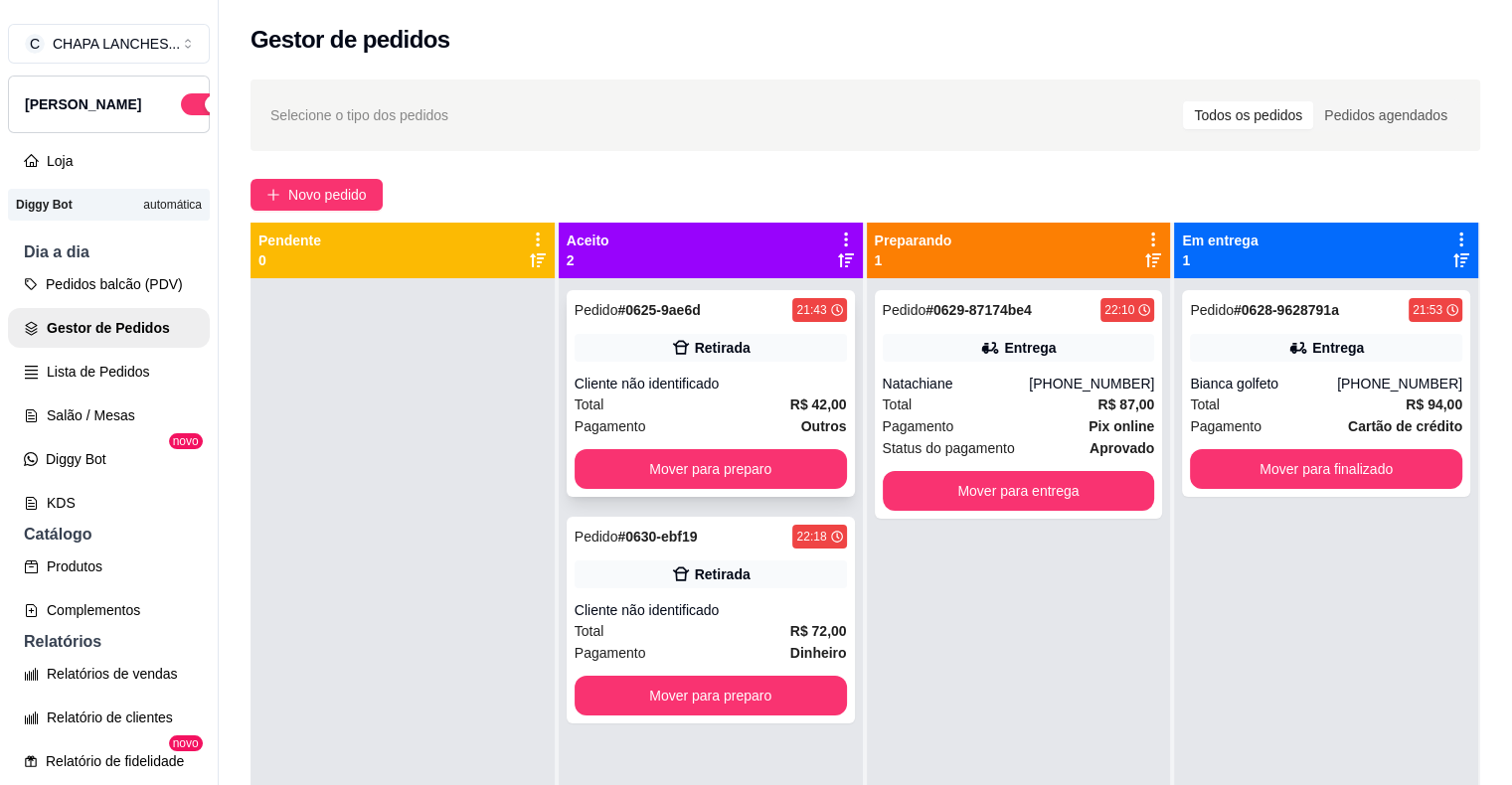 click on "Cliente não identificado" at bounding box center (711, 384) 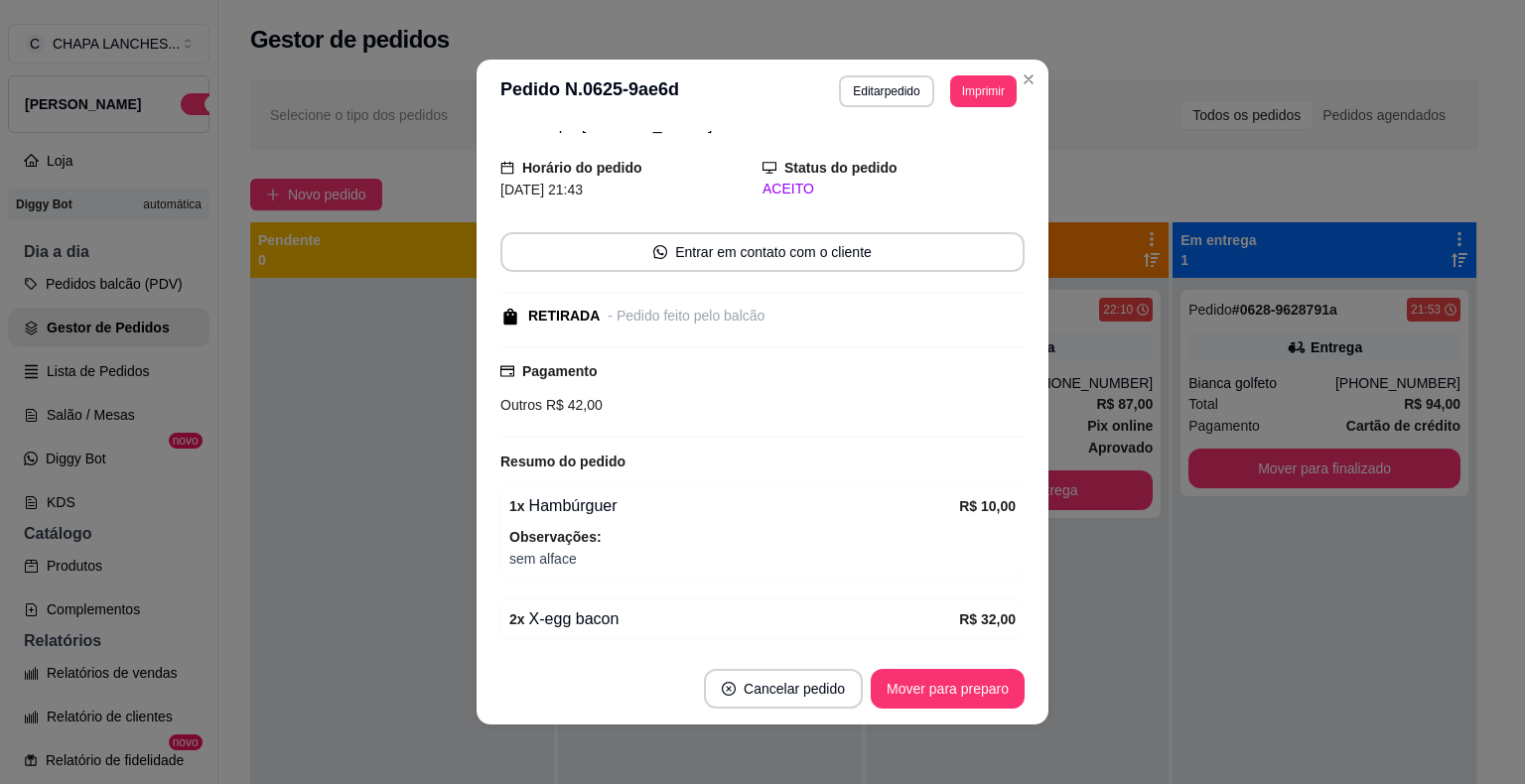 scroll, scrollTop: 152, scrollLeft: 0, axis: vertical 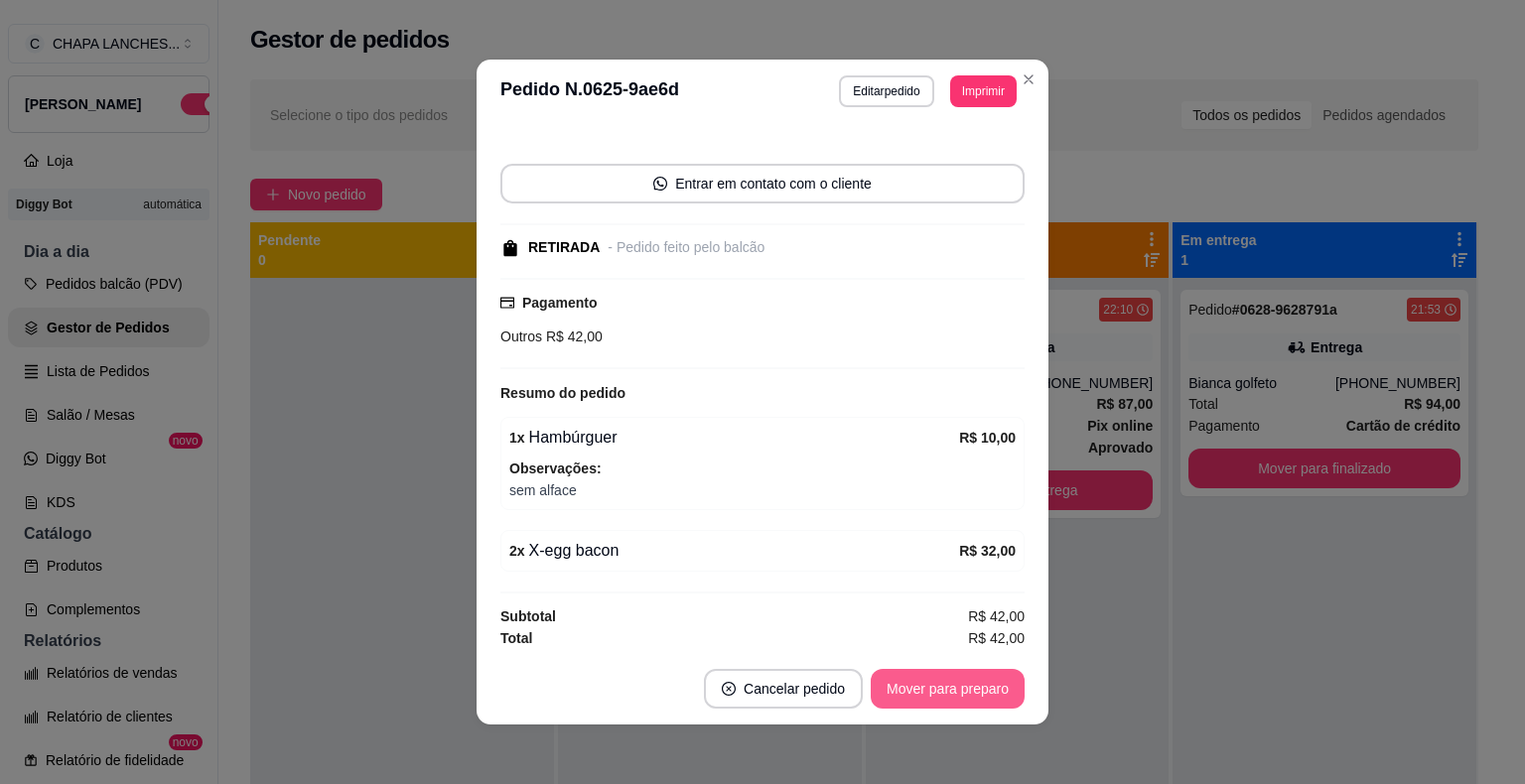 click on "Mover para preparo" at bounding box center (947, 689) 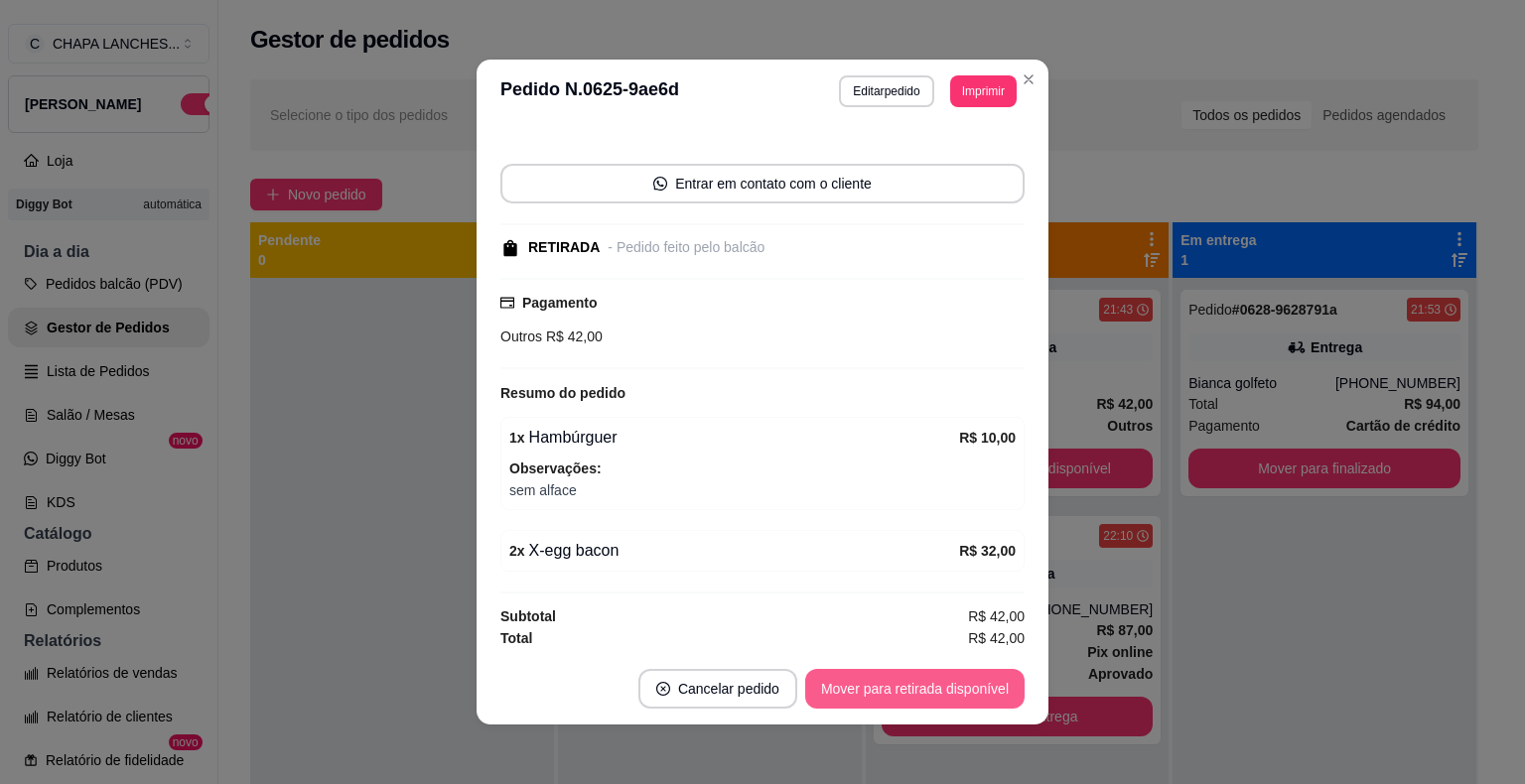 click on "Mover para retirada disponível" at bounding box center [914, 689] 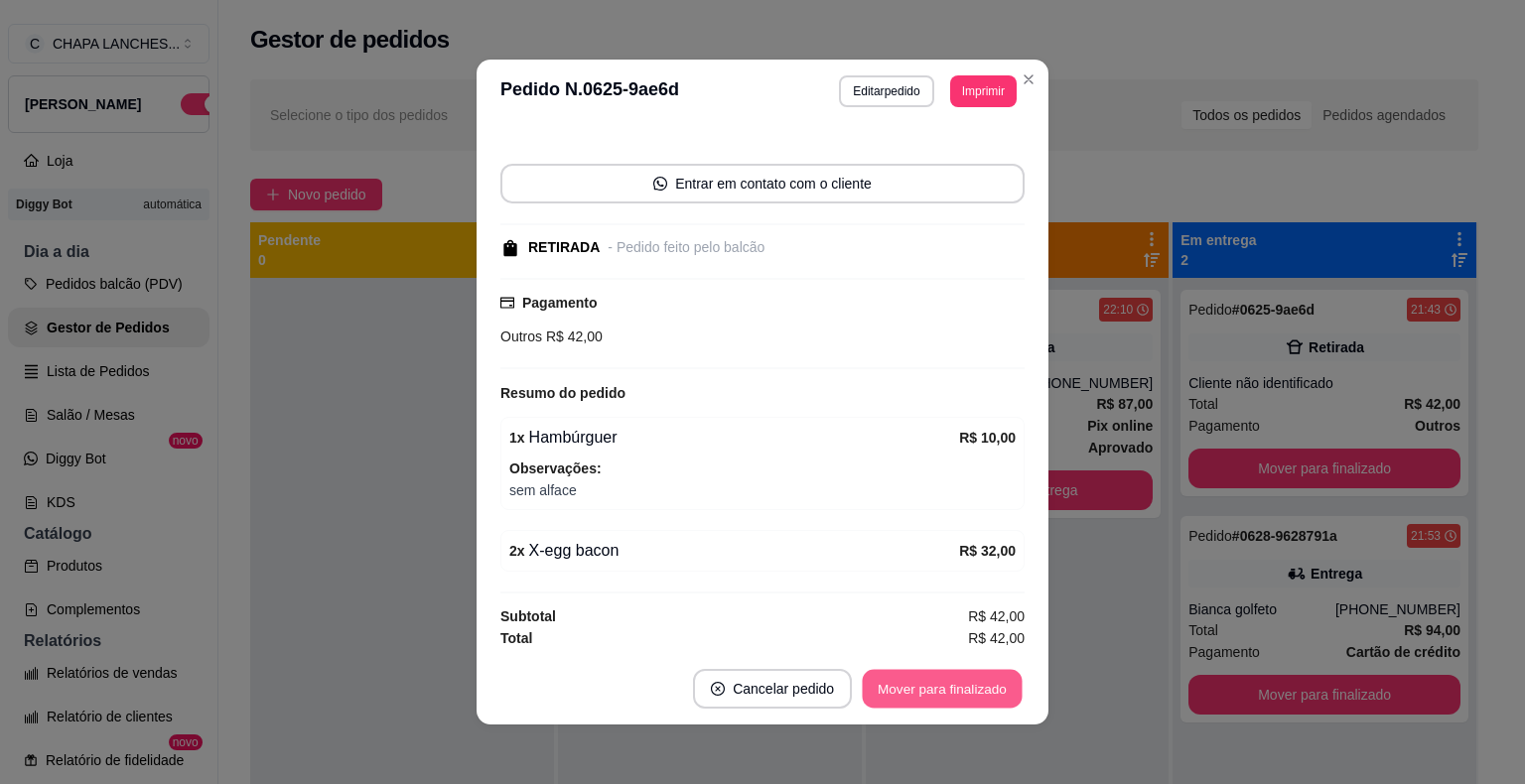 click on "Mover para finalizado" at bounding box center [942, 689] 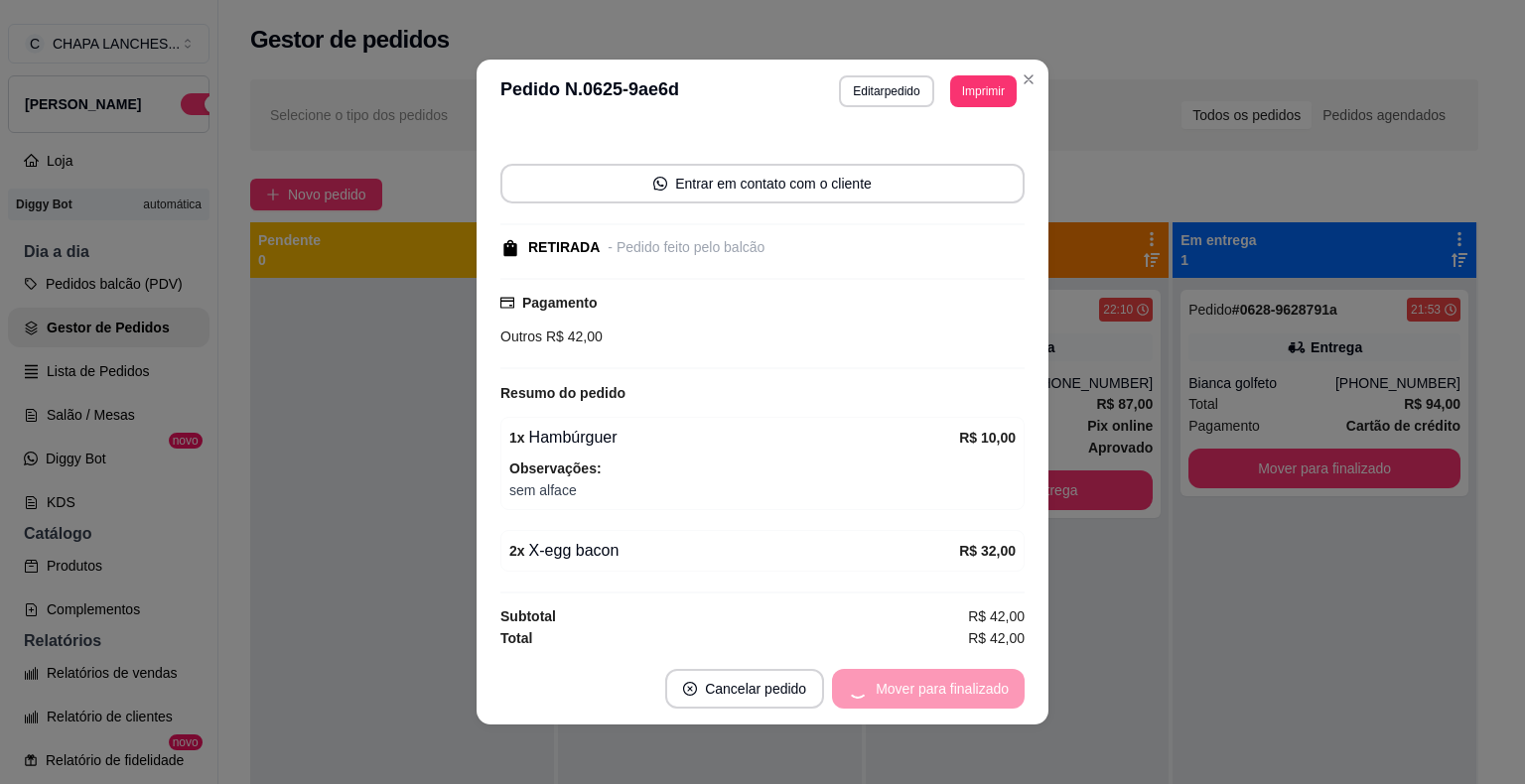 scroll, scrollTop: 48, scrollLeft: 0, axis: vertical 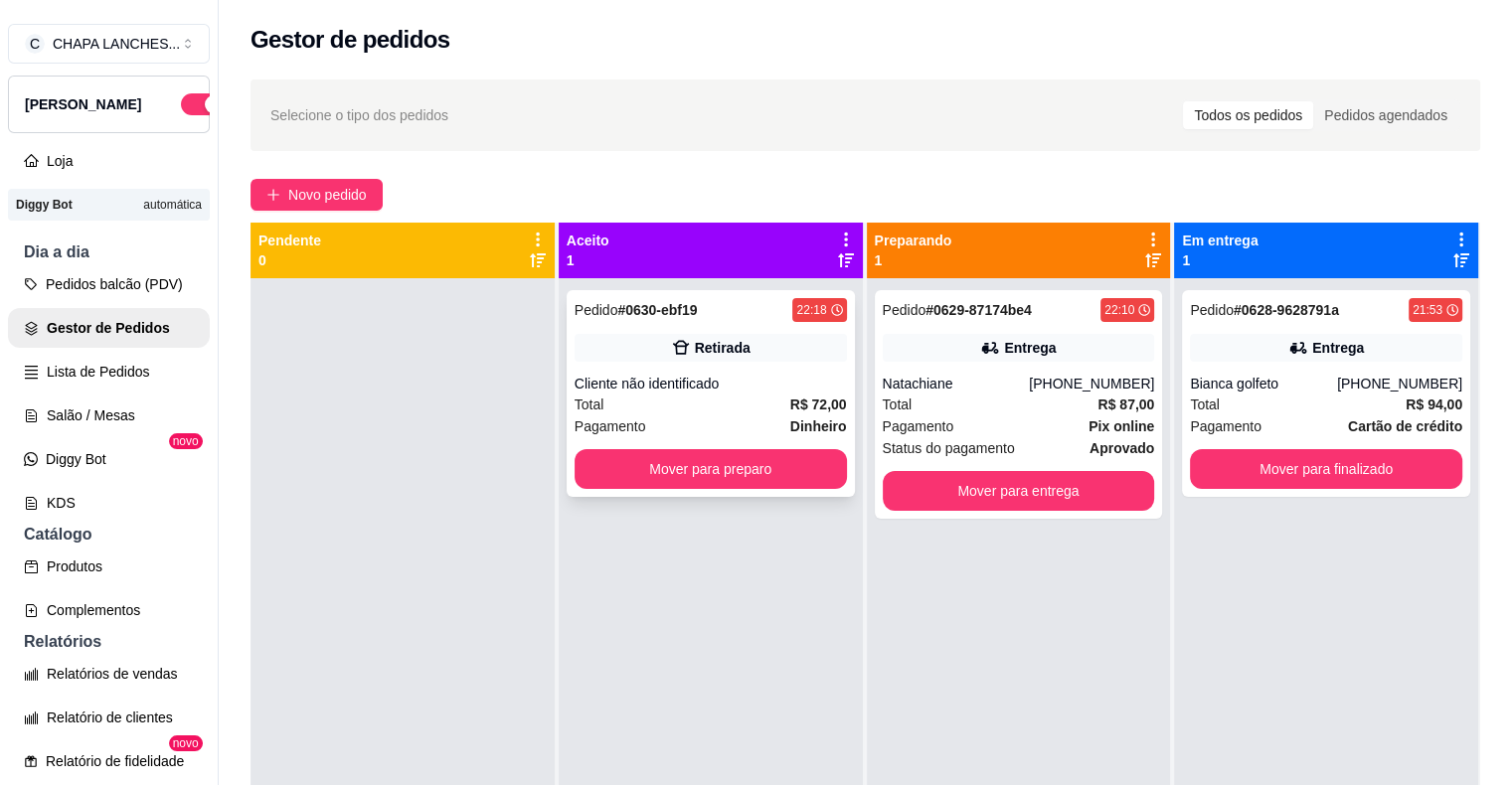 click on "Cliente não identificado" at bounding box center [711, 384] 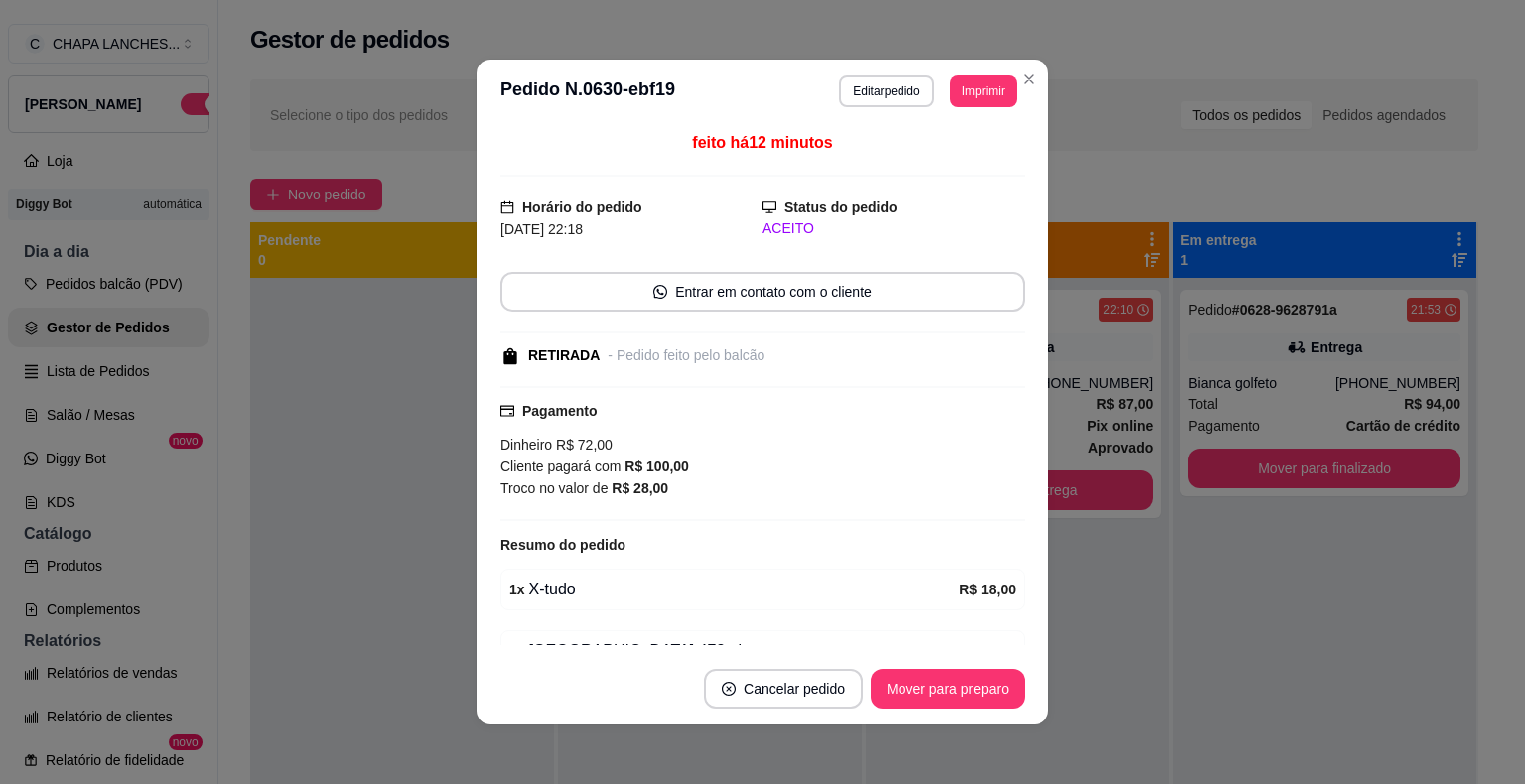 scroll, scrollTop: 100, scrollLeft: 0, axis: vertical 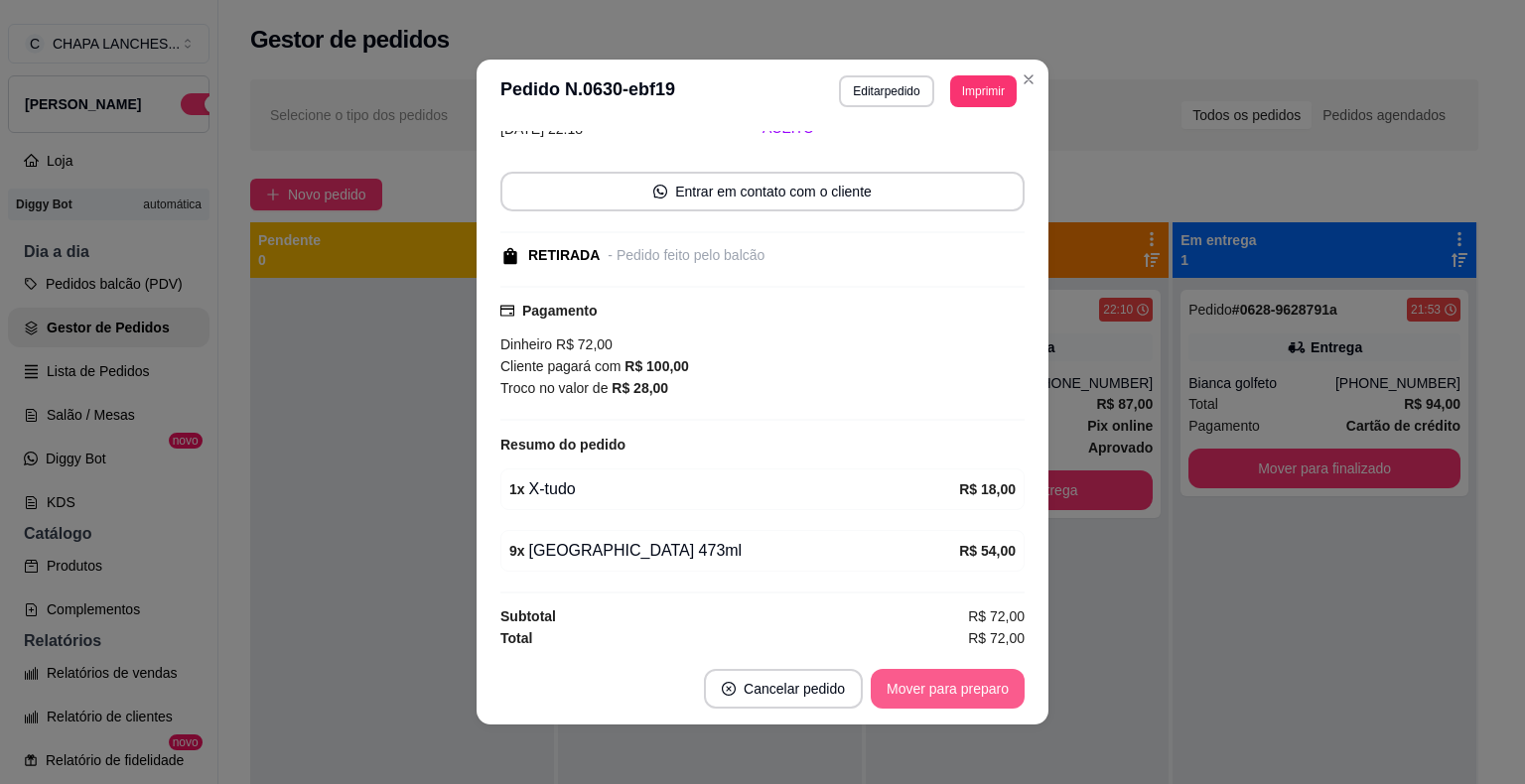 click on "Mover para preparo" at bounding box center [947, 689] 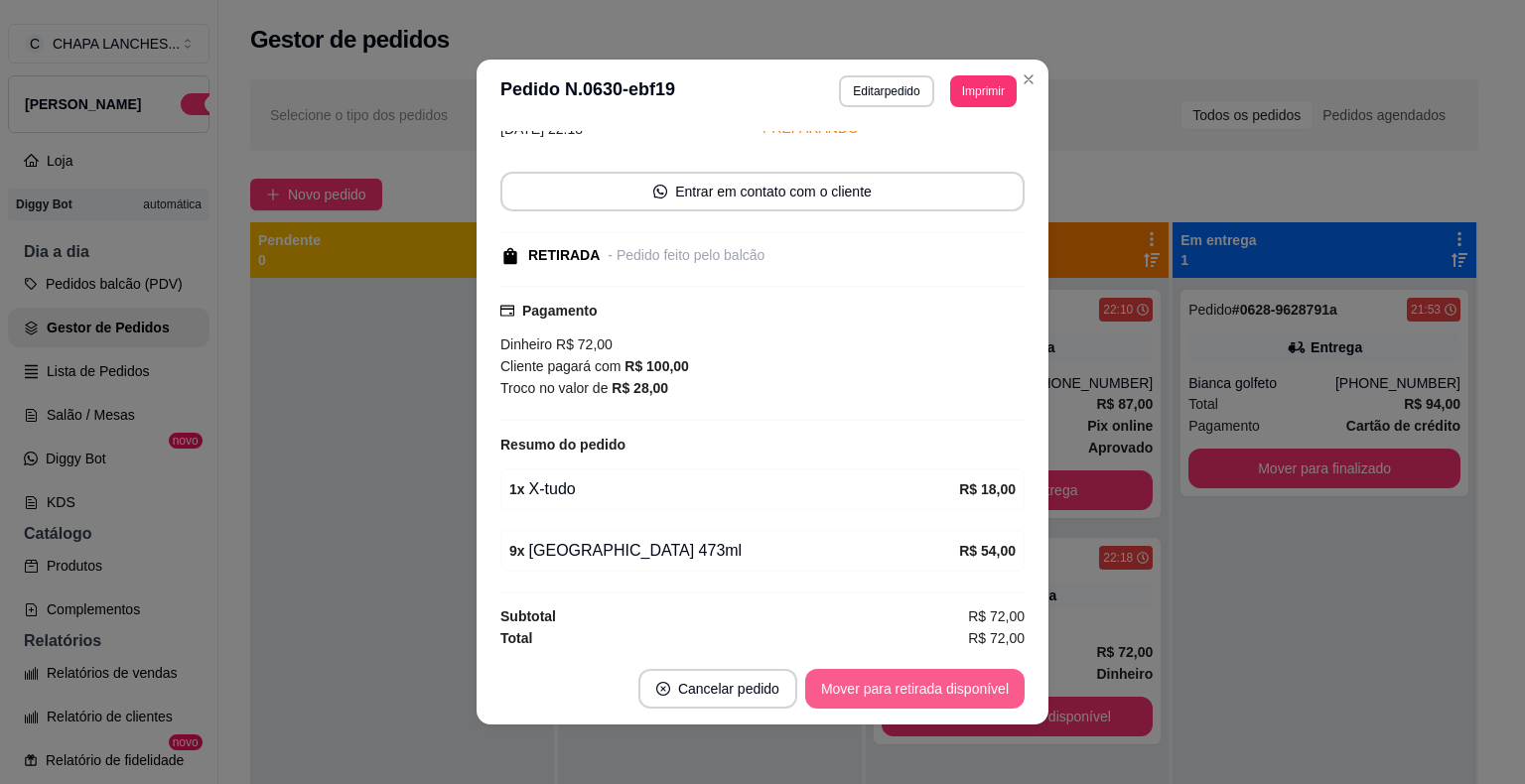 click on "Mover para retirada disponível" at bounding box center [914, 689] 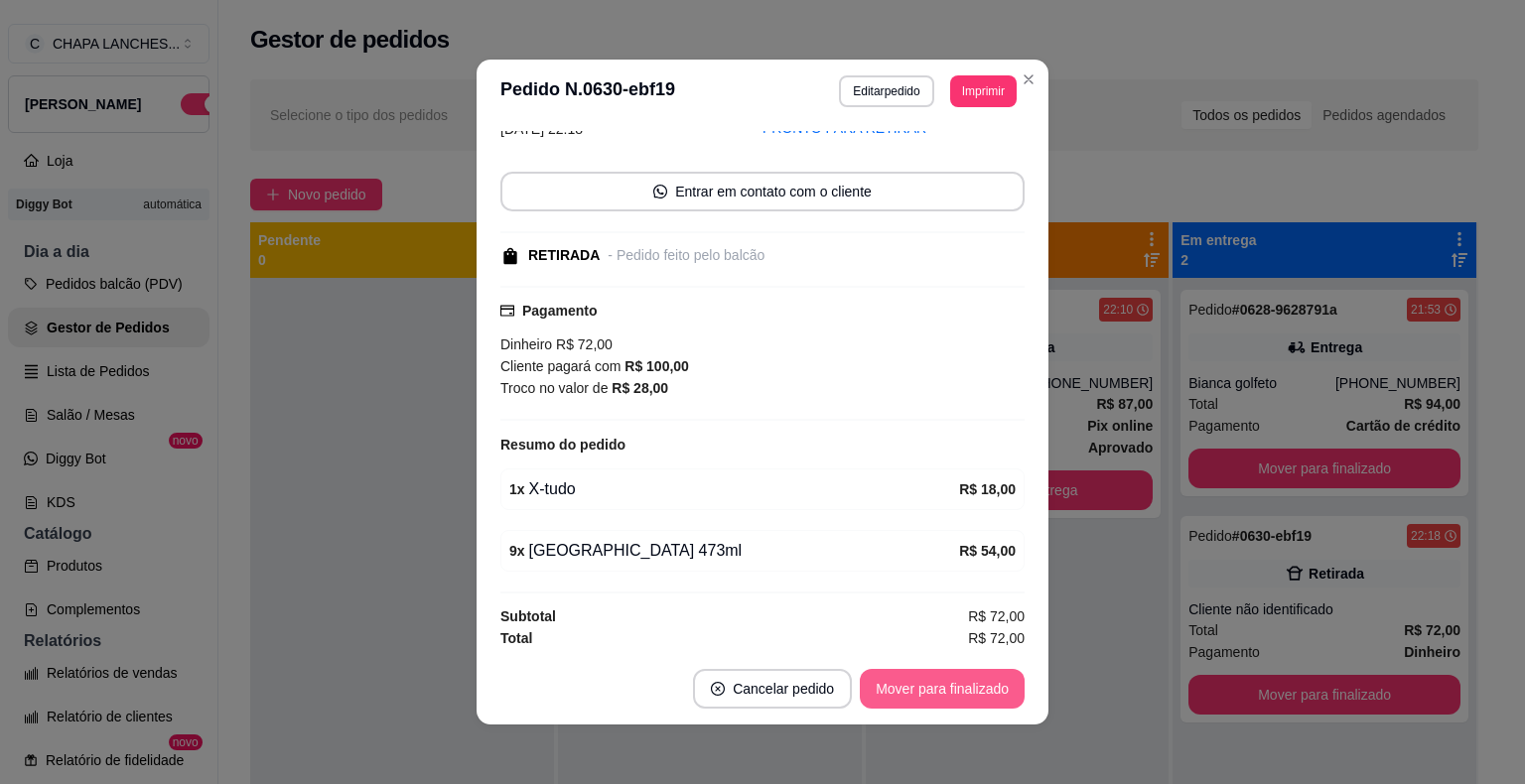 click on "Mover para finalizado" at bounding box center (942, 689) 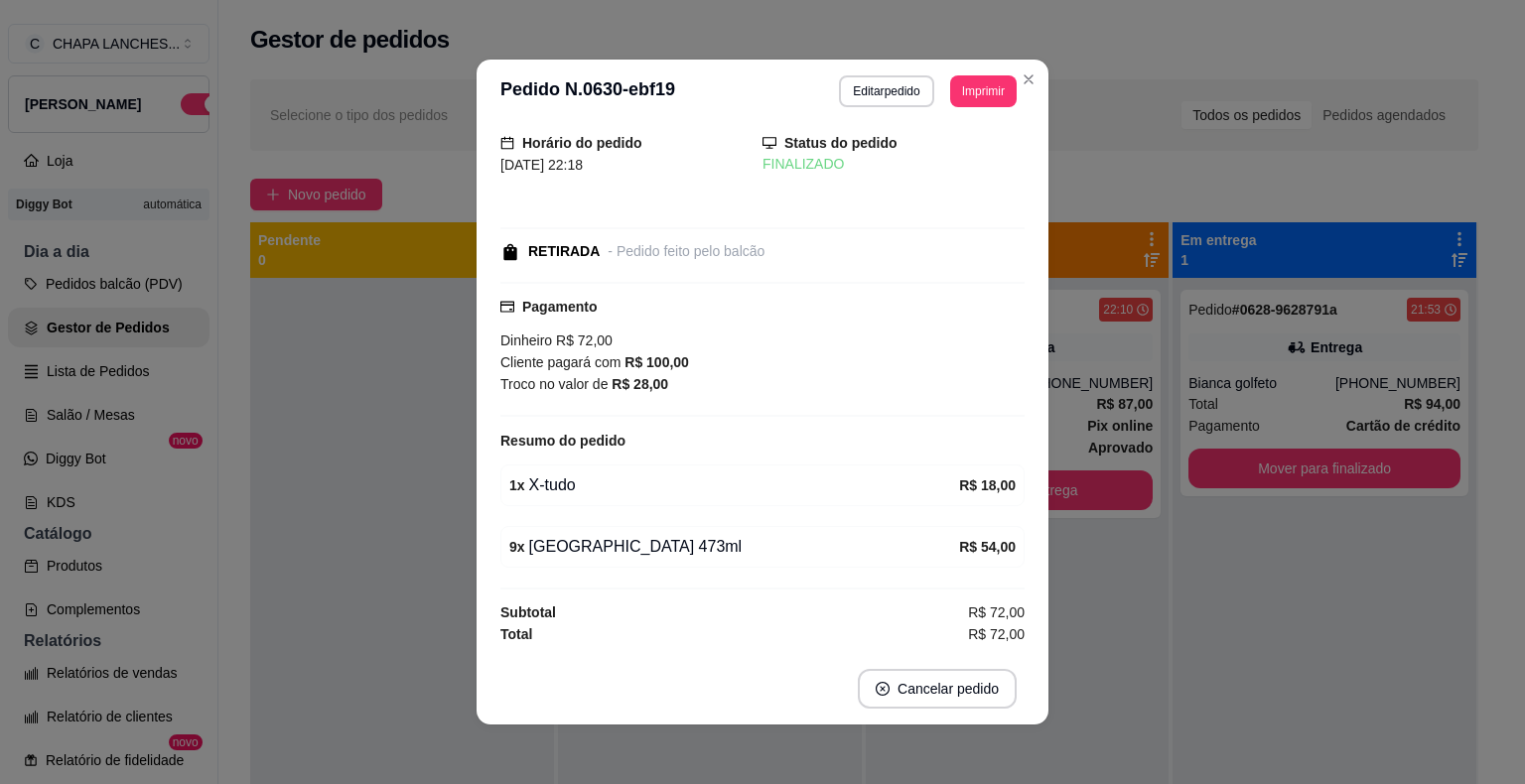 scroll, scrollTop: 16, scrollLeft: 0, axis: vertical 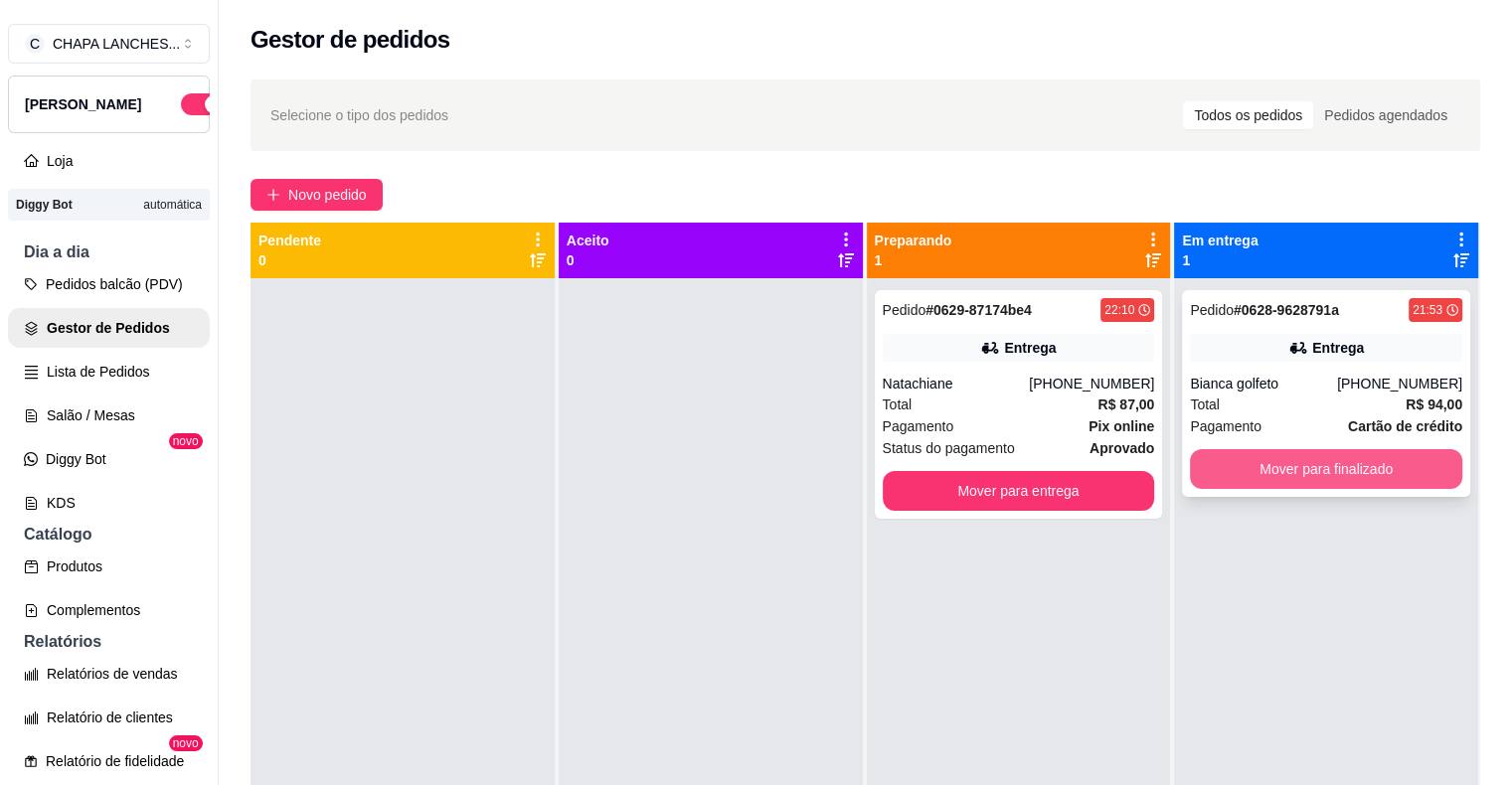 click on "Mover para finalizado" at bounding box center (1326, 469) 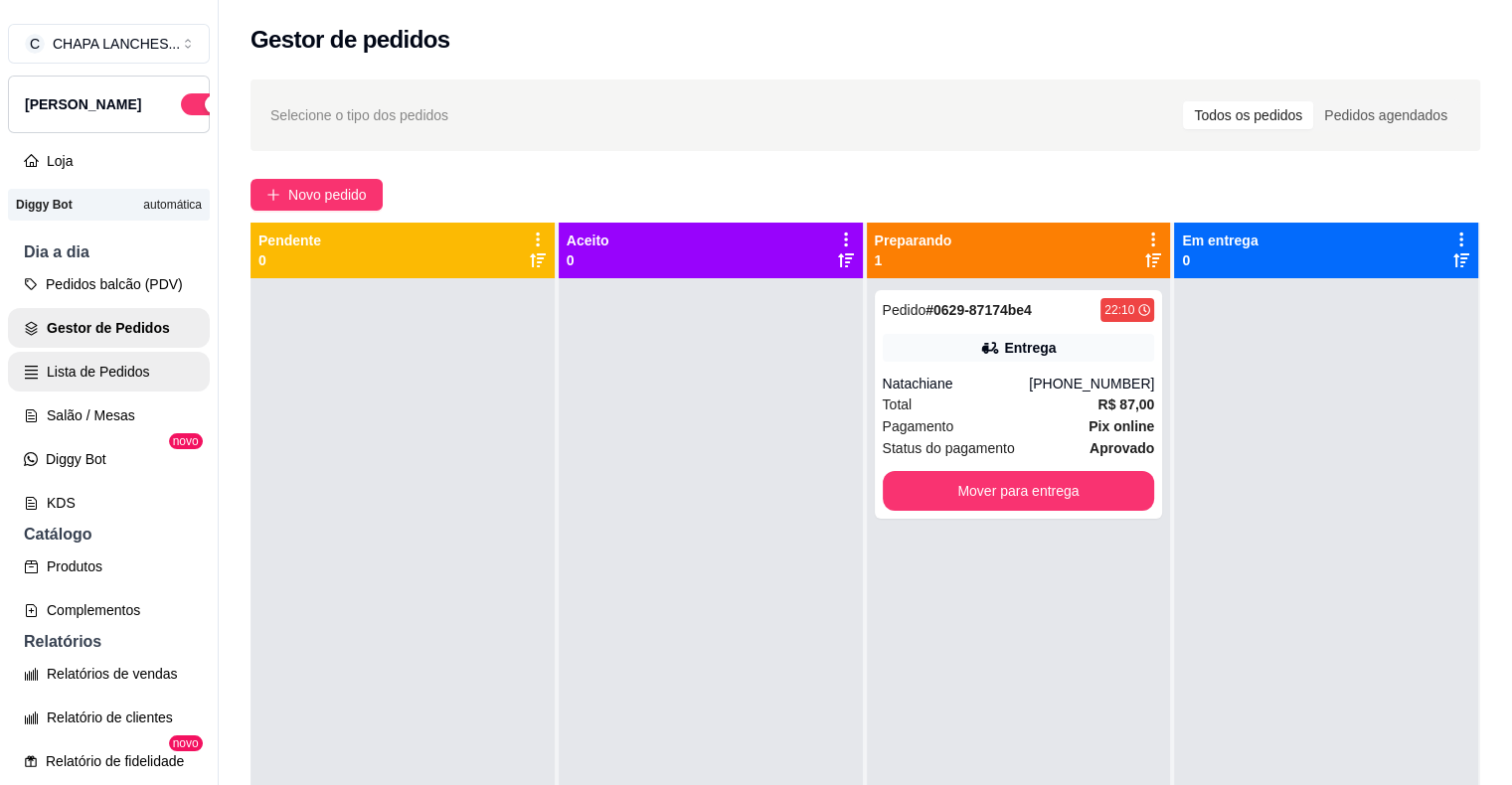 click on "Lista de Pedidos" at bounding box center (108, 372) 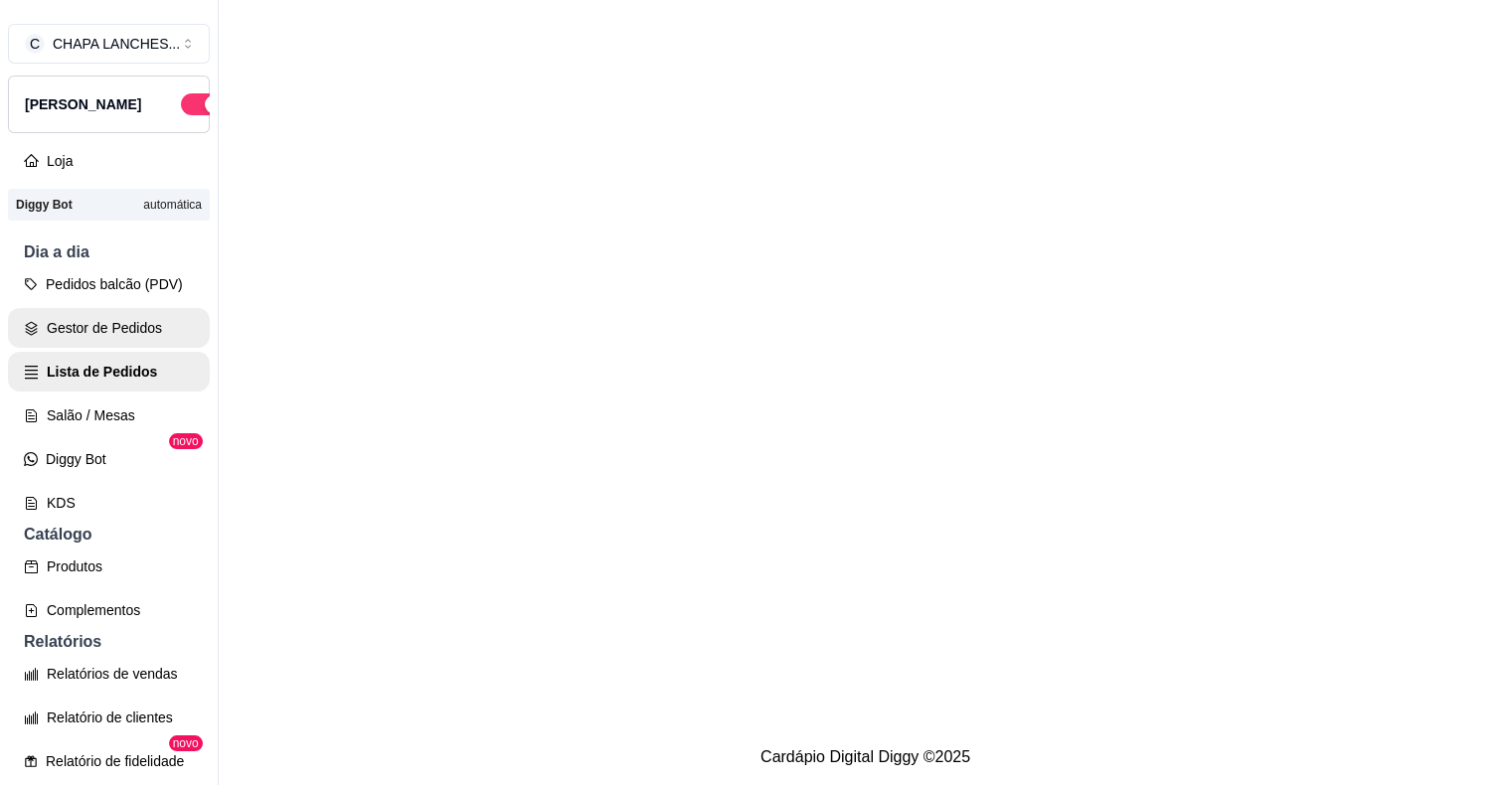 click on "Gestor de Pedidos" at bounding box center [108, 328] 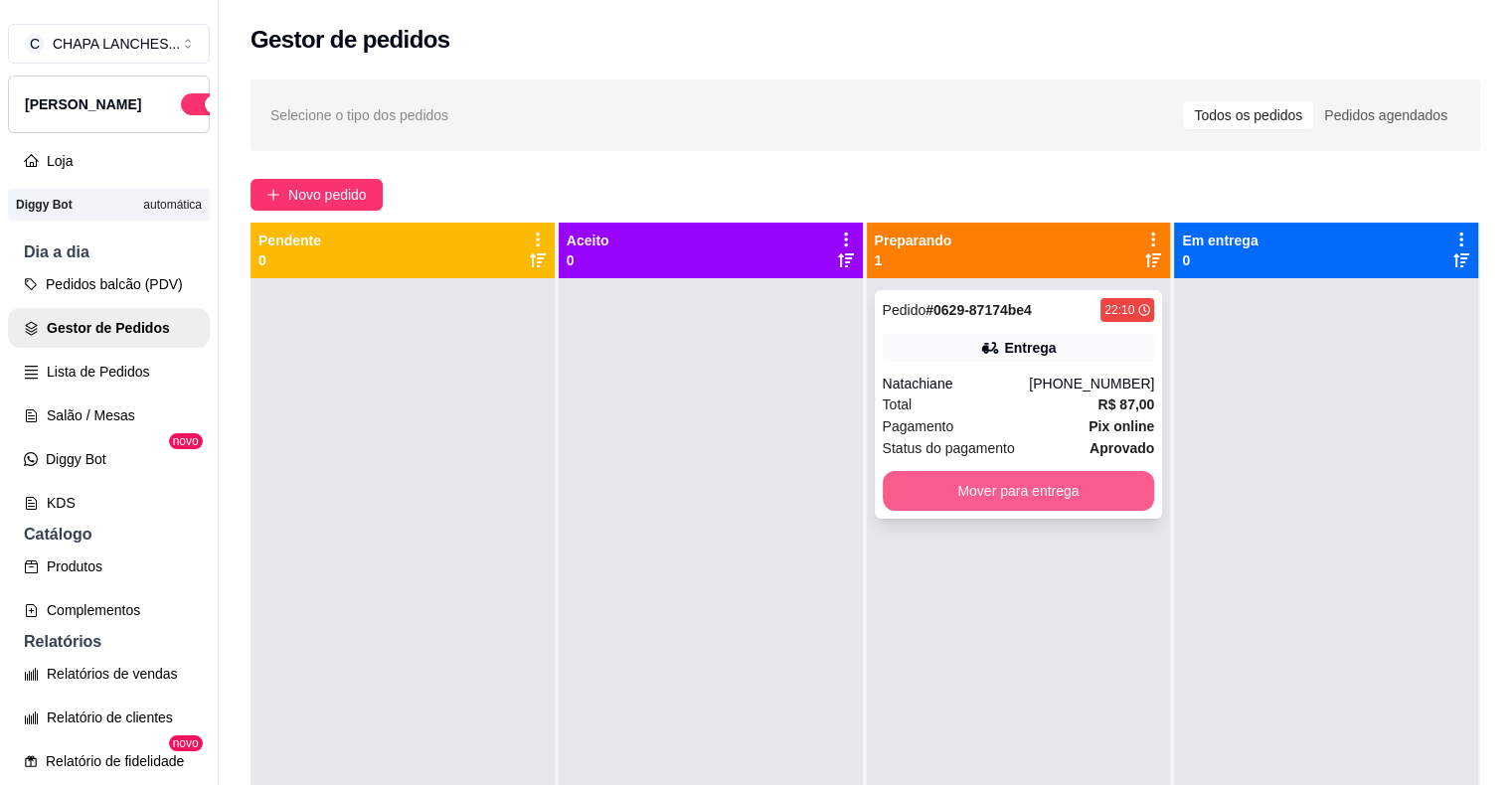 click on "Mover para entrega" at bounding box center (1019, 491) 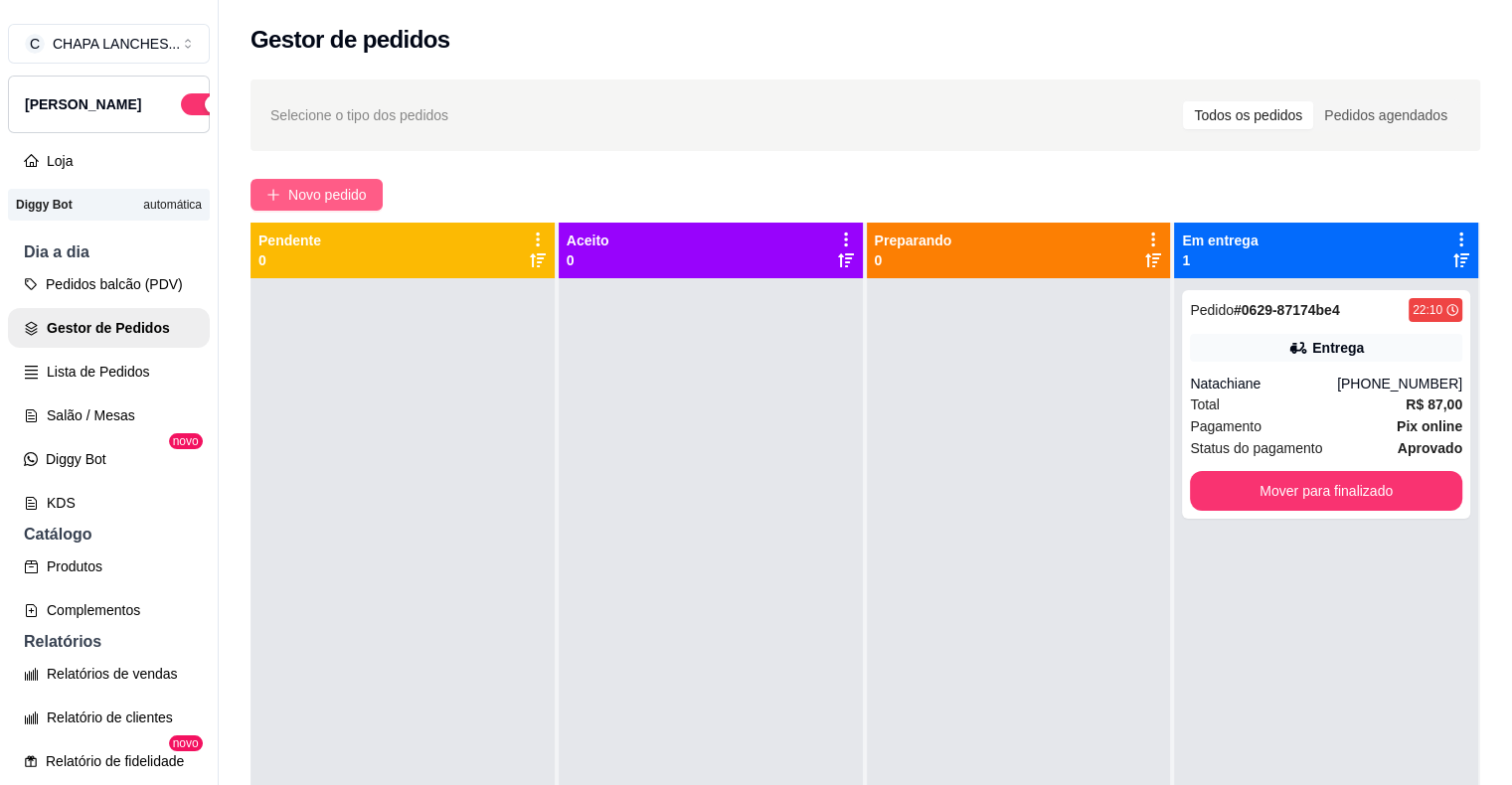 click 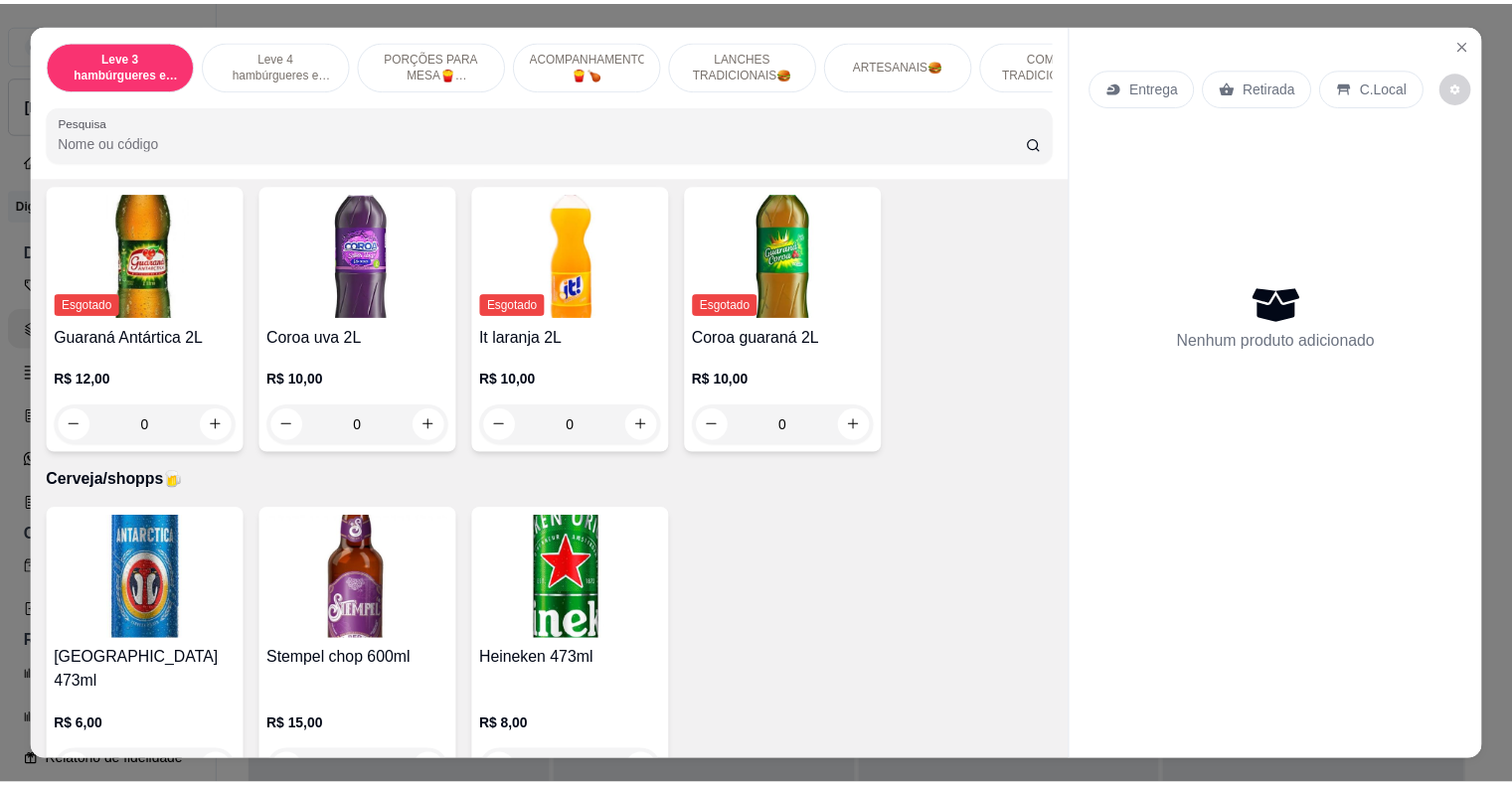 scroll, scrollTop: 6006, scrollLeft: 0, axis: vertical 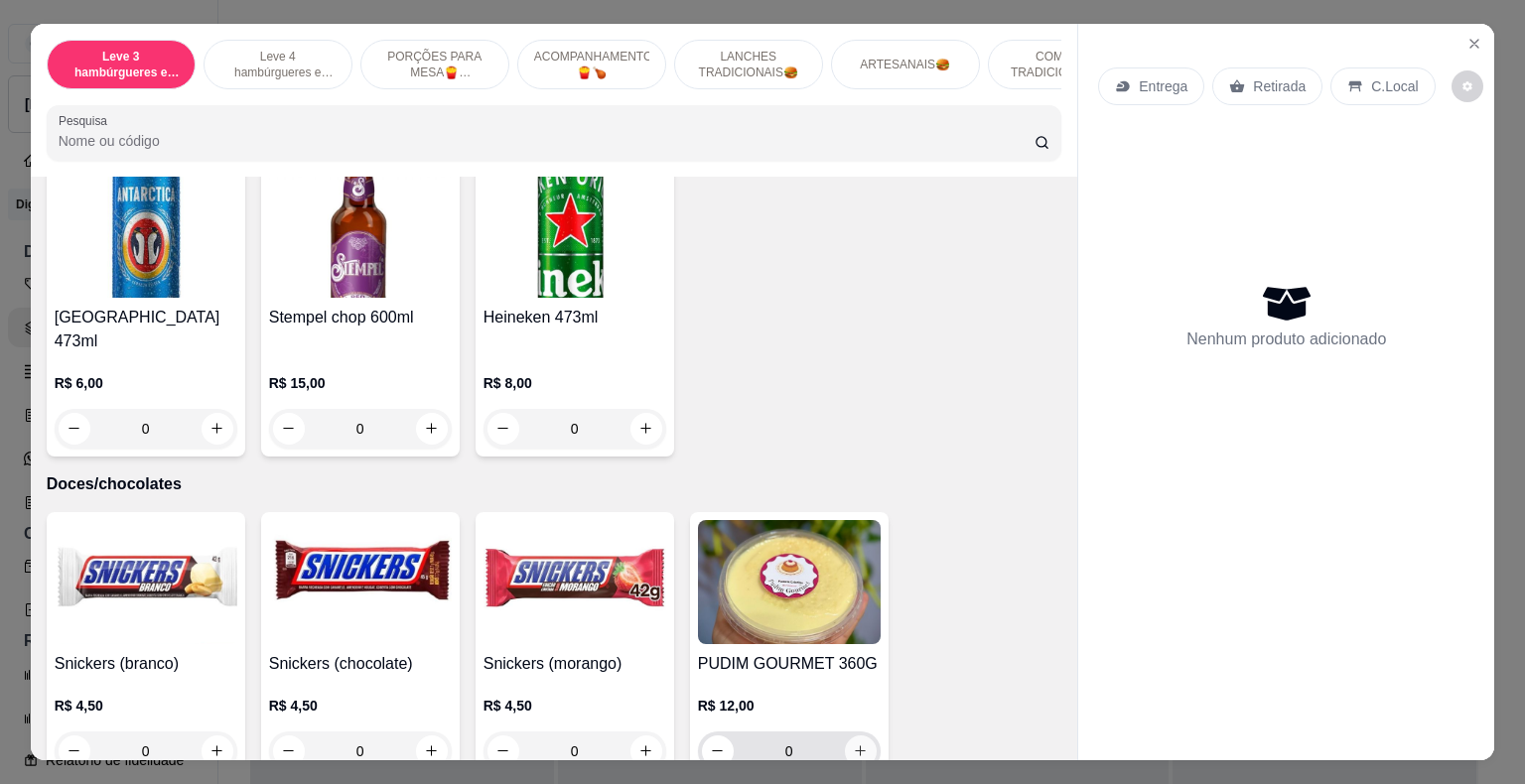 click 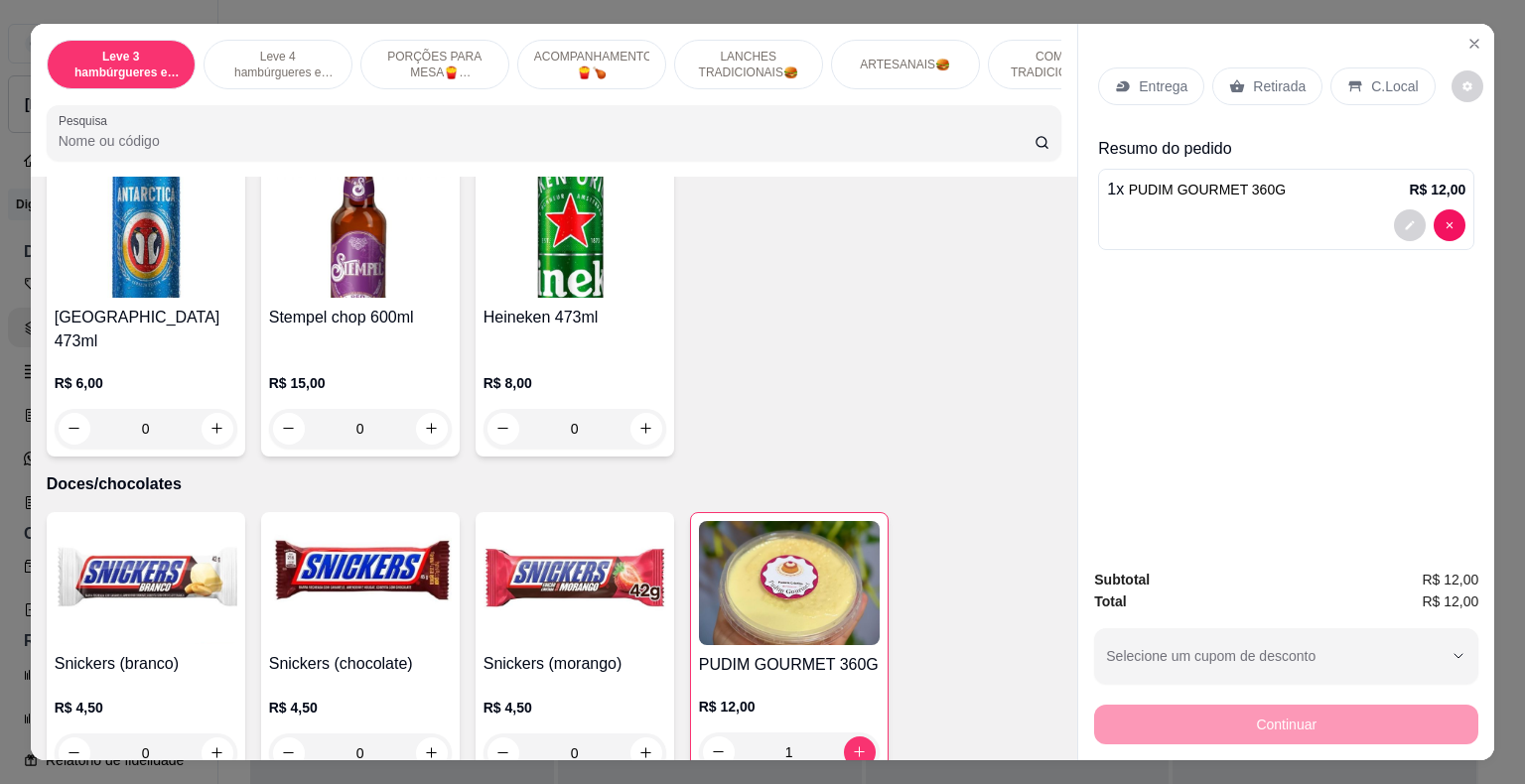 click on "Retirada" at bounding box center (1279, 86) 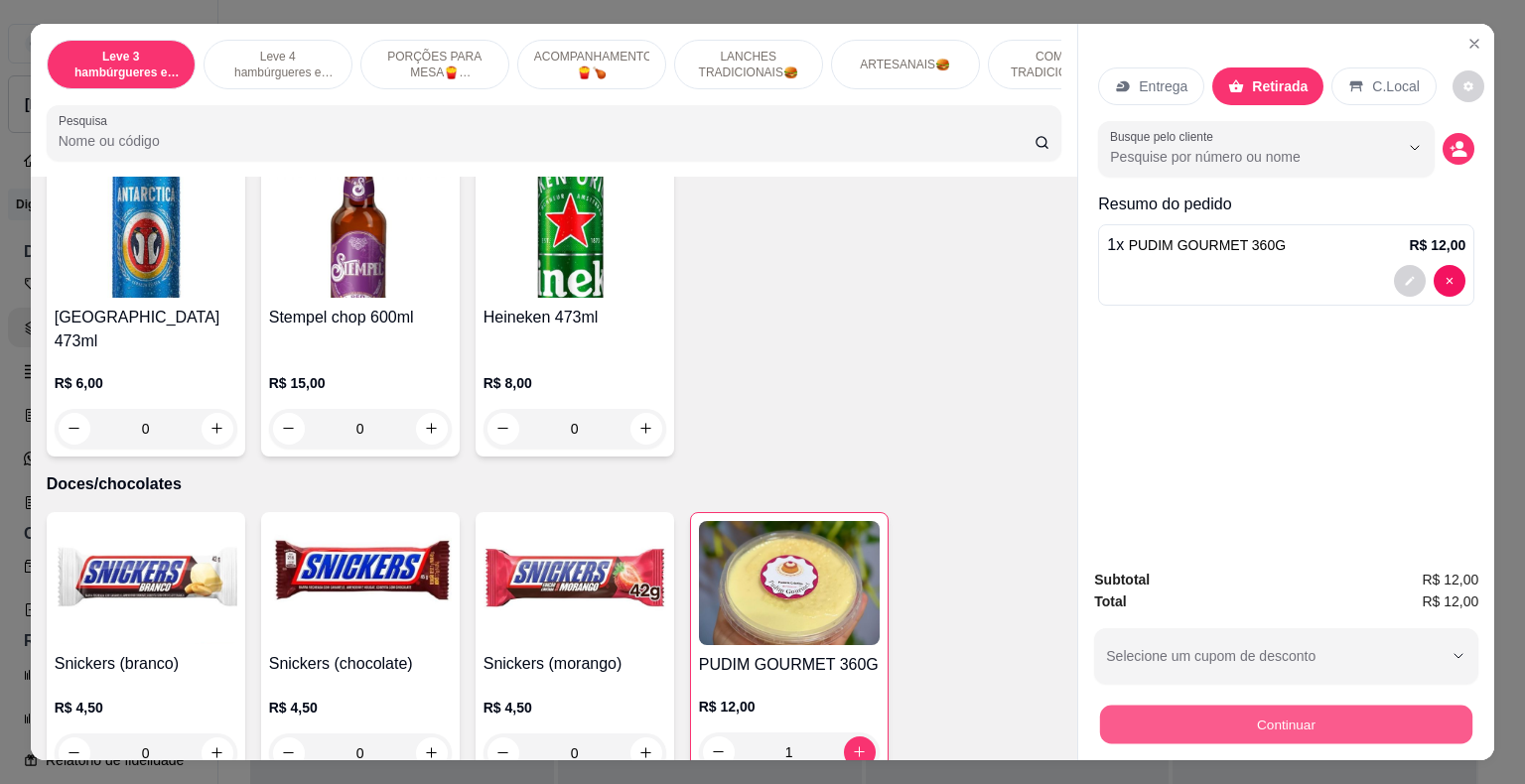 click on "Continuar" at bounding box center (1286, 724) 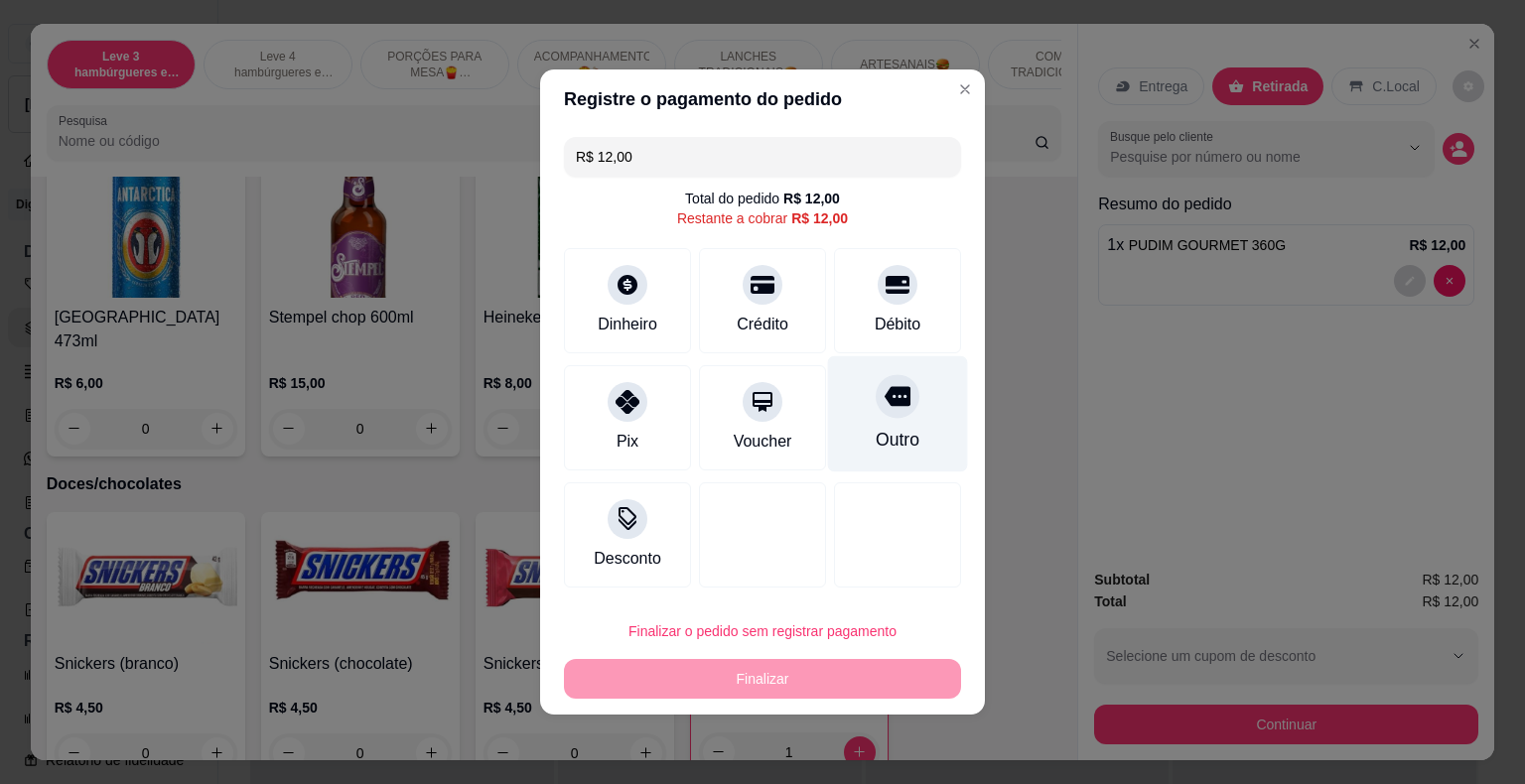click 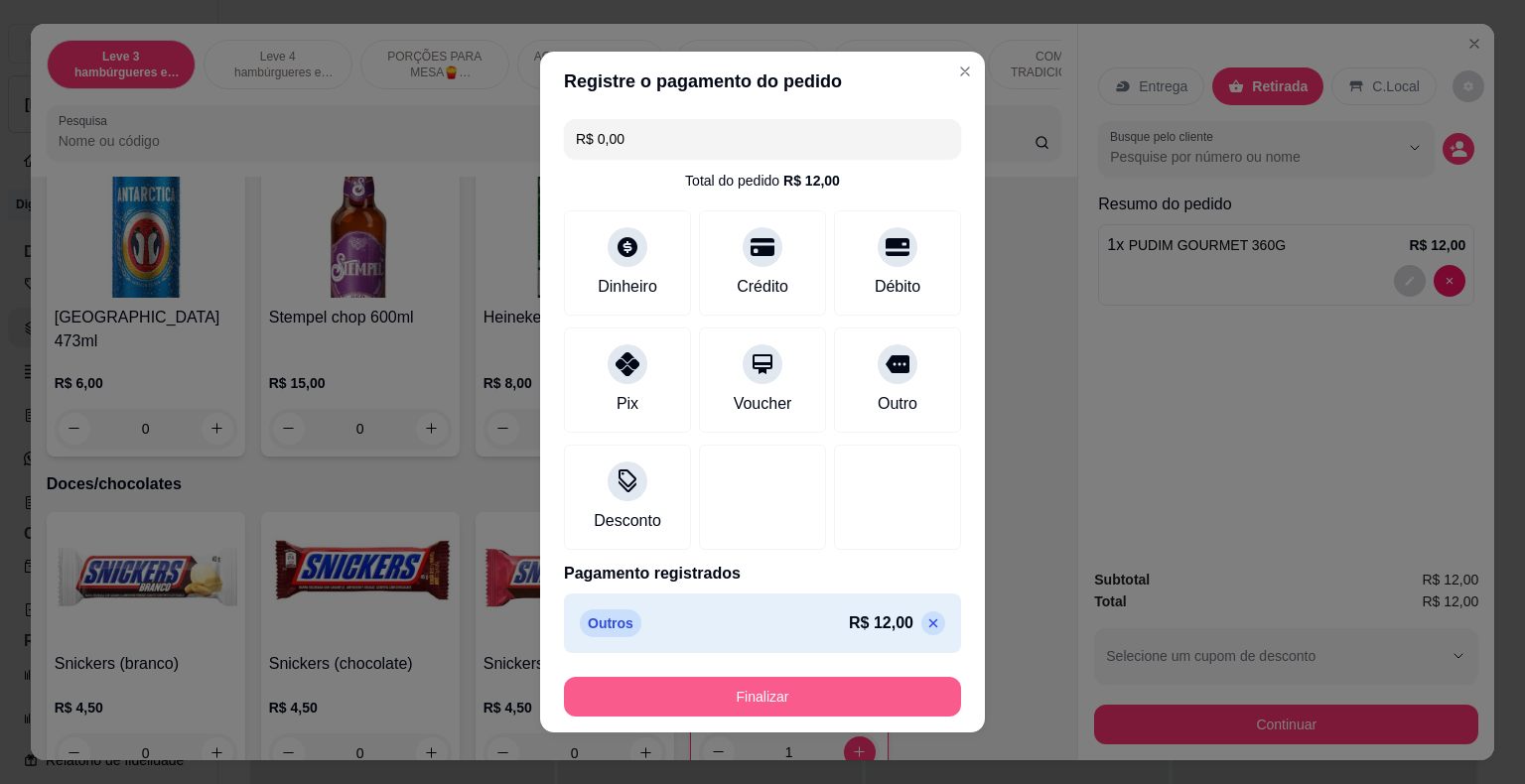 click on "Finalizar" at bounding box center [762, 697] 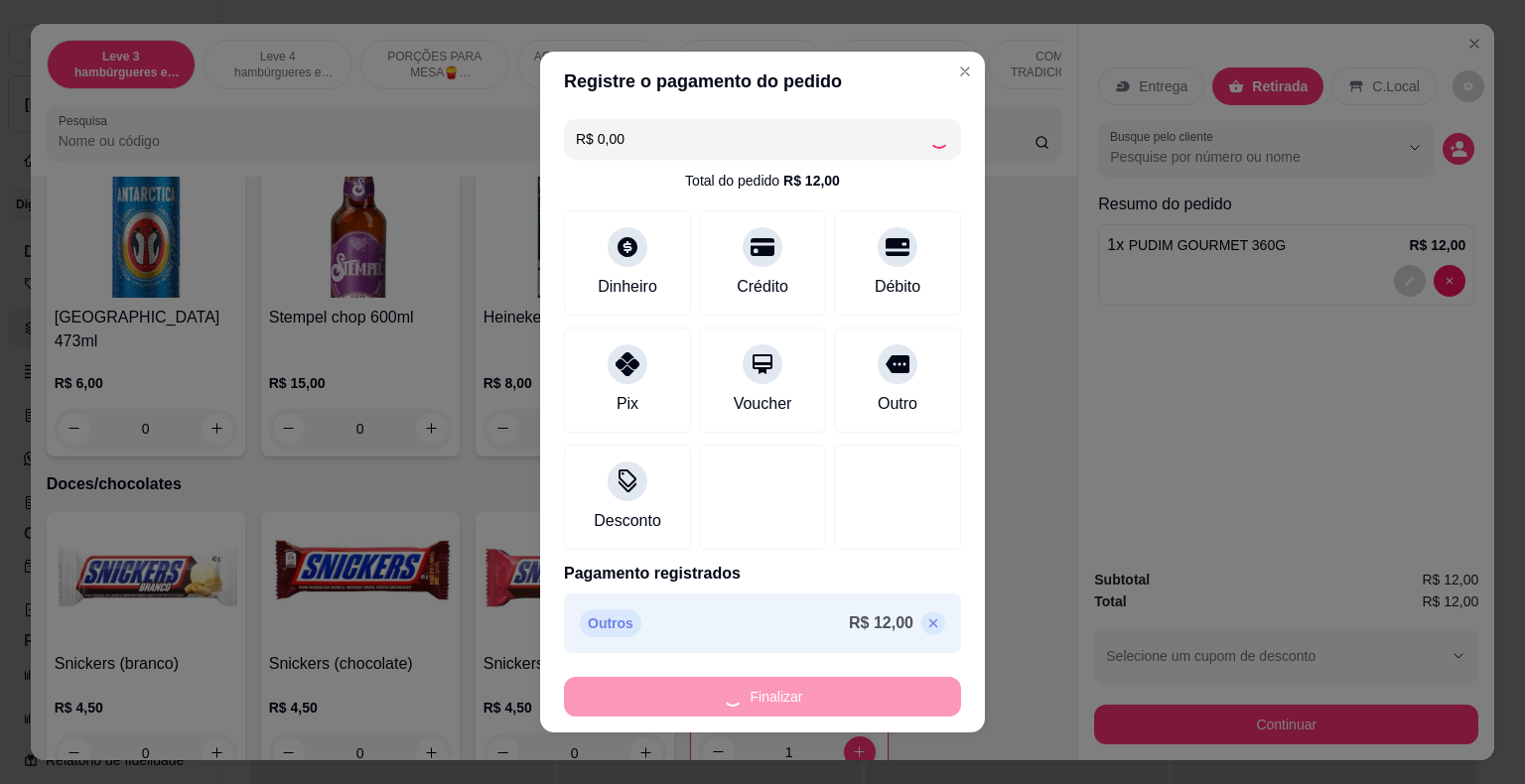 type on "0" 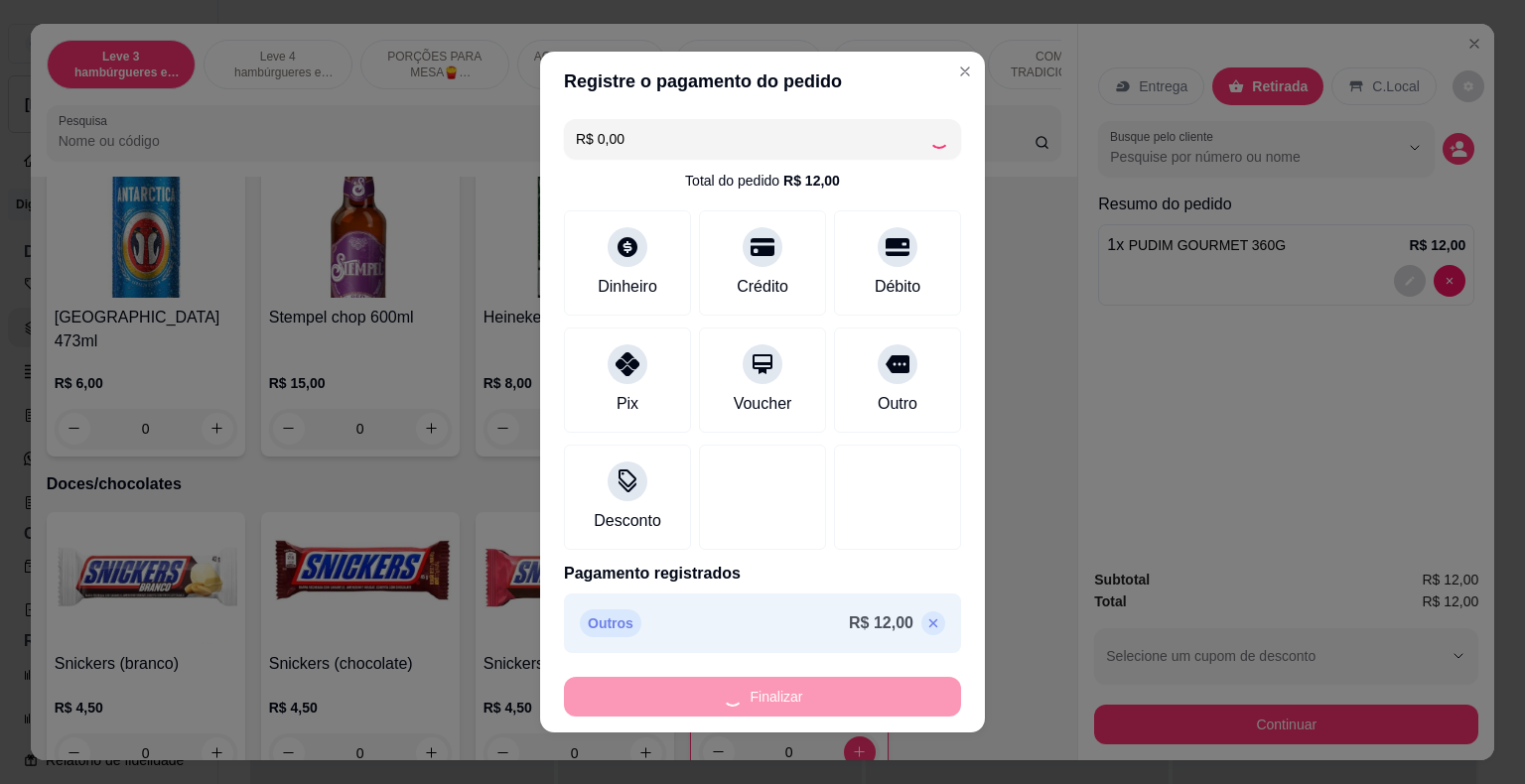 type on "-R$ 12,00" 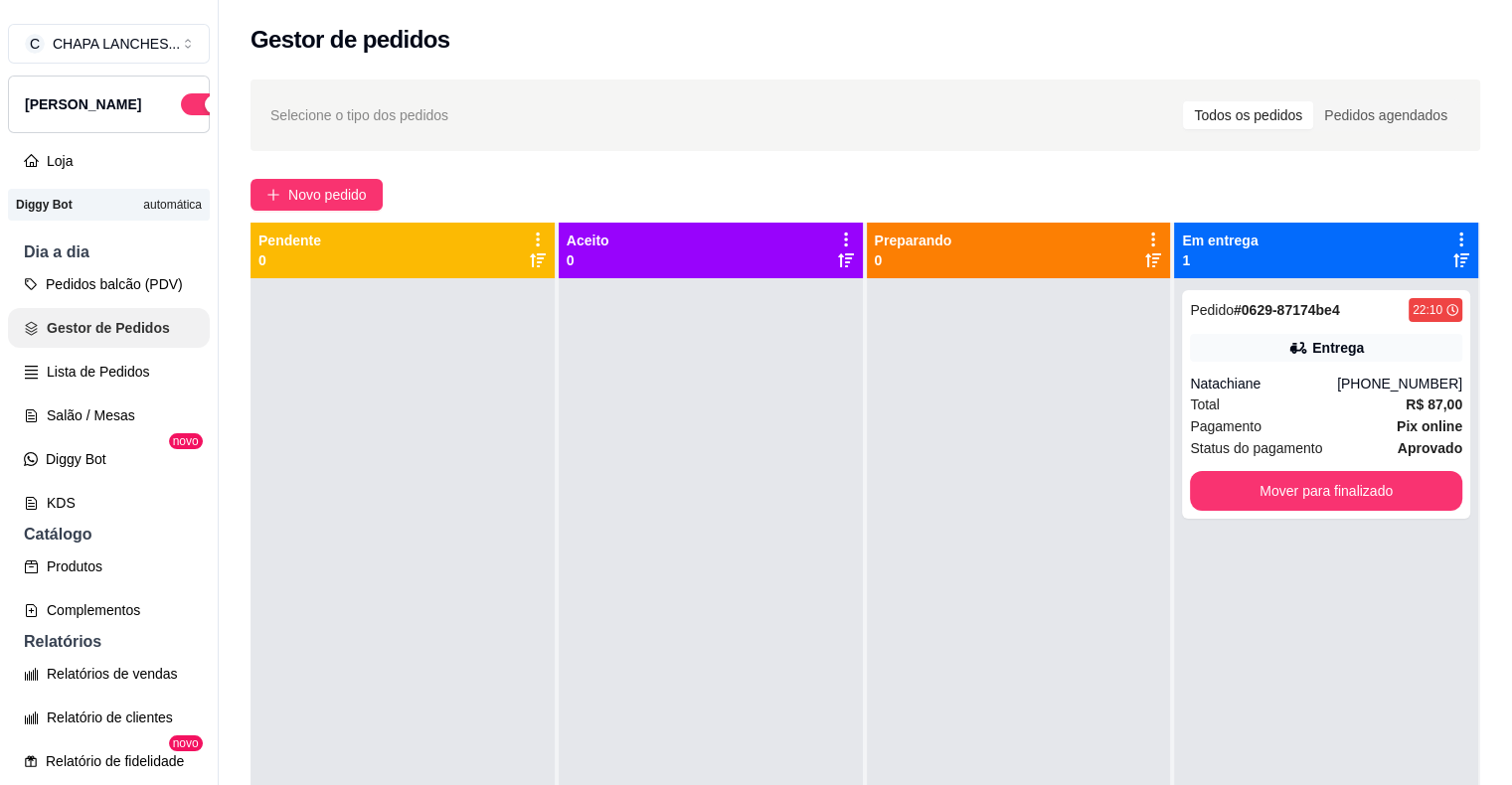 click on "Gestor de Pedidos" at bounding box center (108, 328) 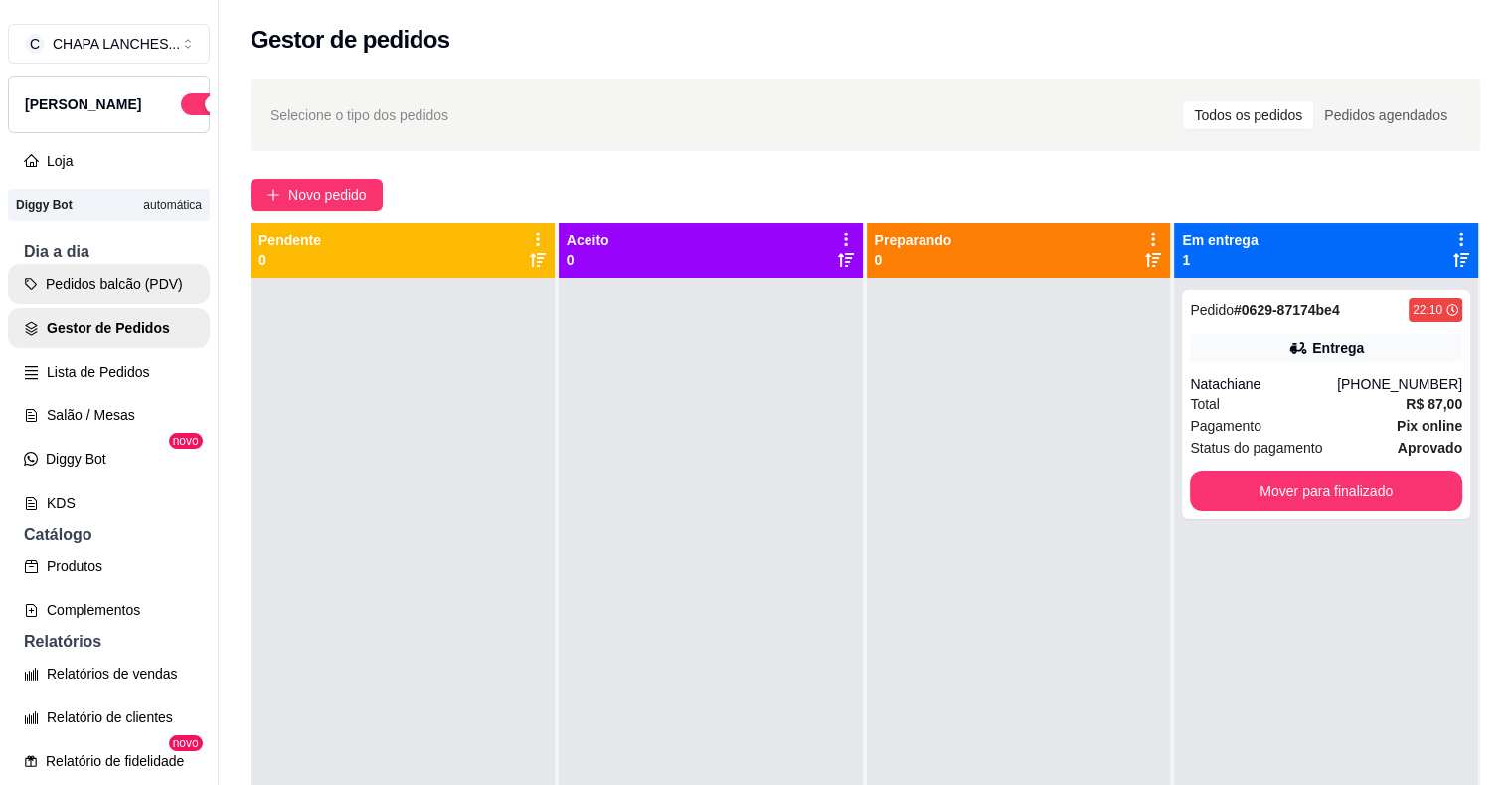 click on "Pedidos balcão (PDV)" at bounding box center (108, 284) 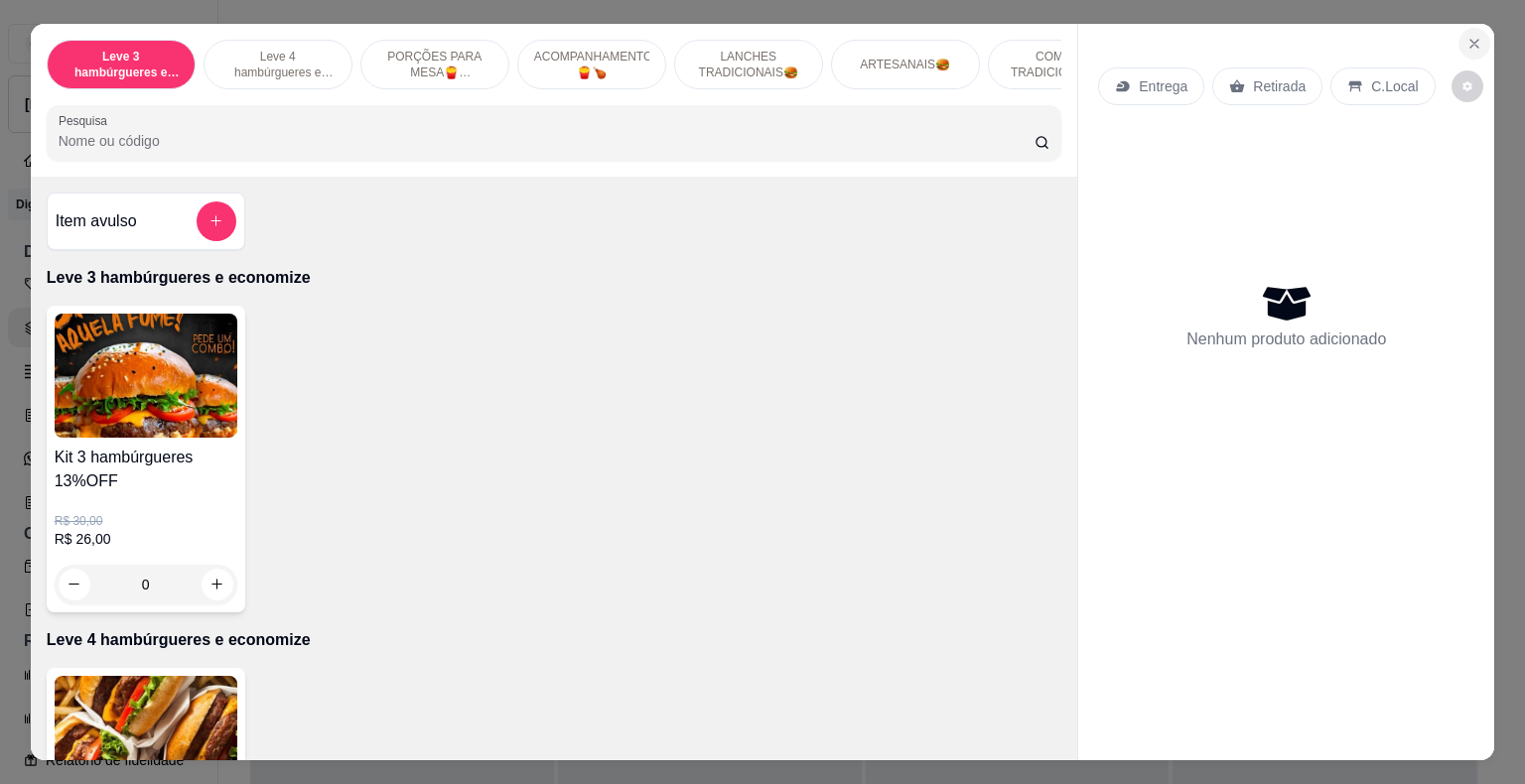 click 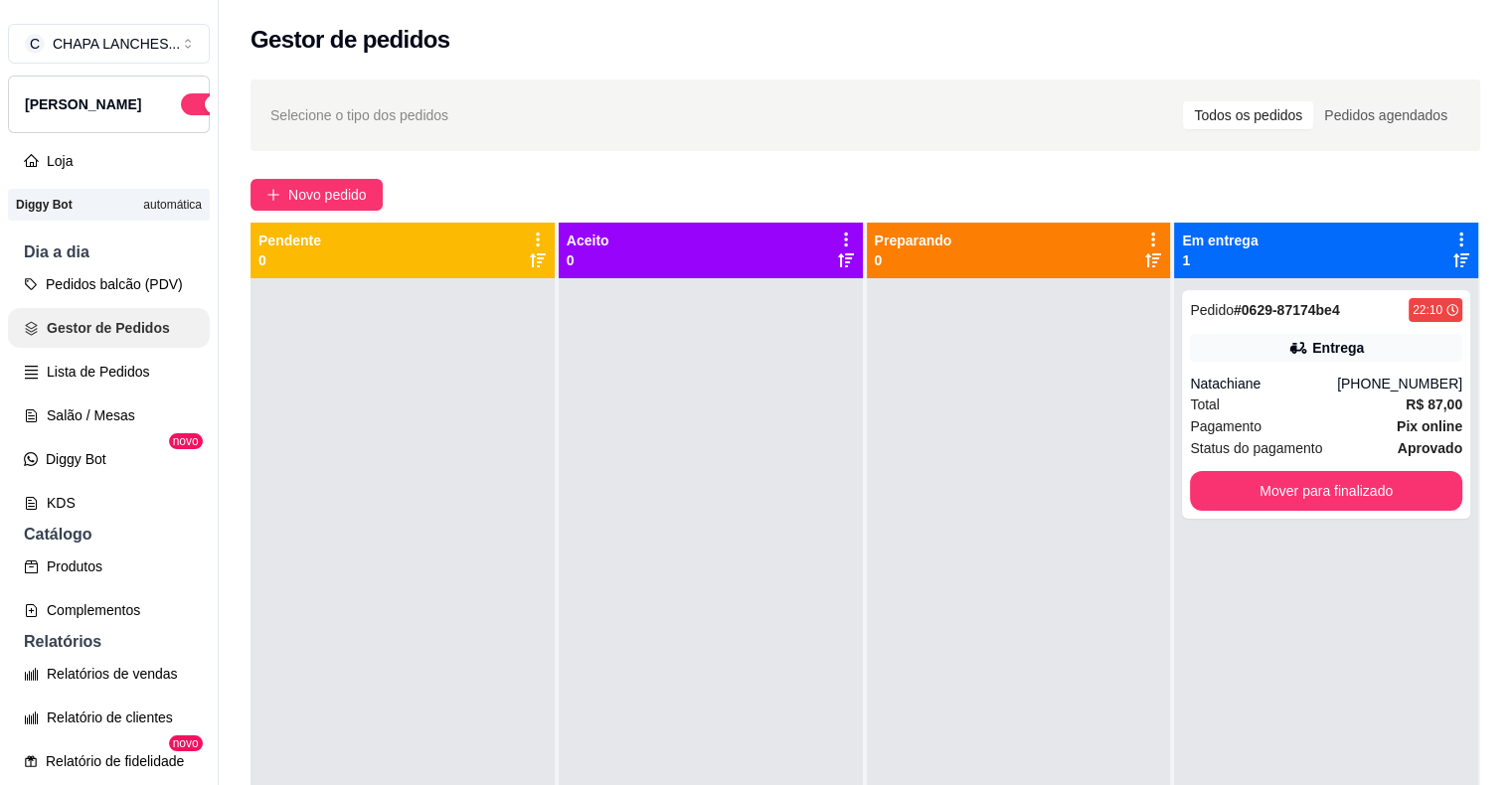 click on "Gestor de Pedidos" at bounding box center [108, 328] 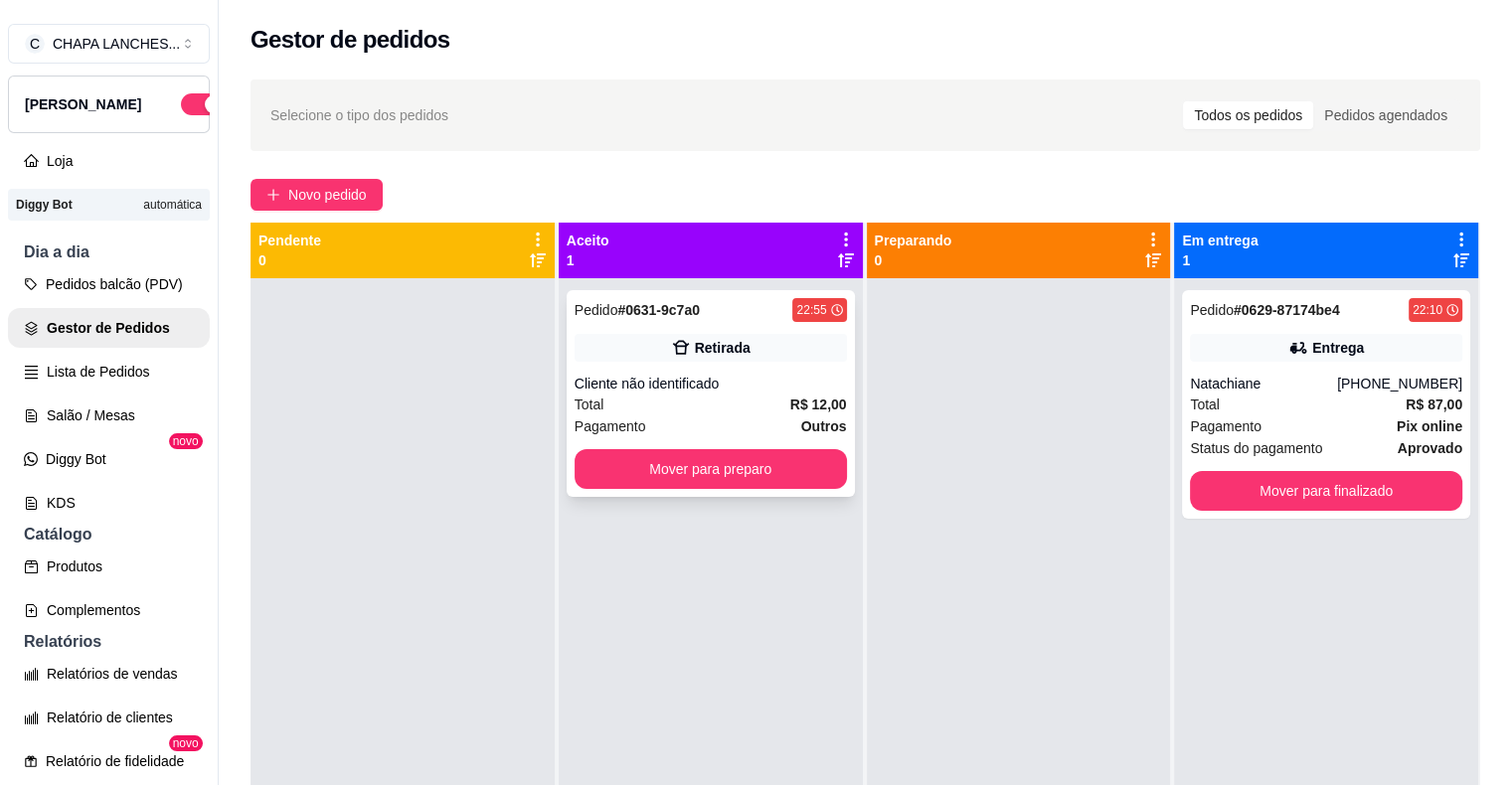 click on "Total R$ 12,00" at bounding box center (711, 404) 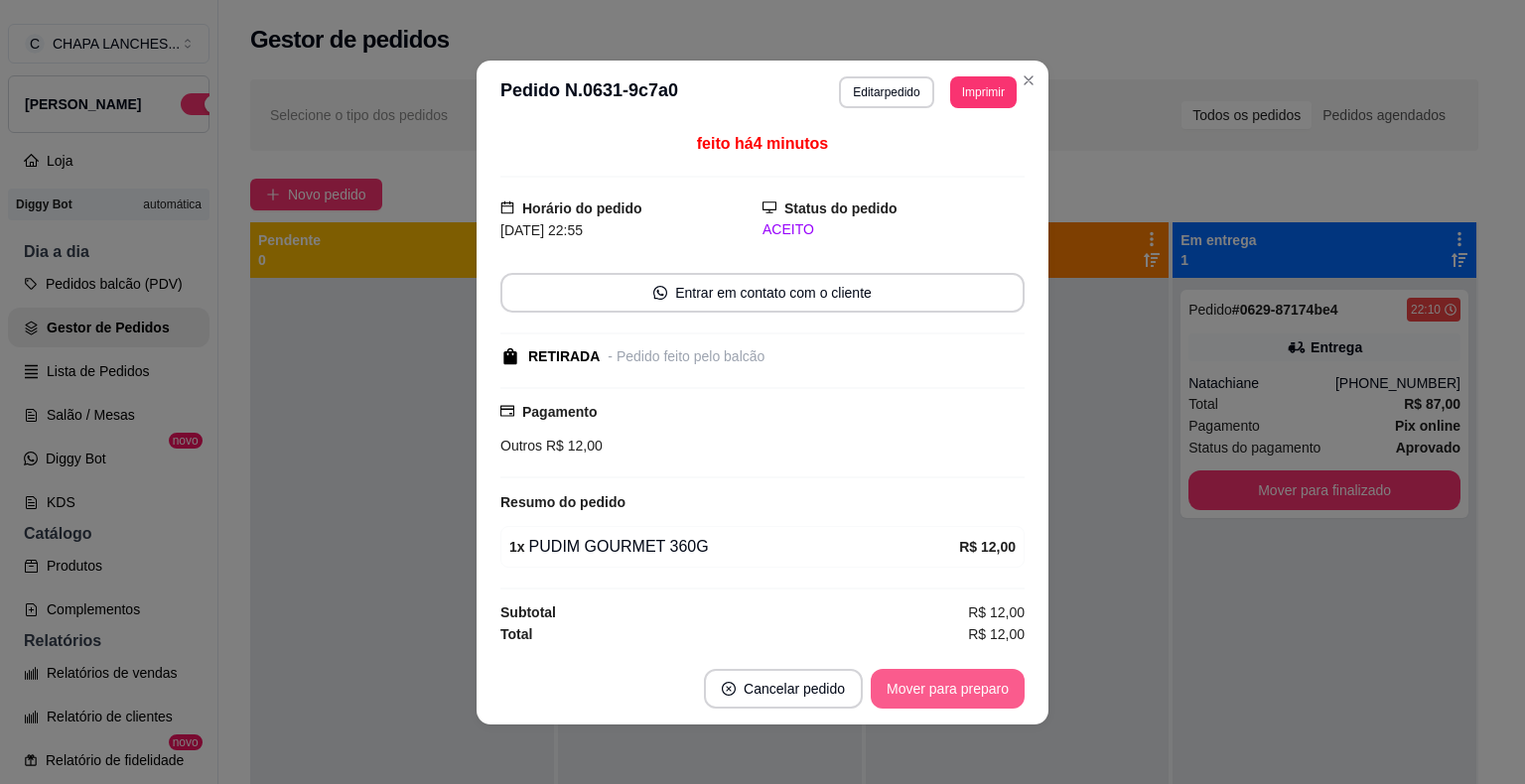 click on "Mover para preparo" at bounding box center (947, 689) 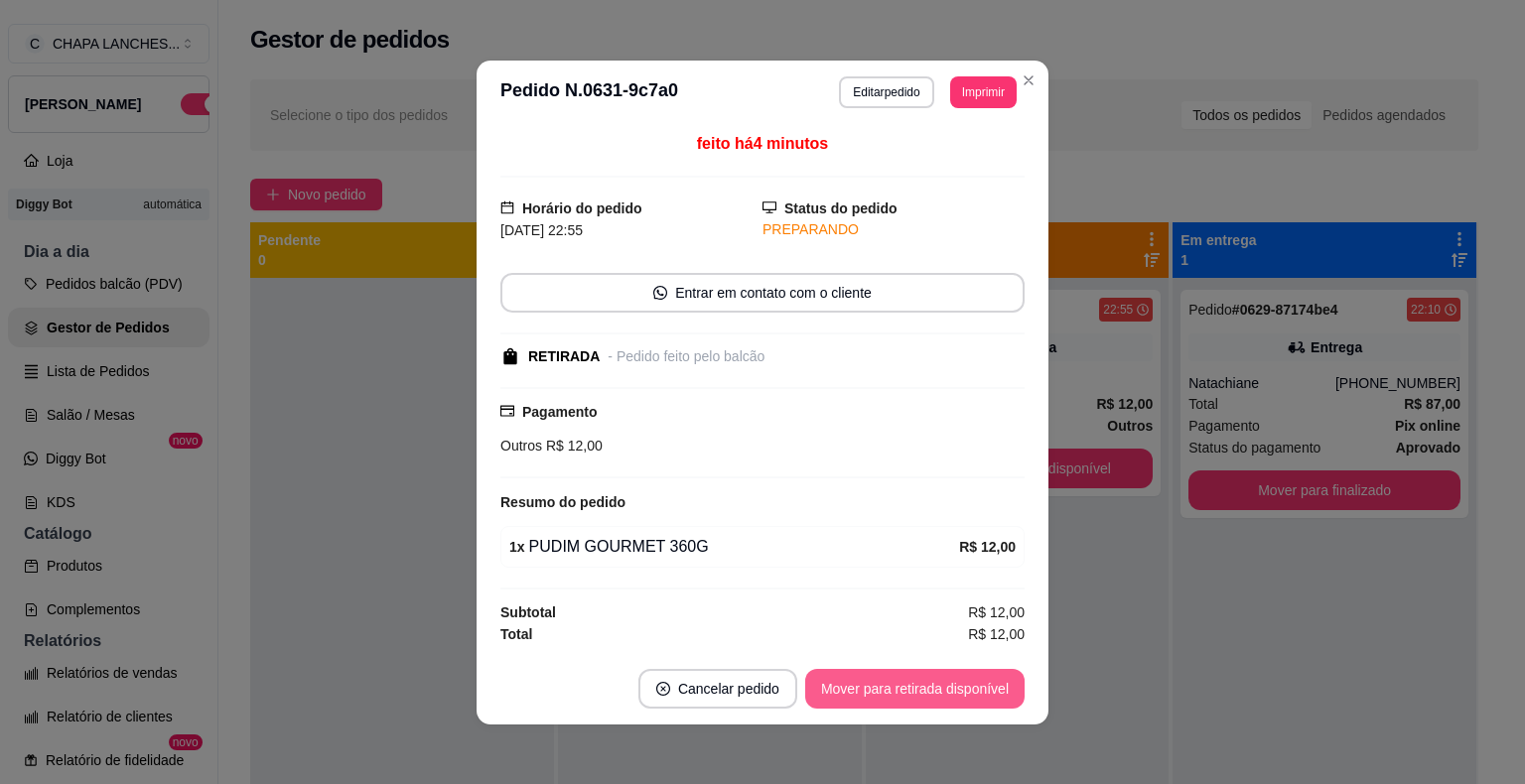 click on "Mover para retirada disponível" at bounding box center [914, 689] 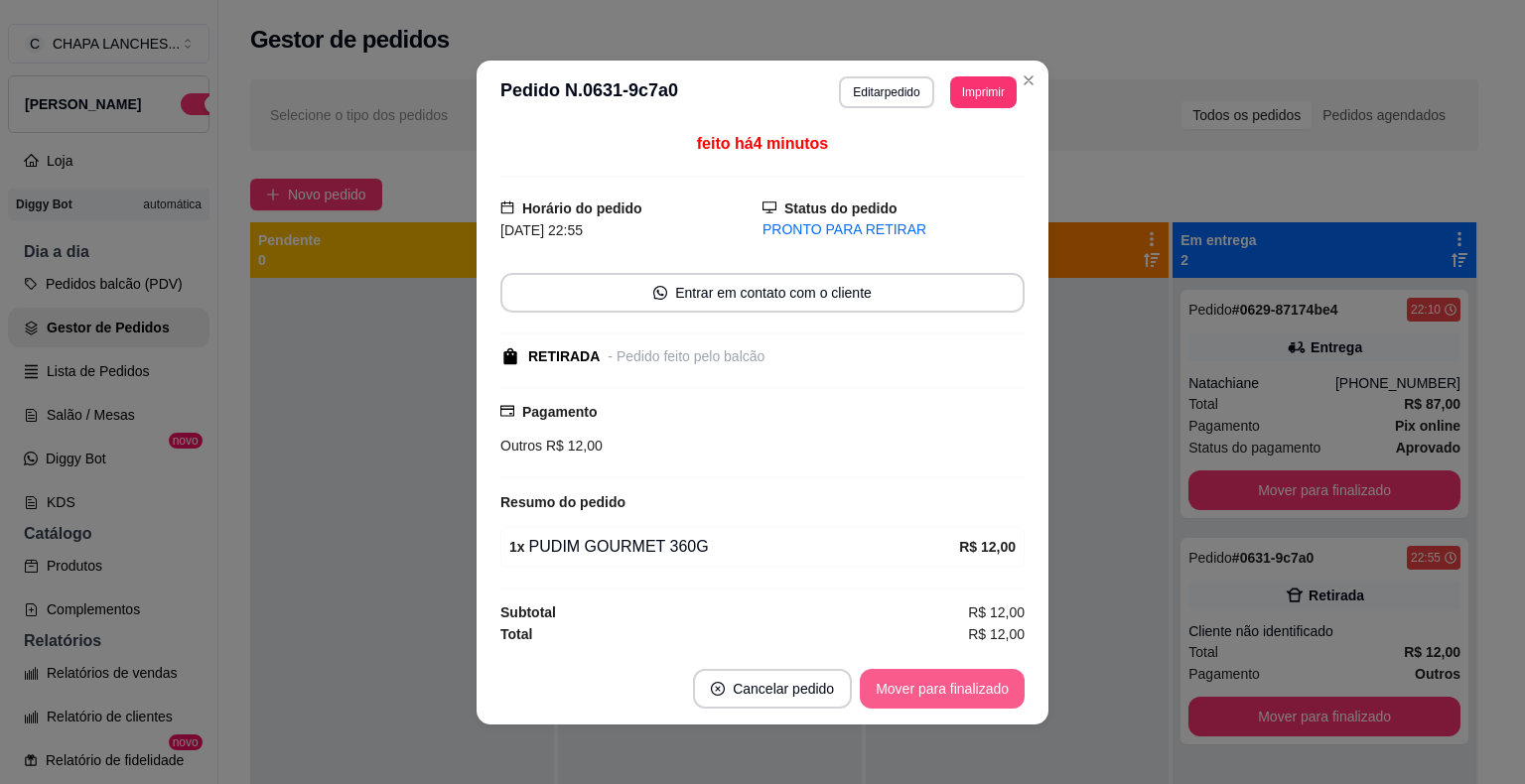 click on "Mover para finalizado" at bounding box center [942, 689] 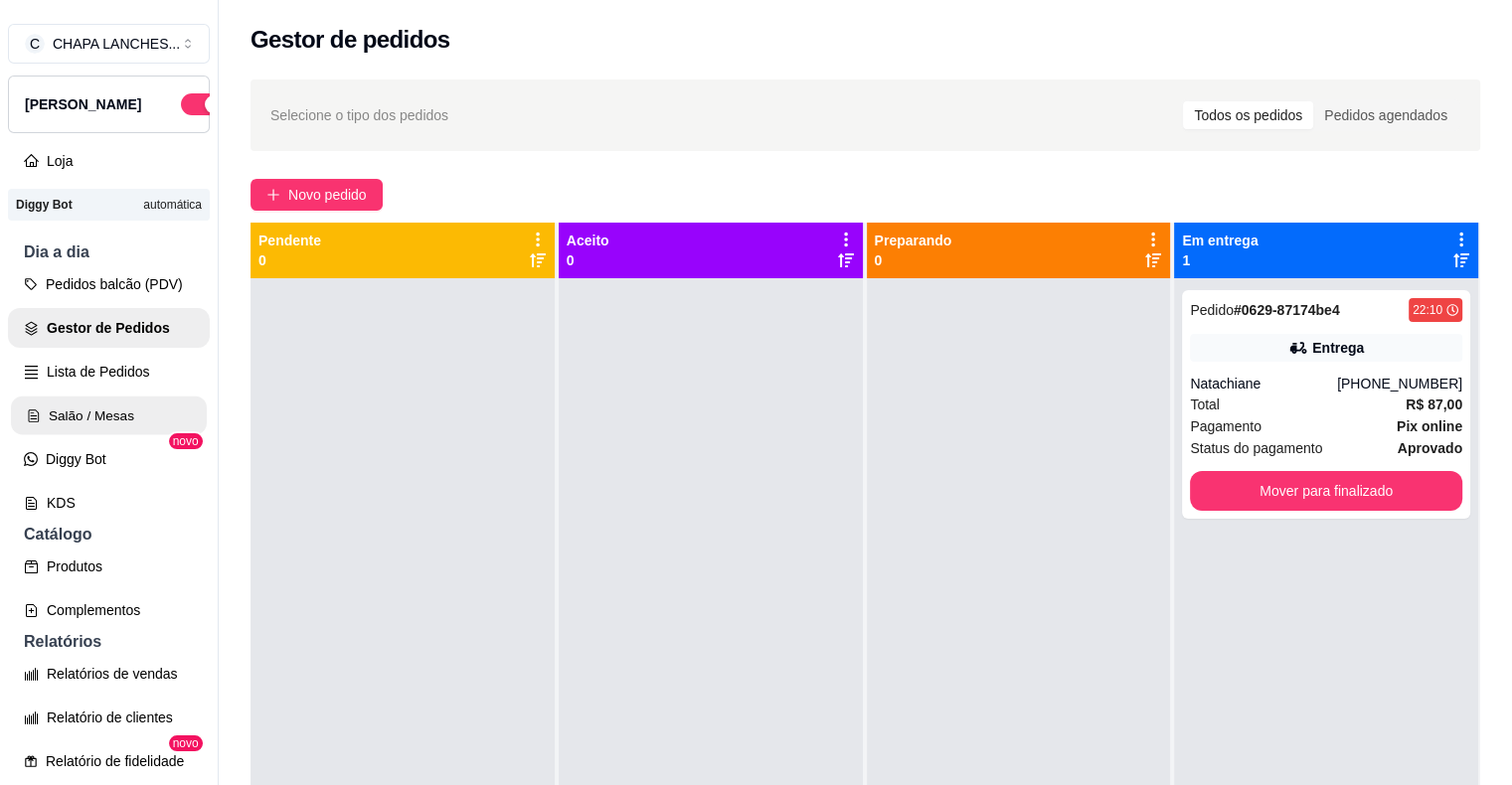 click on "Salão / Mesas" at bounding box center (108, 415) 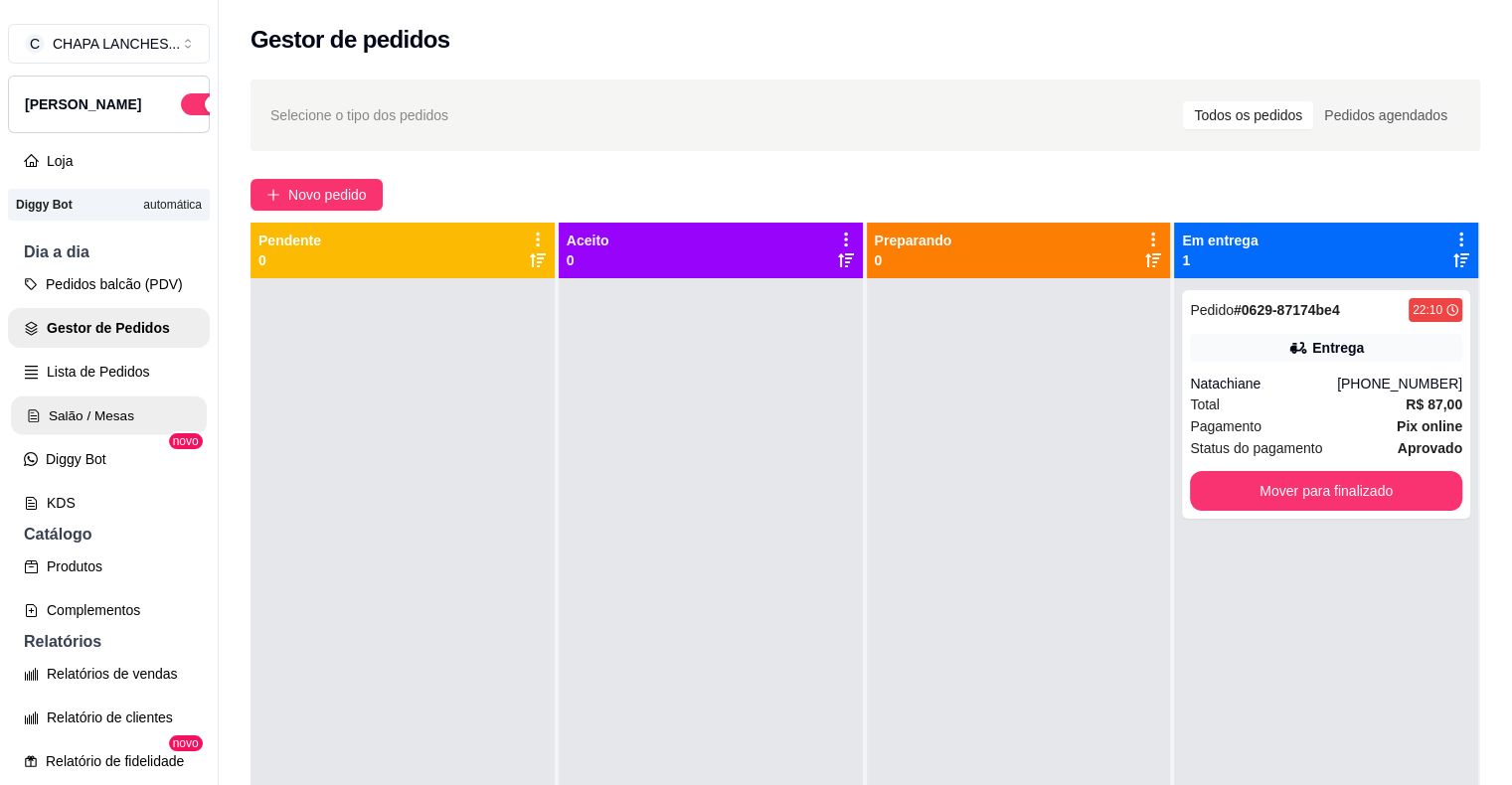 click on "Salão / Mesas" at bounding box center (108, 415) 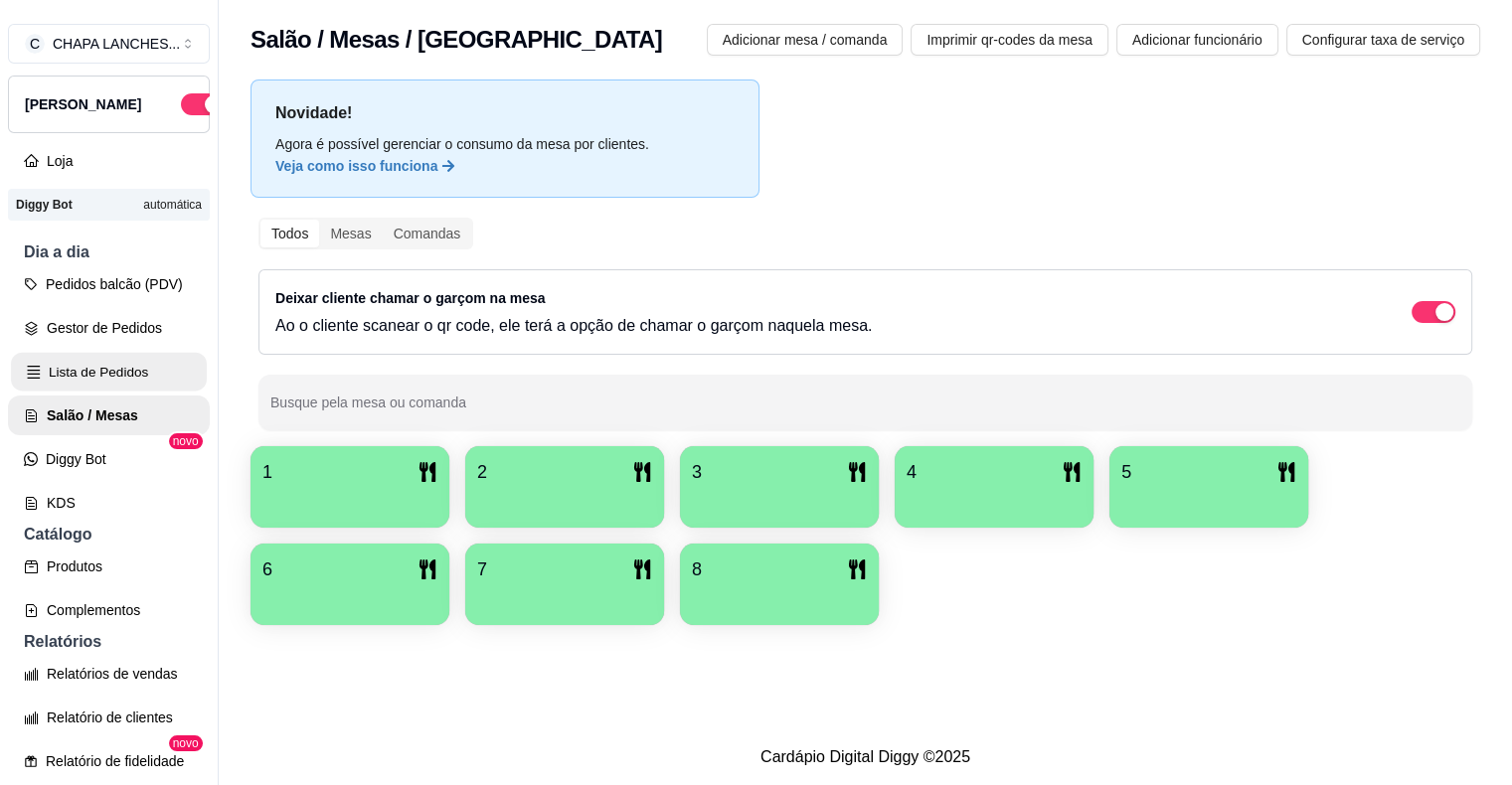 click on "Lista de Pedidos" at bounding box center [108, 372] 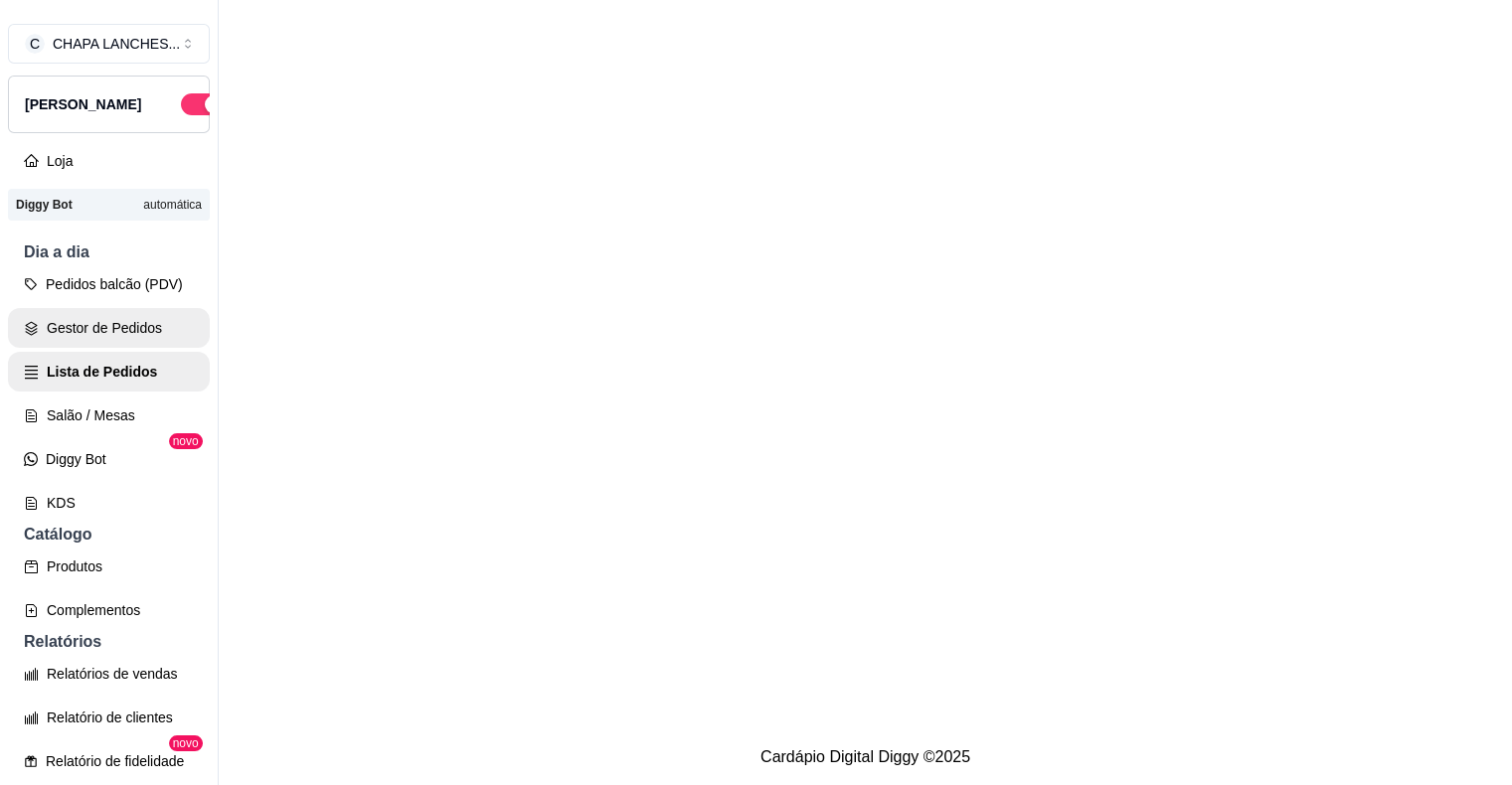 click on "Gestor de Pedidos" at bounding box center (108, 328) 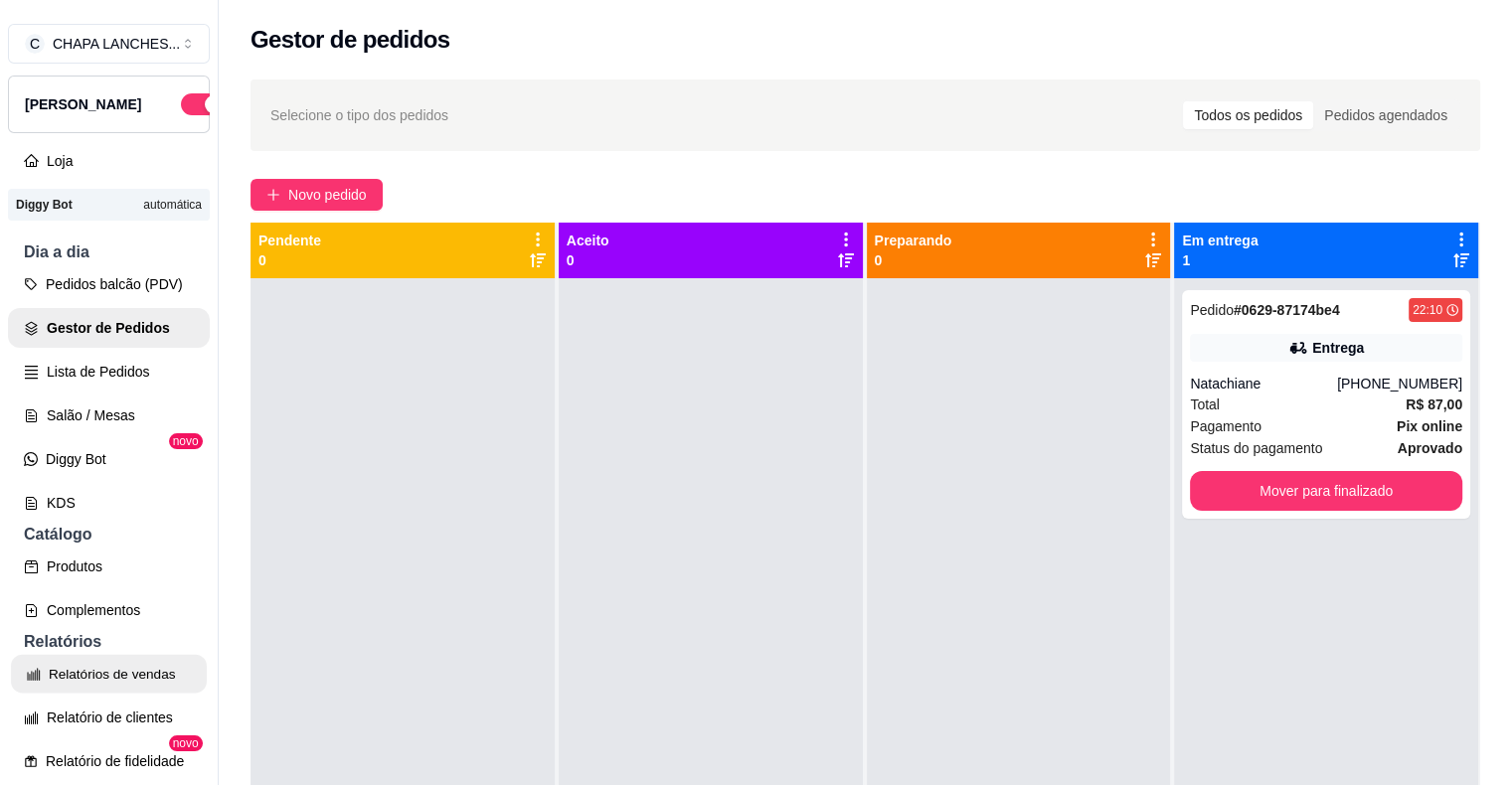 click on "Relatórios de vendas" at bounding box center (108, 674) 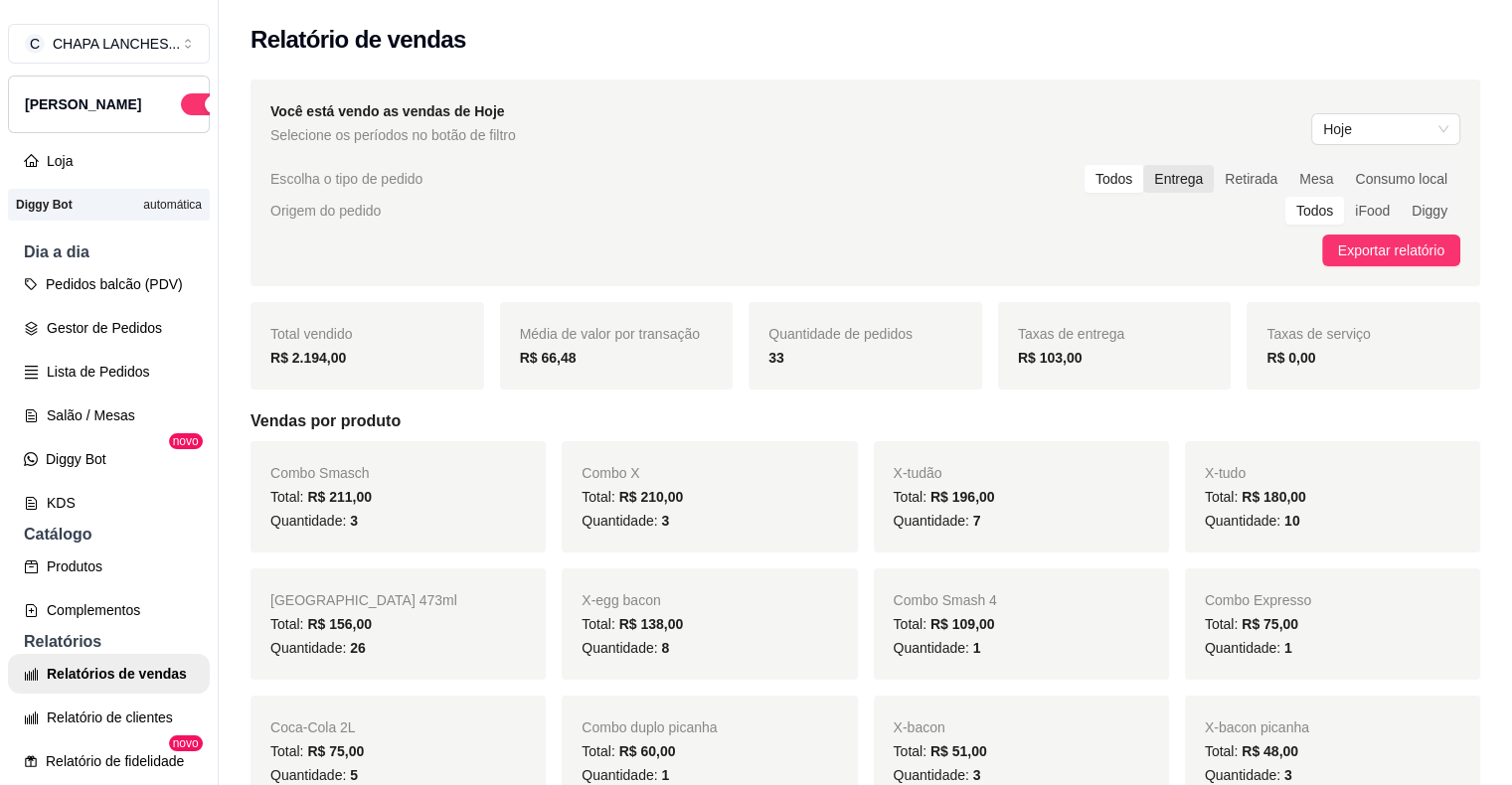 click on "Entrega" at bounding box center (1178, 179) 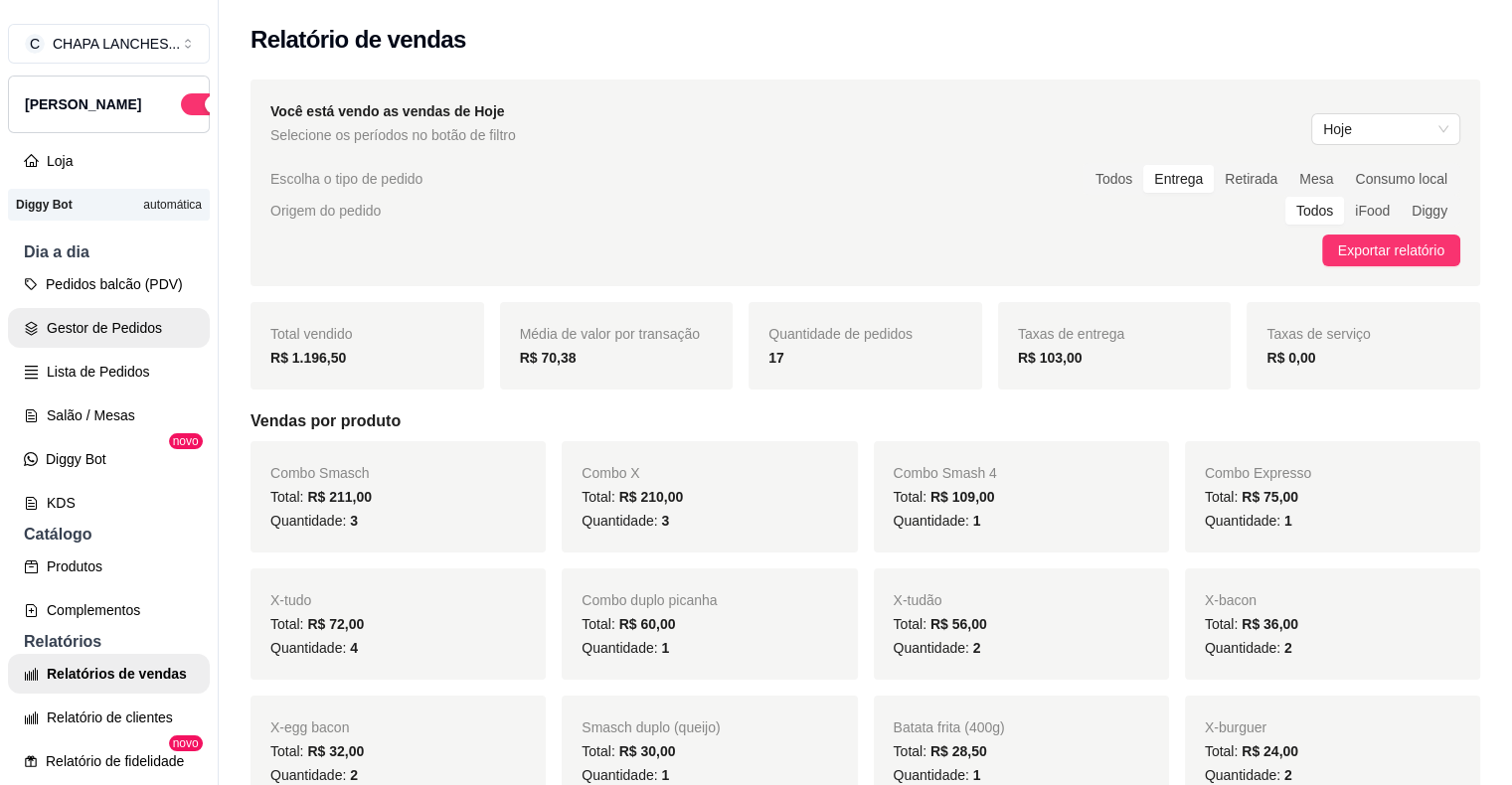 click on "Gestor de Pedidos" at bounding box center [108, 328] 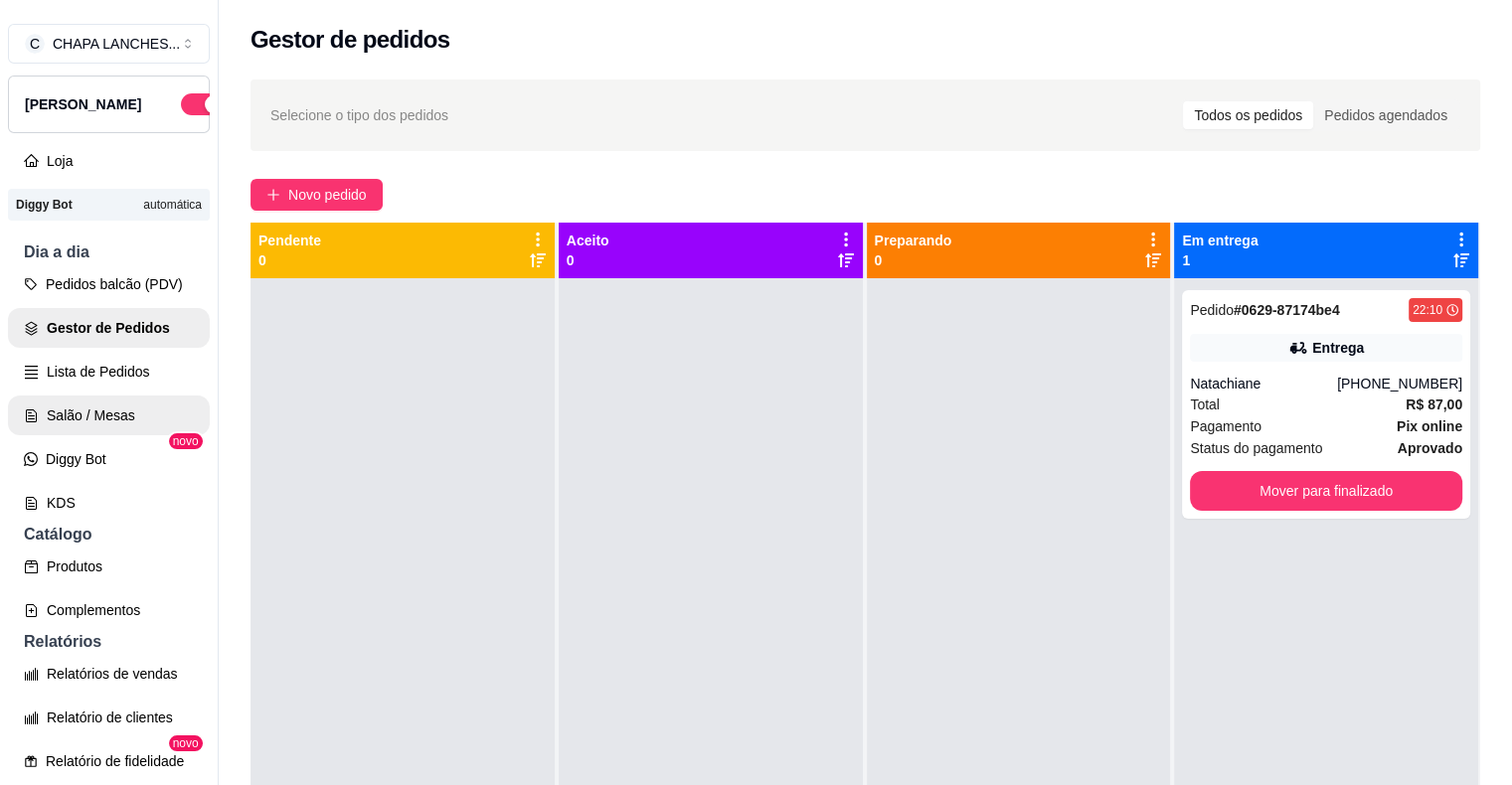 click on "Salão / Mesas" at bounding box center (108, 415) 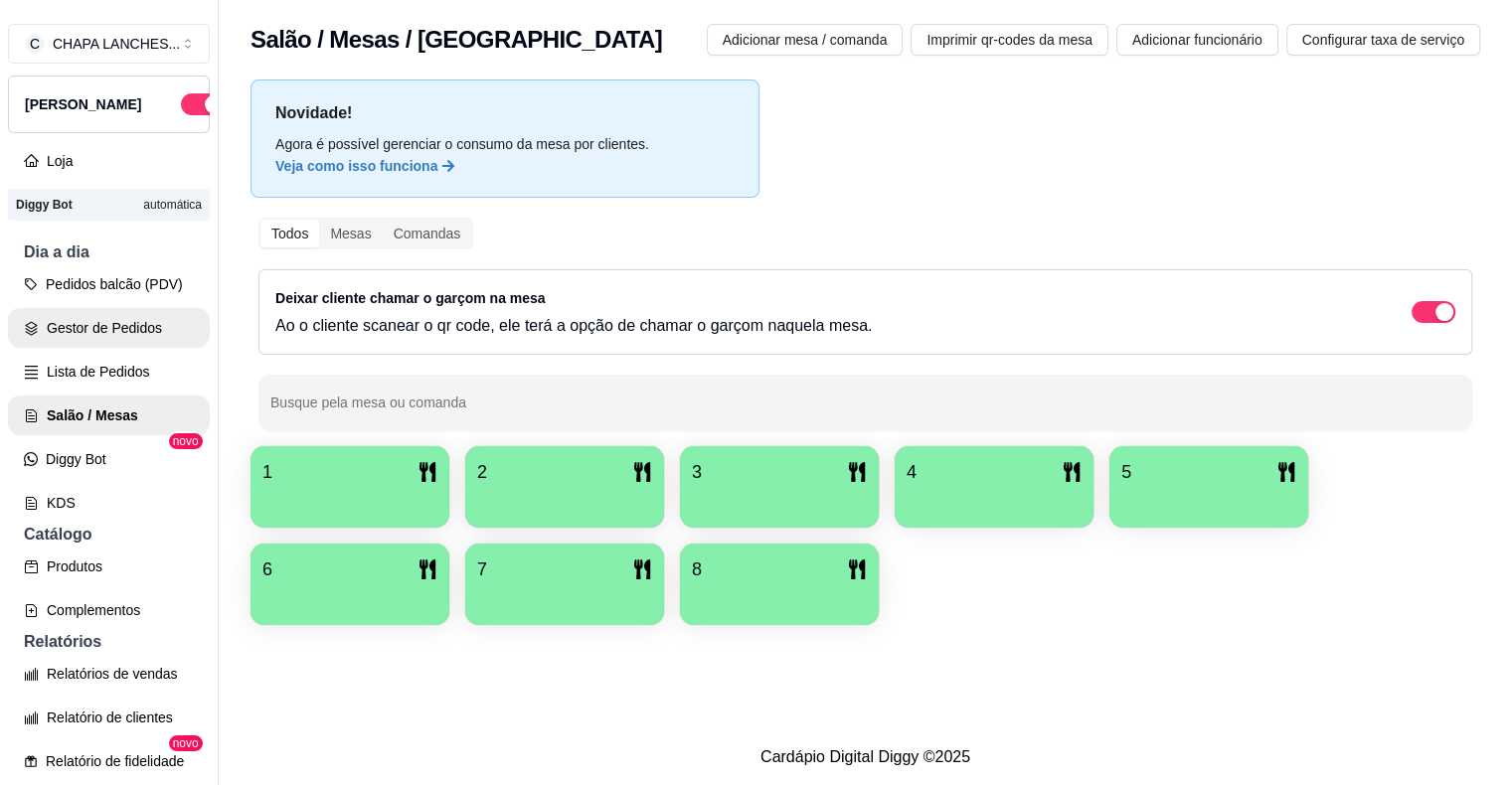 click on "Gestor de Pedidos" at bounding box center [108, 328] 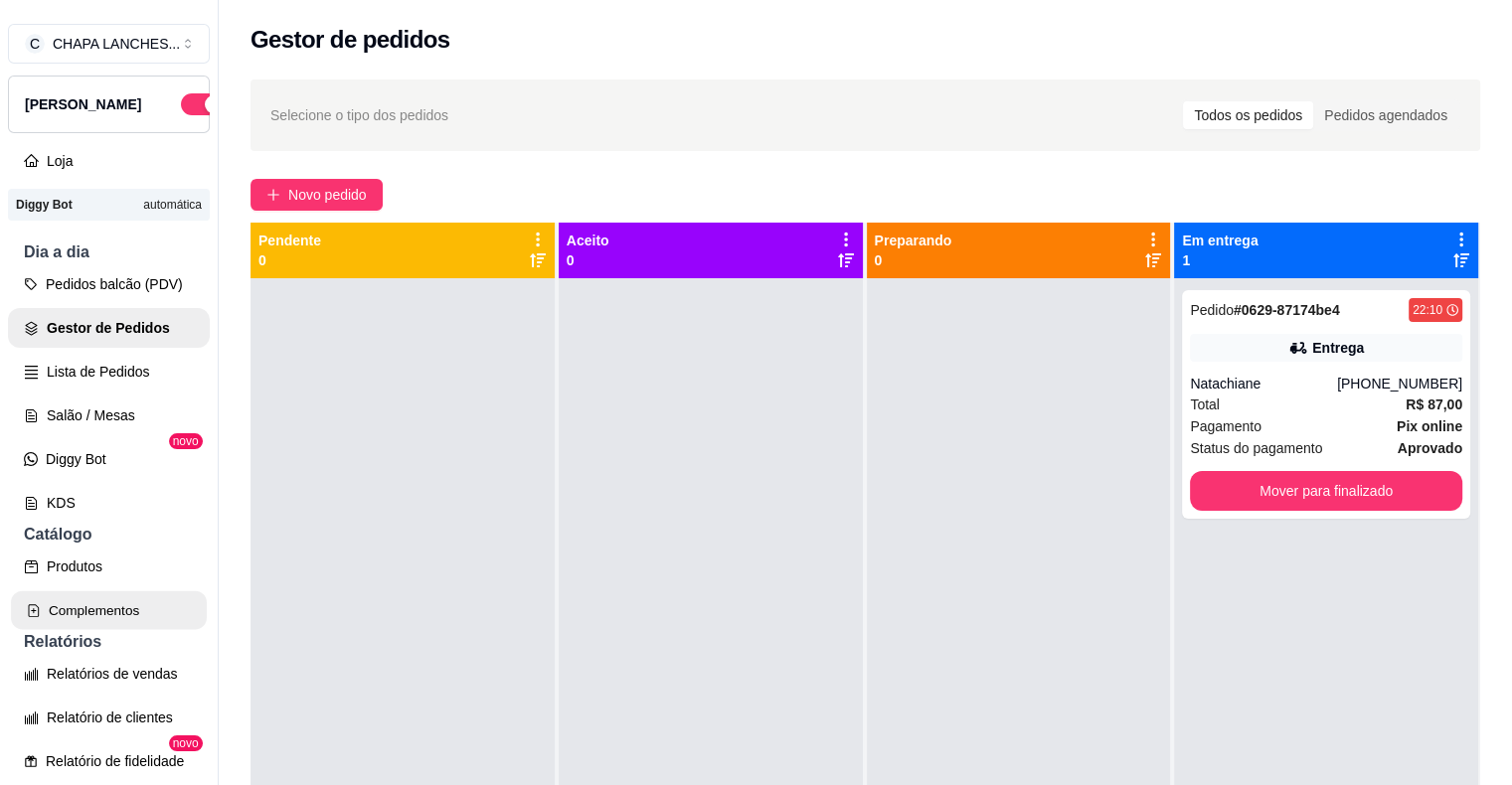 click on "Complementos" at bounding box center [108, 610] 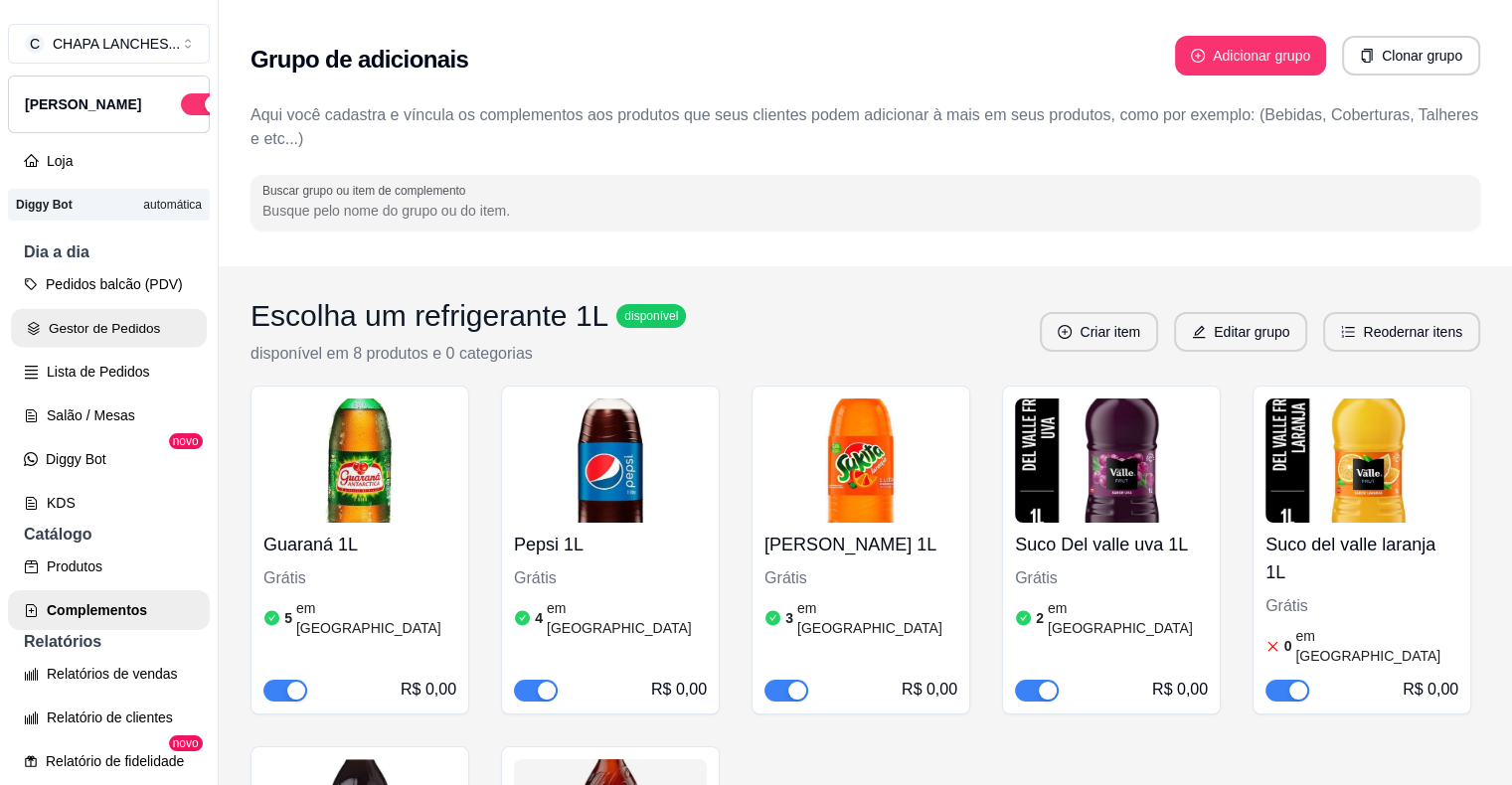 click on "Gestor de Pedidos" at bounding box center (108, 328) 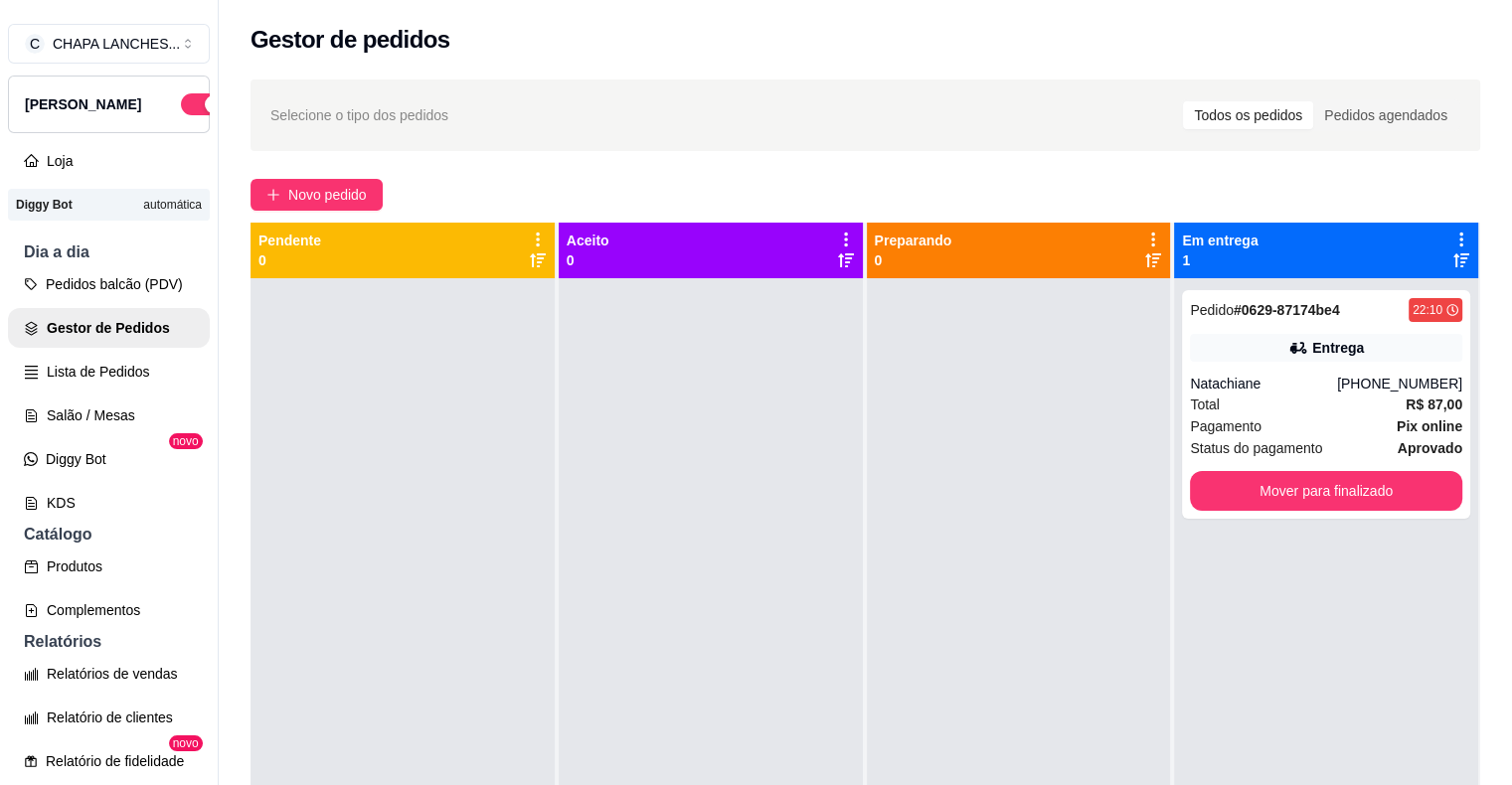 click on "Relatórios" at bounding box center [108, 642] 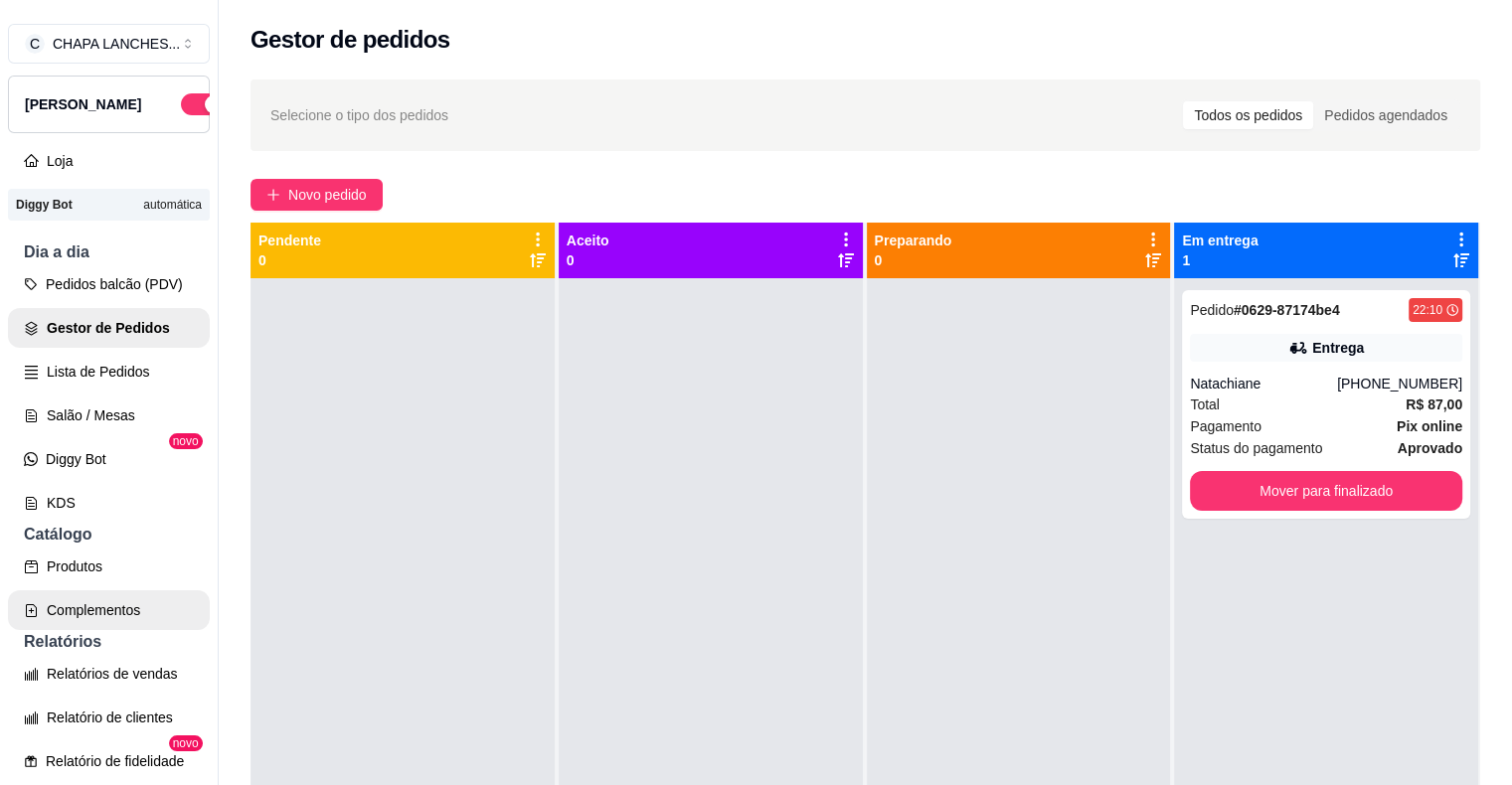 click on "Complementos" at bounding box center (108, 610) 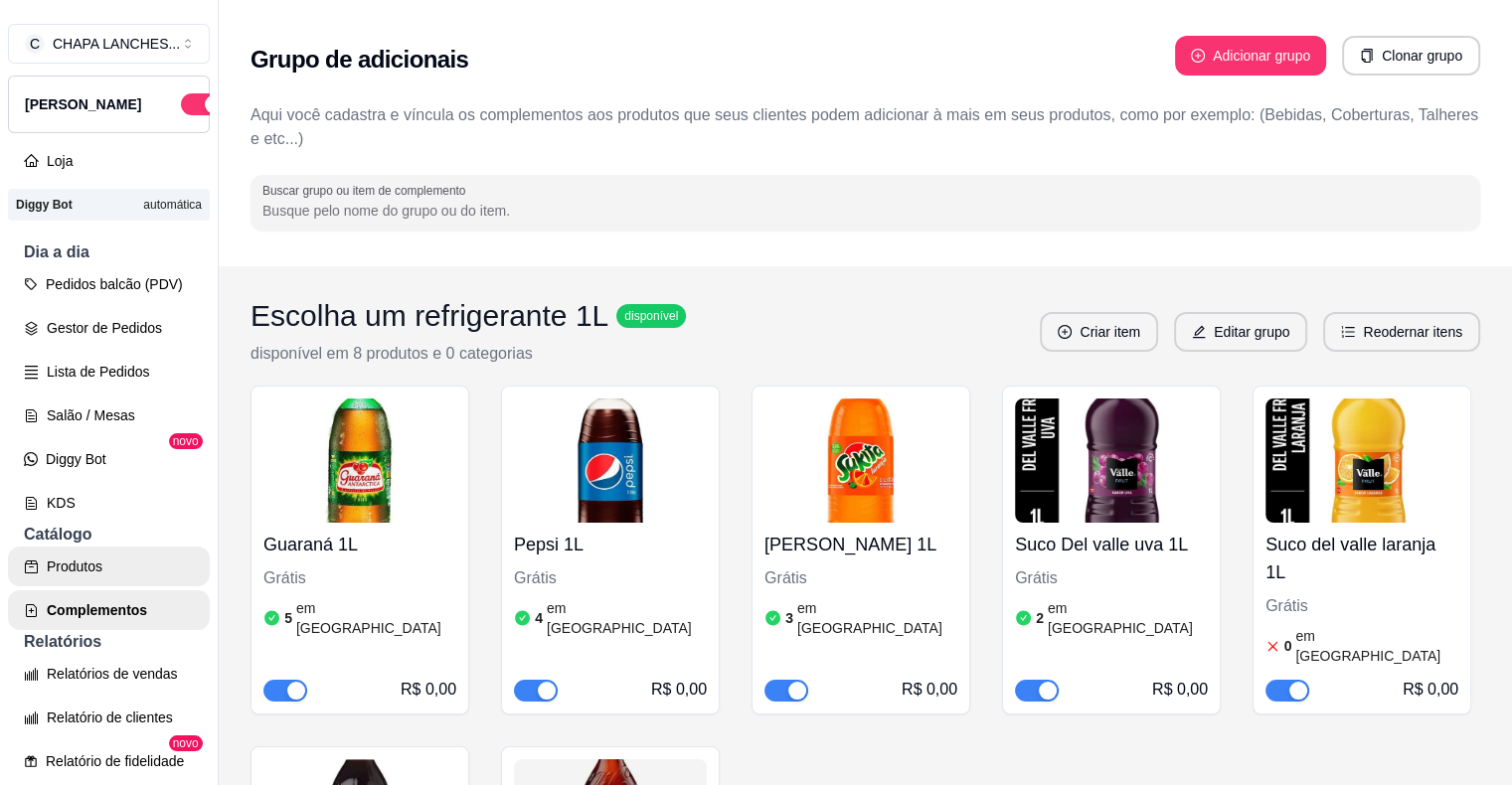 click on "Produtos" at bounding box center [108, 566] 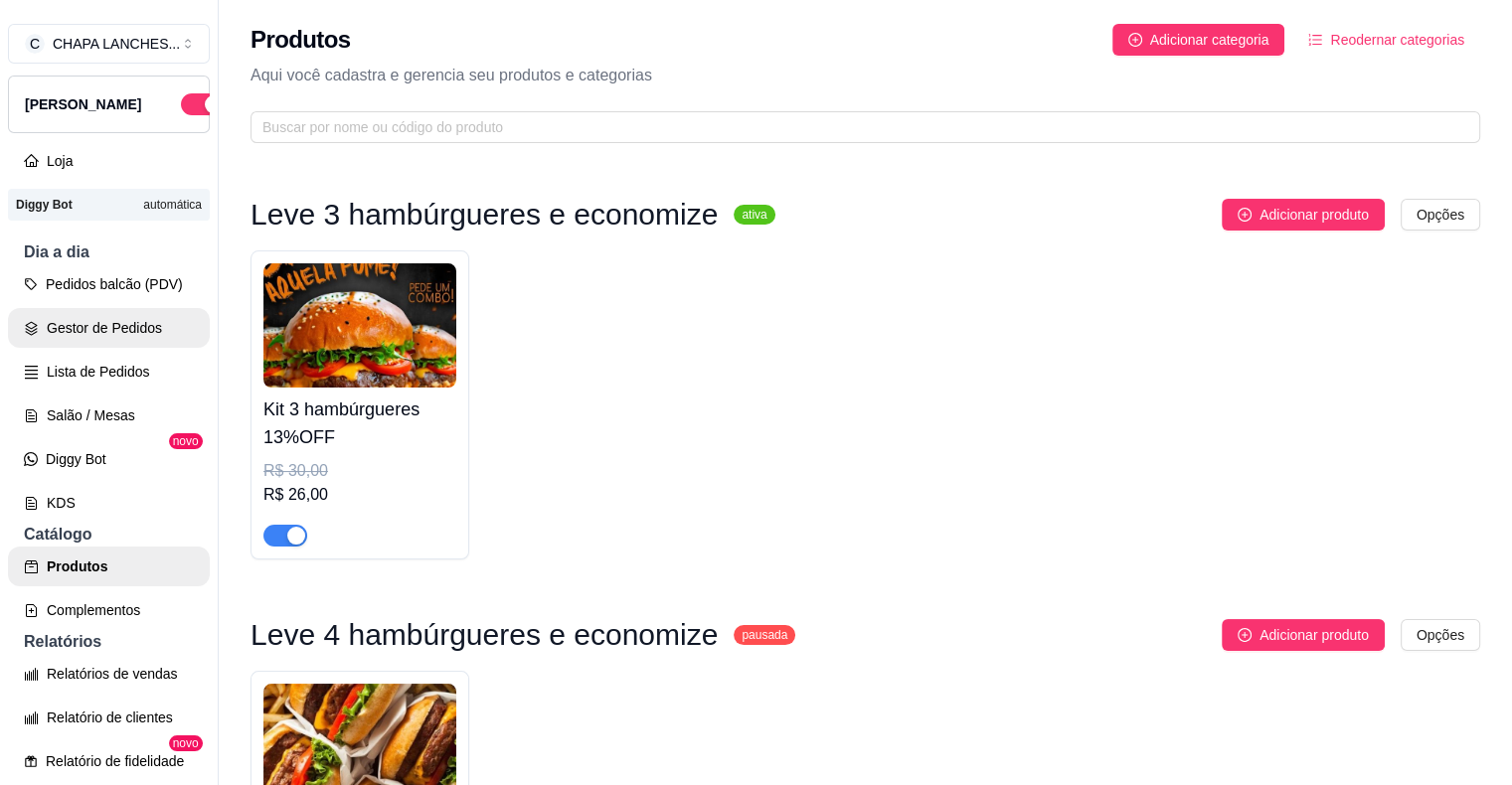 click on "Gestor de Pedidos" at bounding box center (108, 328) 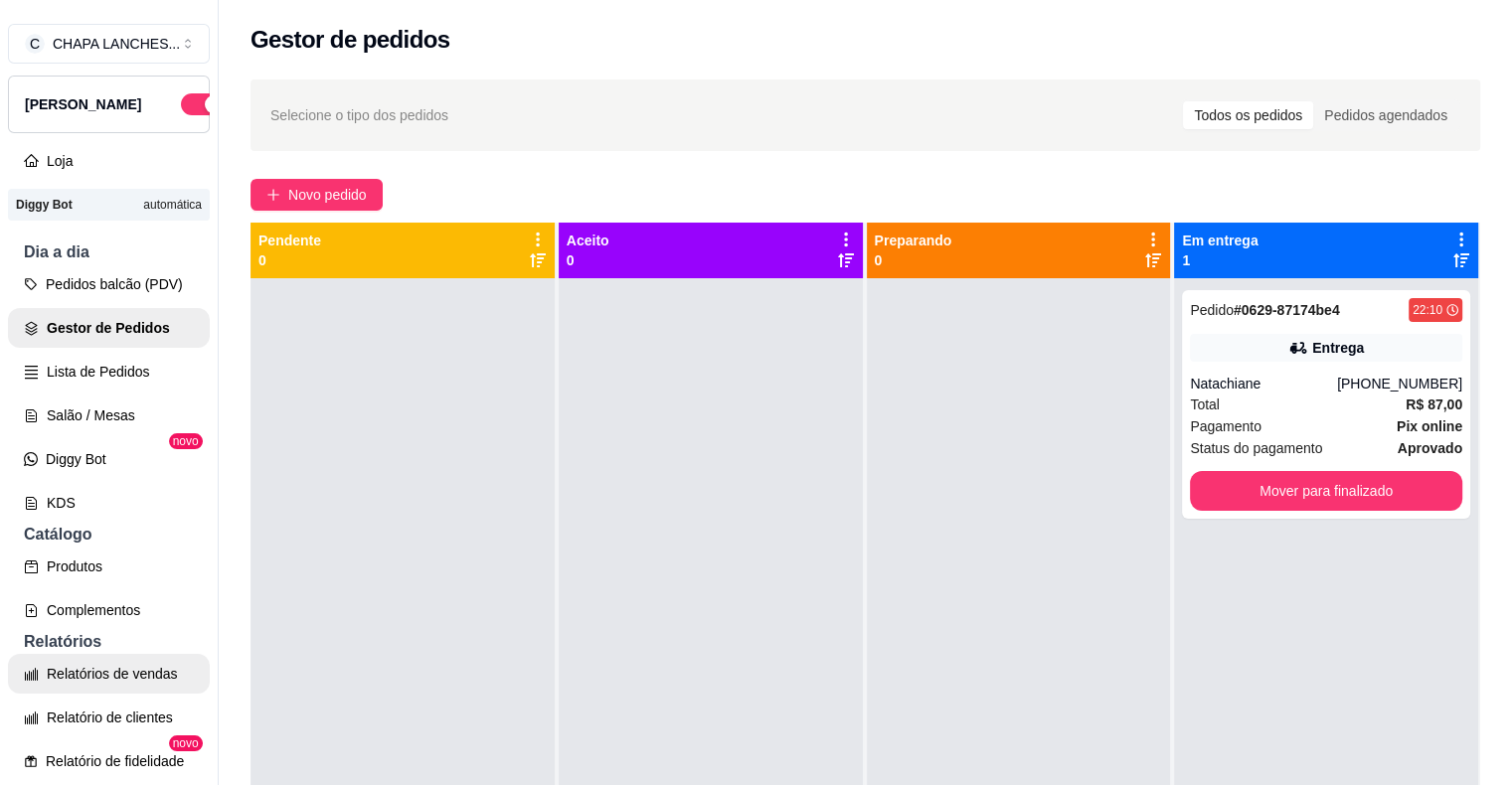 click on "Relatórios de vendas" at bounding box center (108, 674) 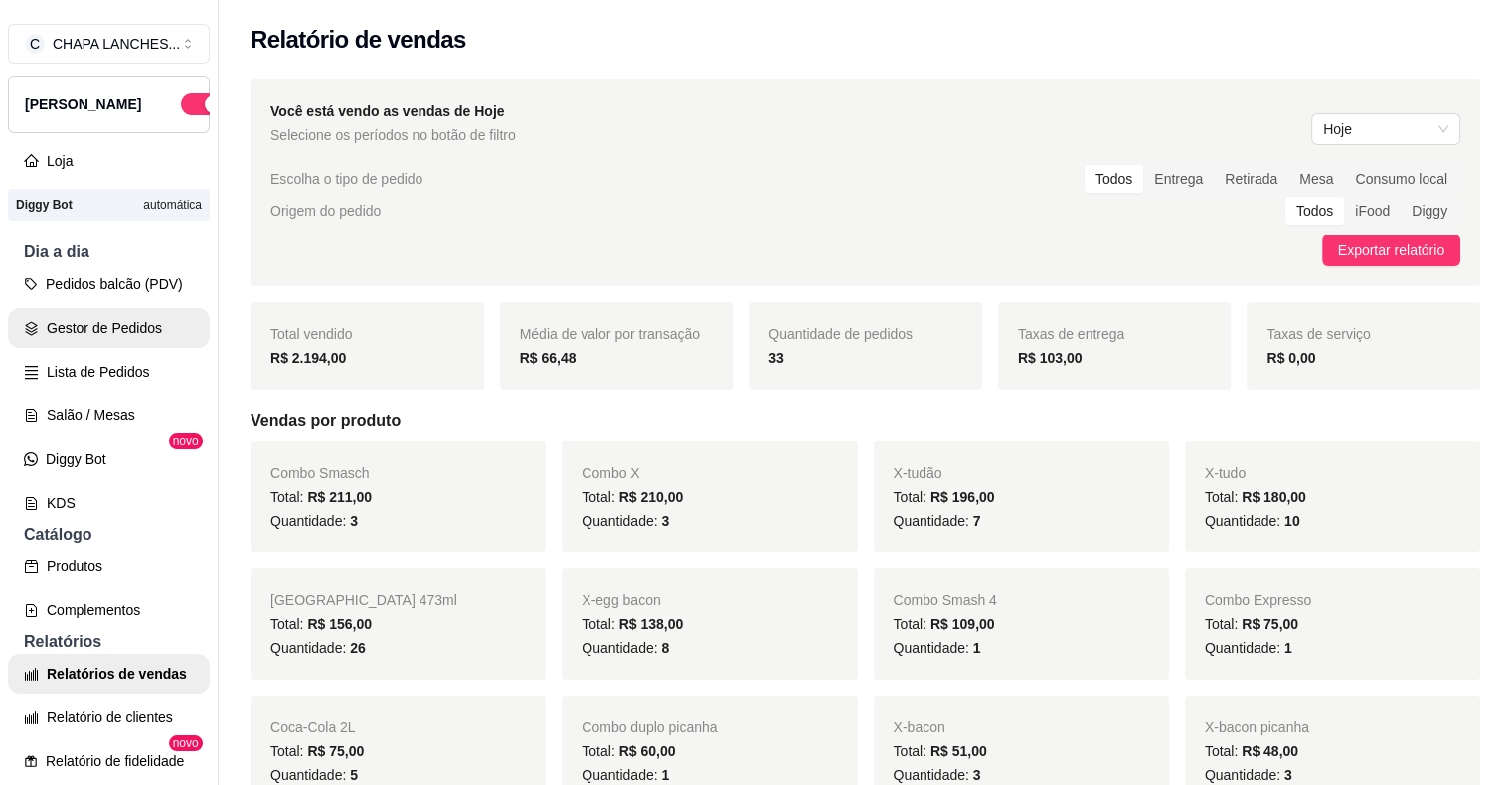click on "Gestor de Pedidos" at bounding box center (108, 328) 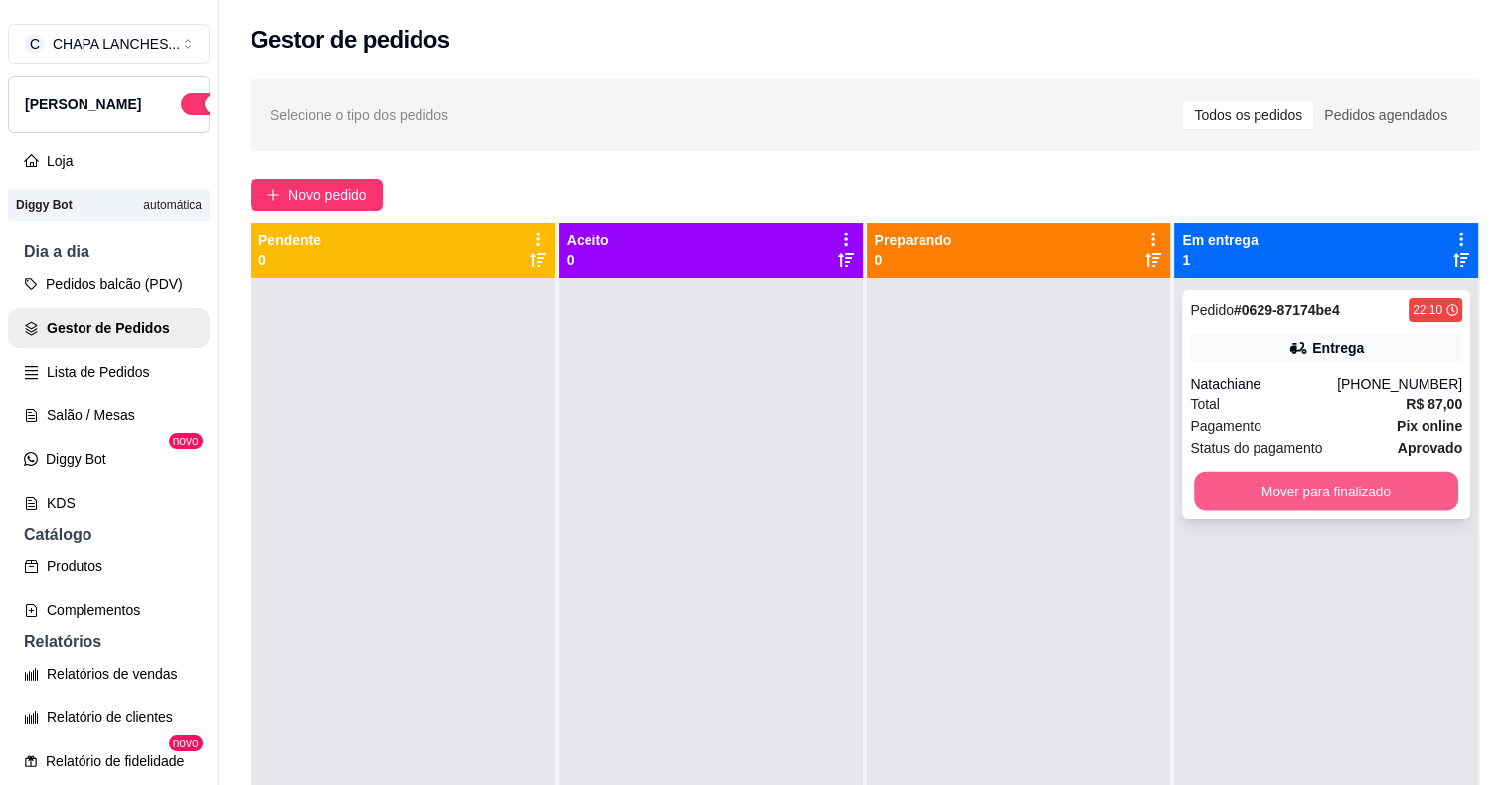 click on "Mover para finalizado" at bounding box center (1326, 491) 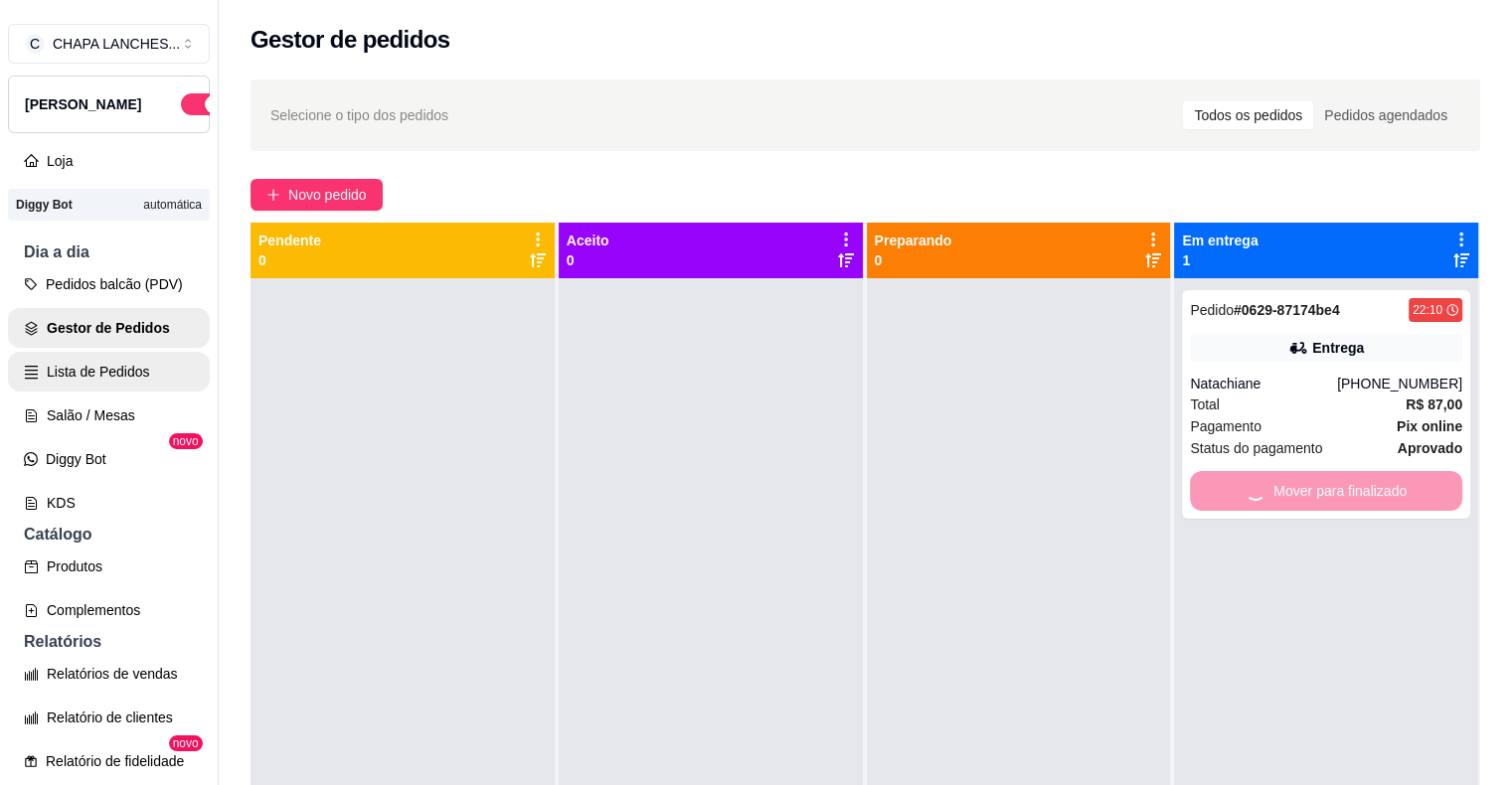 click on "Lista de Pedidos" at bounding box center [108, 372] 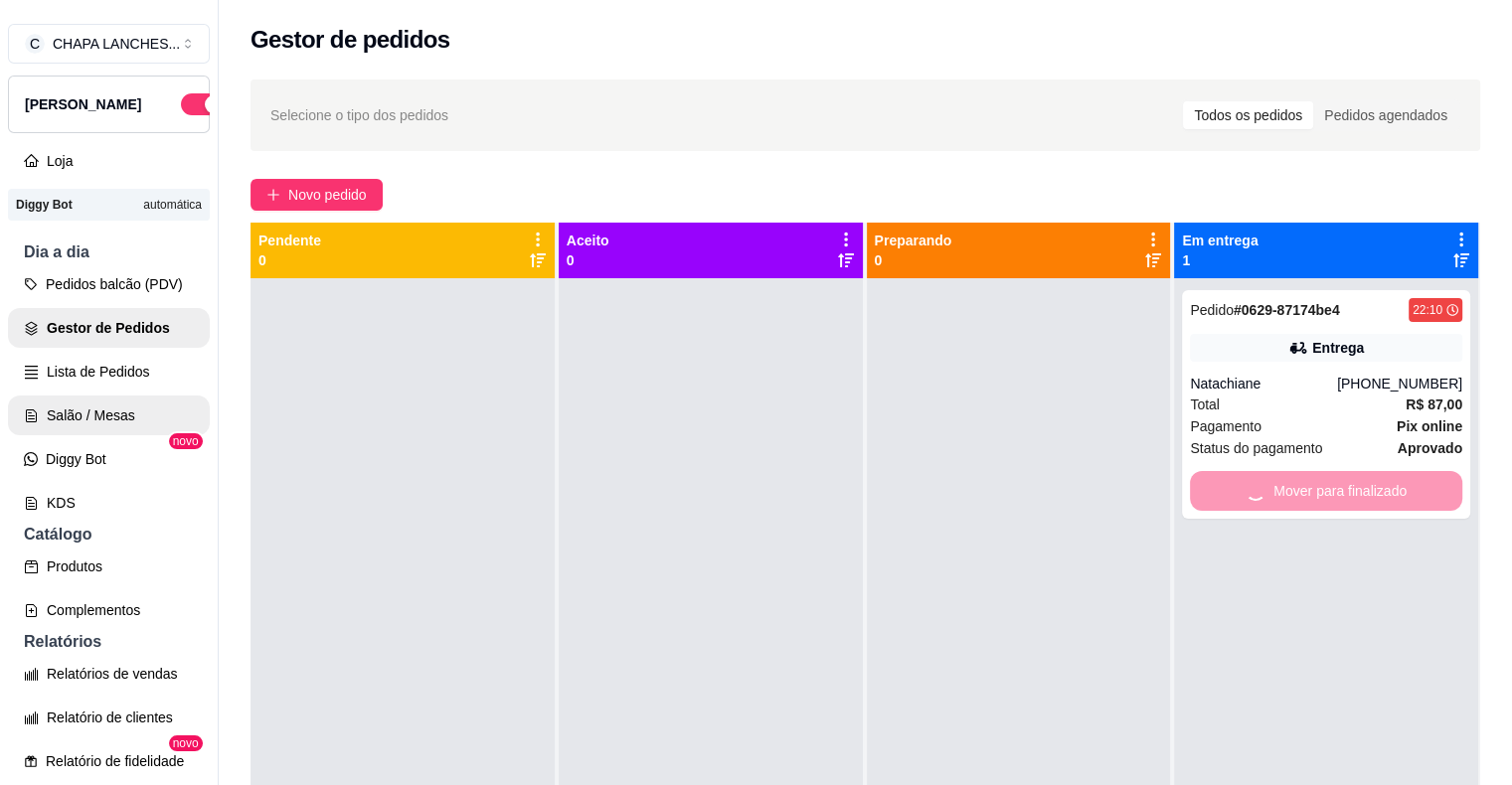 click on "Salão / Mesas" at bounding box center [108, 415] 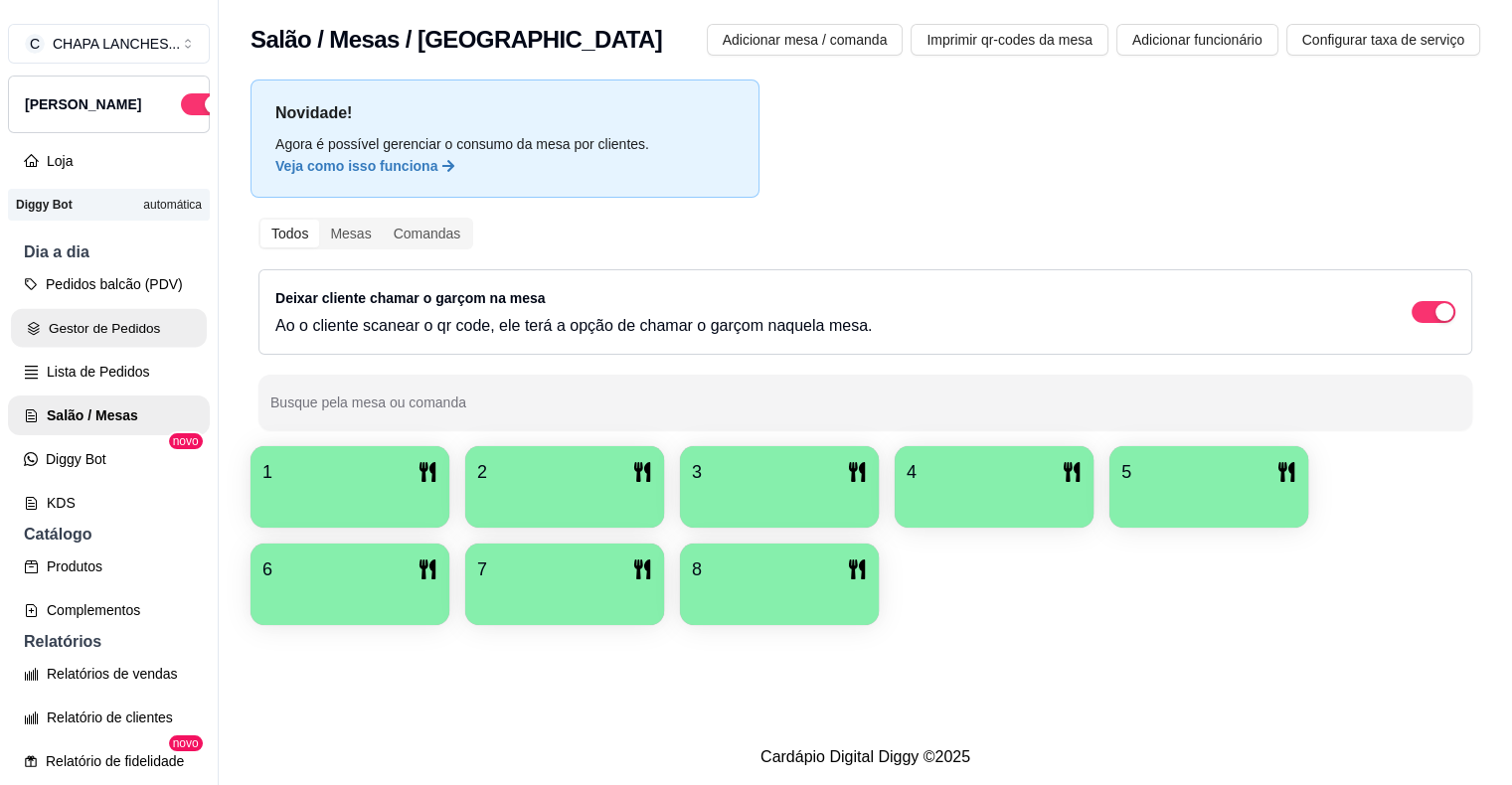 click on "Gestor de Pedidos" at bounding box center (108, 328) 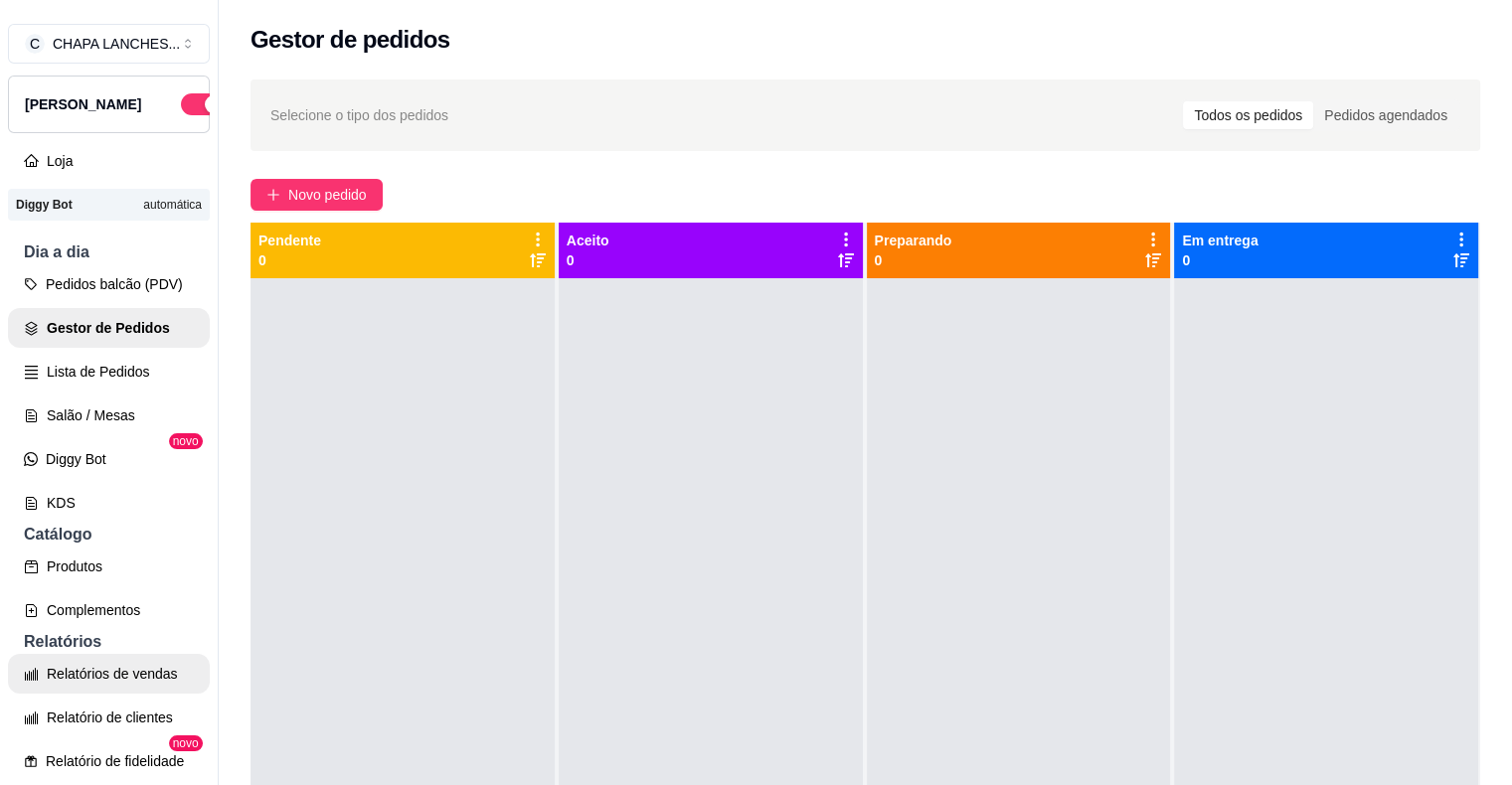 click on "Relatórios de vendas" at bounding box center (108, 674) 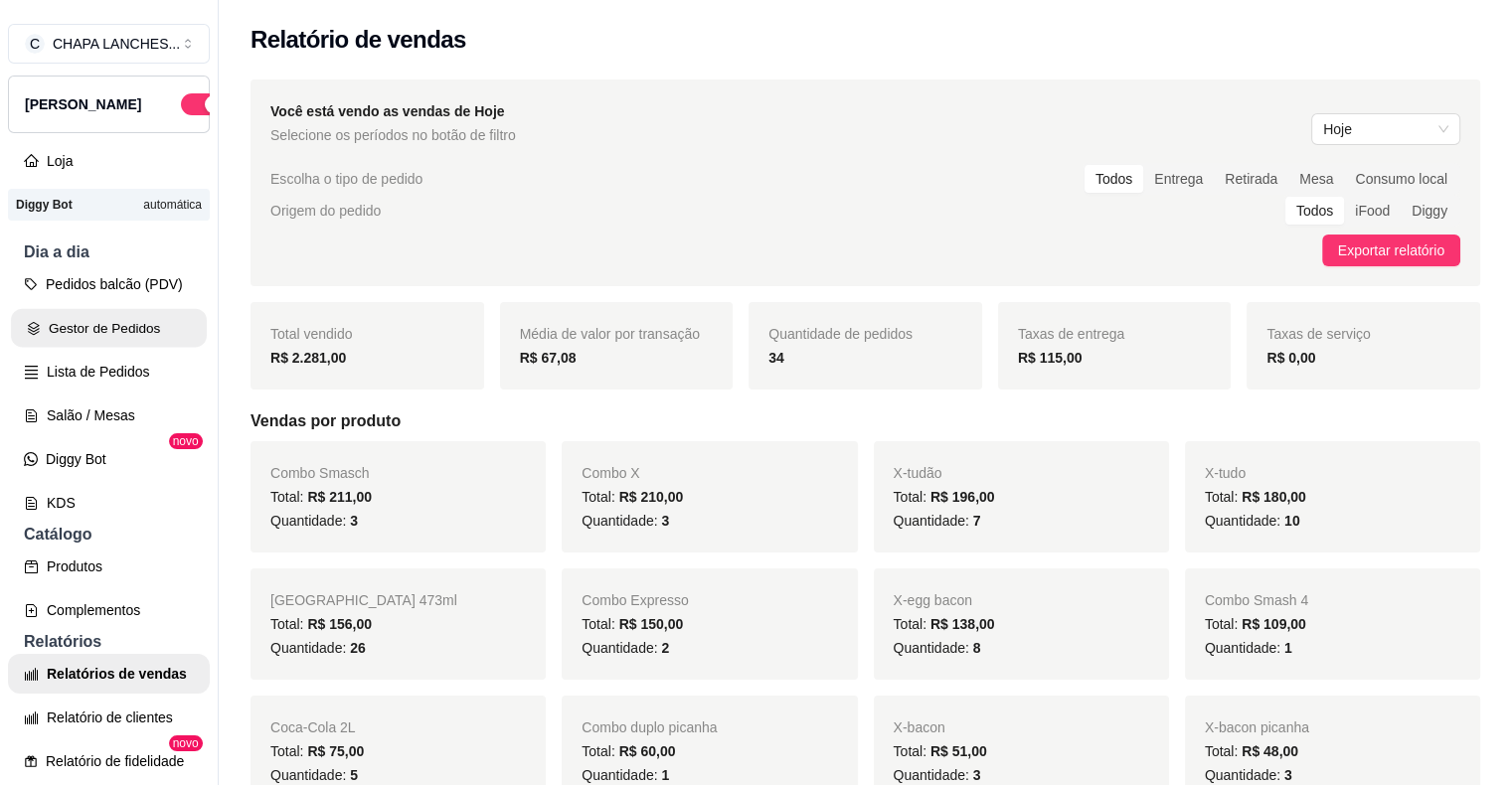 click on "Gestor de Pedidos" at bounding box center (108, 328) 